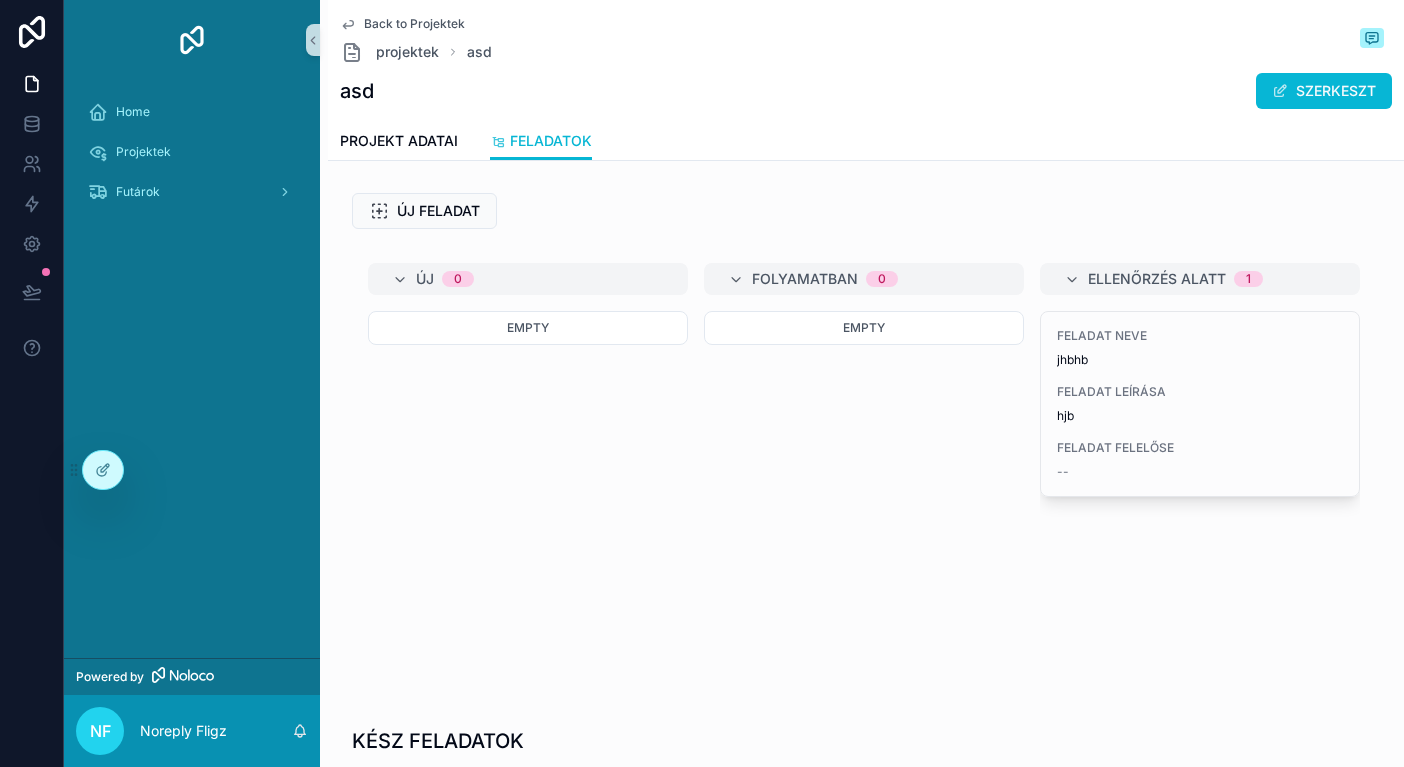 scroll, scrollTop: 0, scrollLeft: 0, axis: both 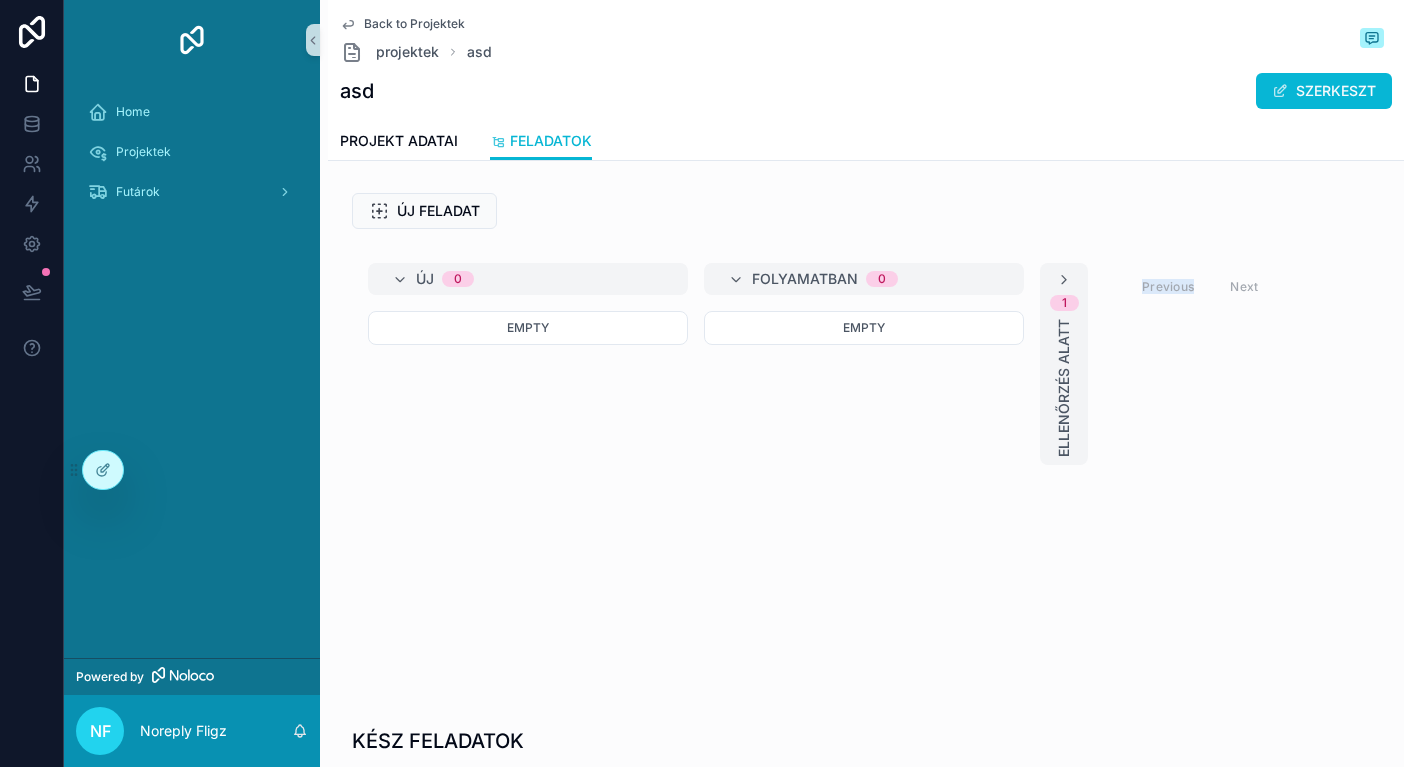 click on "Previous Next" at bounding box center [1200, 286] 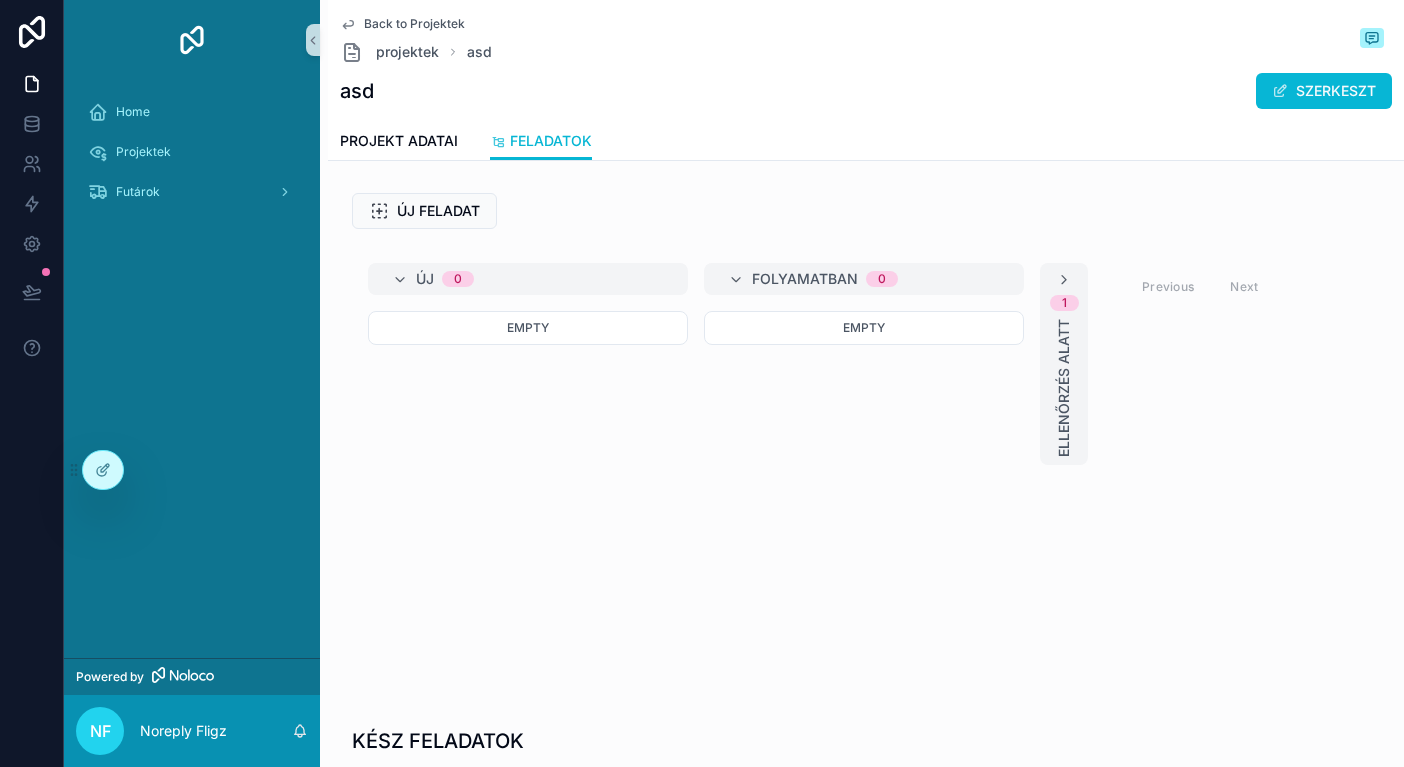 click on "1" at bounding box center (1064, 303) 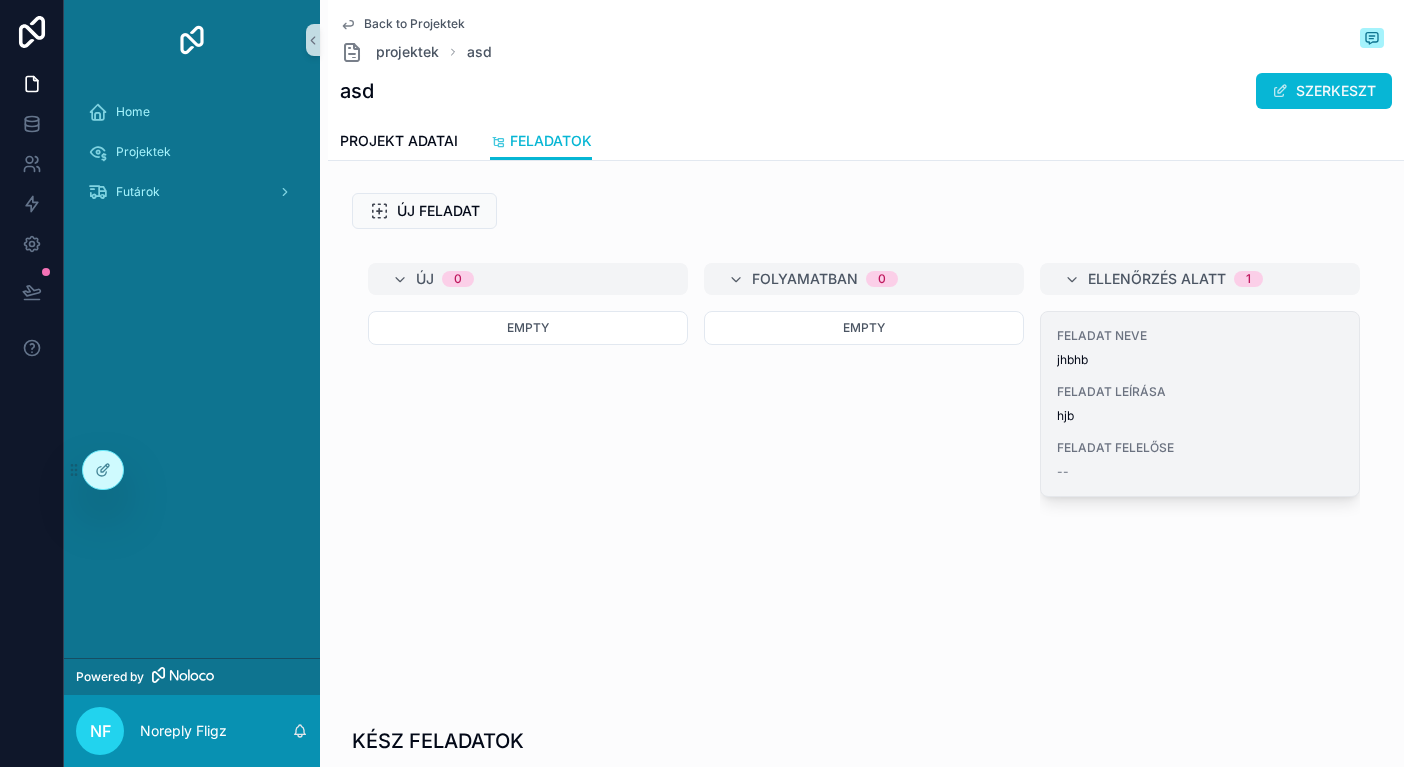 scroll, scrollTop: 0, scrollLeft: 0, axis: both 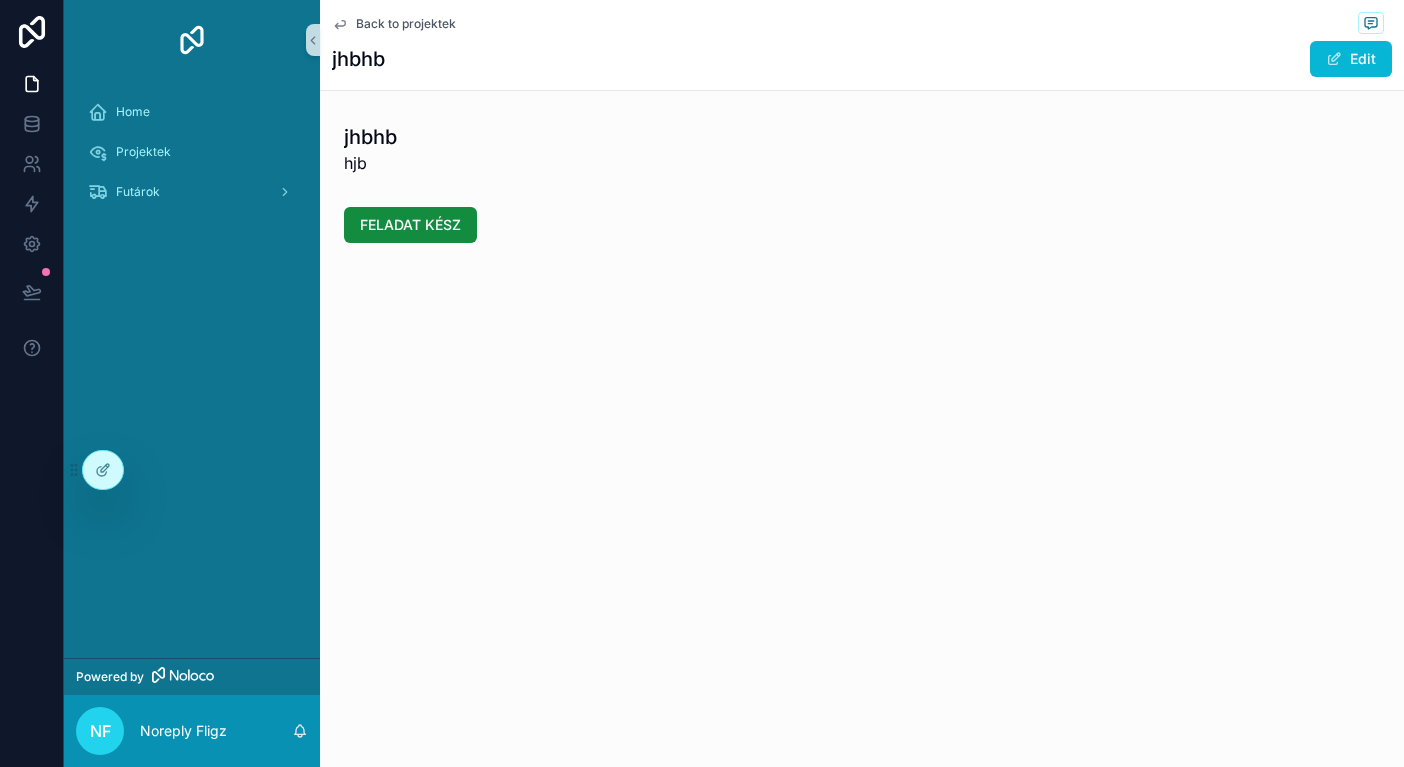 click 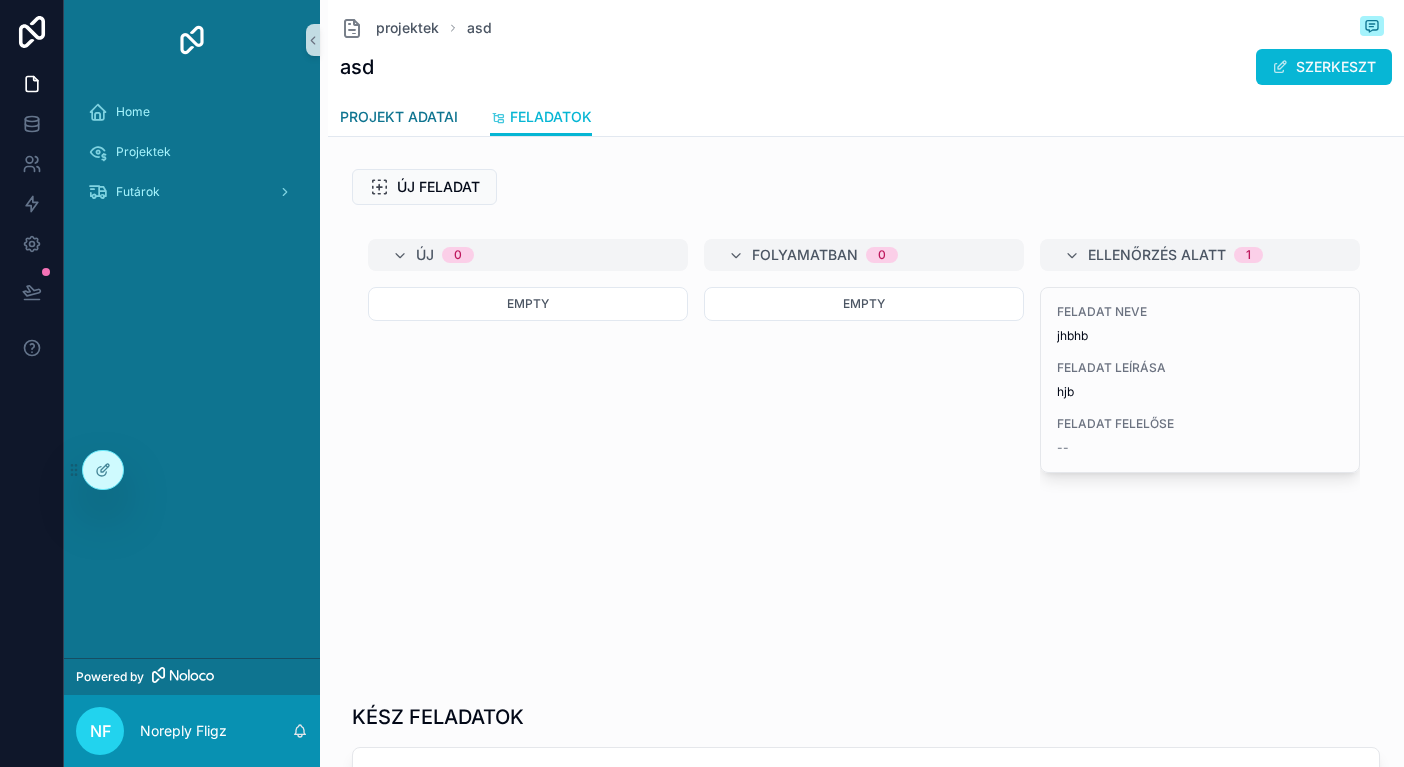 click on "PROJEKT ADATAI" at bounding box center [399, 117] 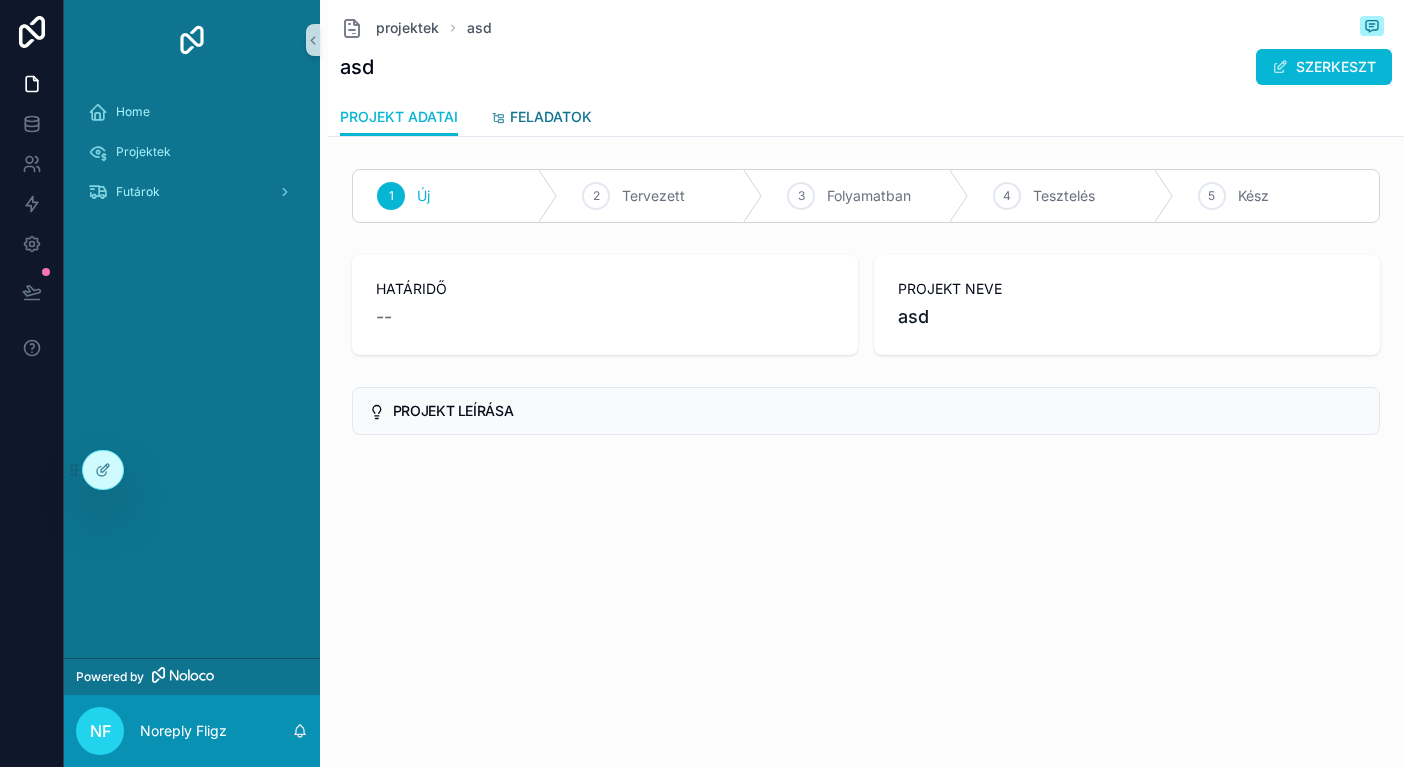 scroll, scrollTop: 0, scrollLeft: 0, axis: both 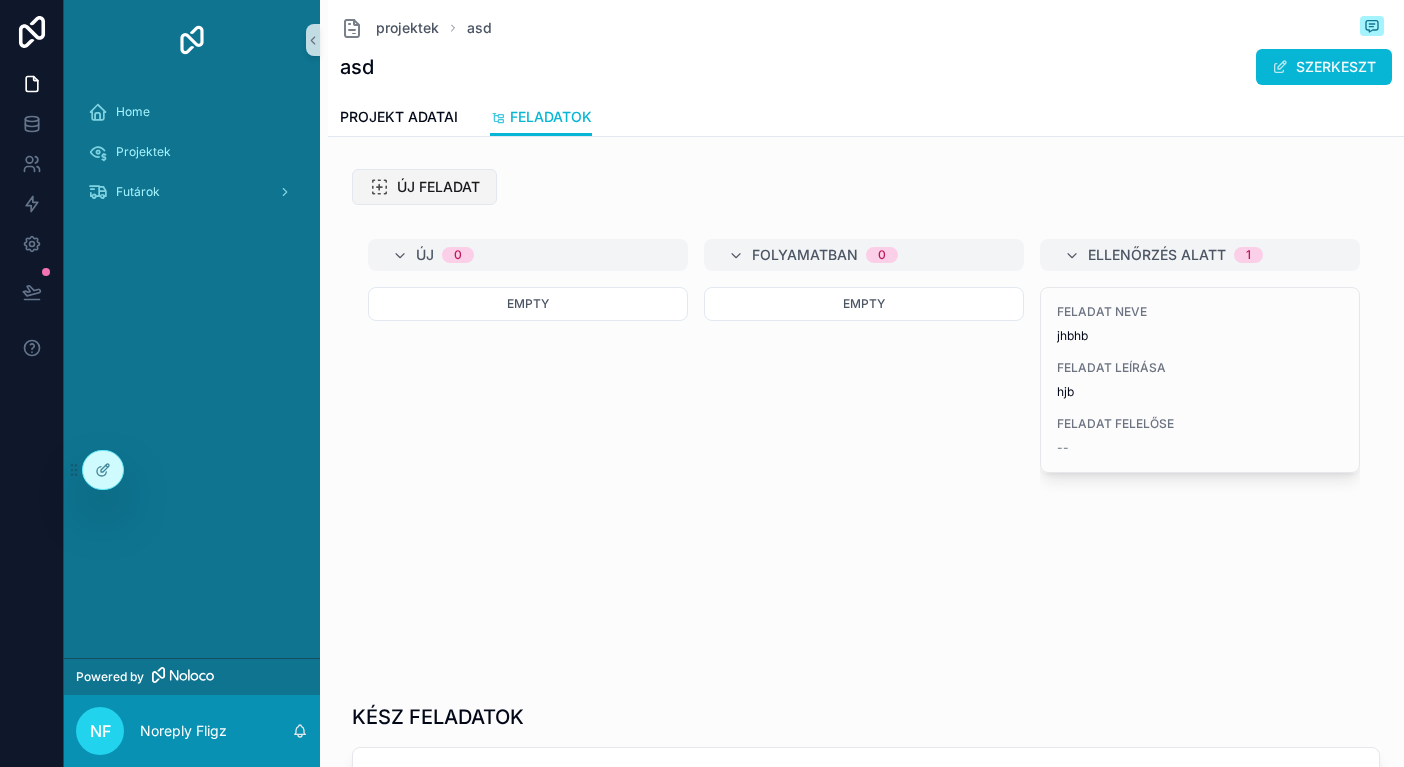 click on "ÚJ FELADAT" at bounding box center (438, 187) 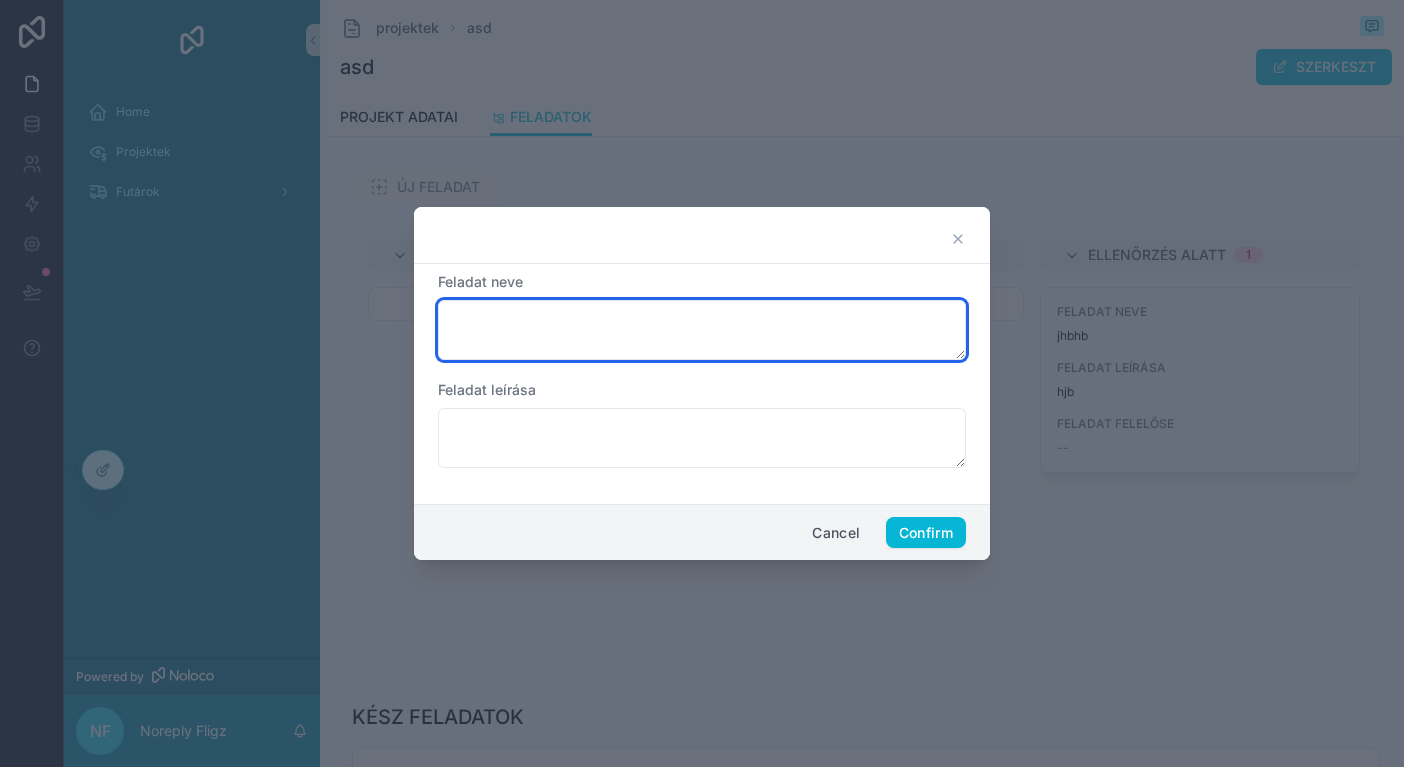 click at bounding box center [702, 330] 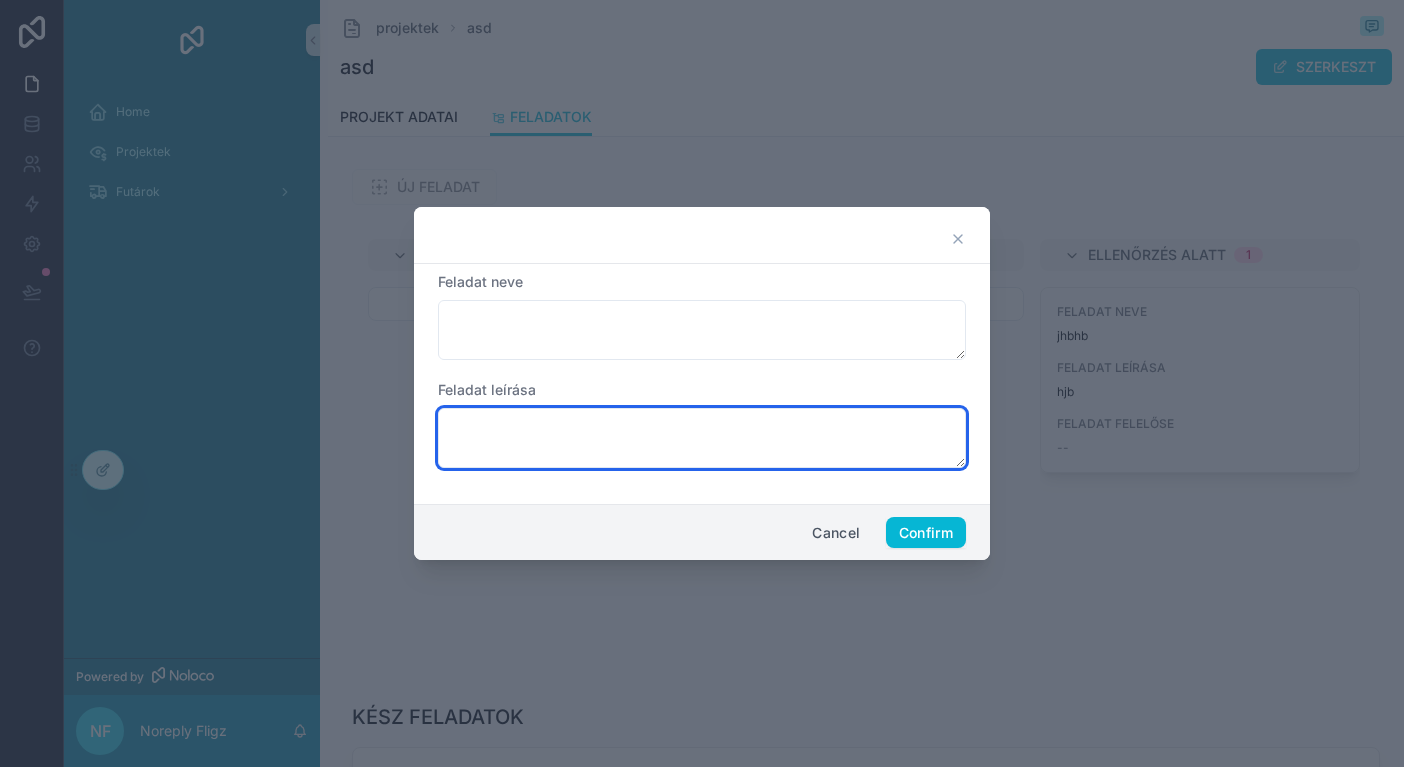 click at bounding box center (702, 438) 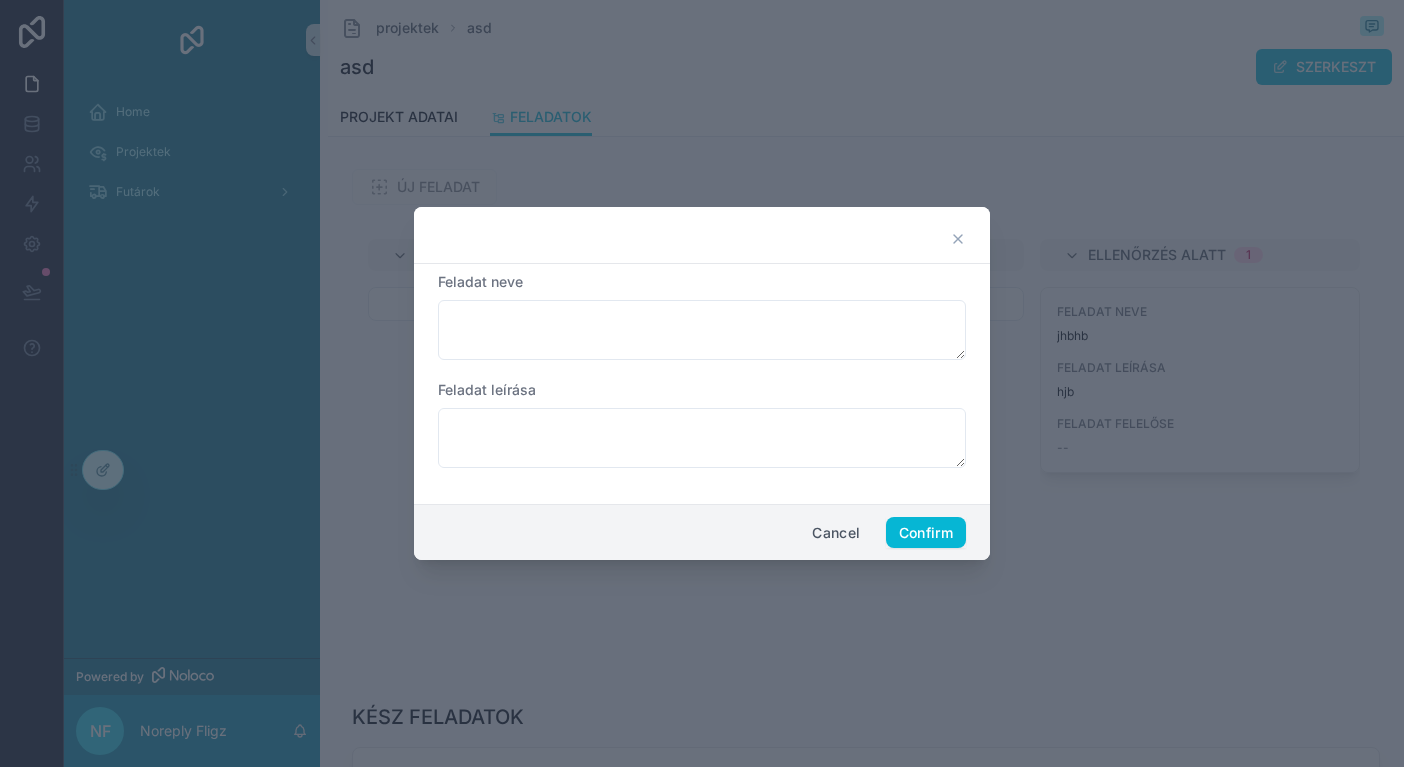 click 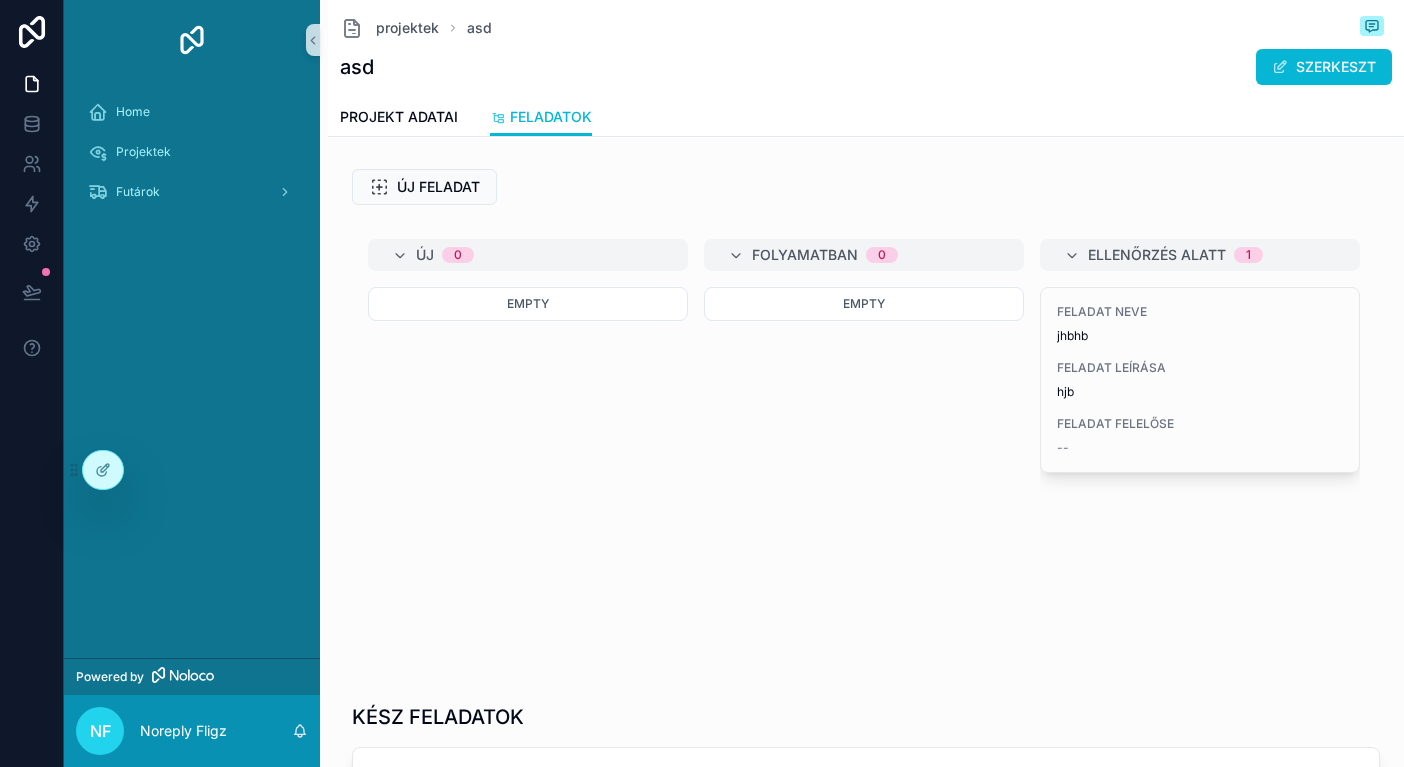 scroll, scrollTop: 0, scrollLeft: 0, axis: both 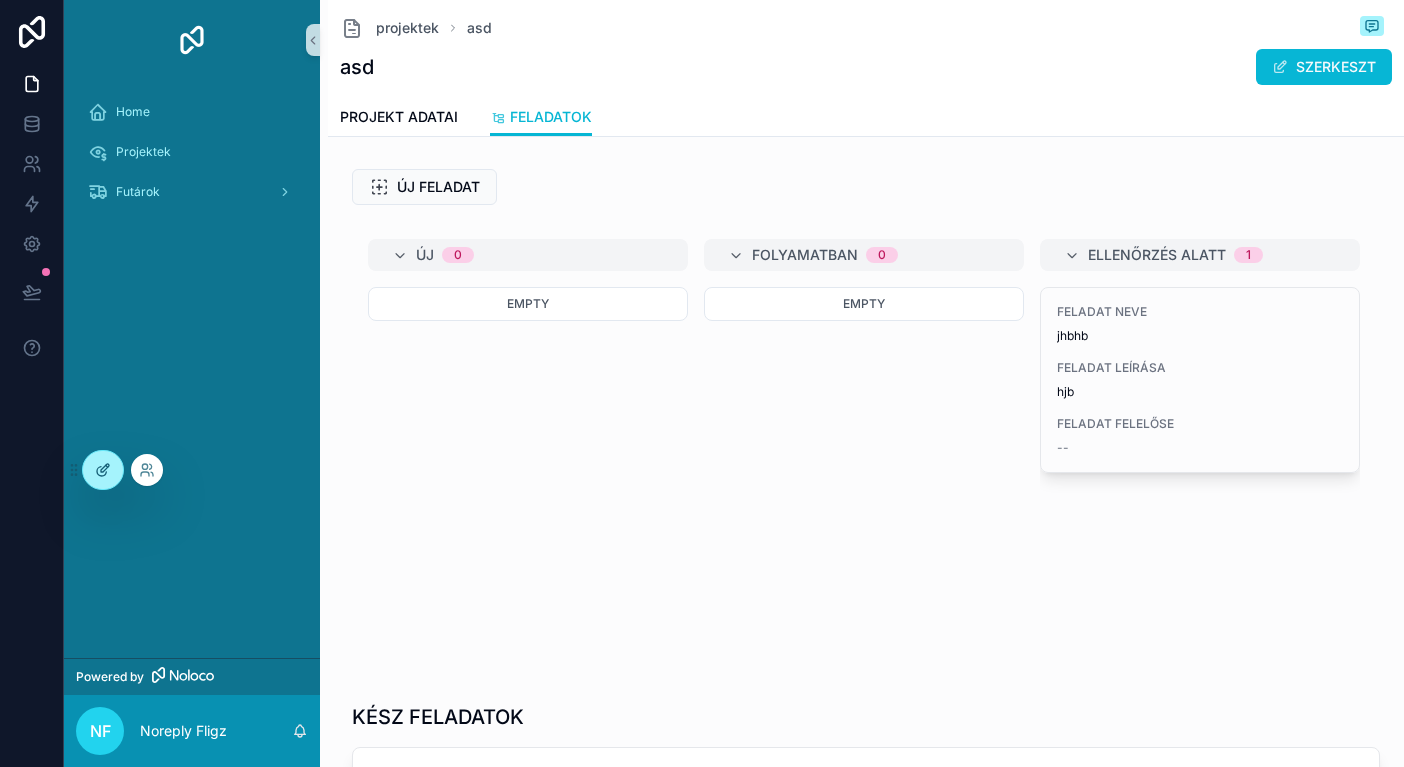 click at bounding box center [103, 470] 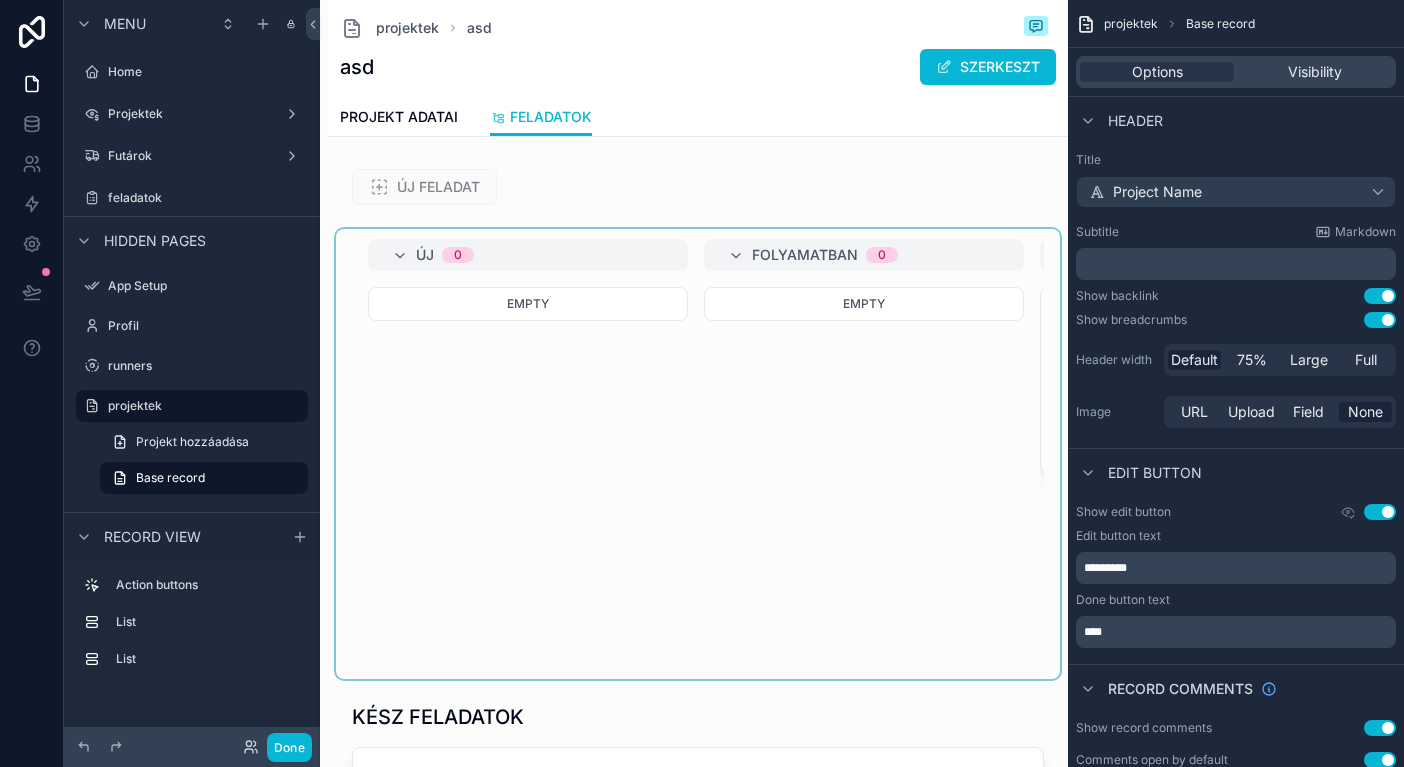 scroll, scrollTop: 0, scrollLeft: 0, axis: both 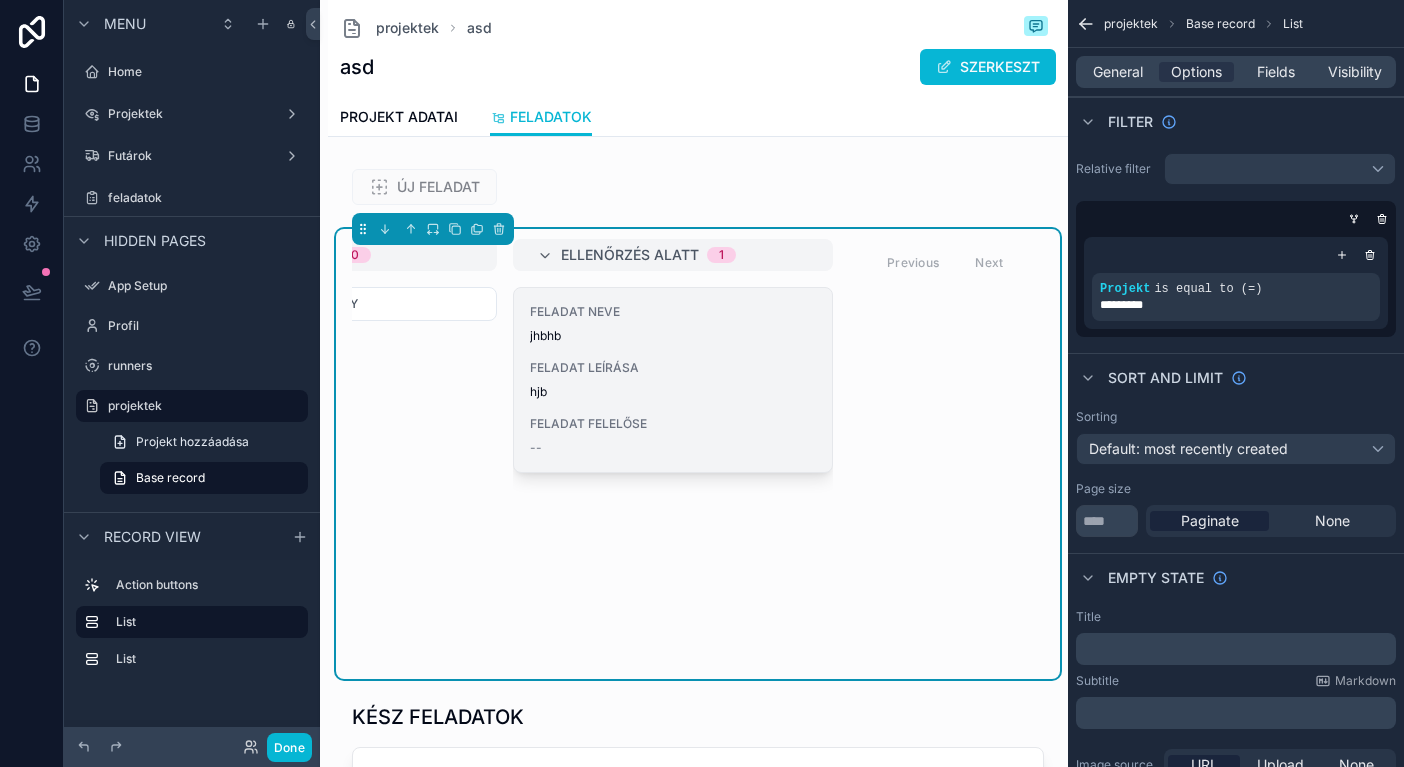 click on "FELADAT LEÍRÁSA hjb" at bounding box center [673, 380] 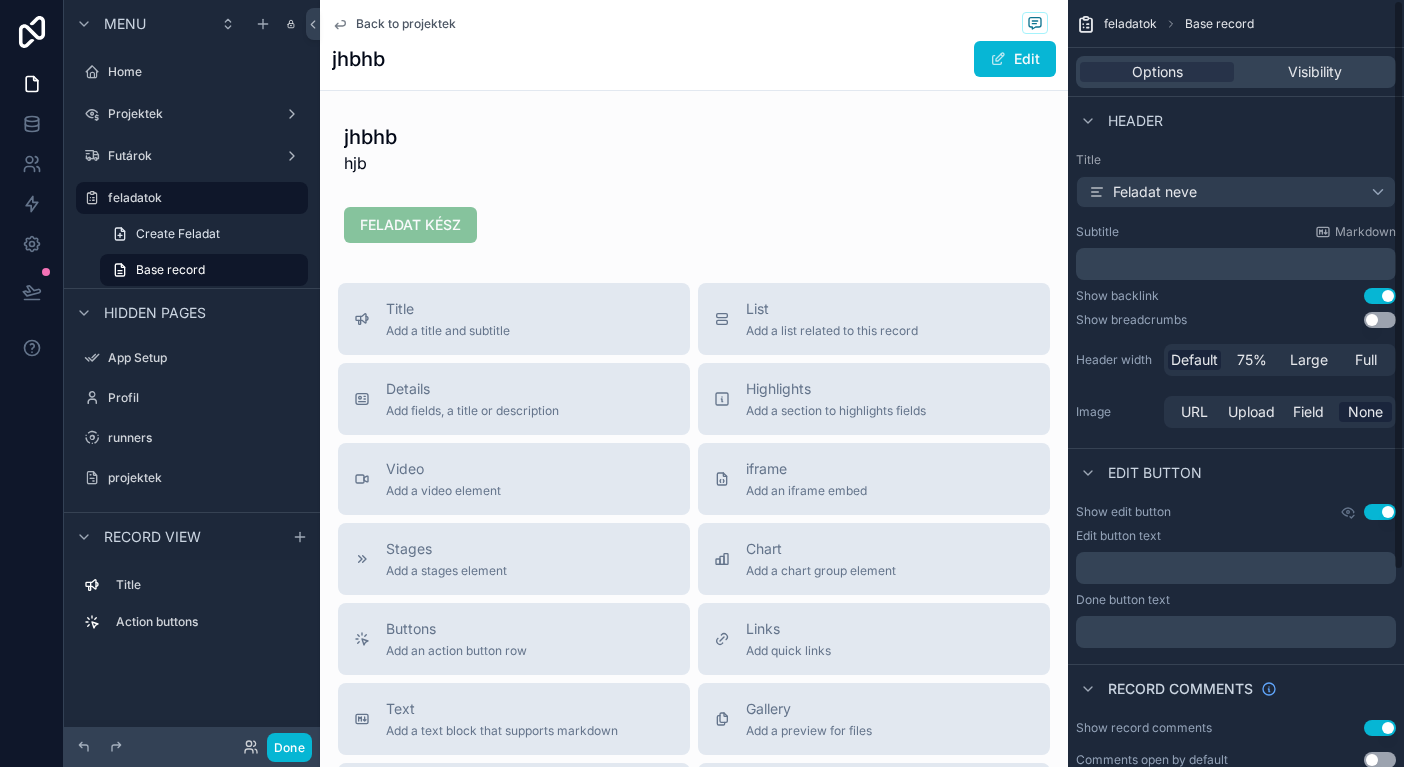 click on "Back to projektek jhbhb Edit" at bounding box center (694, 45) 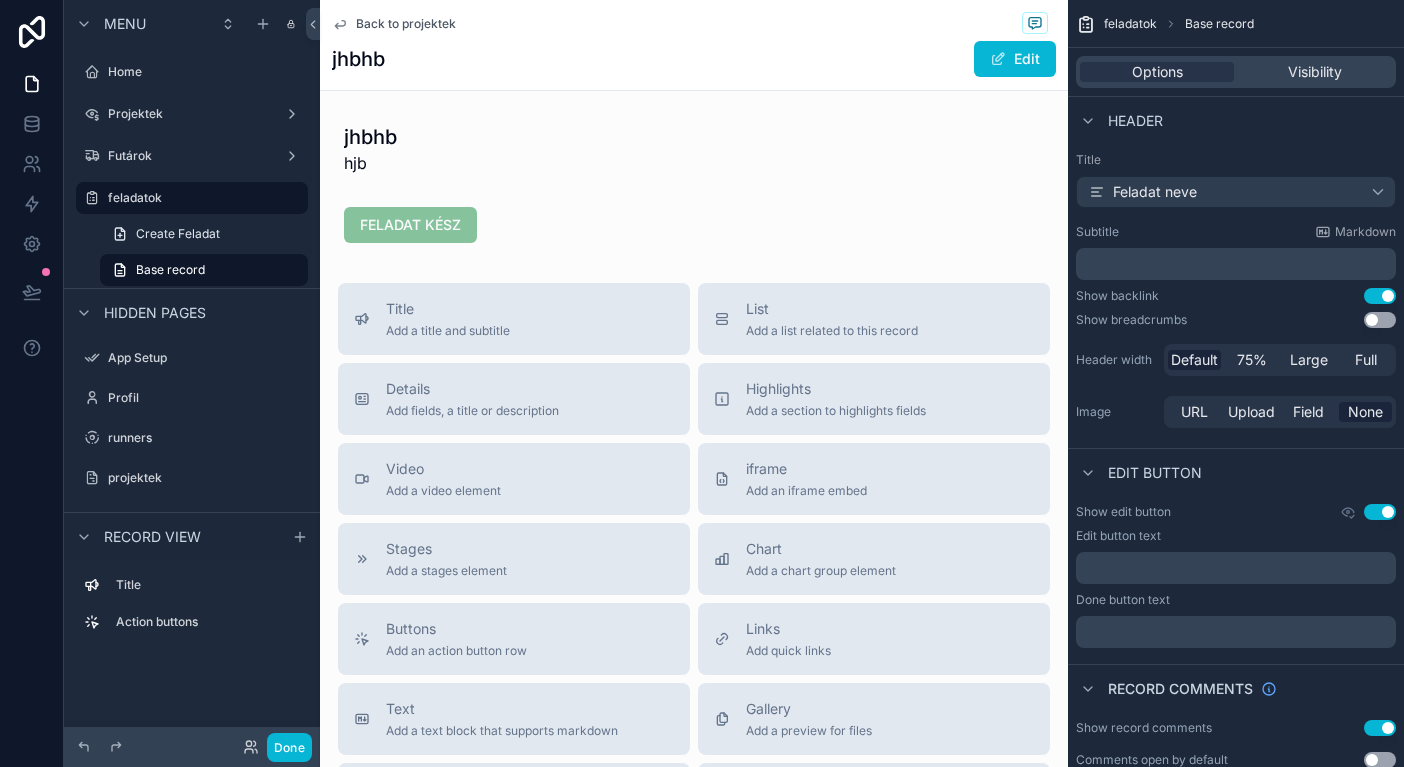 click on "Back to projektek" at bounding box center [406, 24] 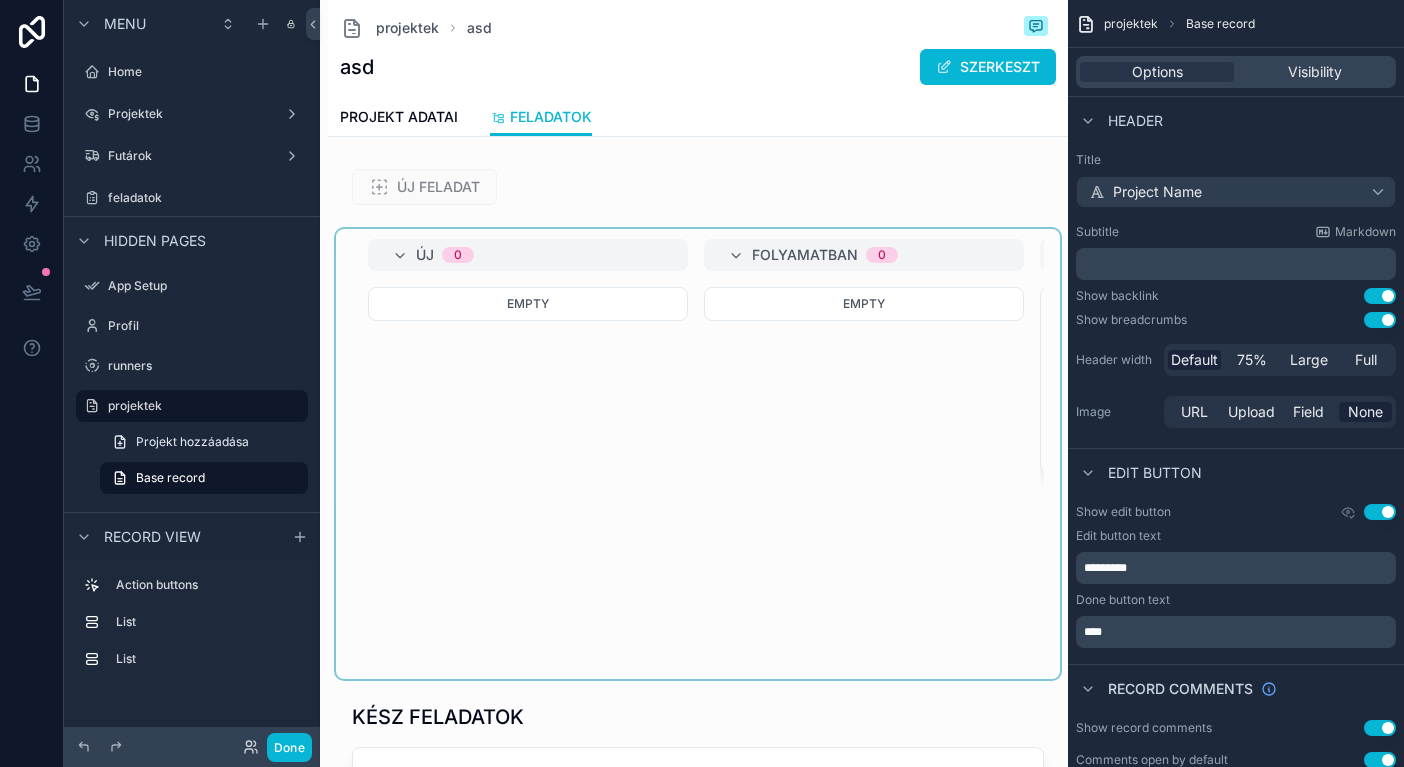 click at bounding box center (698, 454) 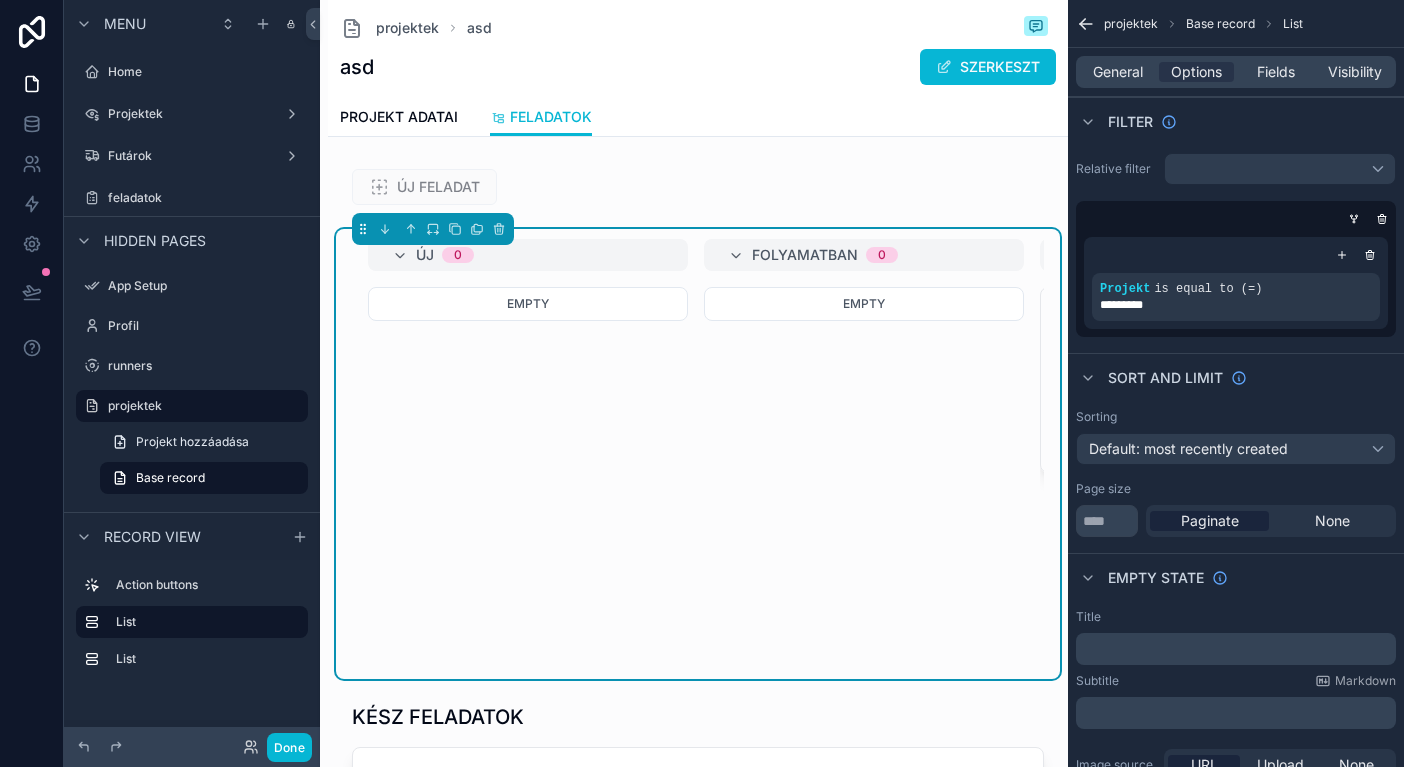 scroll, scrollTop: 0, scrollLeft: 0, axis: both 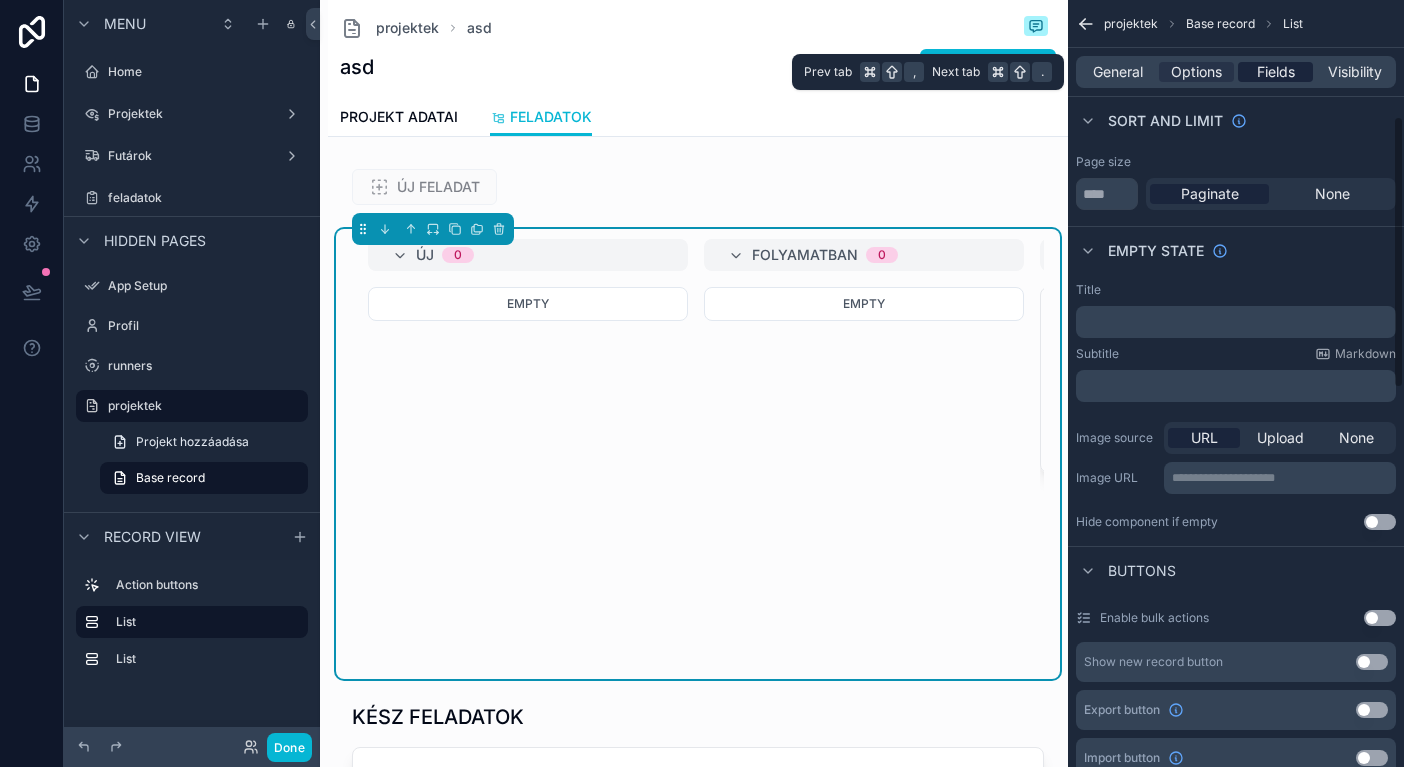 click on "Fields" at bounding box center (1276, 72) 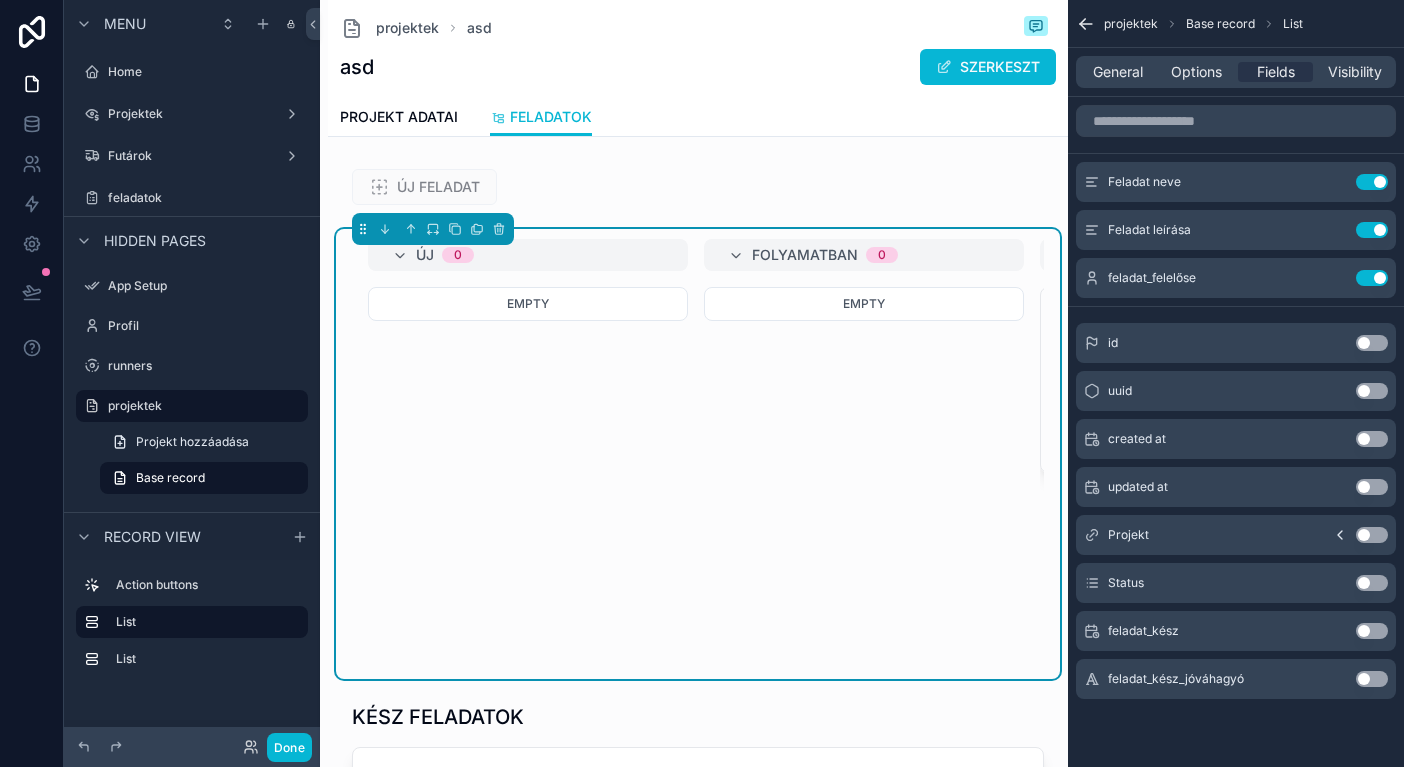 scroll, scrollTop: 0, scrollLeft: 0, axis: both 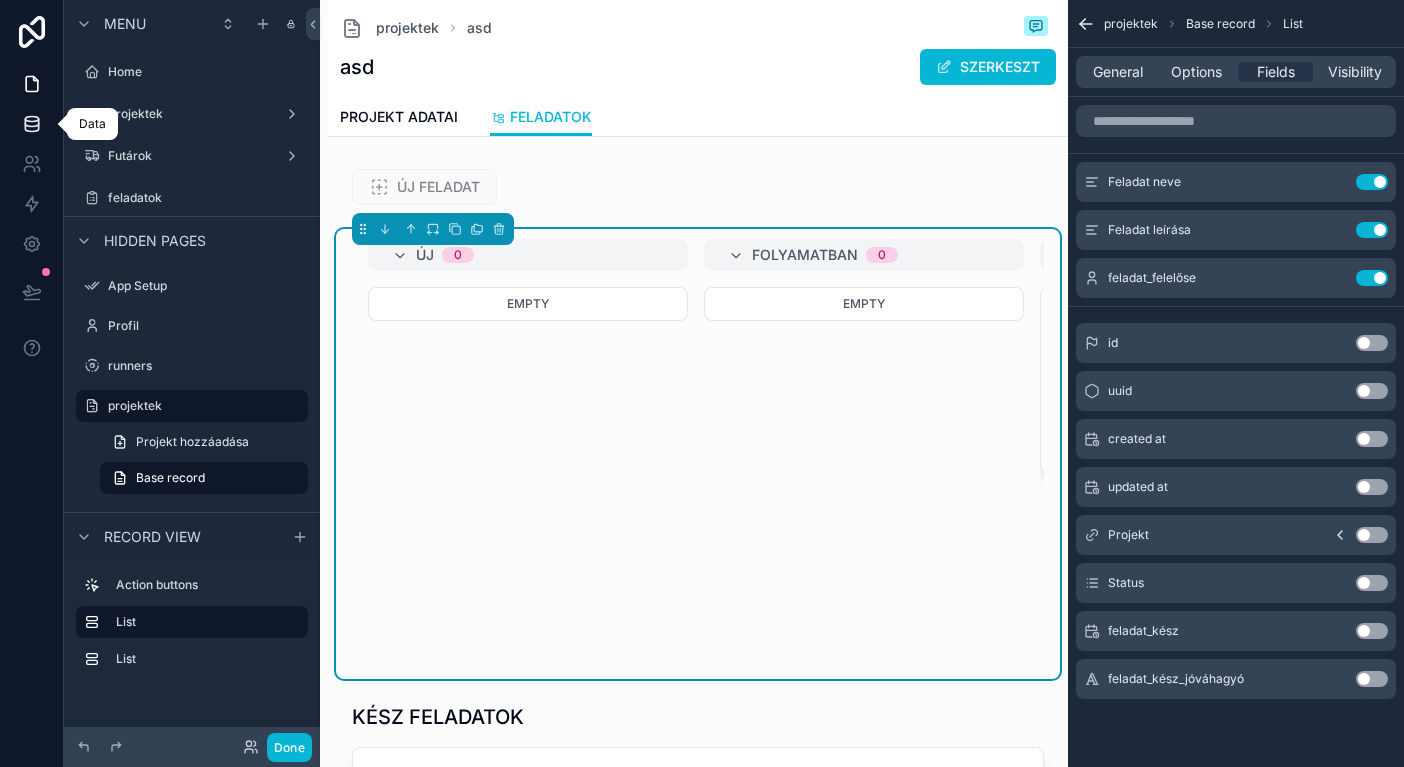 click 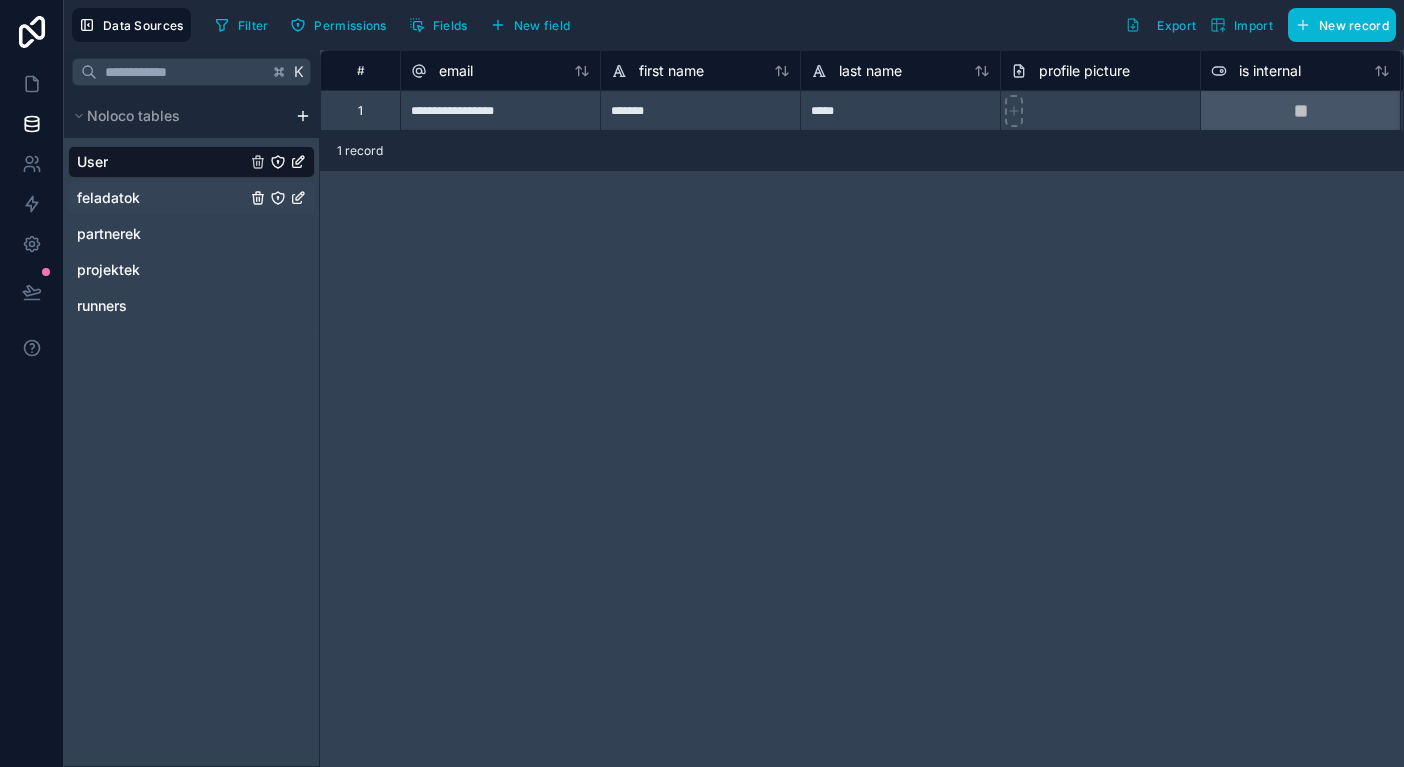 click on "feladatok" at bounding box center (191, 198) 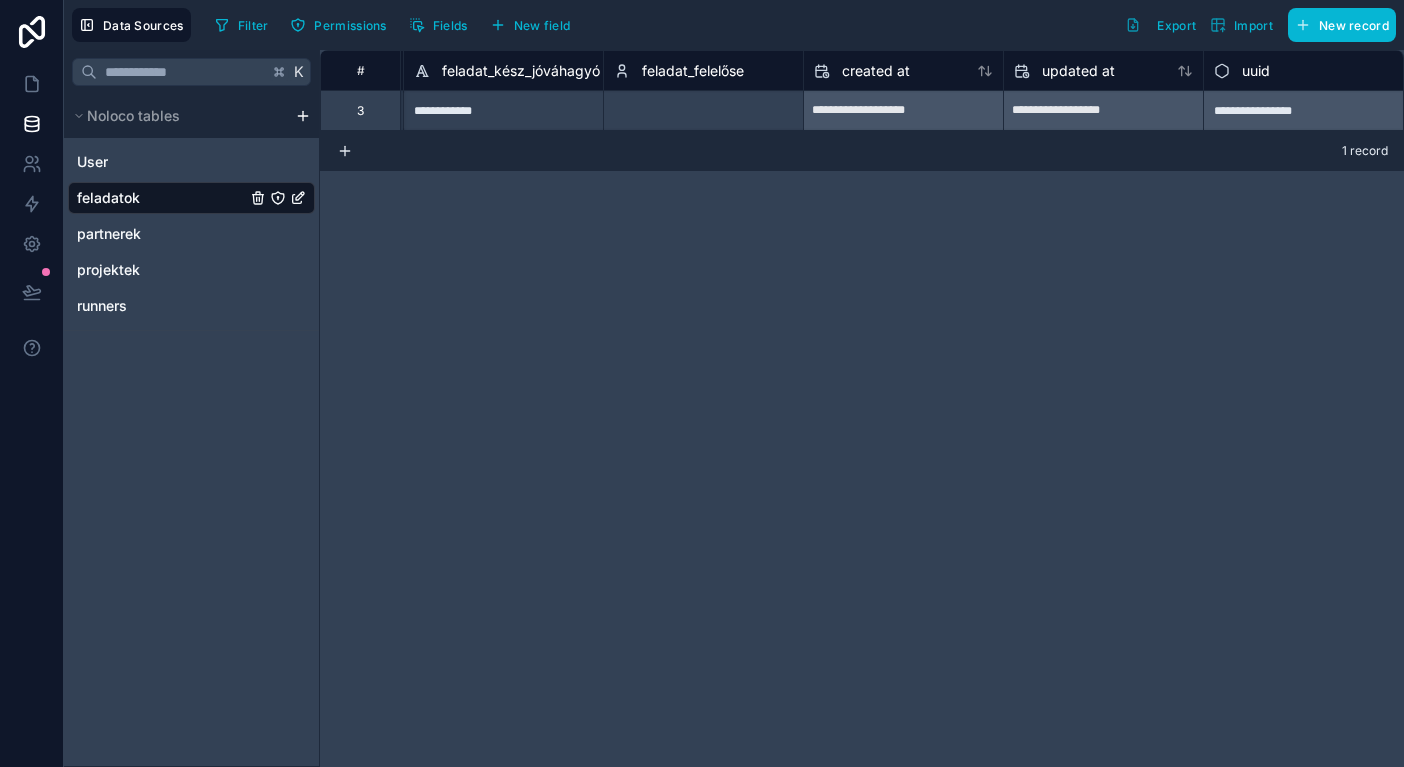 scroll, scrollTop: 0, scrollLeft: 997, axis: horizontal 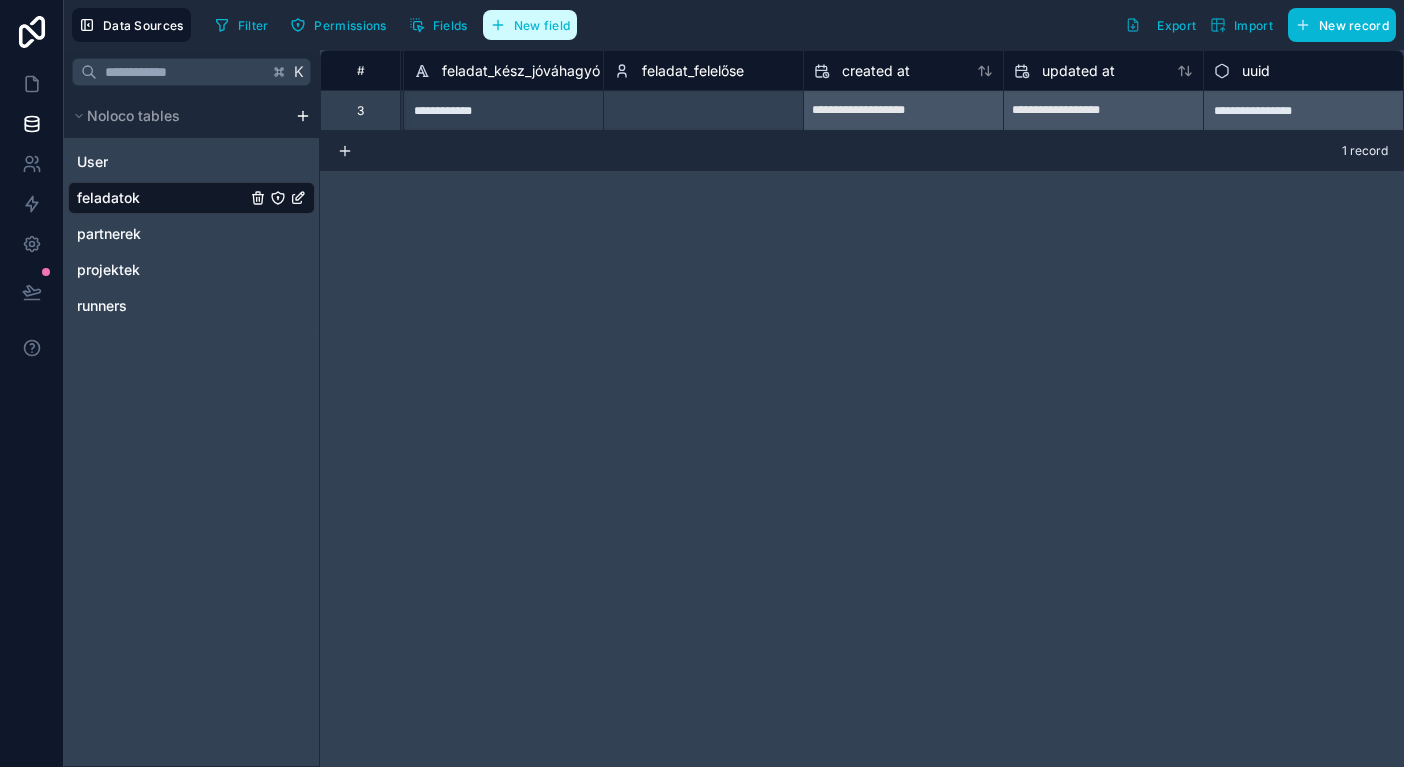 click on "New field" at bounding box center (530, 25) 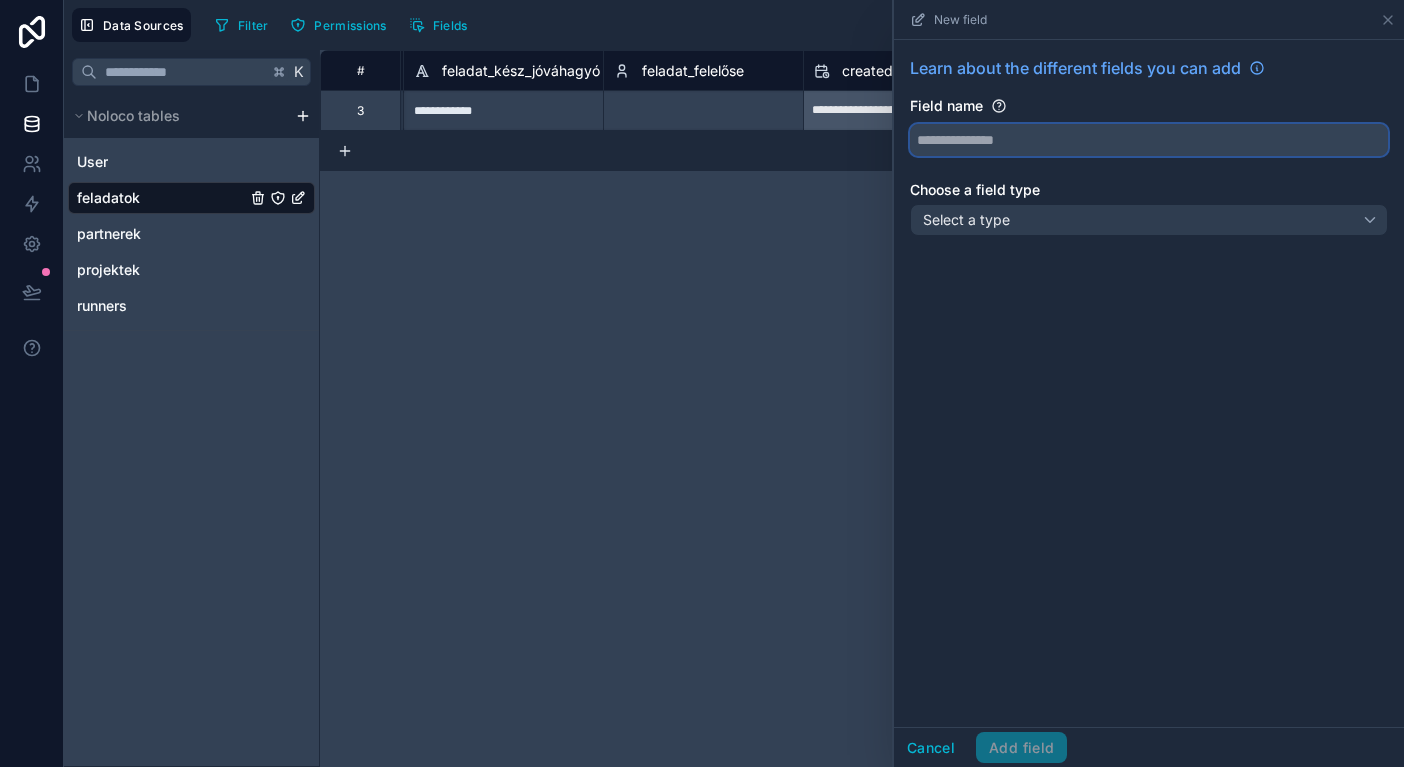 click at bounding box center [1149, 140] 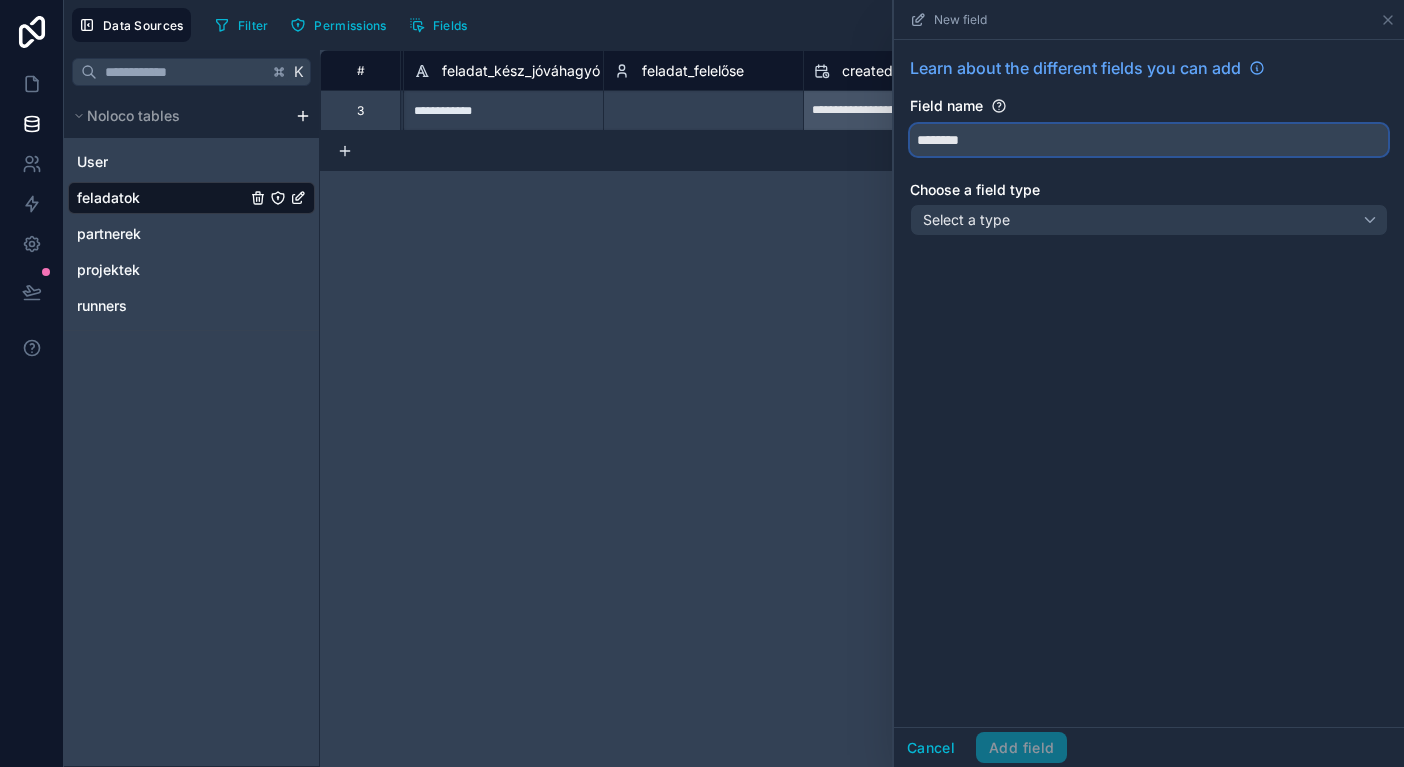 type on "********" 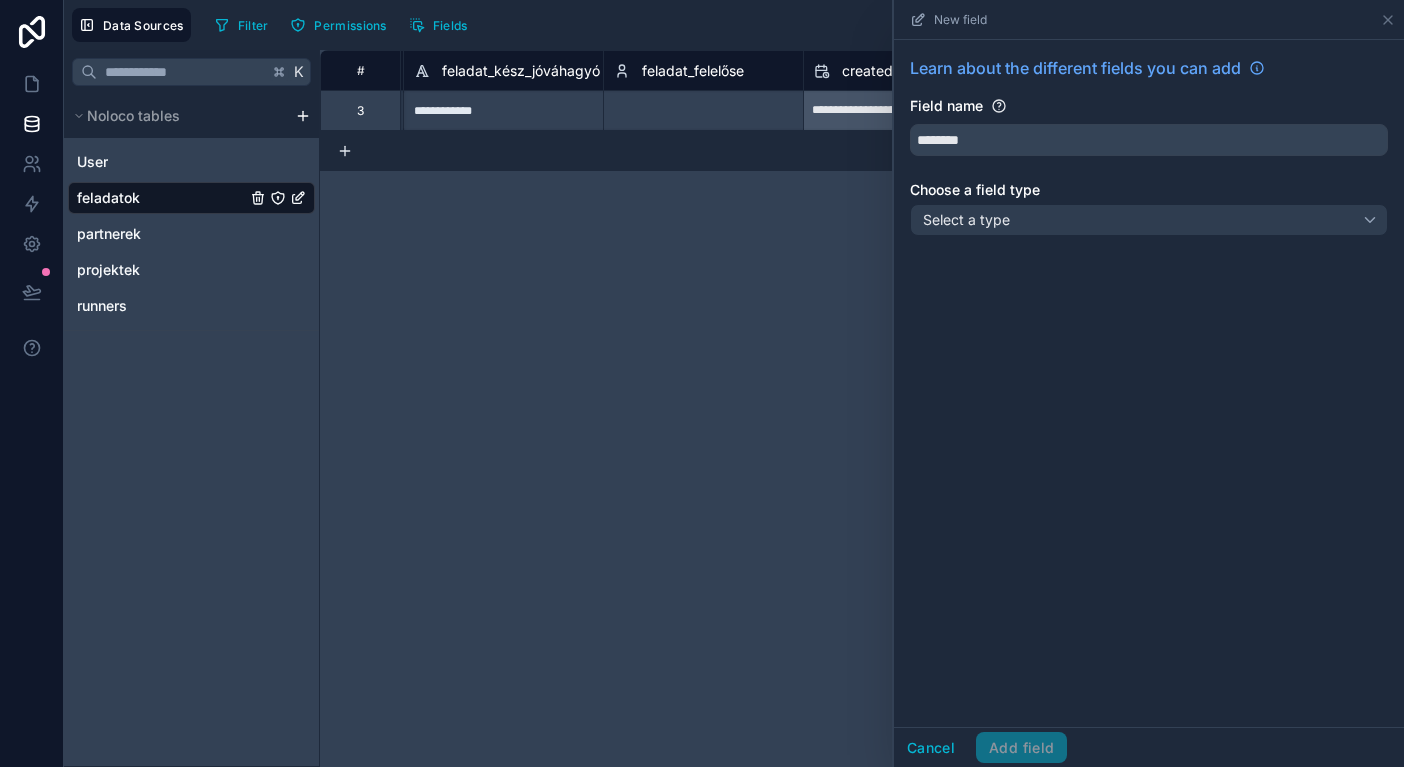 click on "Select a type" at bounding box center (1149, 220) 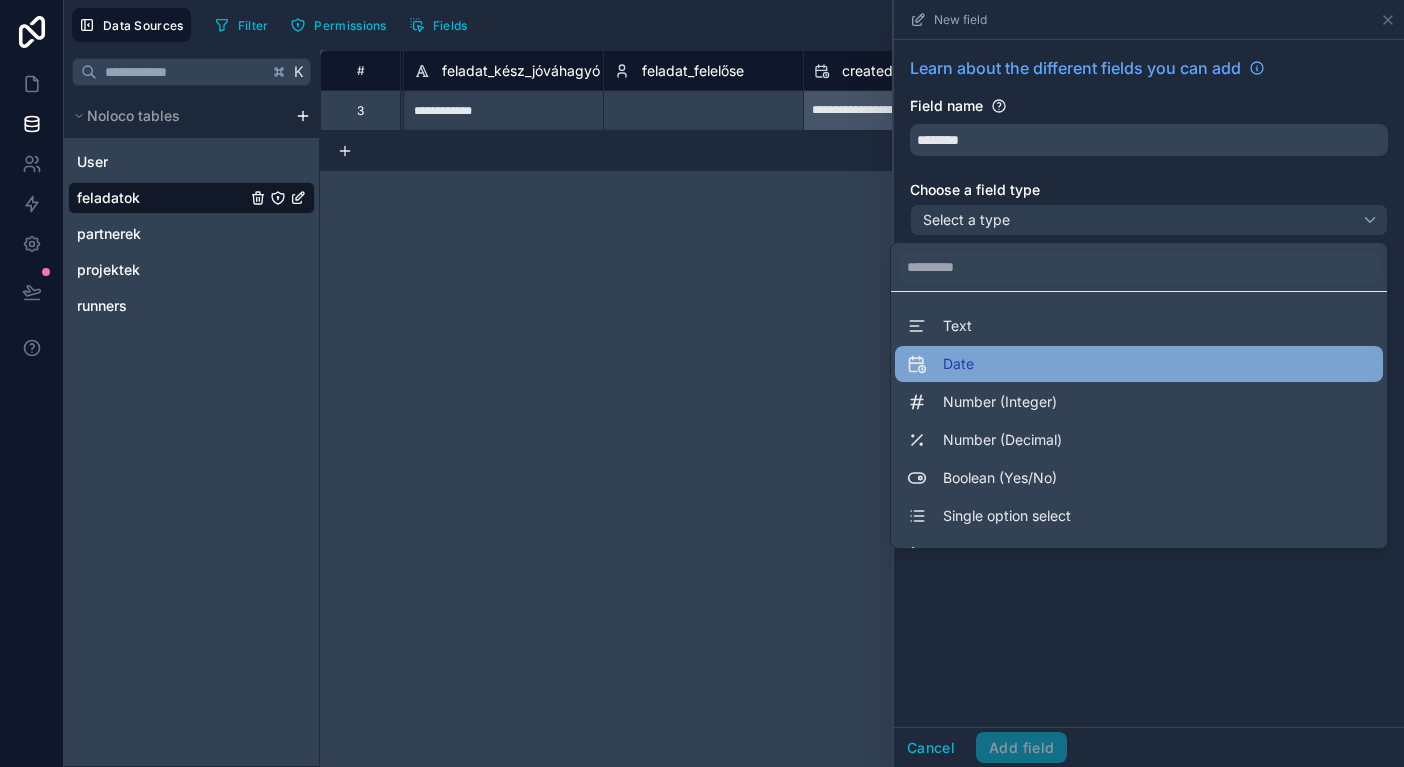 click on "Date" at bounding box center [958, 364] 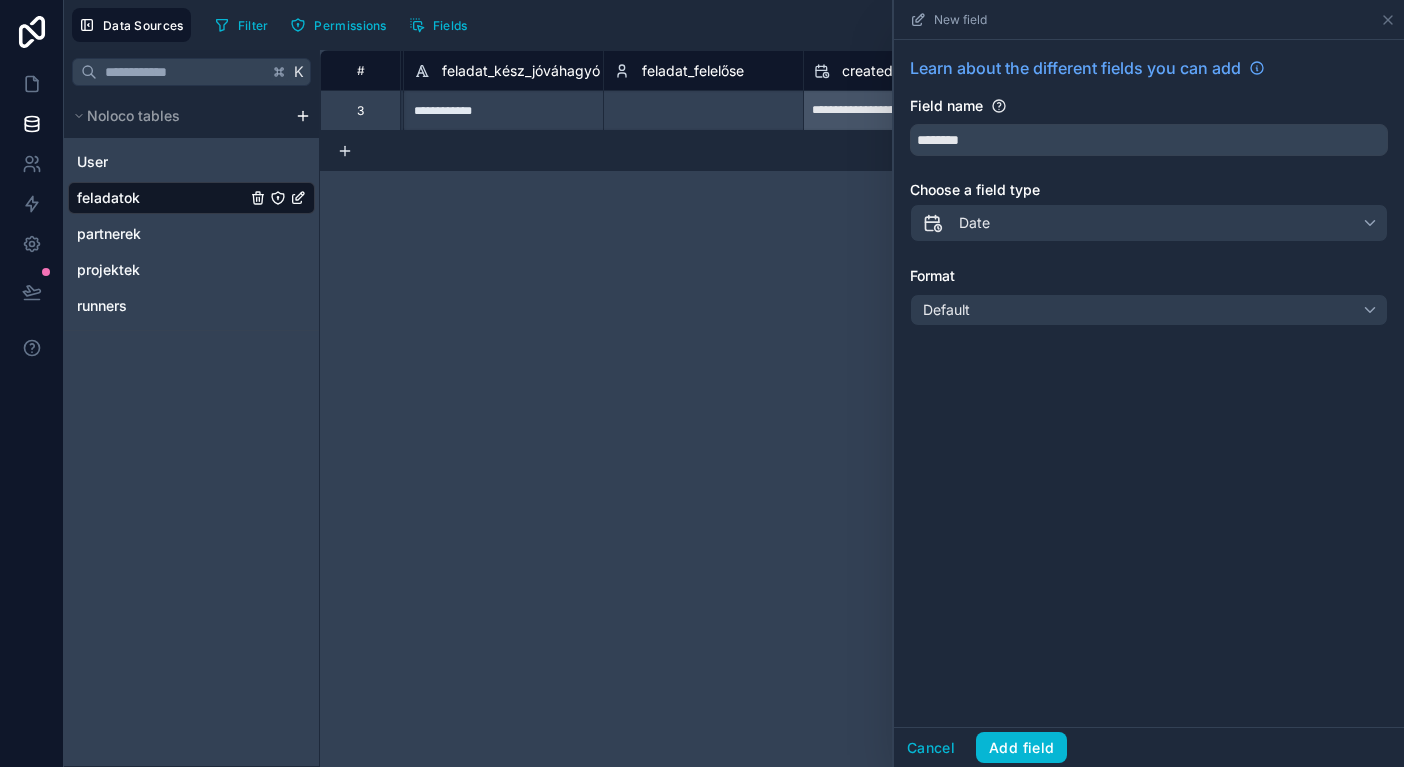 click on "Default" at bounding box center [1149, 310] 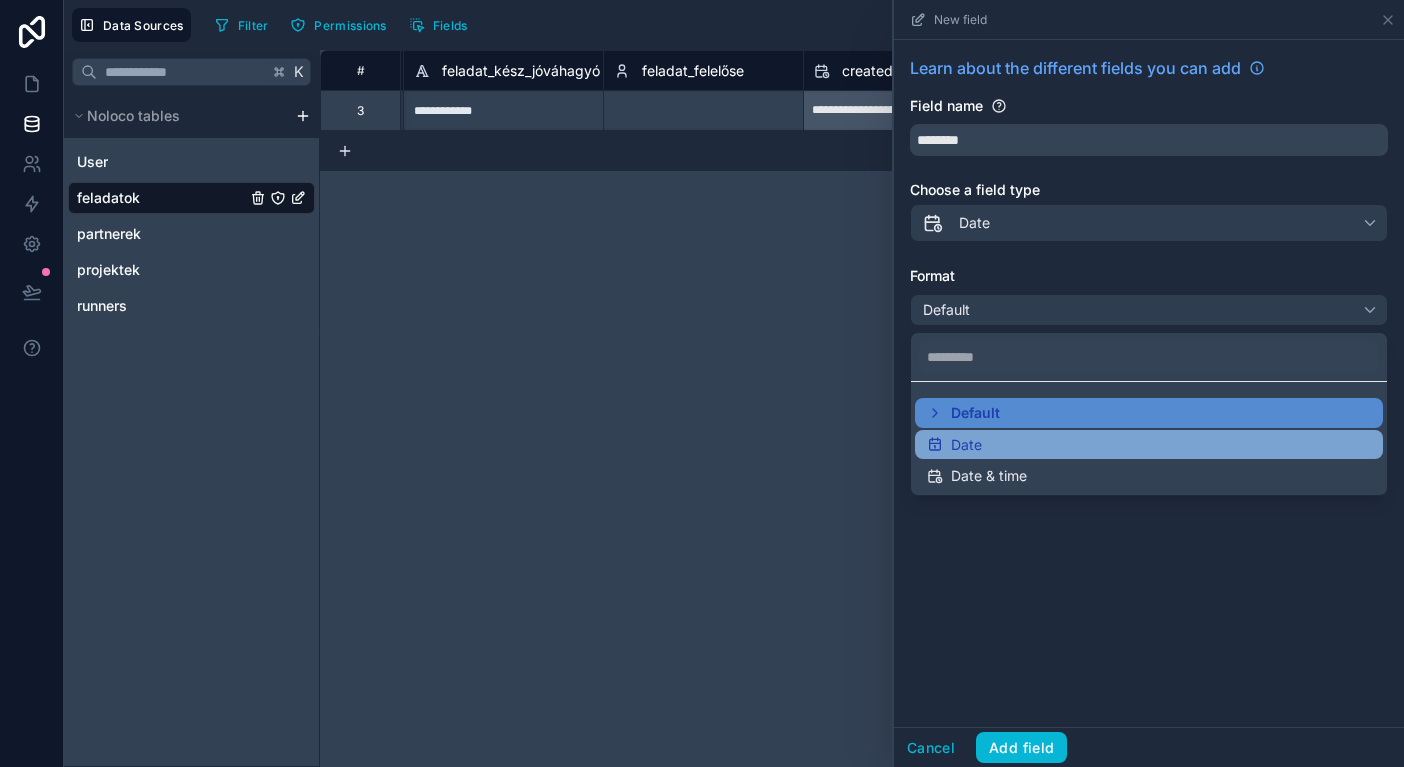 click on "Date" at bounding box center (1149, 445) 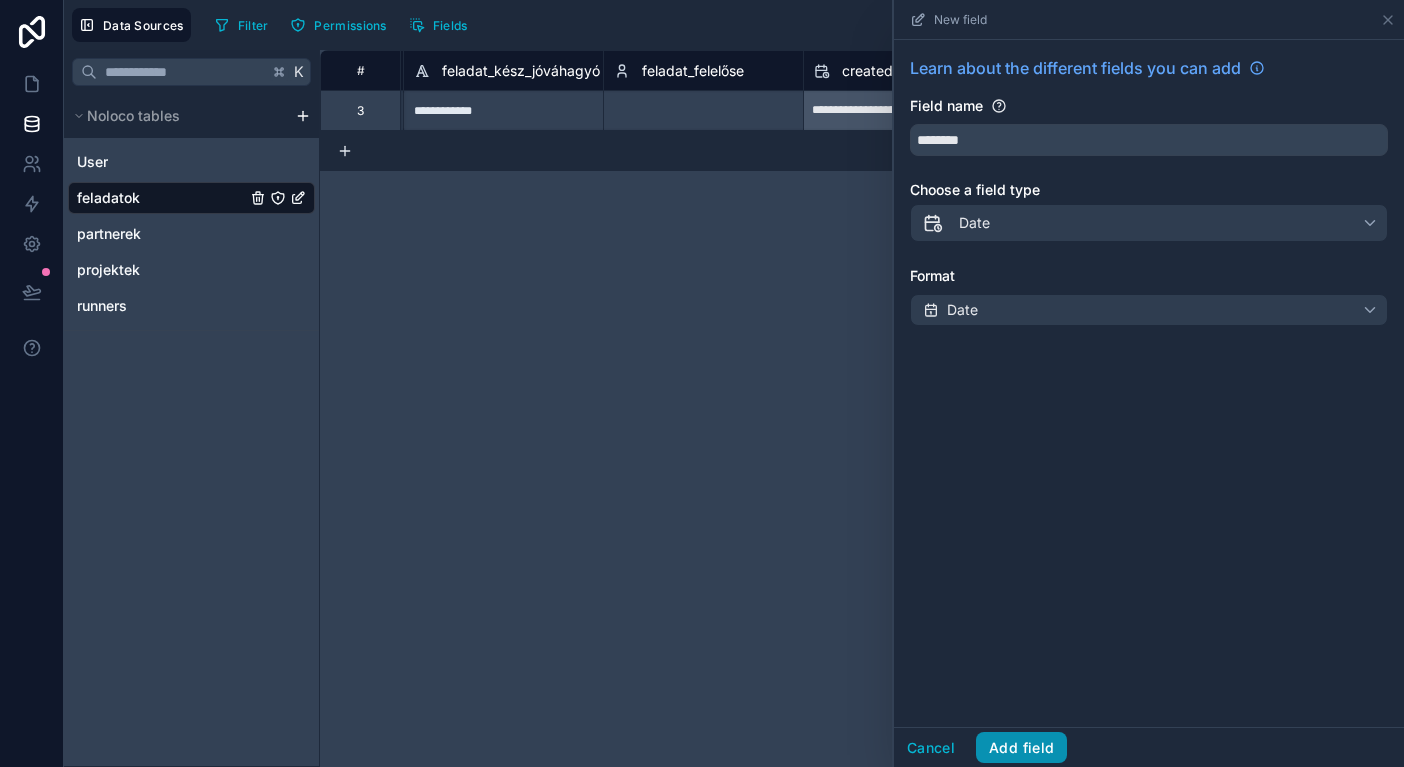 click on "Add field" at bounding box center [1021, 748] 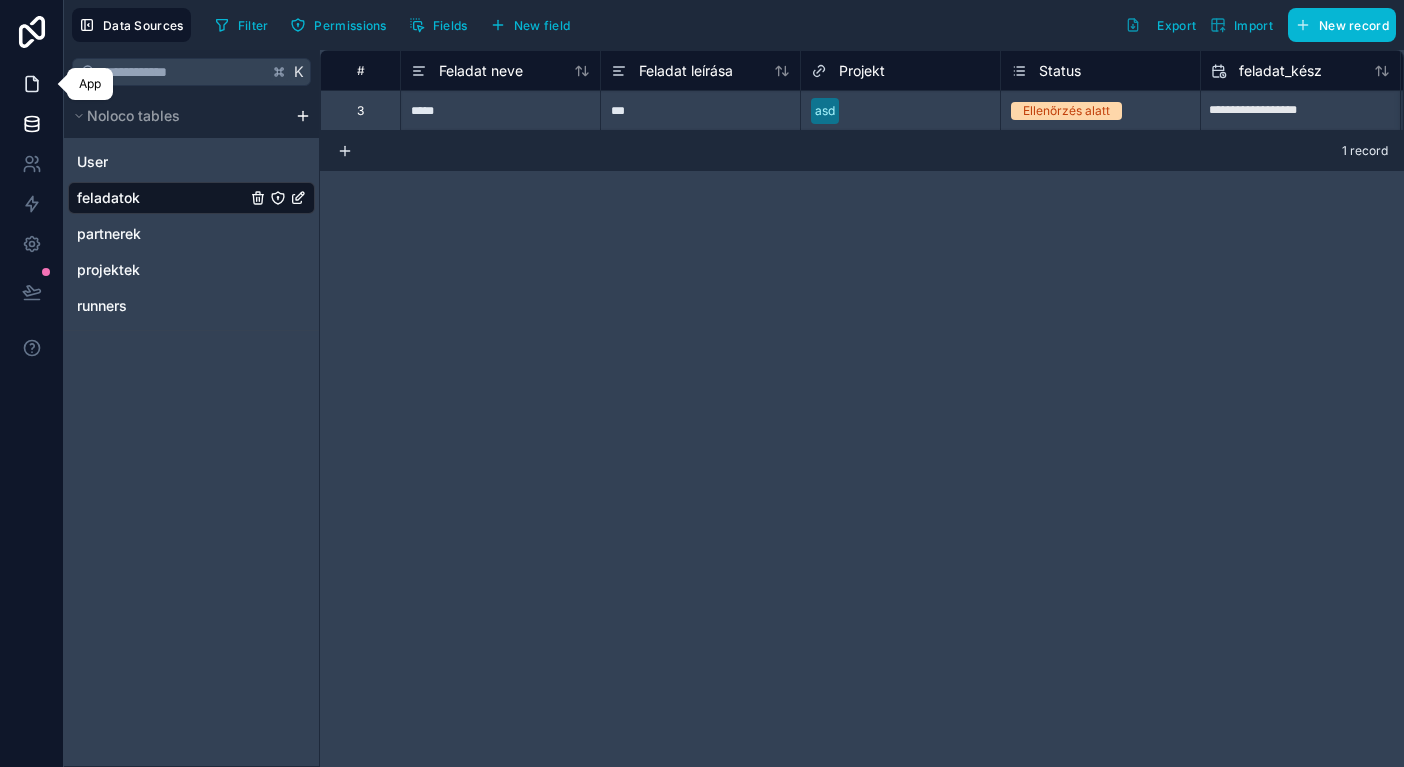 click at bounding box center (31, 84) 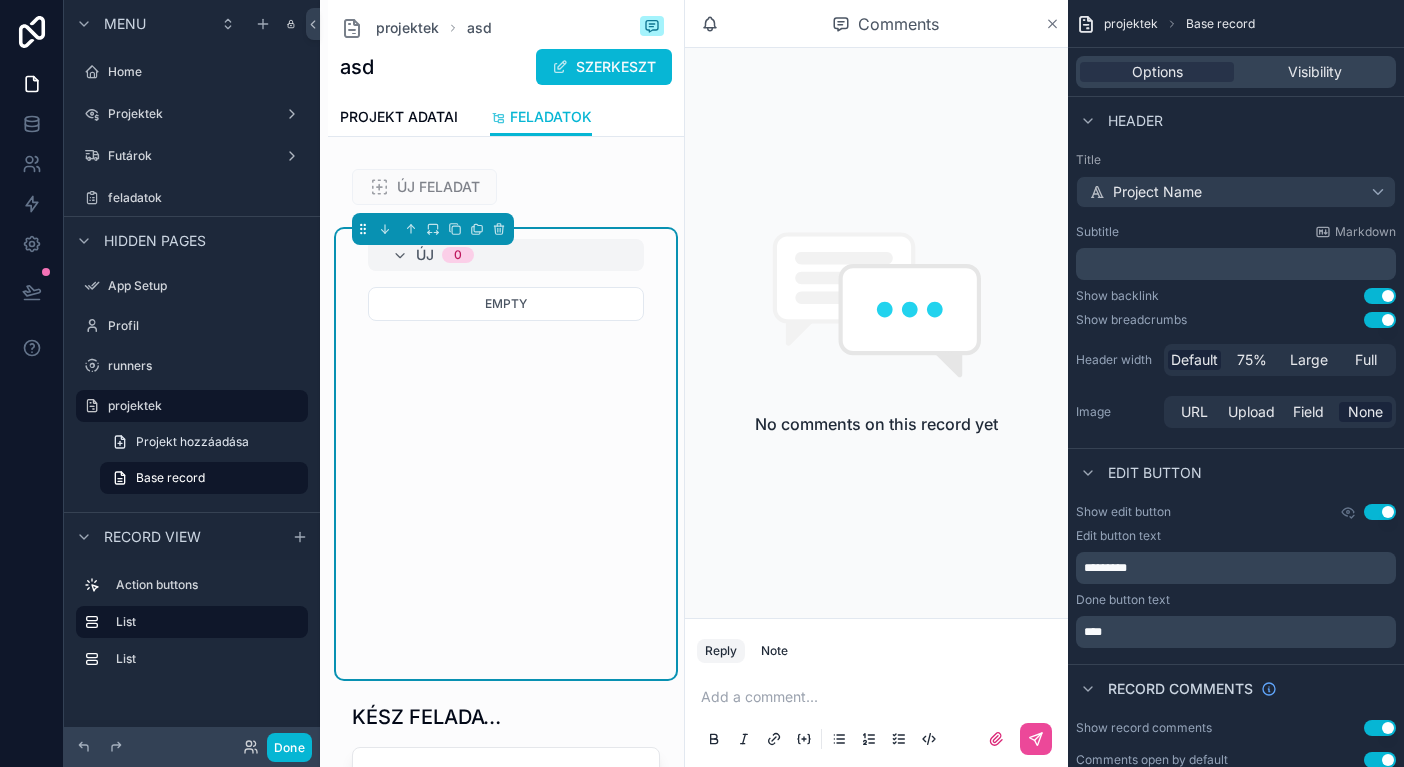 click 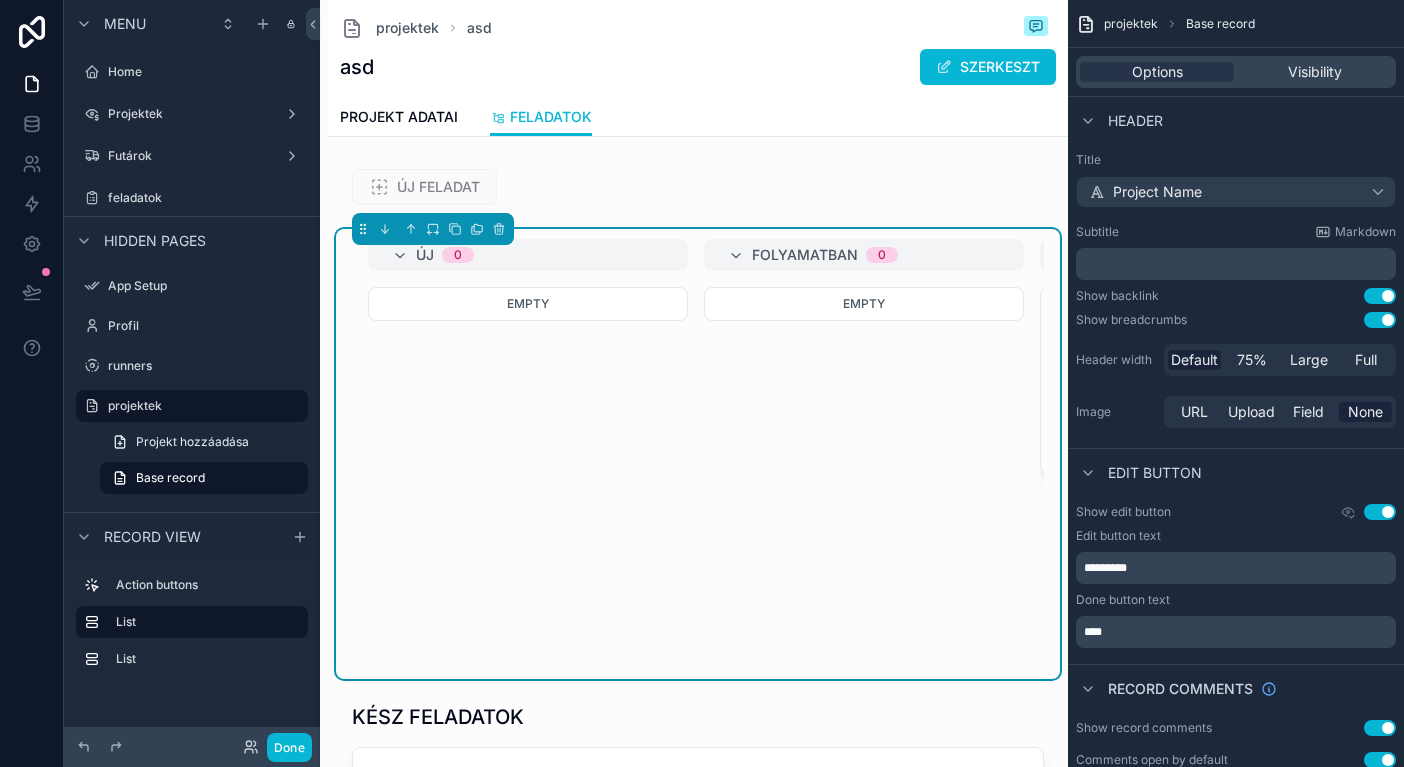 click on "projektek Base record" at bounding box center (1236, 24) 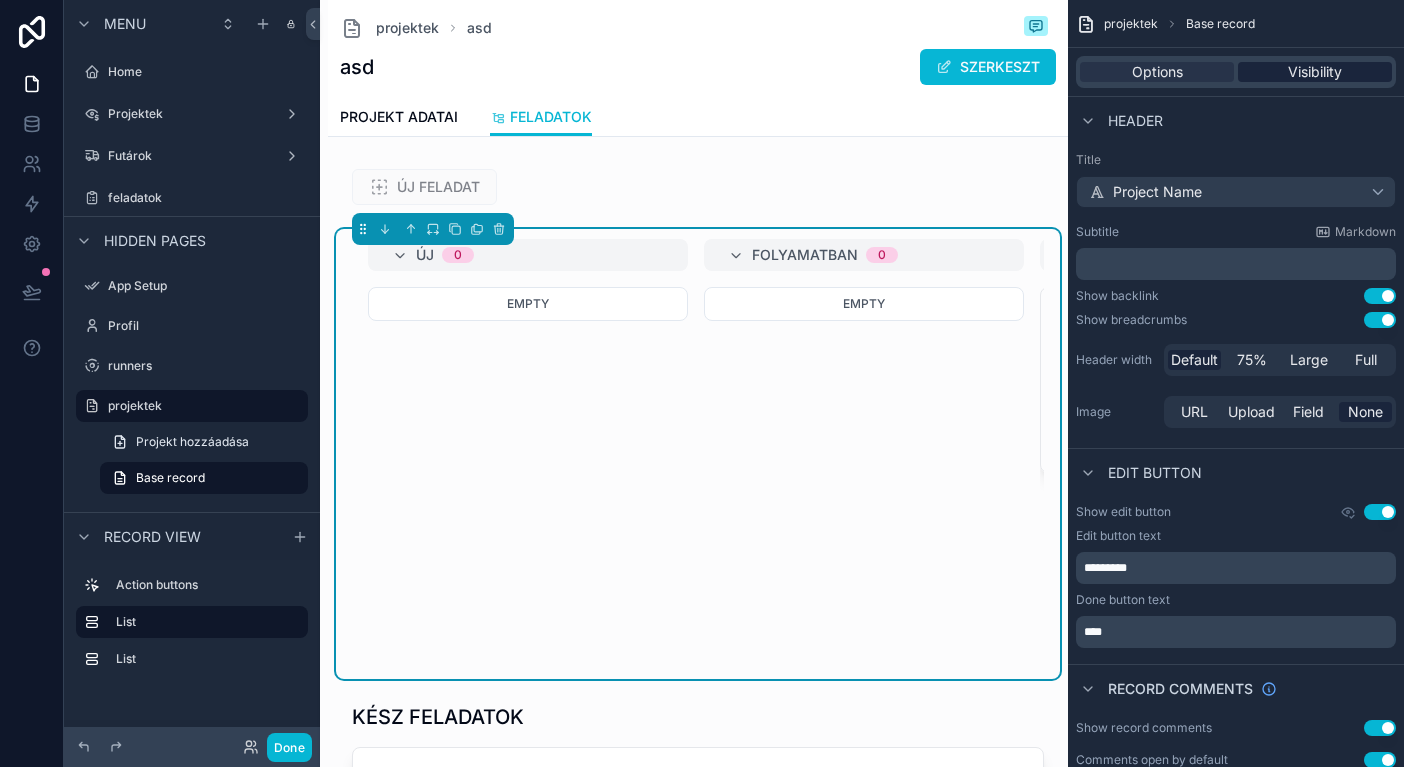 click on "Visibility" at bounding box center [1315, 72] 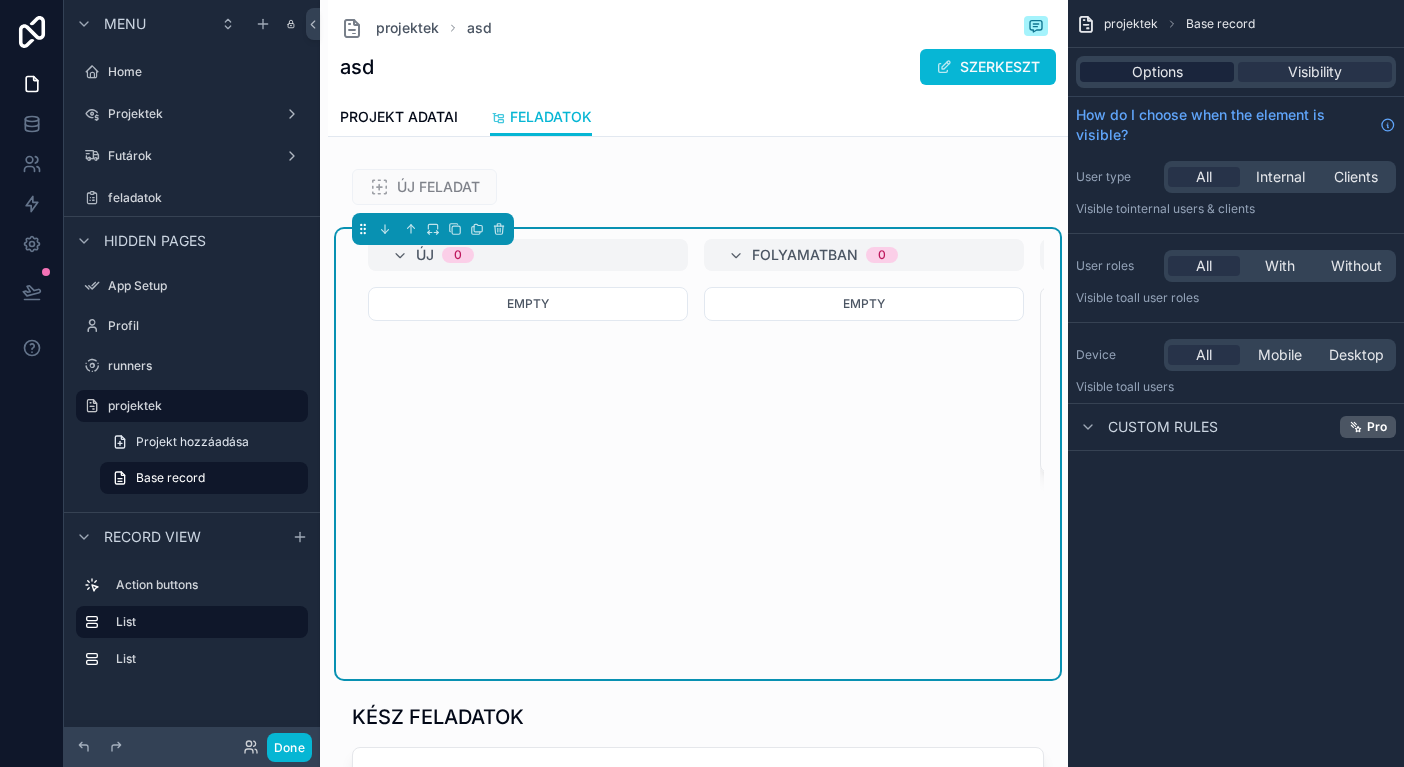 click on "Options" at bounding box center [1157, 72] 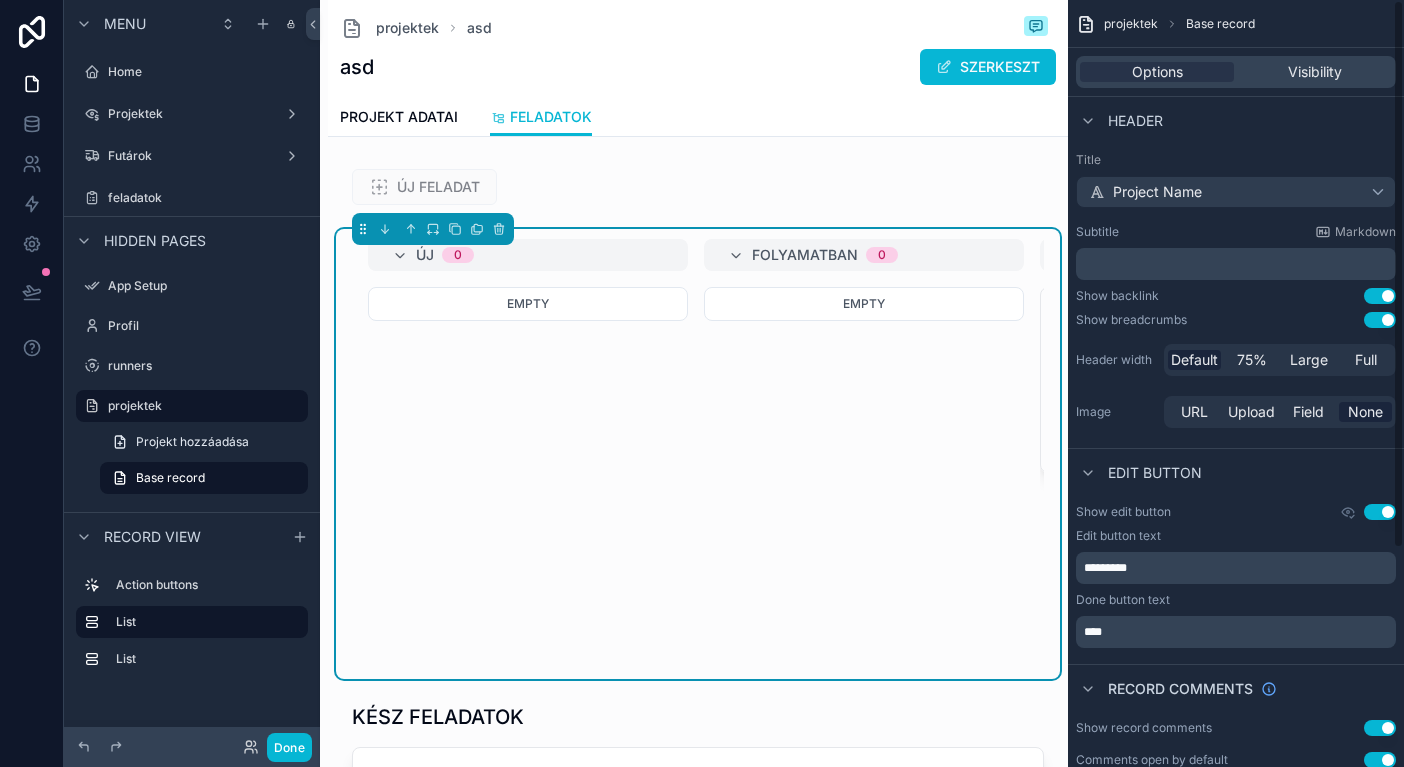 scroll, scrollTop: 0, scrollLeft: 0, axis: both 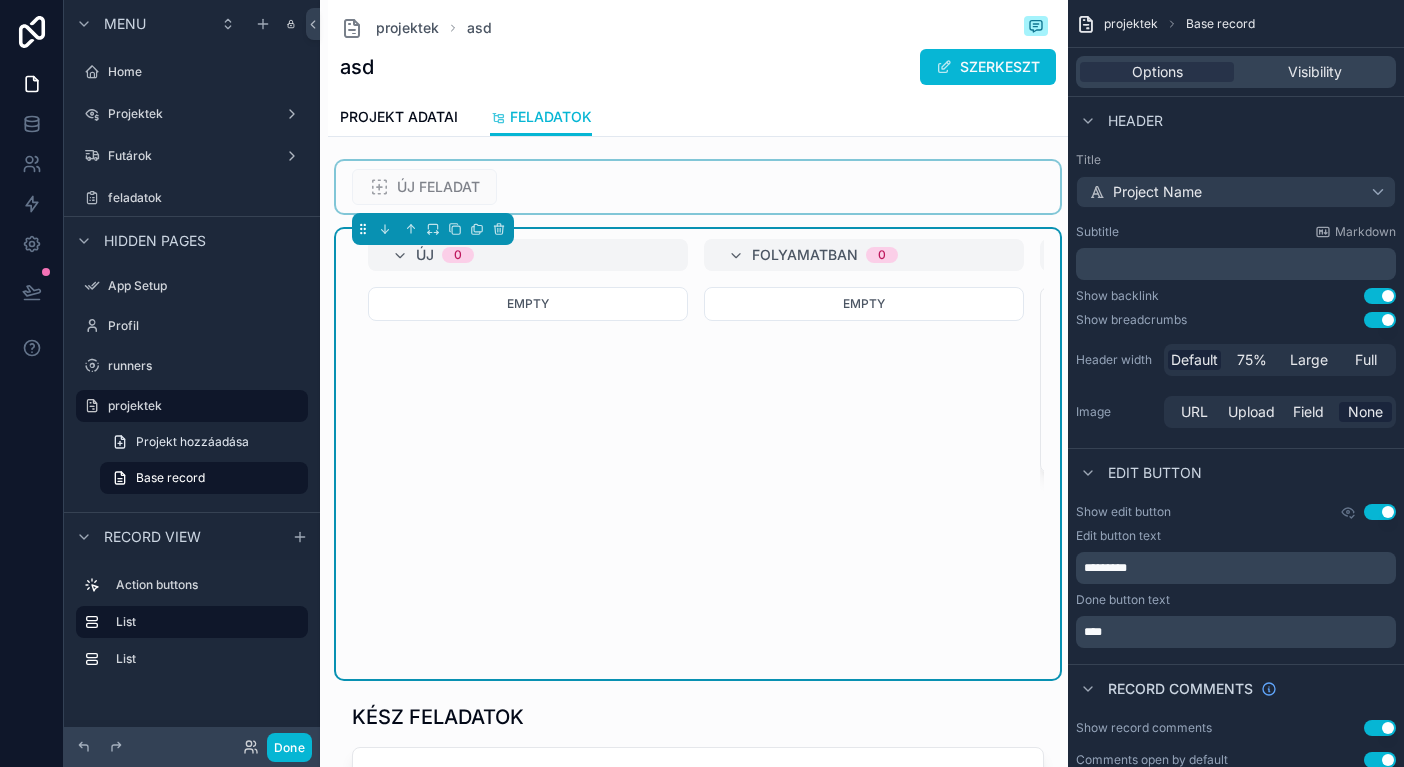 click at bounding box center (698, 187) 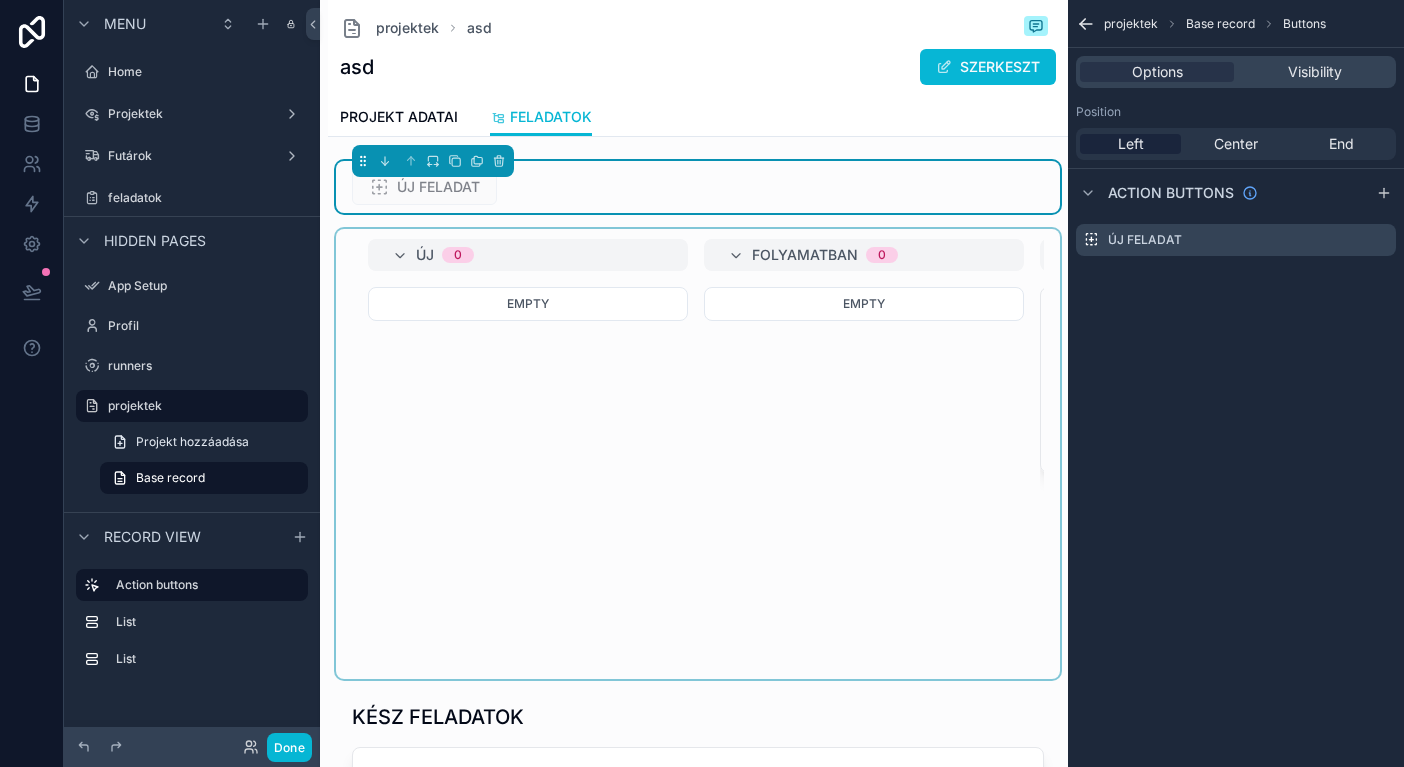 click at bounding box center (698, 454) 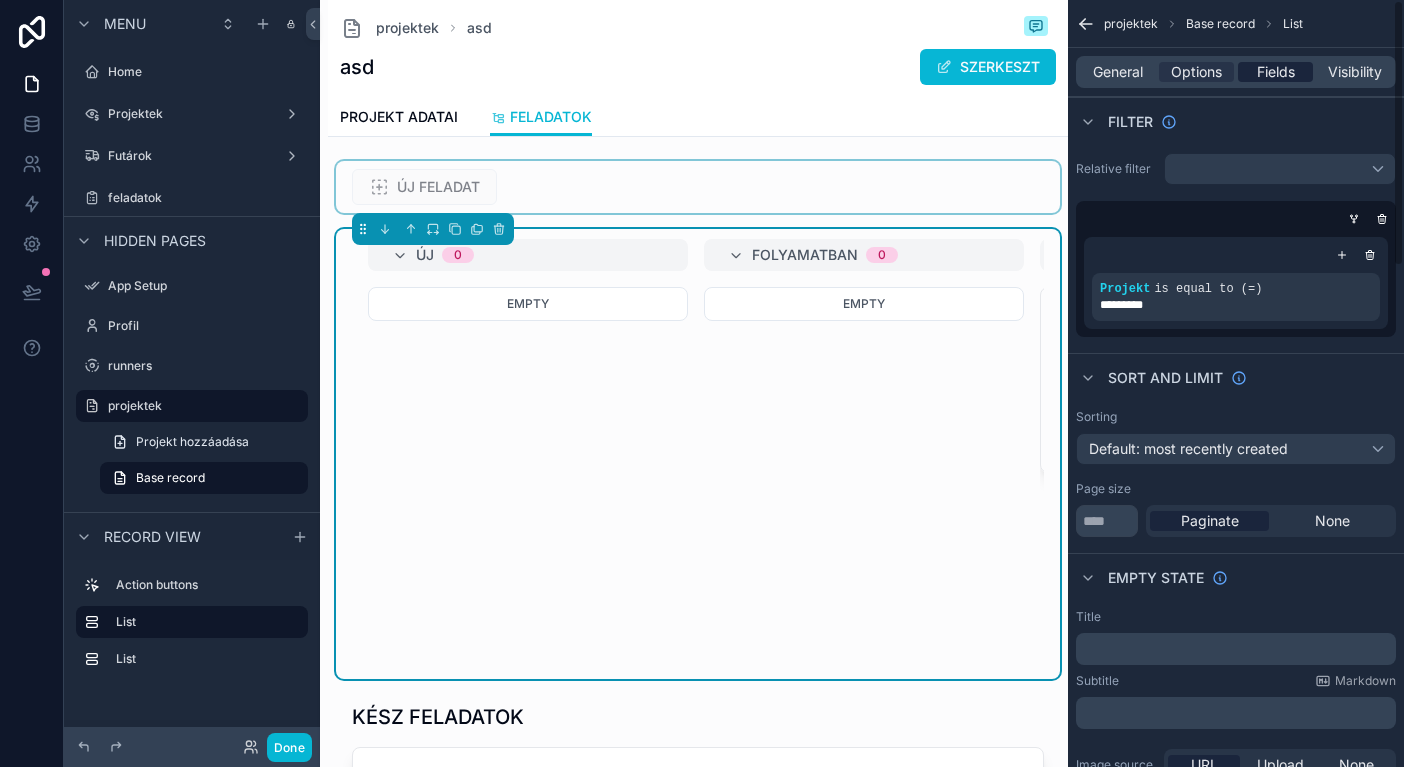 click on "Fields" at bounding box center [1276, 72] 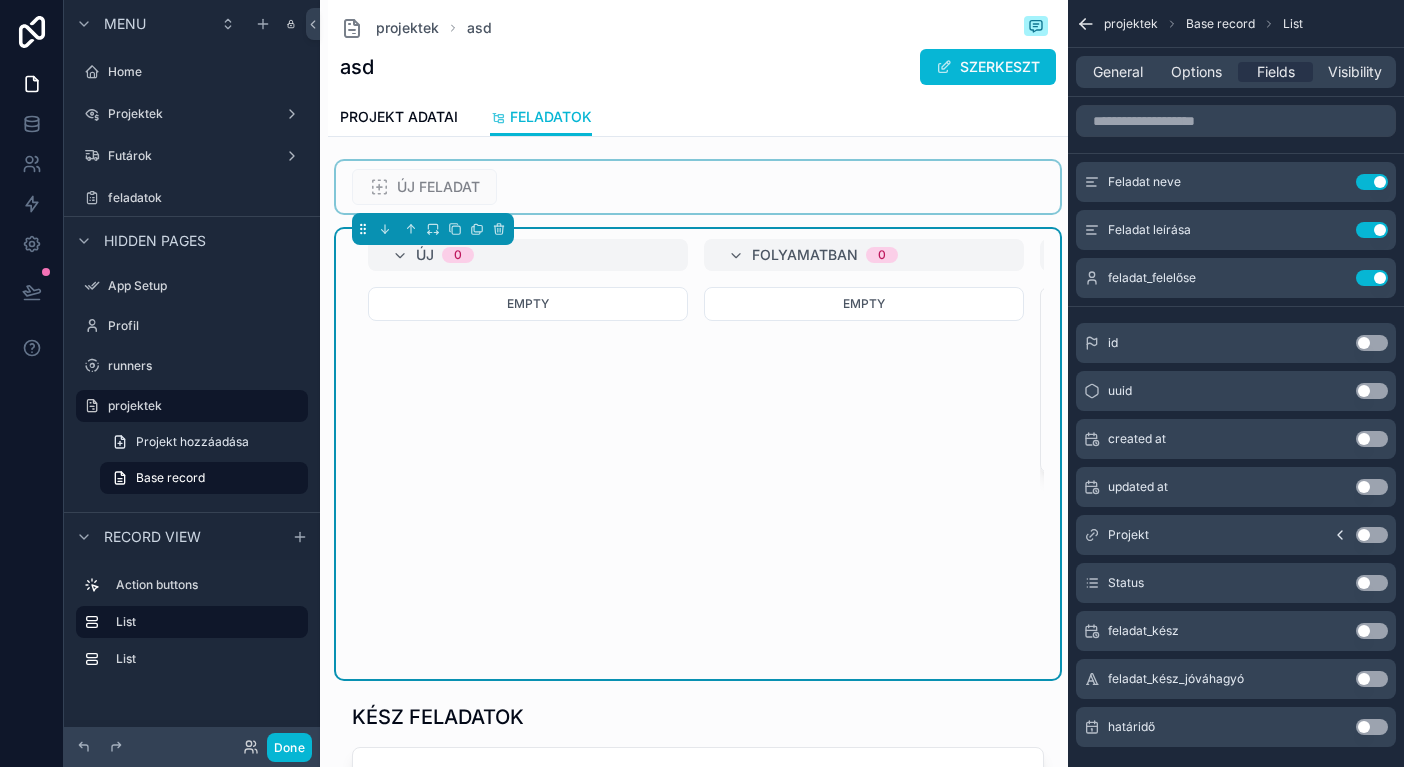 click on "Use setting" at bounding box center [1372, 727] 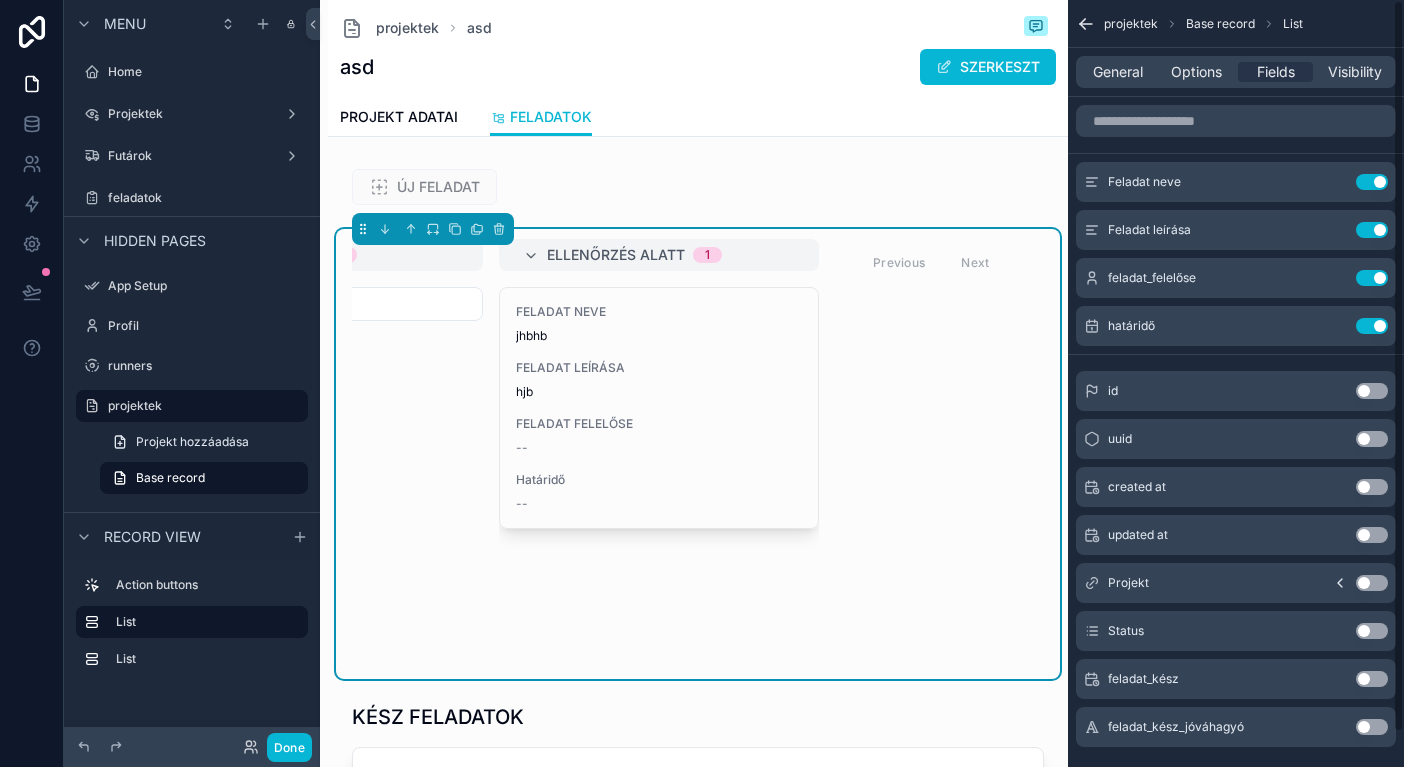 scroll, scrollTop: 0, scrollLeft: 540, axis: horizontal 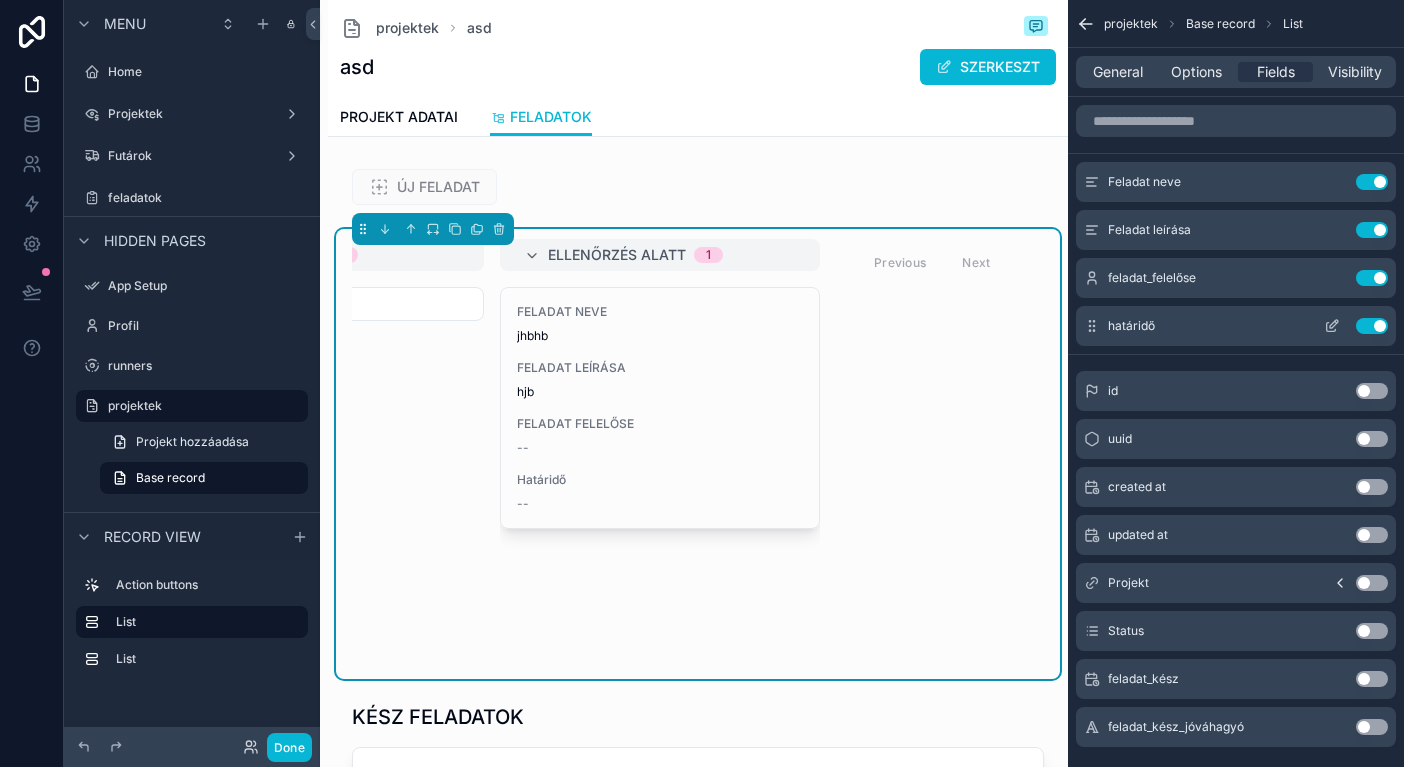 click 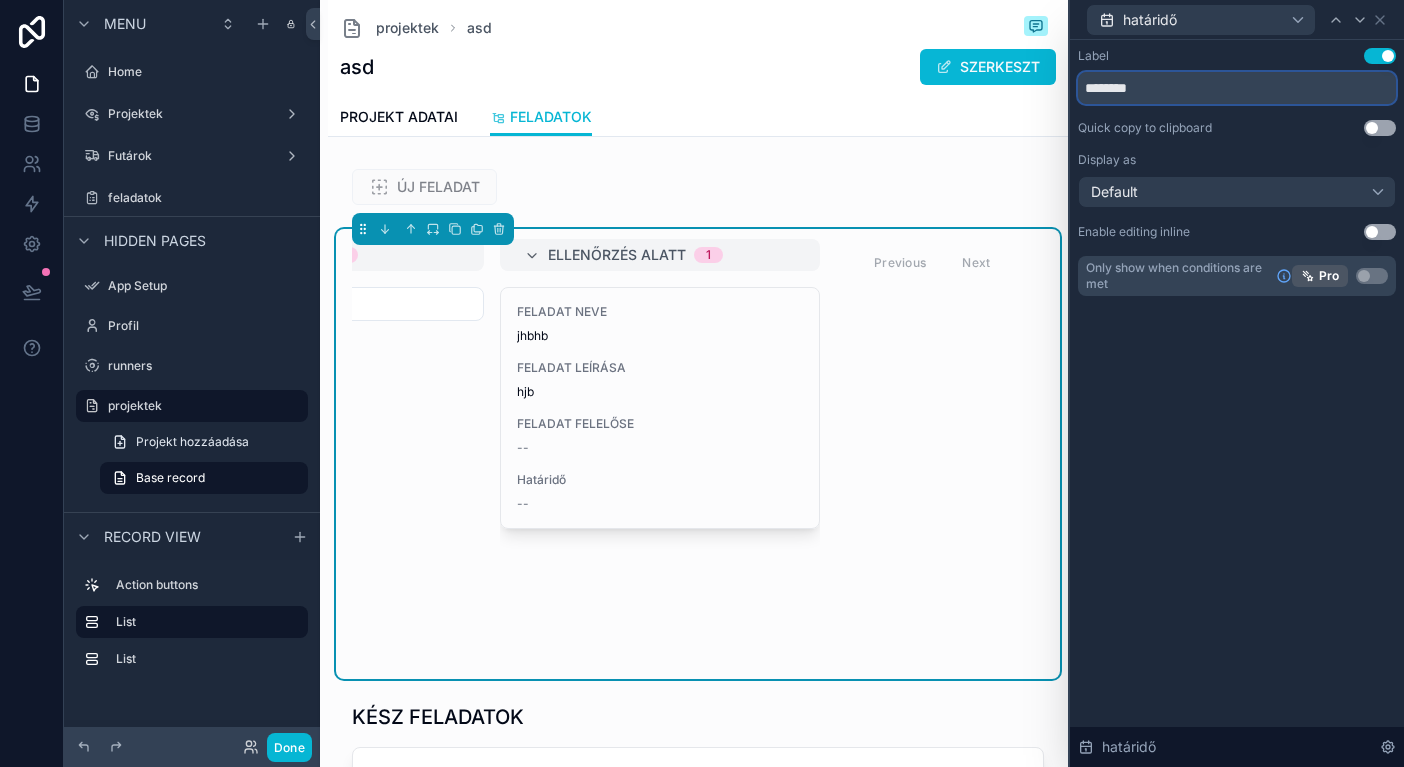 click on "********" at bounding box center [1237, 88] 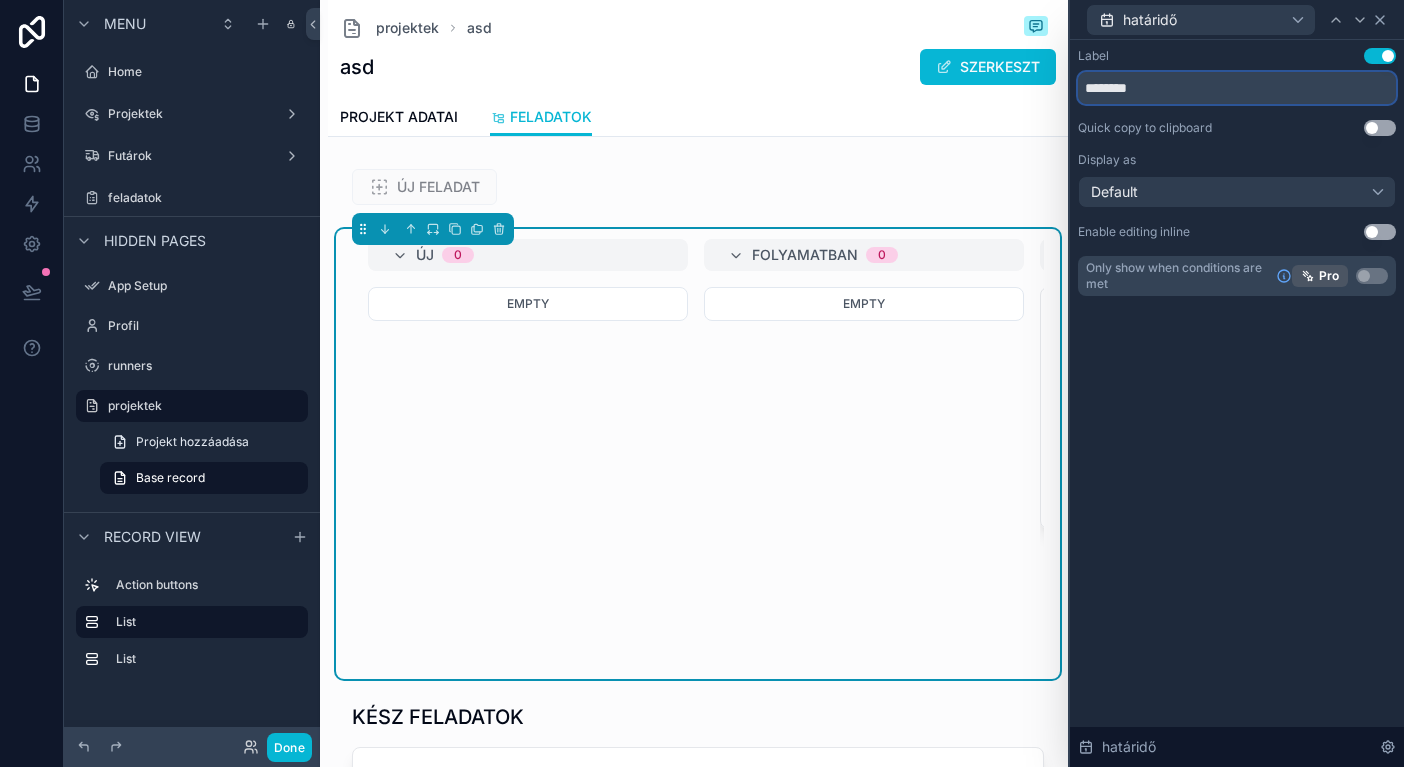 type on "********" 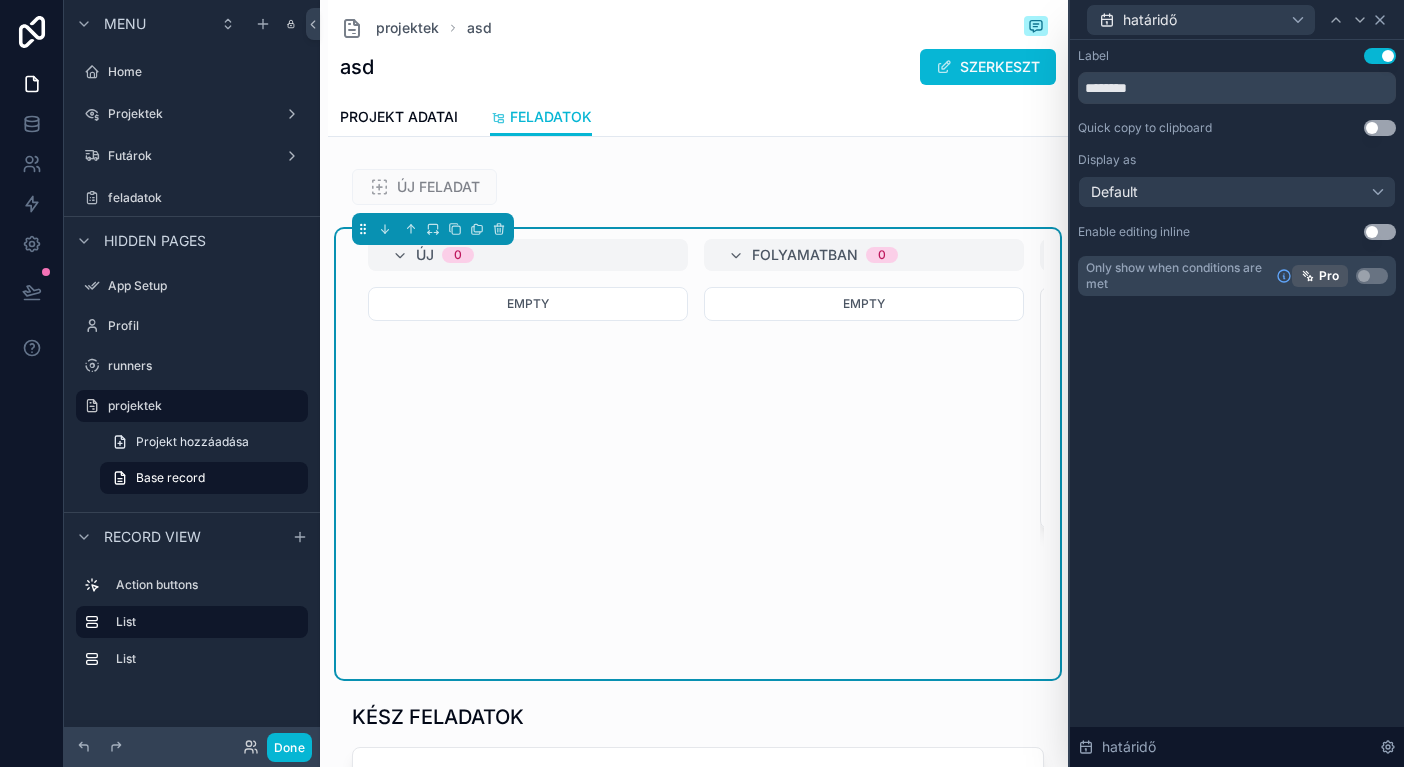 click 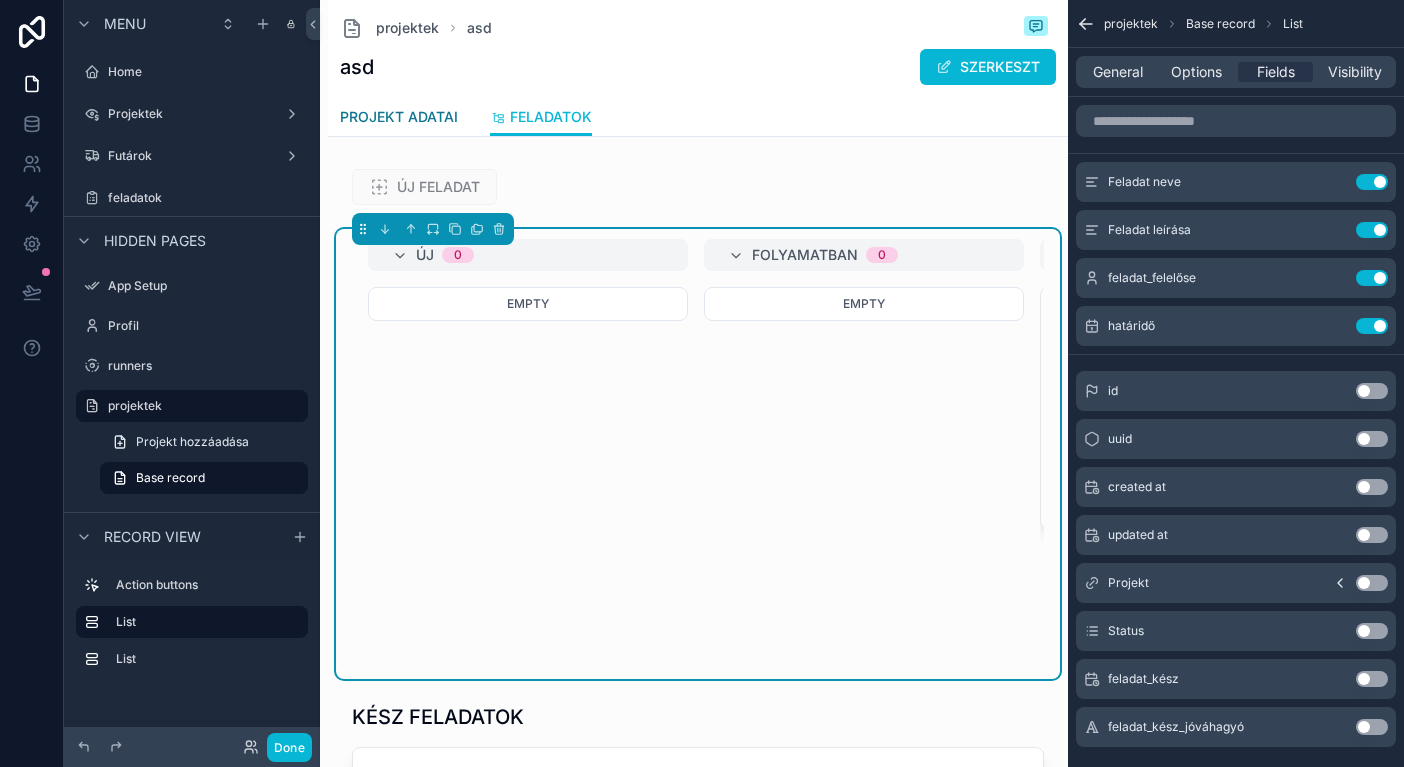 scroll, scrollTop: 0, scrollLeft: 0, axis: both 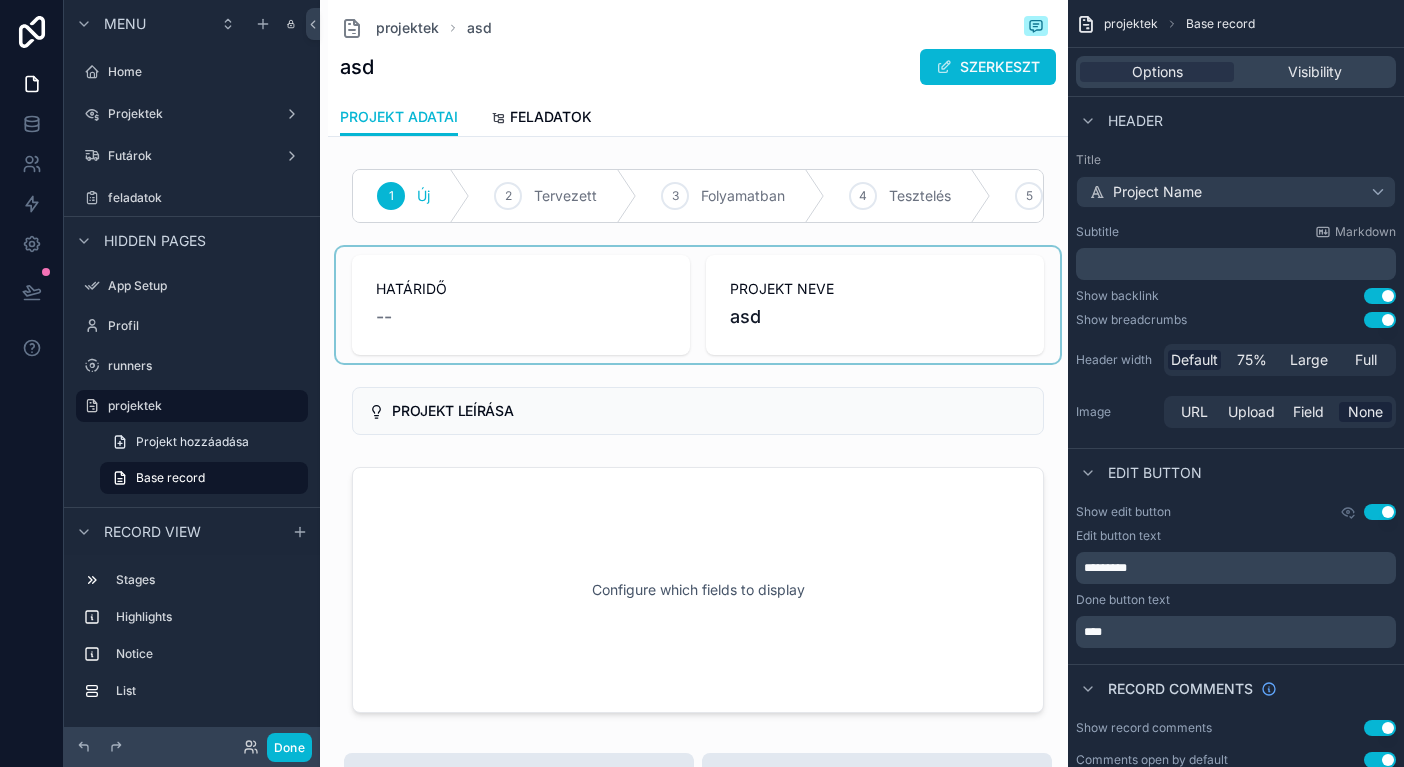 click at bounding box center (698, 305) 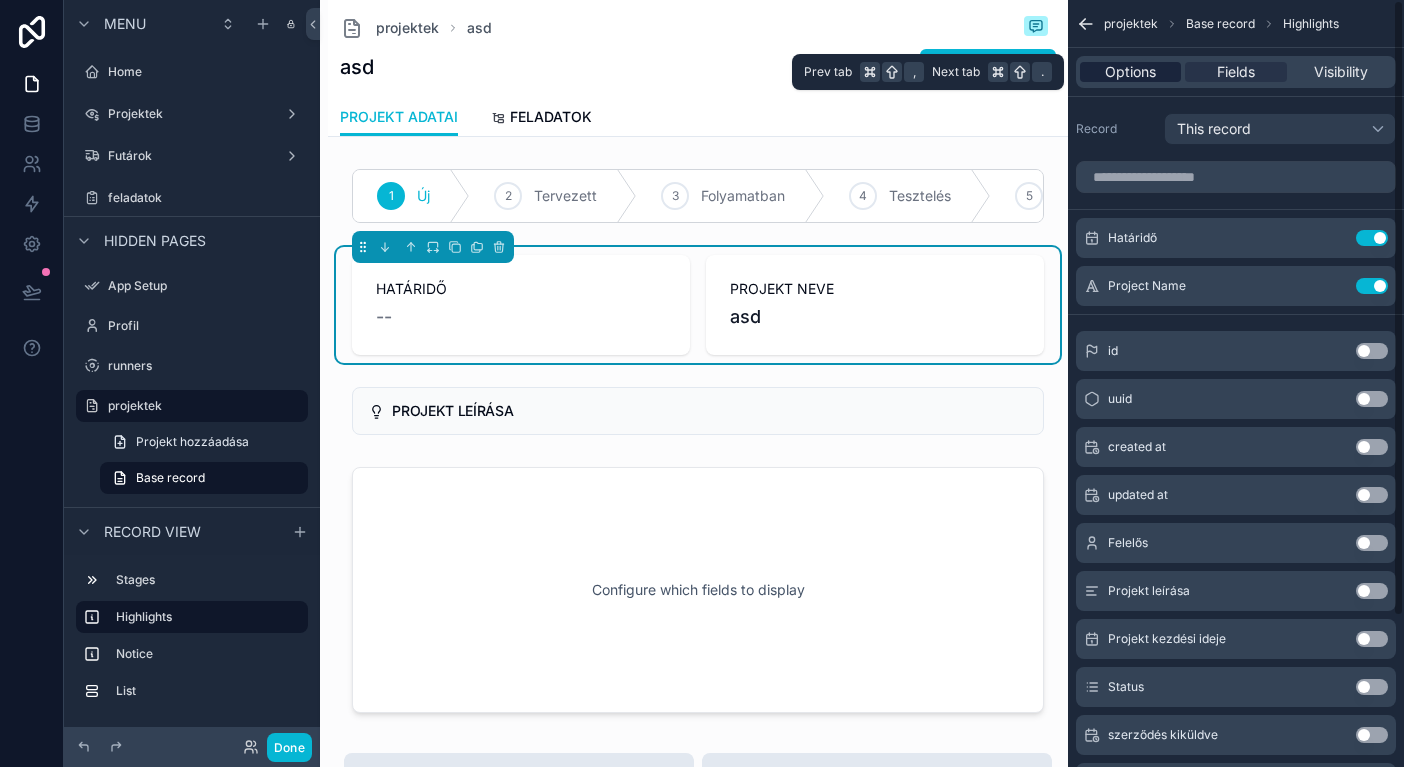 click on "Options" at bounding box center [1130, 72] 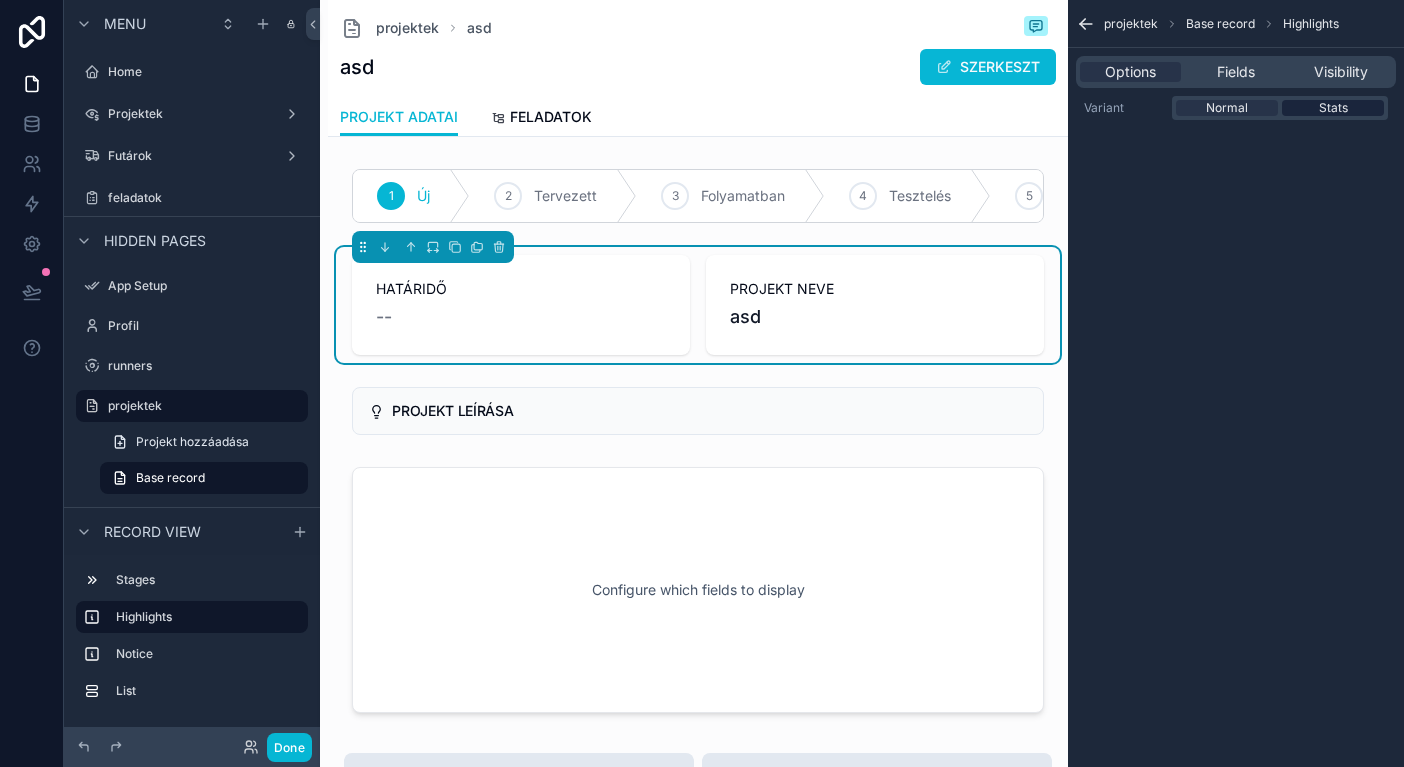 click on "Stats" at bounding box center (1333, 108) 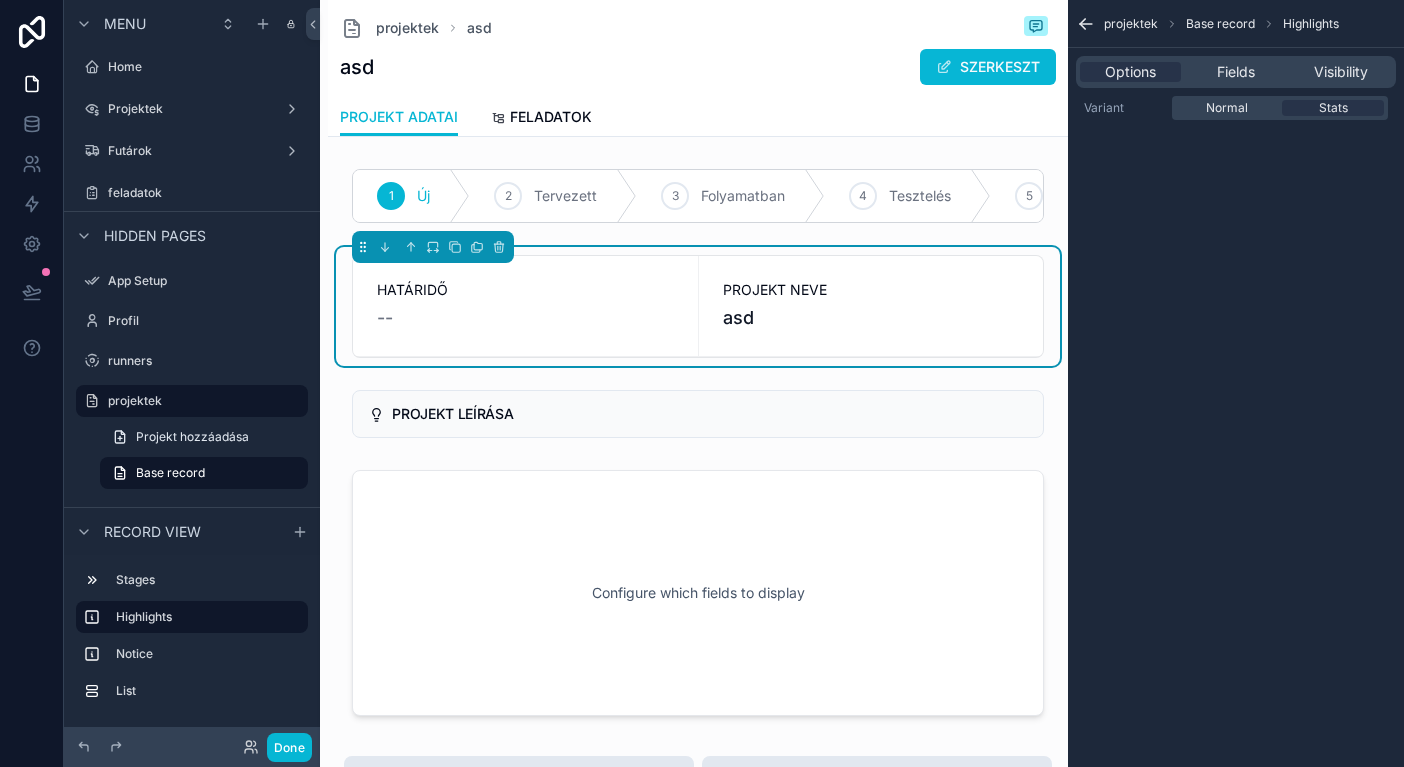 click on "Normal Stats" at bounding box center [1280, 108] 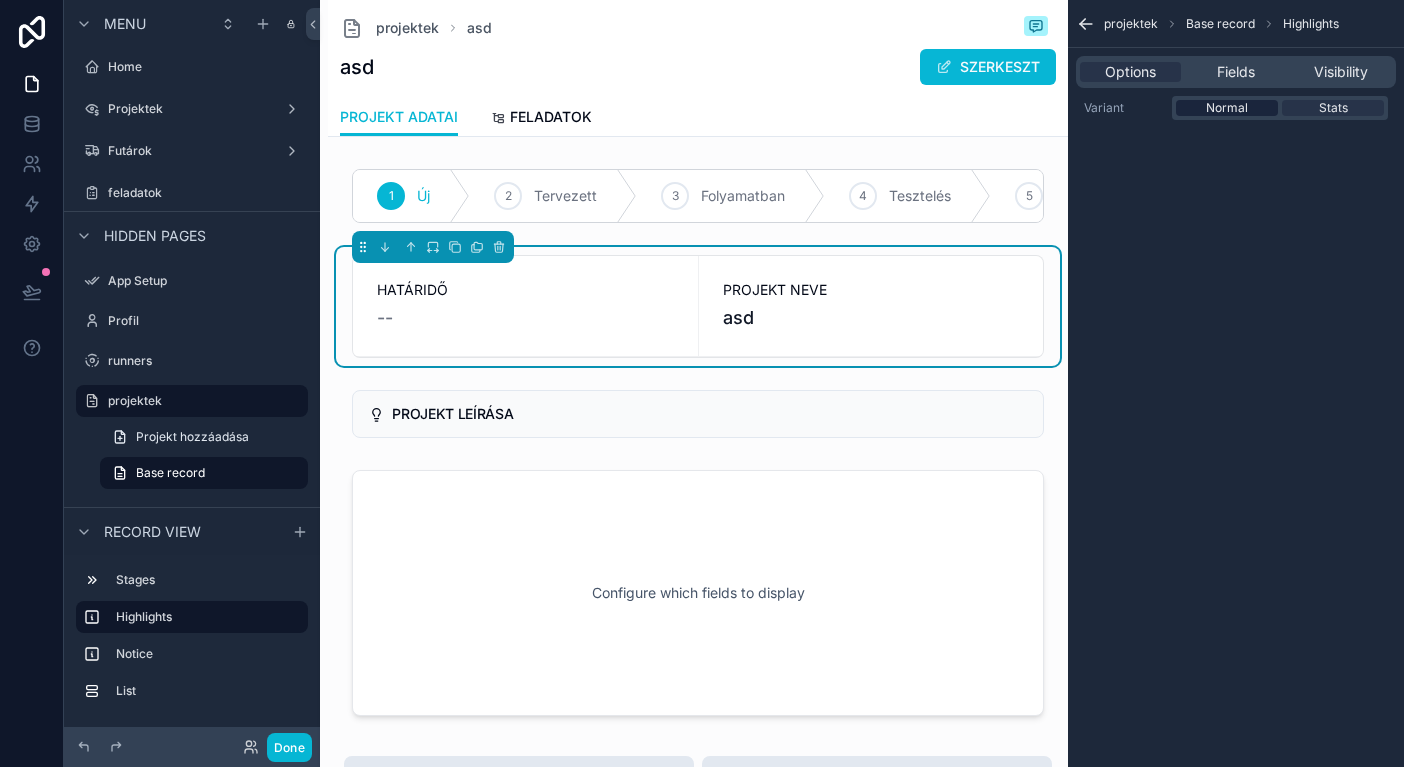 click on "Normal" at bounding box center [1227, 108] 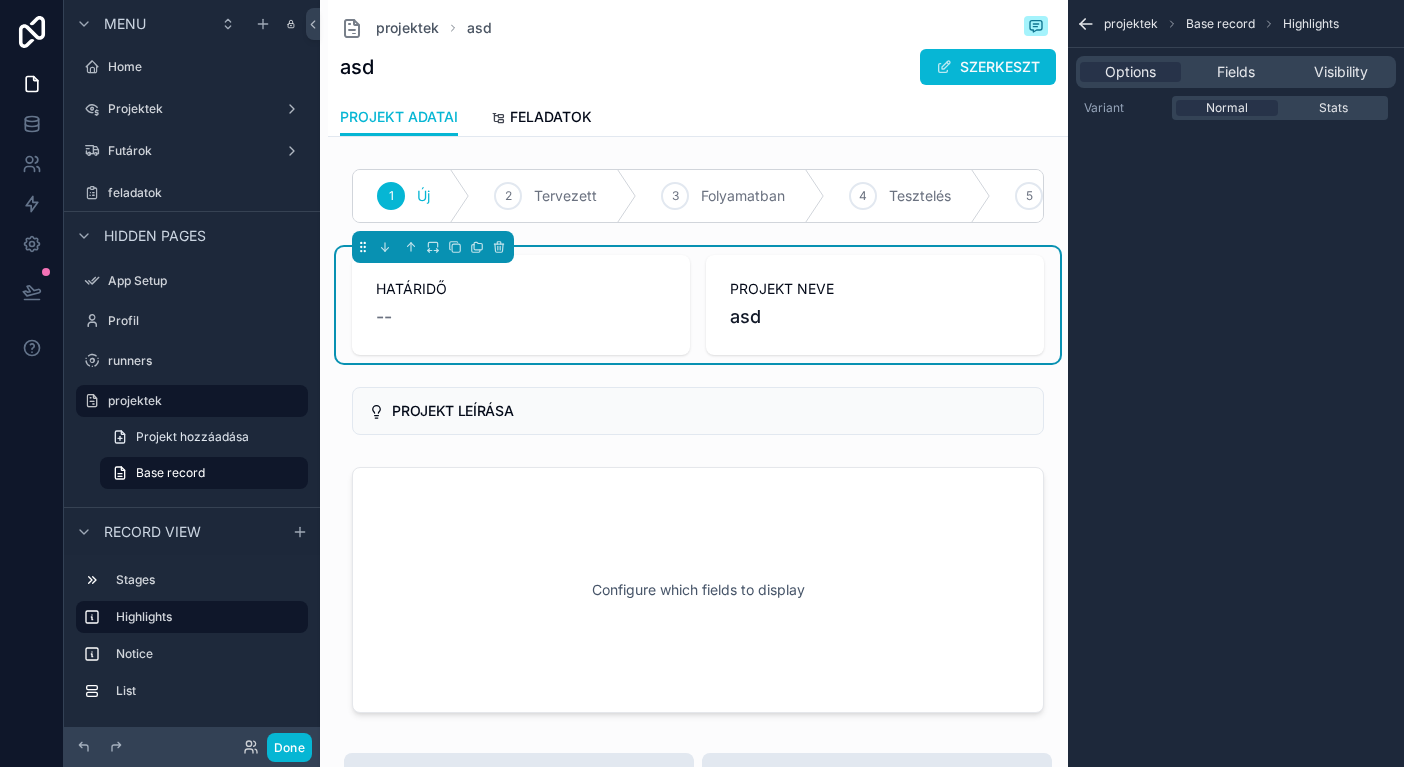 click on "projektek Base record Highlights" at bounding box center [1236, 24] 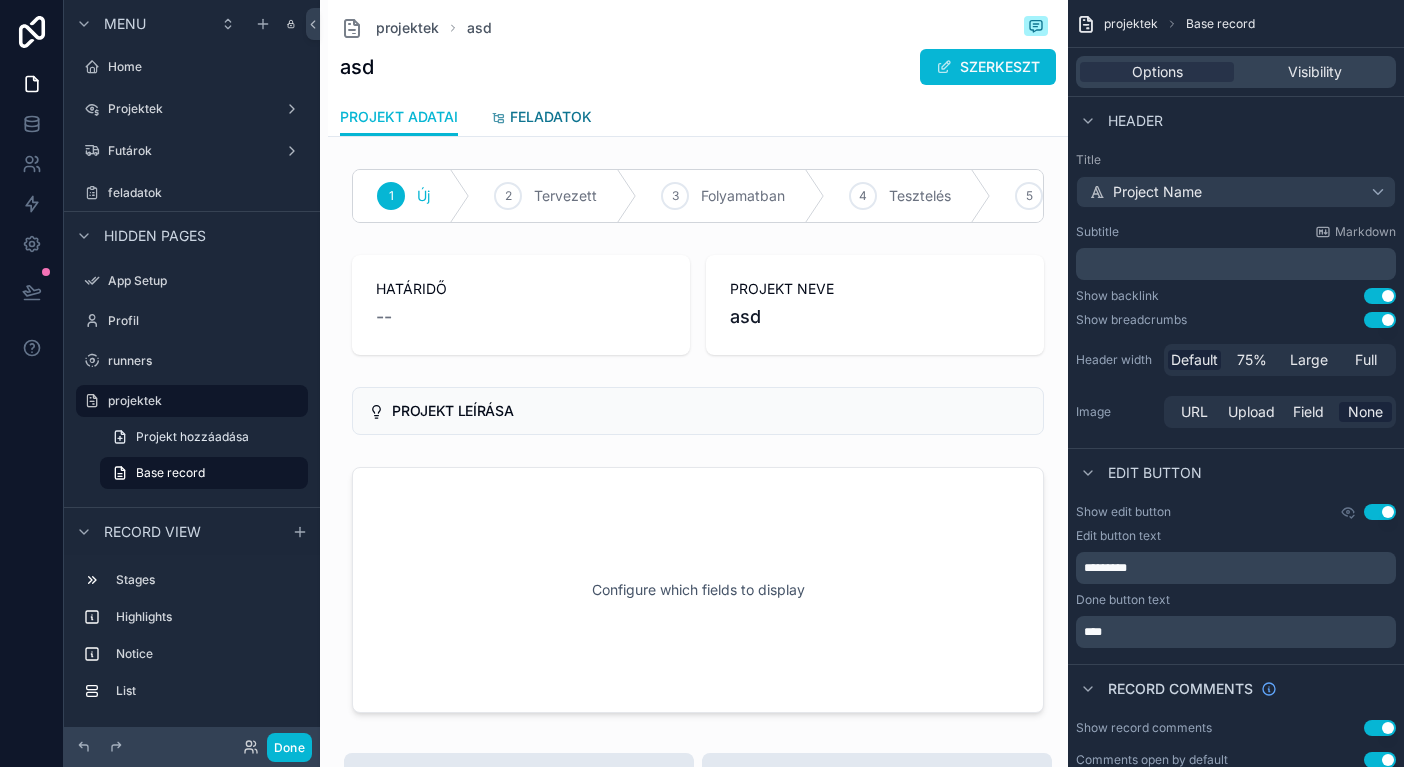 scroll, scrollTop: -2, scrollLeft: 0, axis: vertical 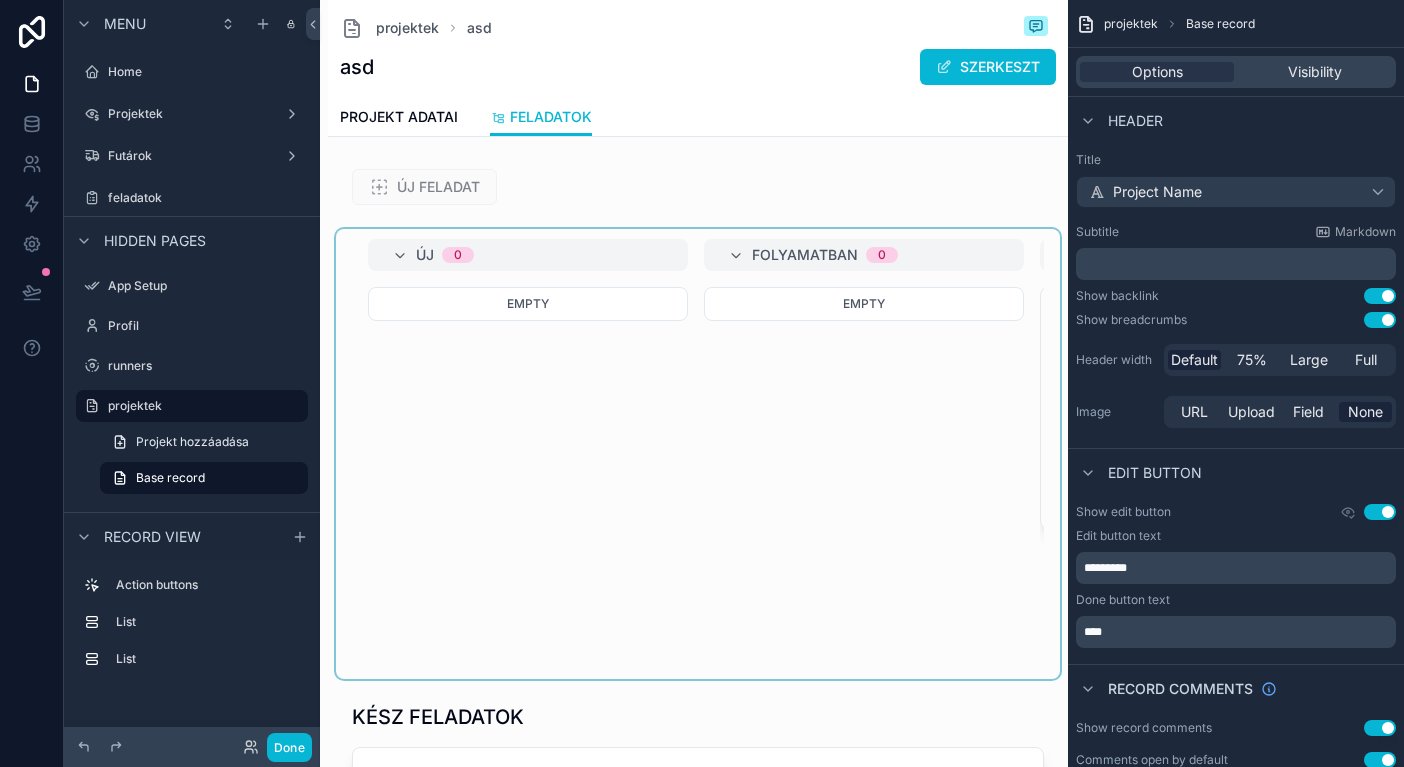 click at bounding box center (698, 454) 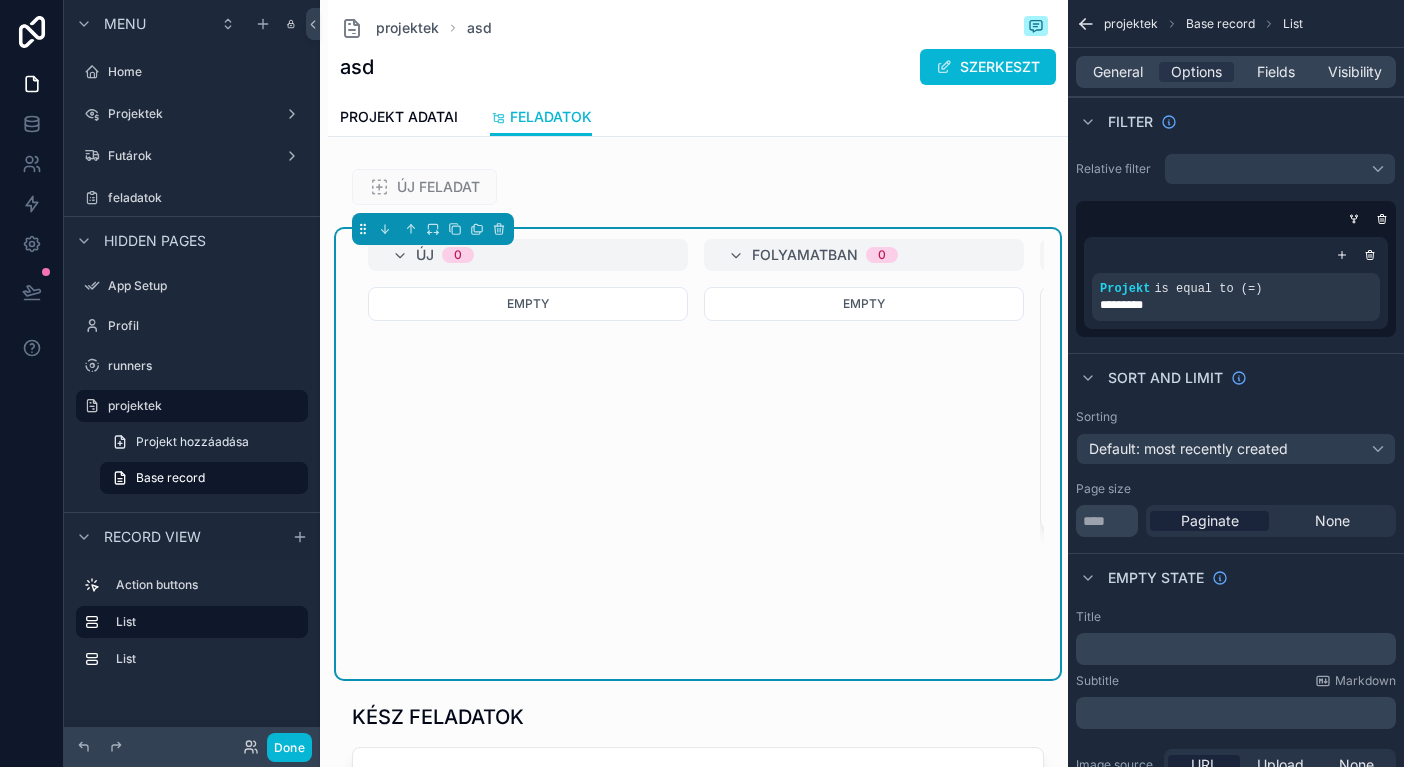 scroll, scrollTop: 0, scrollLeft: 0, axis: both 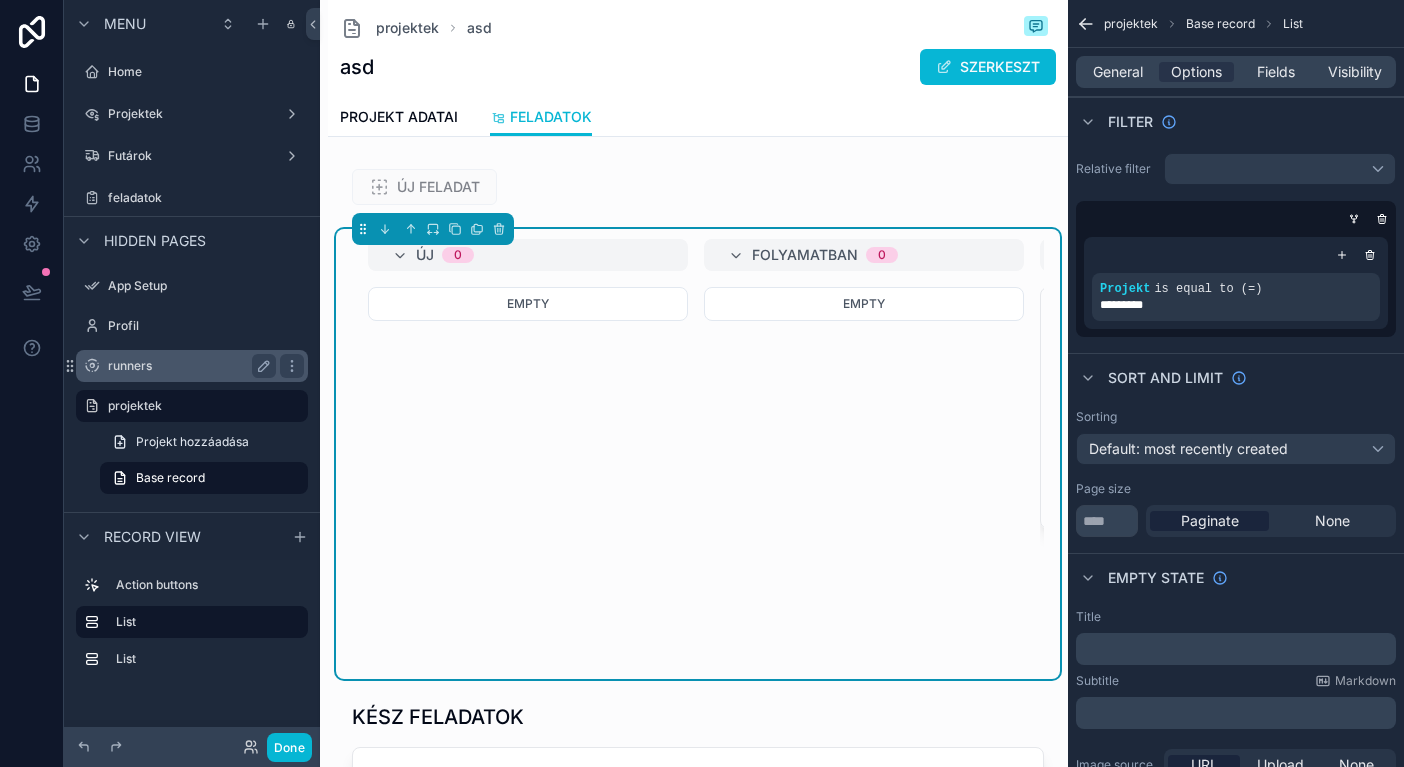 click on "runners" at bounding box center (192, 366) 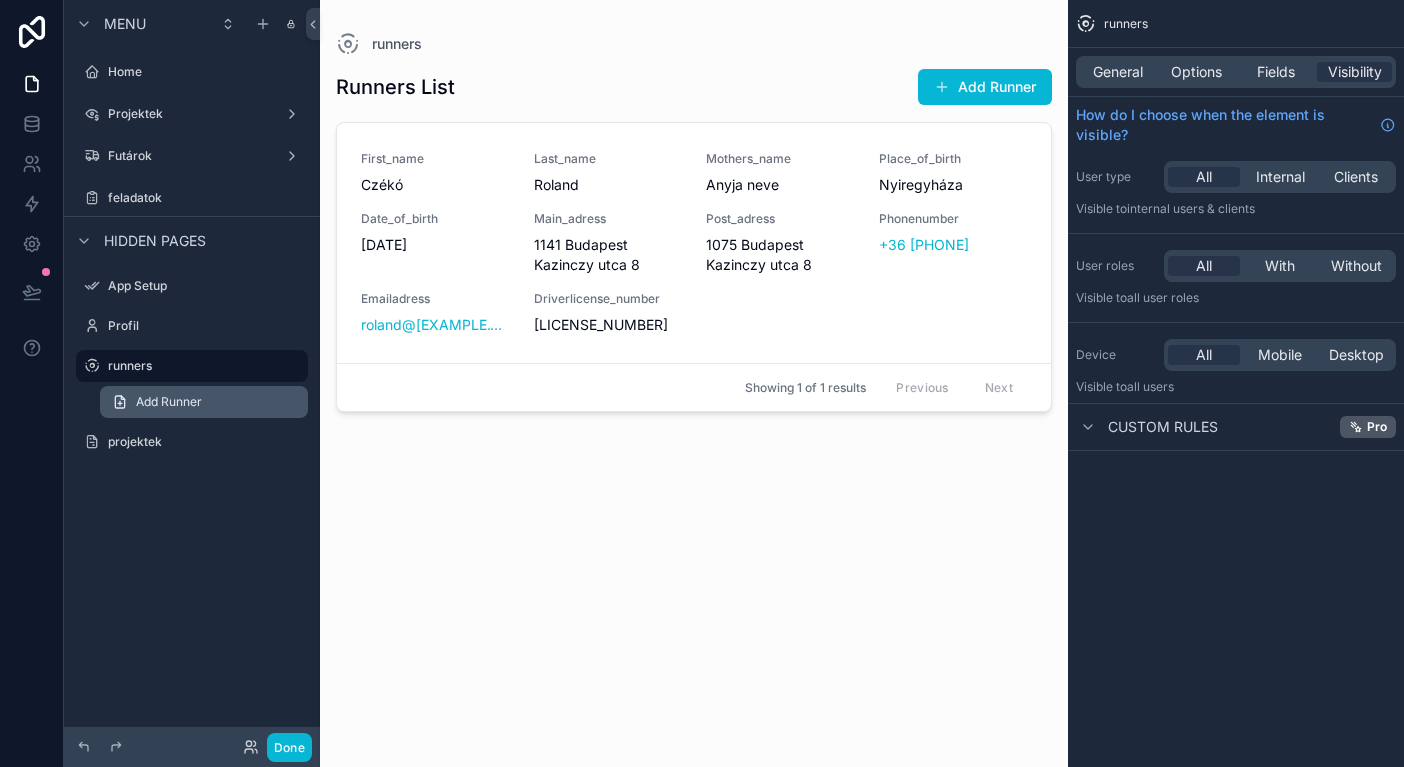 click on "Add Runner" at bounding box center (169, 402) 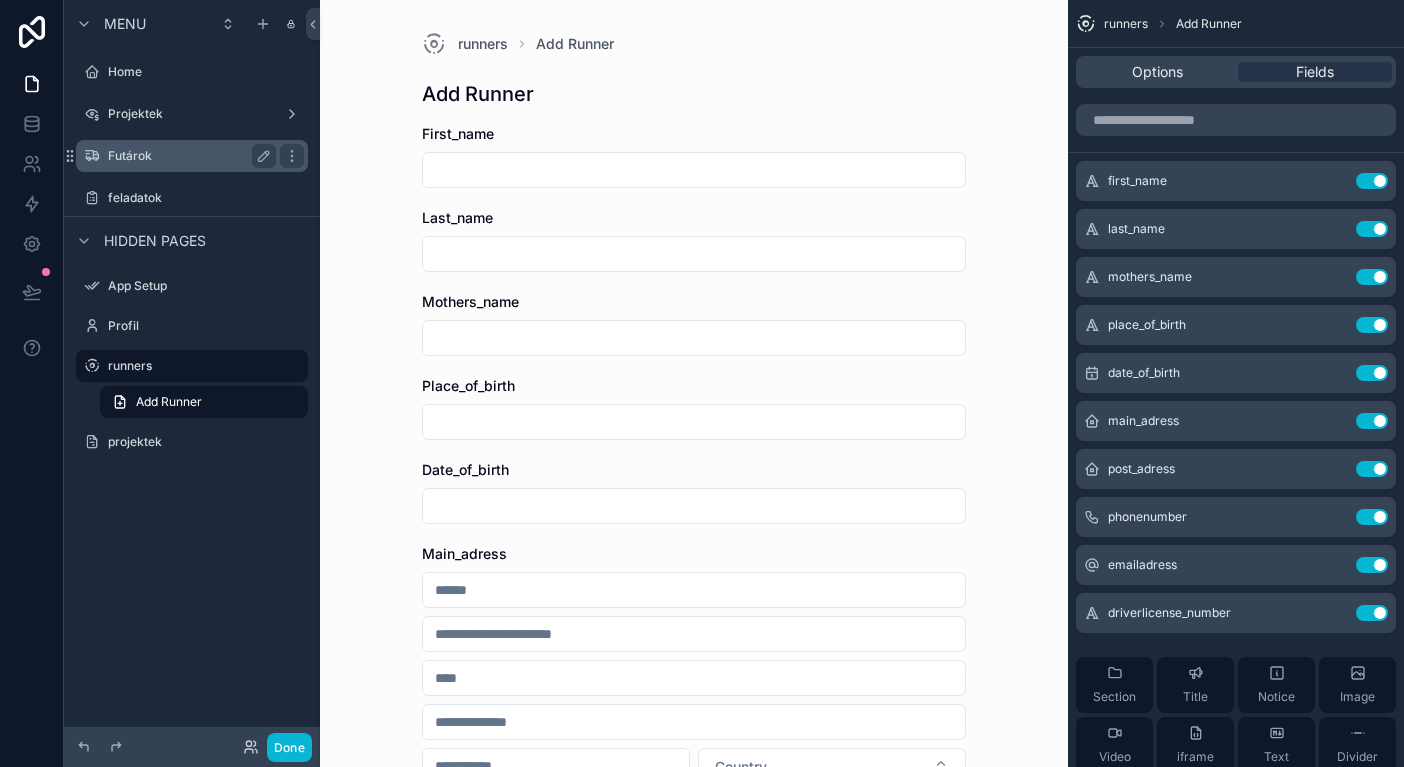 scroll, scrollTop: 0, scrollLeft: 0, axis: both 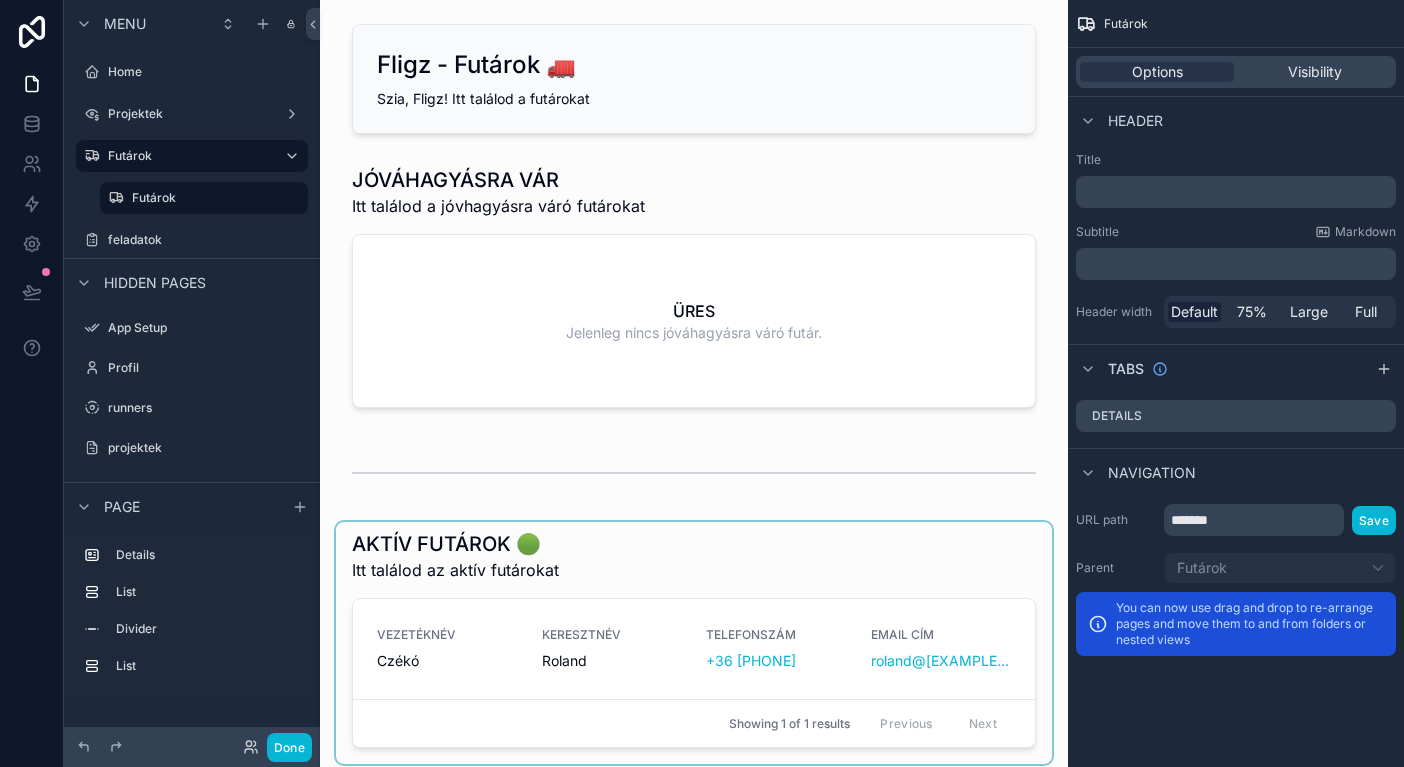click at bounding box center (694, 643) 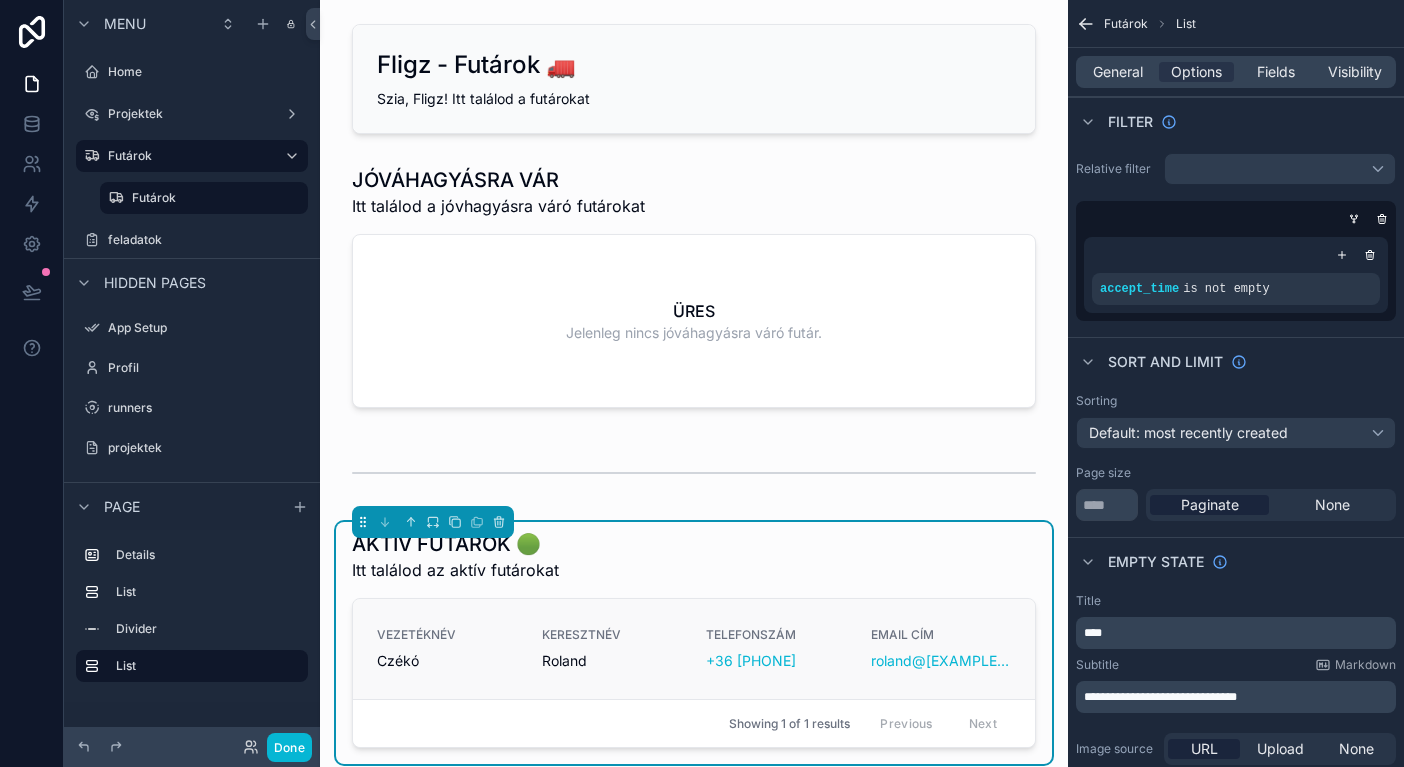 click on "VEZETÉKNÉV [LAST] KERESZTNÉV [FIRST] TELEFONSZÁM +36 70 734 2332 EMAIL CÍM [EMAIL]" at bounding box center [694, 649] 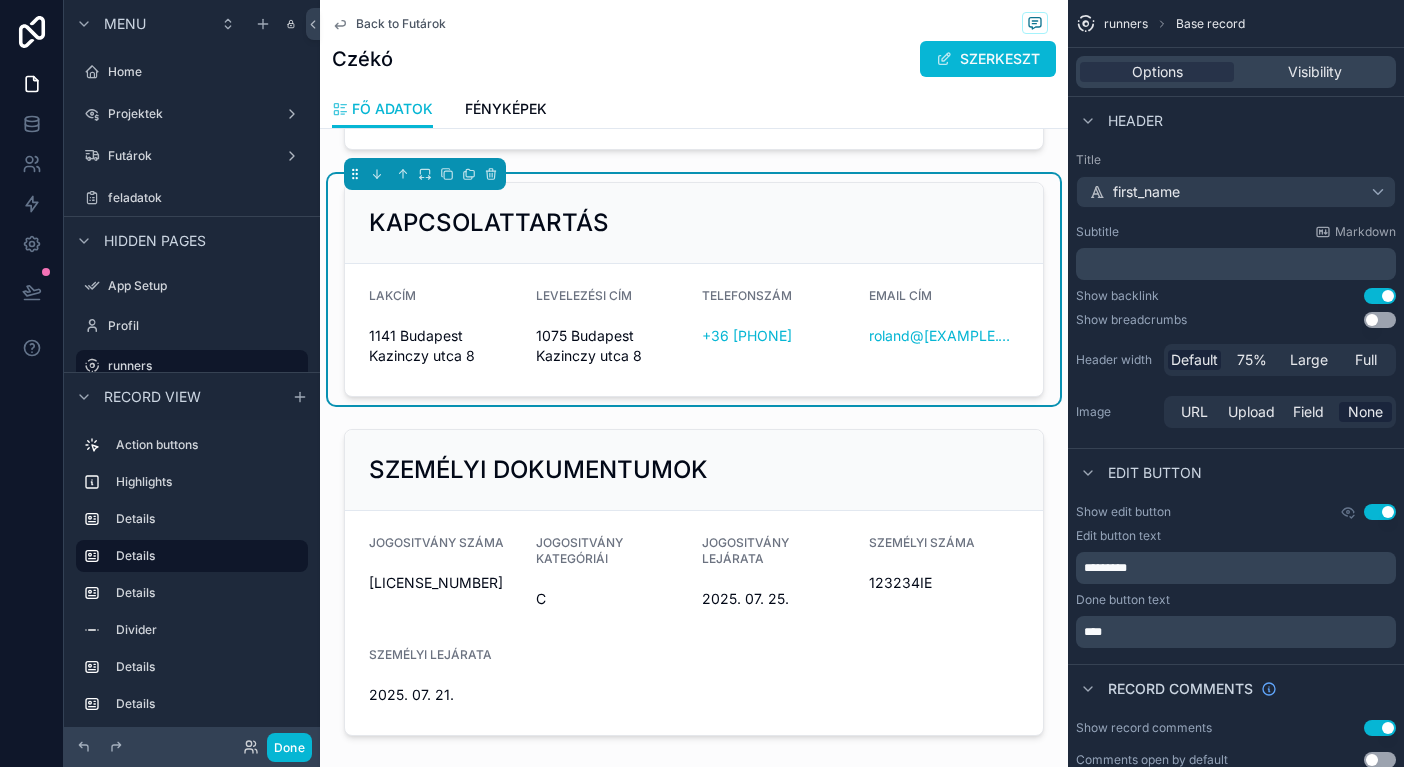 scroll, scrollTop: 382, scrollLeft: 0, axis: vertical 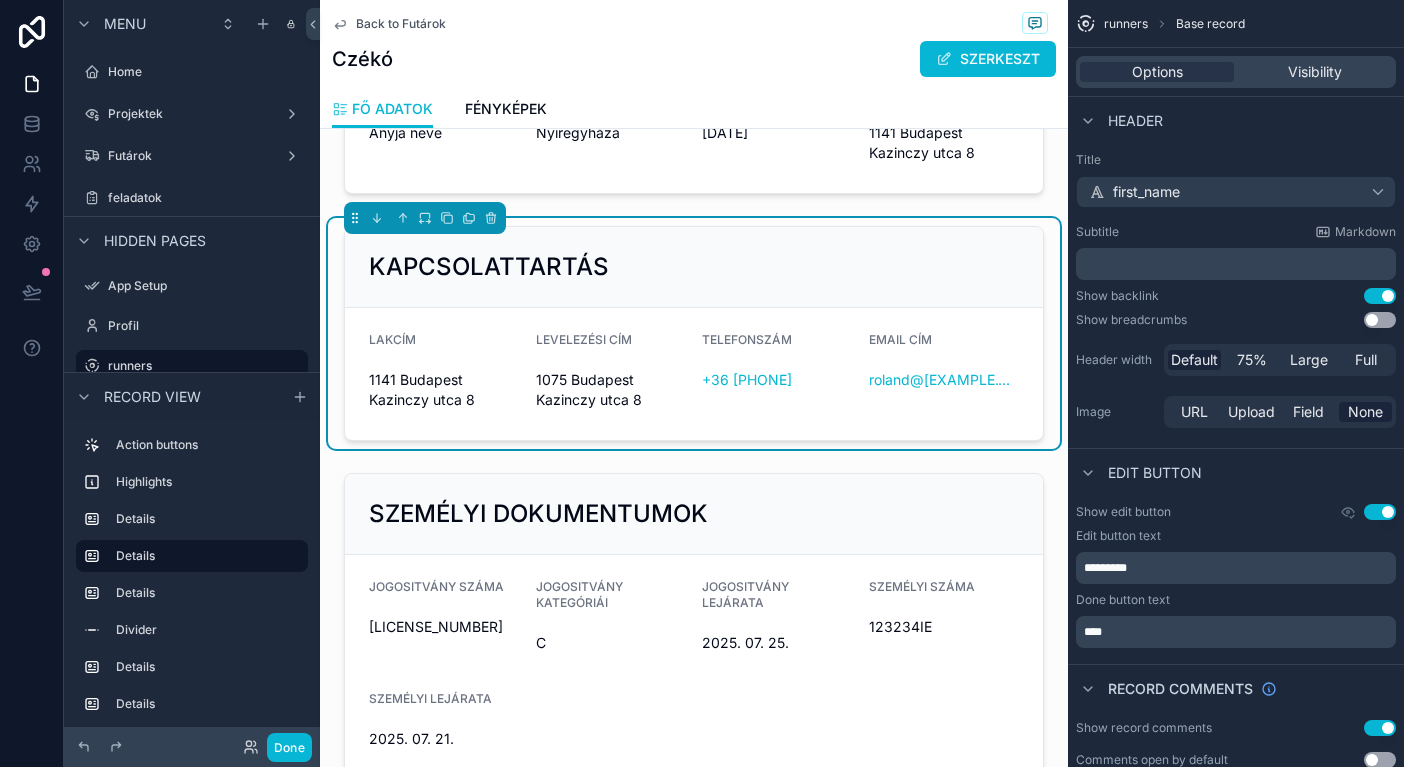 click on "Back to Futárok Czékó SZERKESZT" at bounding box center (694, 45) 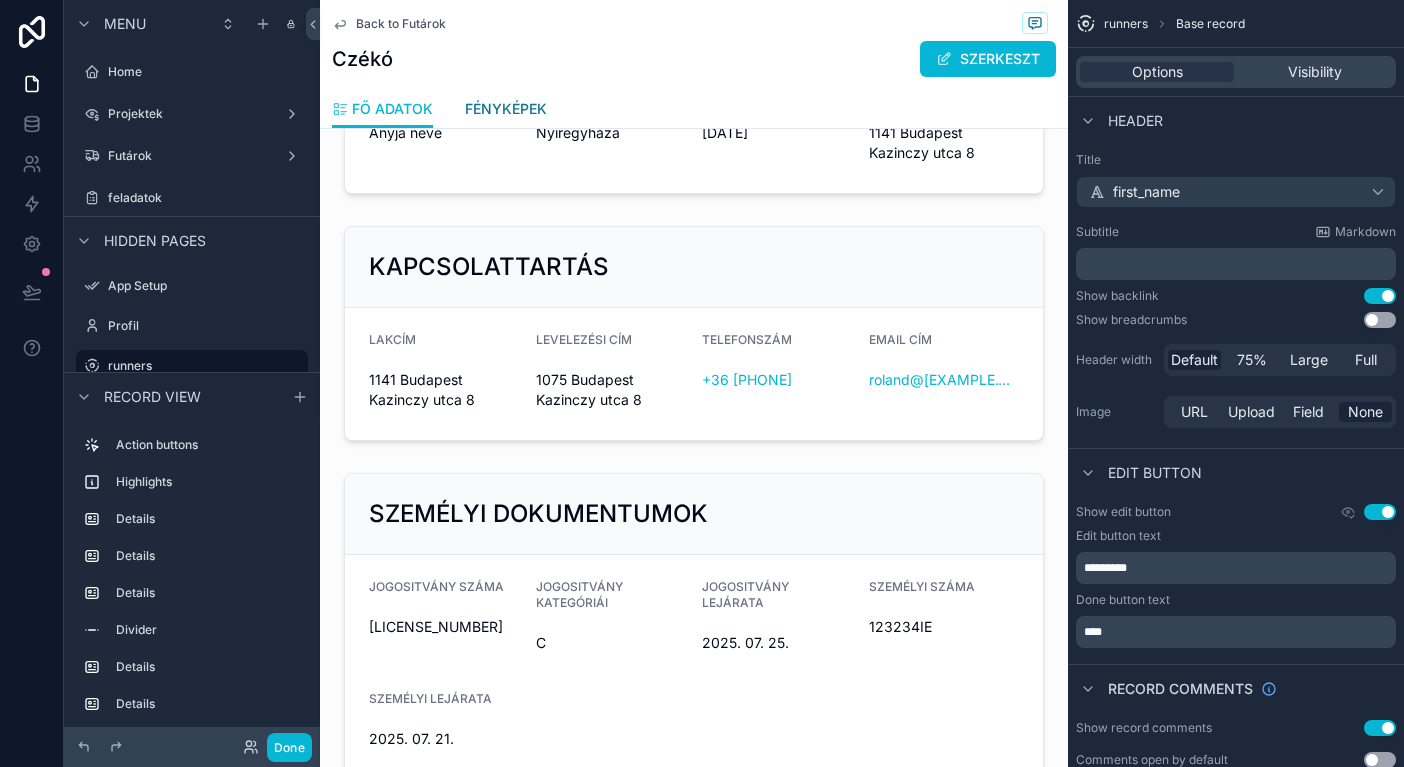click on "FÉNYKÉPEK" at bounding box center [506, 109] 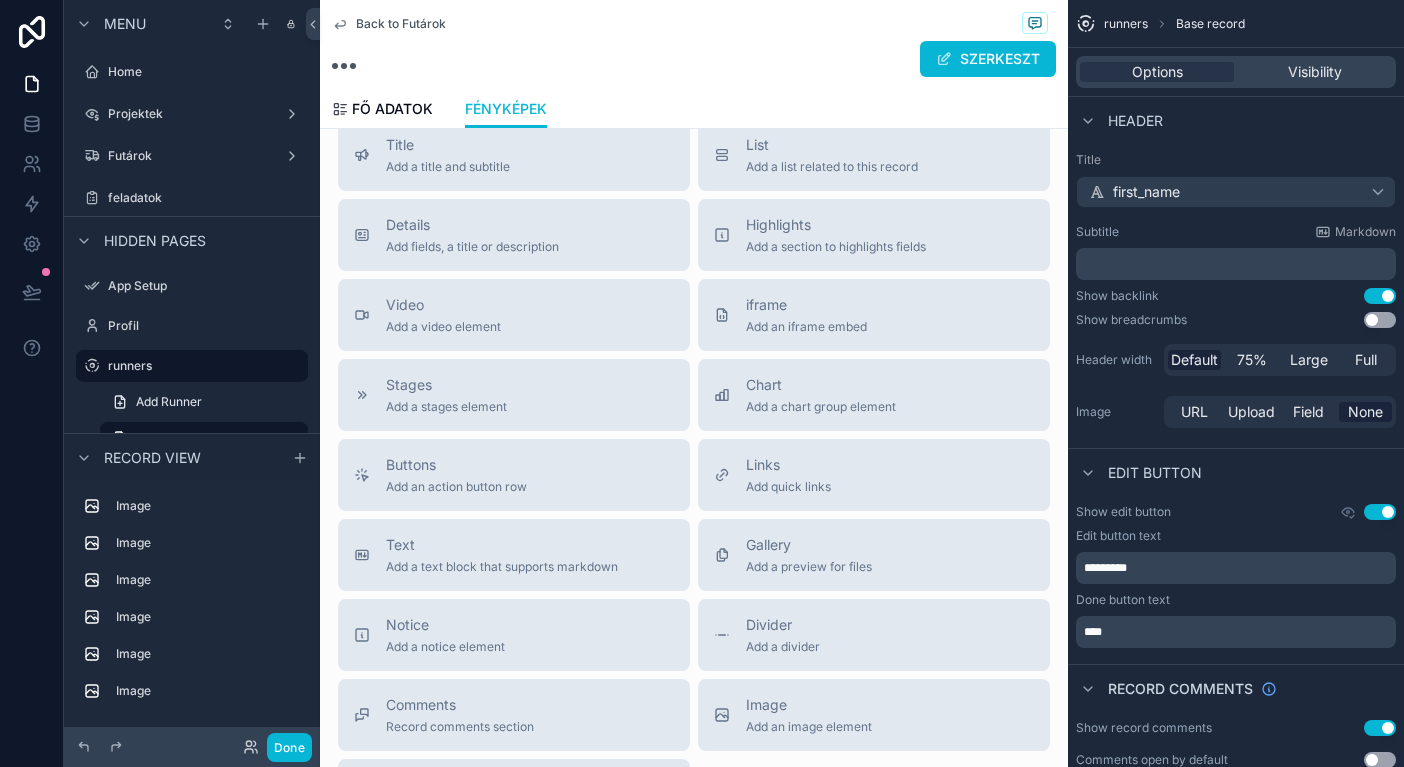 scroll, scrollTop: 0, scrollLeft: 0, axis: both 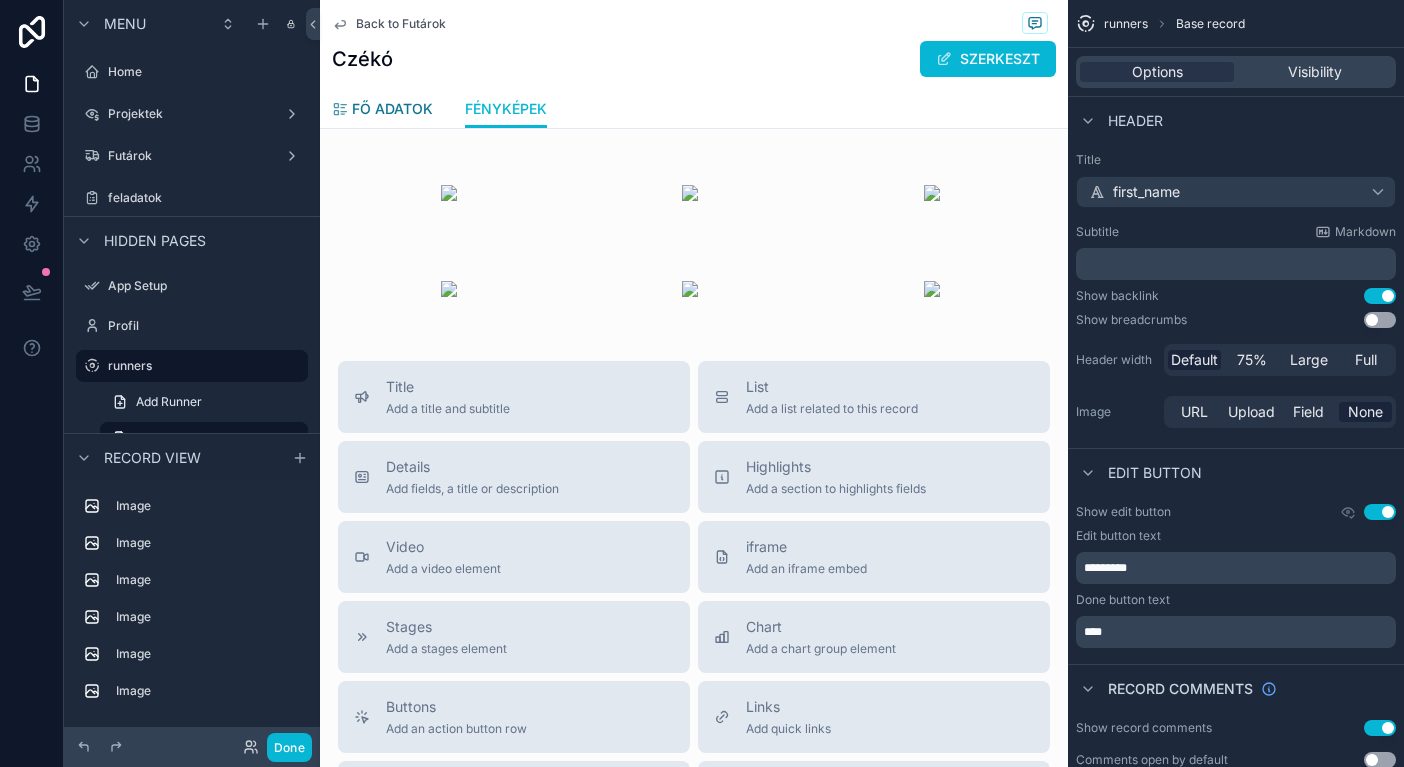 click on "FŐ ADATOK" at bounding box center [392, 109] 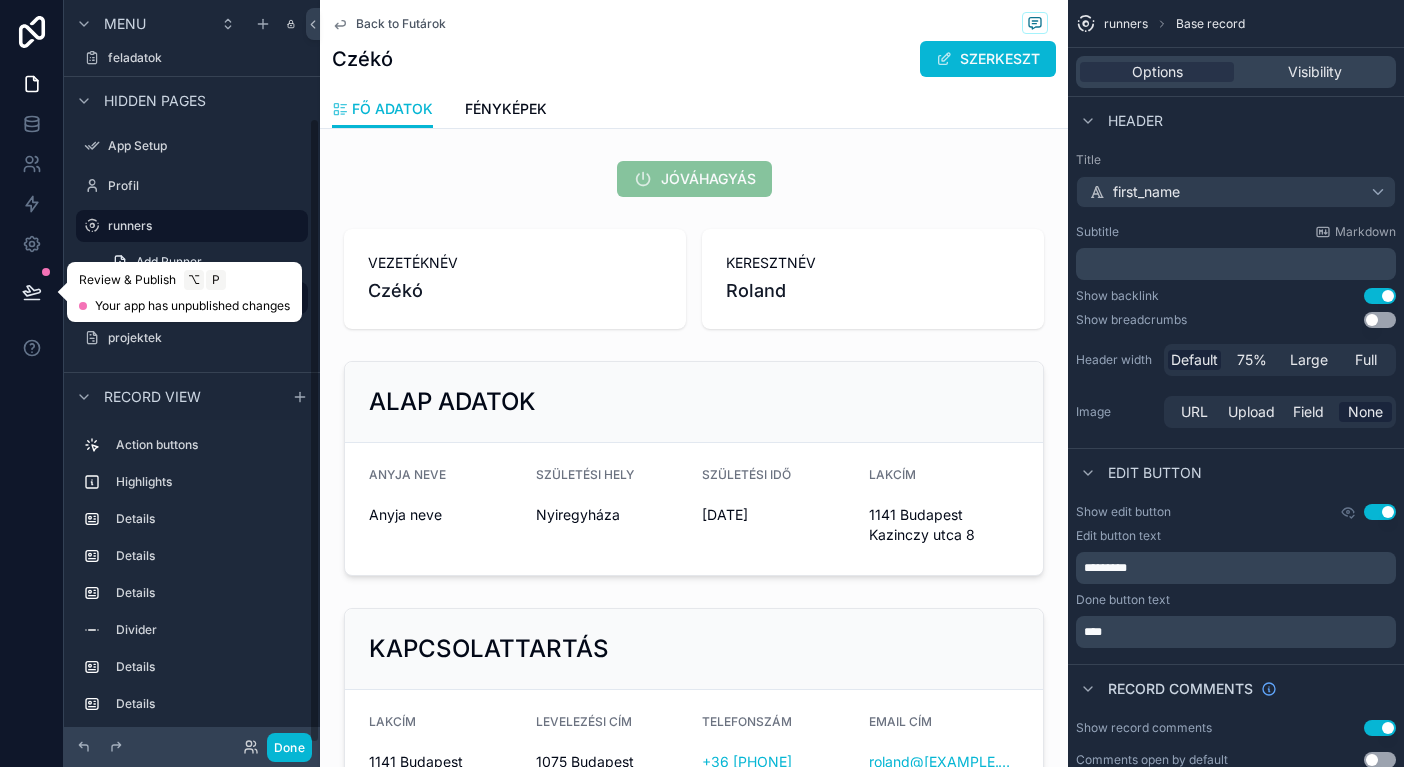 scroll, scrollTop: 140, scrollLeft: 0, axis: vertical 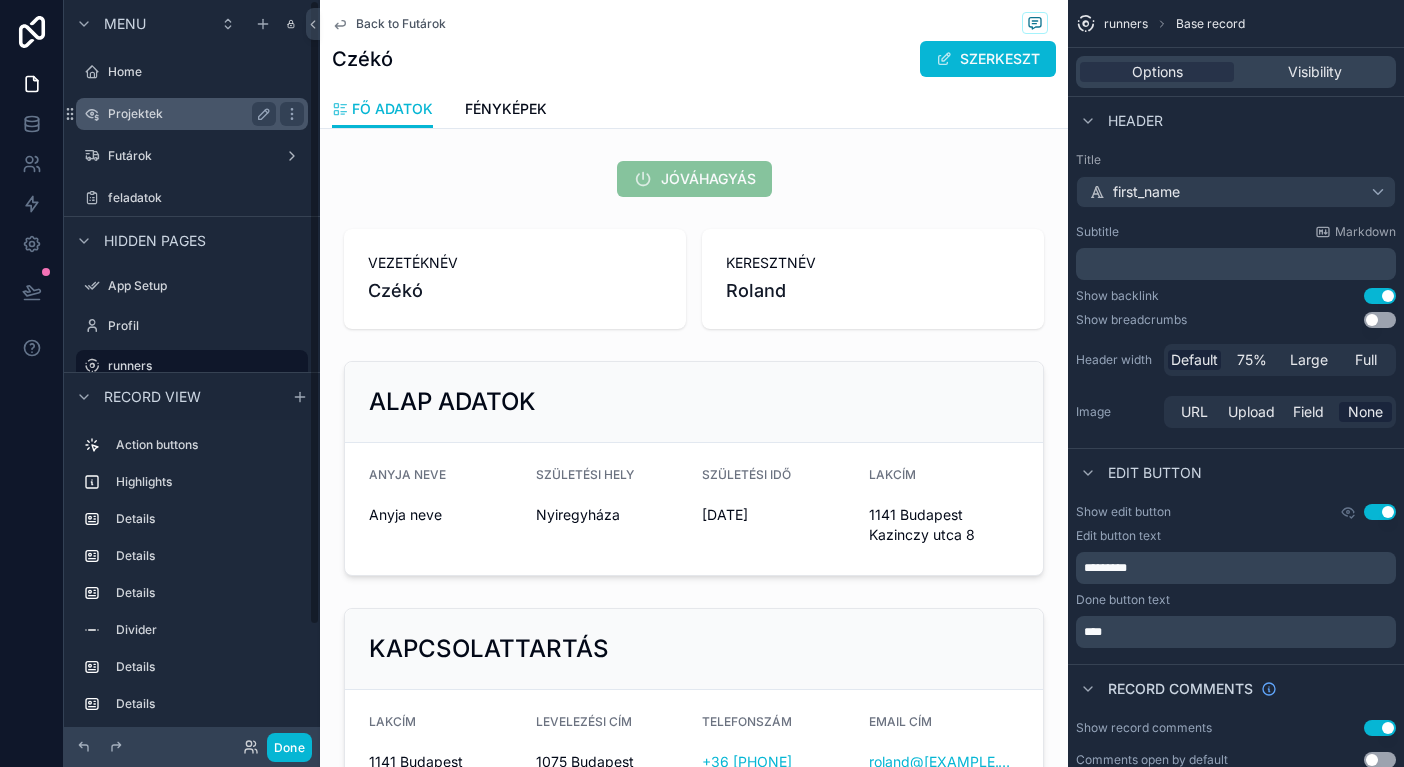 click on "Projektek" at bounding box center [188, 114] 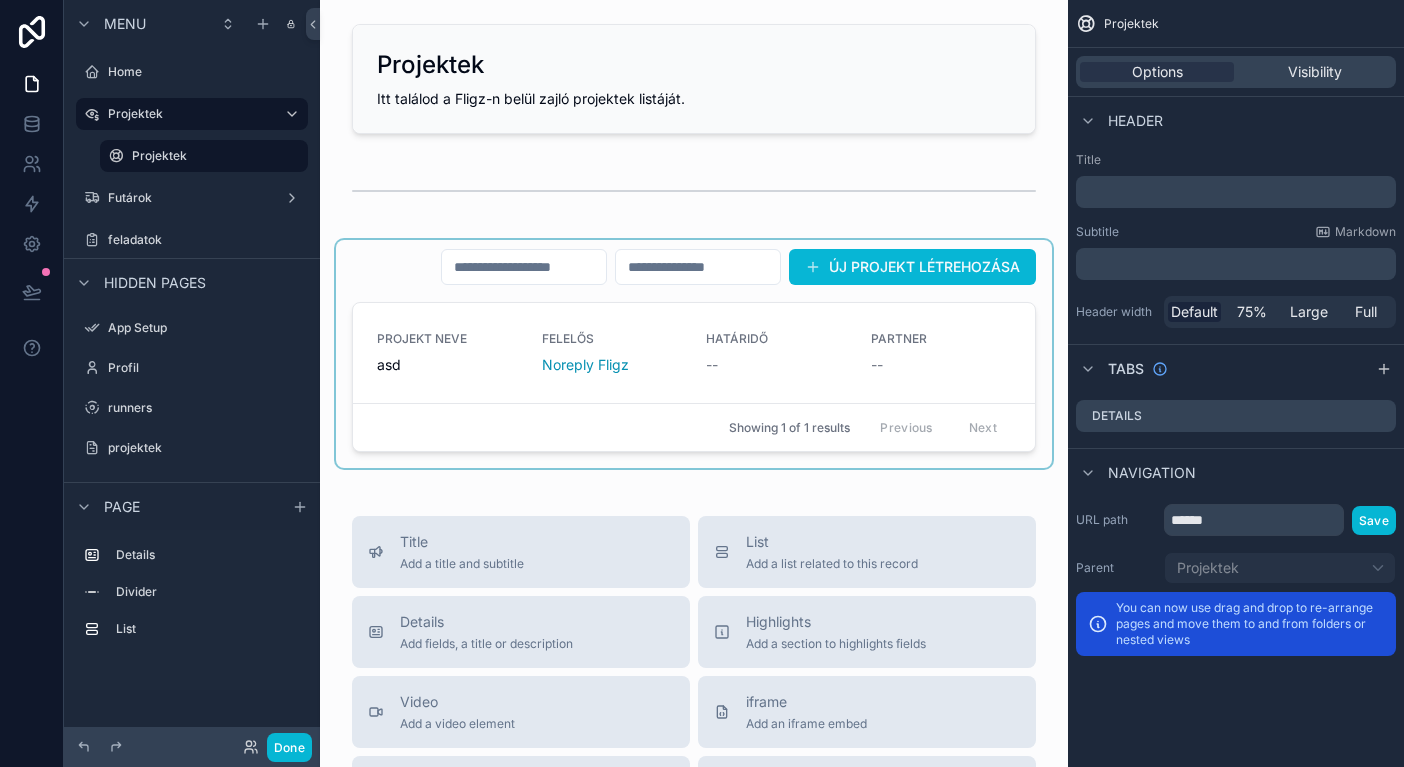 scroll, scrollTop: -2, scrollLeft: 0, axis: vertical 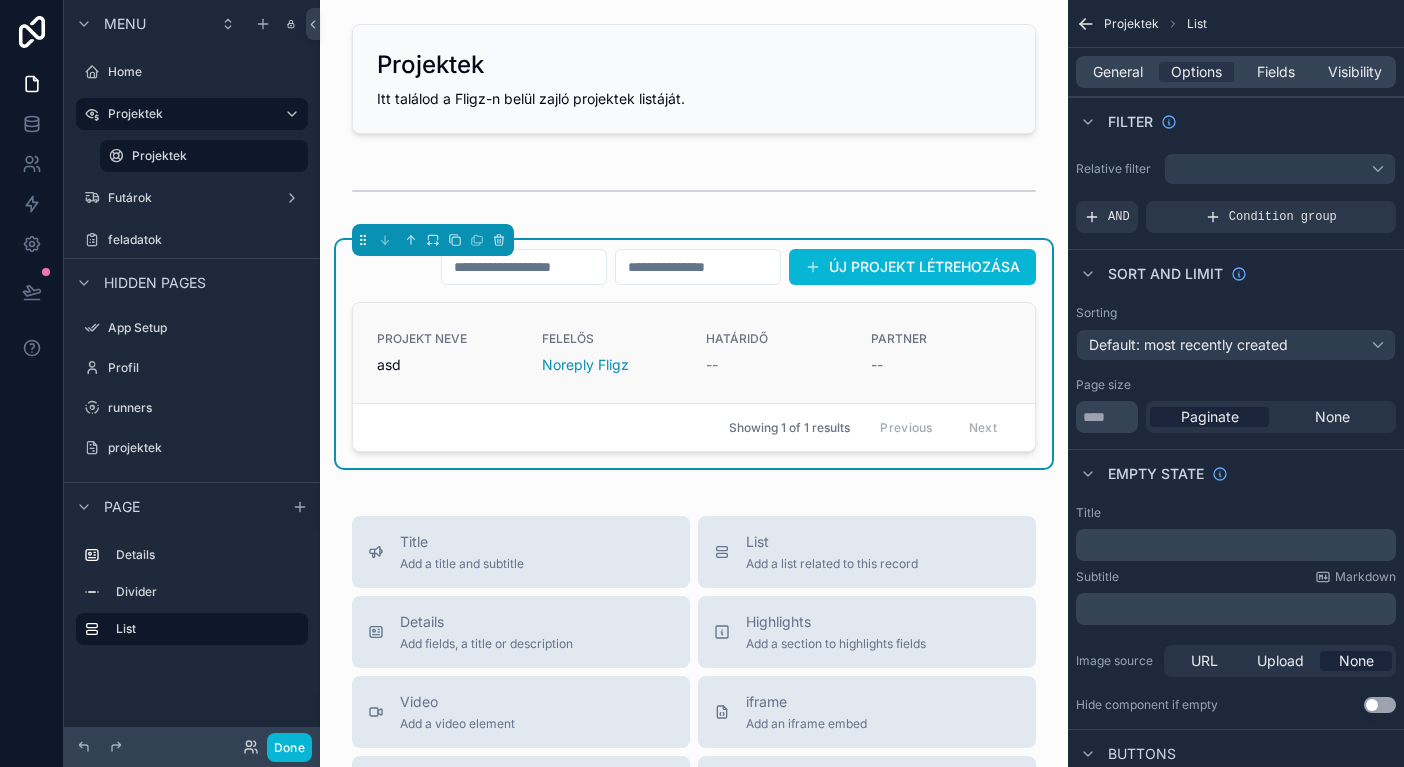 click on "PROJEKT NEVE asd FELELŐS Noreply Fligz HATÁRIDŐ -- PARTNER --" at bounding box center (694, 353) 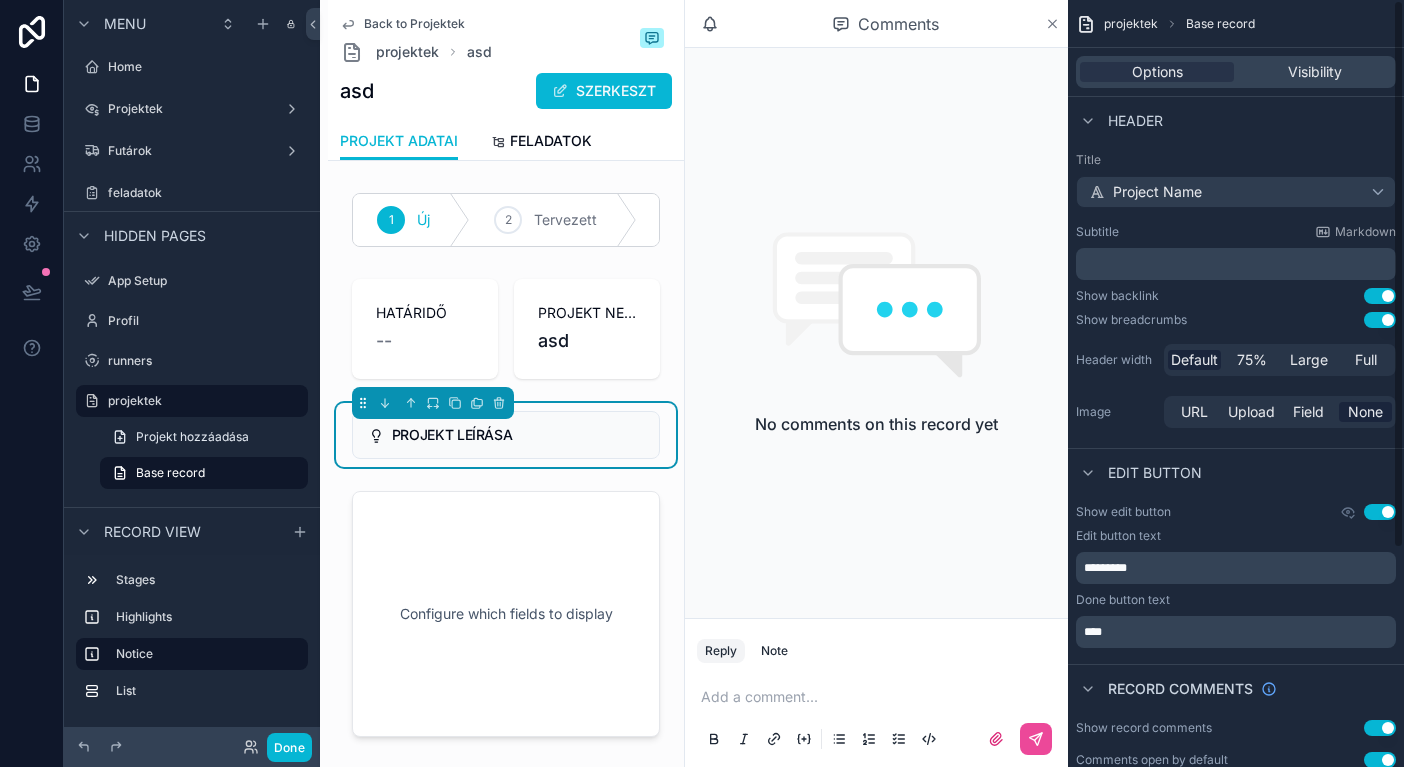click 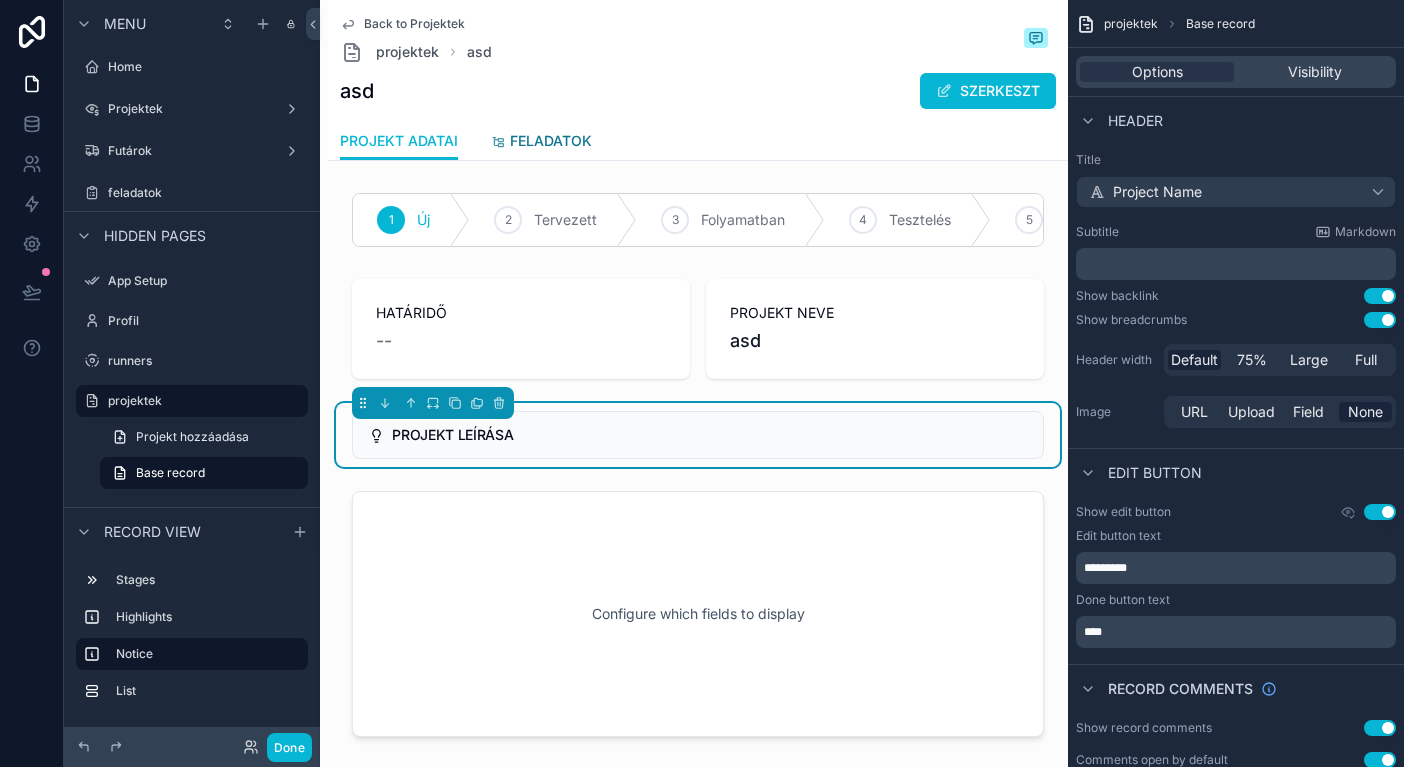 click on "FELADATOK" at bounding box center [551, 141] 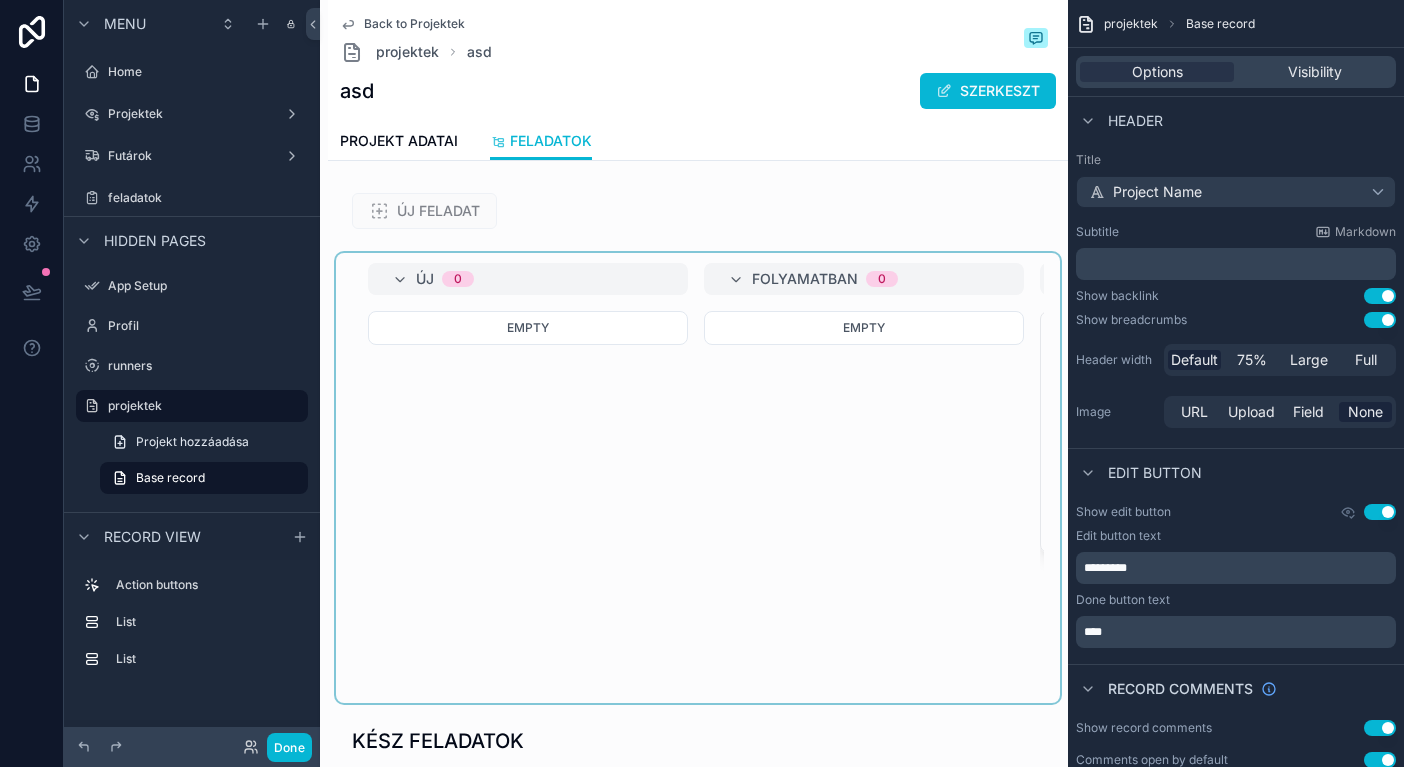 click at bounding box center [698, 478] 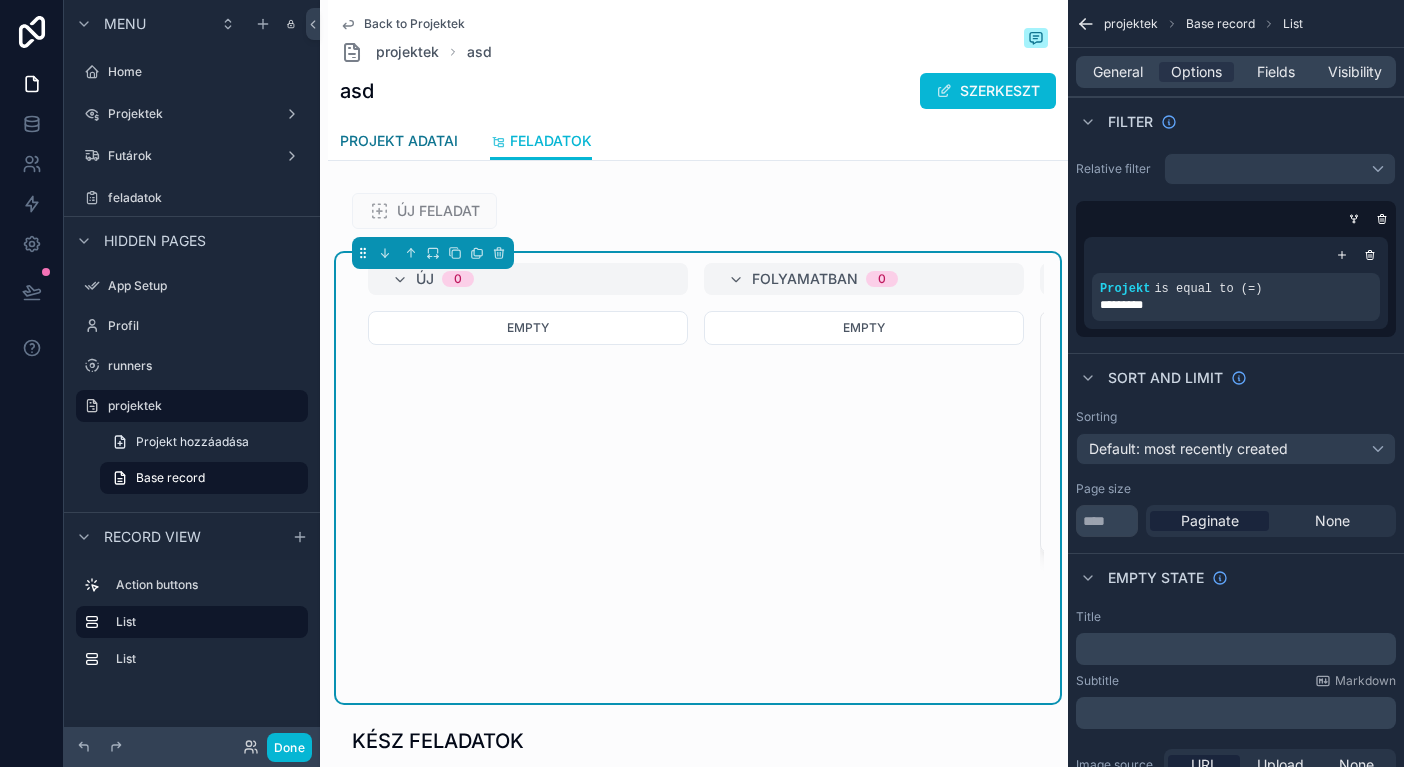 click on "PROJEKT ADATAI" at bounding box center [399, 141] 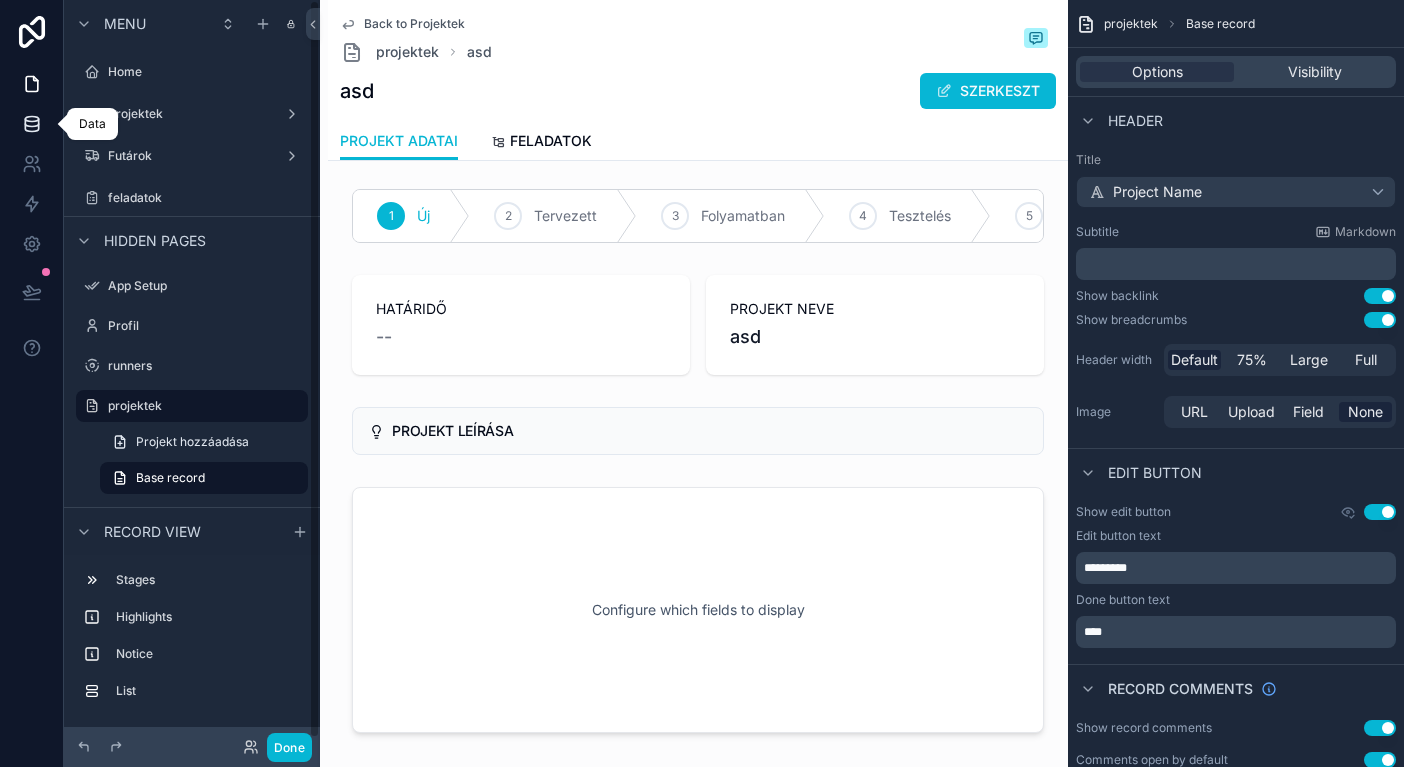 click 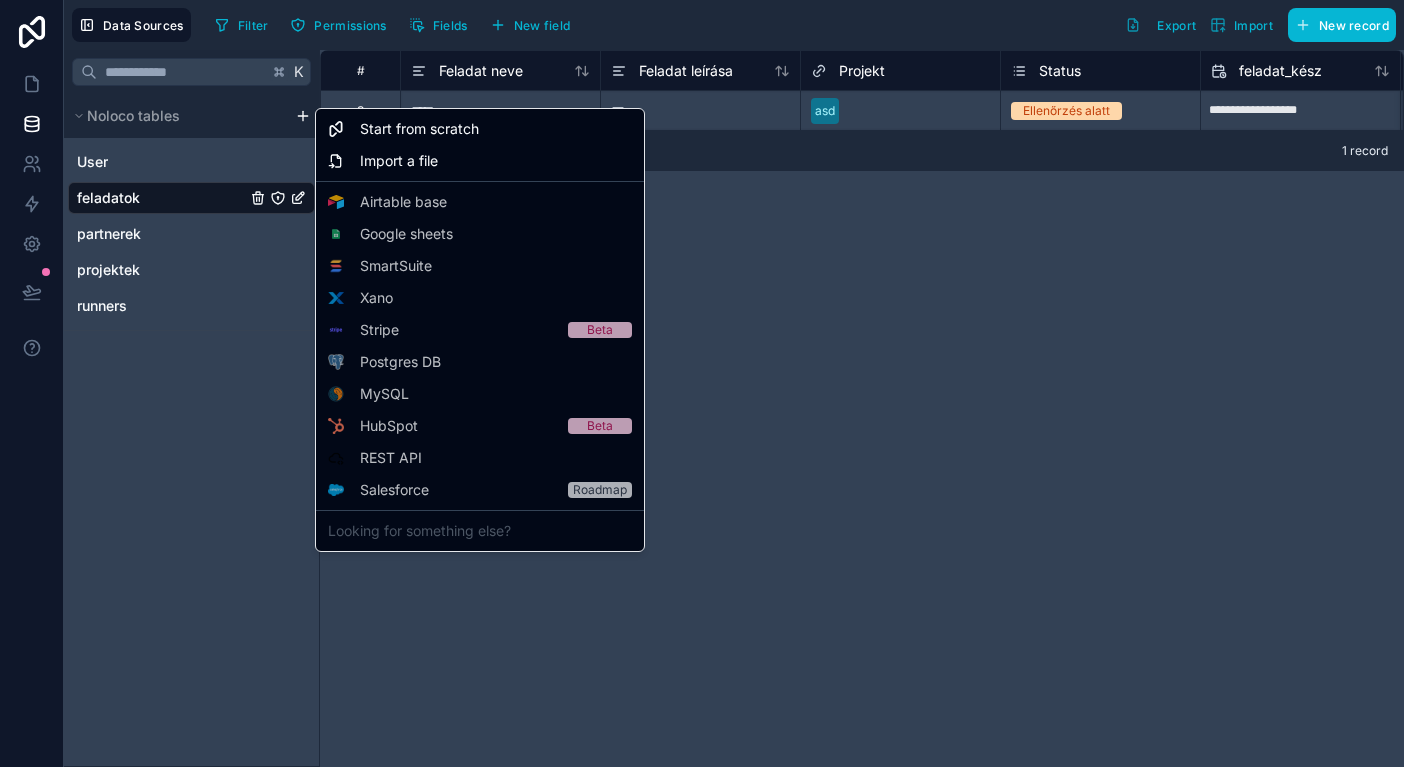 click on "**********" at bounding box center [702, 383] 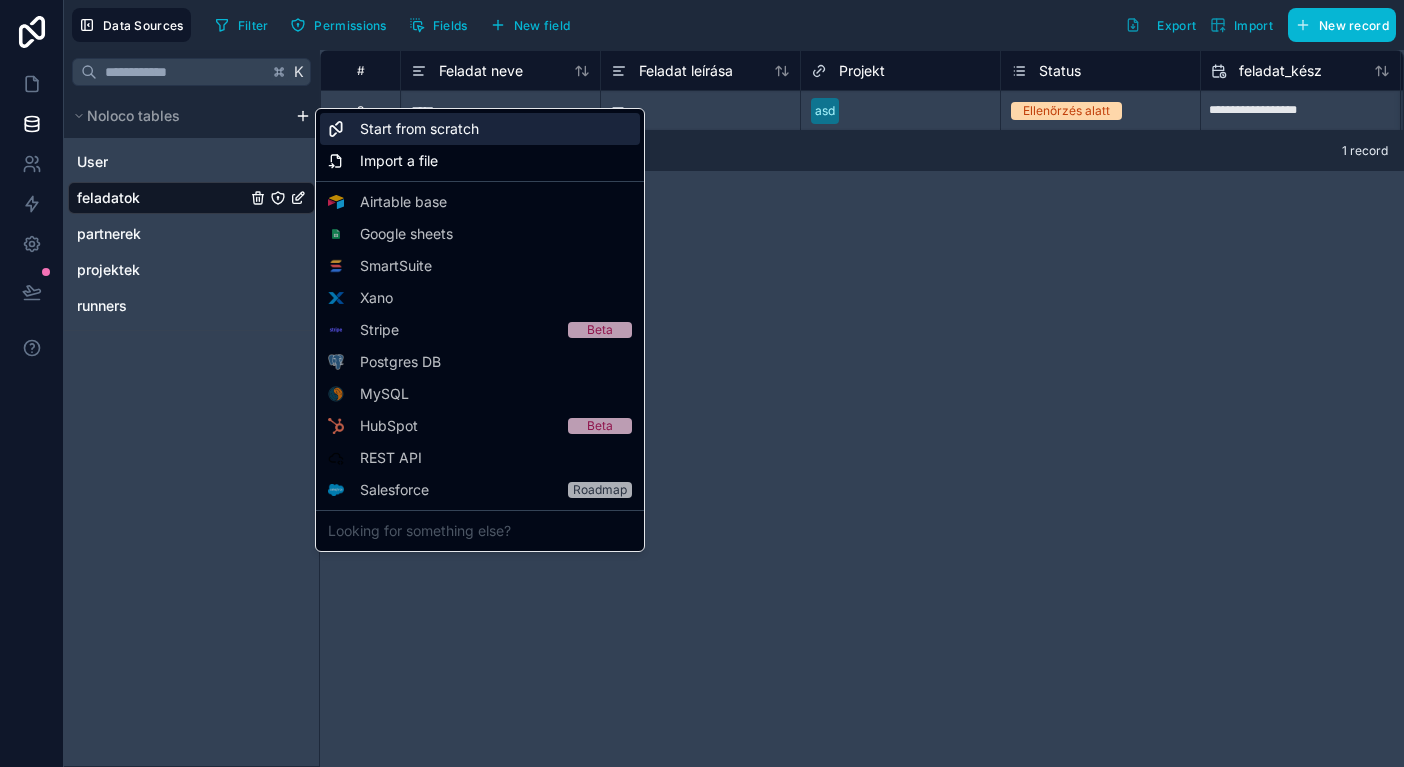 click on "Start from scratch" at bounding box center (419, 129) 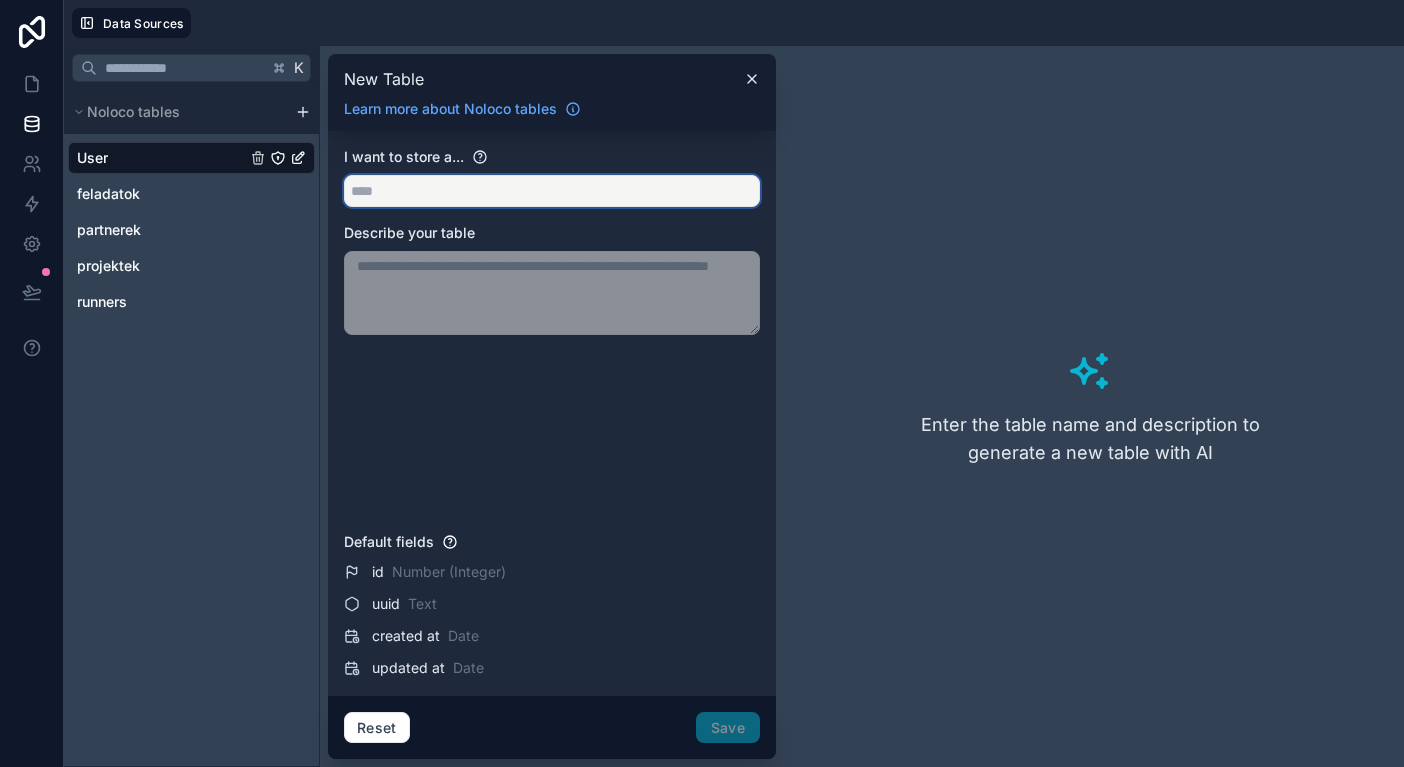 click at bounding box center [552, 191] 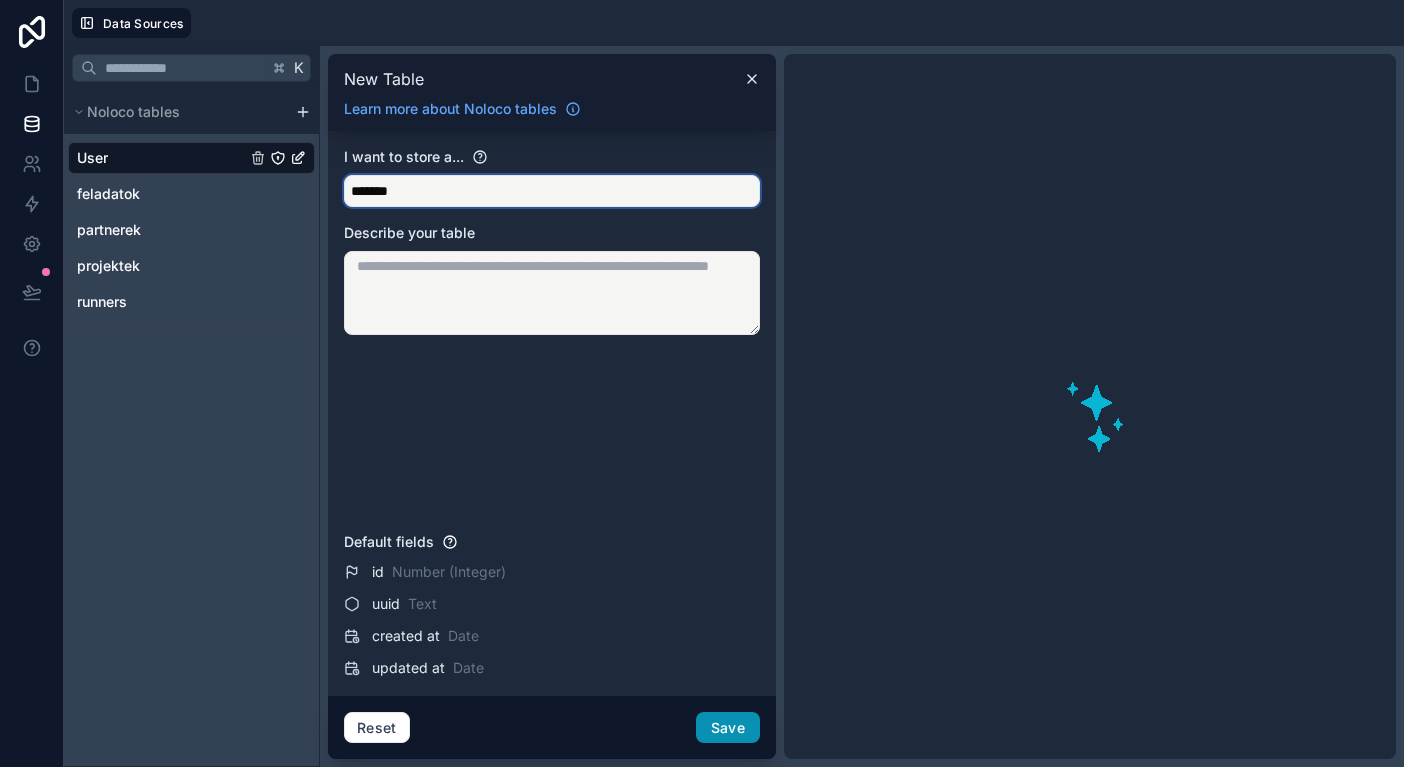 type on "*******" 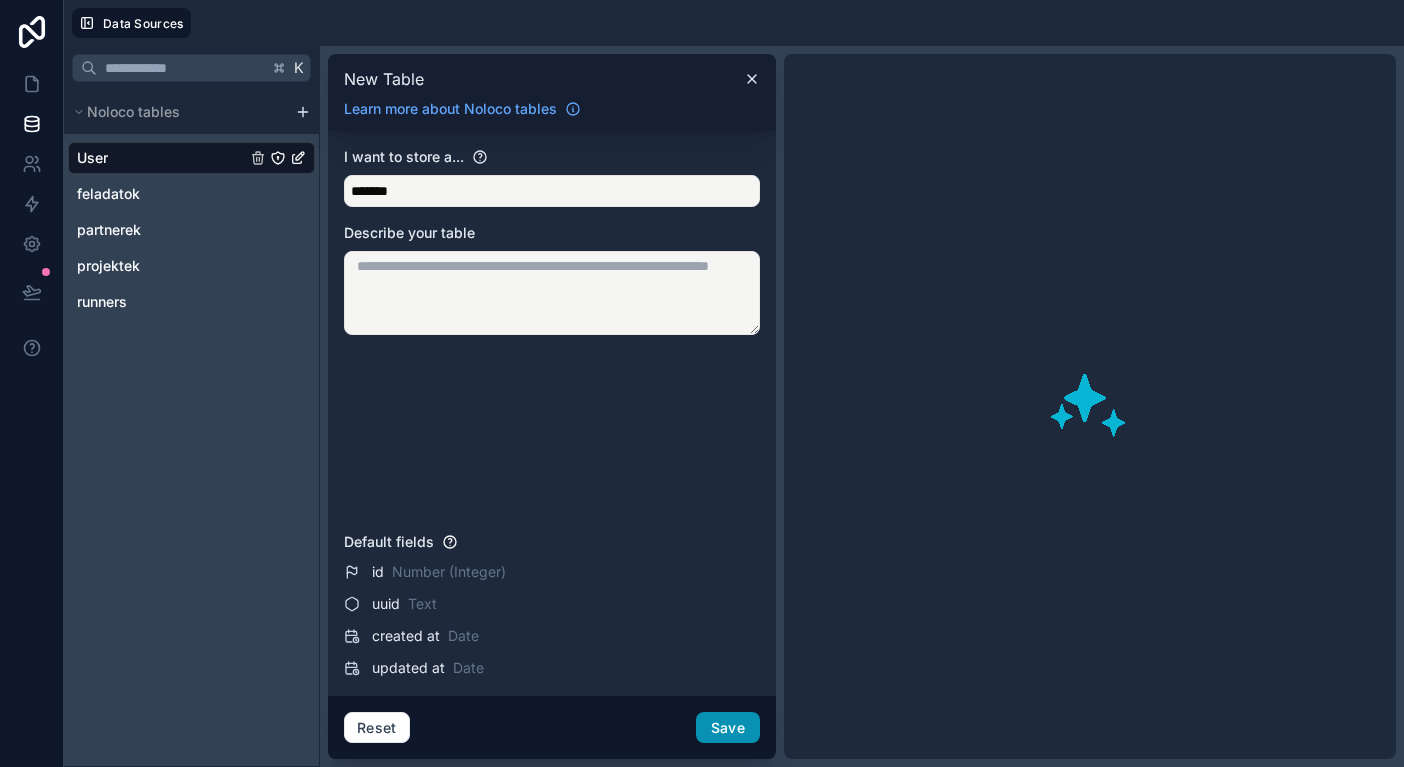 click on "Save" at bounding box center (728, 728) 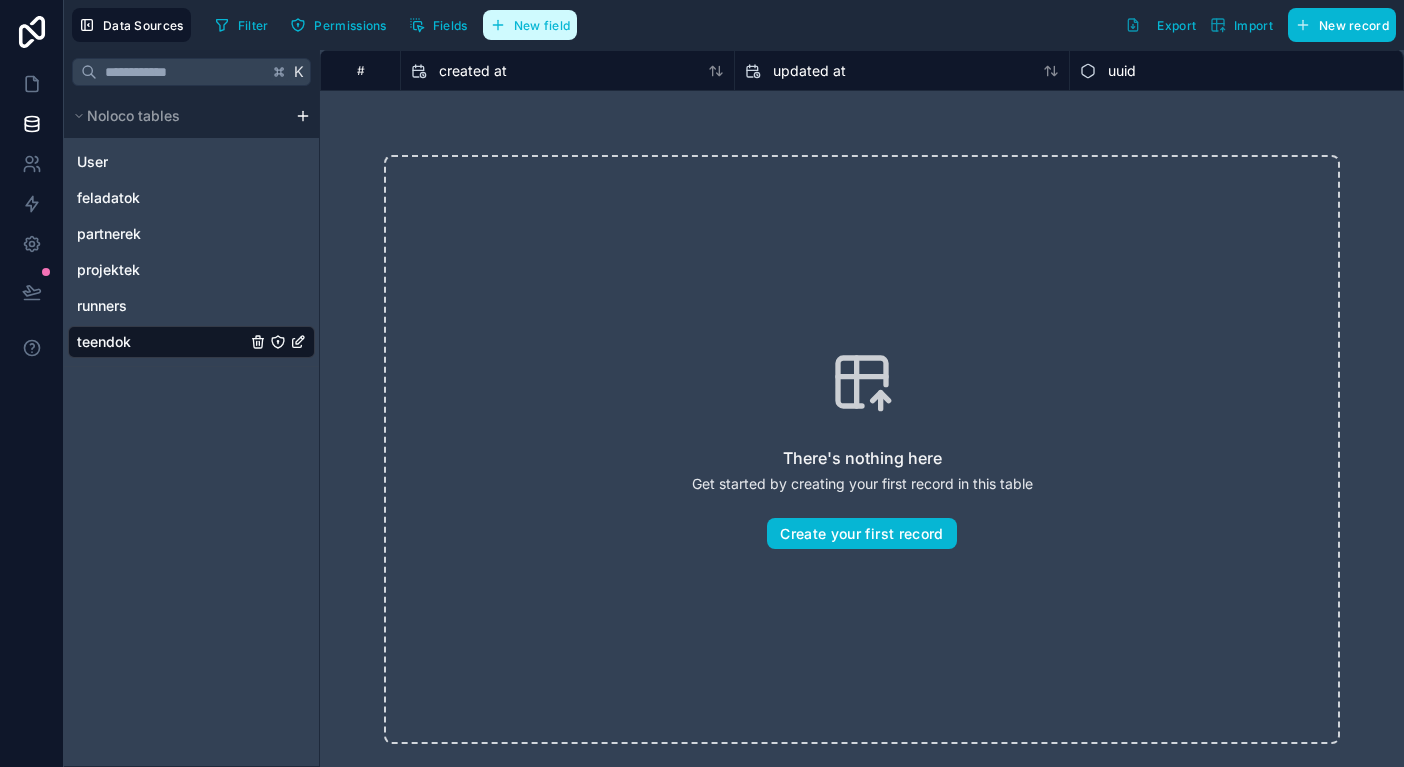 click on "New field" at bounding box center (542, 25) 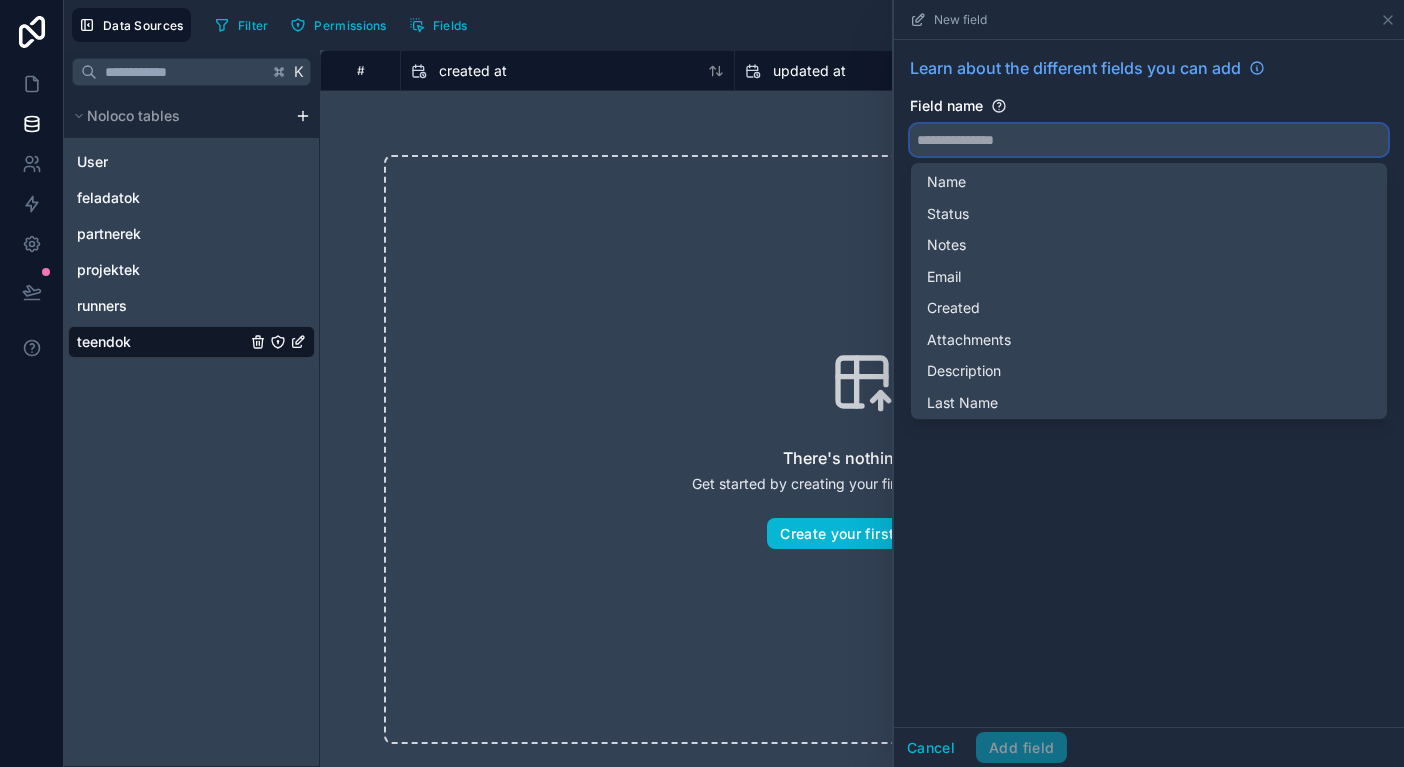 click at bounding box center [1149, 140] 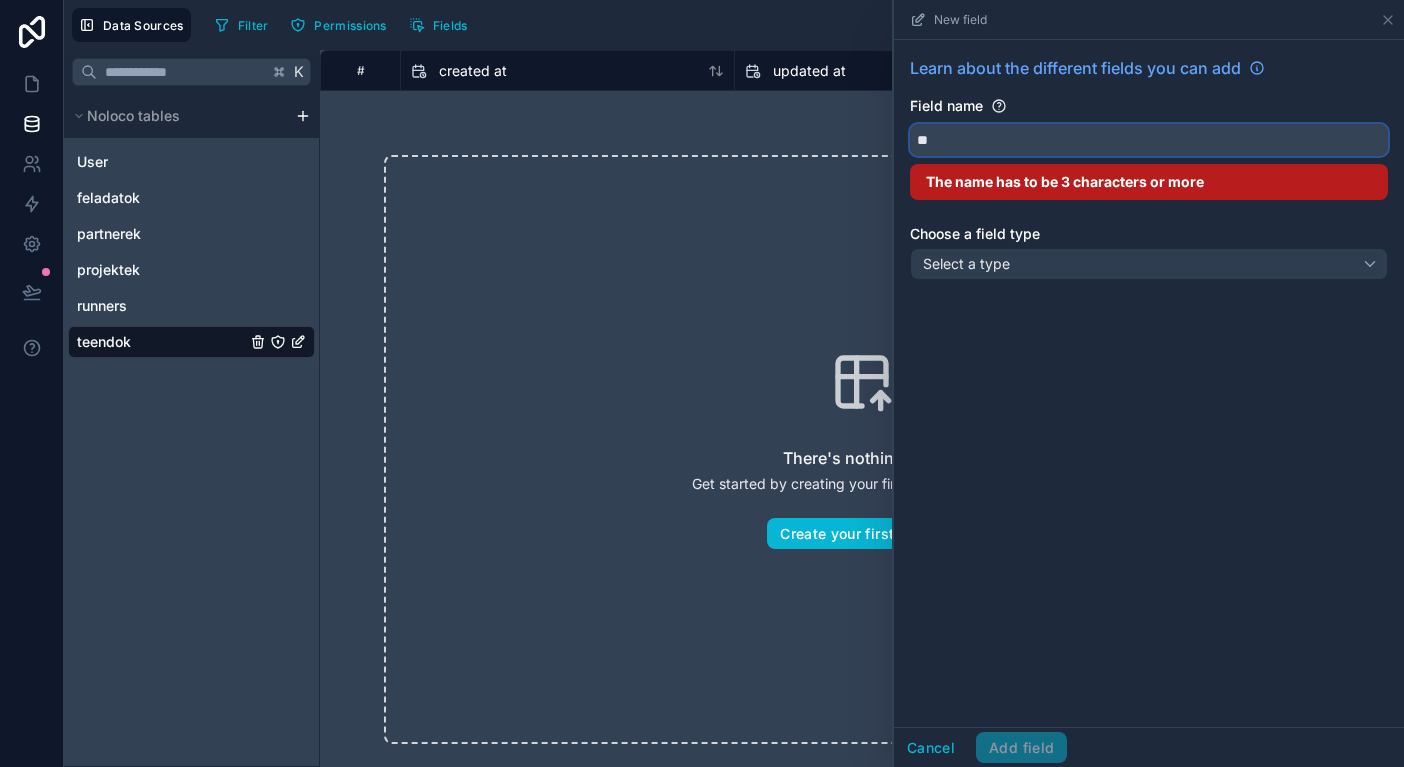 type on "*" 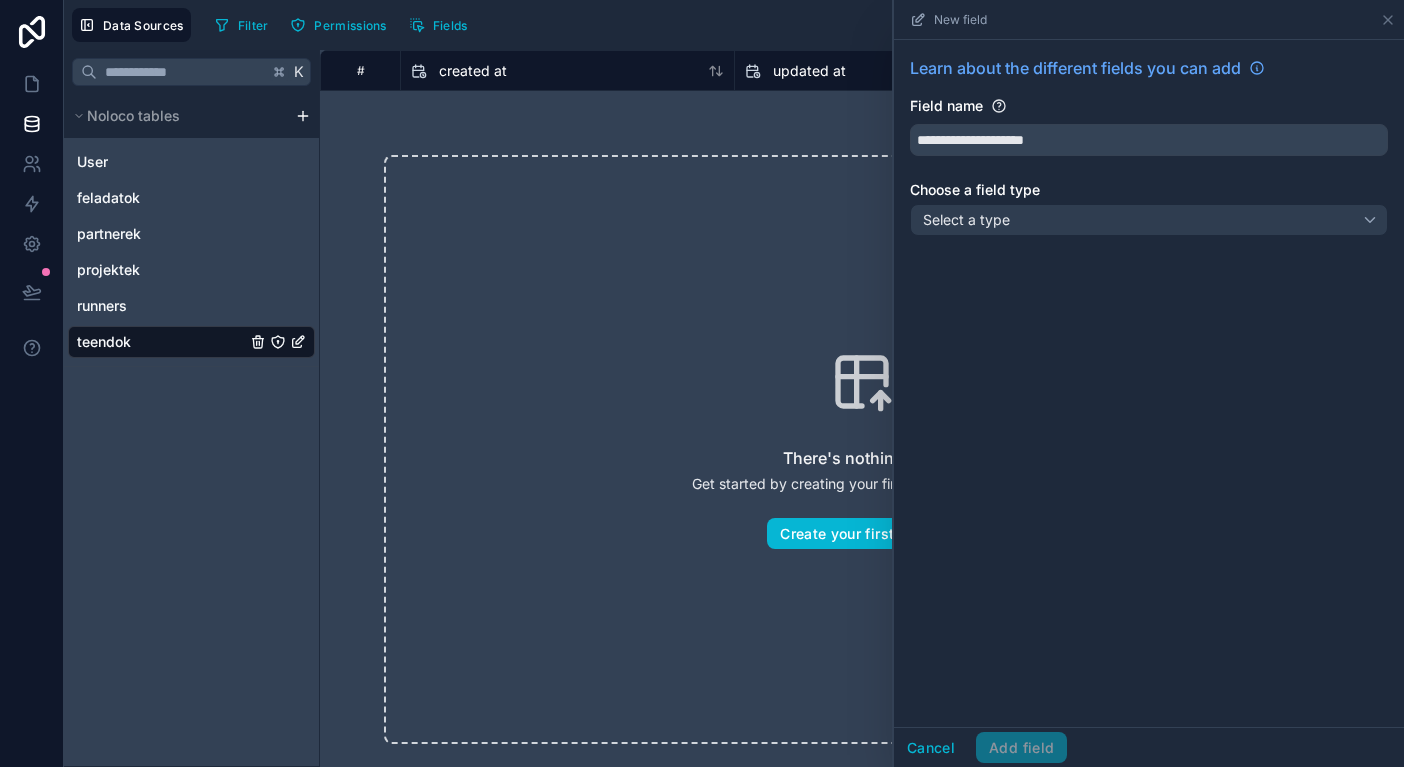 click on "Select a type" at bounding box center (966, 219) 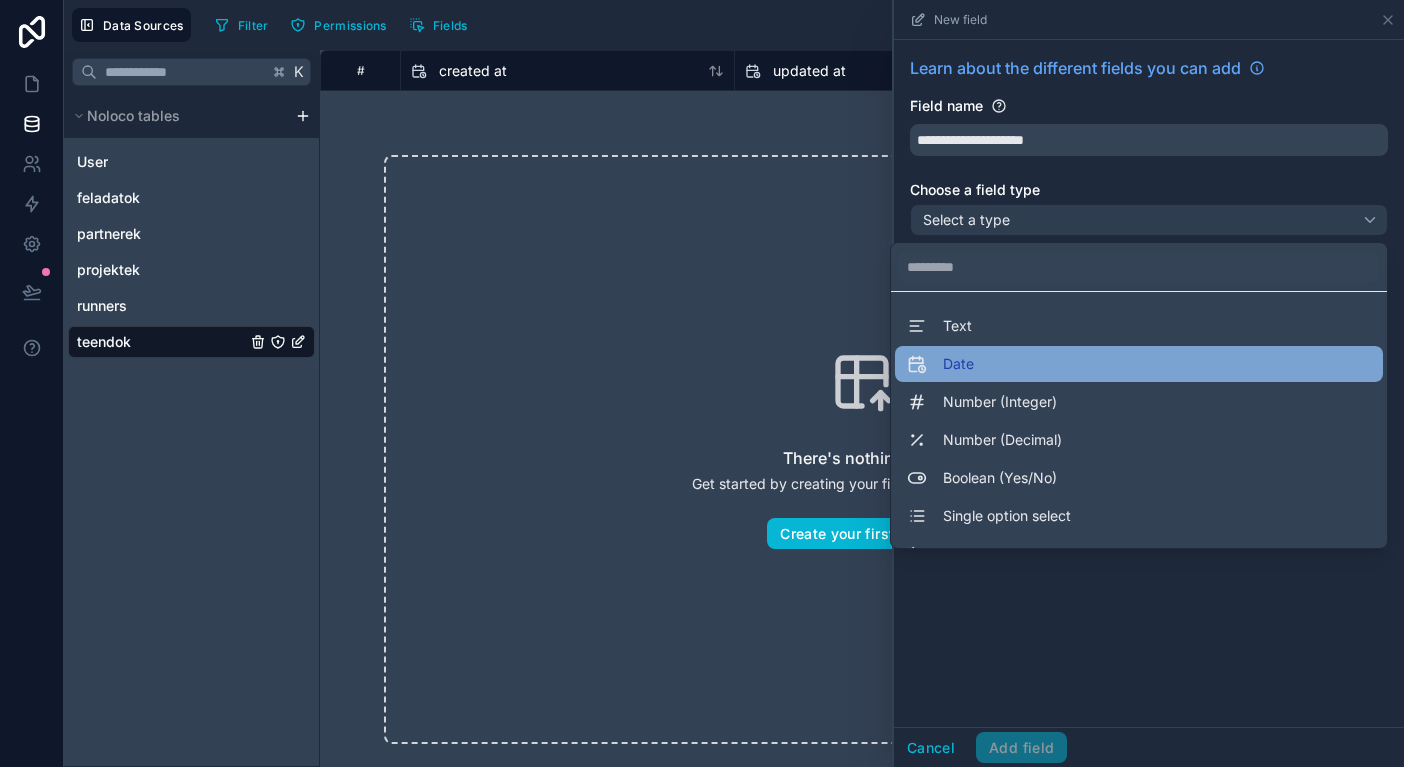 click on "Date" at bounding box center (940, 364) 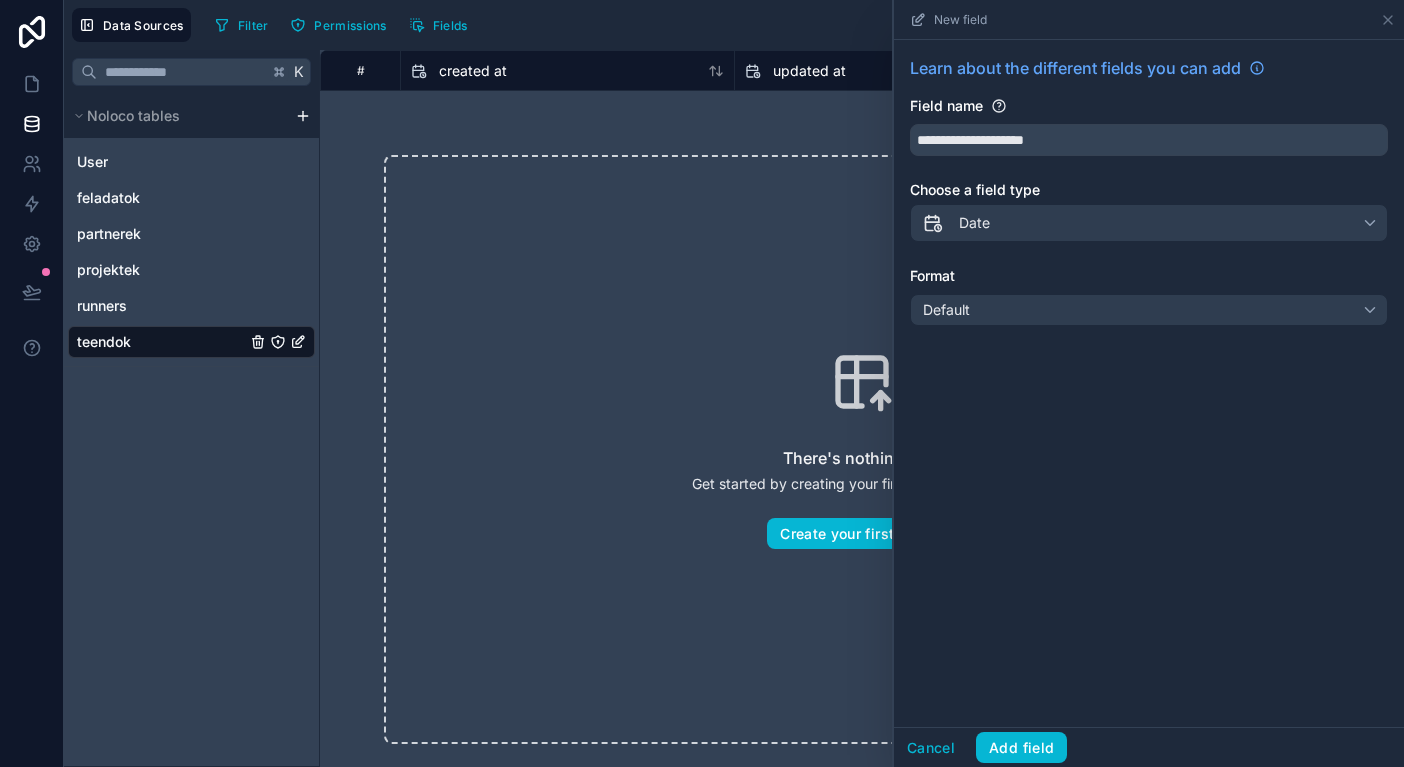 click on "Default" at bounding box center (946, 309) 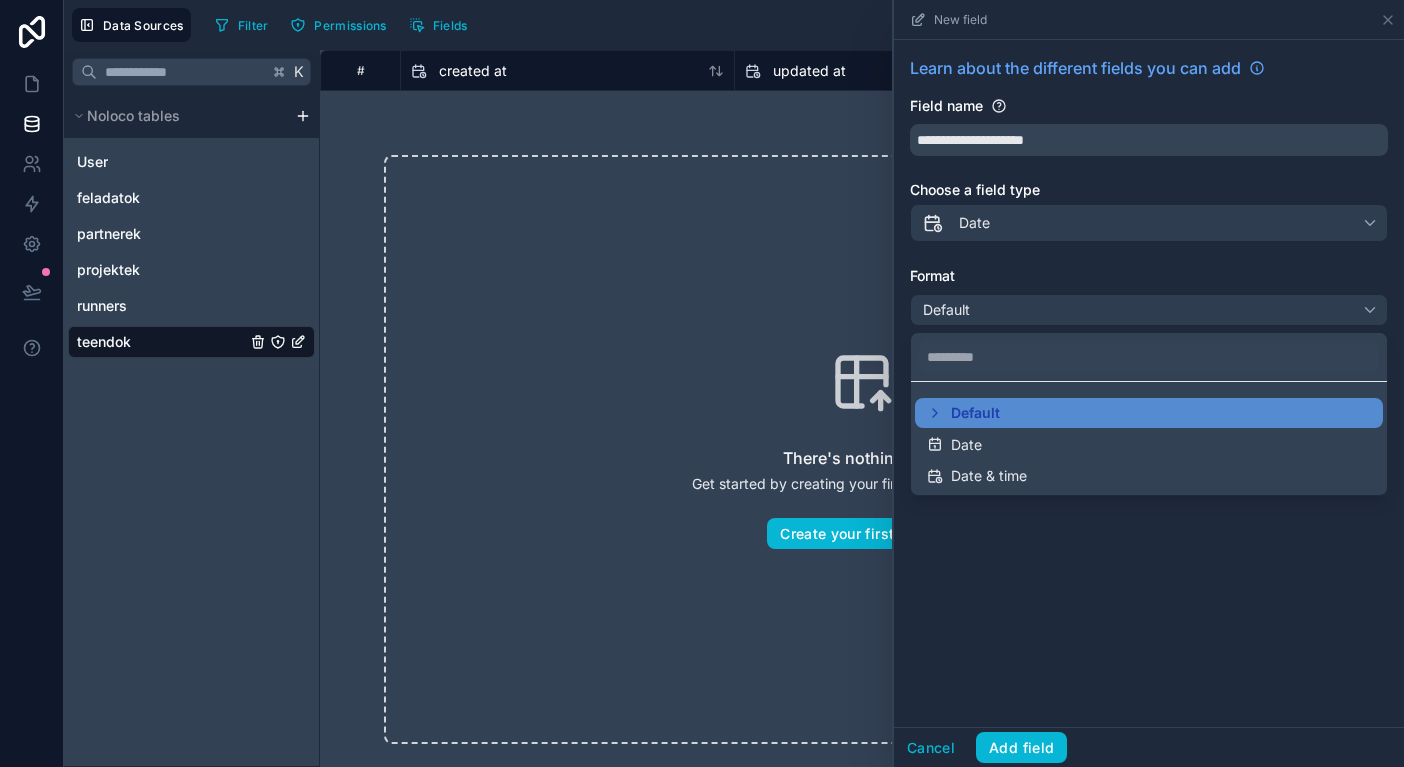 click at bounding box center (1149, 383) 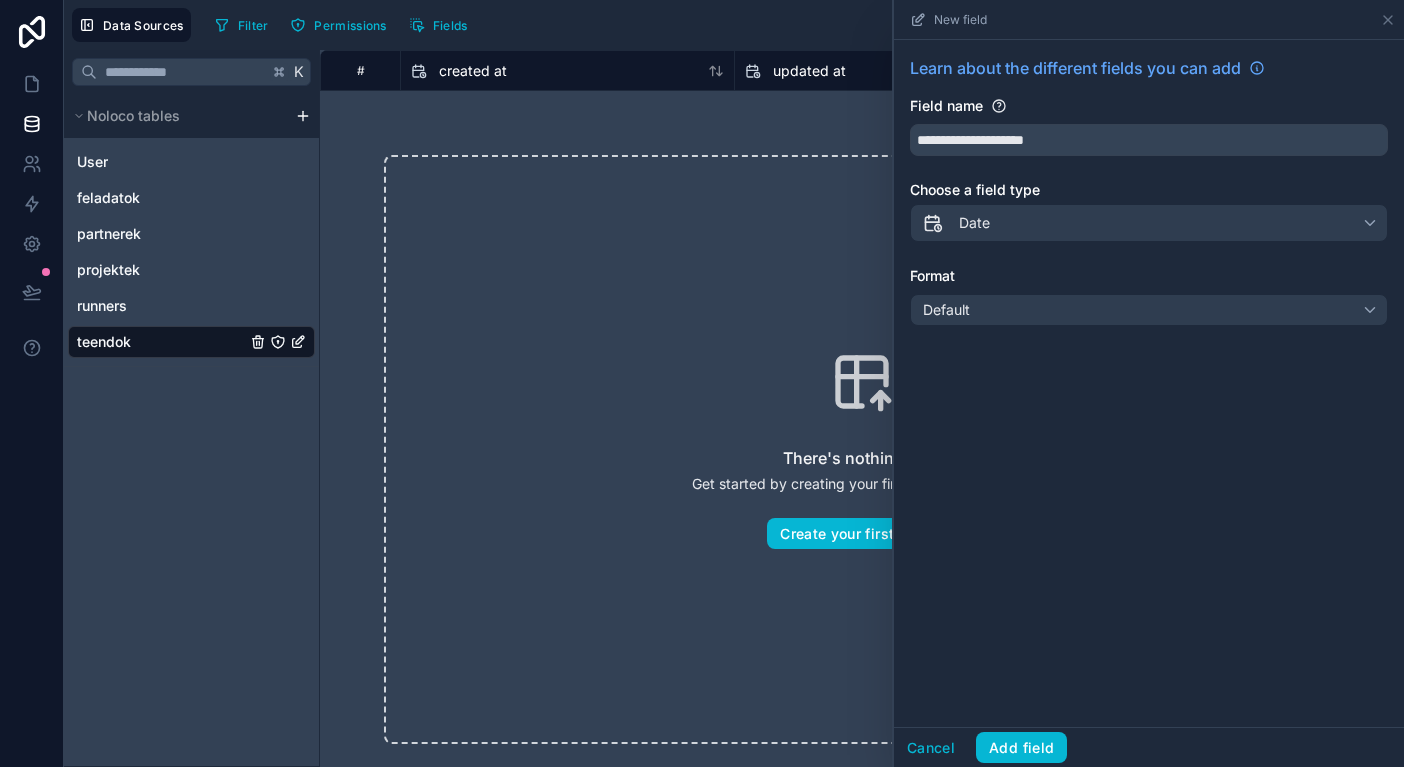 click on "Date" at bounding box center (1149, 223) 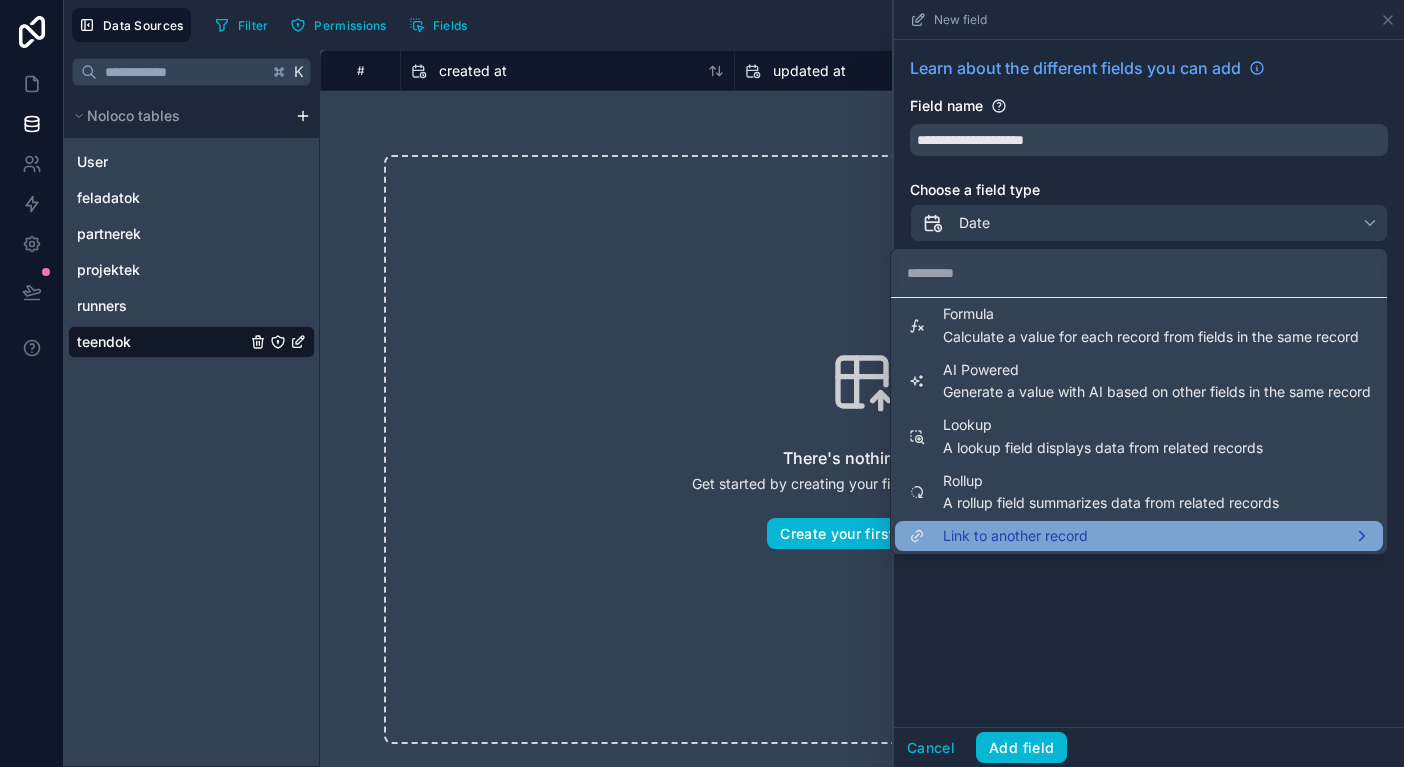 scroll, scrollTop: 546, scrollLeft: 0, axis: vertical 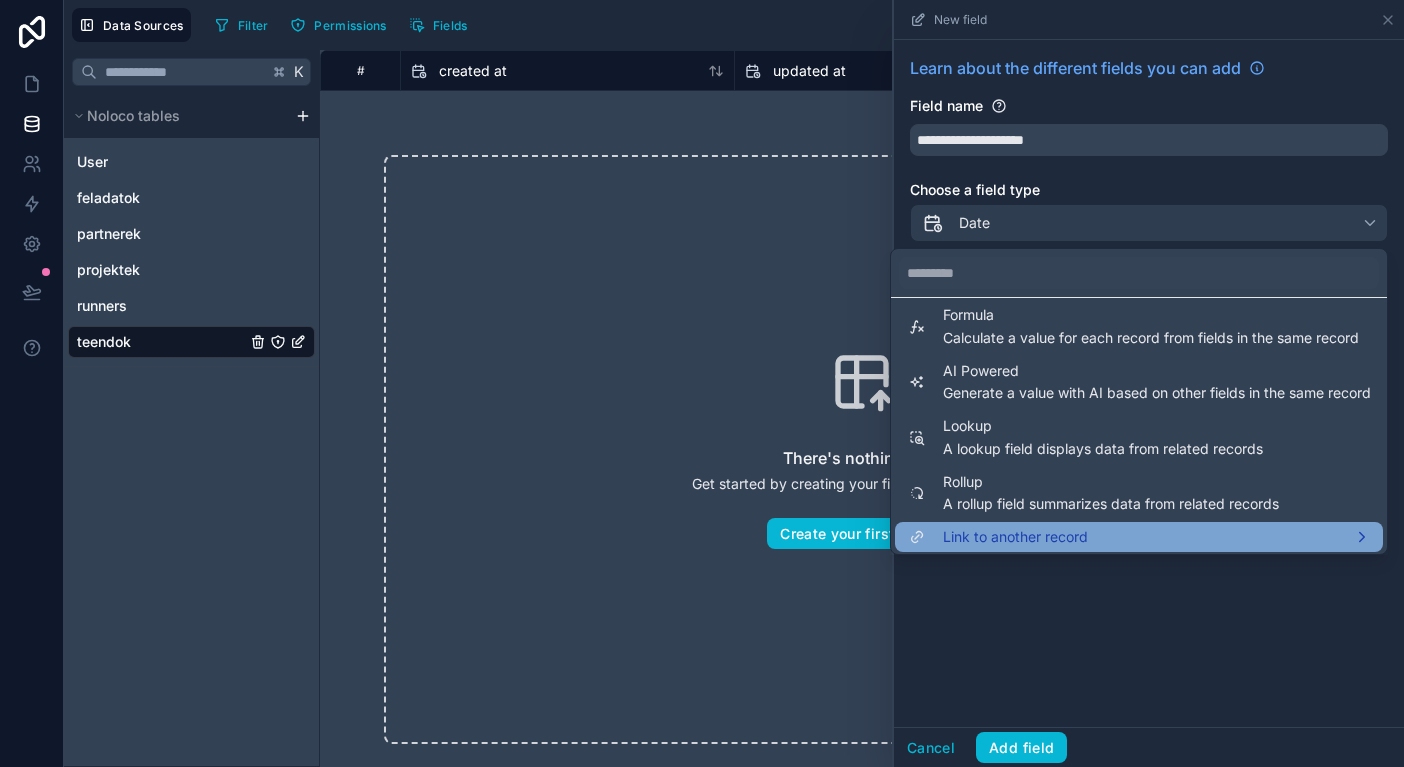 click on "Link to another record" at bounding box center (1015, 537) 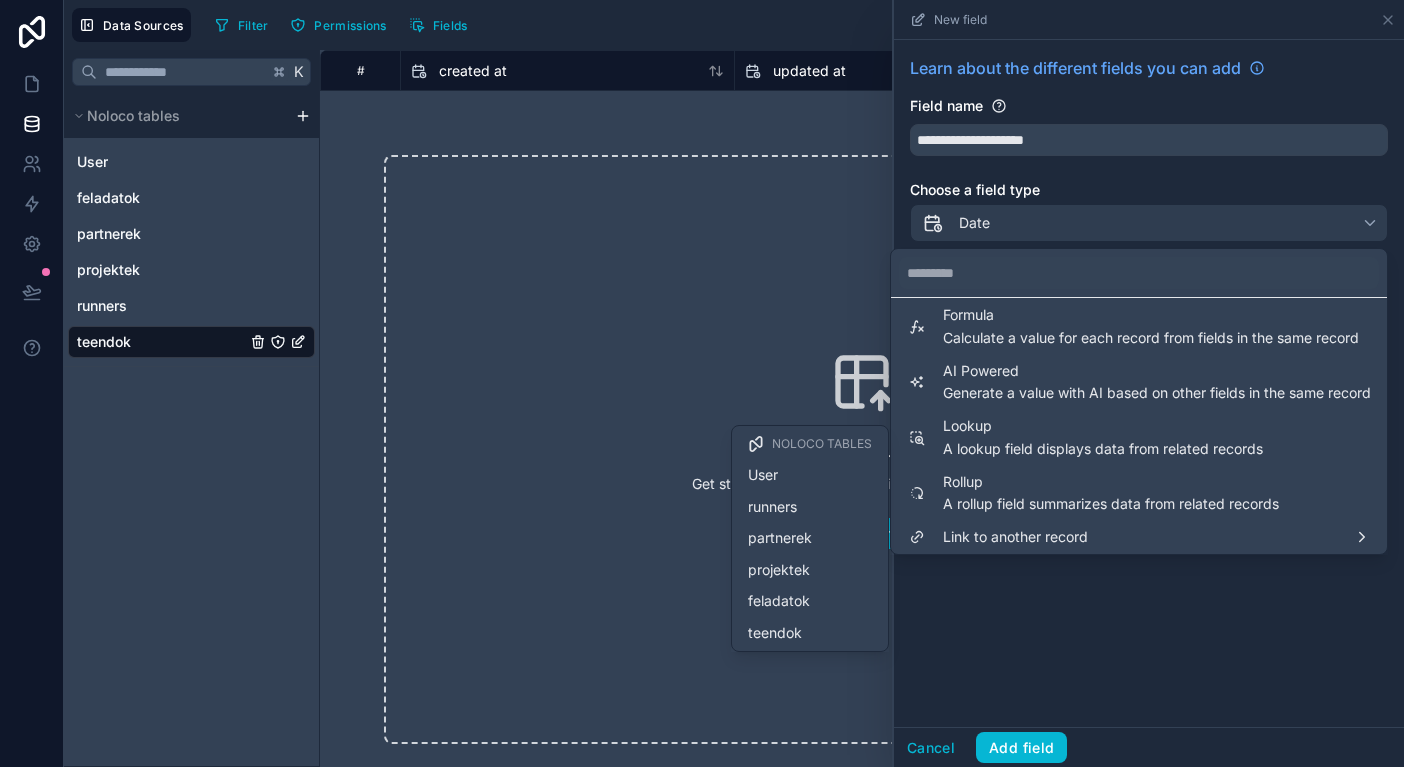 click at bounding box center [1149, 383] 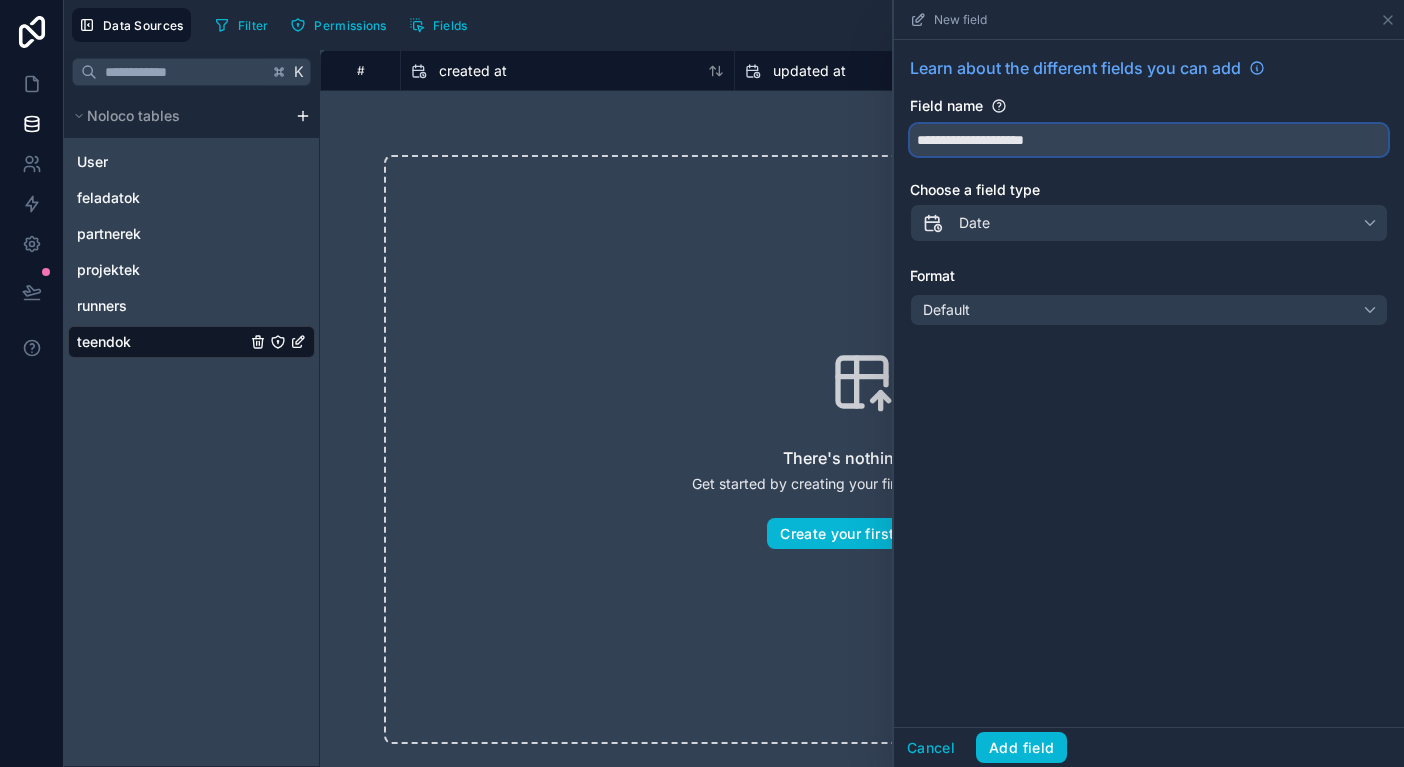 click on "**********" at bounding box center (1149, 140) 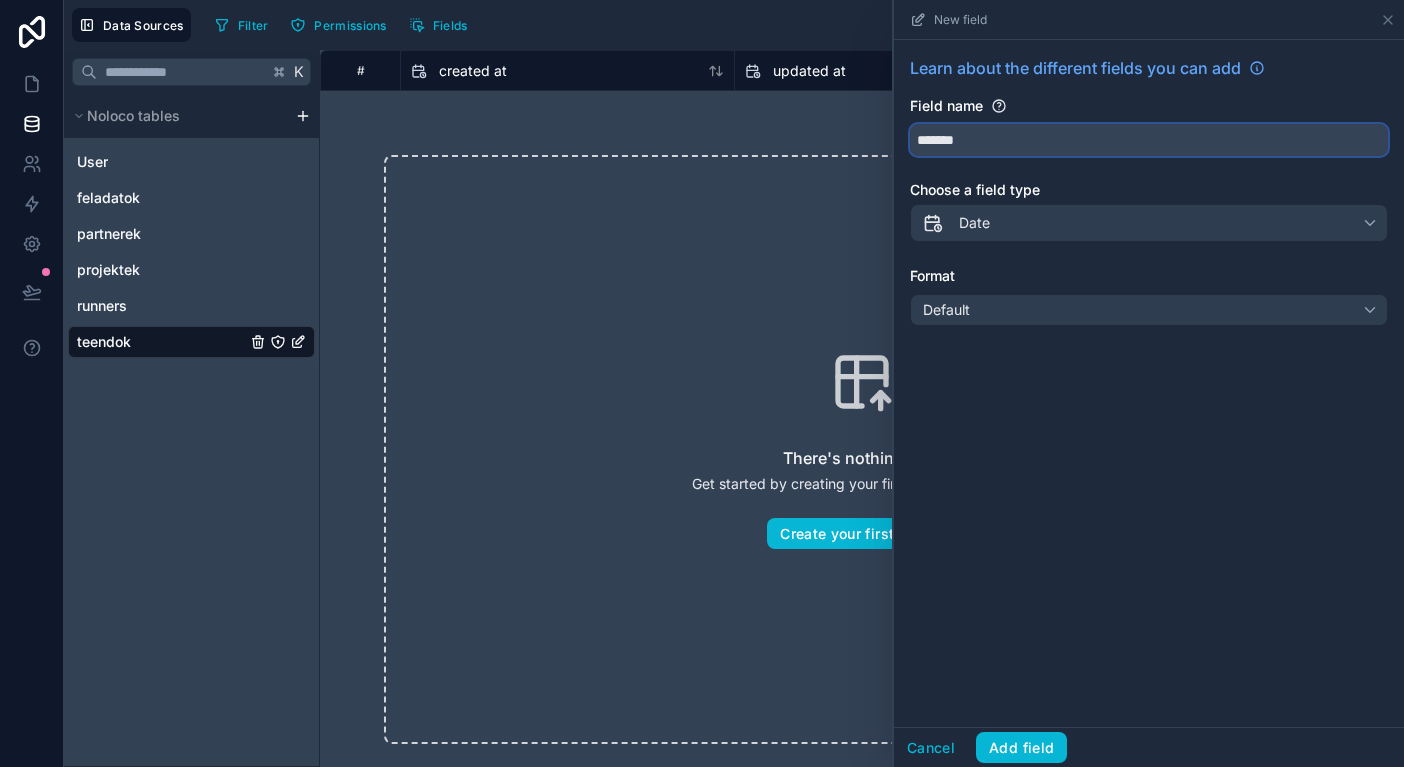 type on "*******" 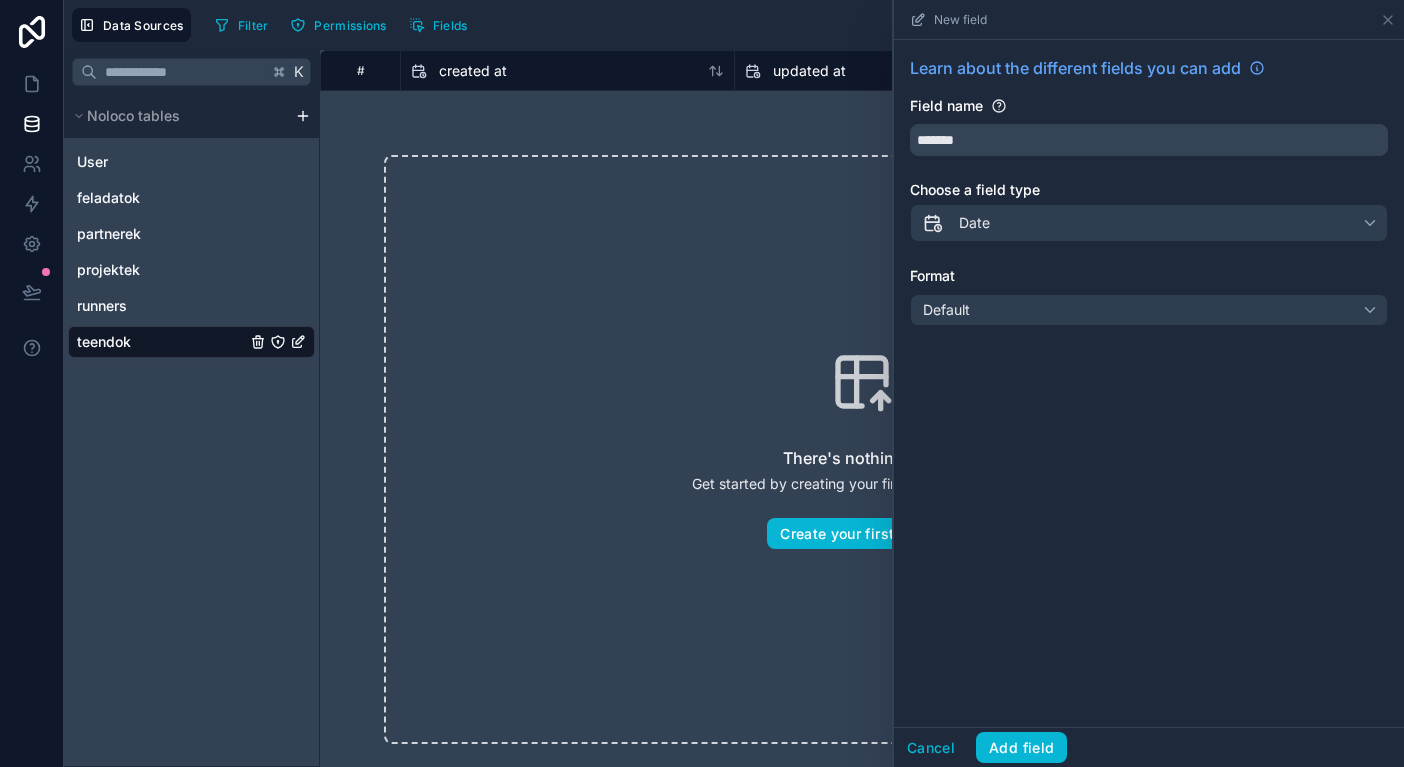 click on "Default" at bounding box center (1149, 310) 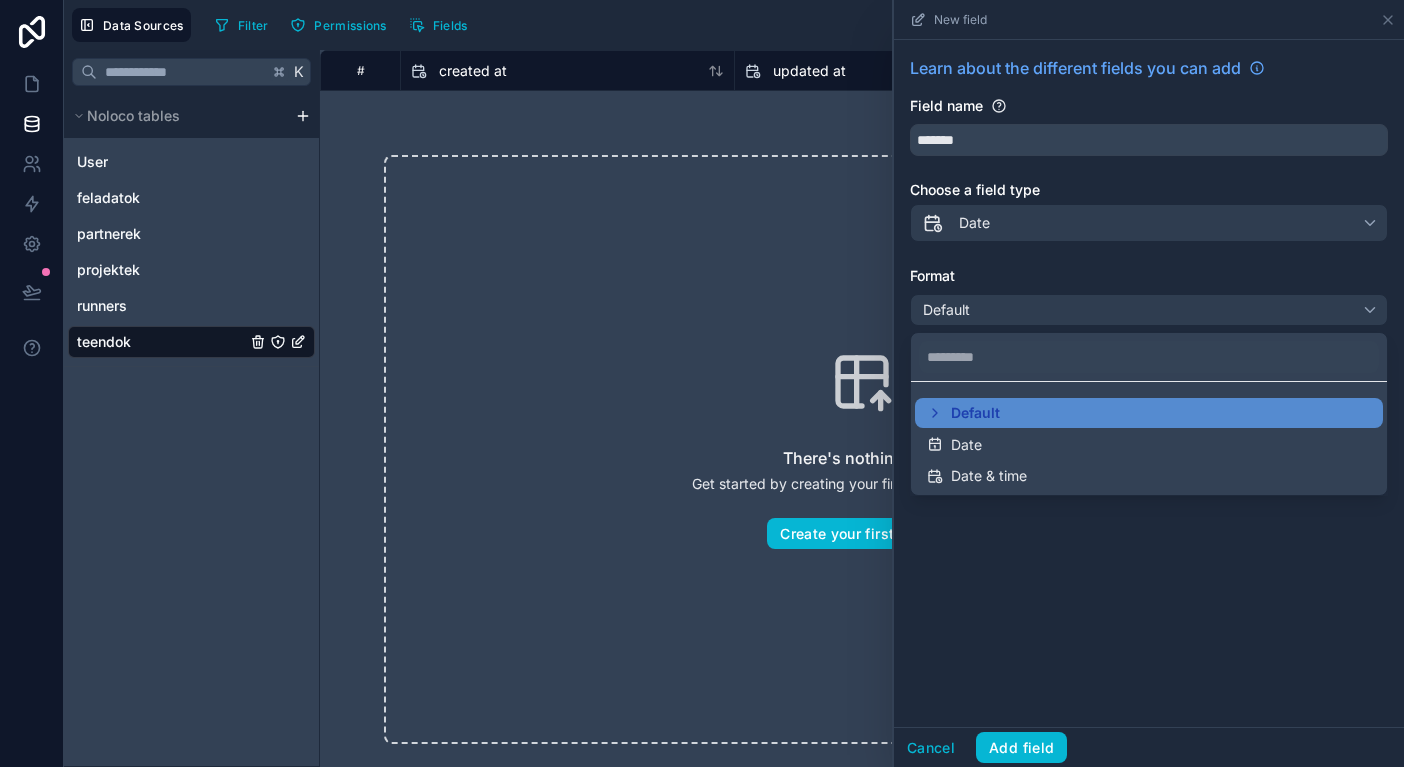 click at bounding box center [1149, 383] 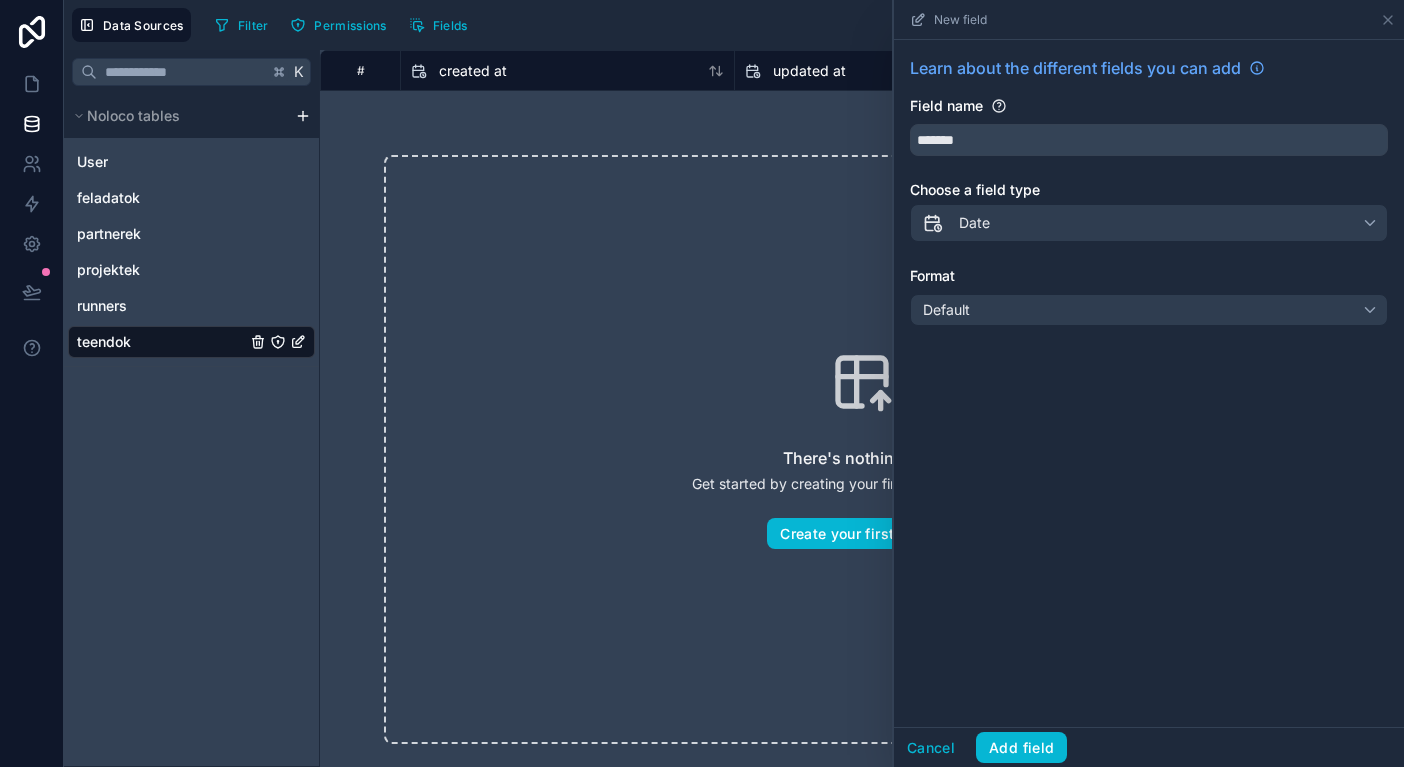 click on "Learn about the different fields you can add Field name ******* Choose a field type Date Format Default" at bounding box center [1149, 191] 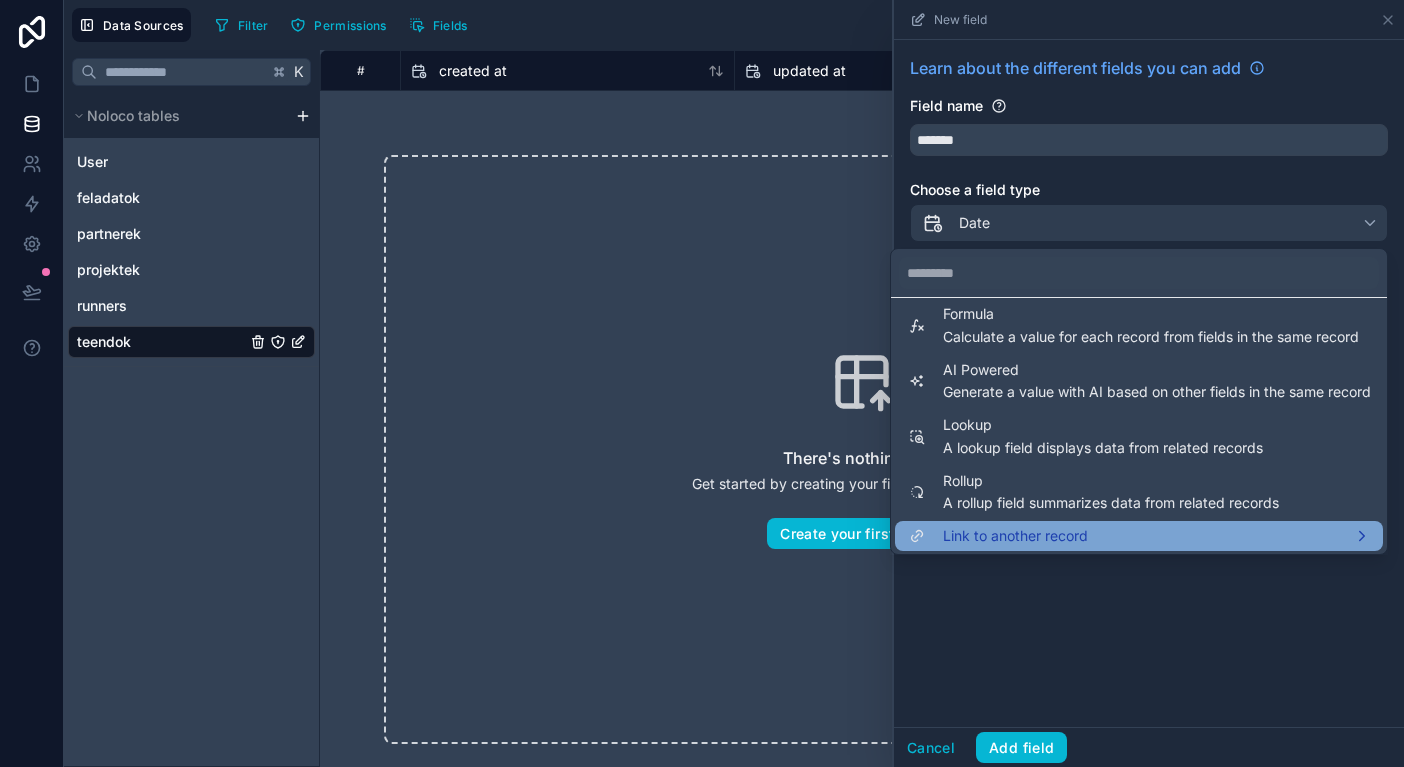 click on "Link to another record" at bounding box center (1139, 536) 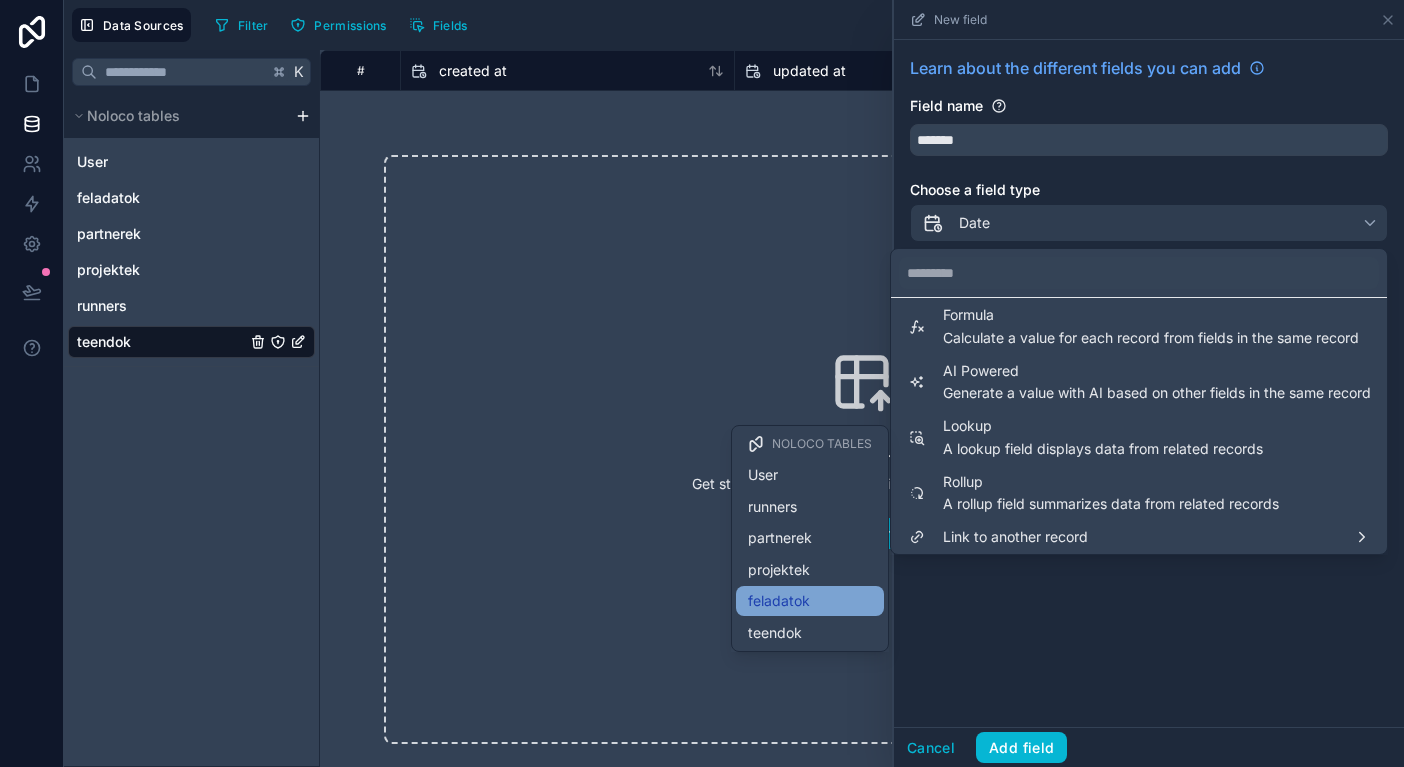 click on "feladatok" at bounding box center [810, 601] 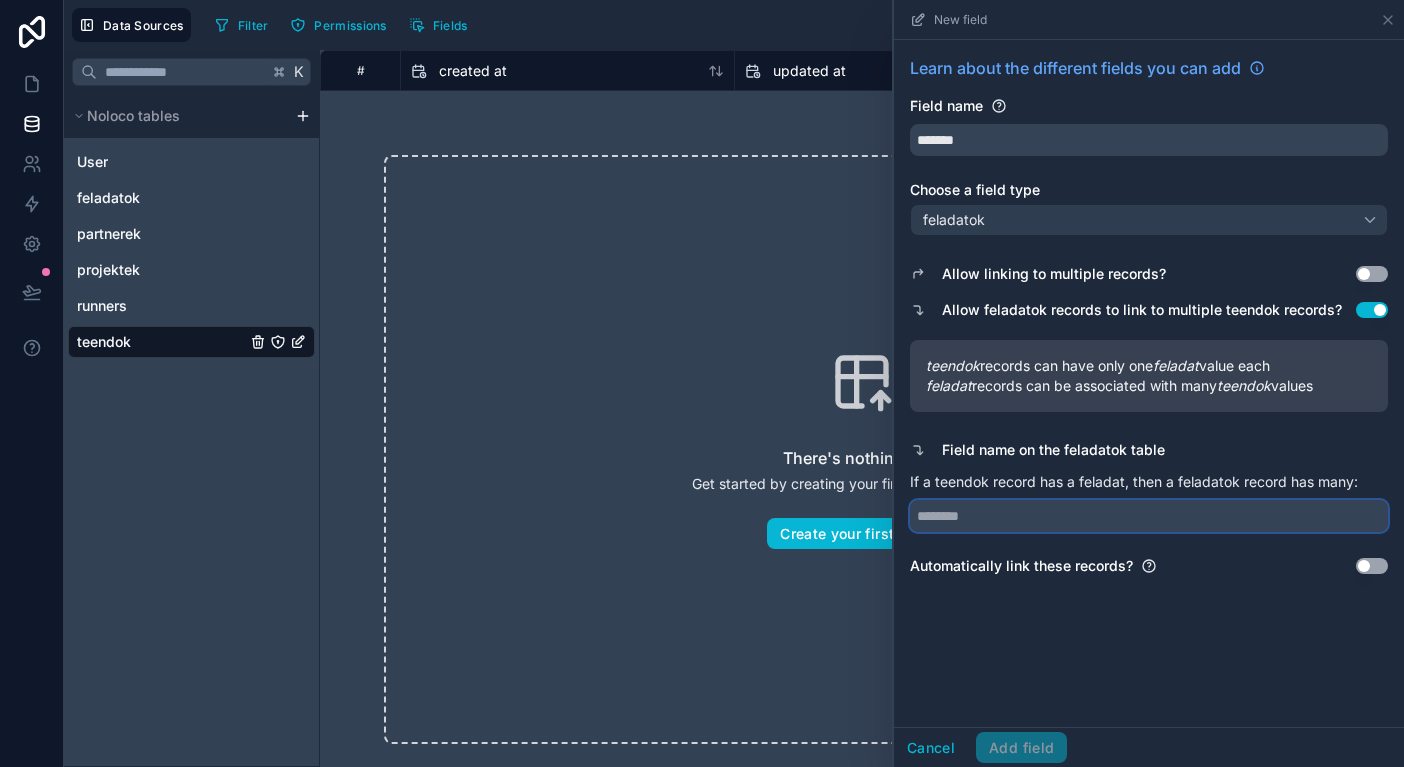 click at bounding box center [1149, 516] 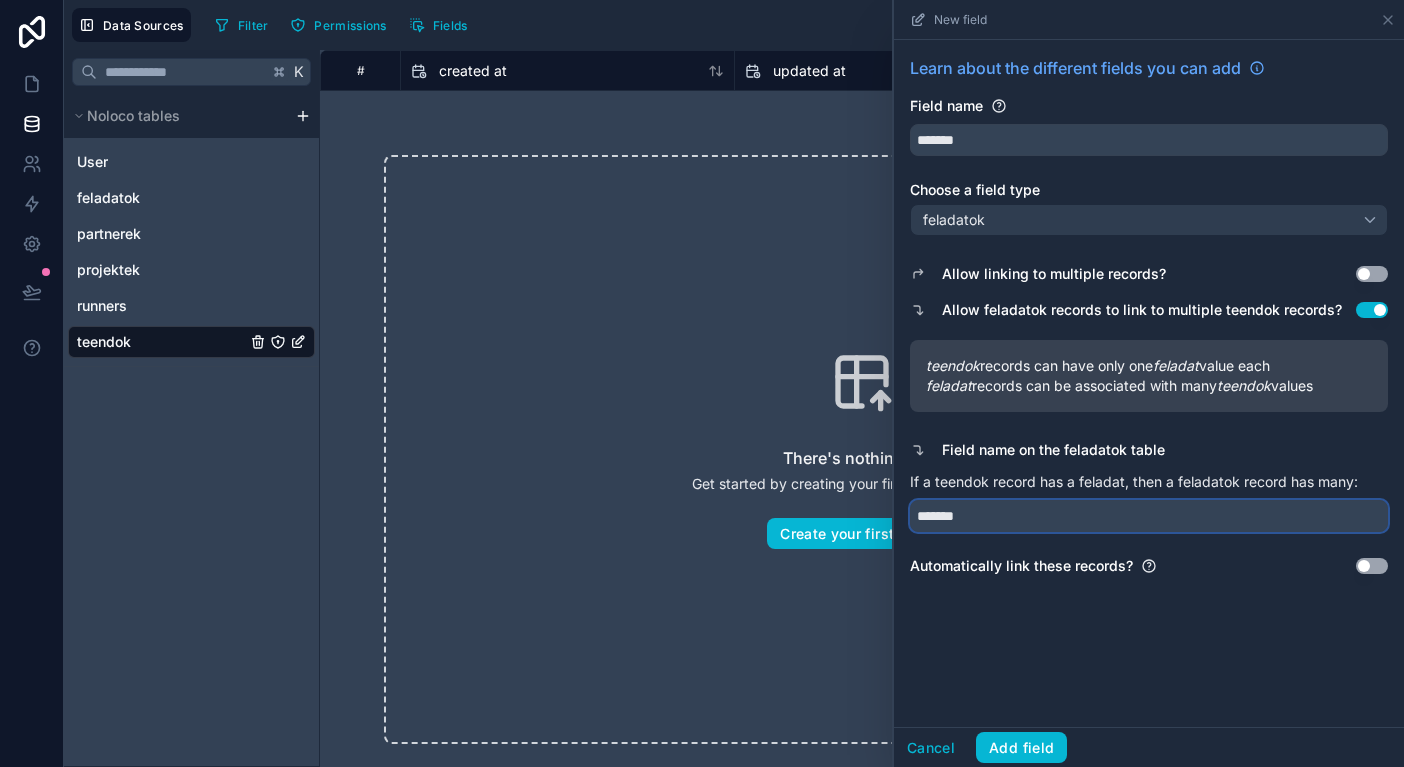 type on "*******" 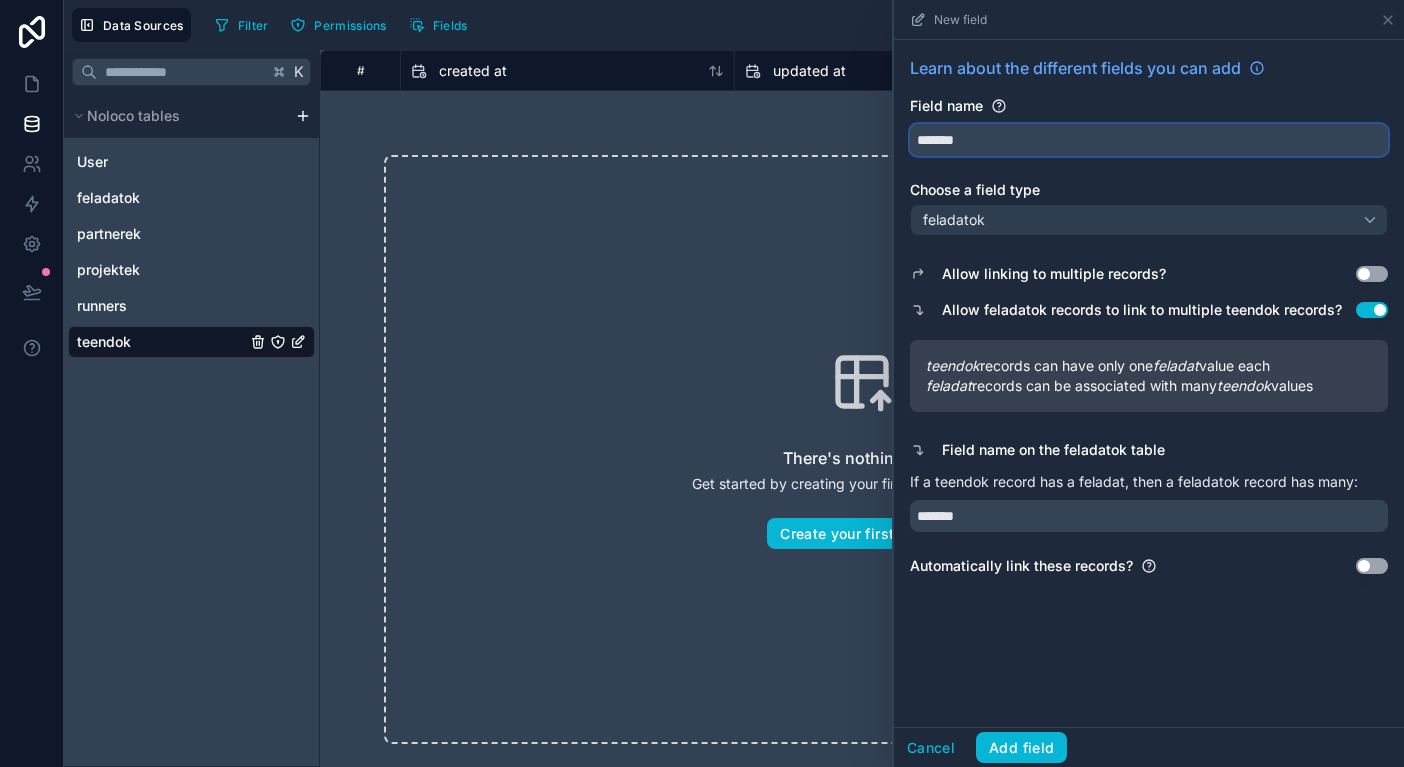 click on "*******" at bounding box center [1149, 140] 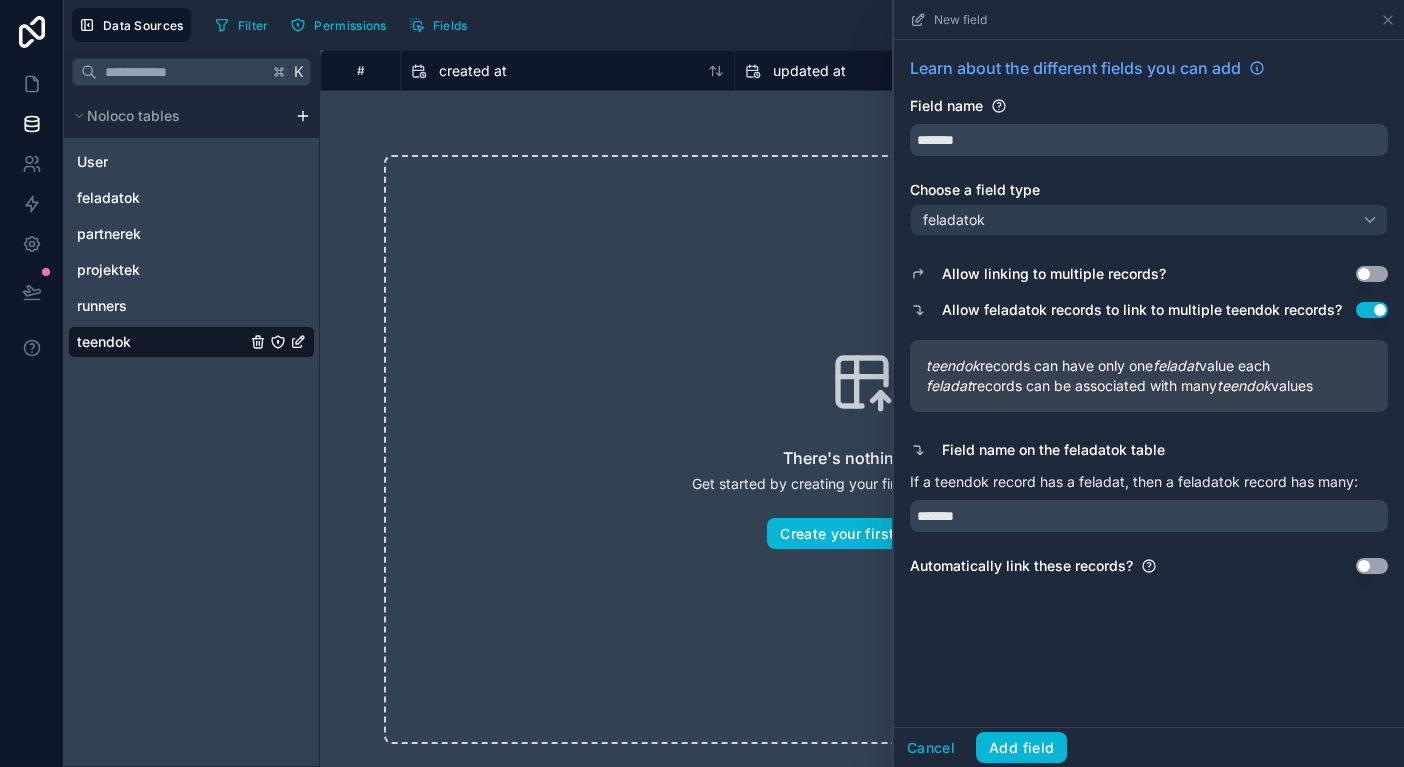 click on "Use setting" at bounding box center (1372, 310) 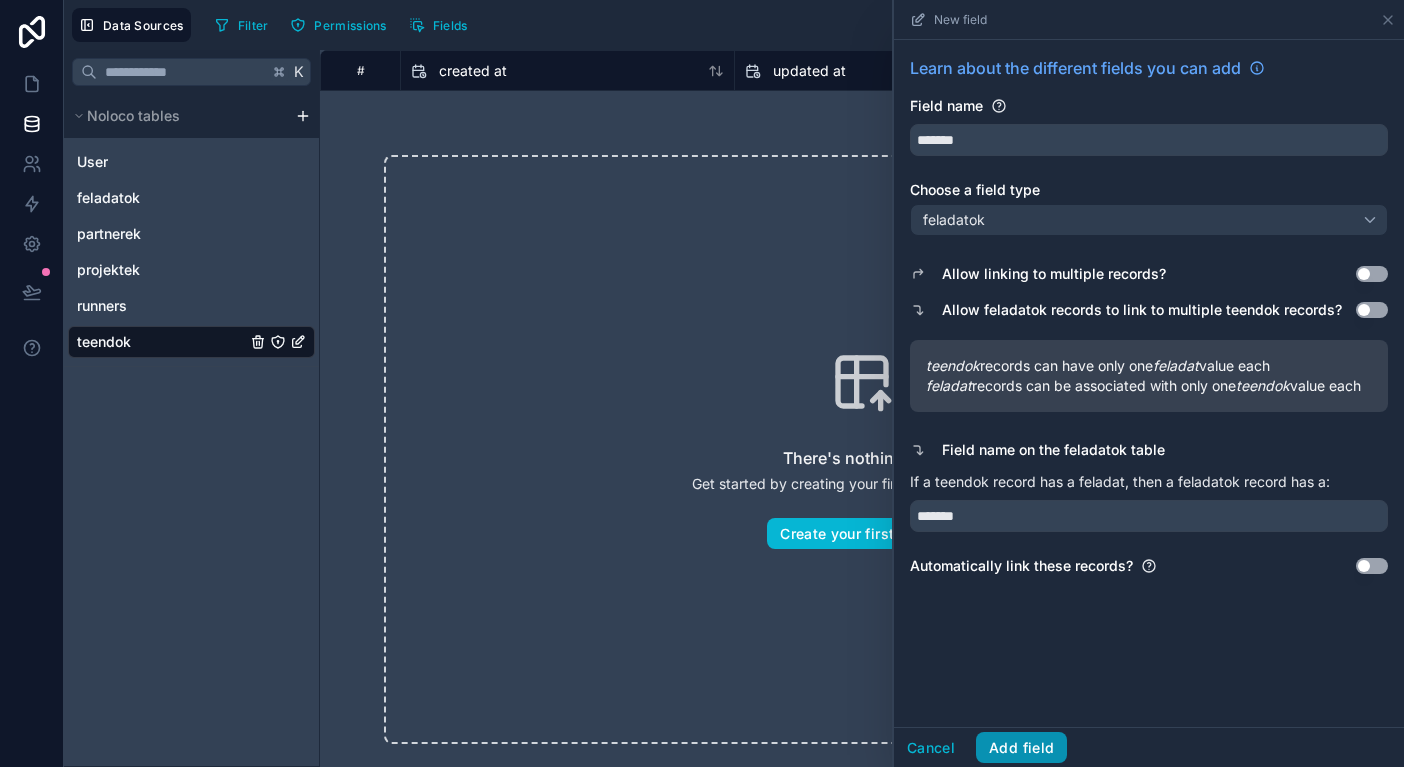 click on "Add field" at bounding box center (1021, 748) 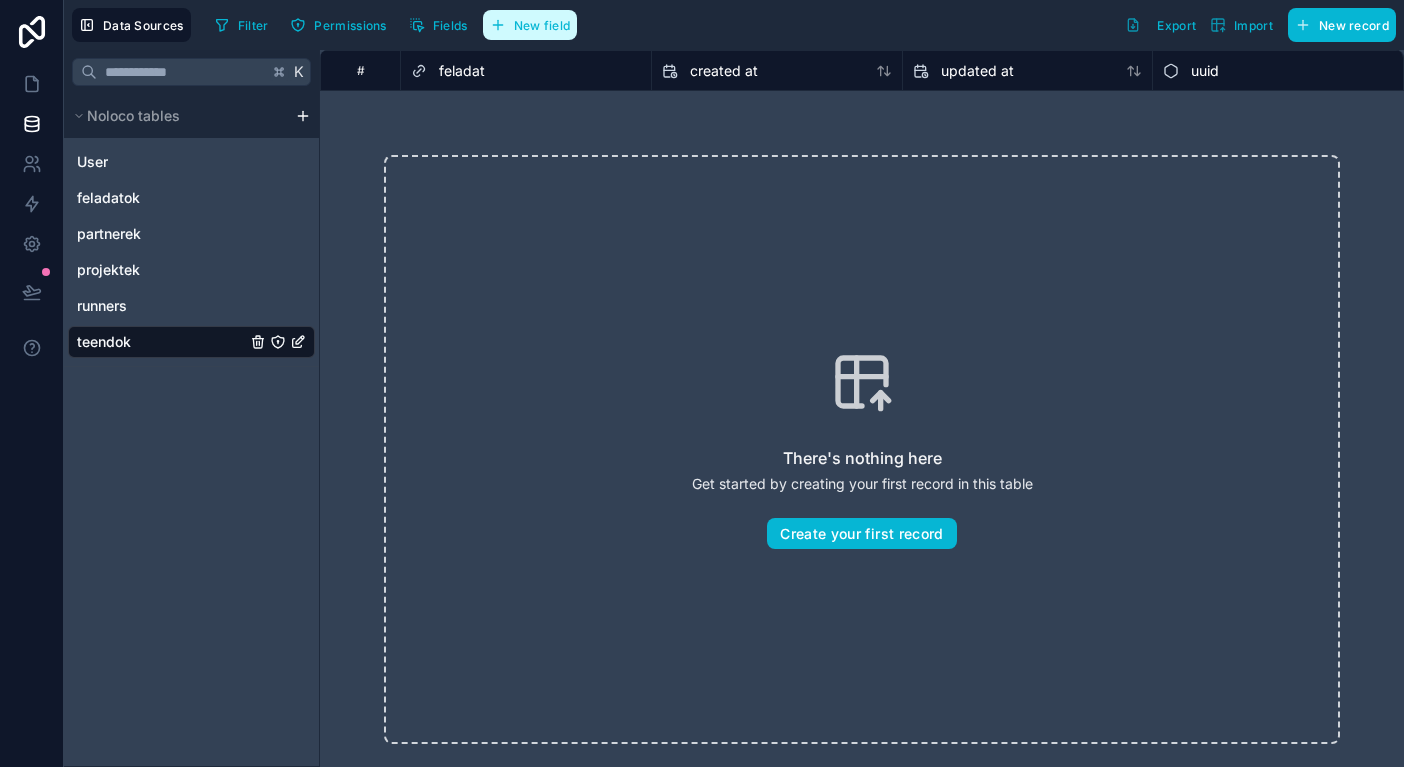 click on "New field" at bounding box center (542, 25) 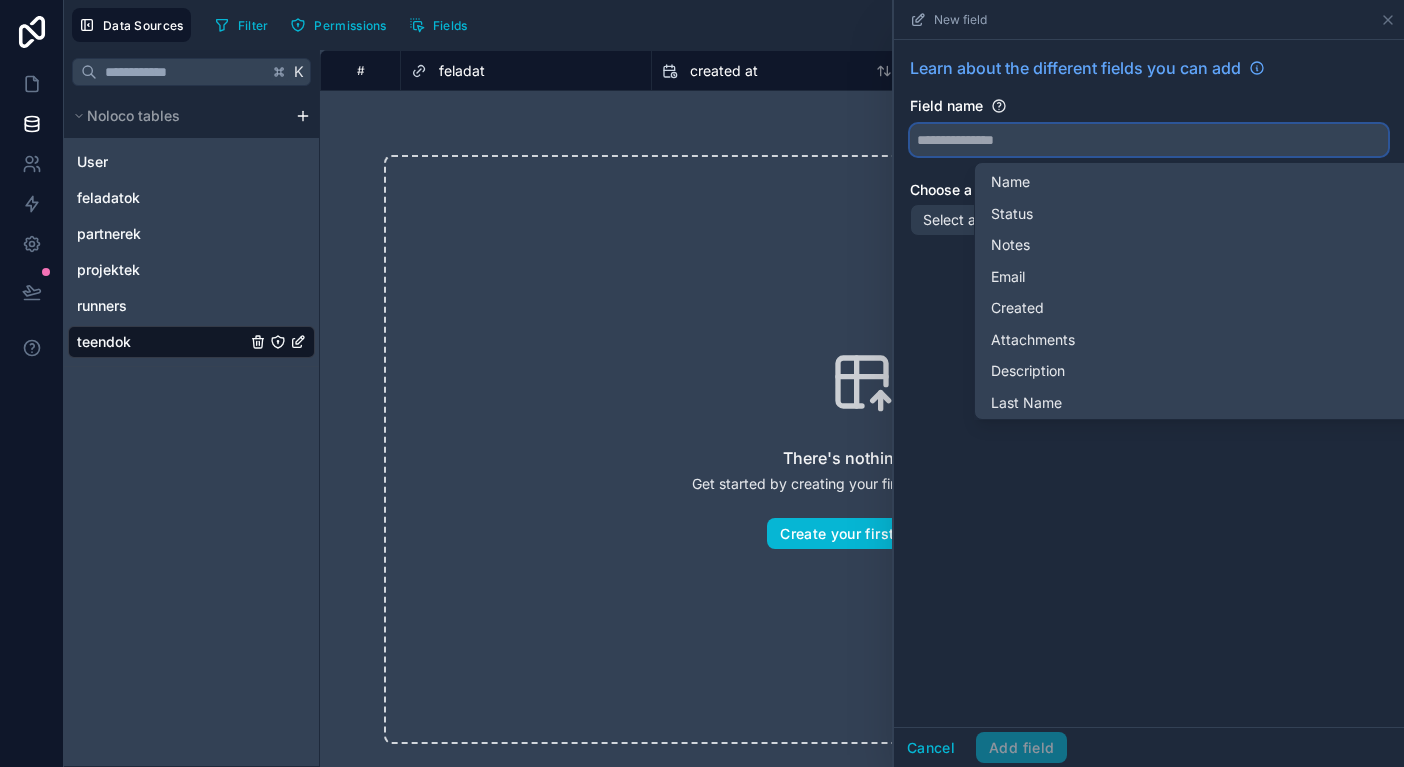 click at bounding box center [1149, 140] 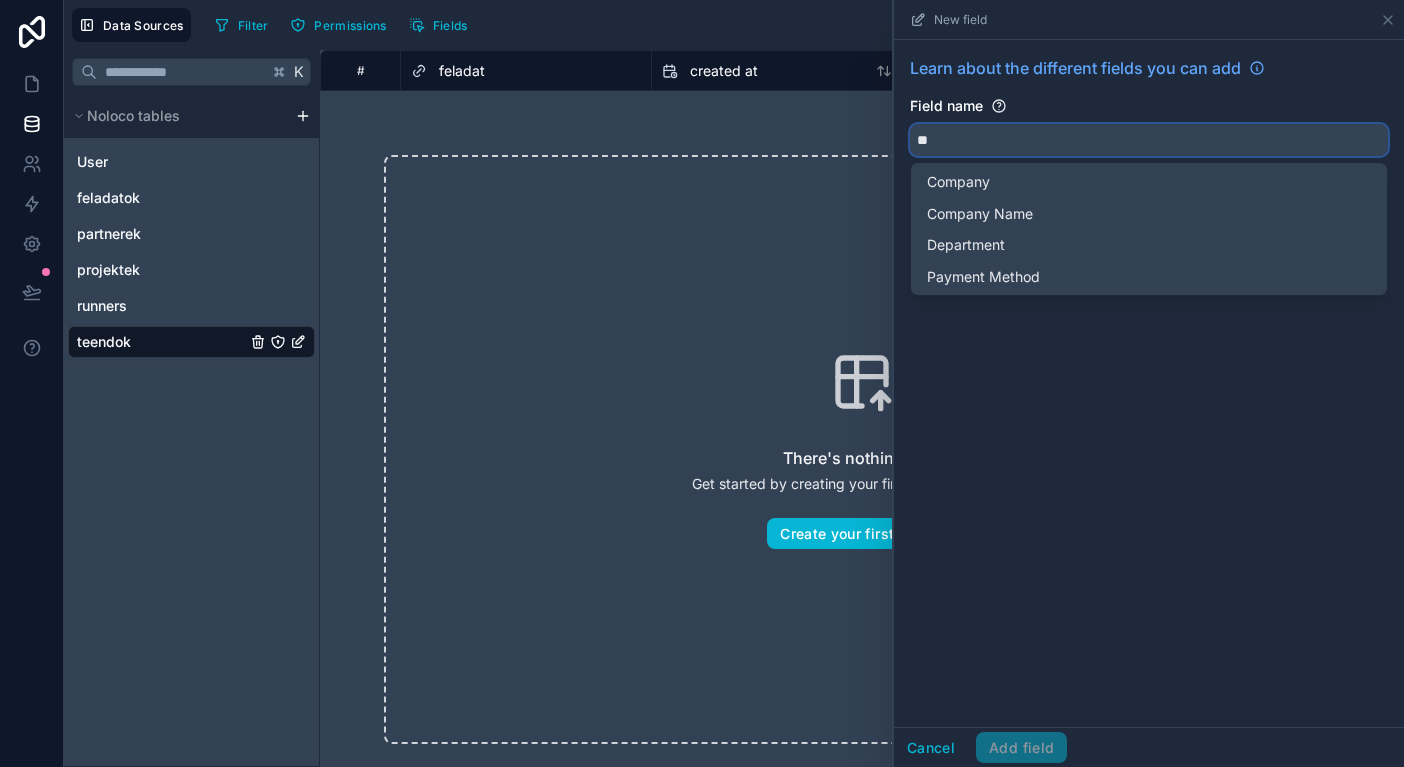 type on "*" 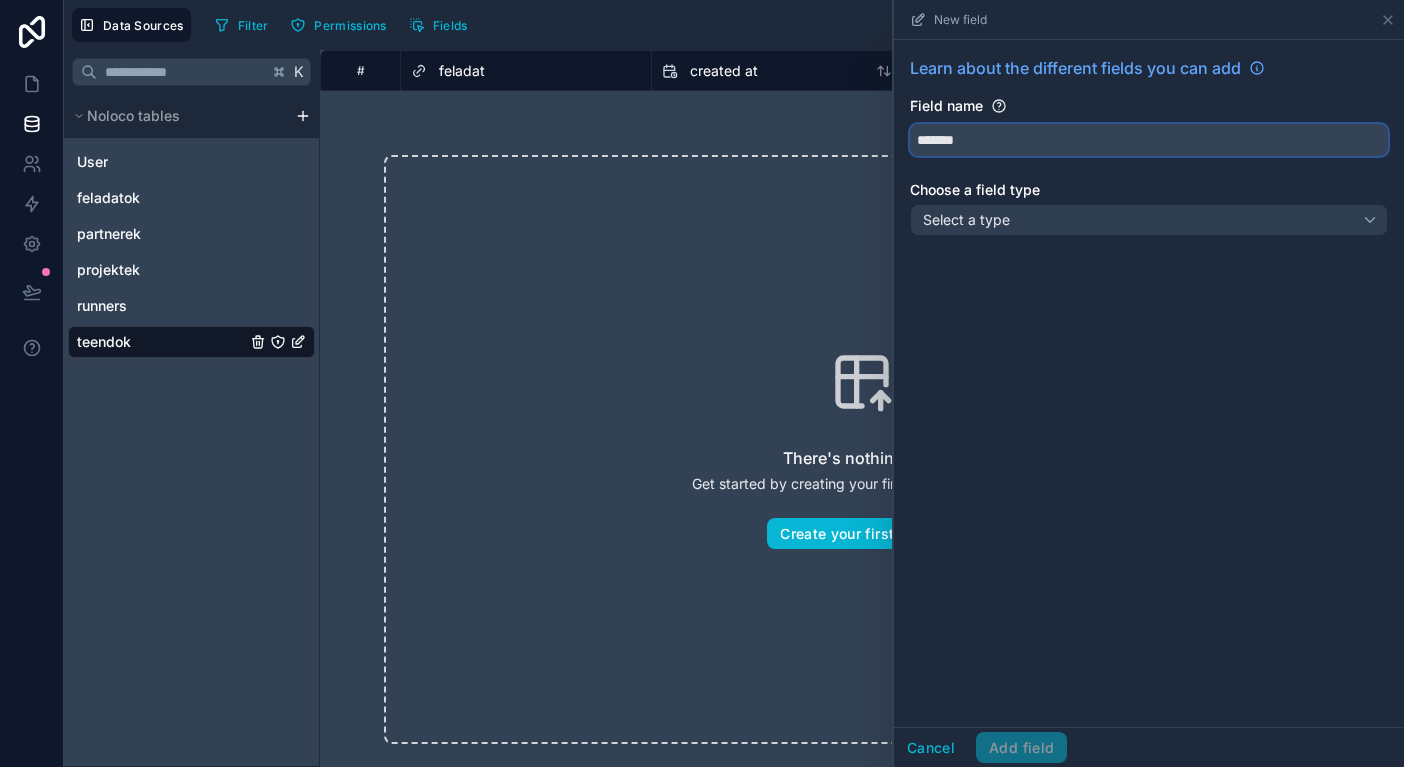 type on "*******" 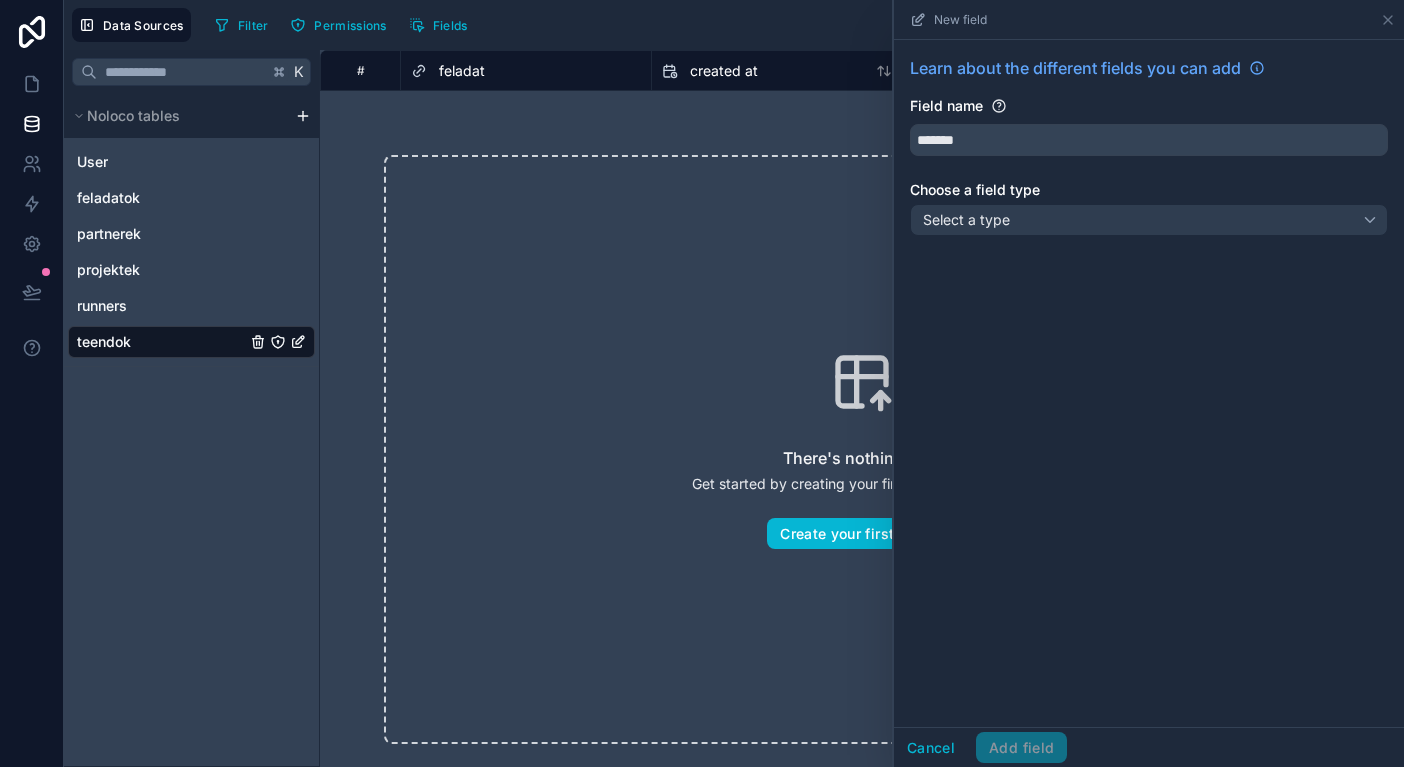 click on "Select a type" at bounding box center [1149, 220] 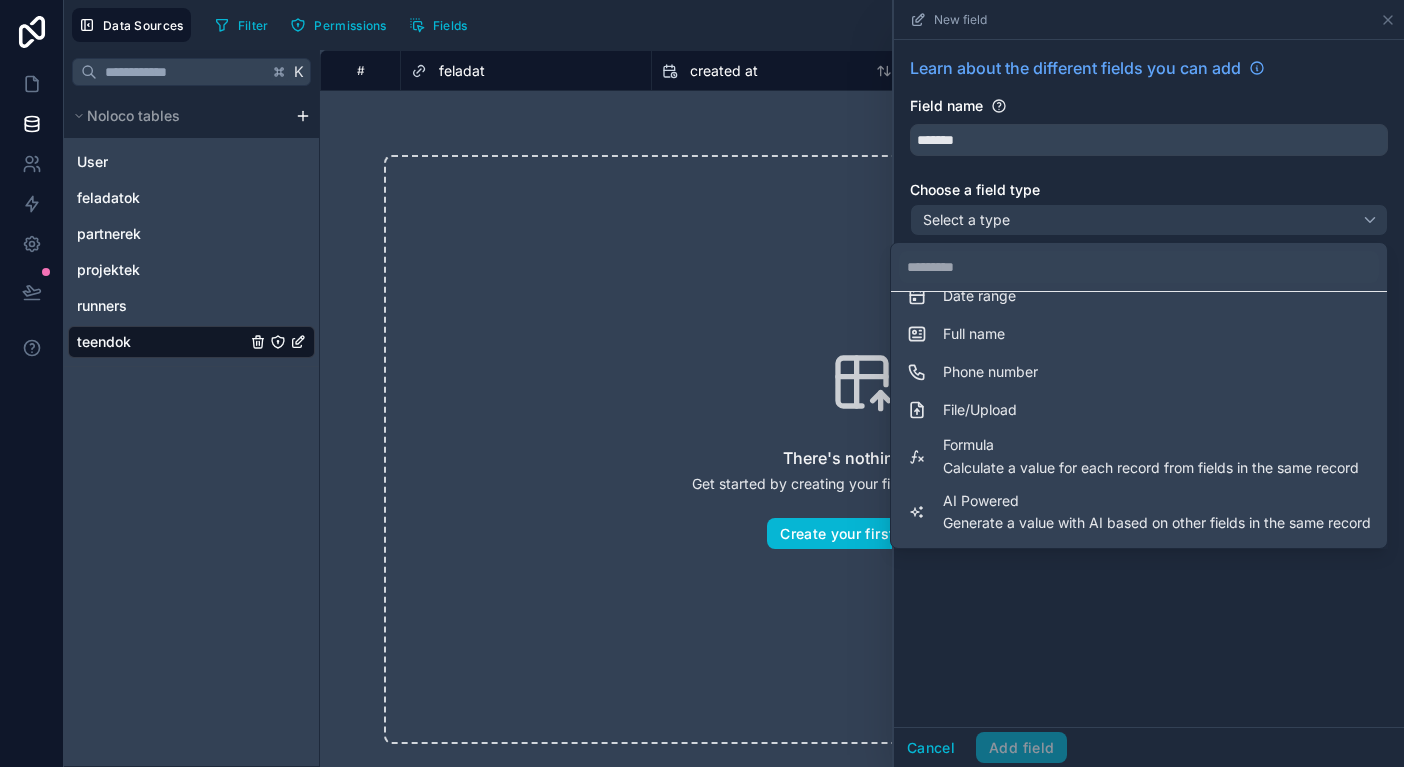 scroll, scrollTop: 546, scrollLeft: 0, axis: vertical 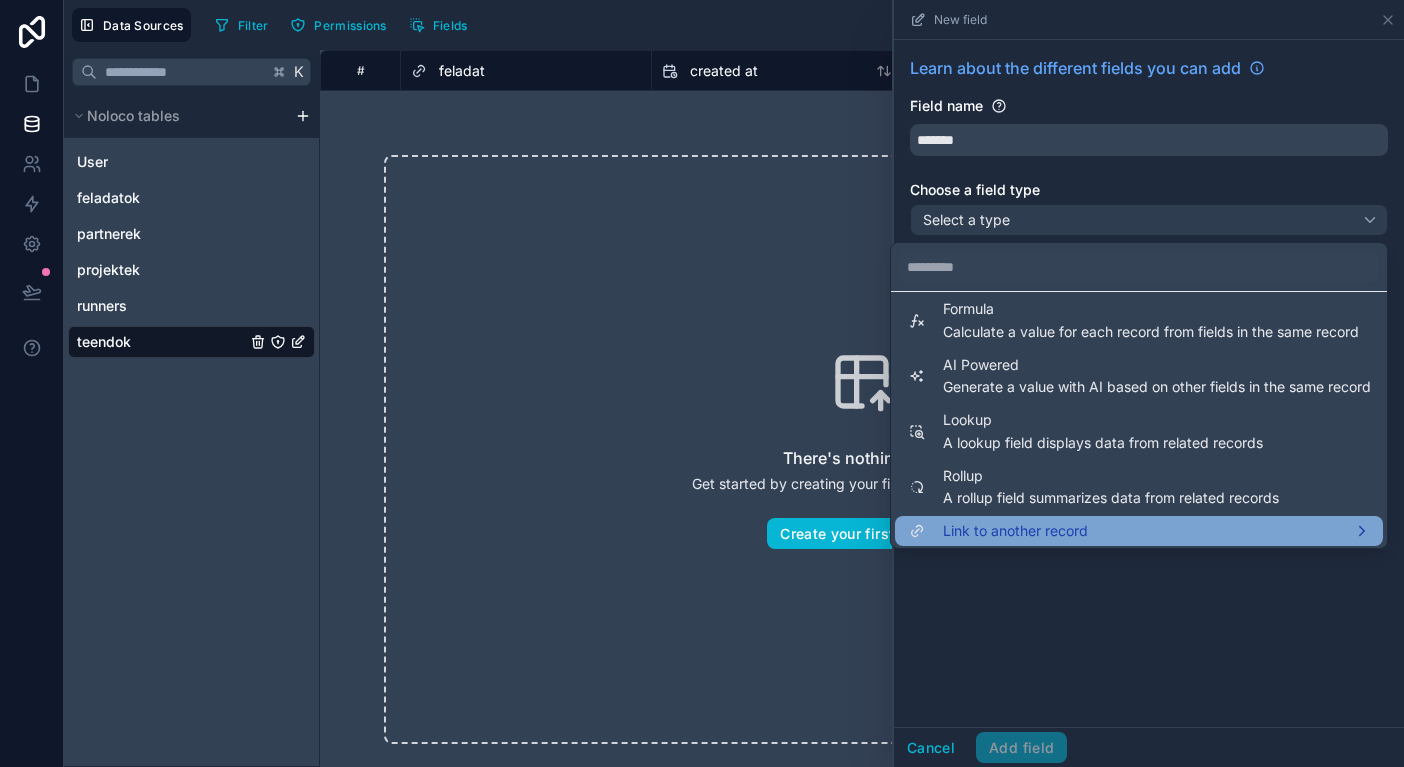click on "Link to another record" at bounding box center (1015, 531) 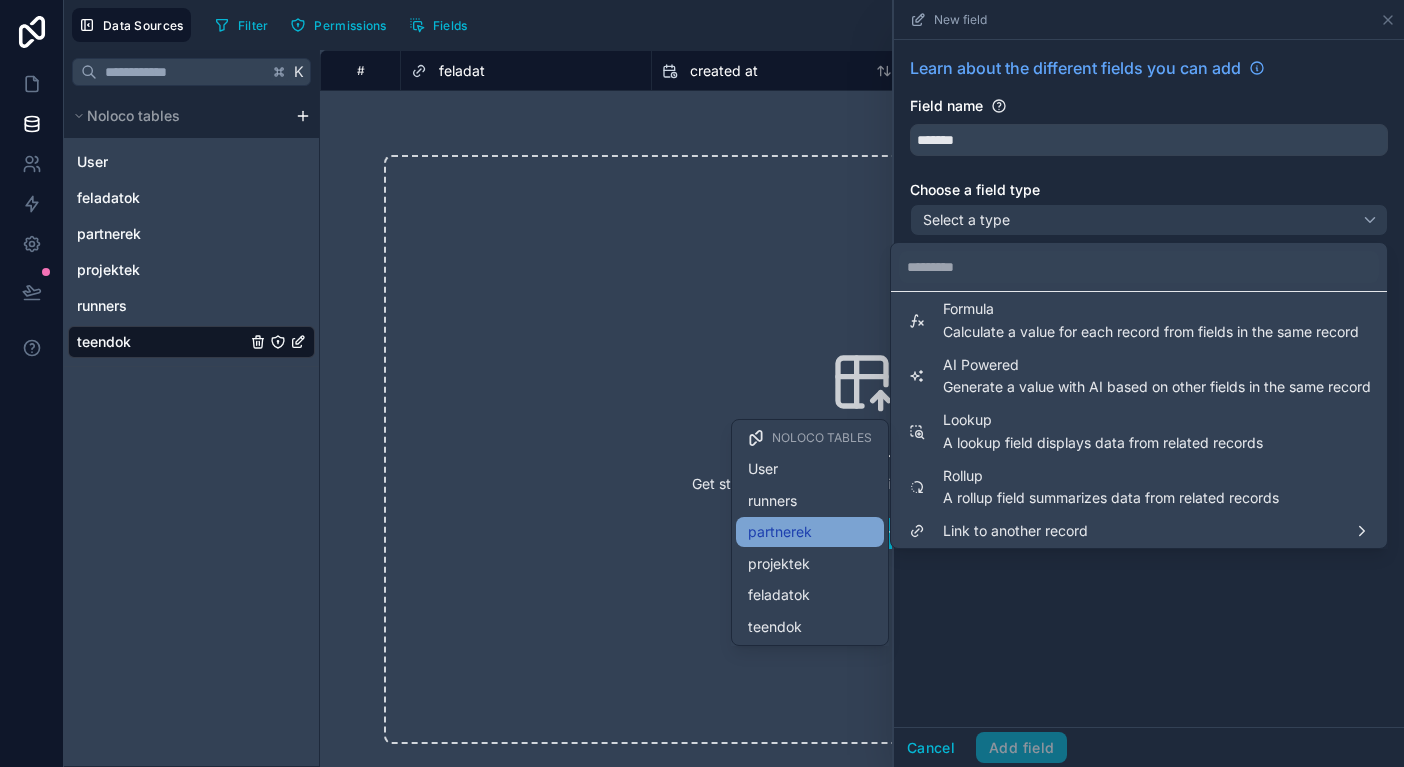click on "partnerek" at bounding box center (810, 532) 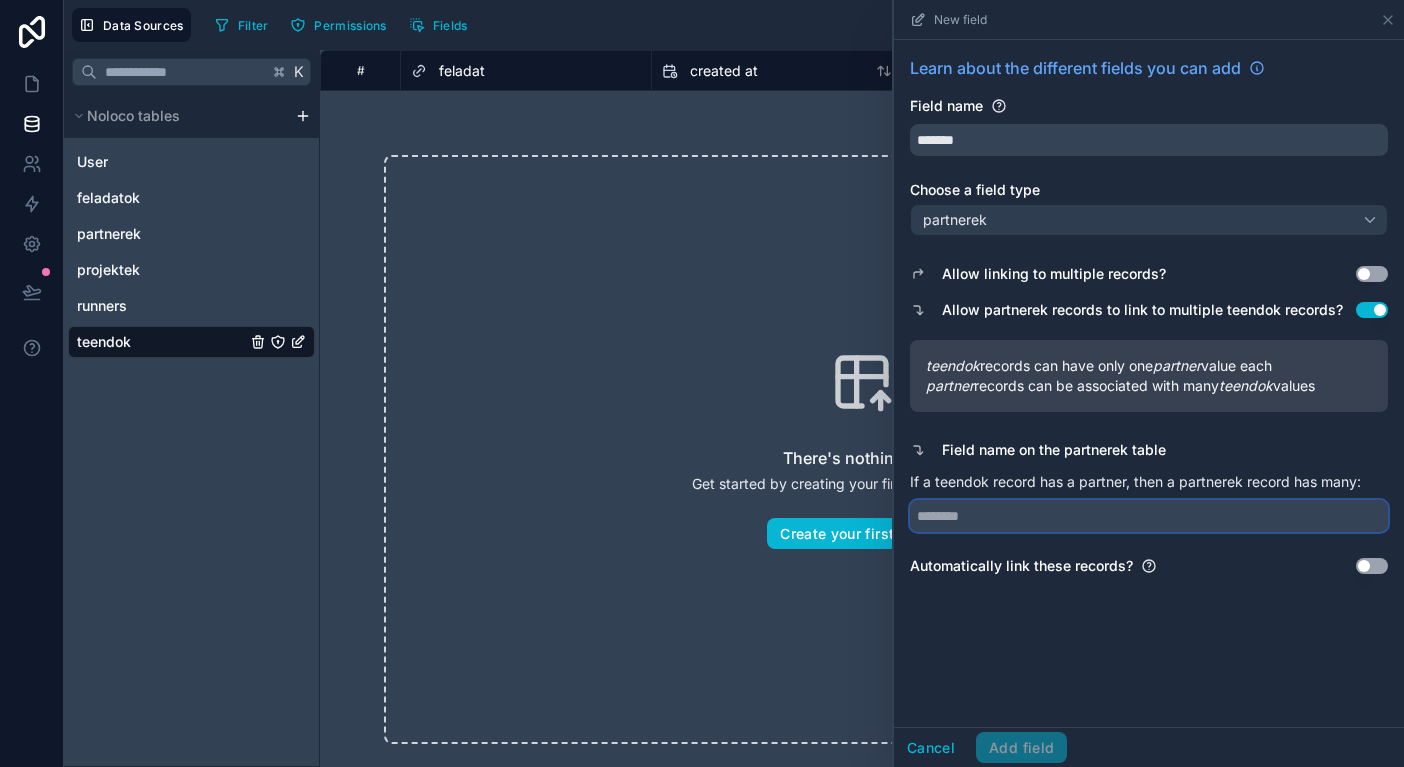click at bounding box center [1149, 516] 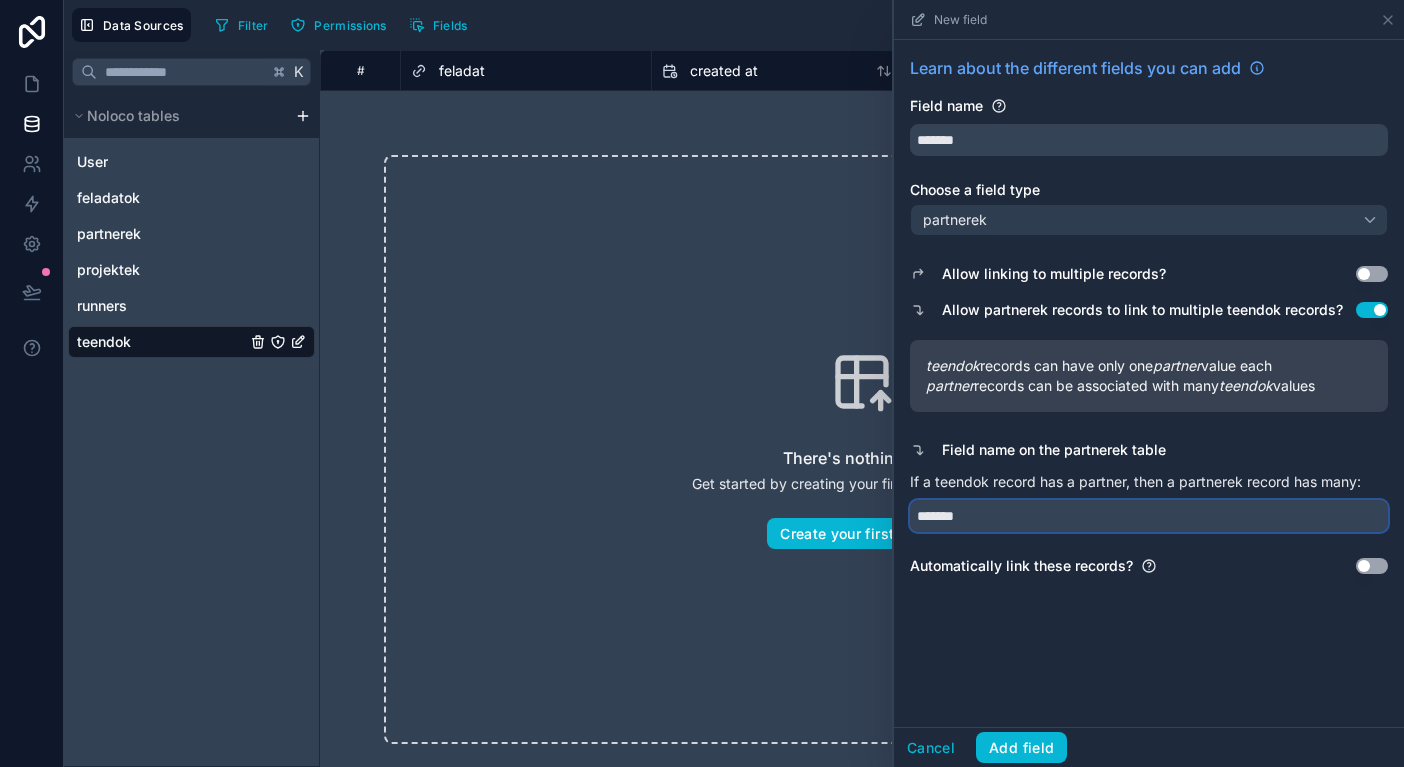 type on "*******" 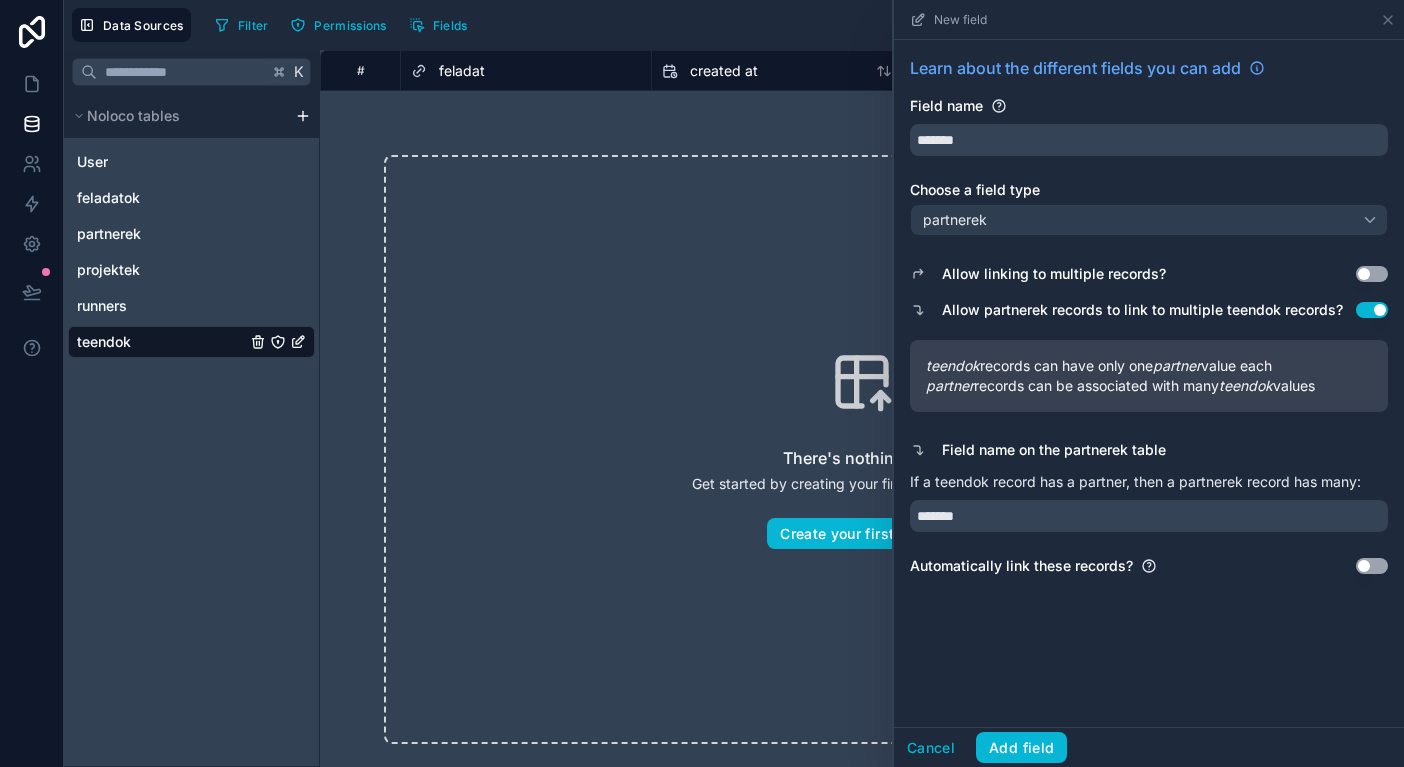 click on "Use setting" at bounding box center [1372, 310] 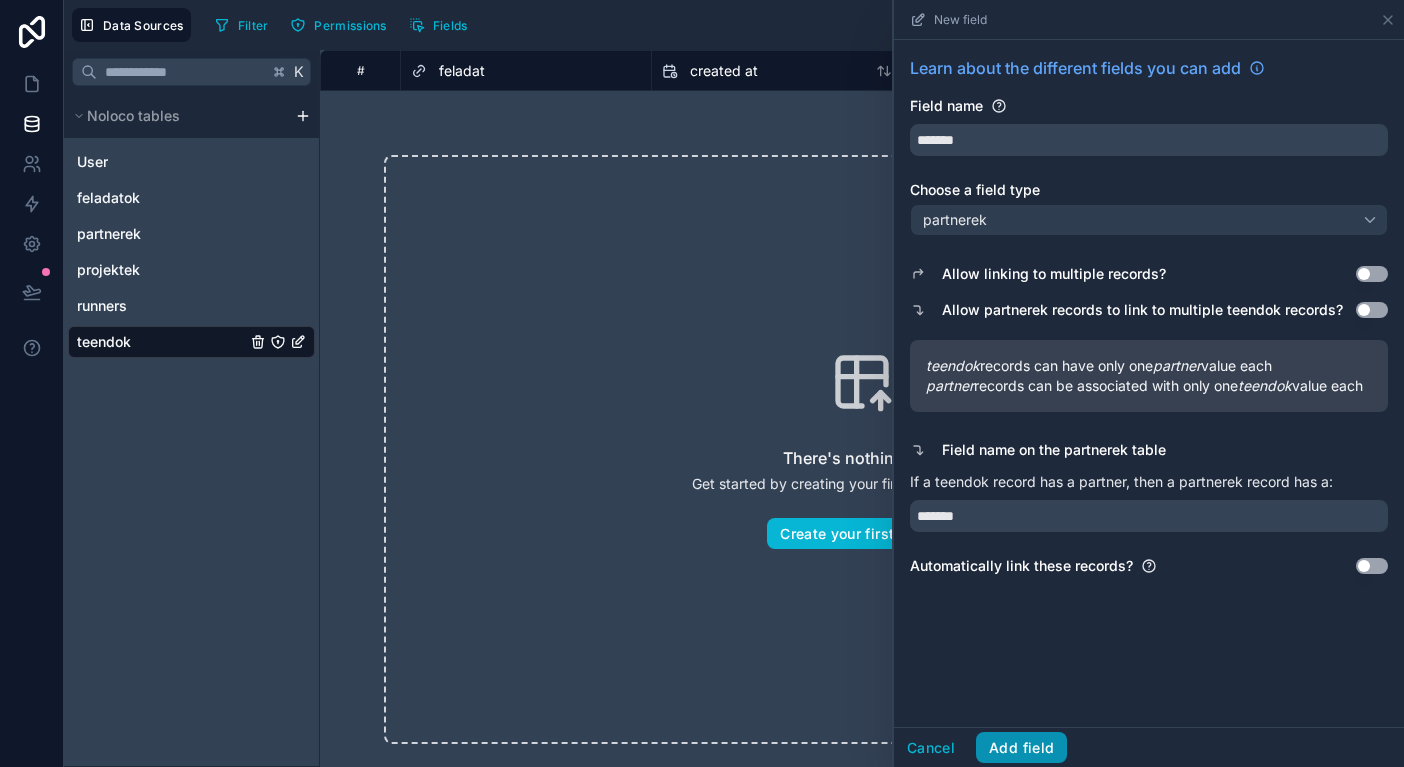 click on "Add field" at bounding box center (1021, 748) 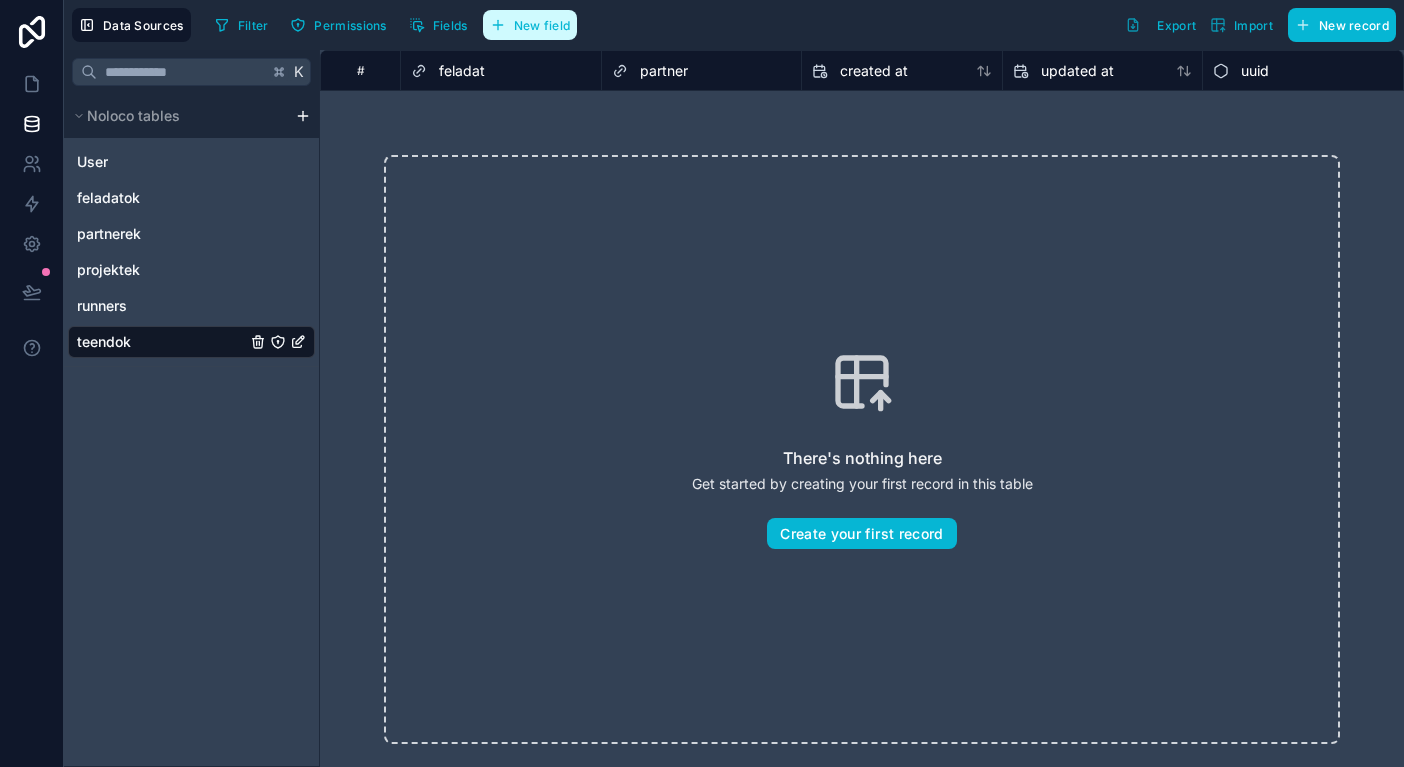 click on "New field" at bounding box center (530, 25) 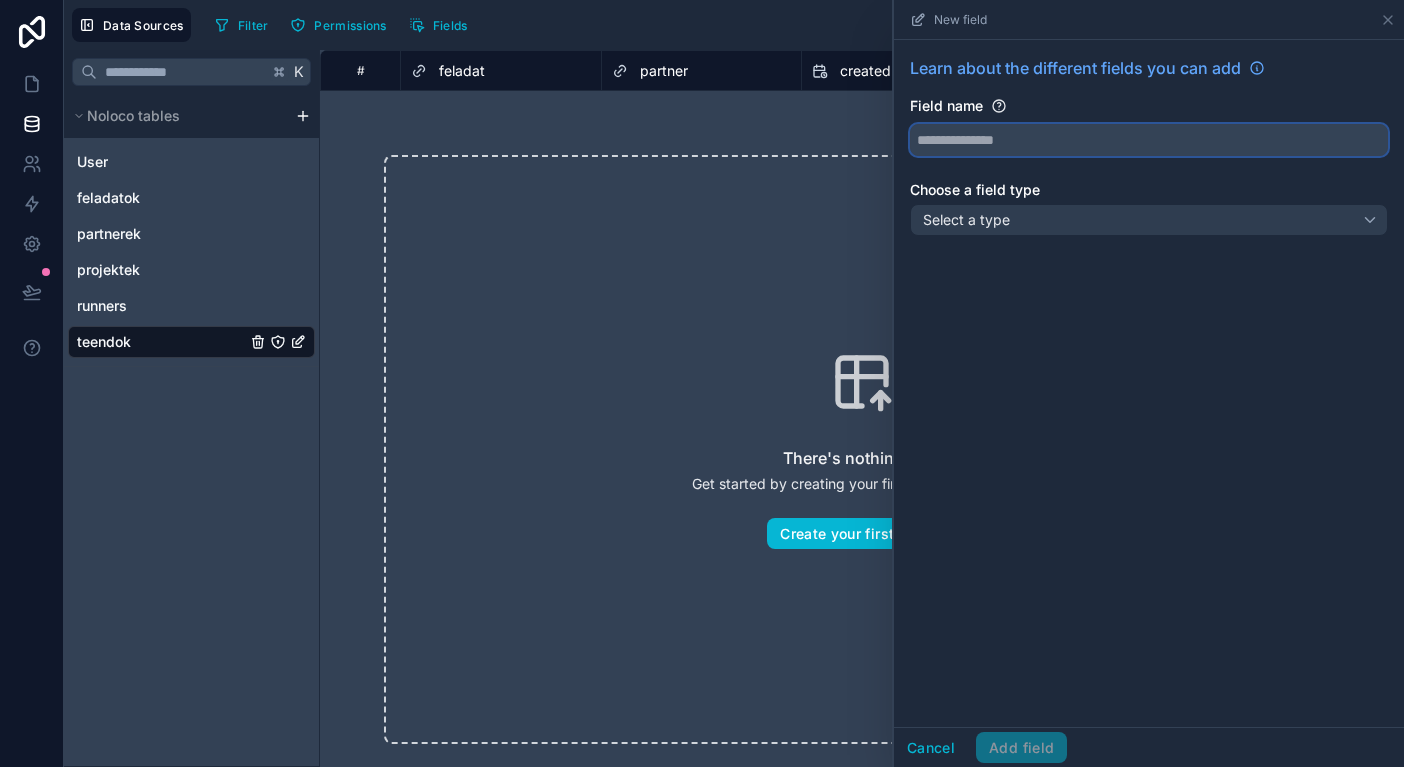 click at bounding box center (1149, 140) 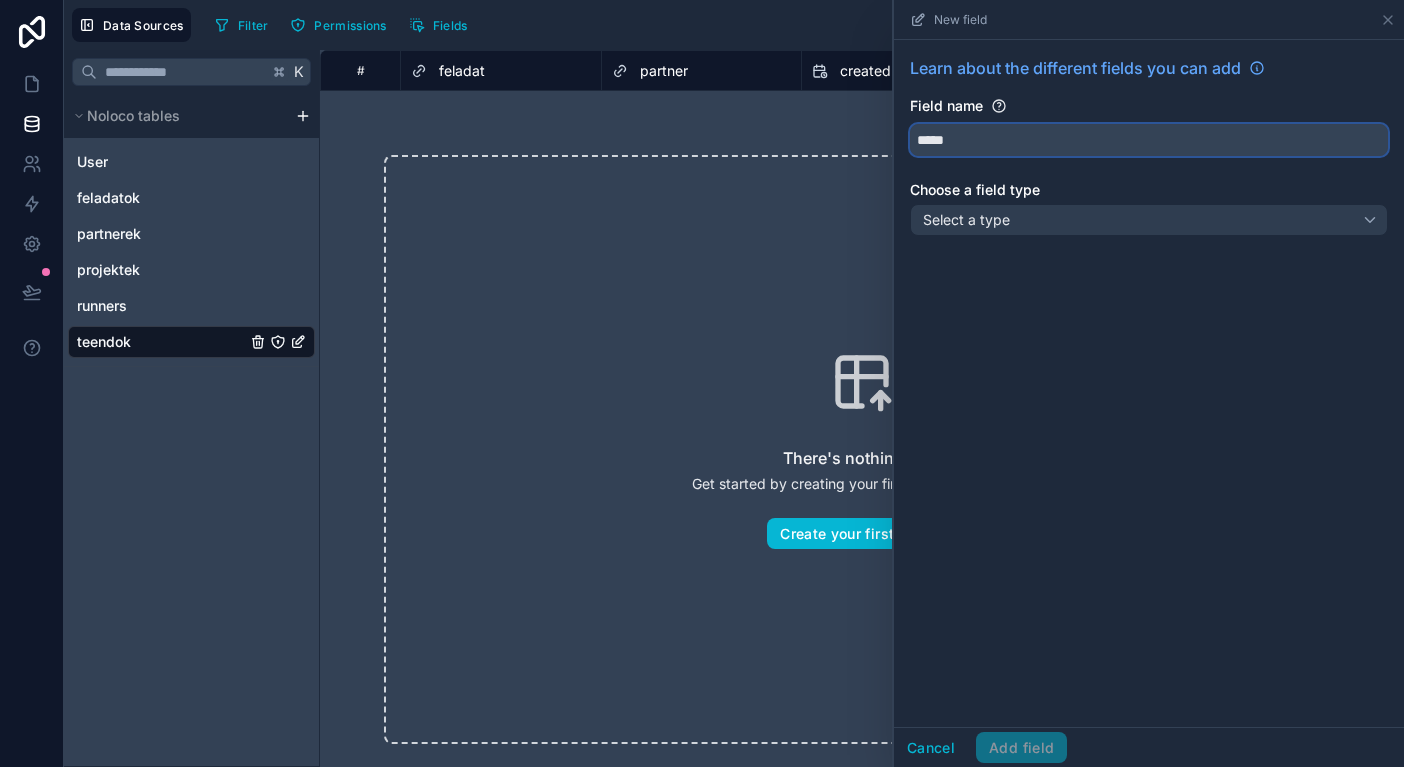 type on "*****" 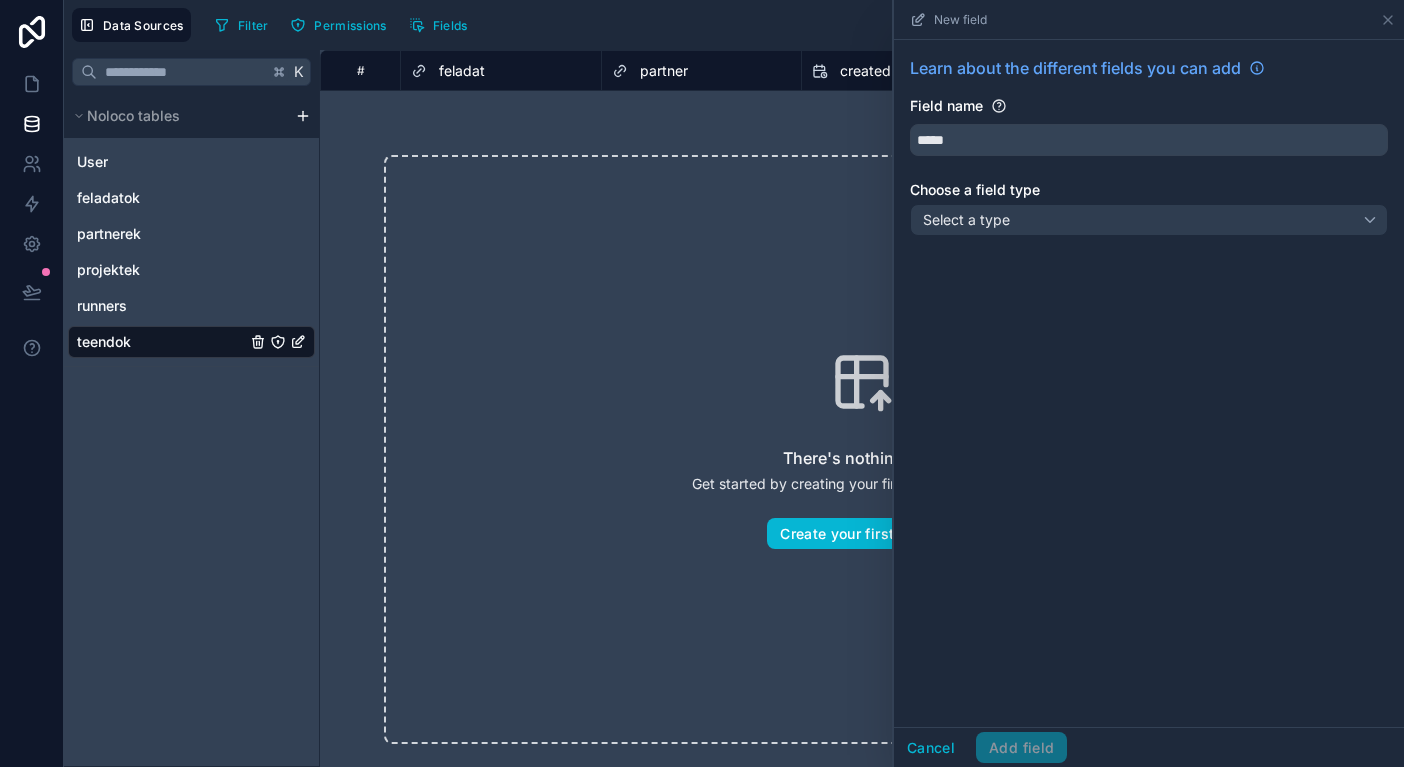 click on "Select a type" at bounding box center [1149, 220] 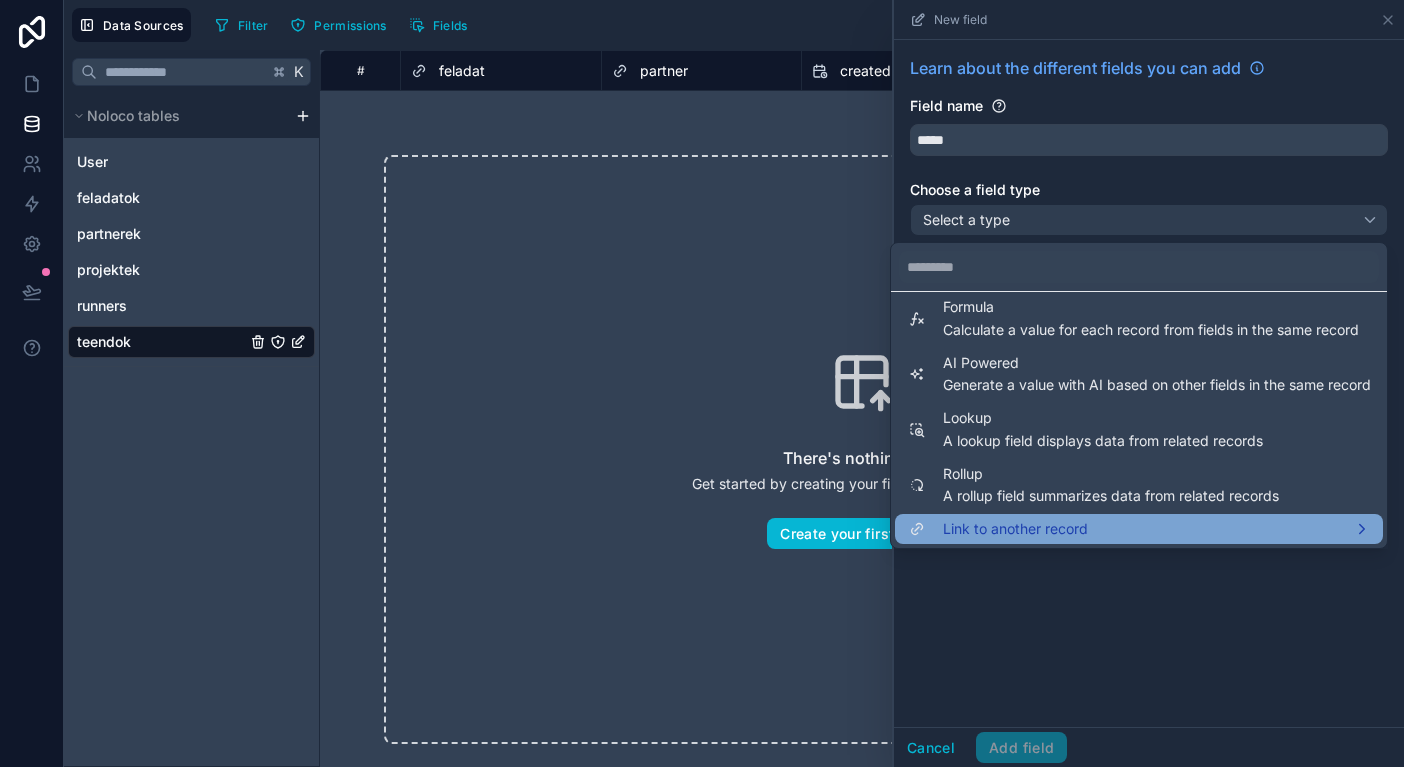 scroll, scrollTop: 546, scrollLeft: 0, axis: vertical 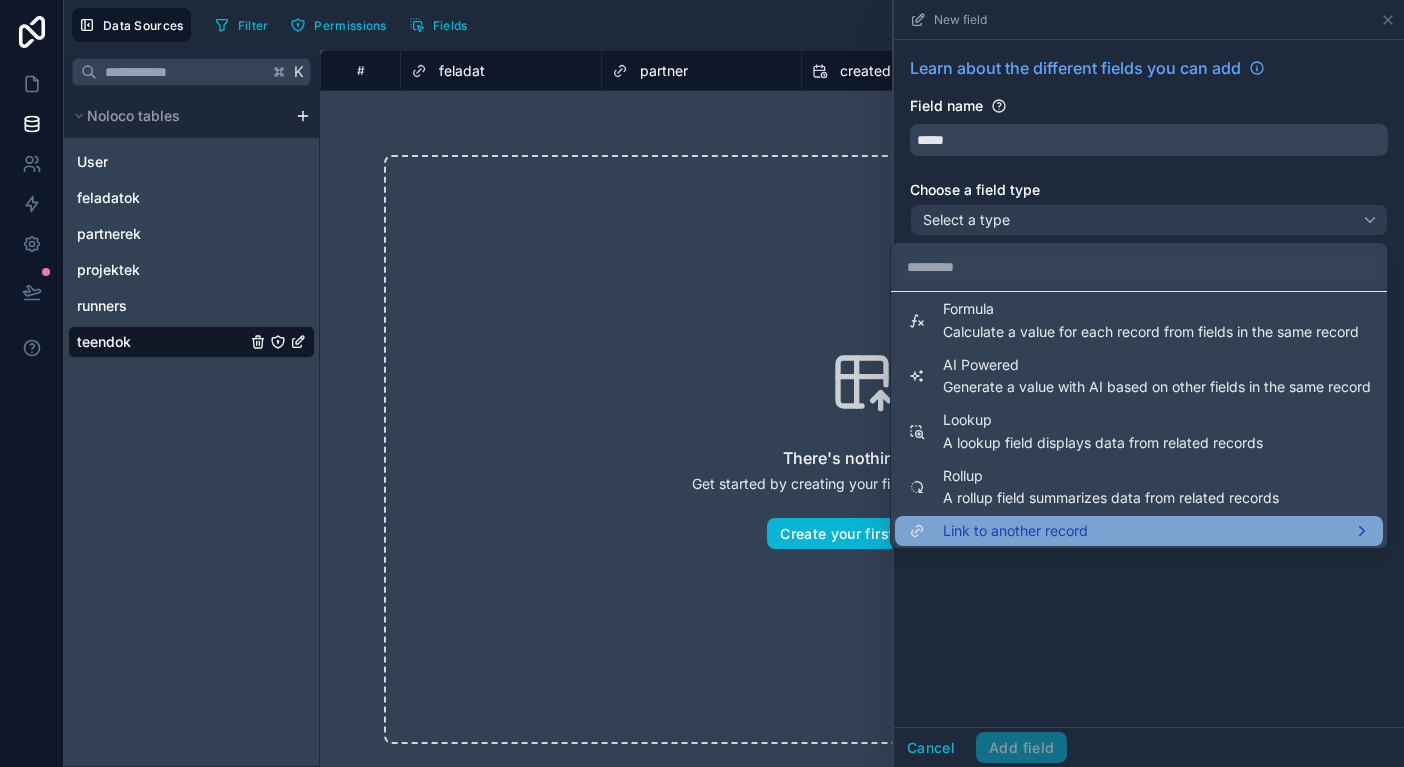 click on "Link to another record" at bounding box center (1015, 531) 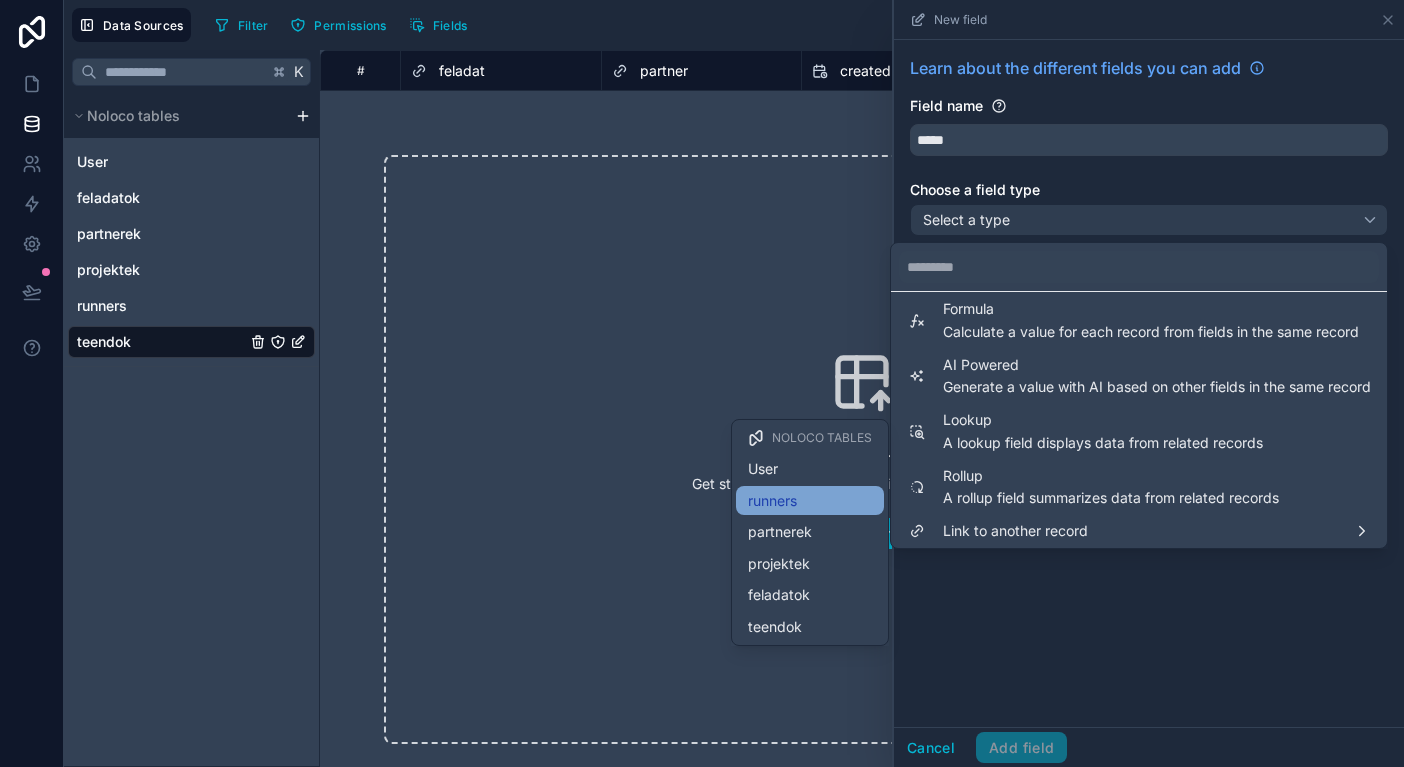 click on "runners" at bounding box center (810, 501) 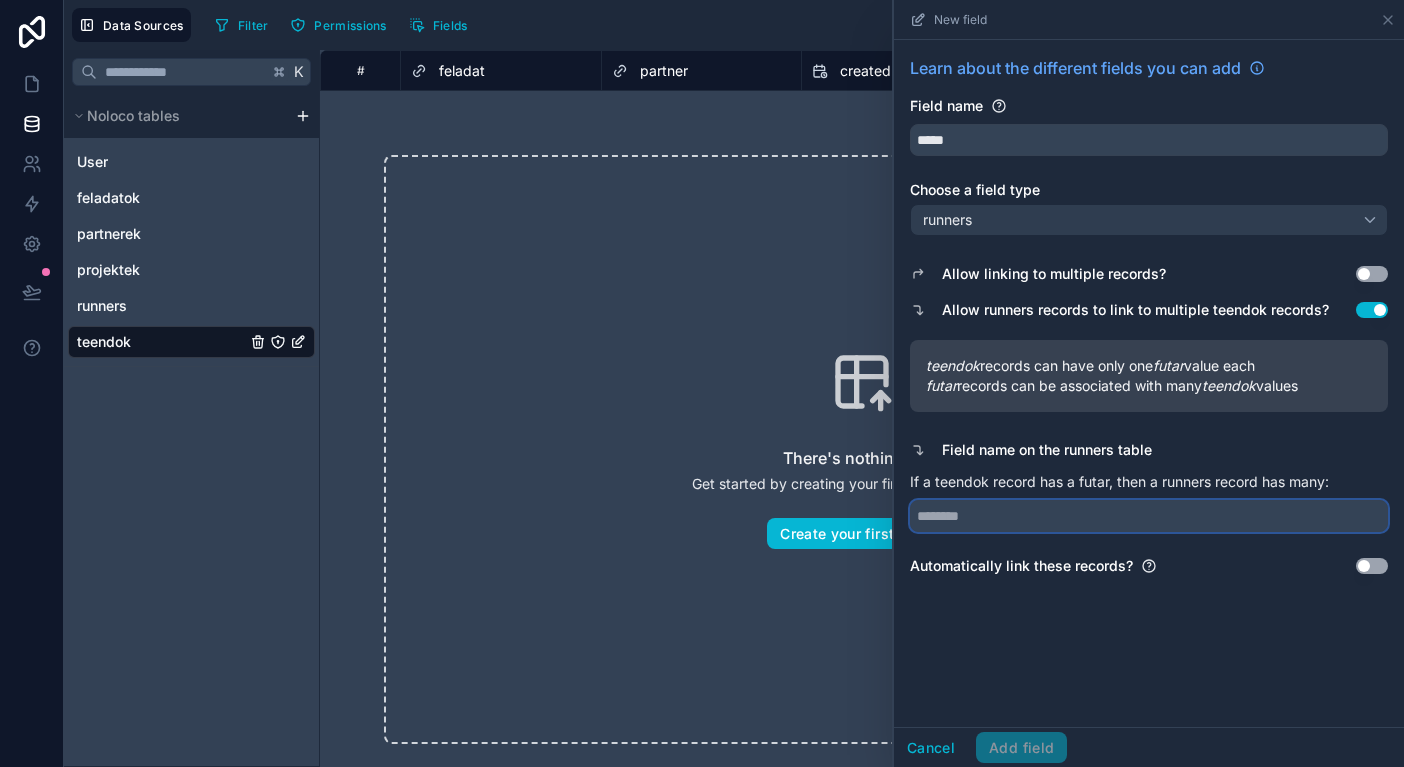 click at bounding box center [1149, 516] 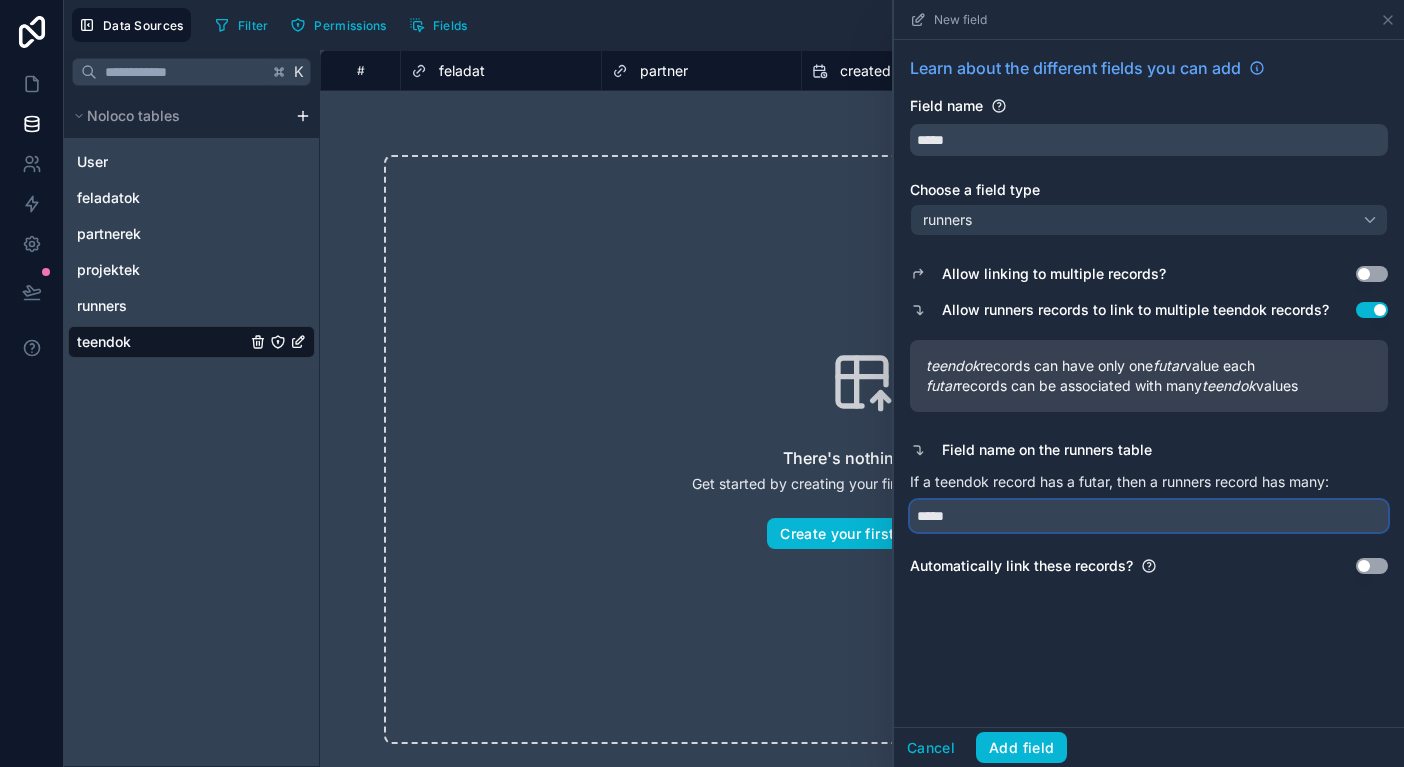 type on "*****" 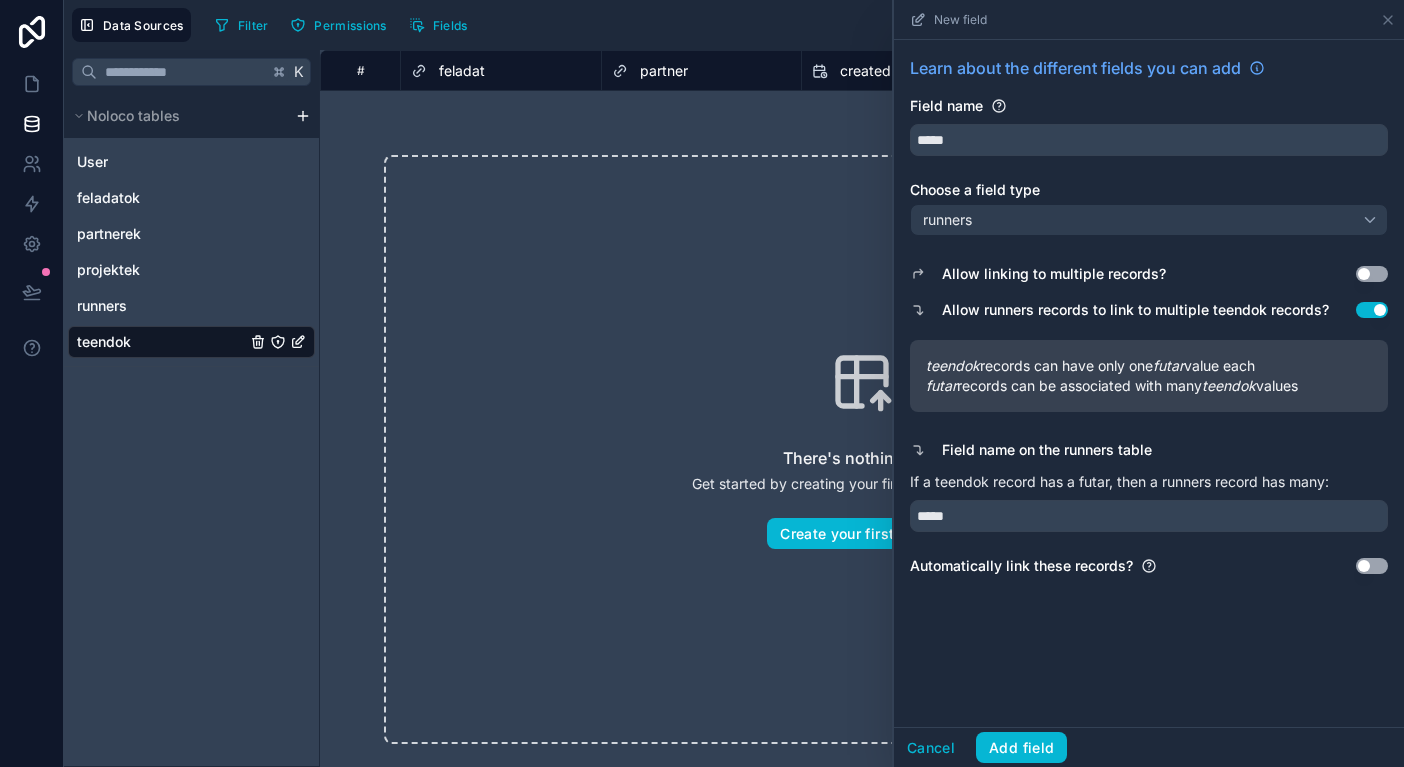 click on "Use setting" at bounding box center (1372, 310) 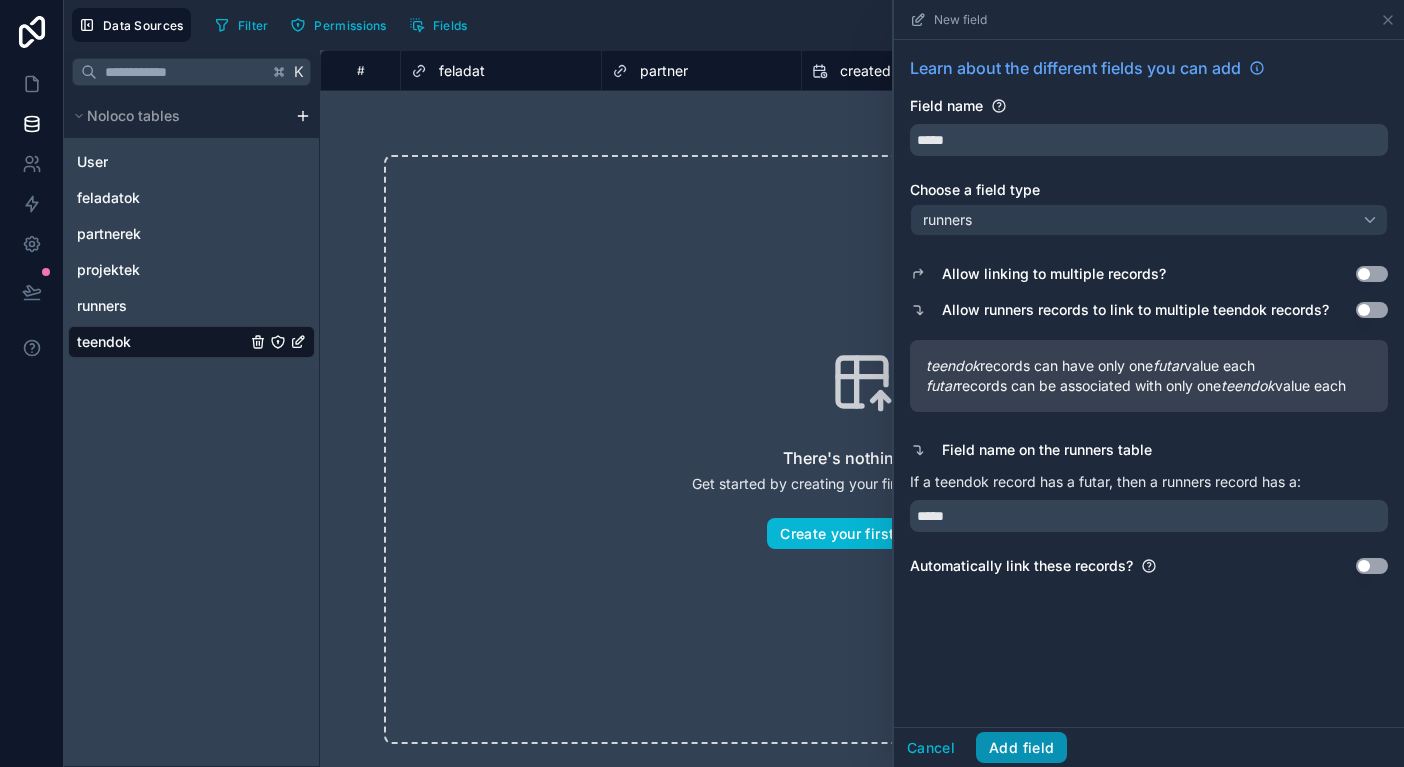 click on "Add field" at bounding box center [1021, 748] 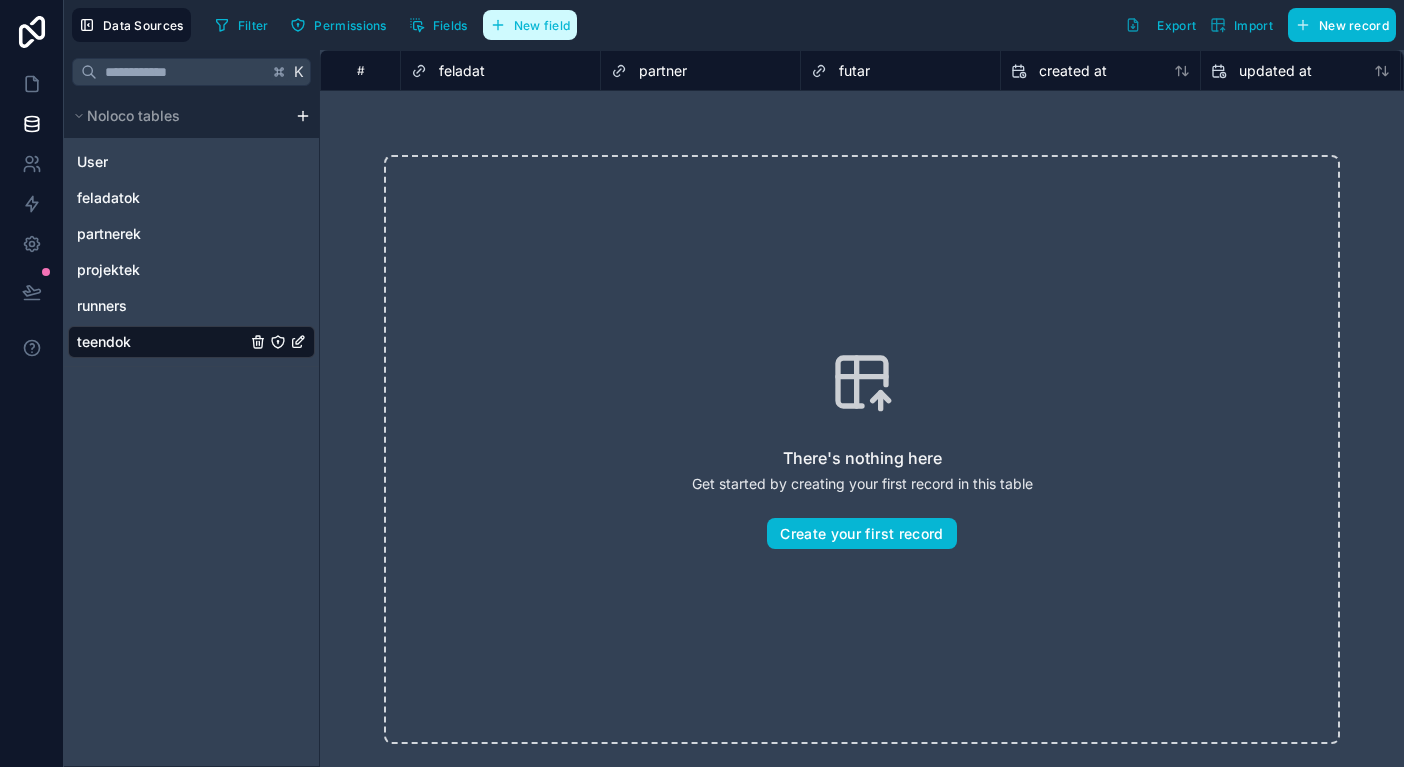 click on "New field" at bounding box center [542, 25] 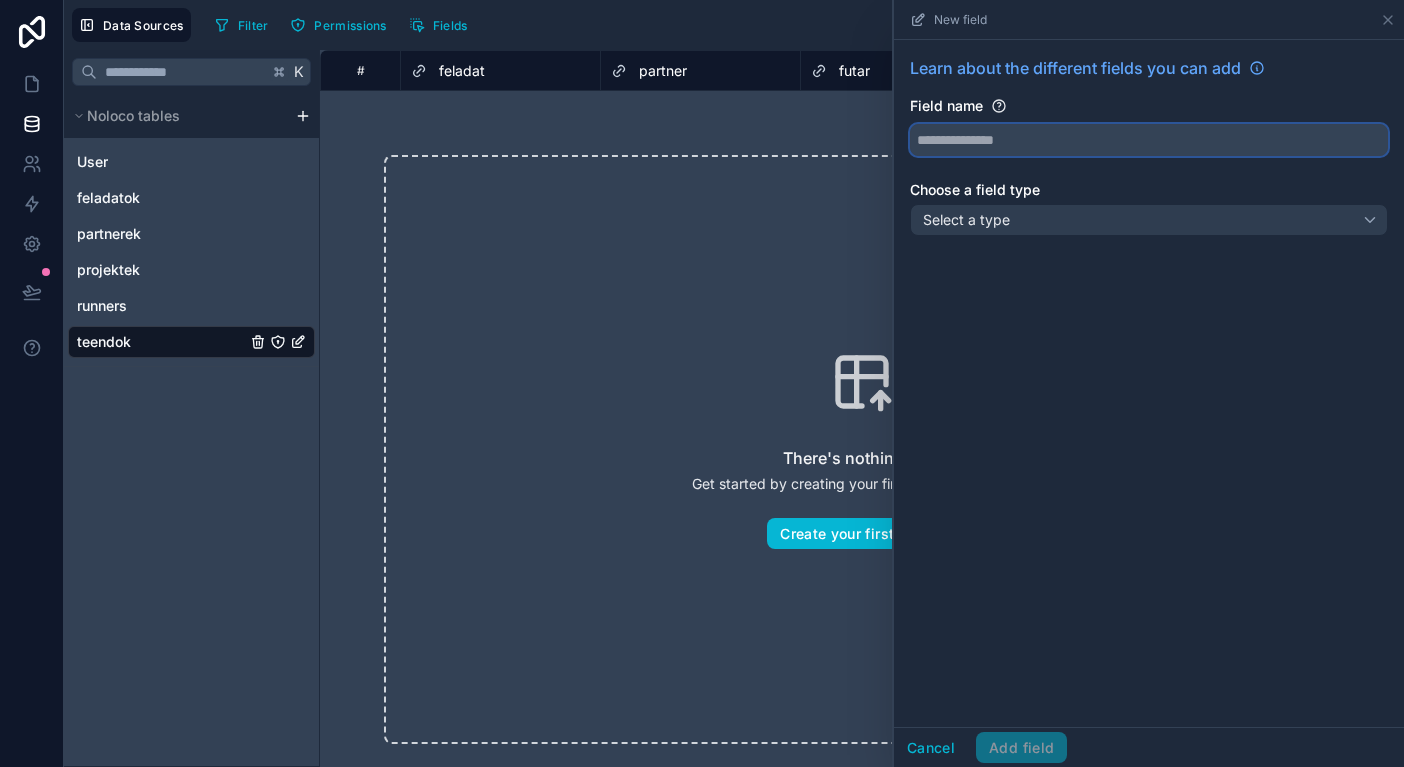 click at bounding box center (1149, 140) 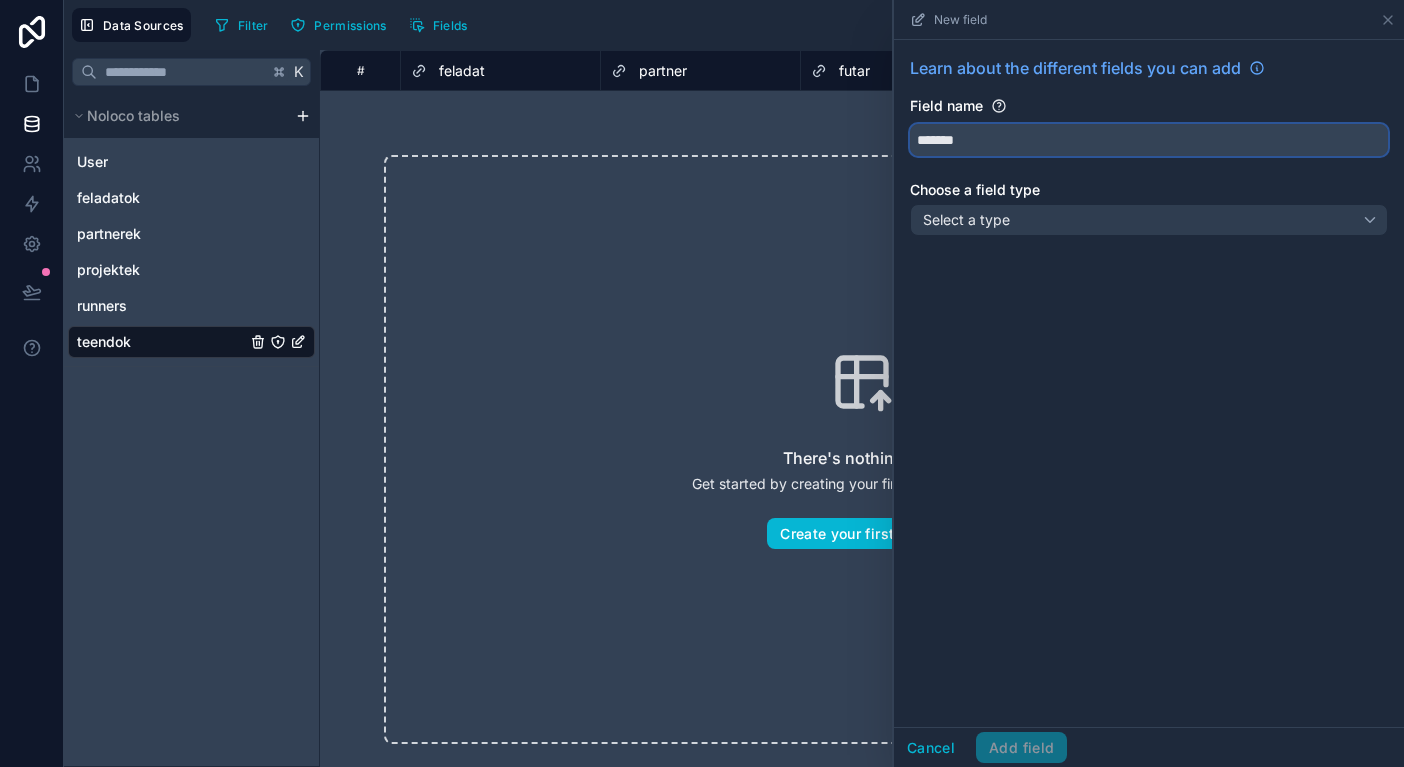 click on "******" at bounding box center [1149, 140] 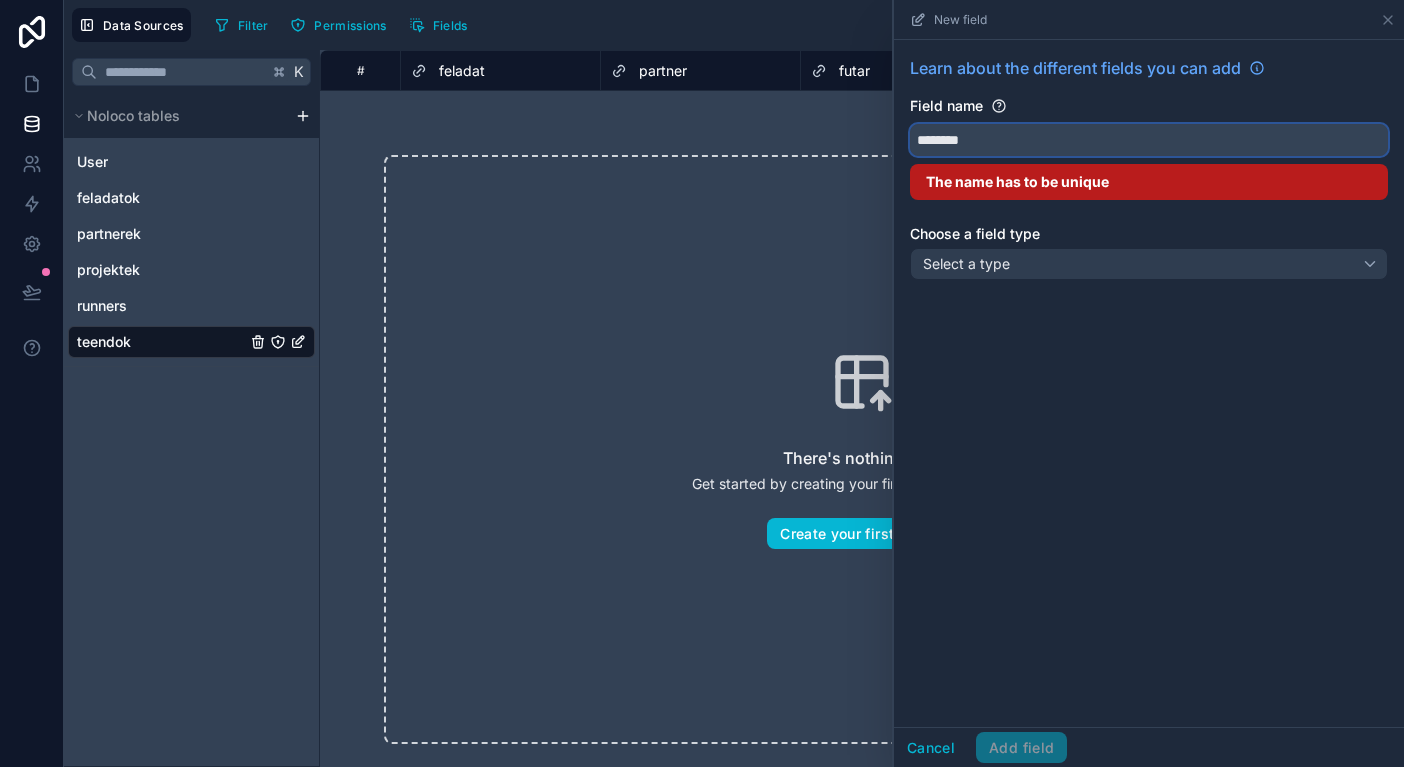 click on "*******" at bounding box center (1149, 140) 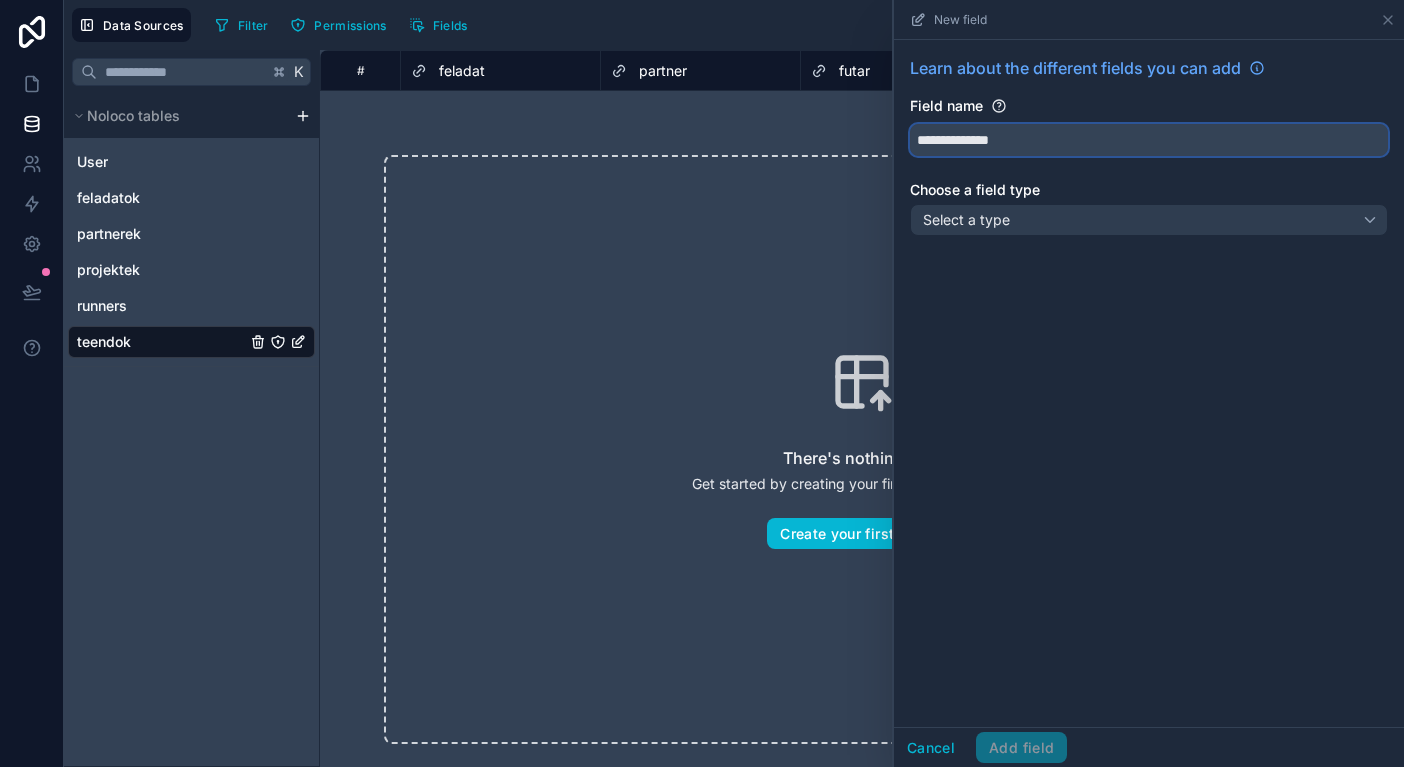 type on "**********" 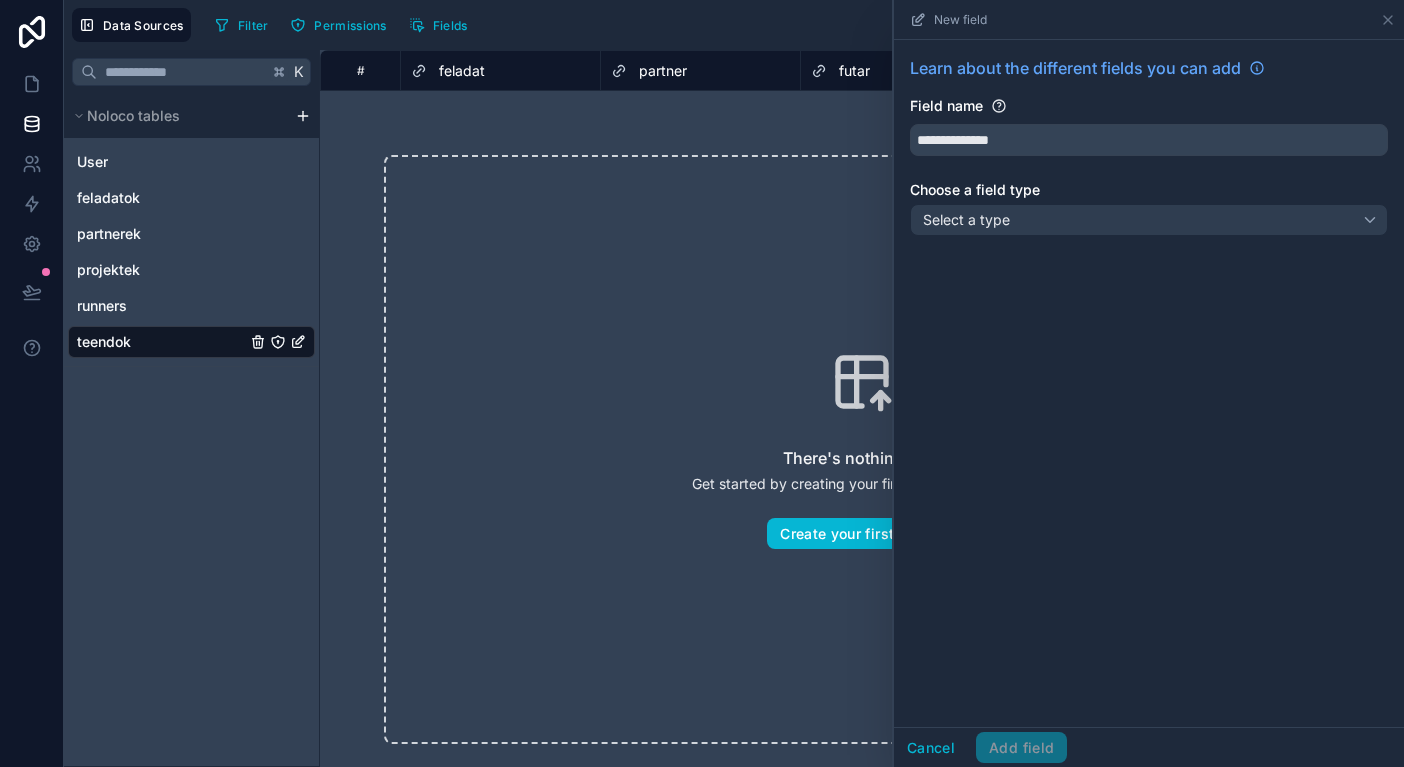 click on "Select a type" at bounding box center (1149, 220) 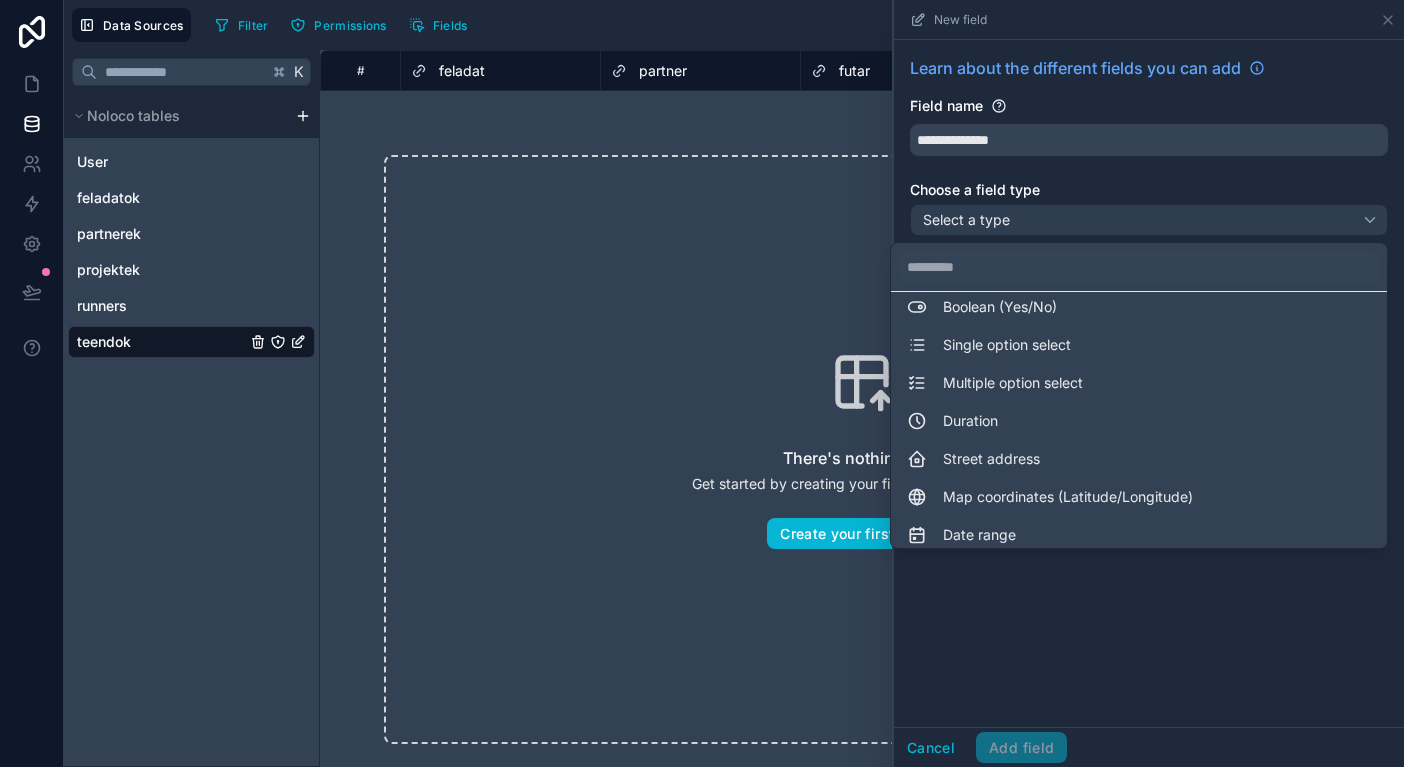 scroll, scrollTop: 174, scrollLeft: 0, axis: vertical 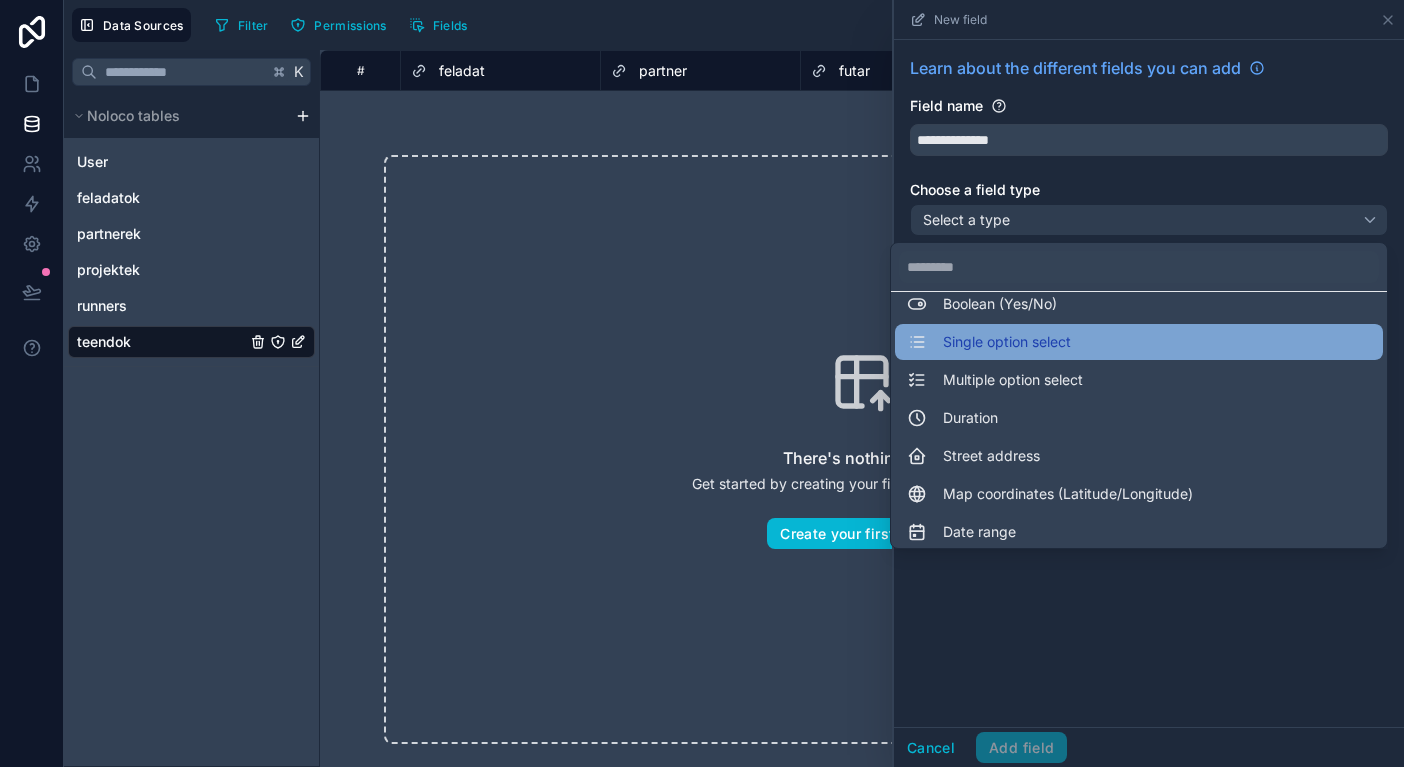 click on "Single option select" at bounding box center (1007, 342) 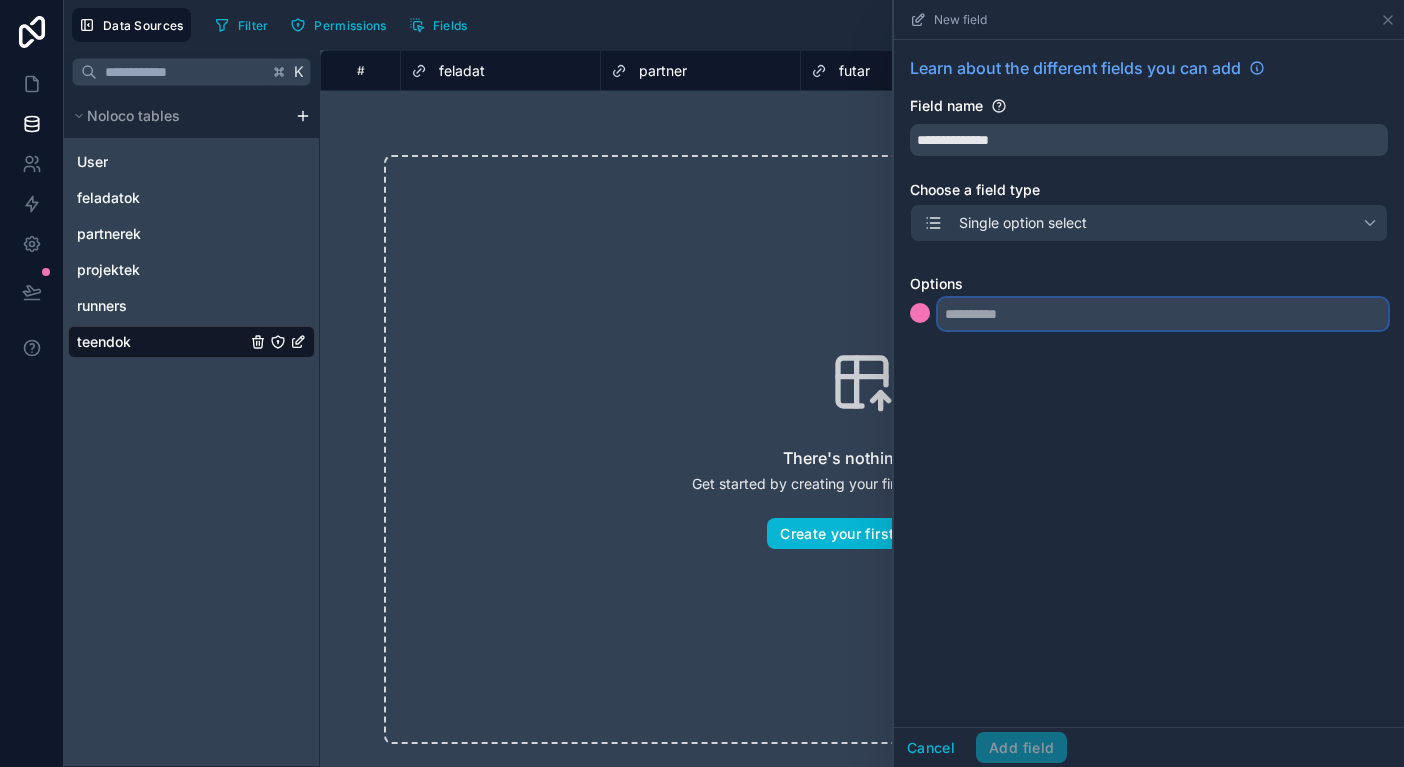 click at bounding box center (1163, 314) 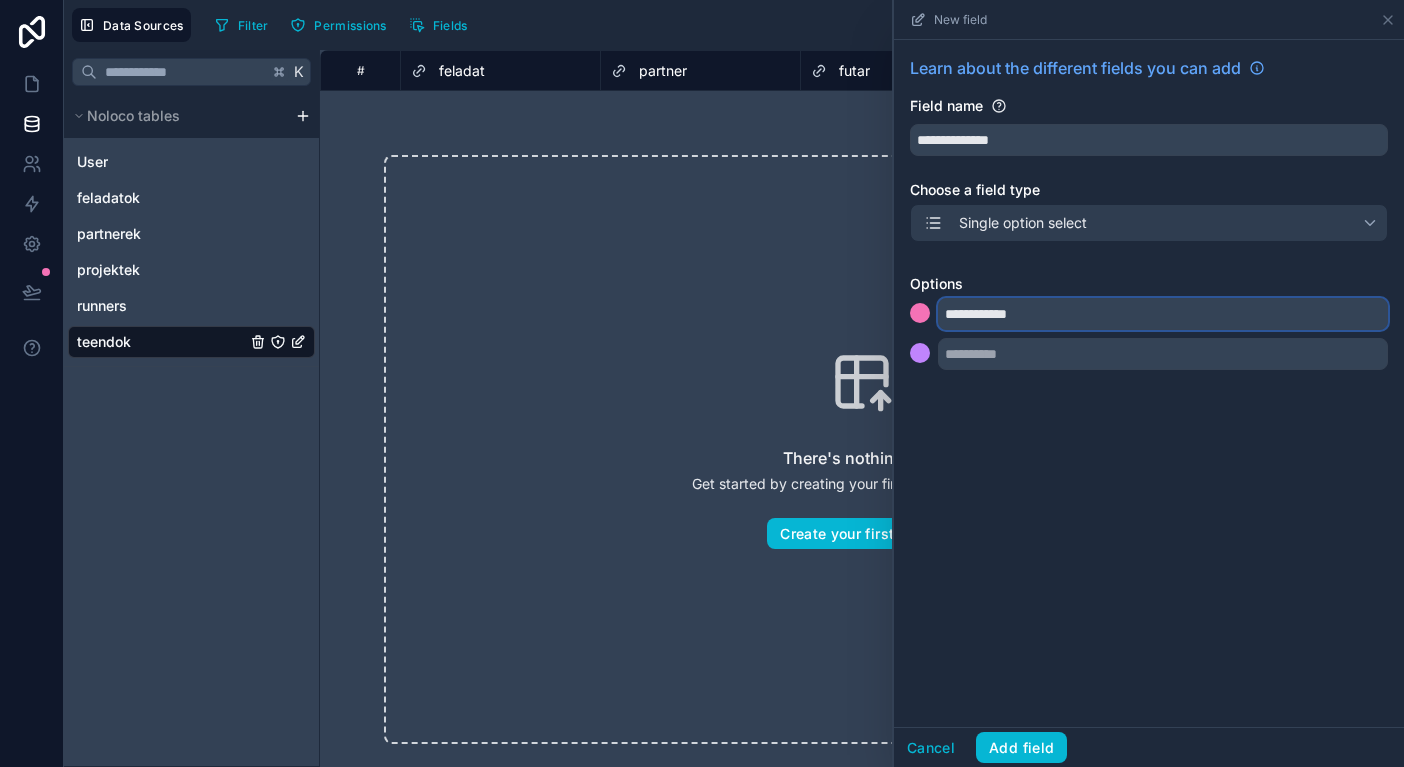 type on "**********" 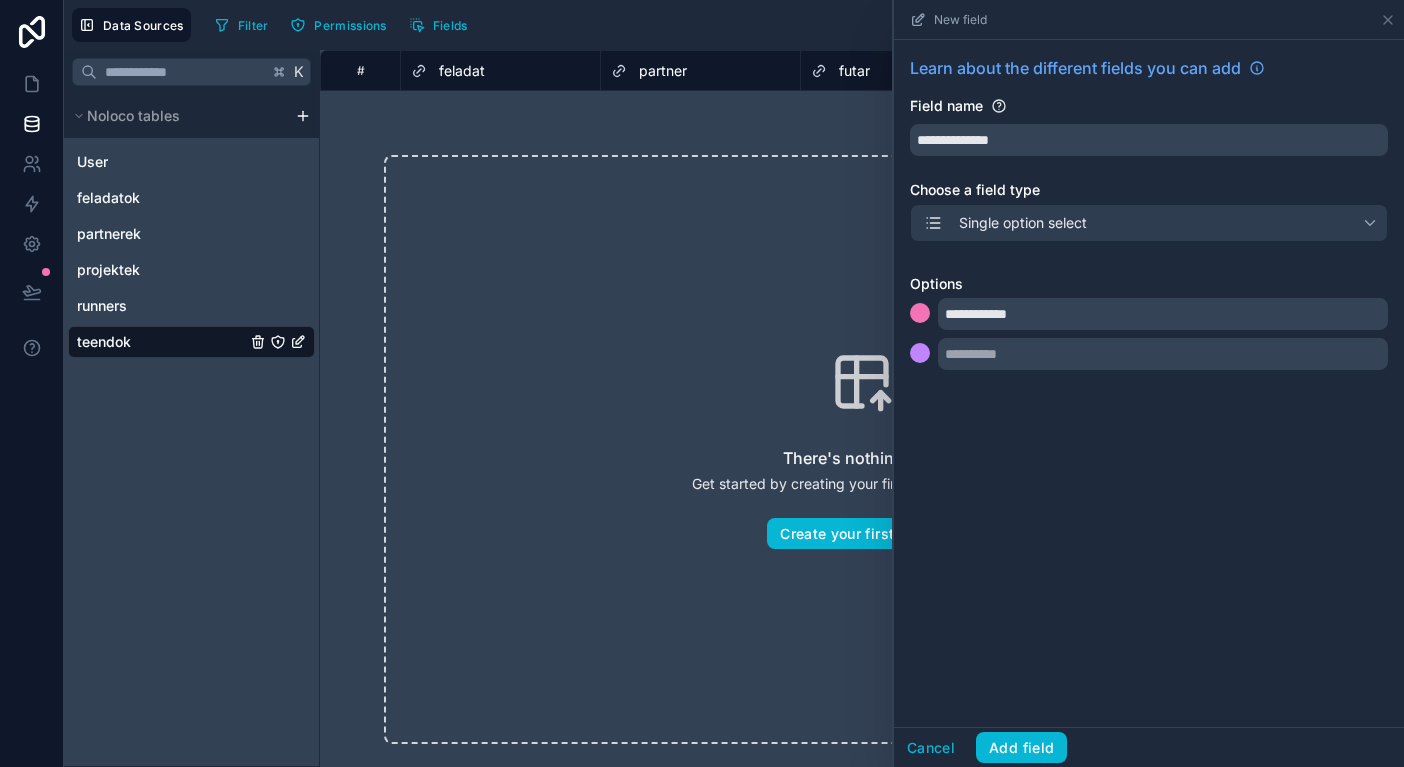 click on "**********" at bounding box center [1149, 217] 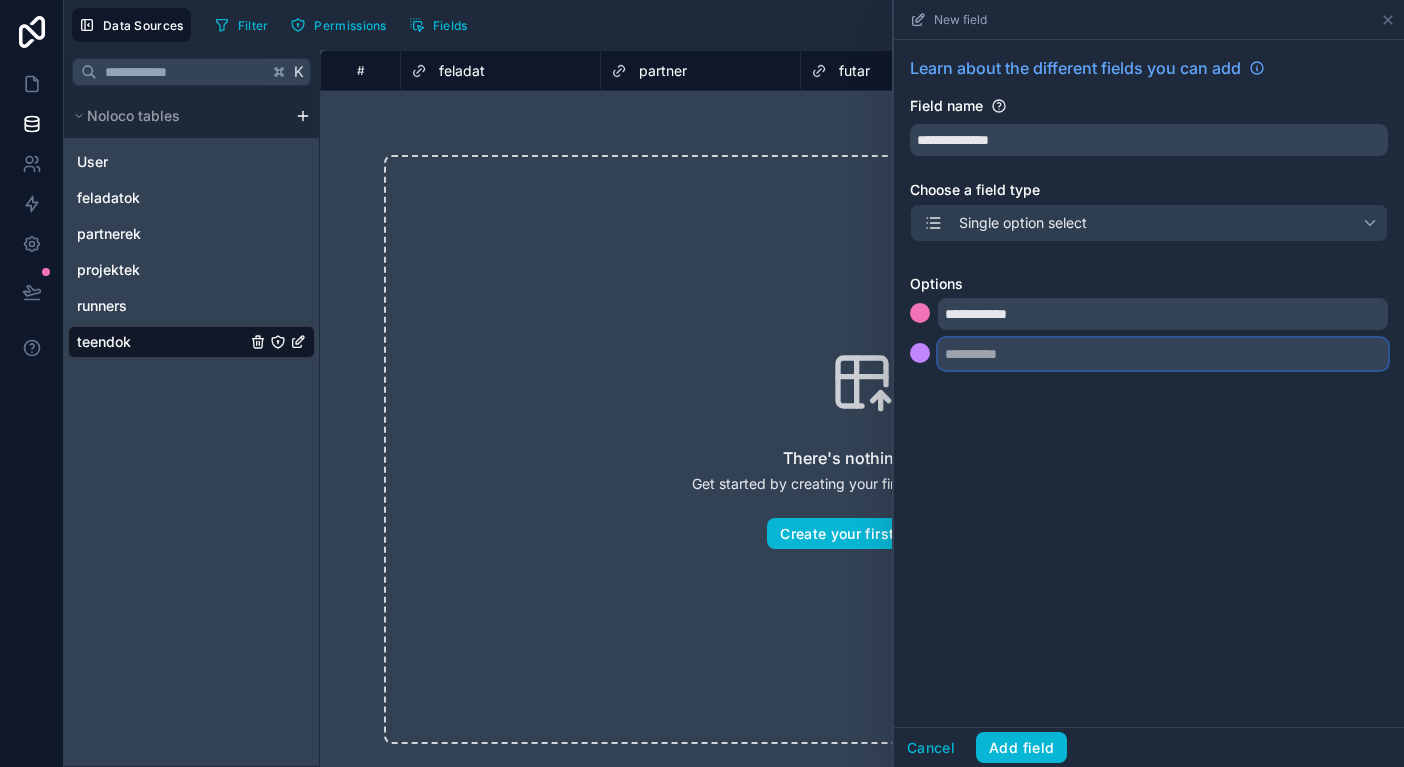 click at bounding box center [1163, 354] 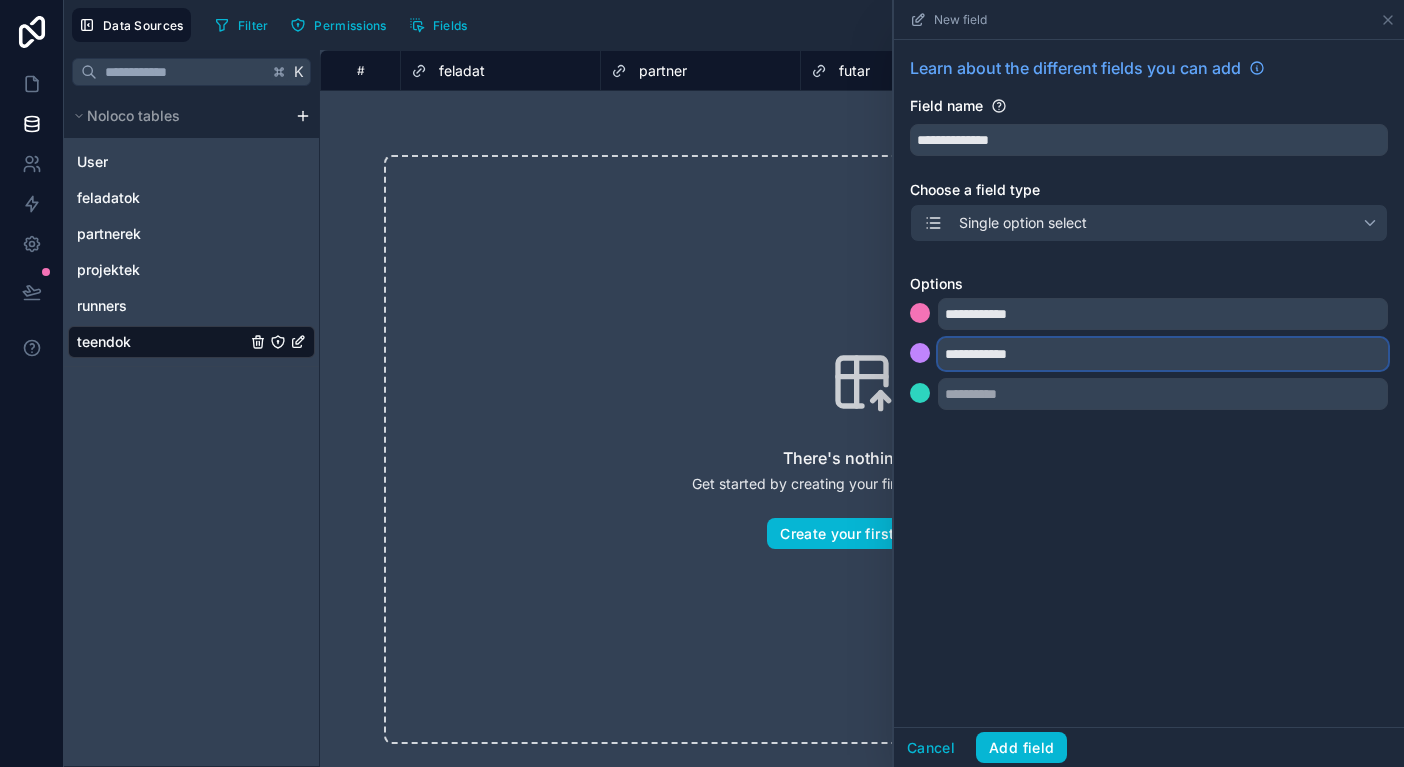 type on "**********" 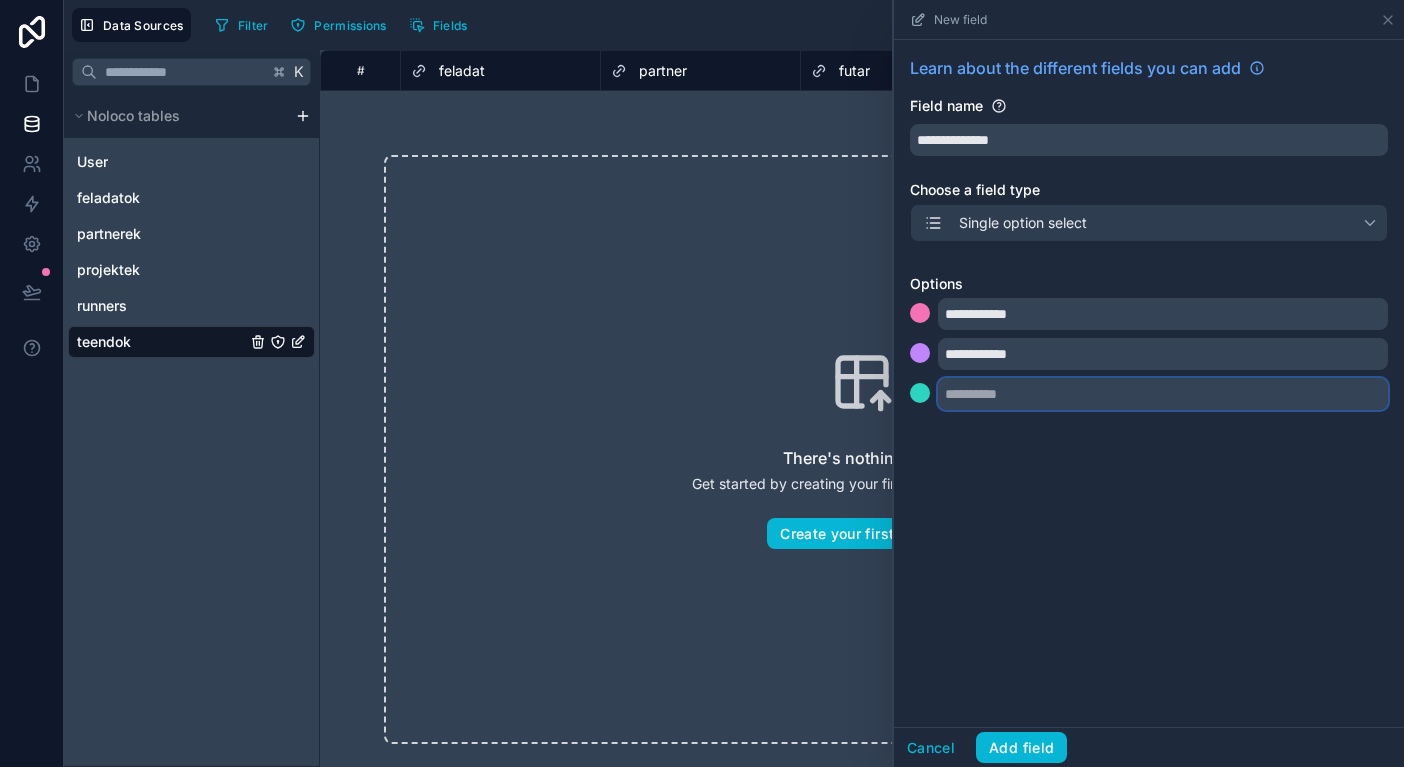 click at bounding box center (1163, 394) 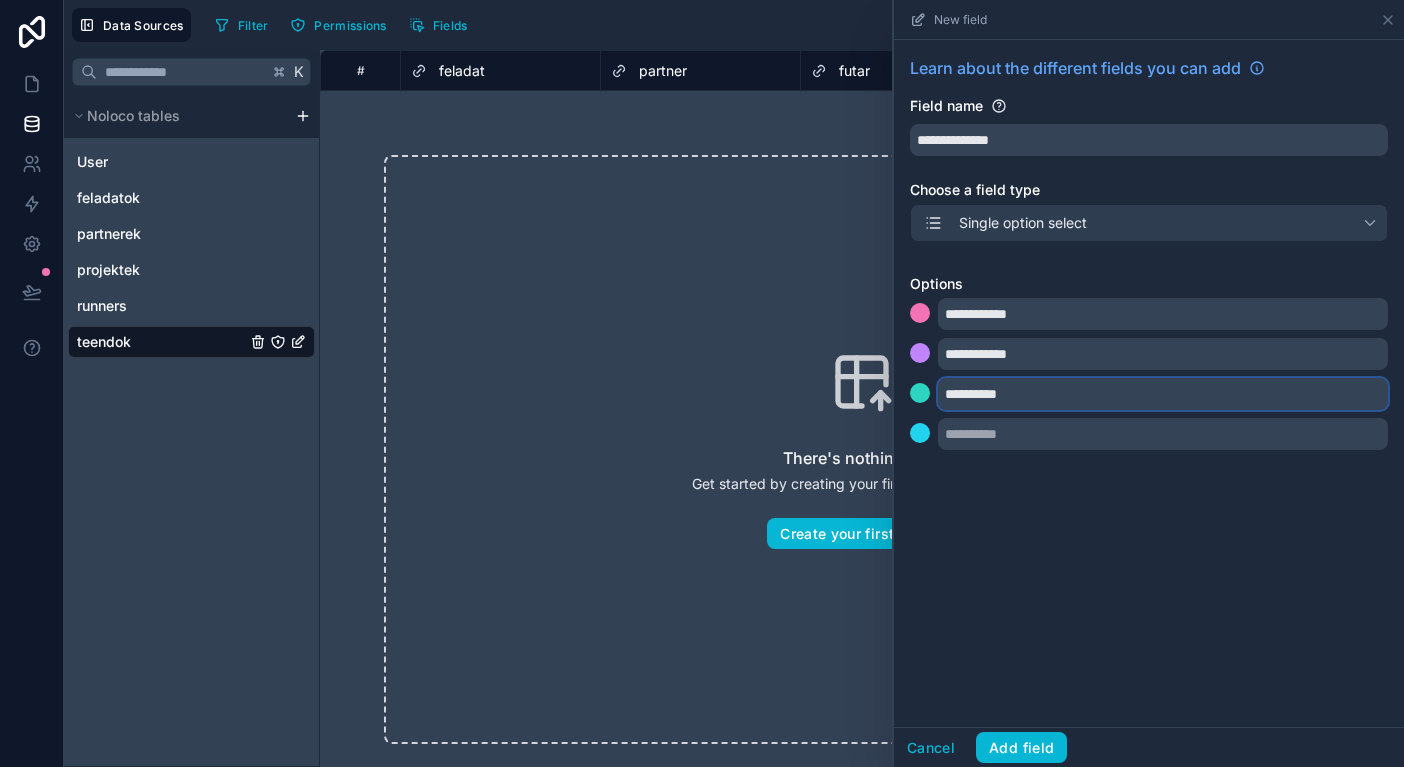 type on "**********" 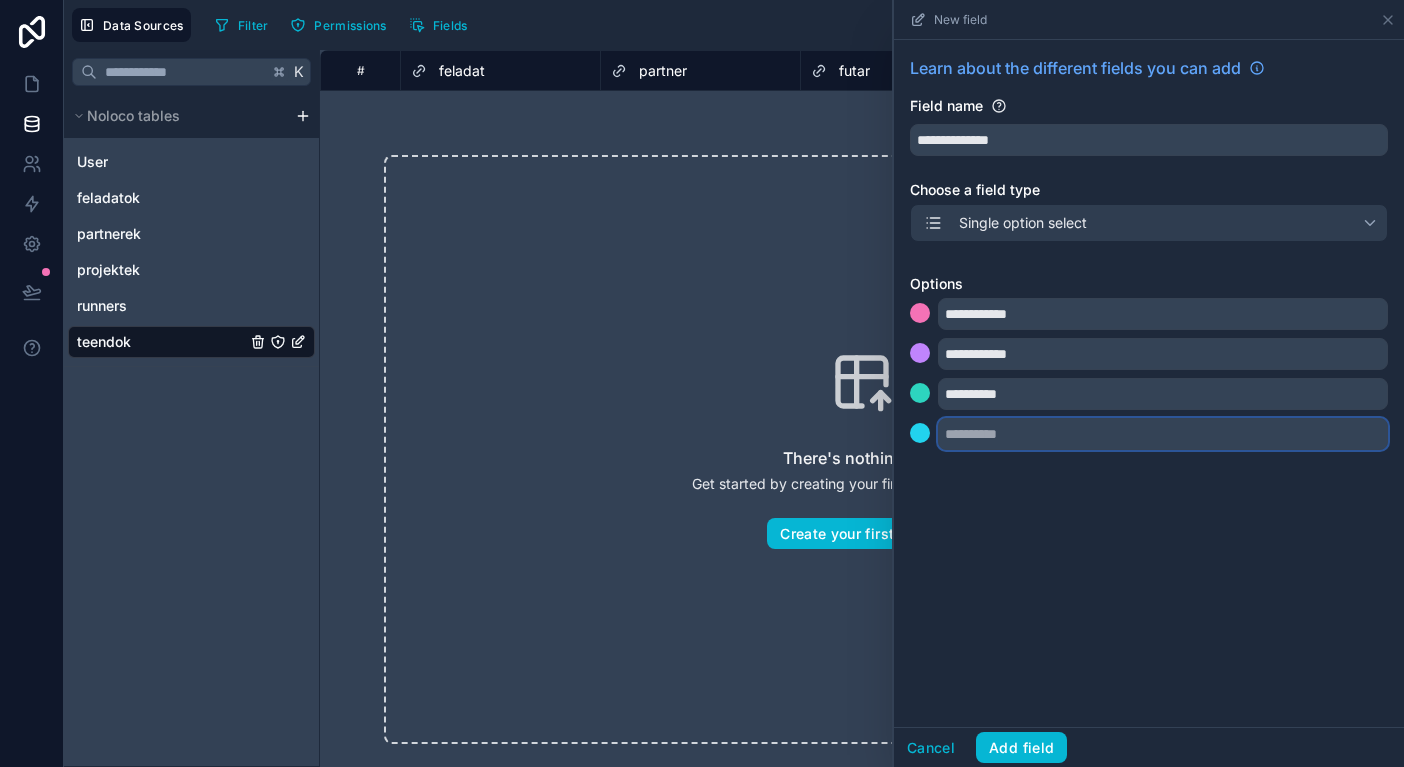 click at bounding box center [1163, 434] 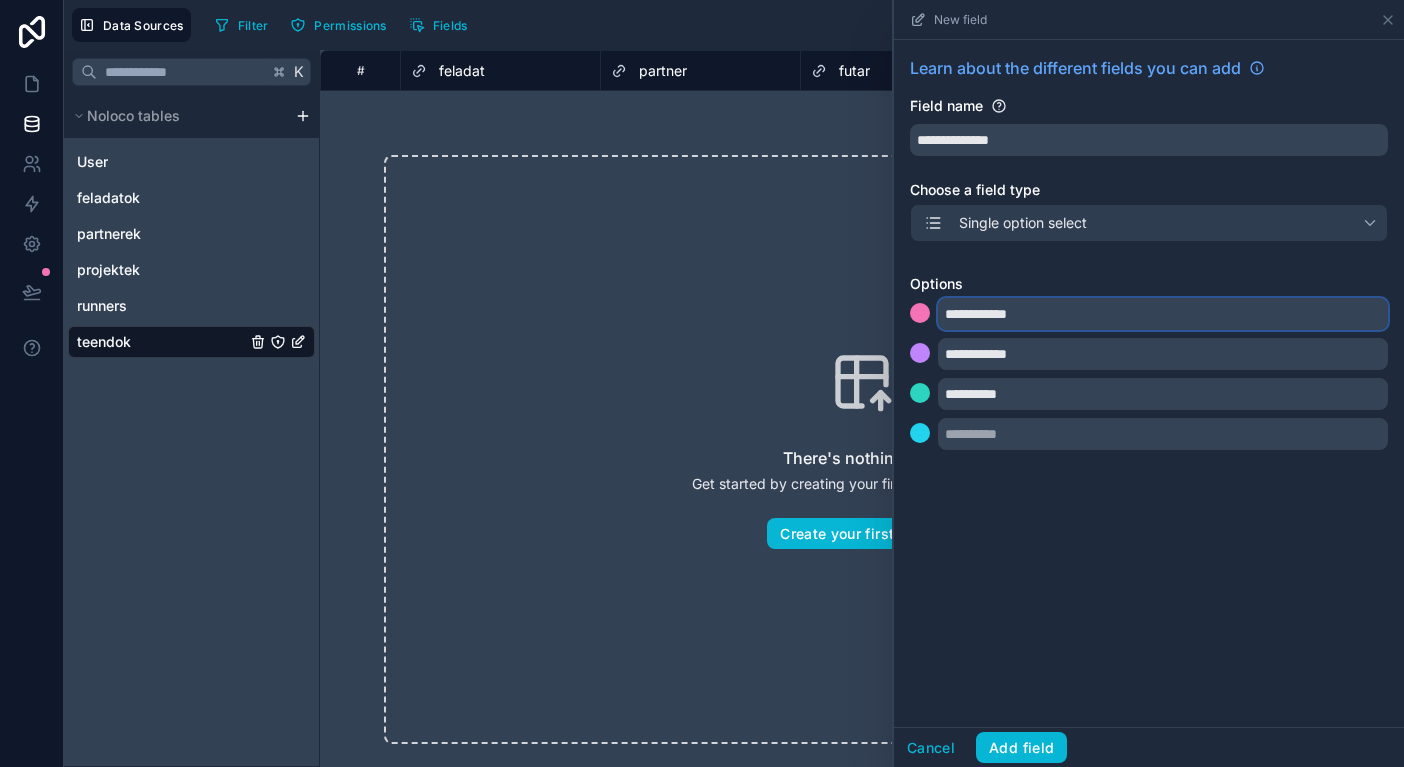 click on "**********" at bounding box center [1163, 314] 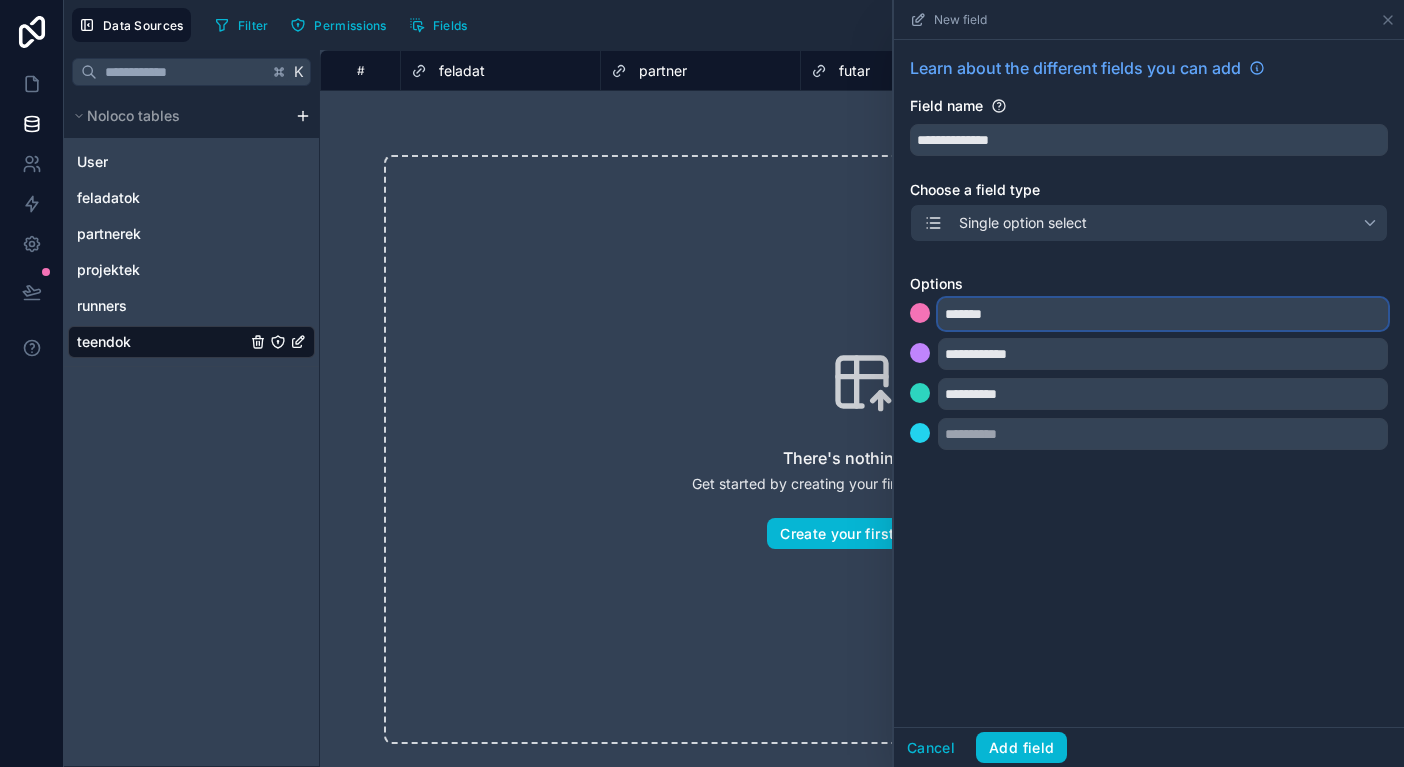 type on "*******" 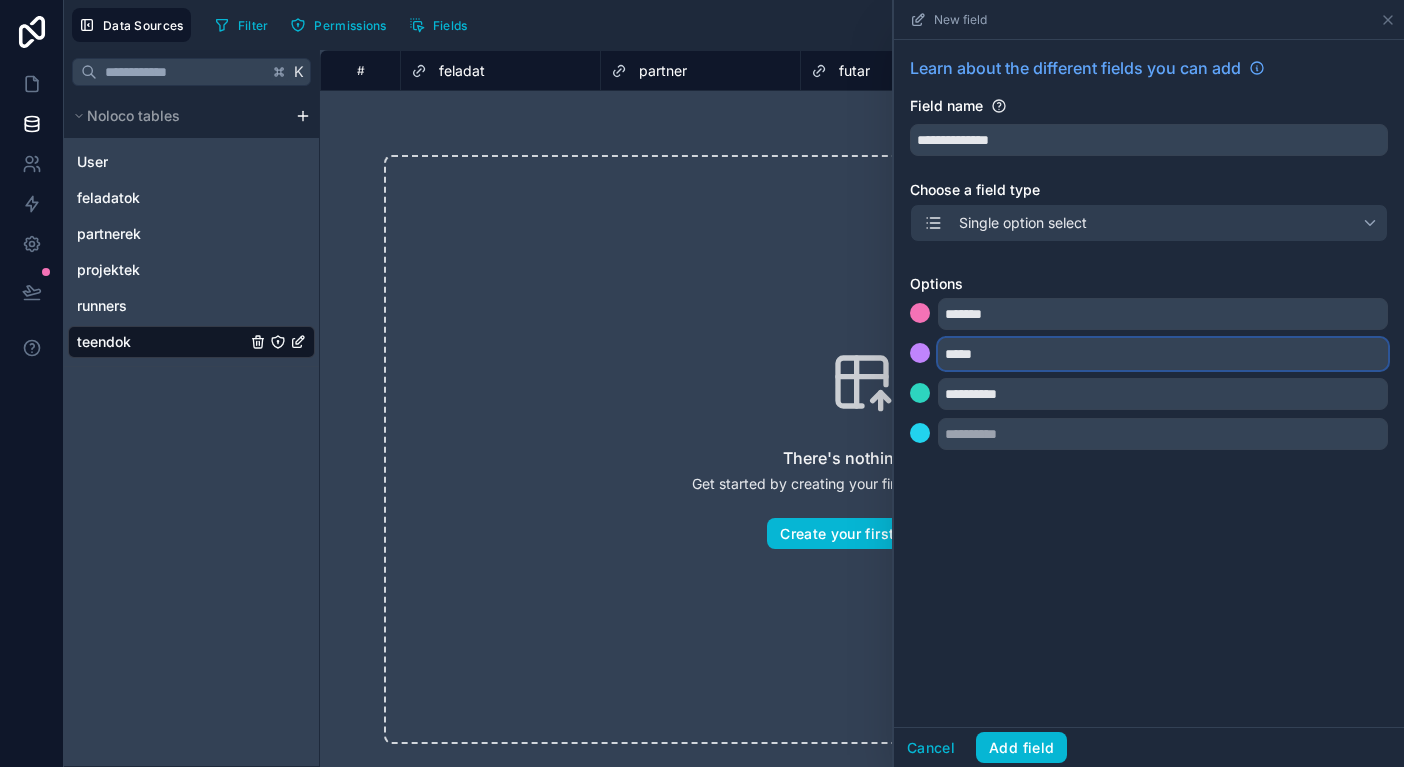 type on "*****" 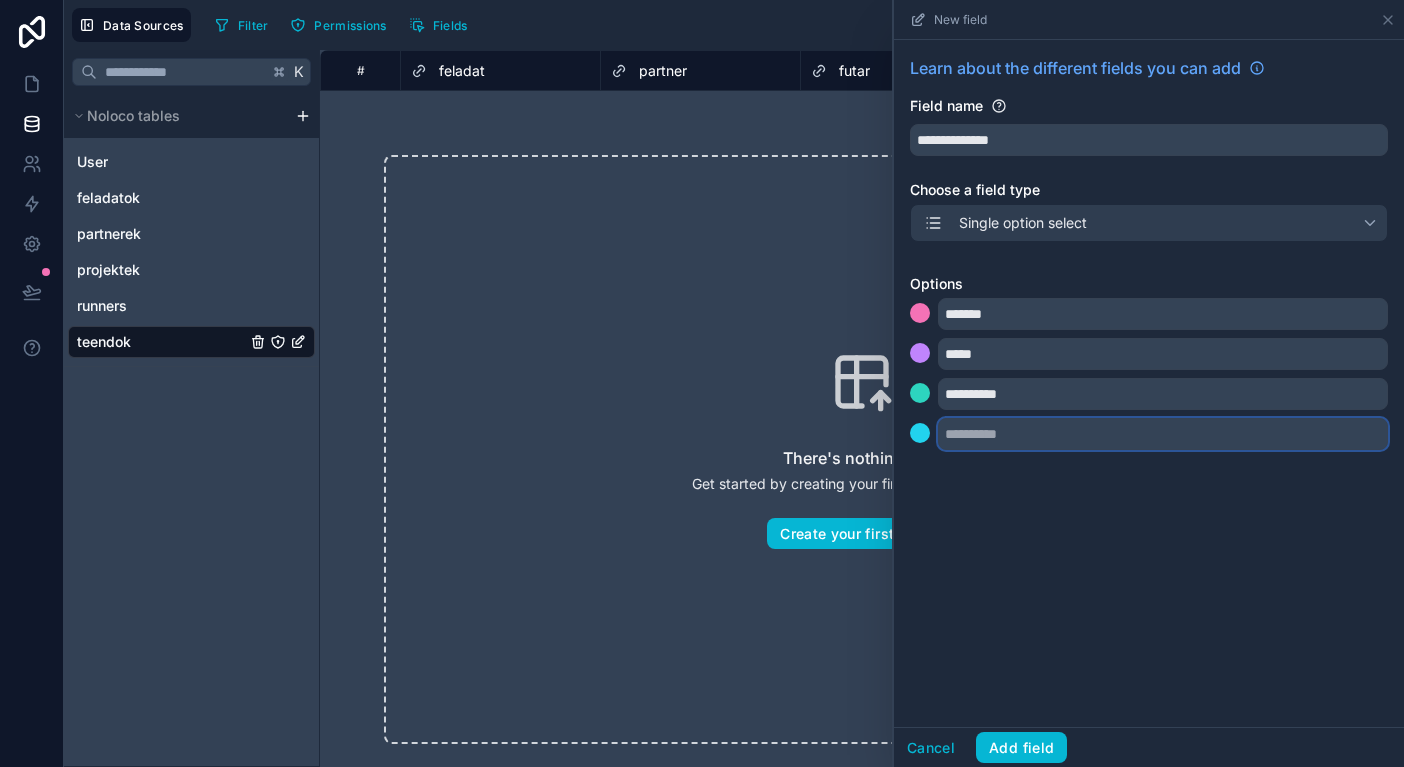 click at bounding box center (1163, 434) 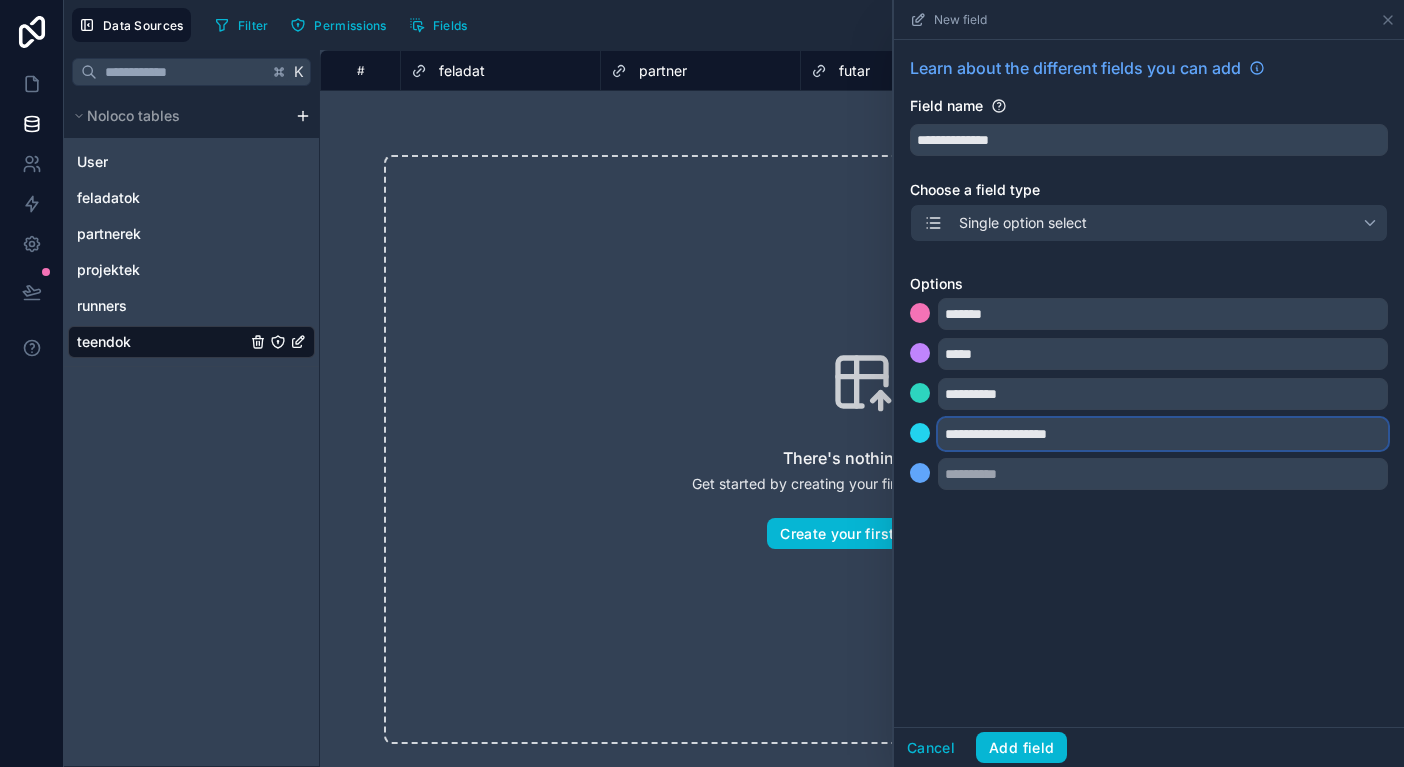 type on "**********" 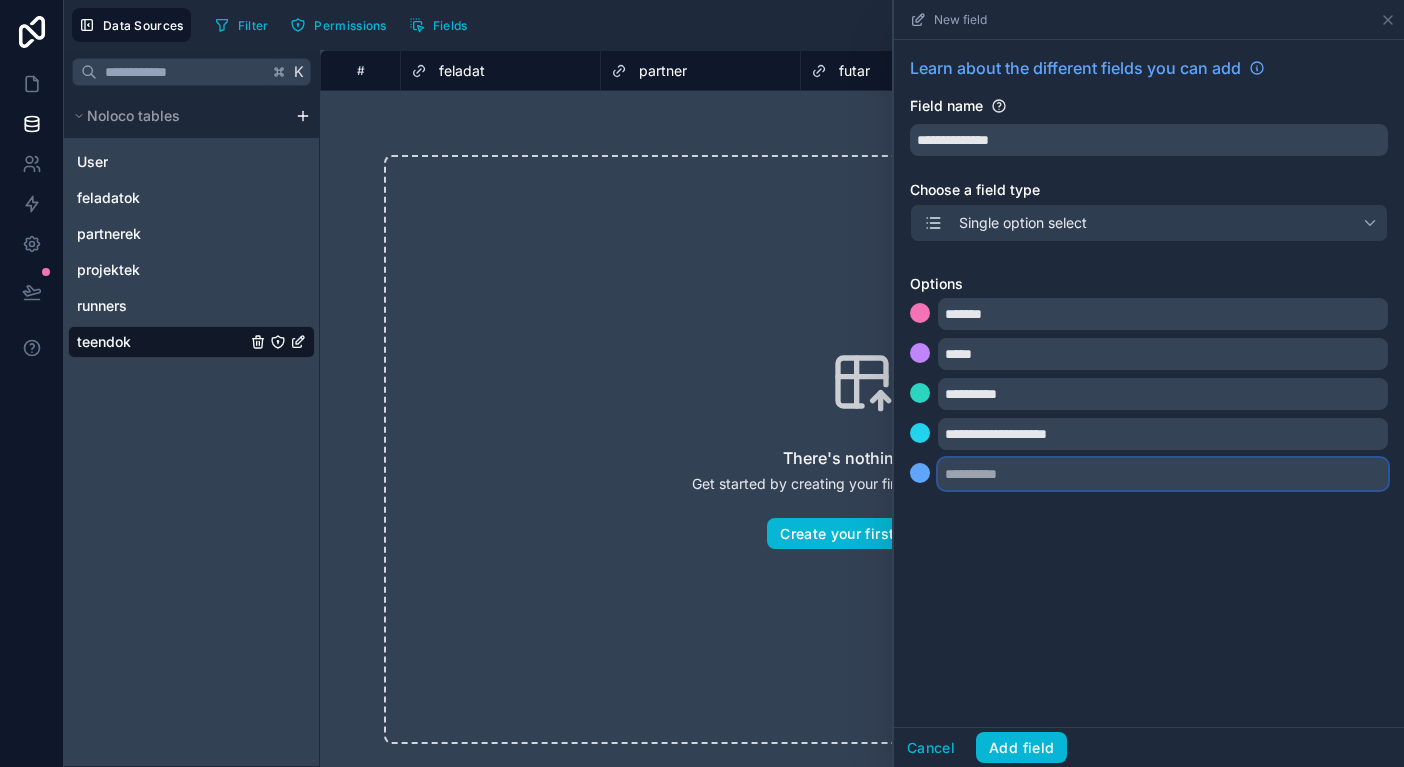 click at bounding box center (1163, 474) 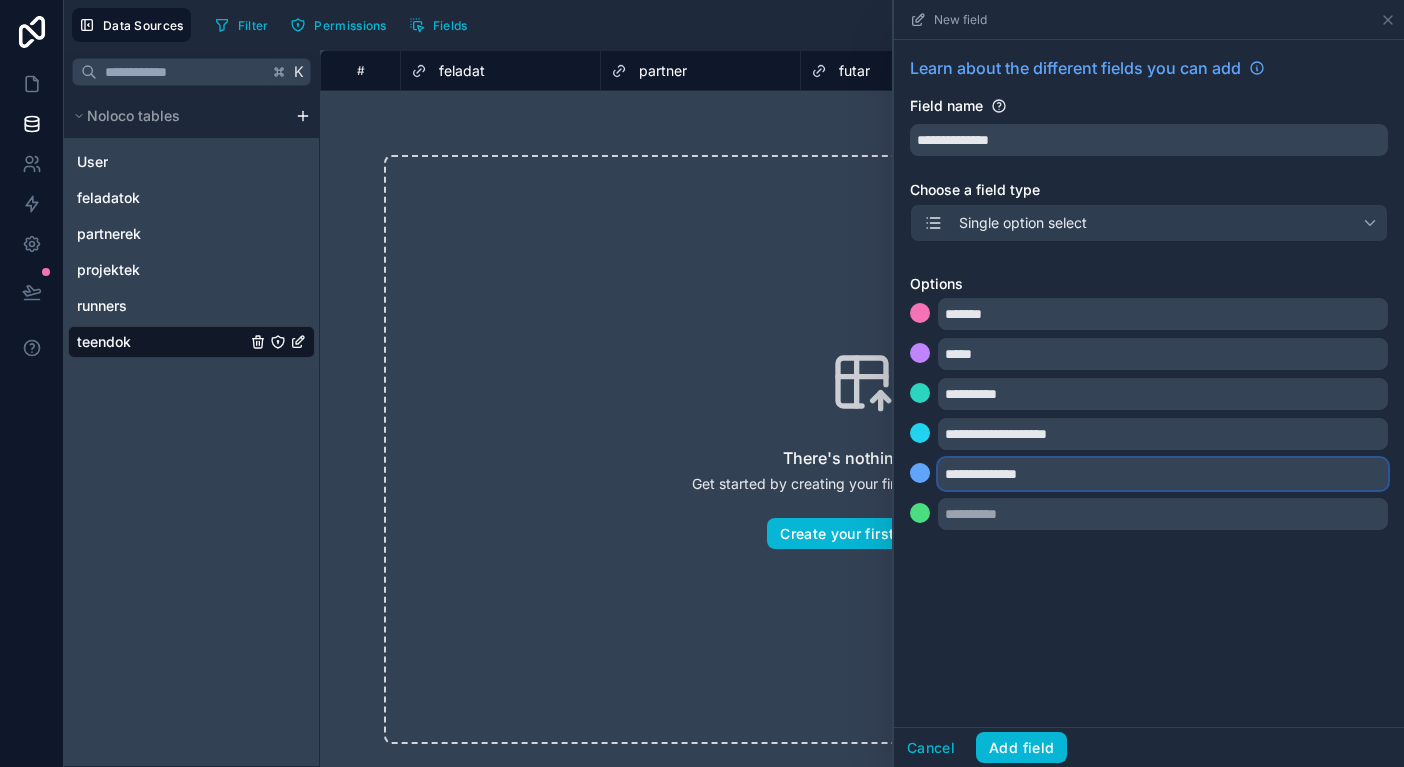 type on "**********" 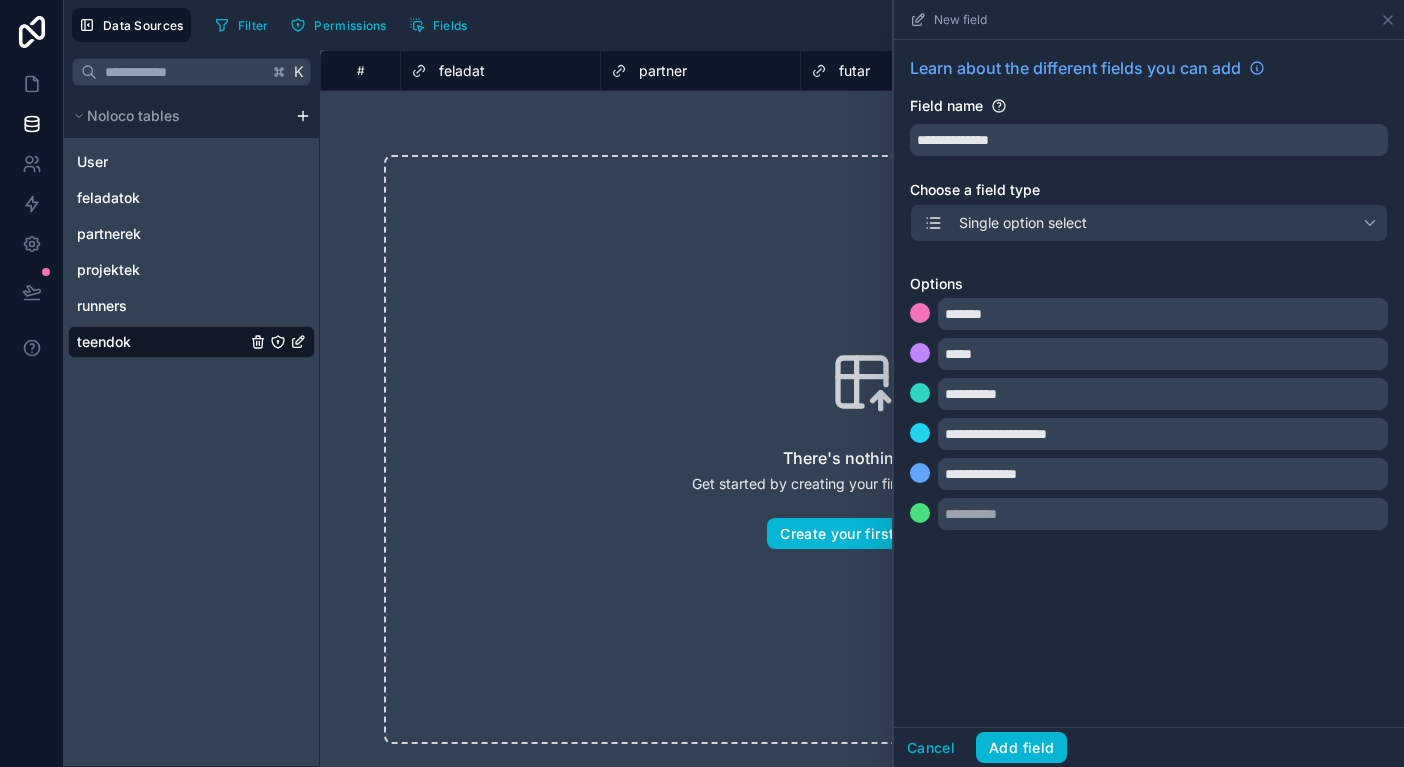 click on "**********" at bounding box center (1149, 383) 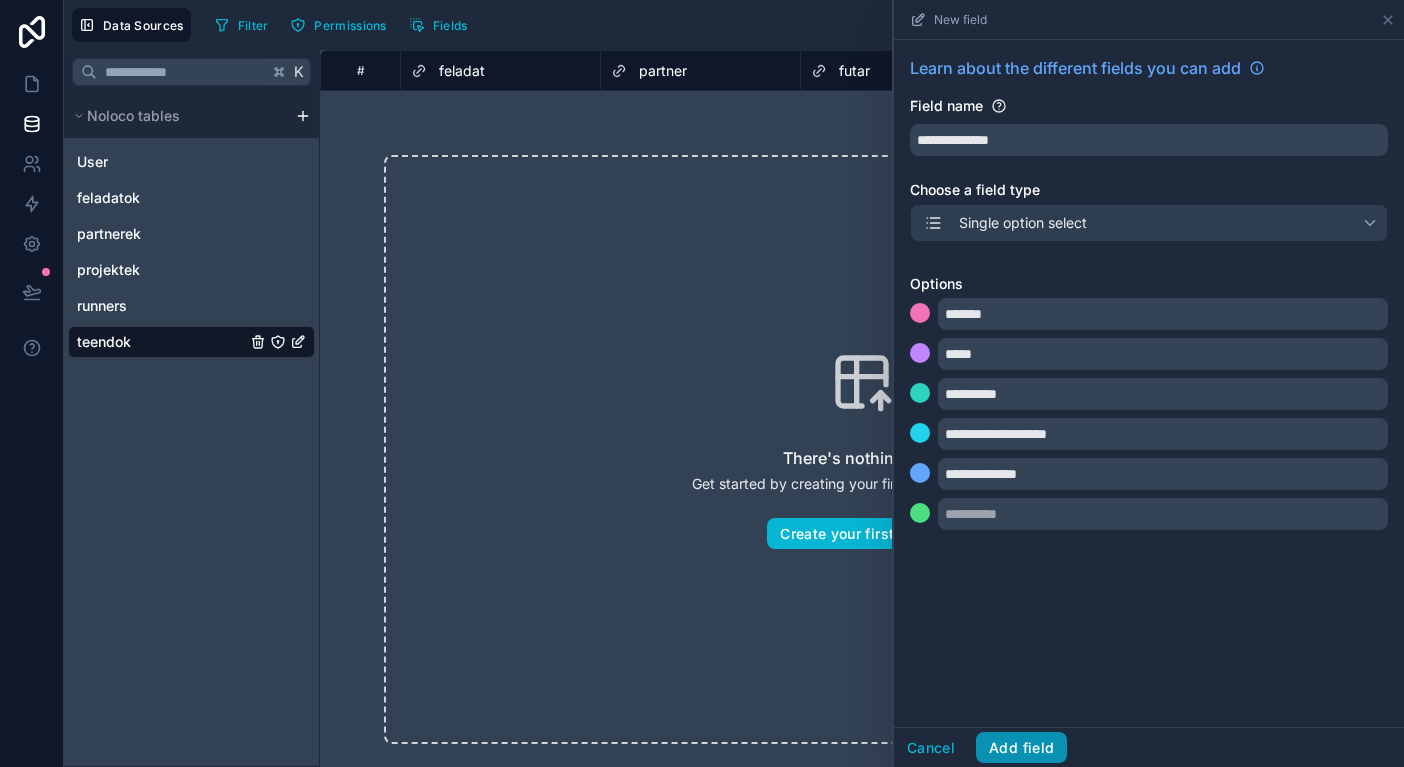click on "Add field" at bounding box center [1021, 748] 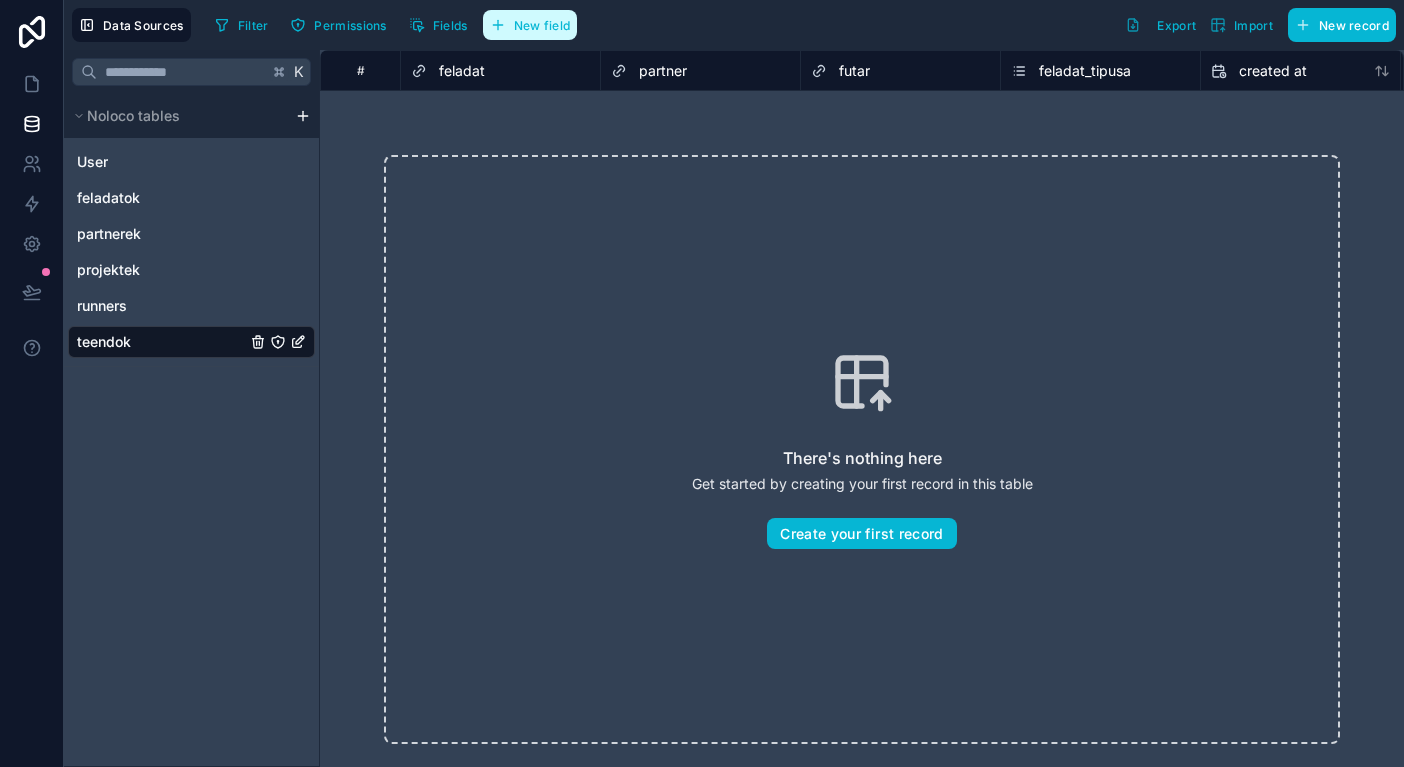 click on "New field" at bounding box center (542, 25) 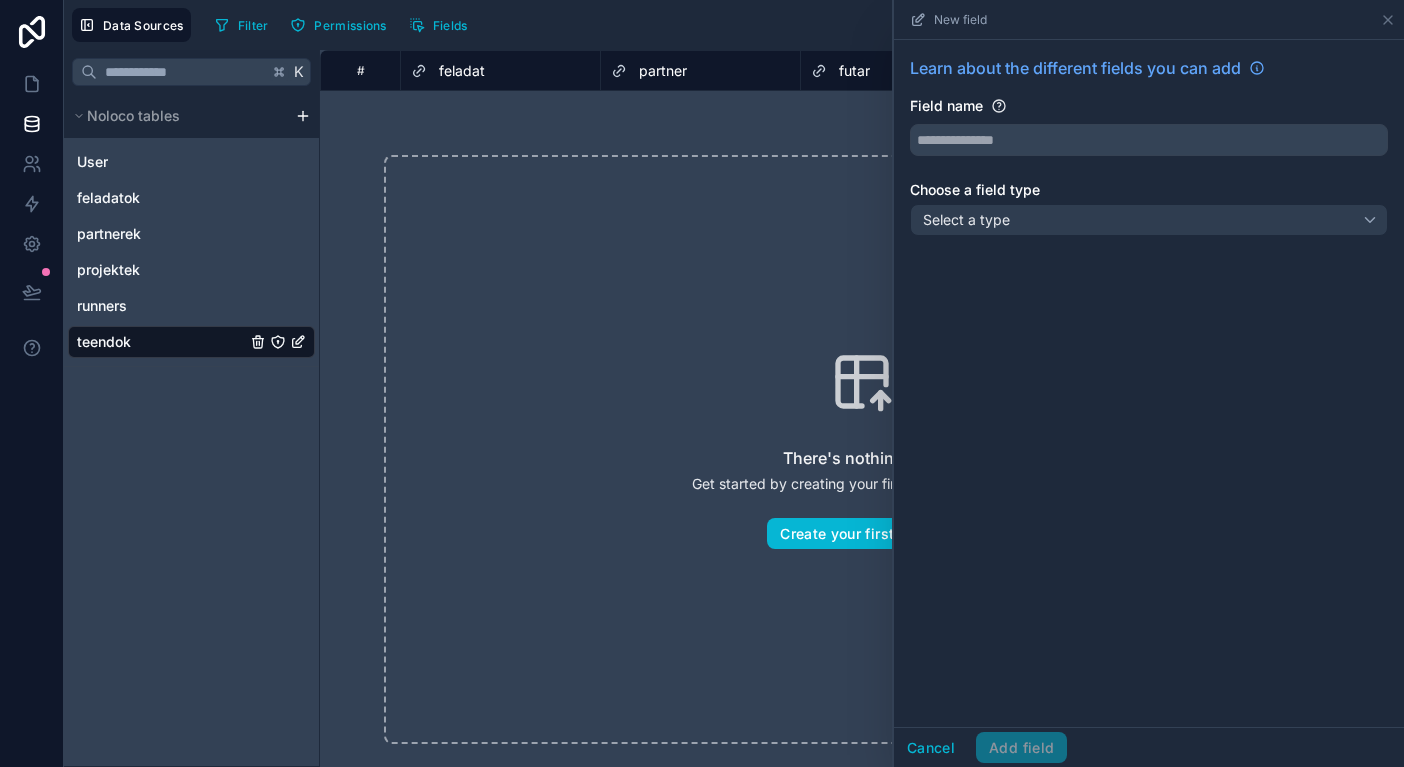 click on "There's nothing here Get started by creating your first record in this table Create your first record" at bounding box center [862, 449] 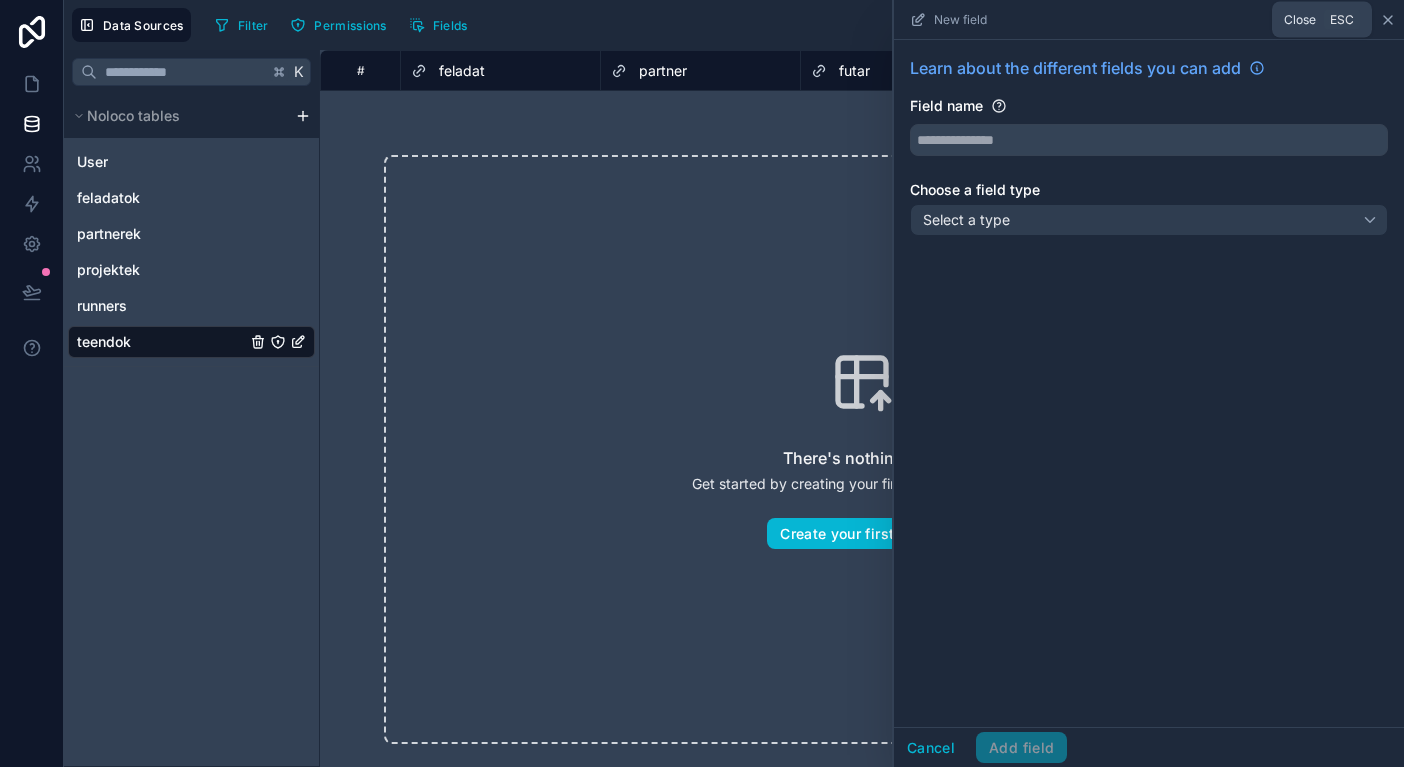 click 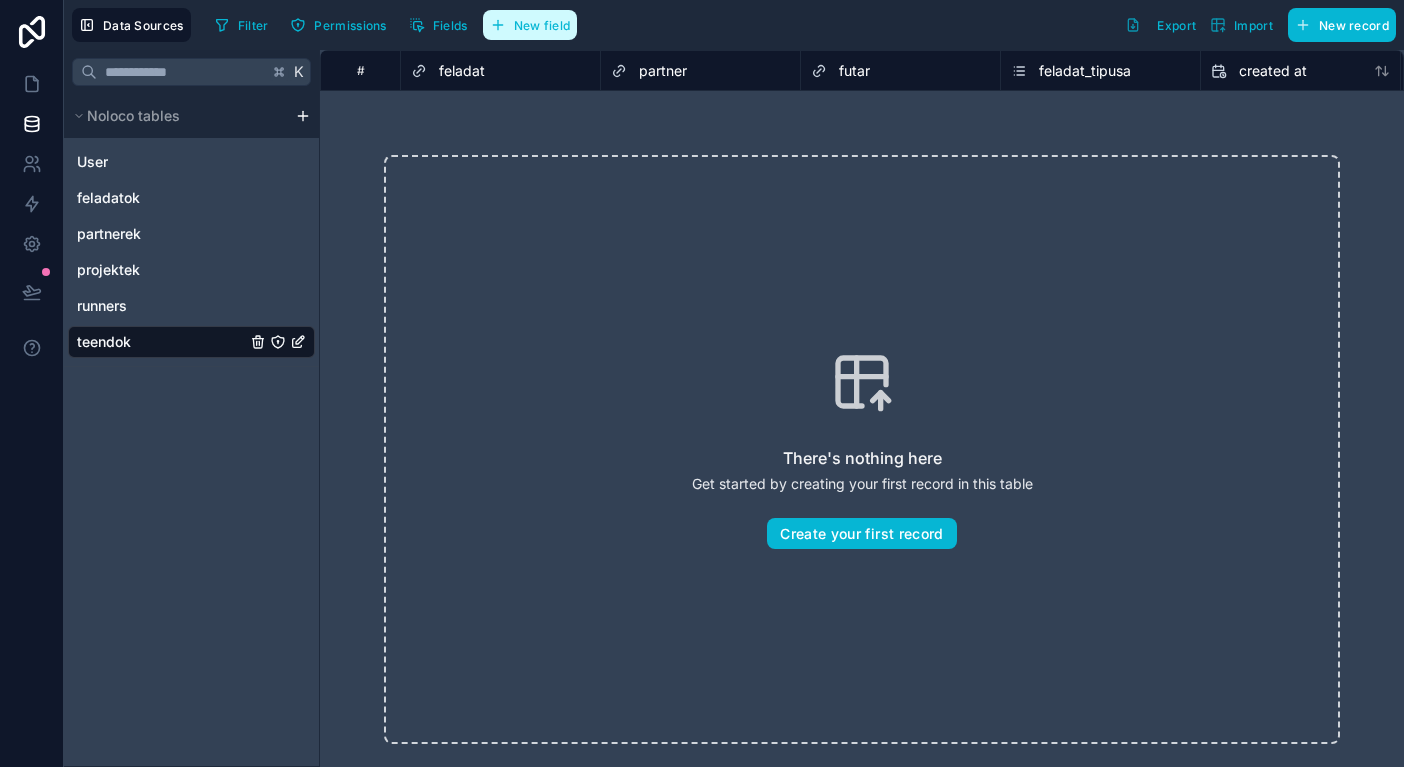 click on "New field" at bounding box center (530, 25) 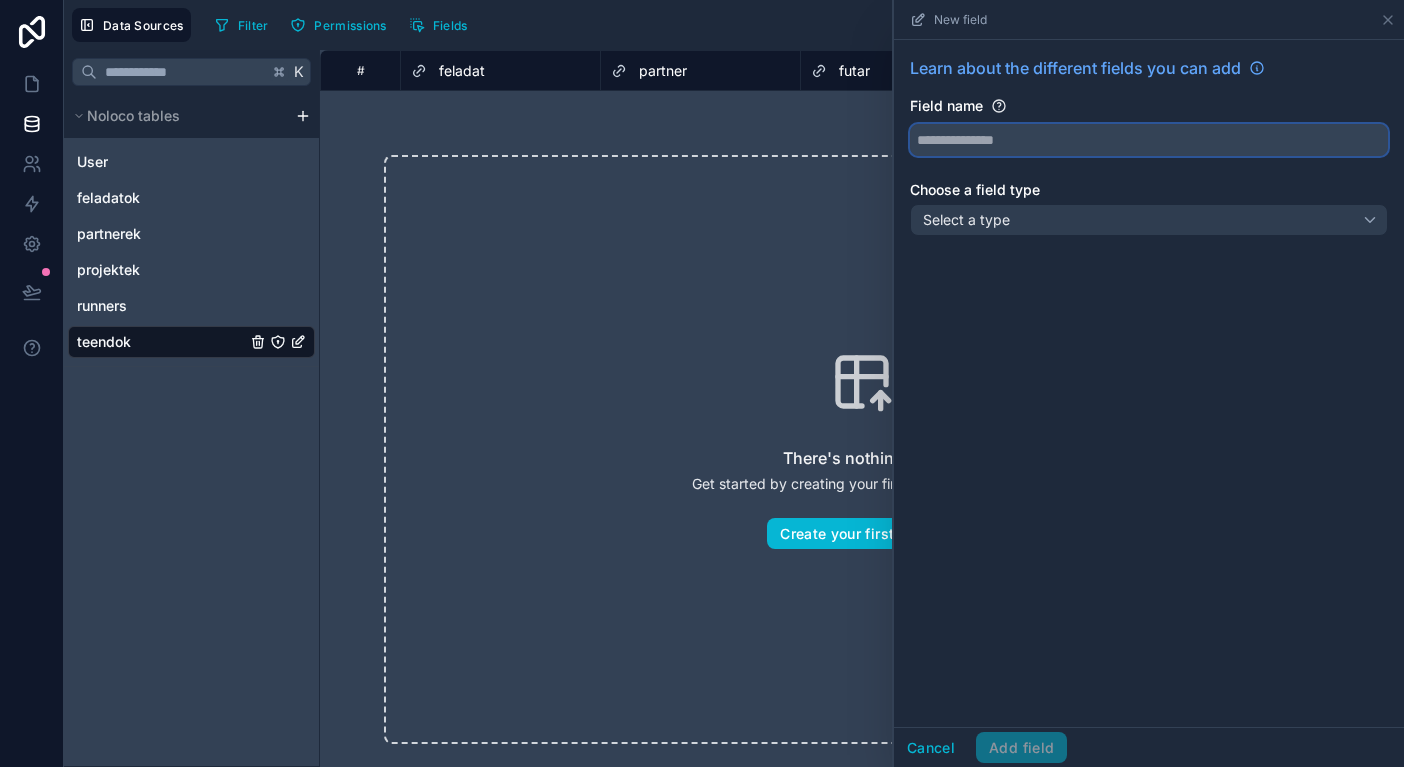 click at bounding box center (1149, 140) 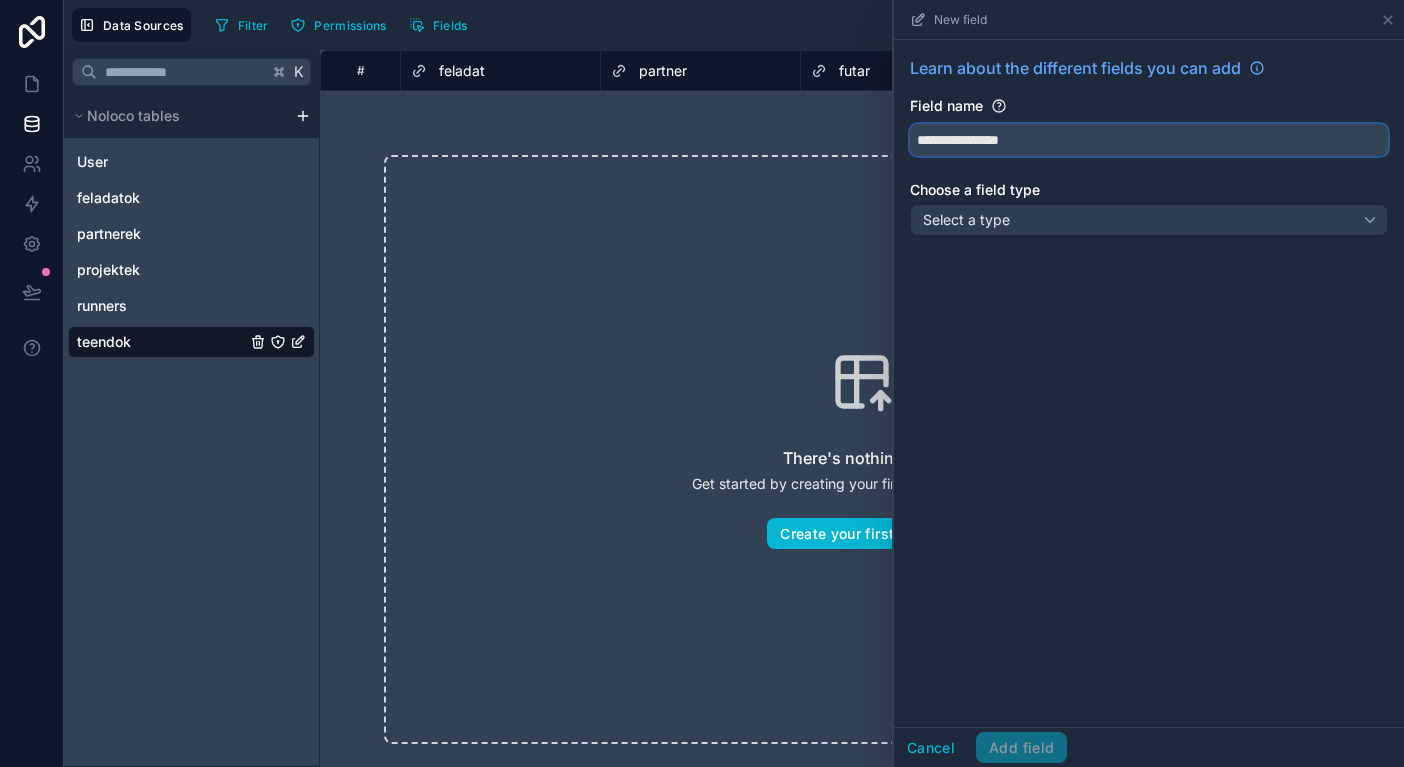 click on "**********" at bounding box center [1149, 140] 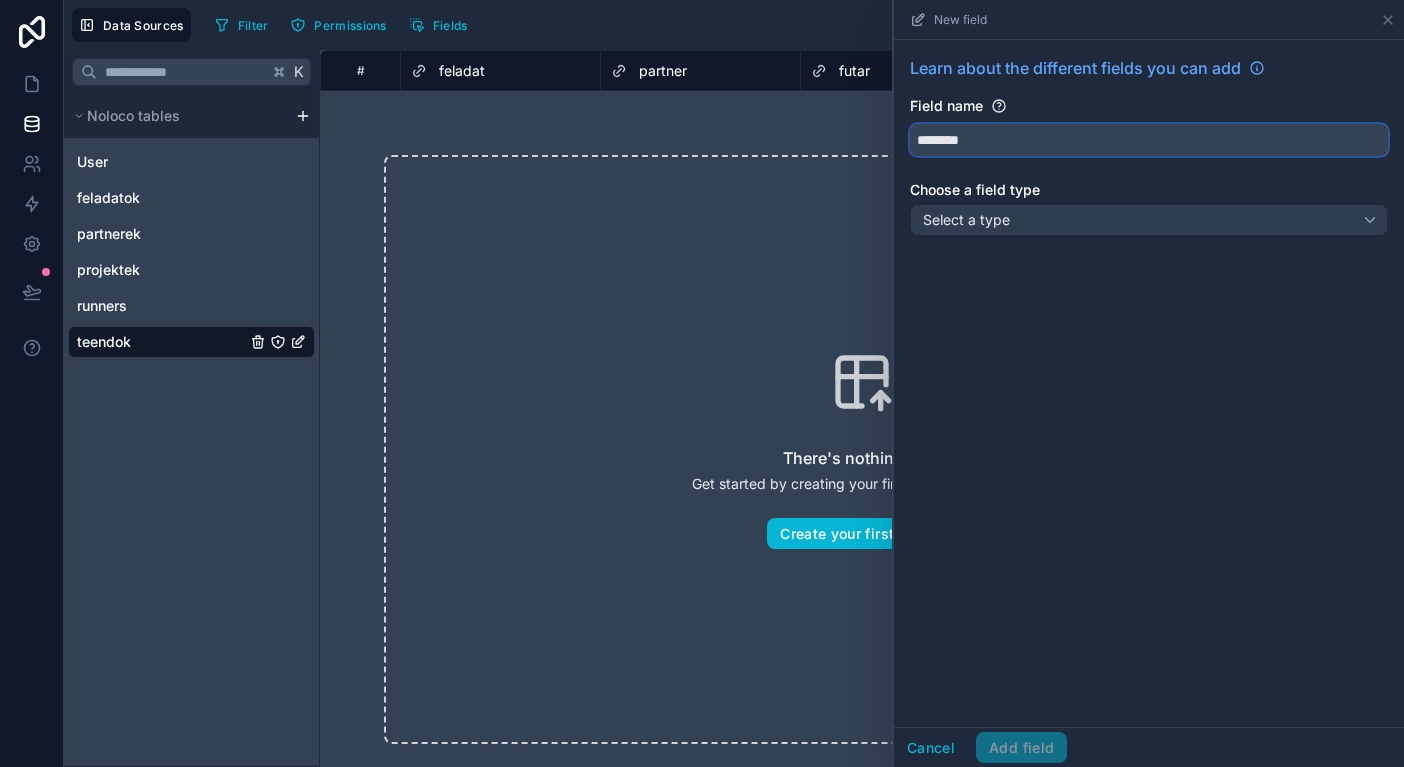 click on "*******" at bounding box center [1149, 140] 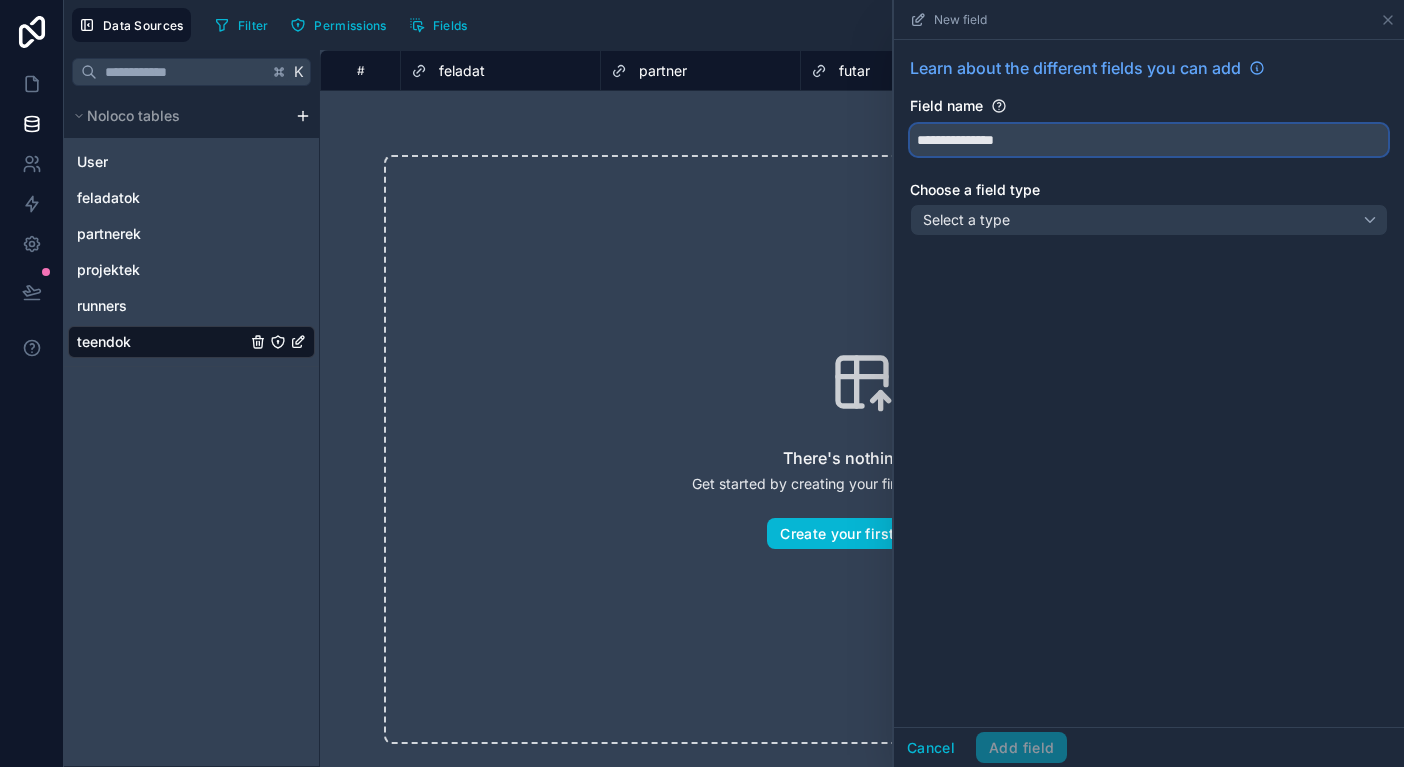type on "**********" 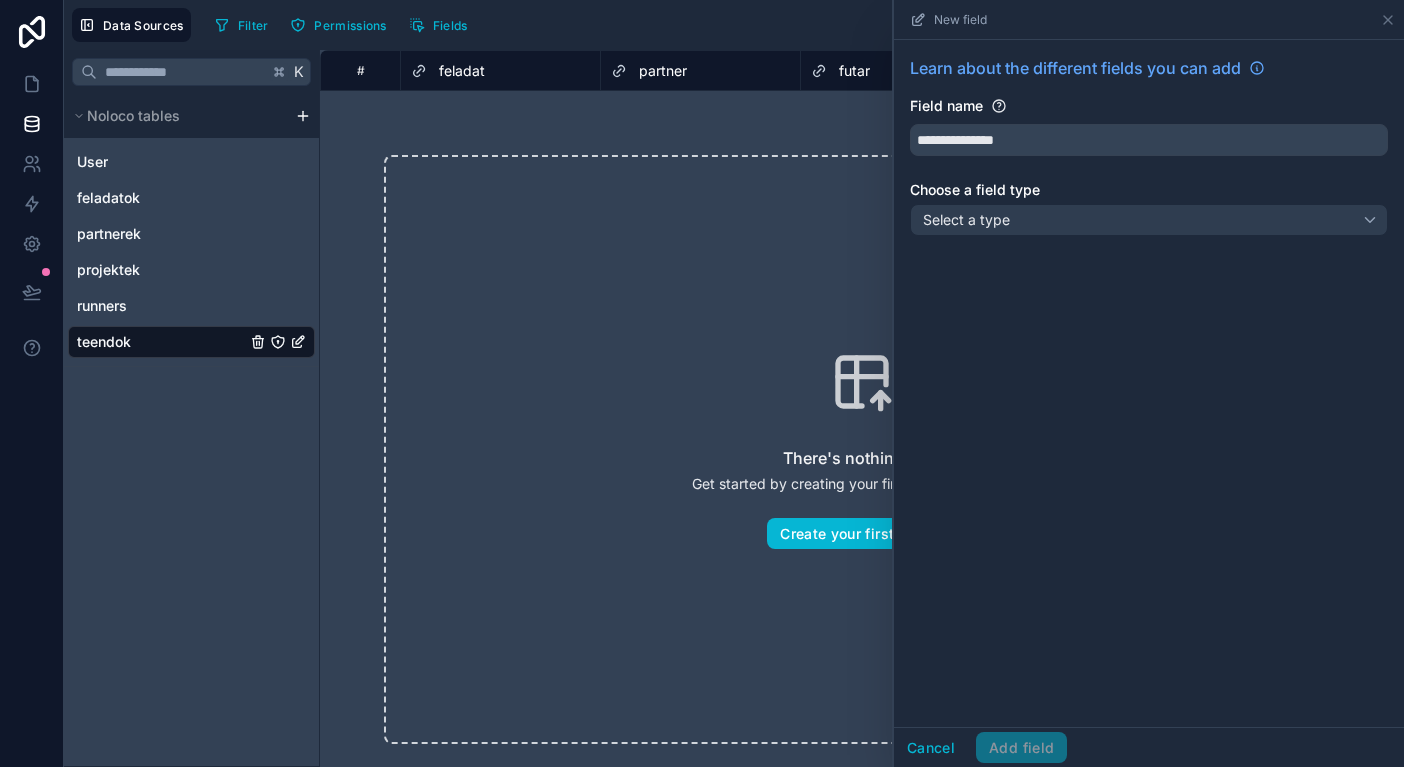 click on "Select a type" at bounding box center (1149, 220) 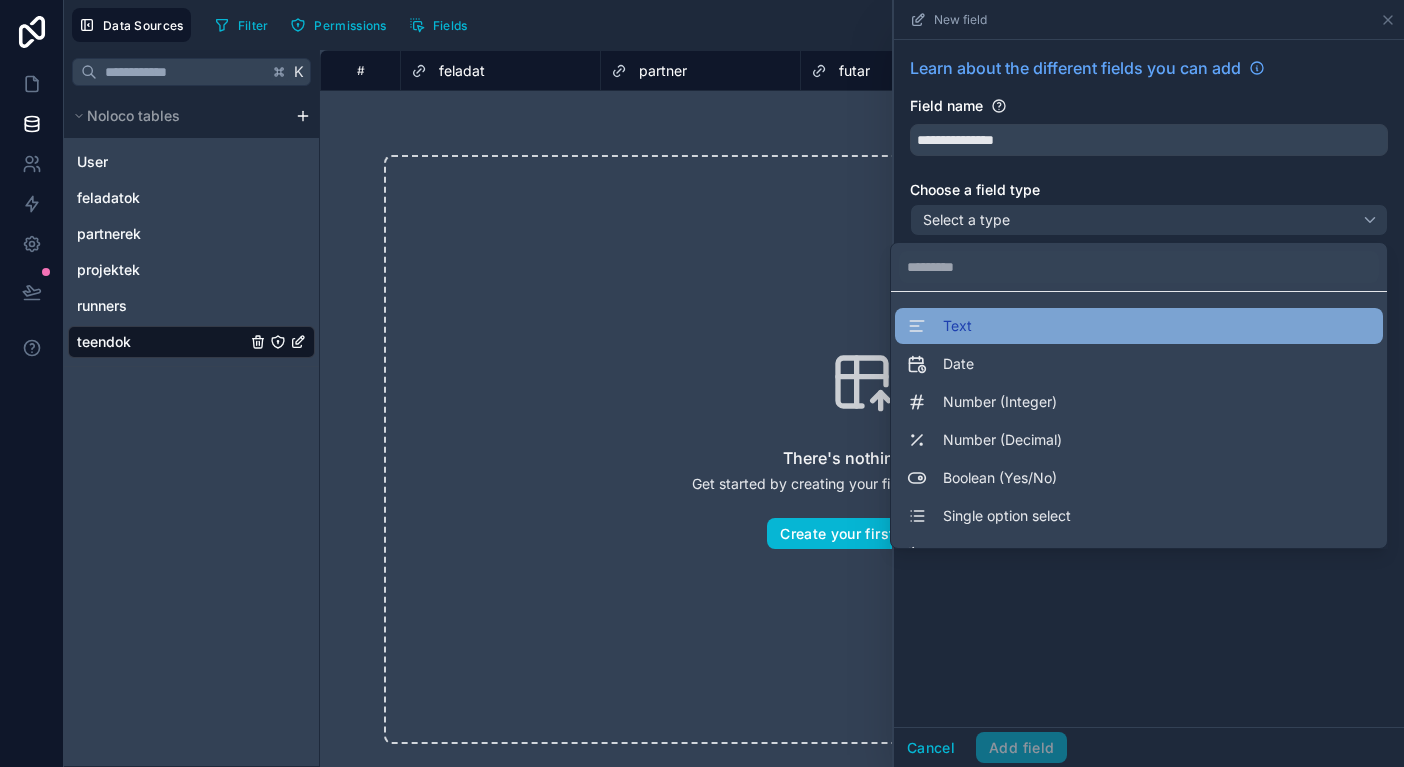 scroll, scrollTop: 0, scrollLeft: 0, axis: both 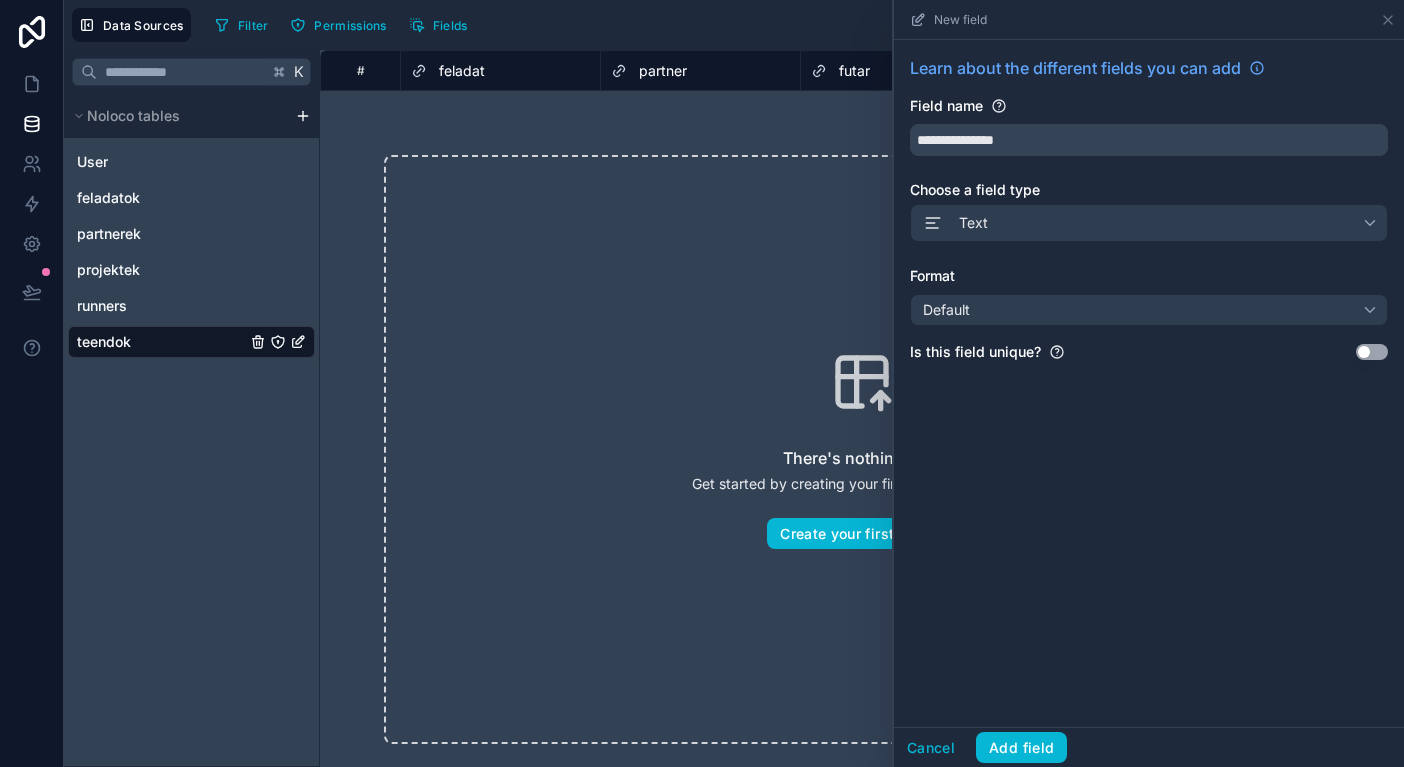 click on "Default" at bounding box center (1149, 310) 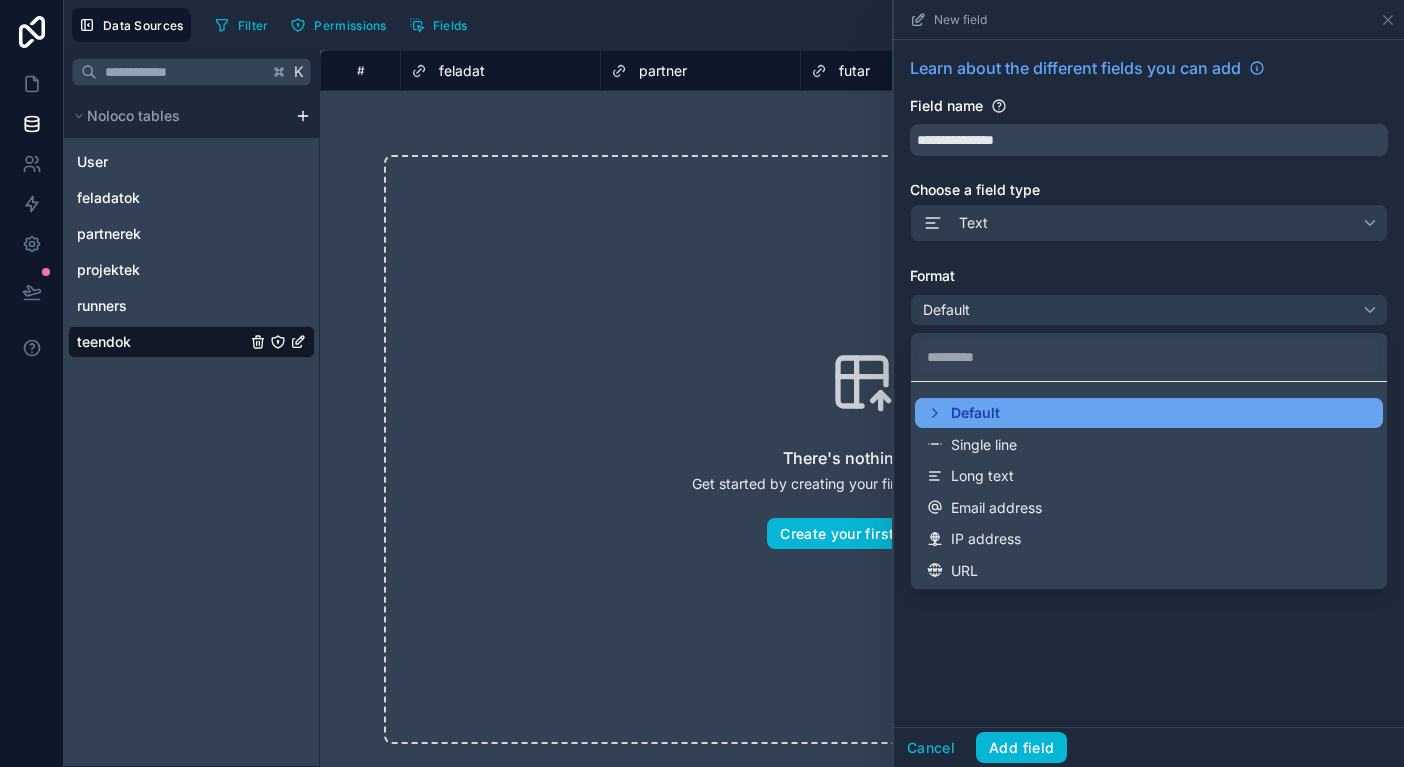 click on "Default" at bounding box center (1149, 413) 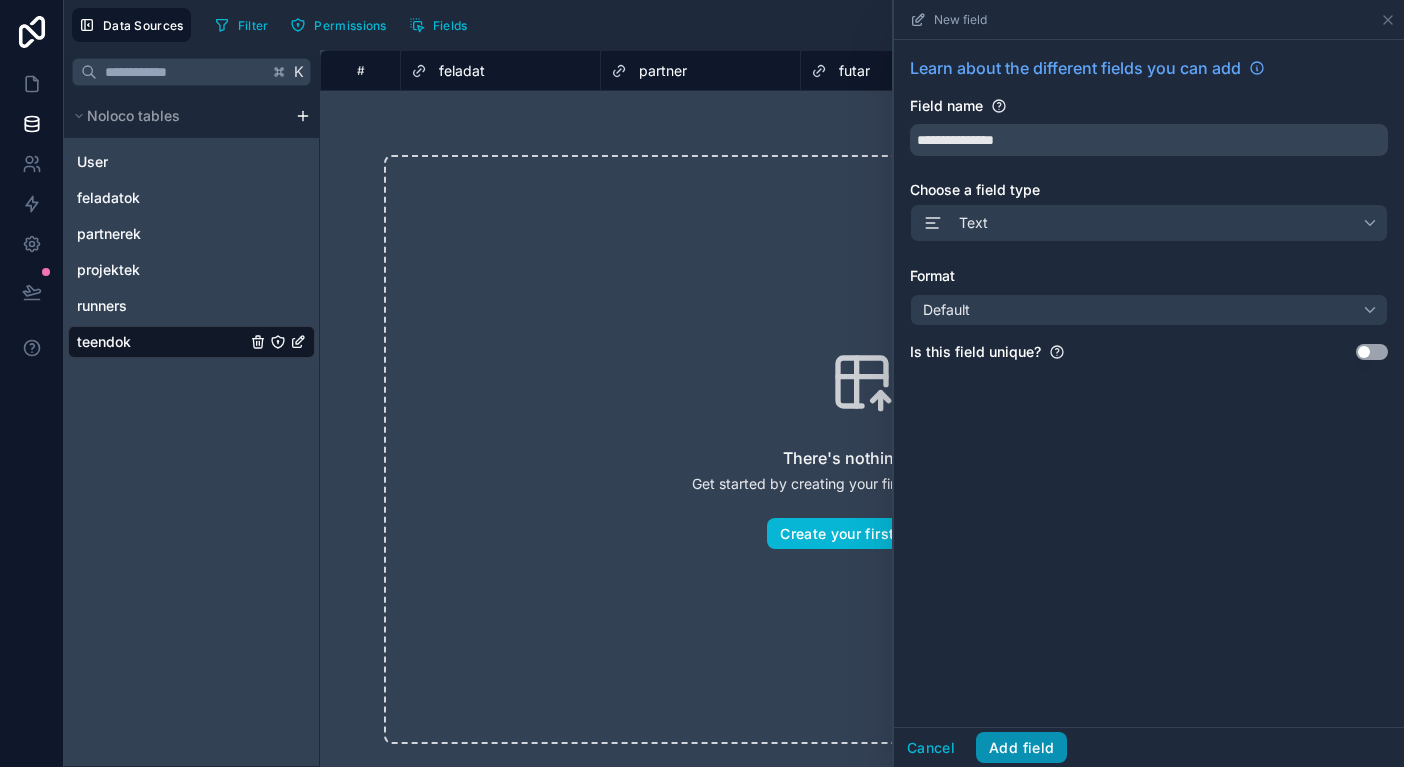click on "Add field" at bounding box center [1021, 748] 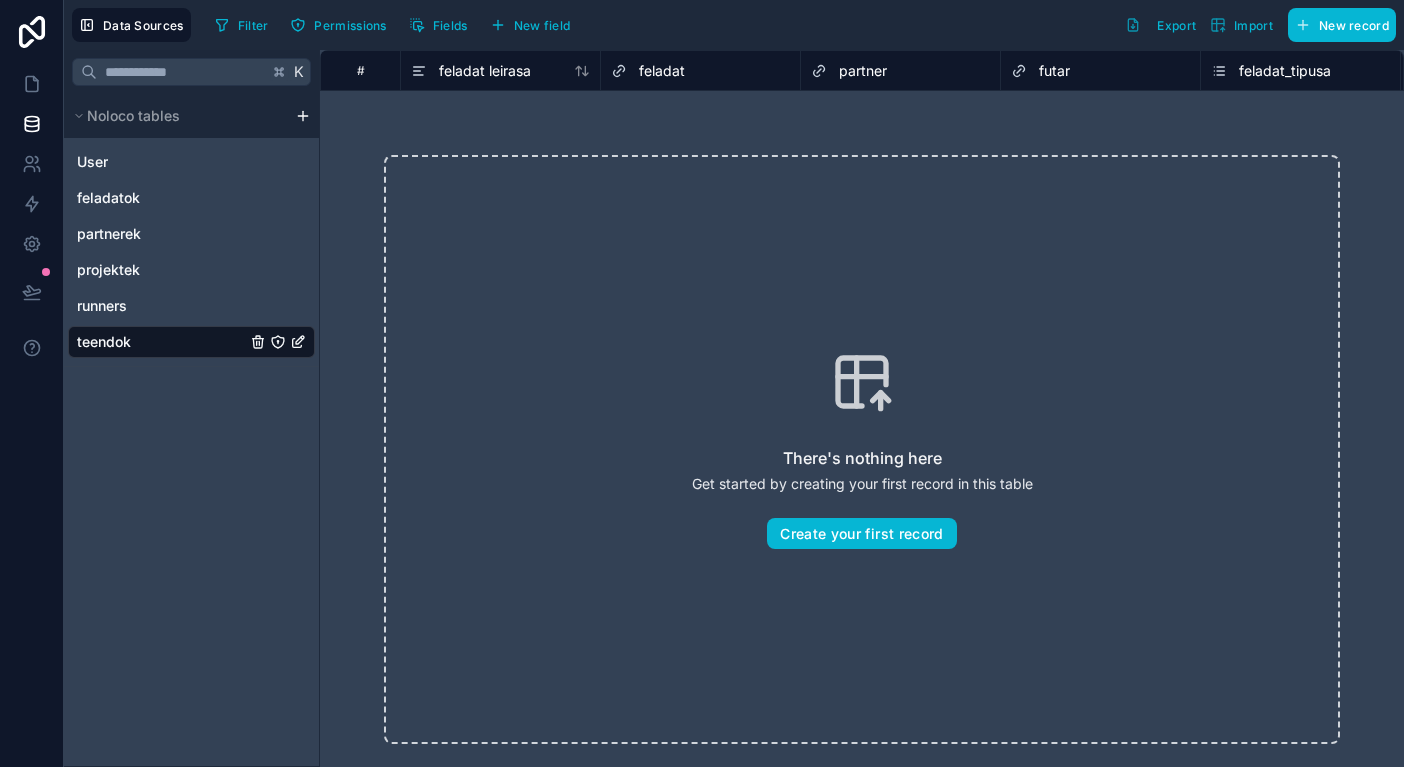 drag, startPoint x: 1266, startPoint y: 61, endPoint x: 594, endPoint y: 71, distance: 672.0744 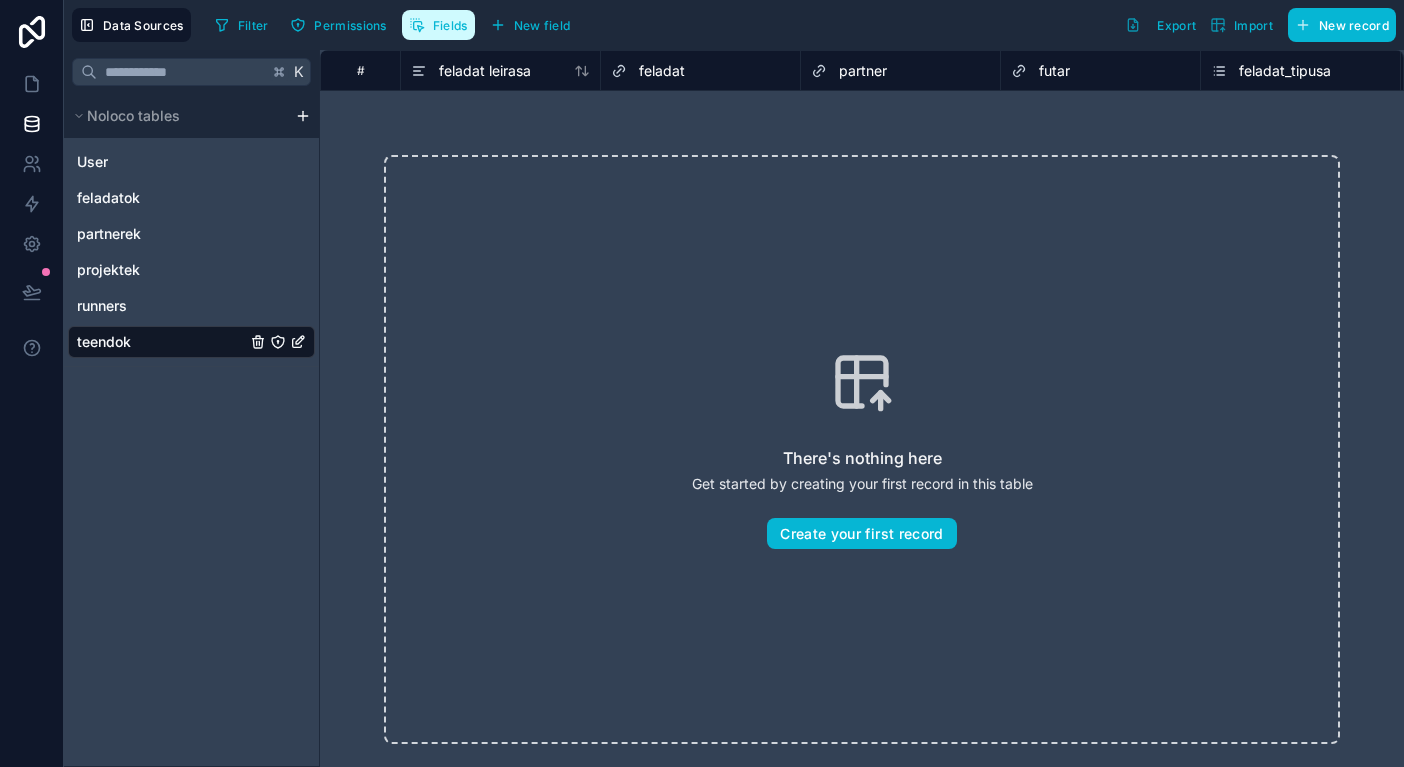 click on "Fields" at bounding box center [450, 25] 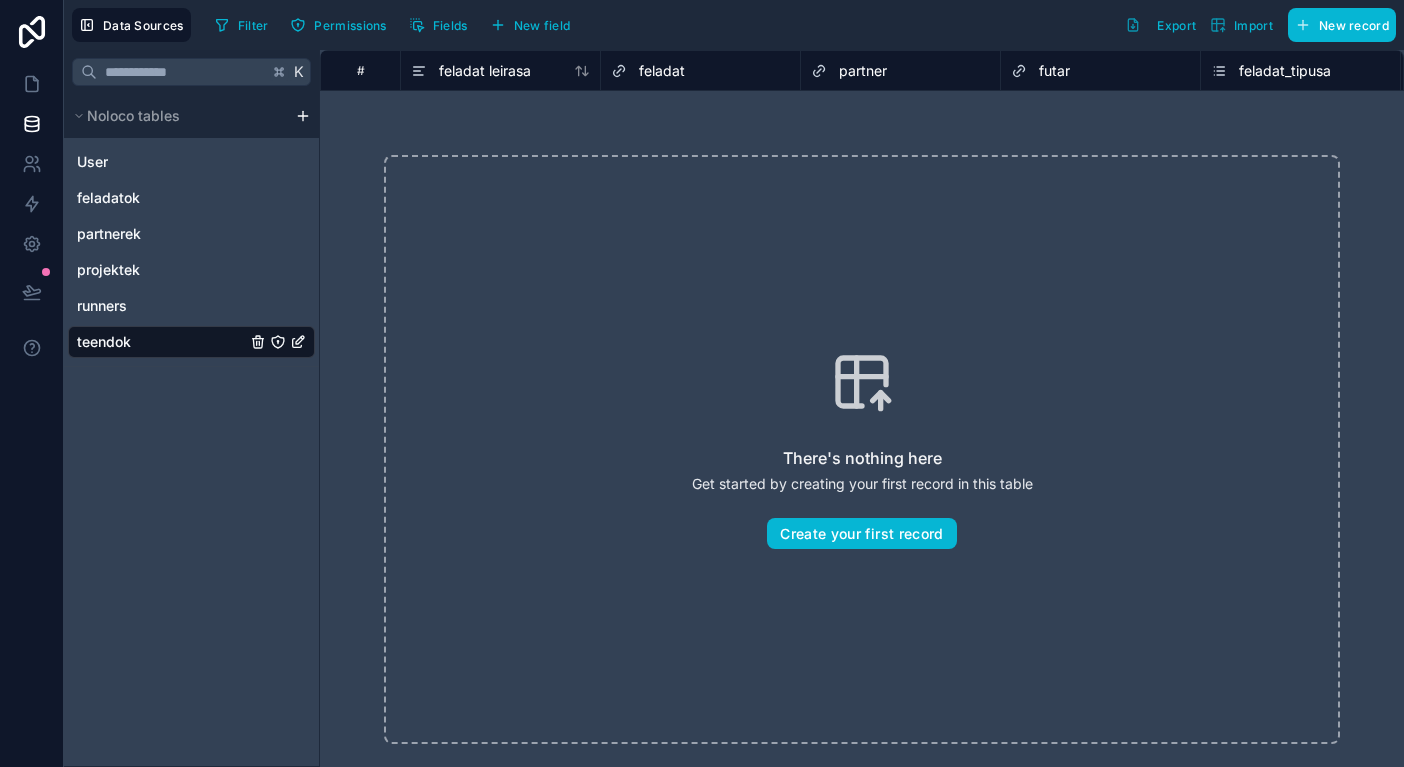 click on "There's nothing here Get started by creating your first record in this table Create your first record" at bounding box center (862, 449) 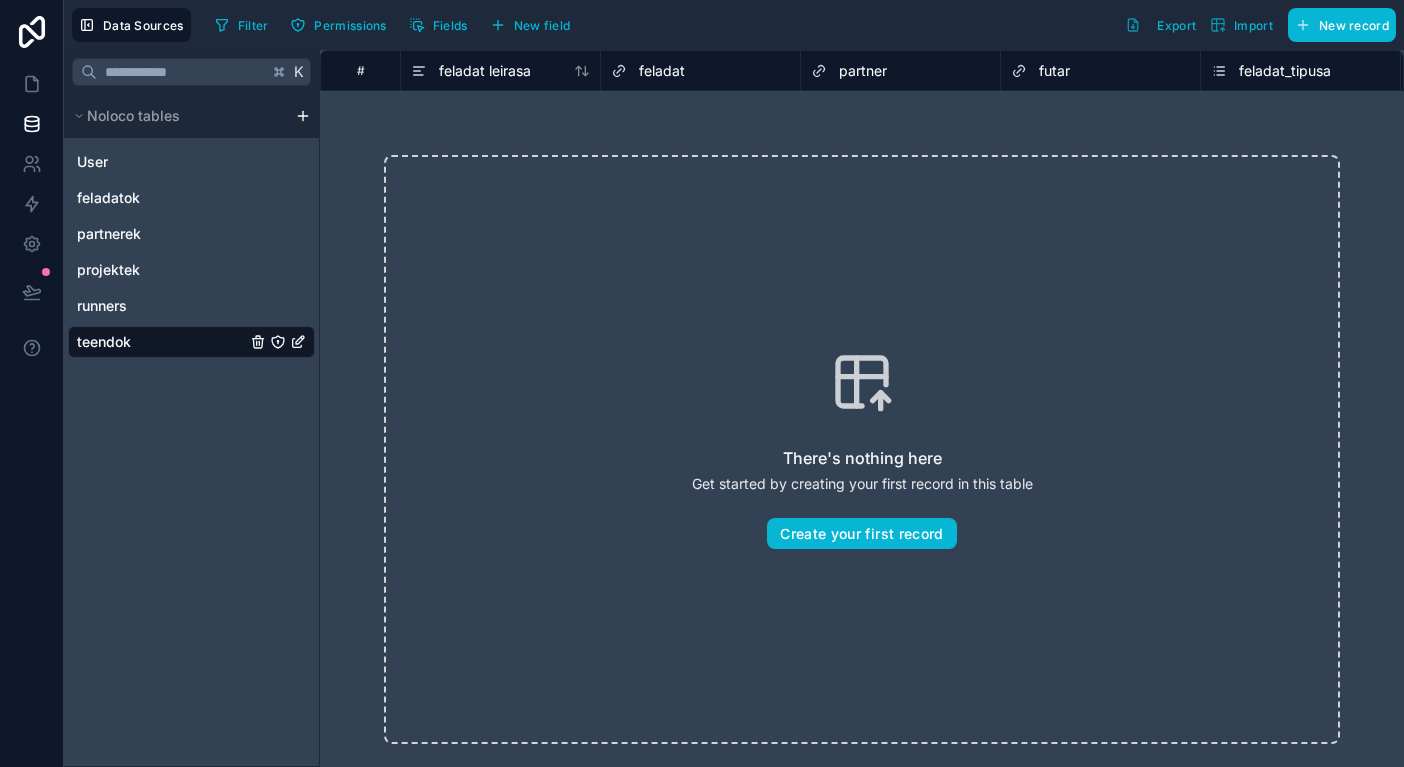 scroll, scrollTop: 0, scrollLeft: 0, axis: both 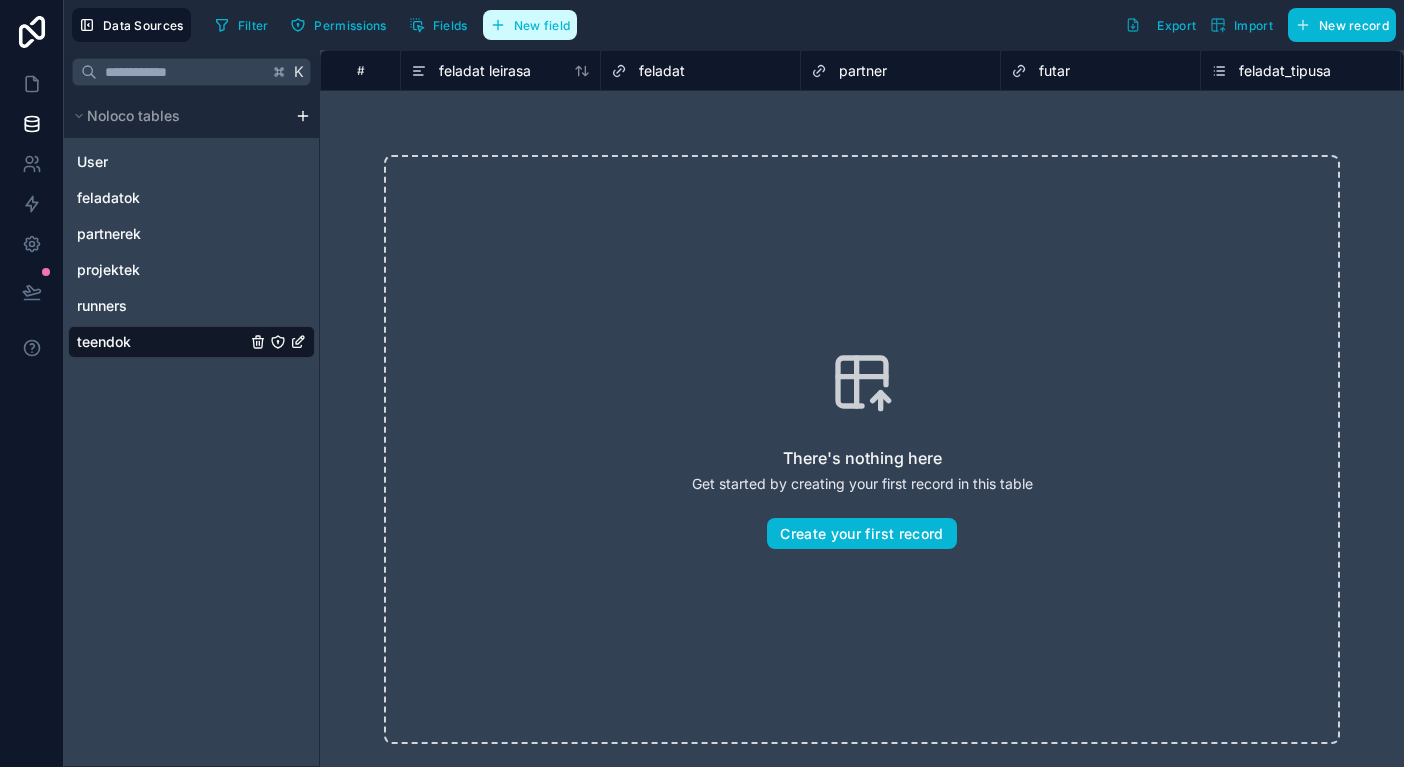 click on "New field" at bounding box center [542, 25] 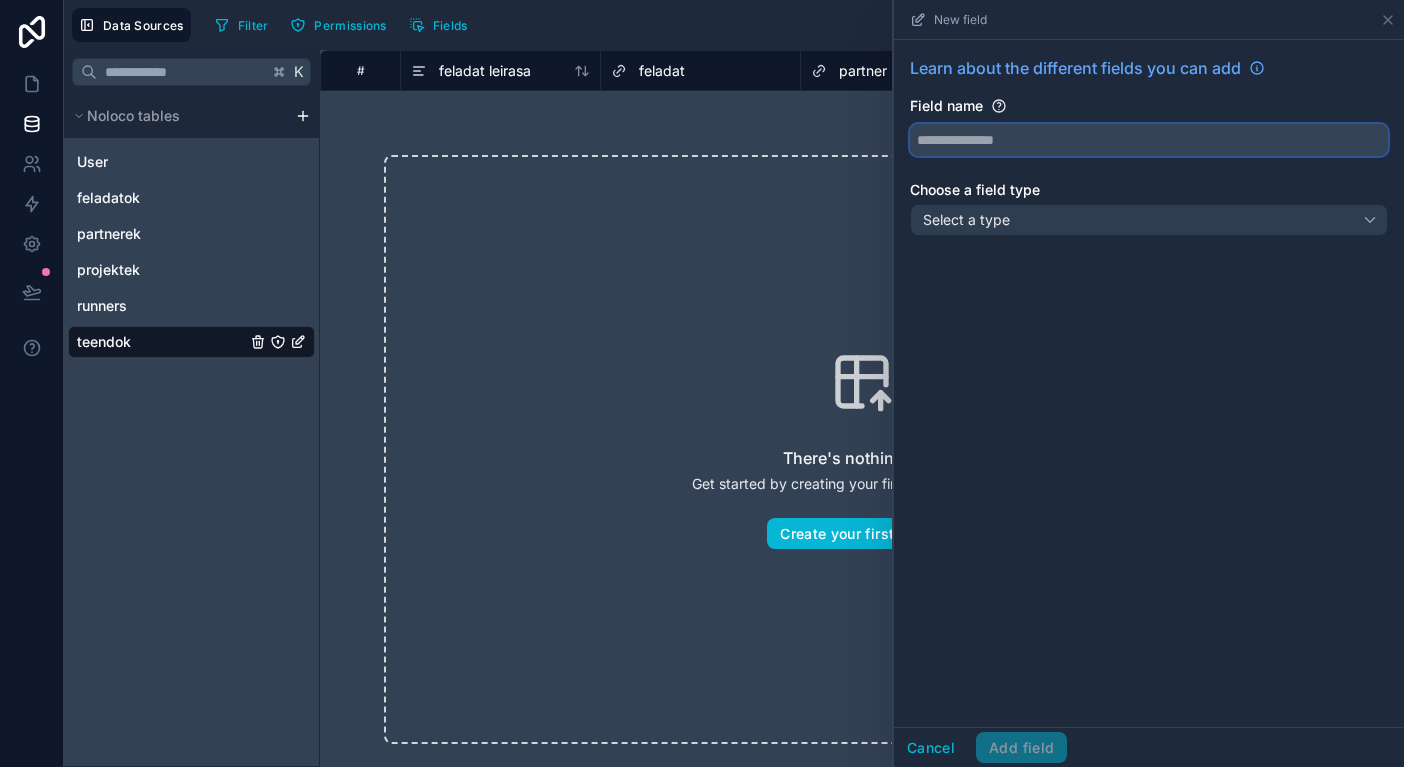 click at bounding box center (1149, 140) 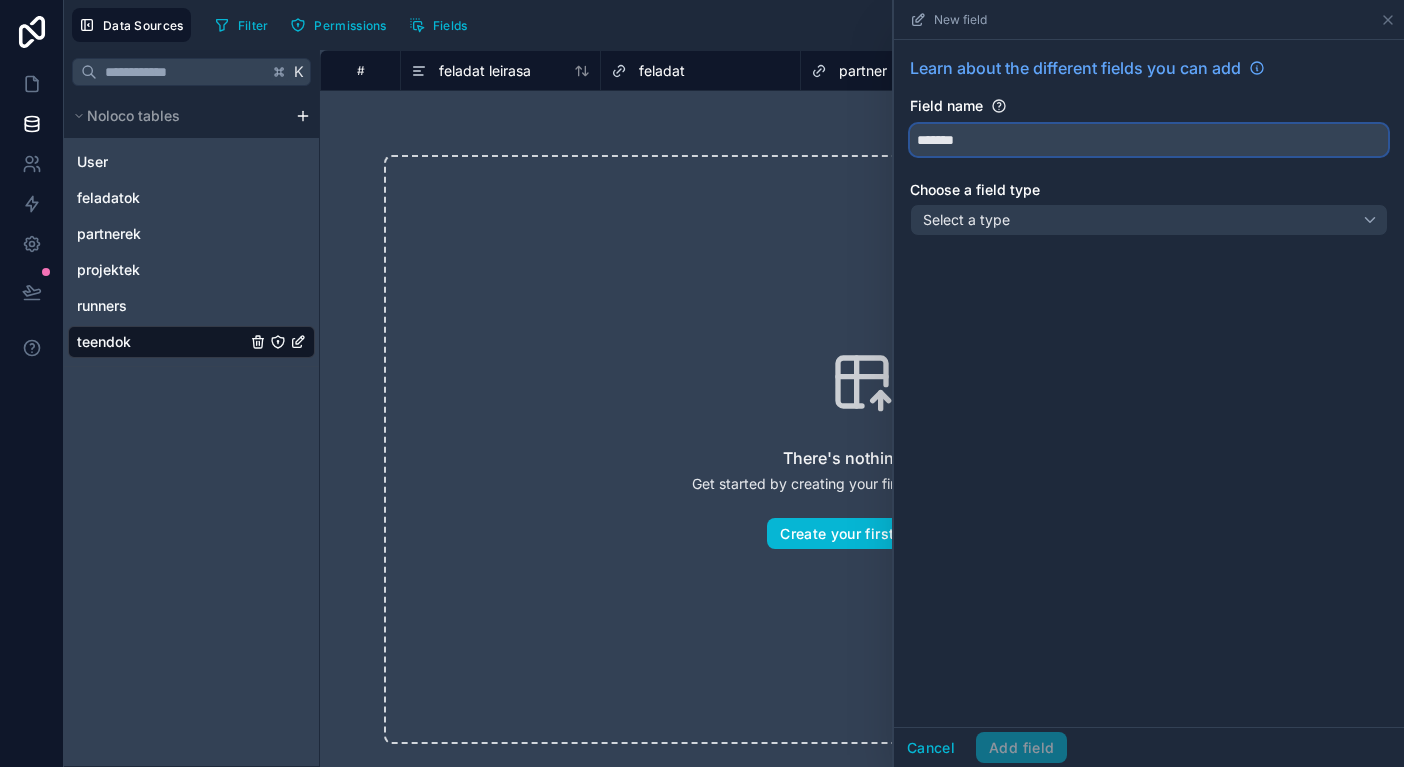 type on "*******" 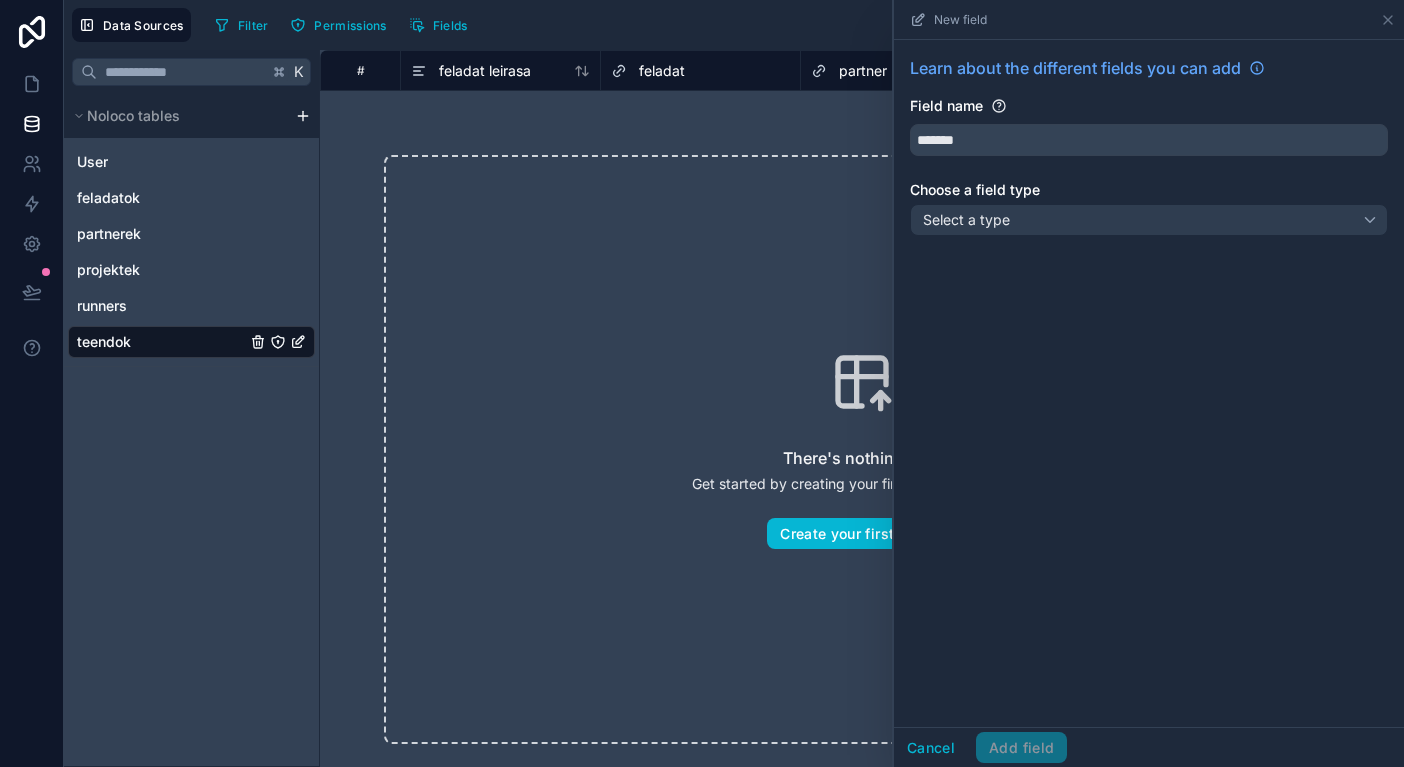 click on "Learn about the different fields you can add Field name ******* Choose a field type Select a type" at bounding box center [1149, 150] 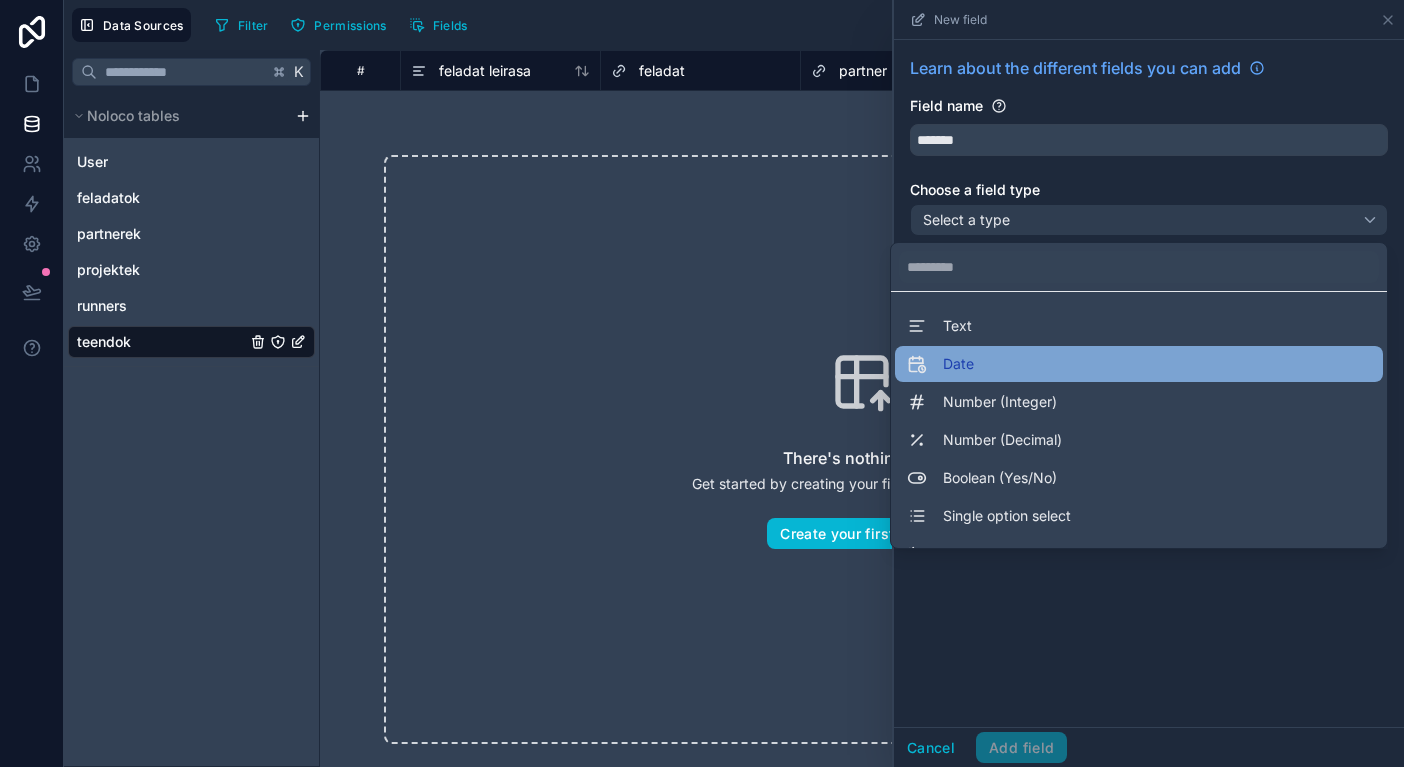 click on "Date" at bounding box center (958, 364) 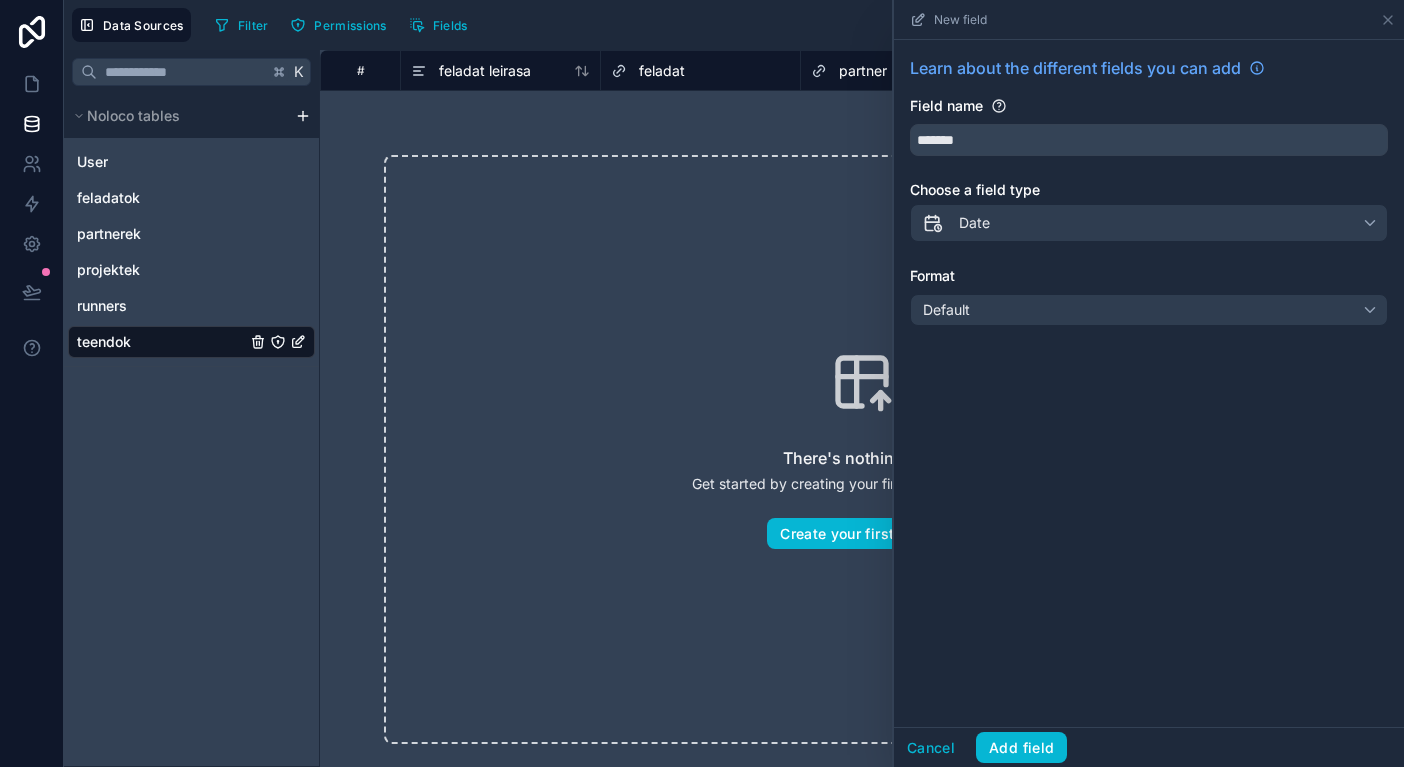 click on "Default" at bounding box center [1149, 310] 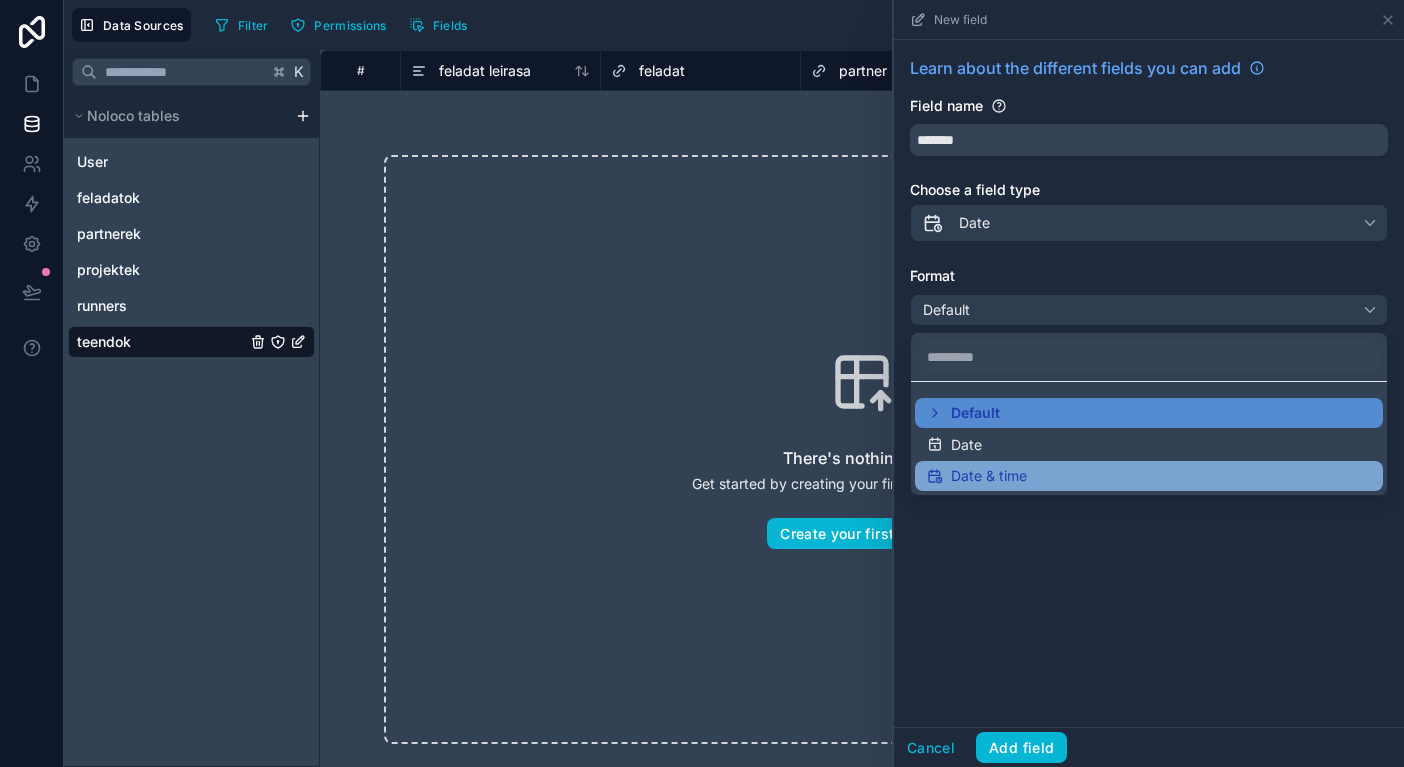 click on "Date & time" at bounding box center (989, 476) 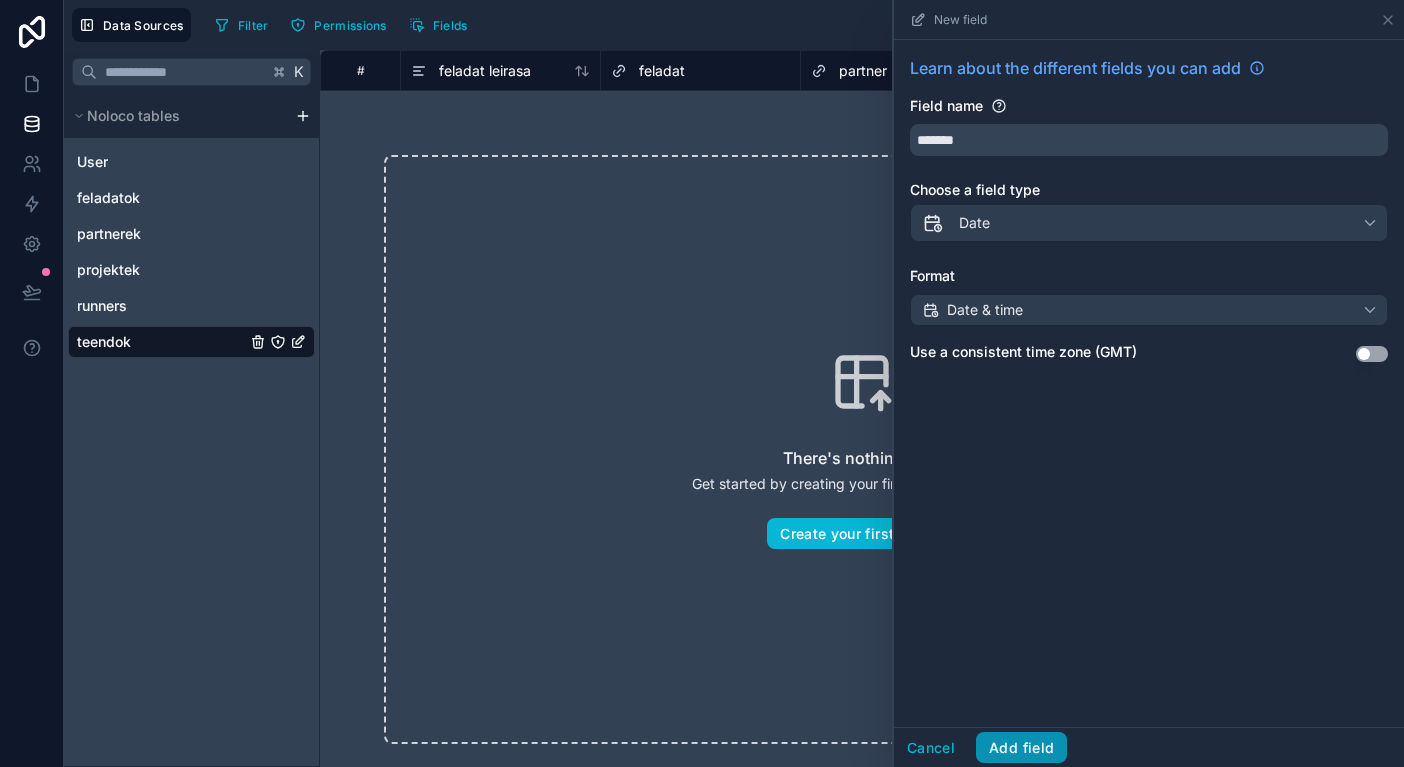 click on "Add field" at bounding box center (1021, 748) 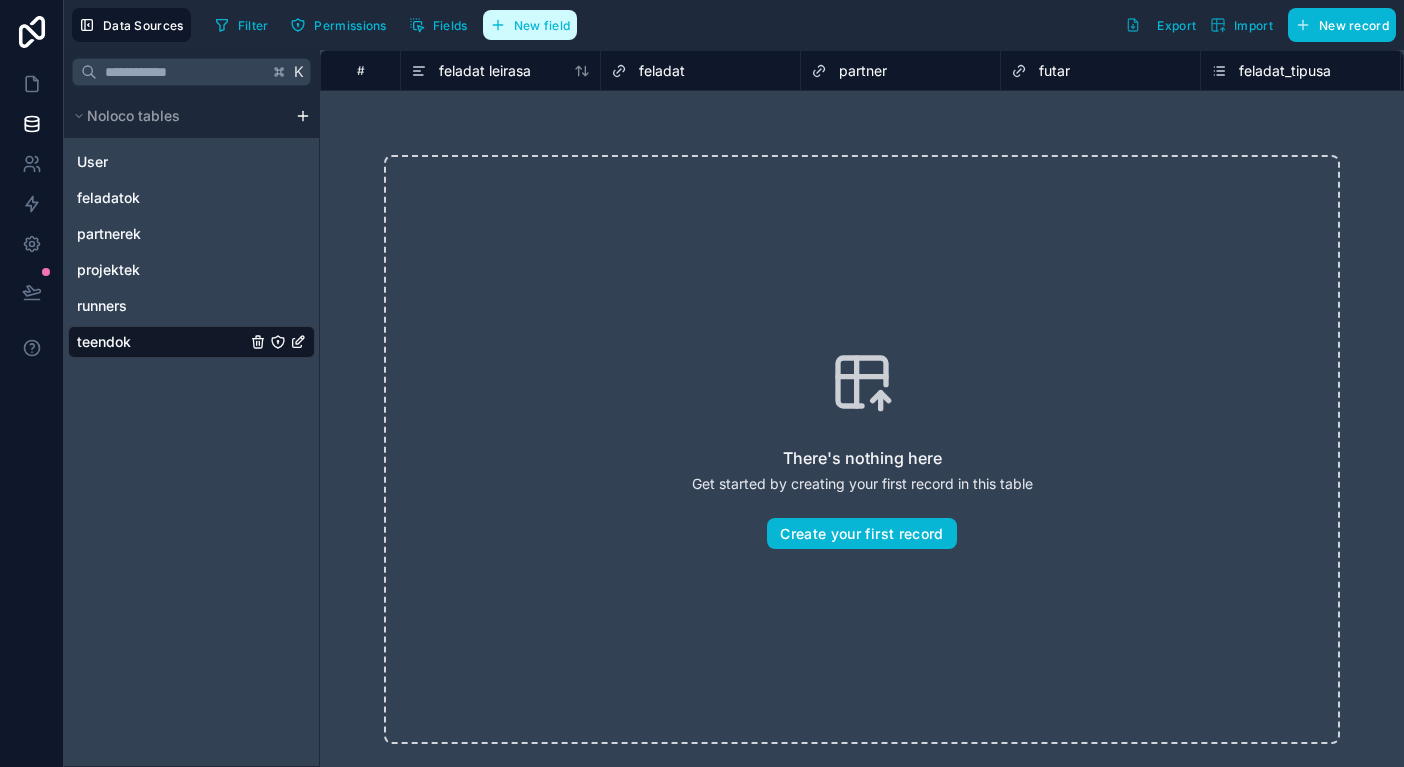 click on "New field" at bounding box center [530, 25] 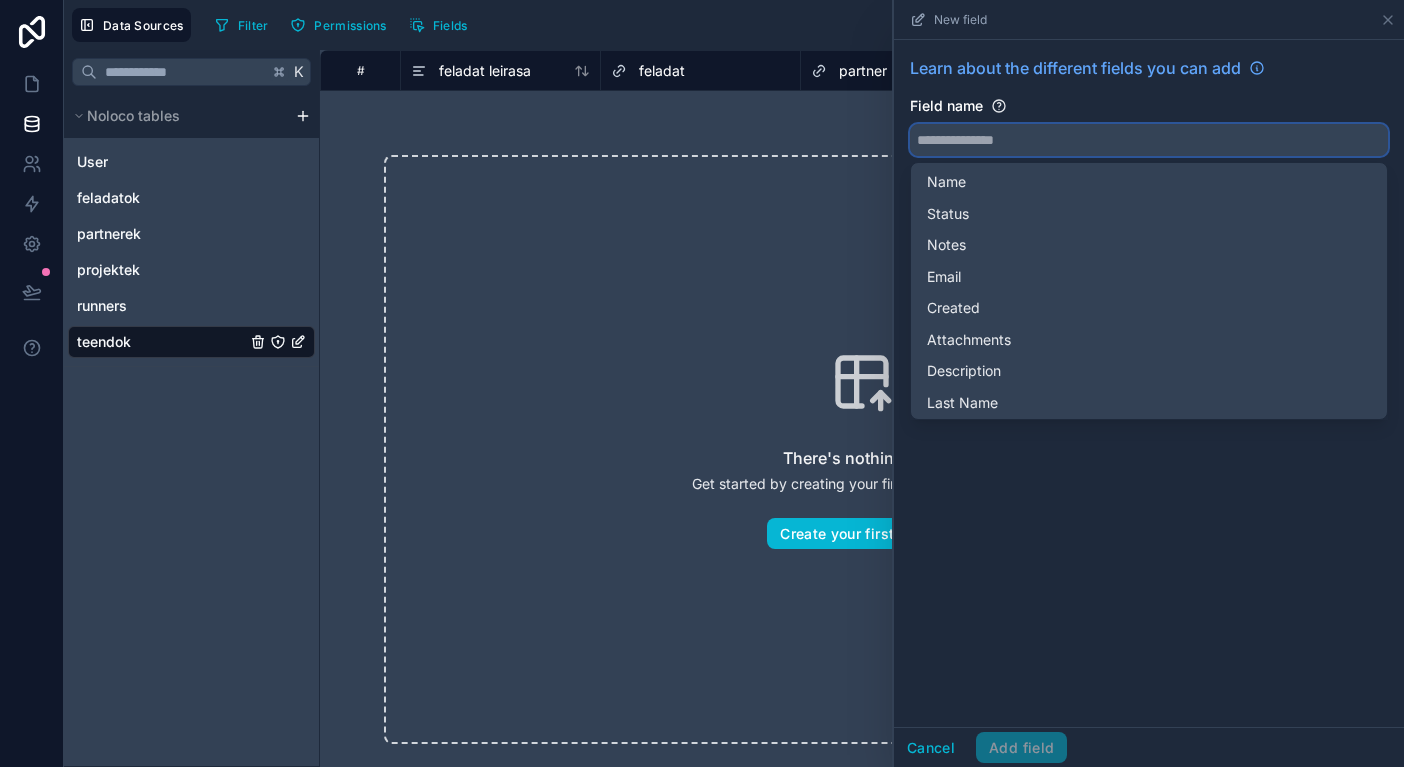 click at bounding box center [1149, 140] 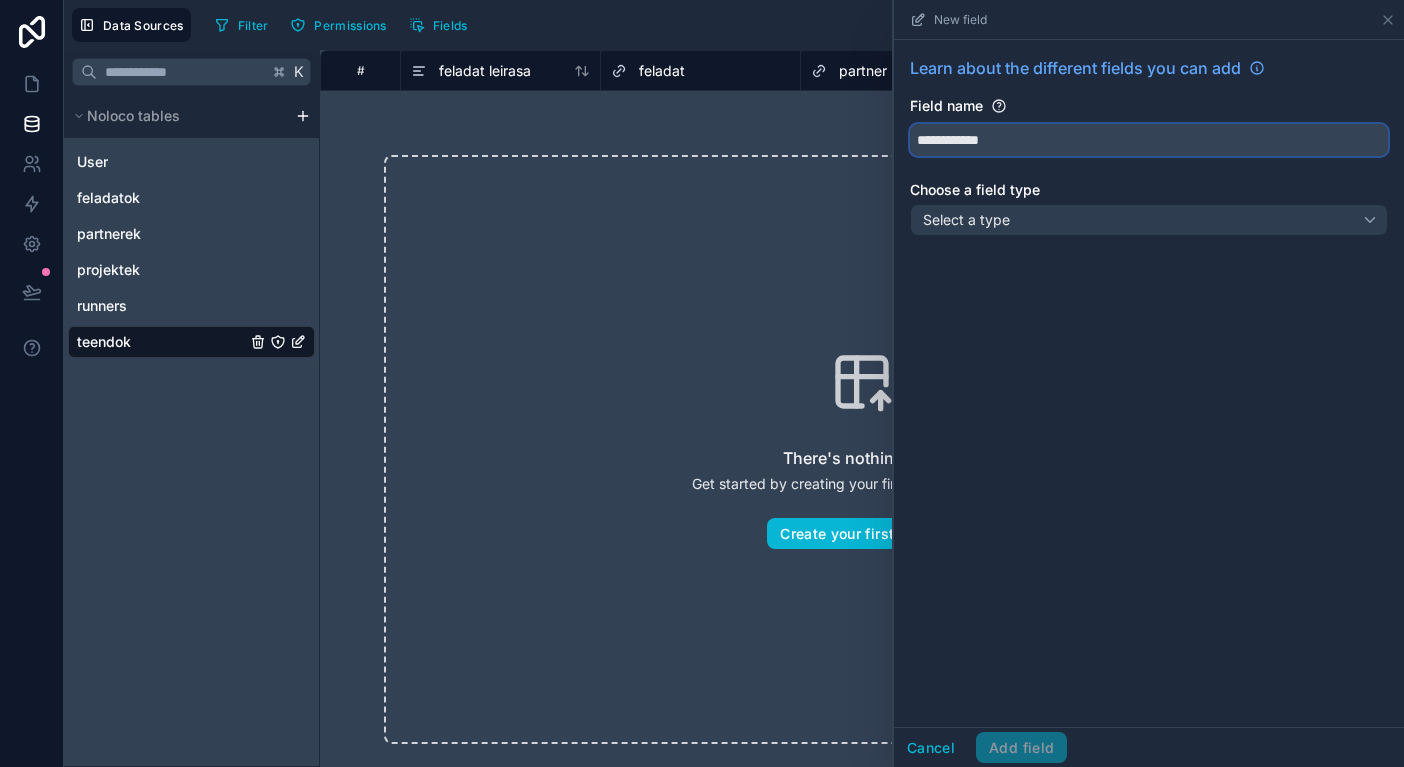 type on "**********" 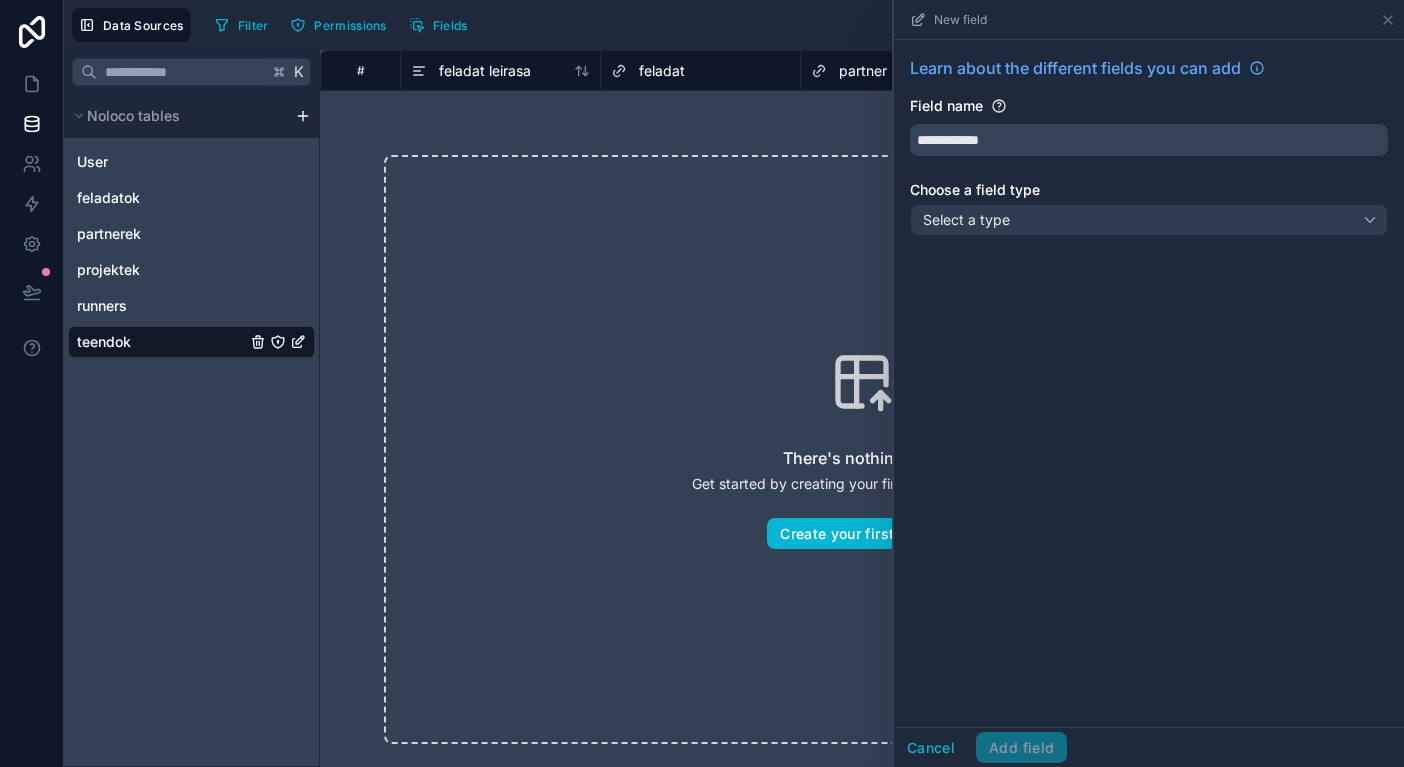 click on "Select a type" at bounding box center (966, 219) 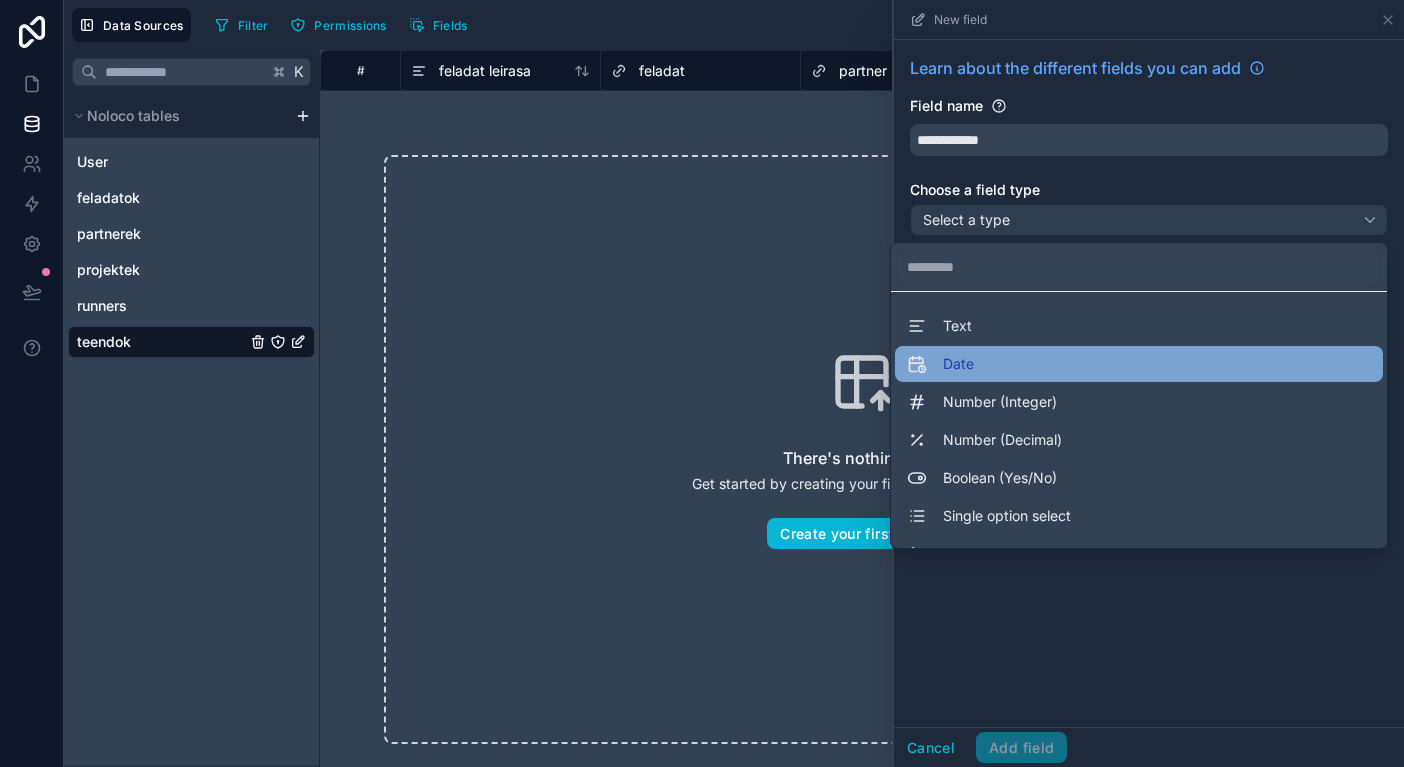 click on "Date" at bounding box center [958, 364] 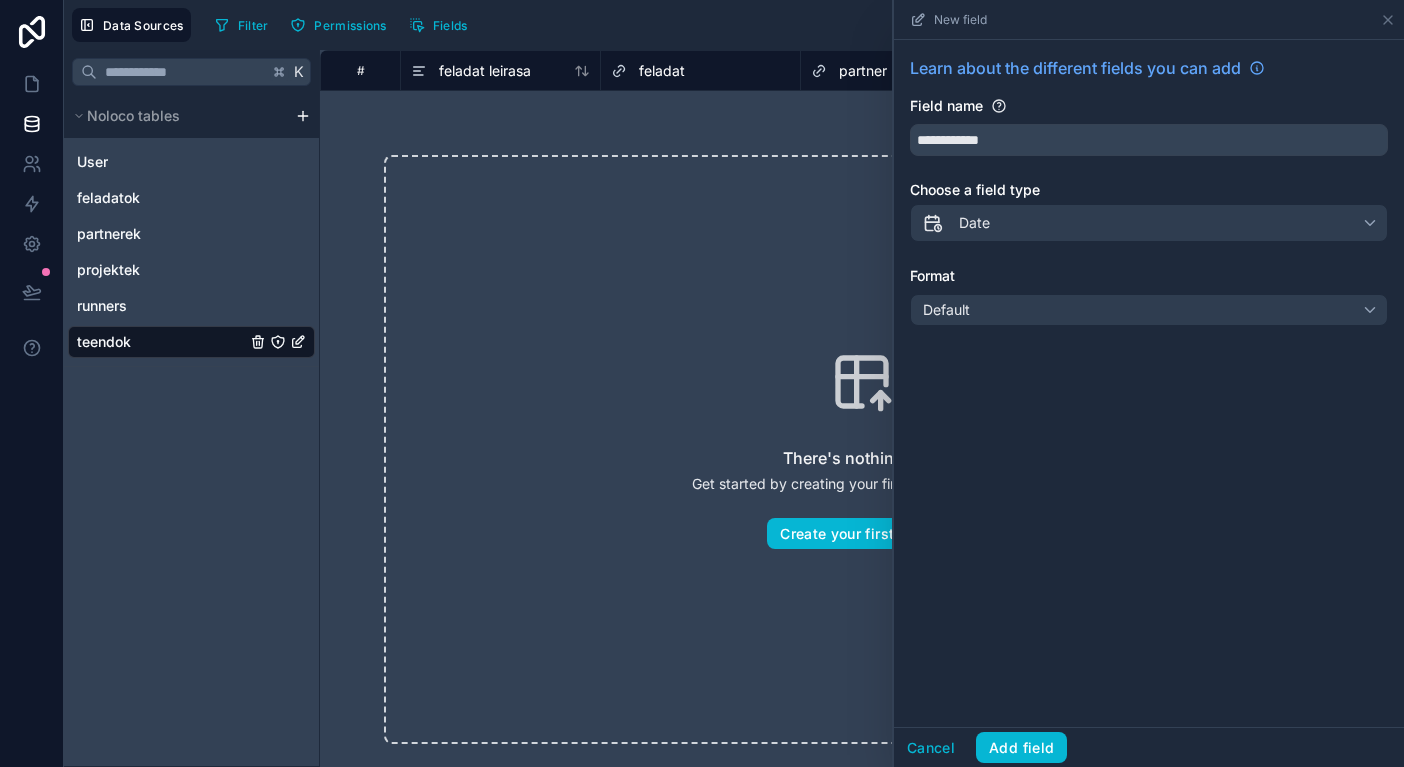 click on "Format Default" at bounding box center (1149, 296) 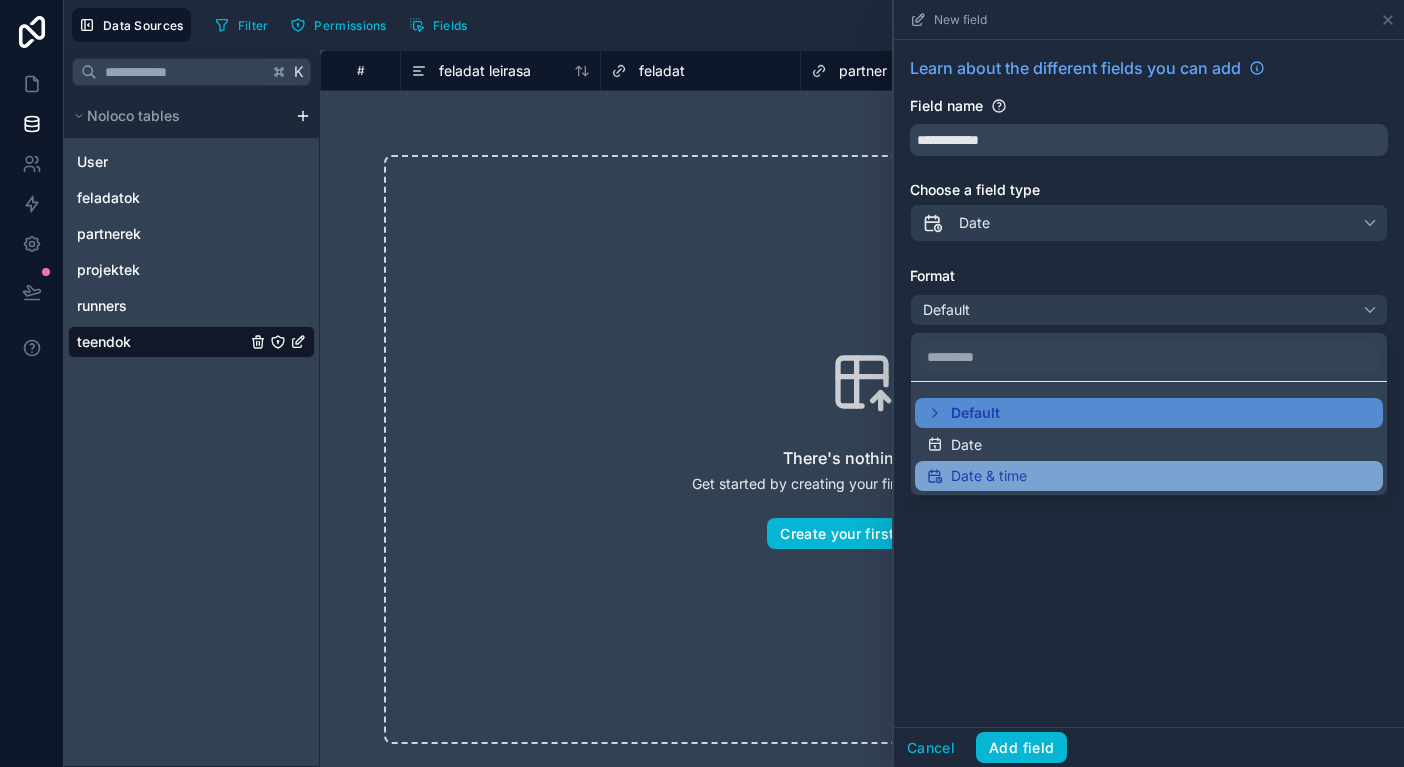 click on "Date & time" at bounding box center (1149, 476) 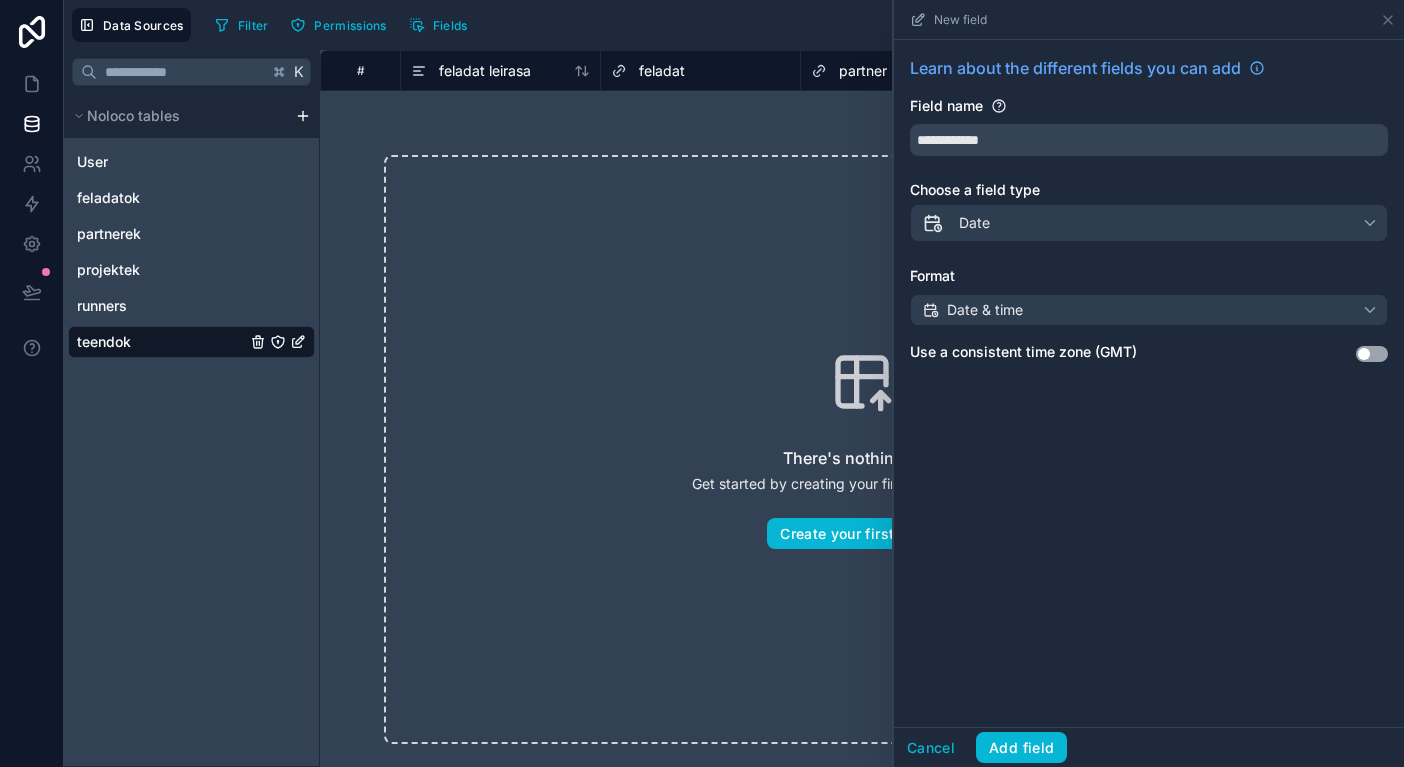 click on "Cancel Add field" at bounding box center [1149, 747] 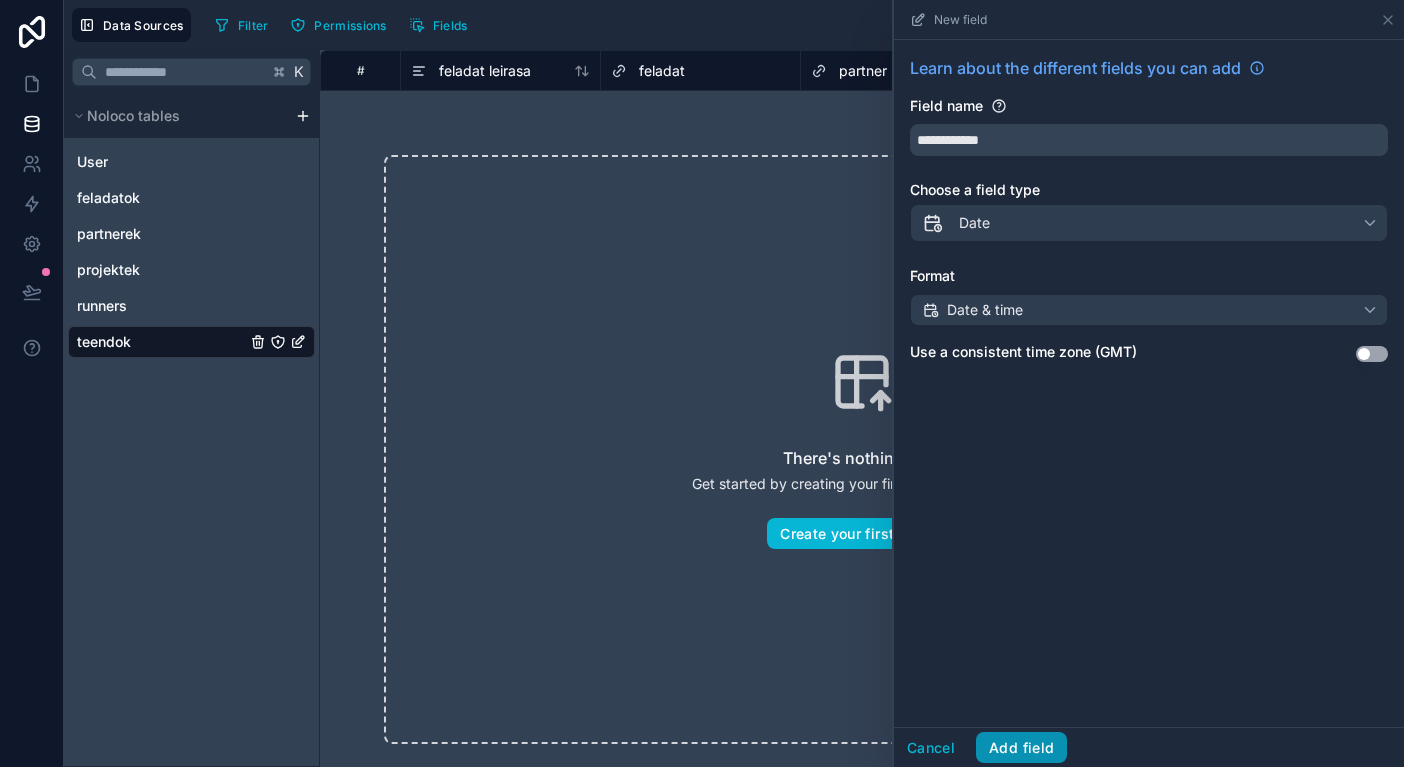 click on "Add field" at bounding box center [1021, 748] 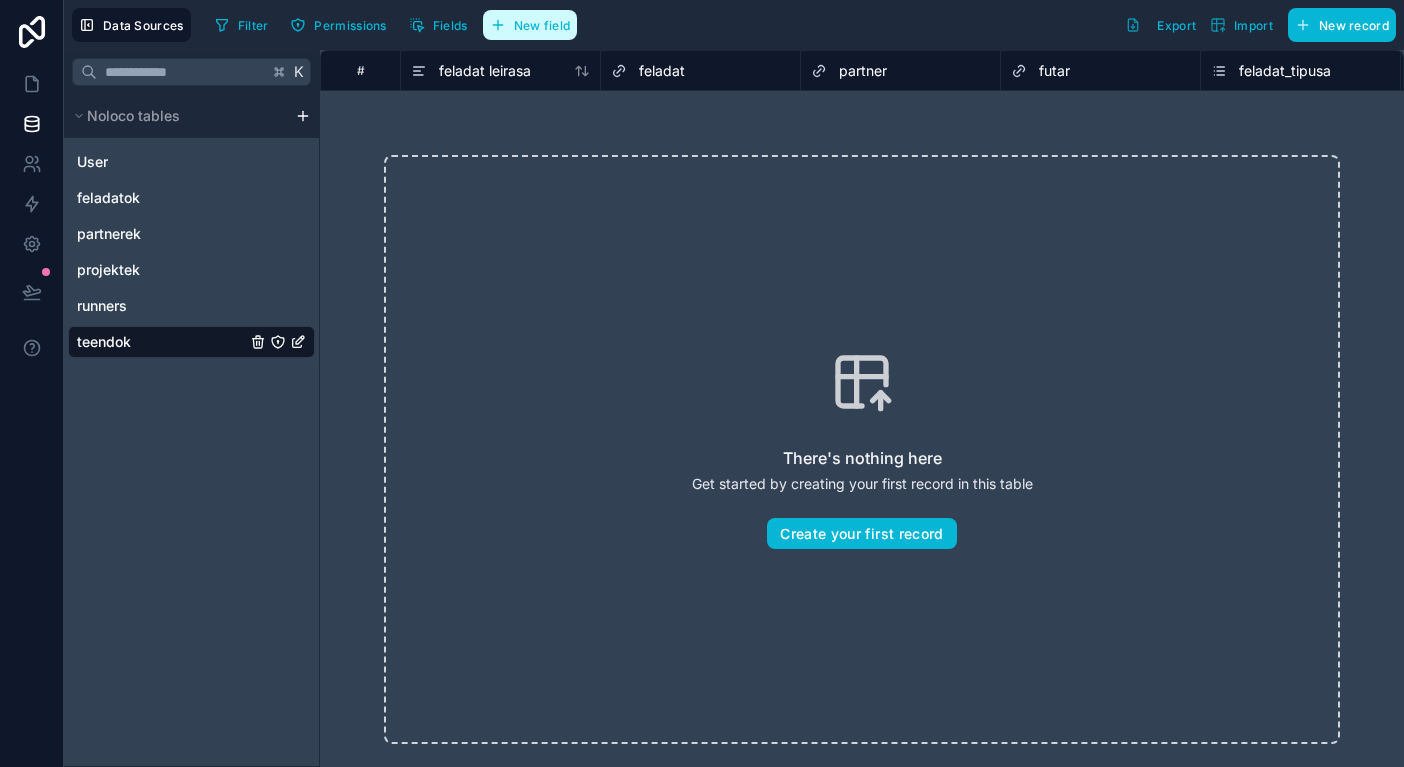 click on "New field" at bounding box center (542, 25) 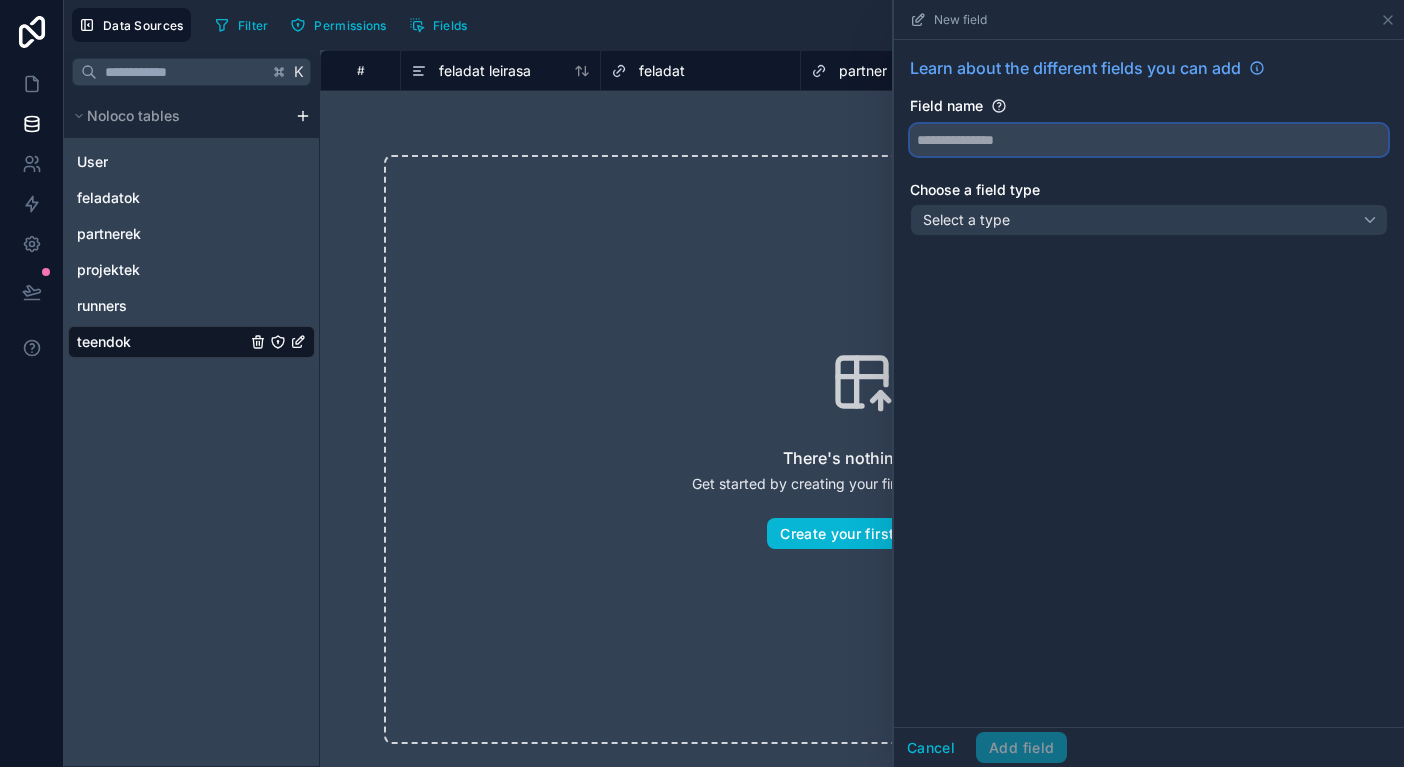 click at bounding box center (1149, 140) 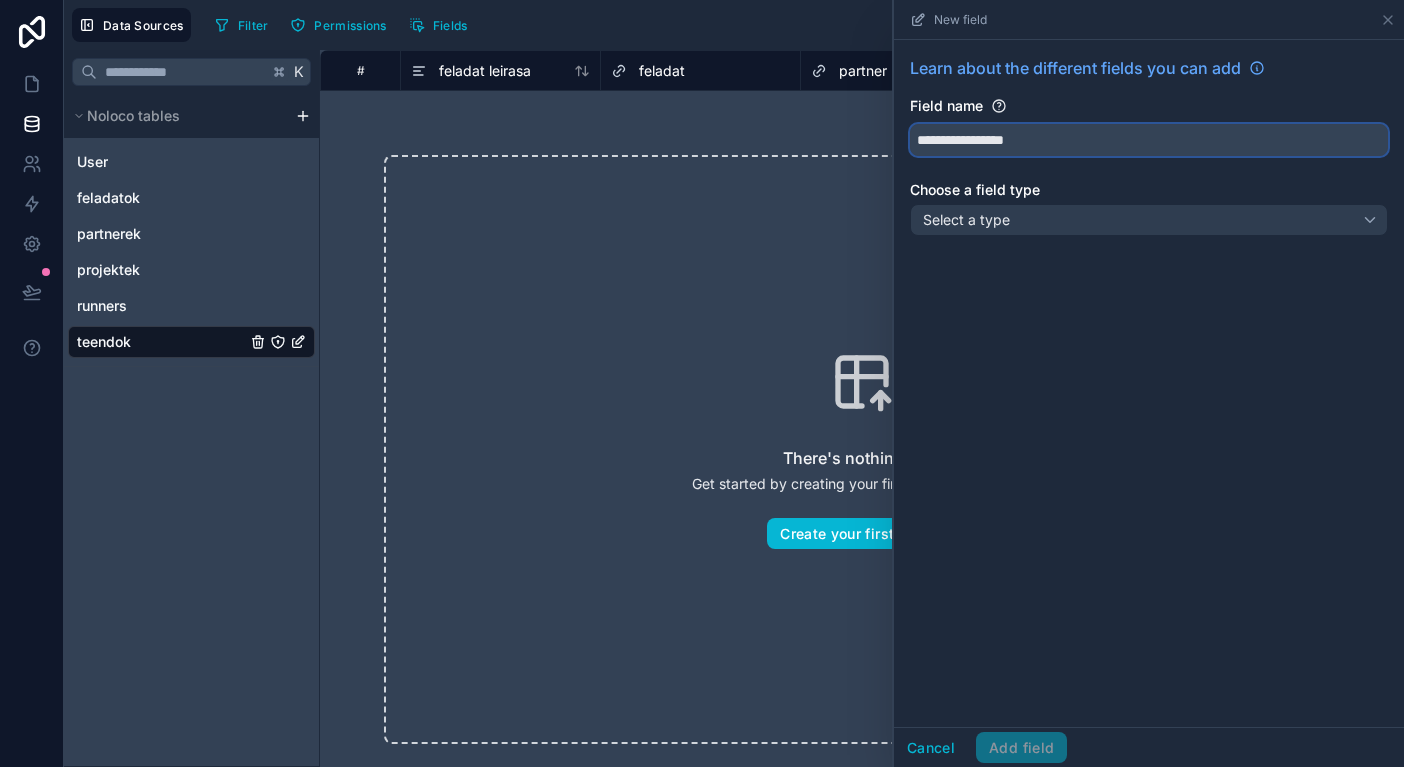 type on "**********" 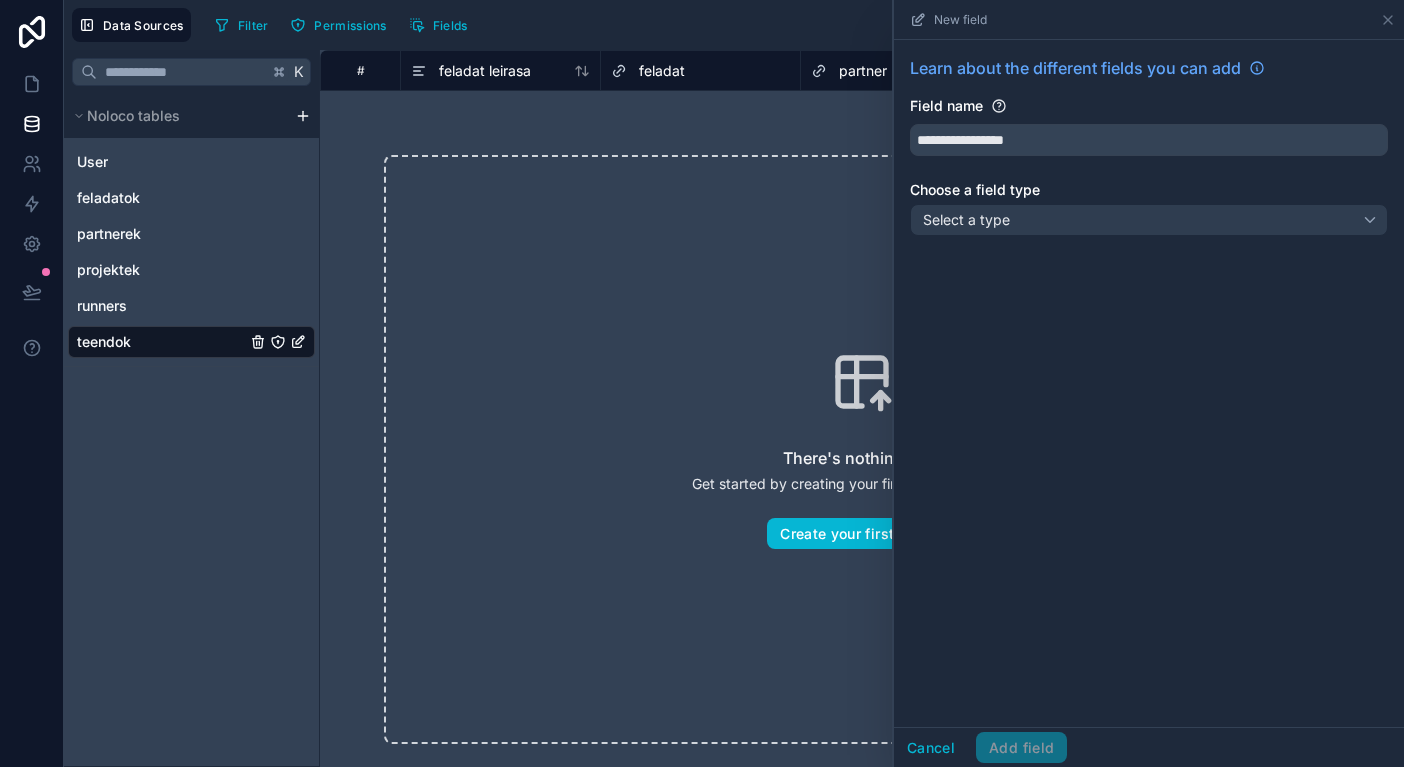 click on "Select a type" at bounding box center (1149, 220) 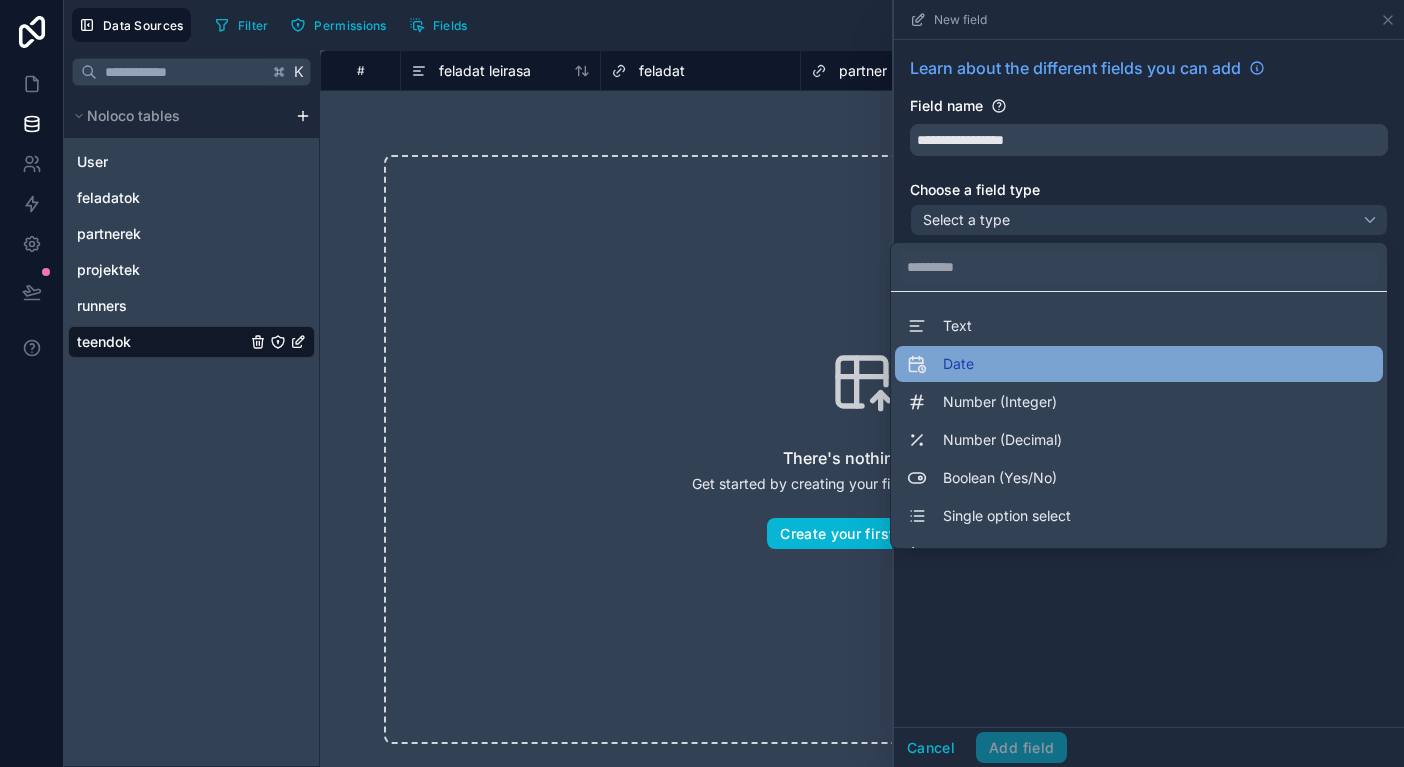 drag, startPoint x: 939, startPoint y: 384, endPoint x: 939, endPoint y: 369, distance: 15 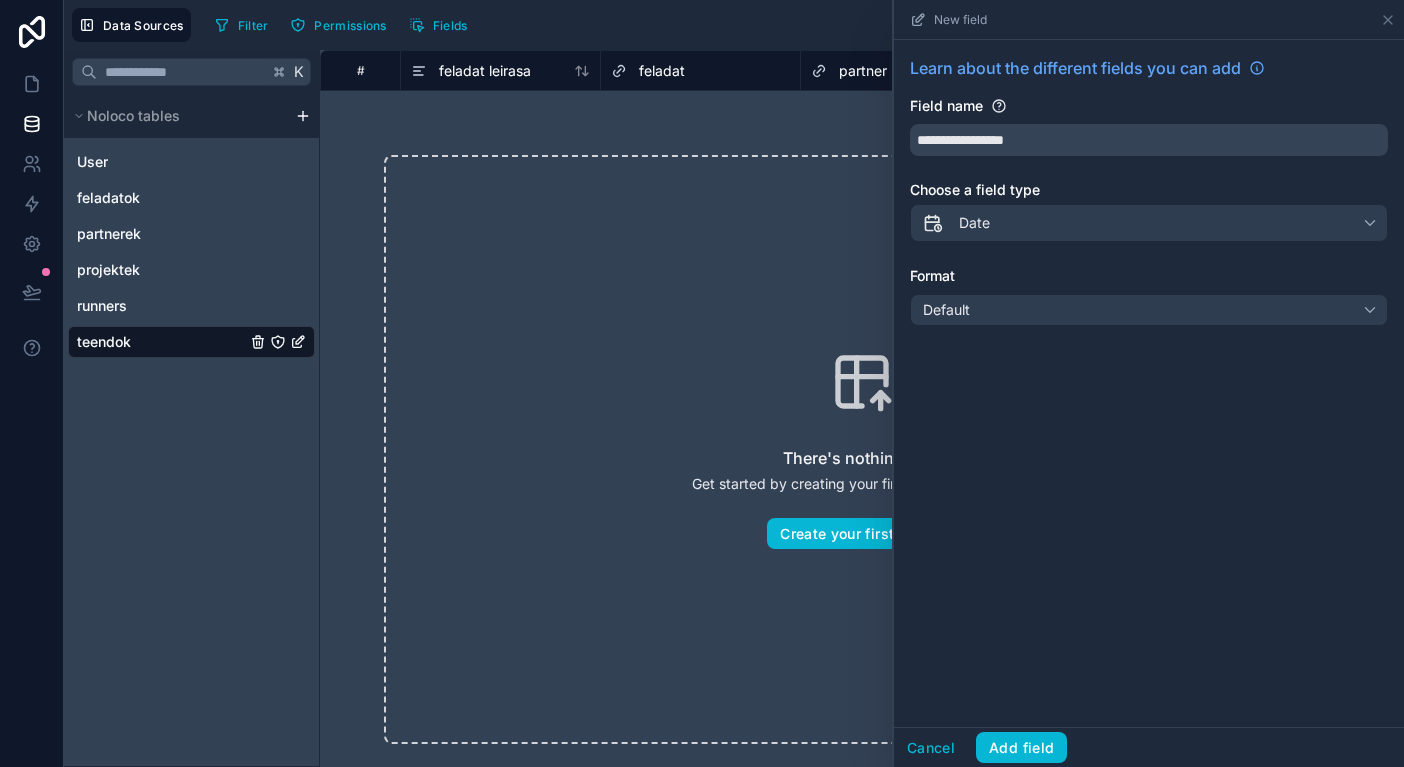 click on "Default" at bounding box center (946, 309) 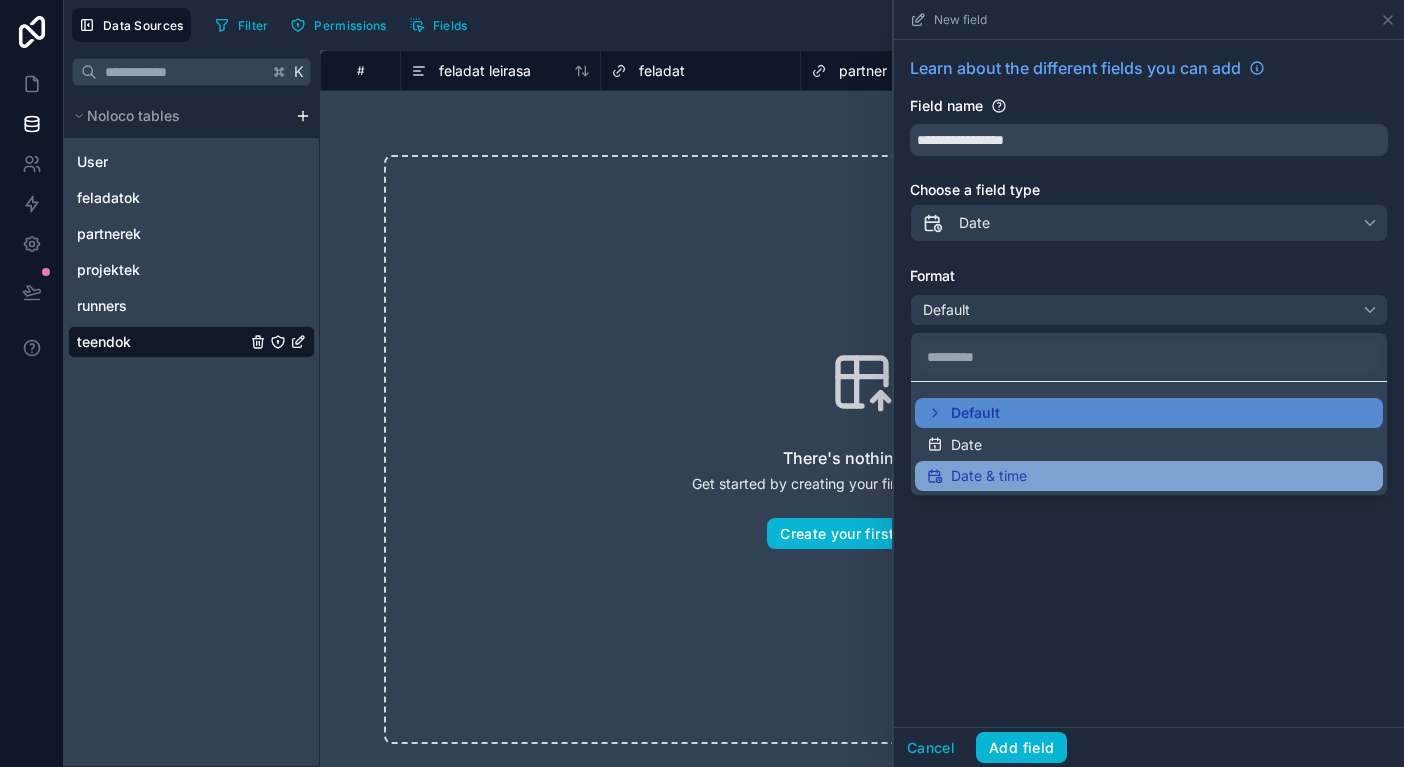 click on "Date & time" at bounding box center (989, 476) 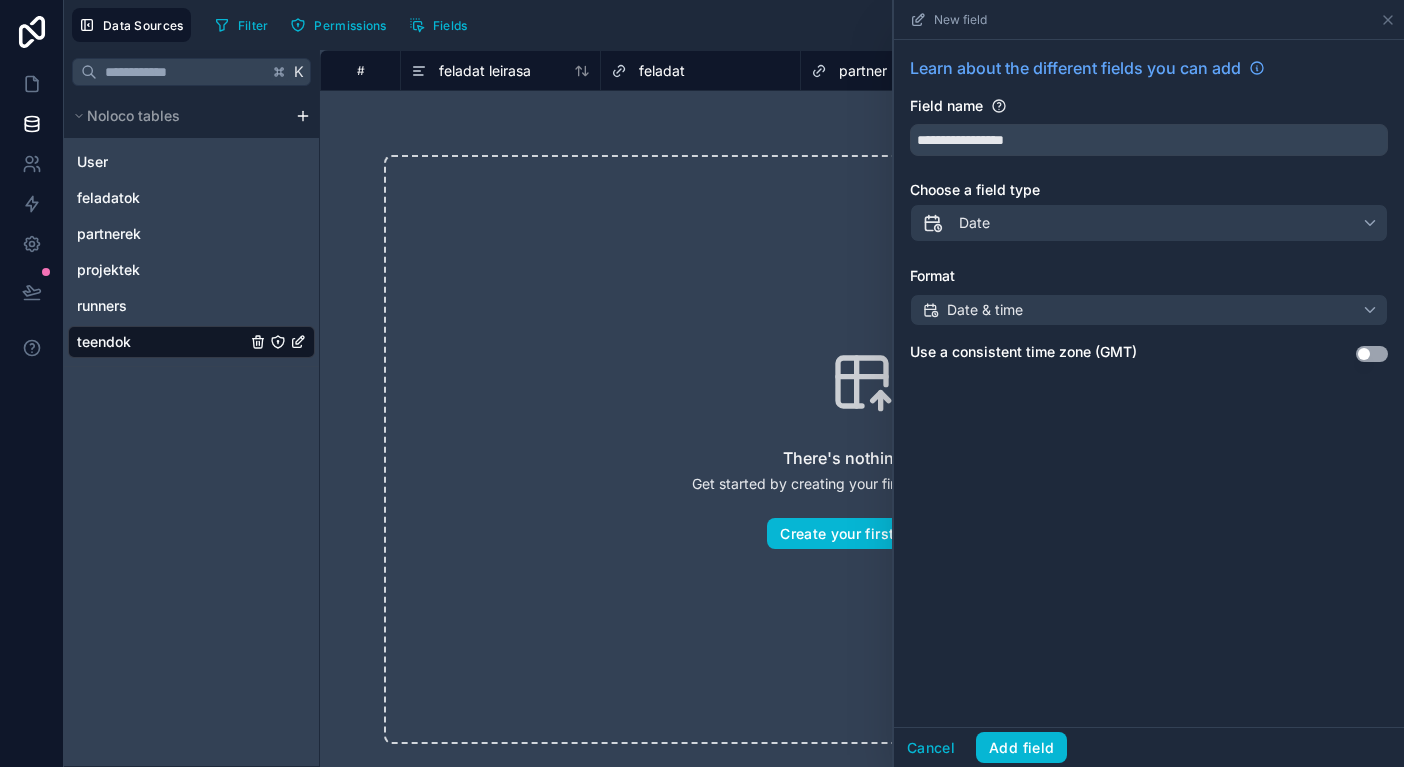 click on "Date & time" at bounding box center (985, 310) 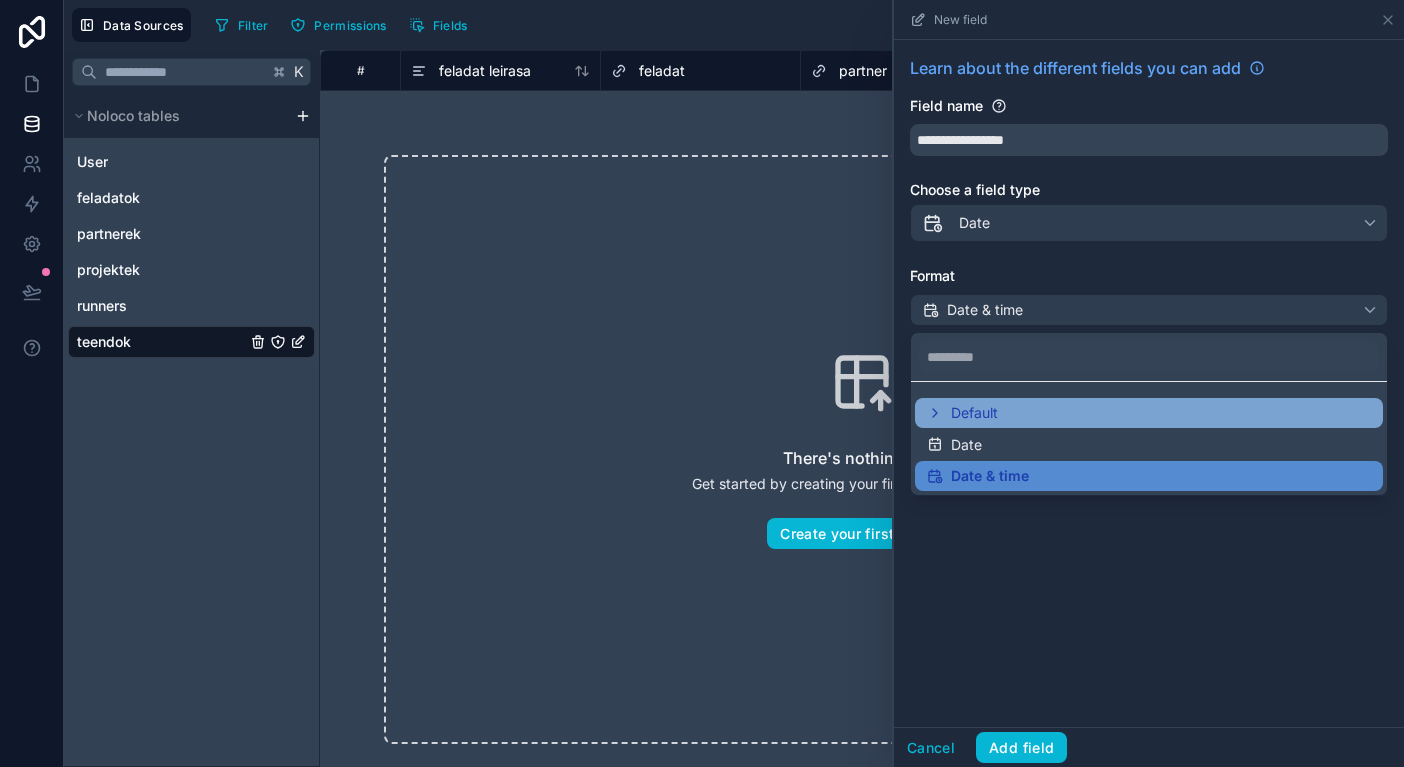 click on "Default" at bounding box center (974, 413) 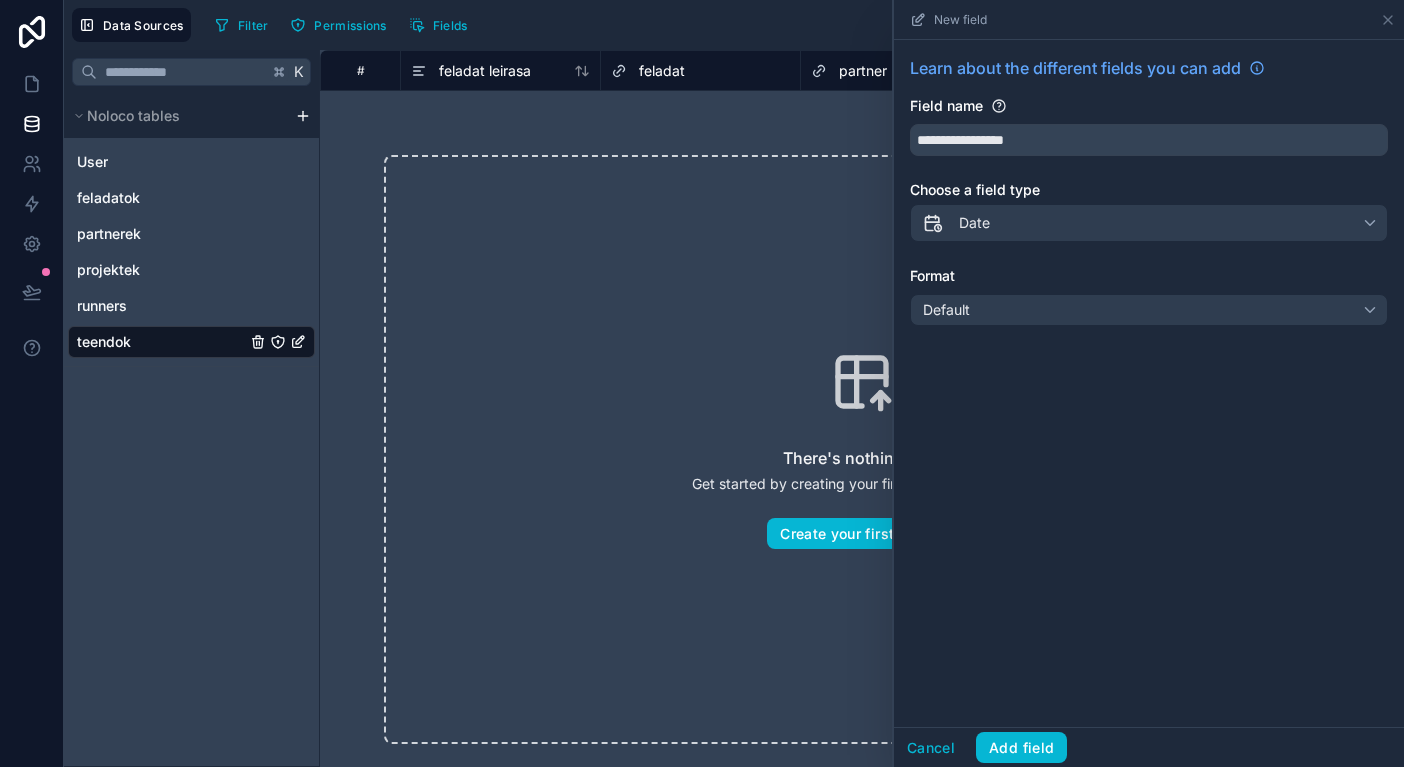click on "**********" at bounding box center (1149, 191) 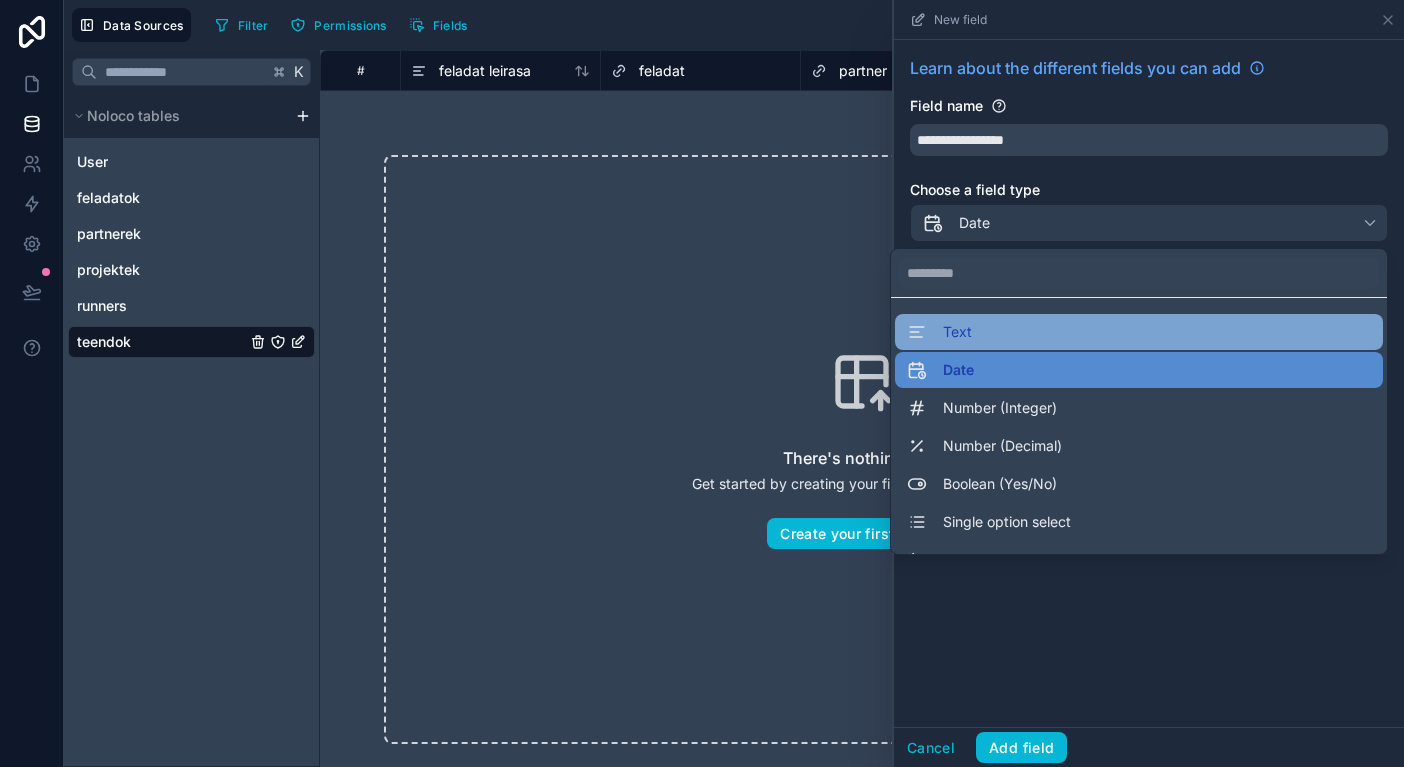click on "Text" at bounding box center [1139, 332] 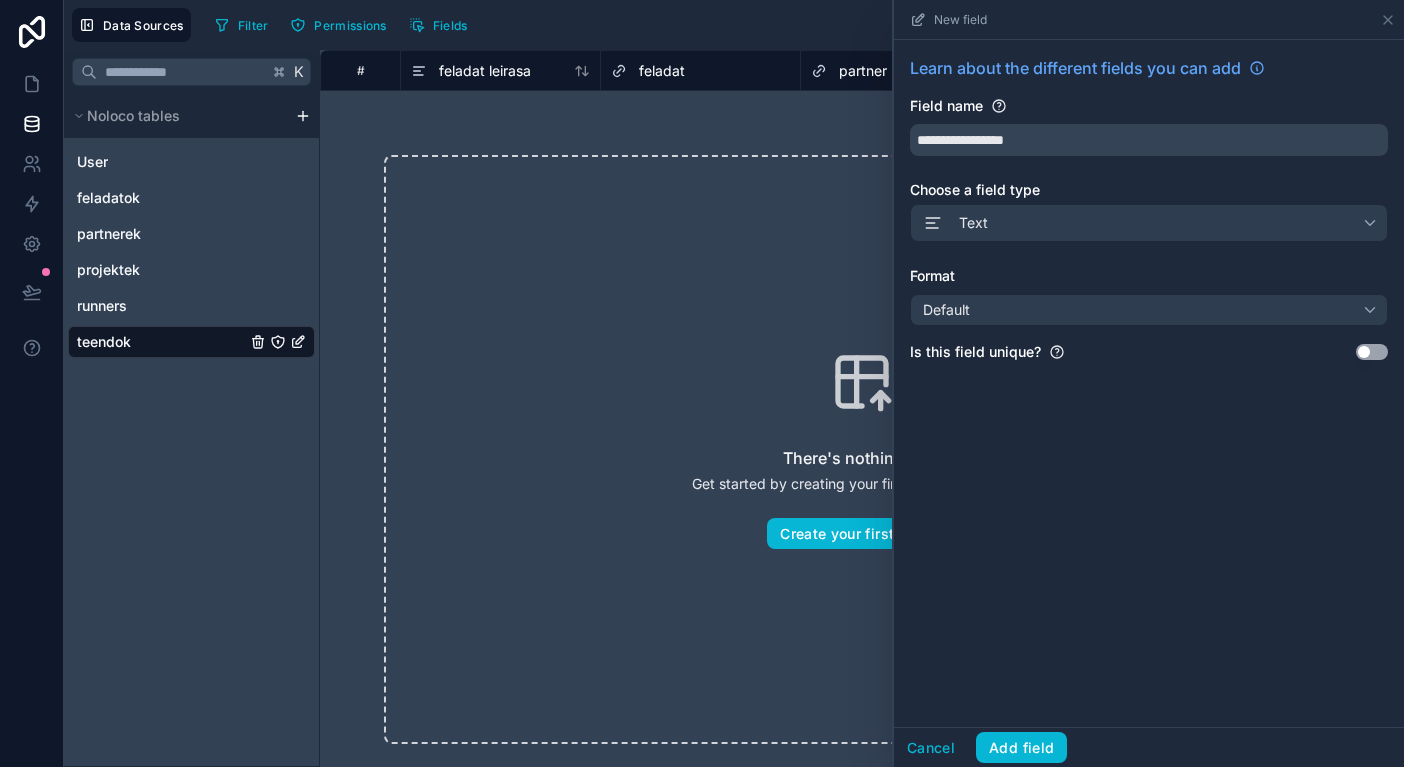 click on "Default" at bounding box center [1149, 310] 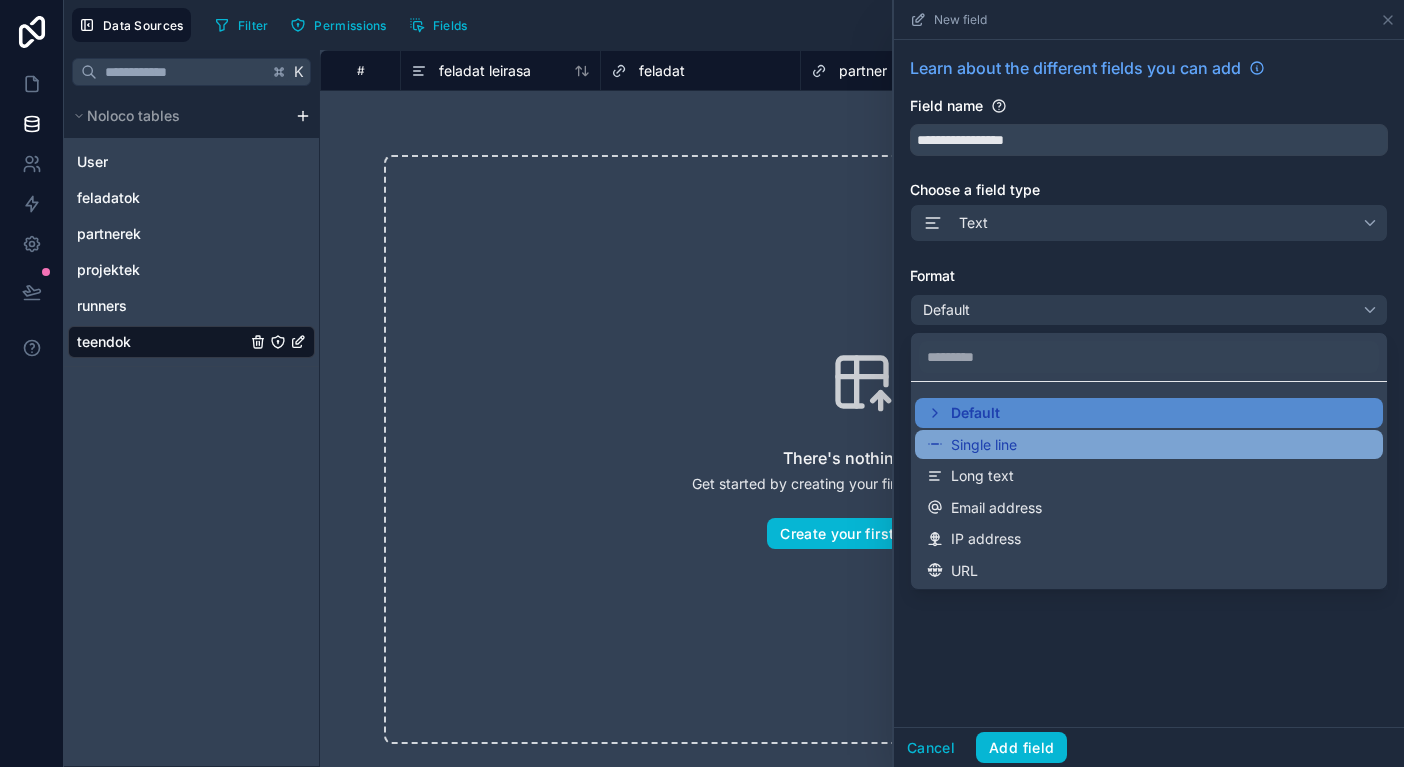 click on "Single line" at bounding box center (1149, 445) 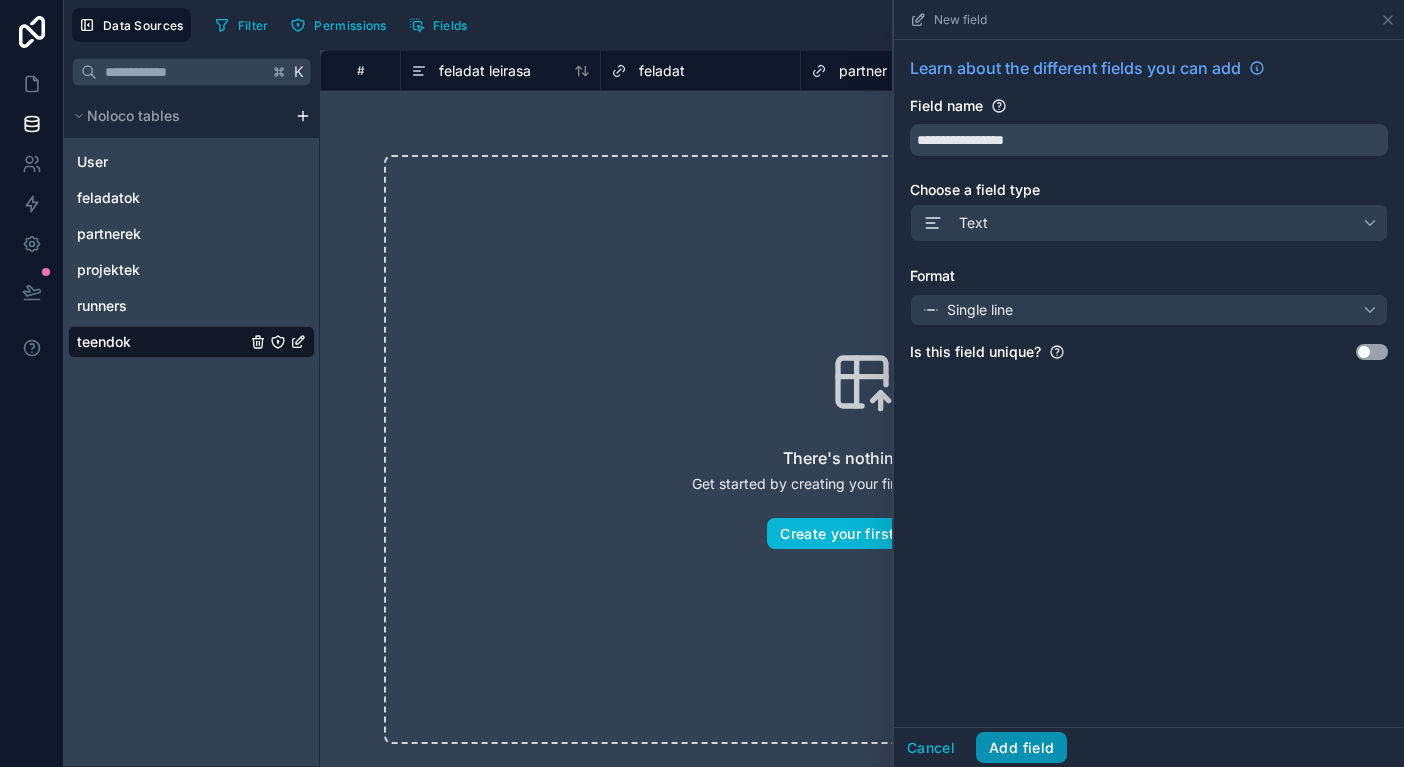 click on "Add field" at bounding box center [1021, 748] 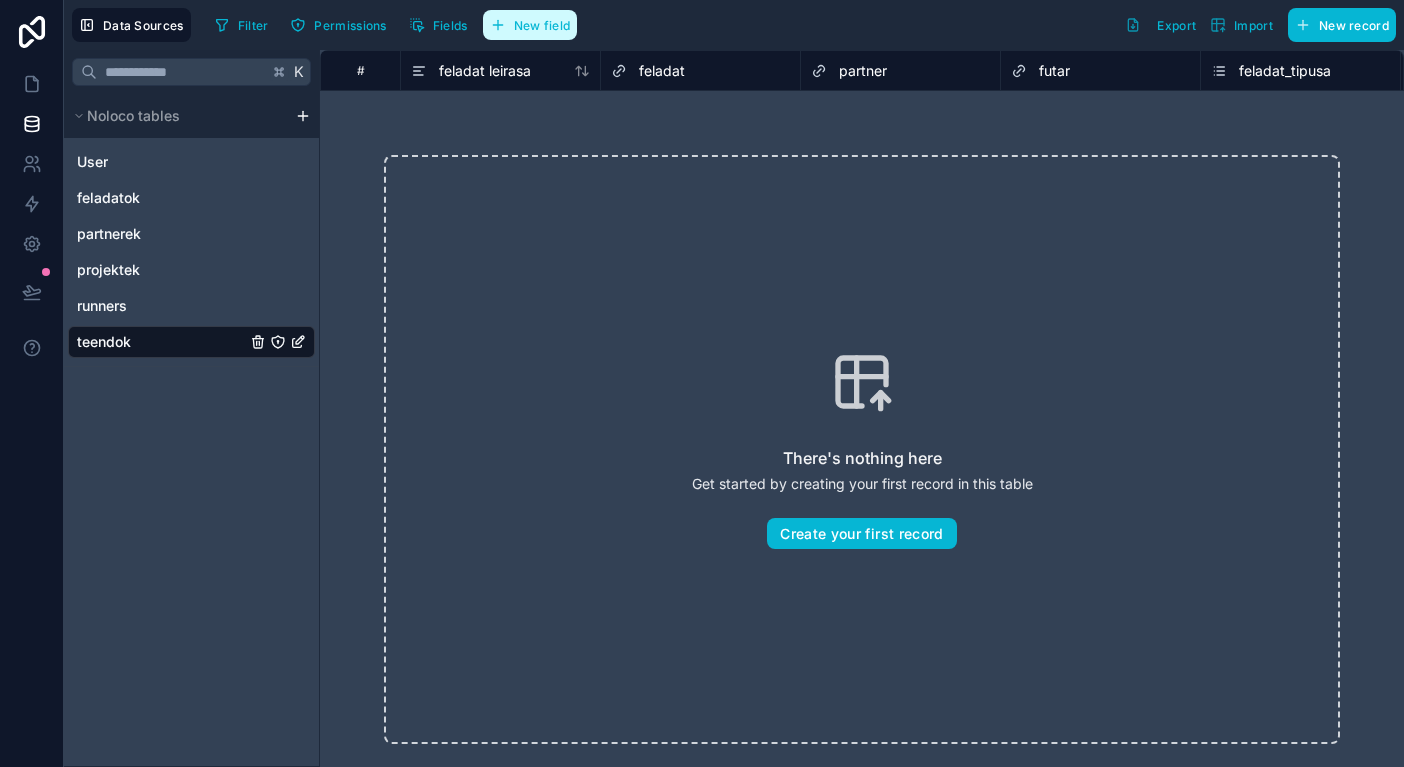 click on "New field" at bounding box center (542, 25) 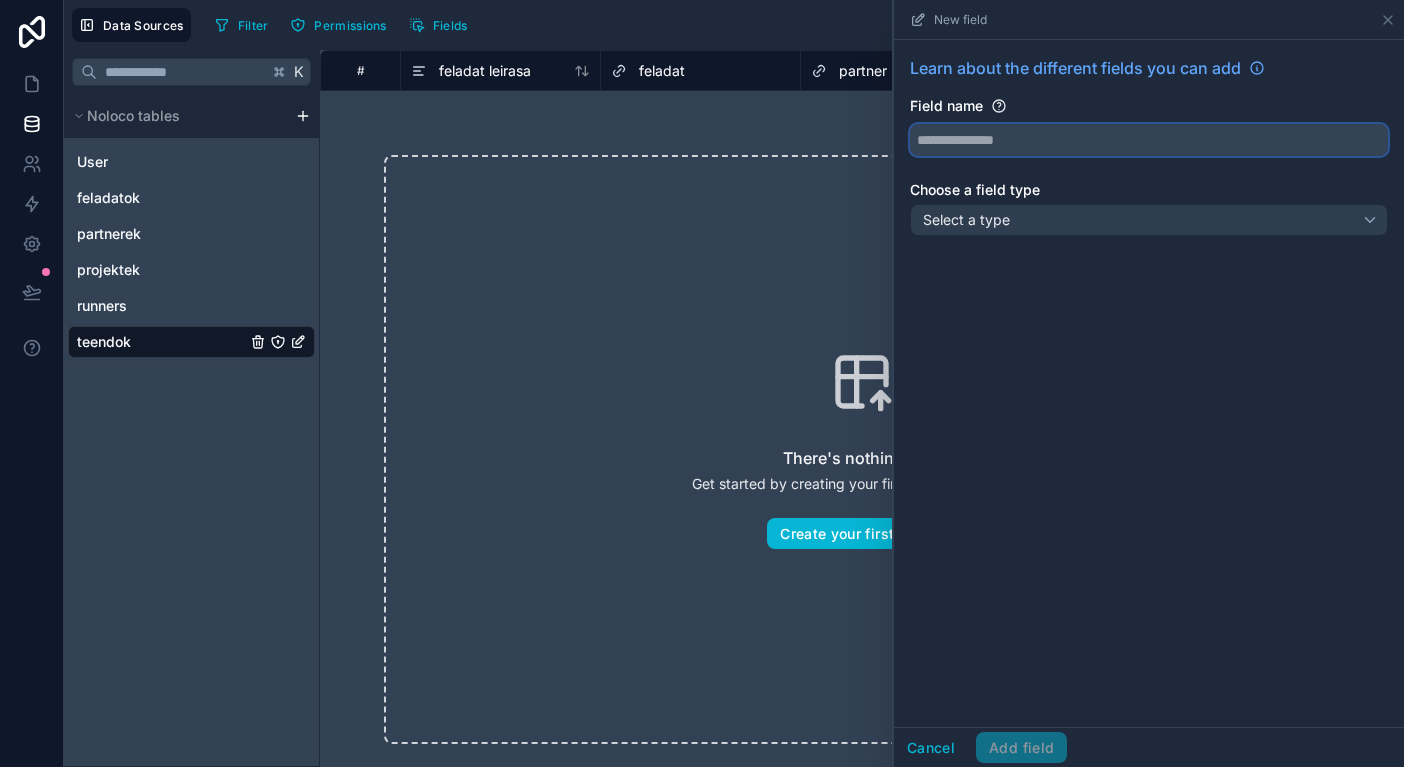 click at bounding box center [1149, 140] 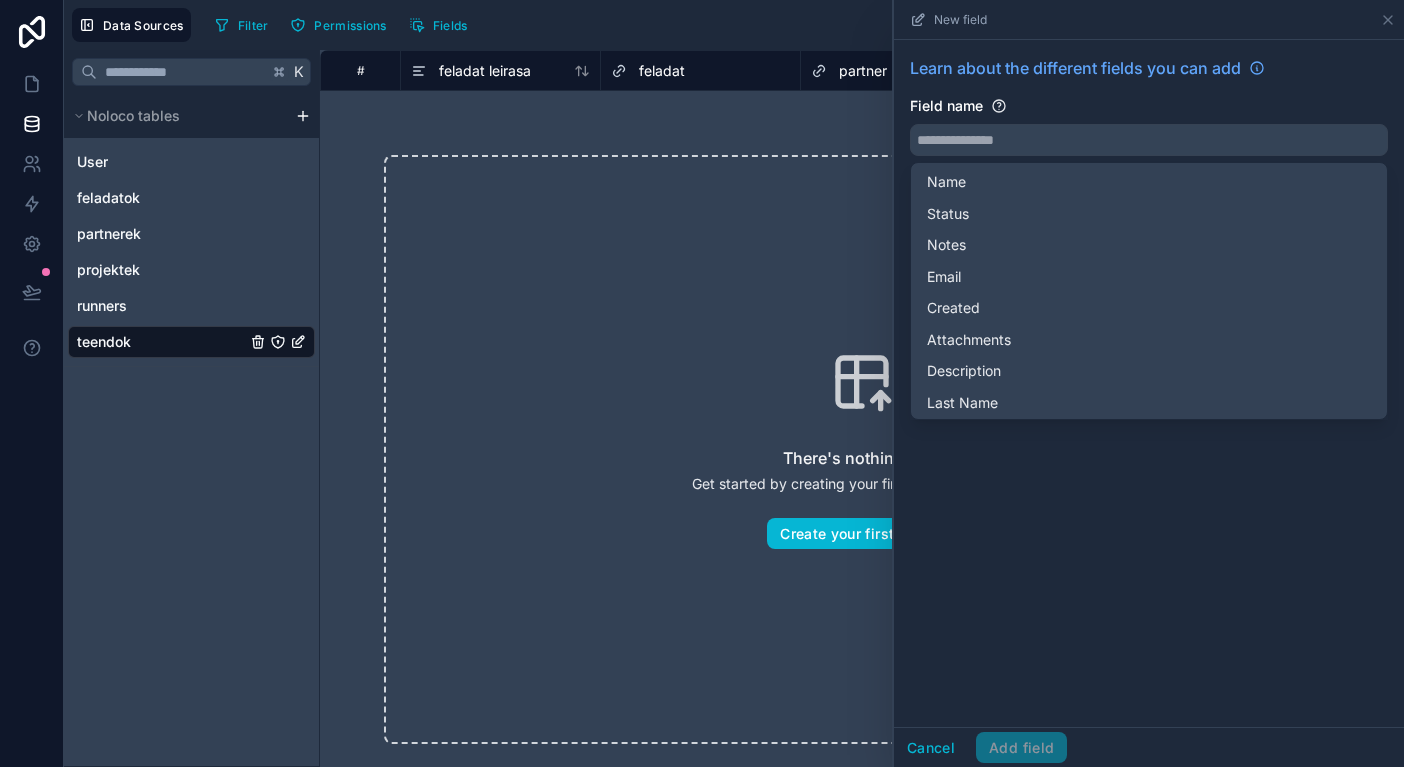 click on "There's nothing here Get started by creating your first record in this table Create your first record" at bounding box center (862, 449) 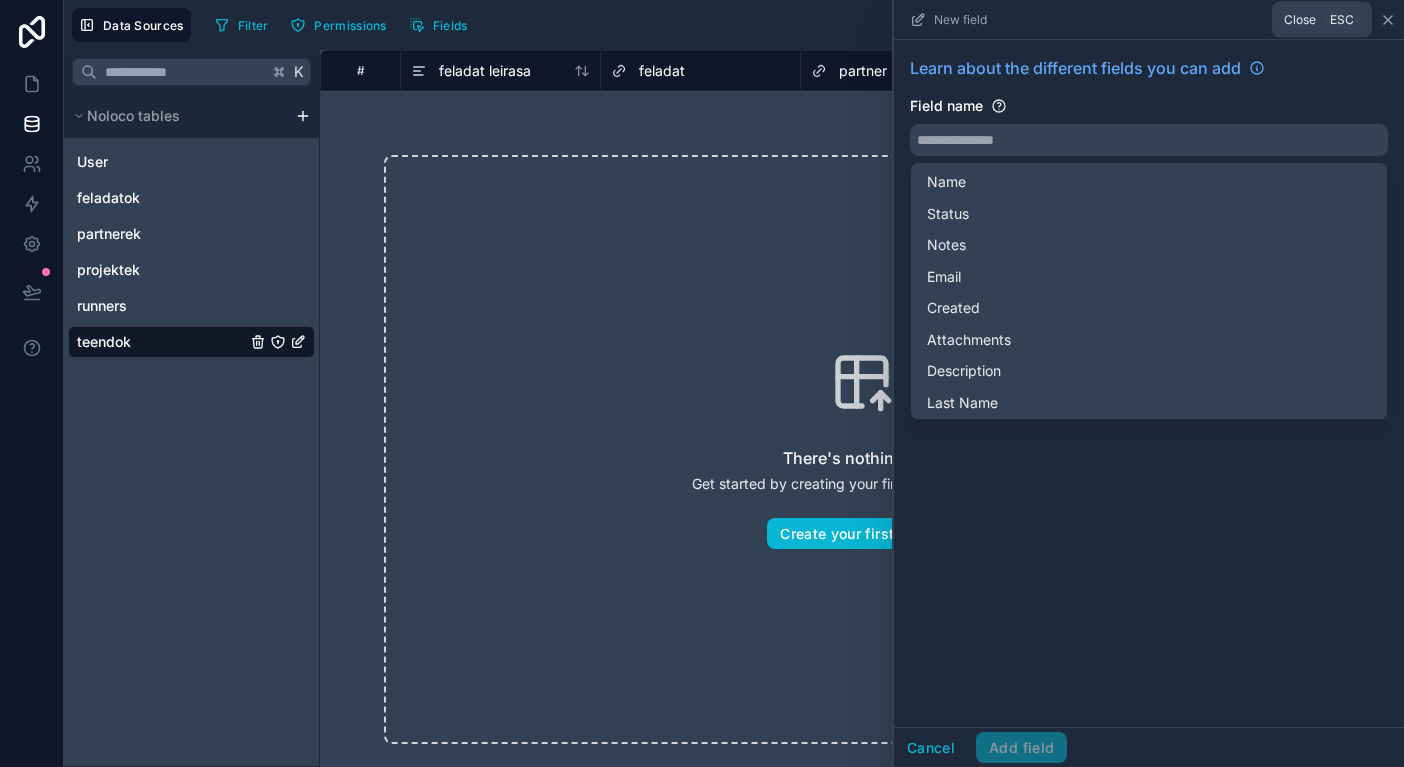 click 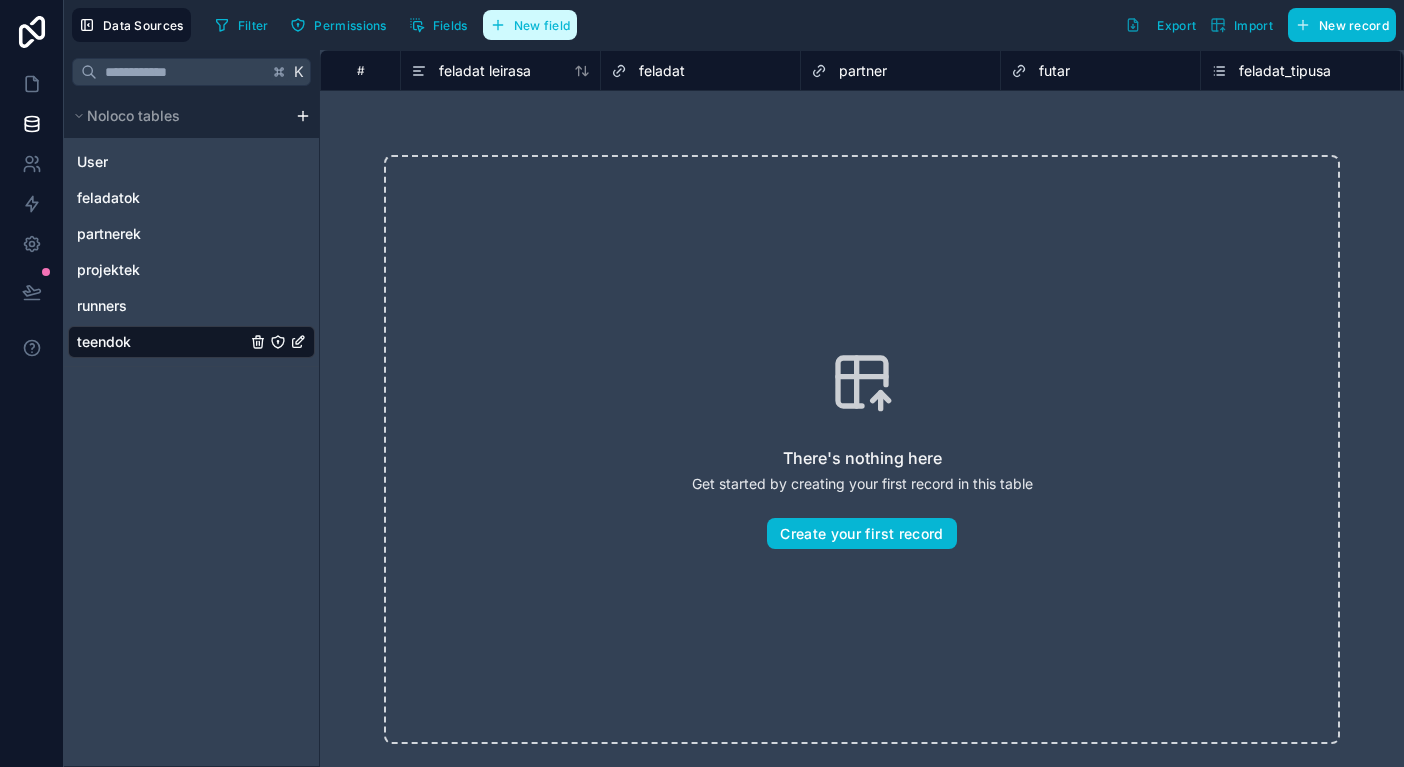 click on "New field" at bounding box center [530, 25] 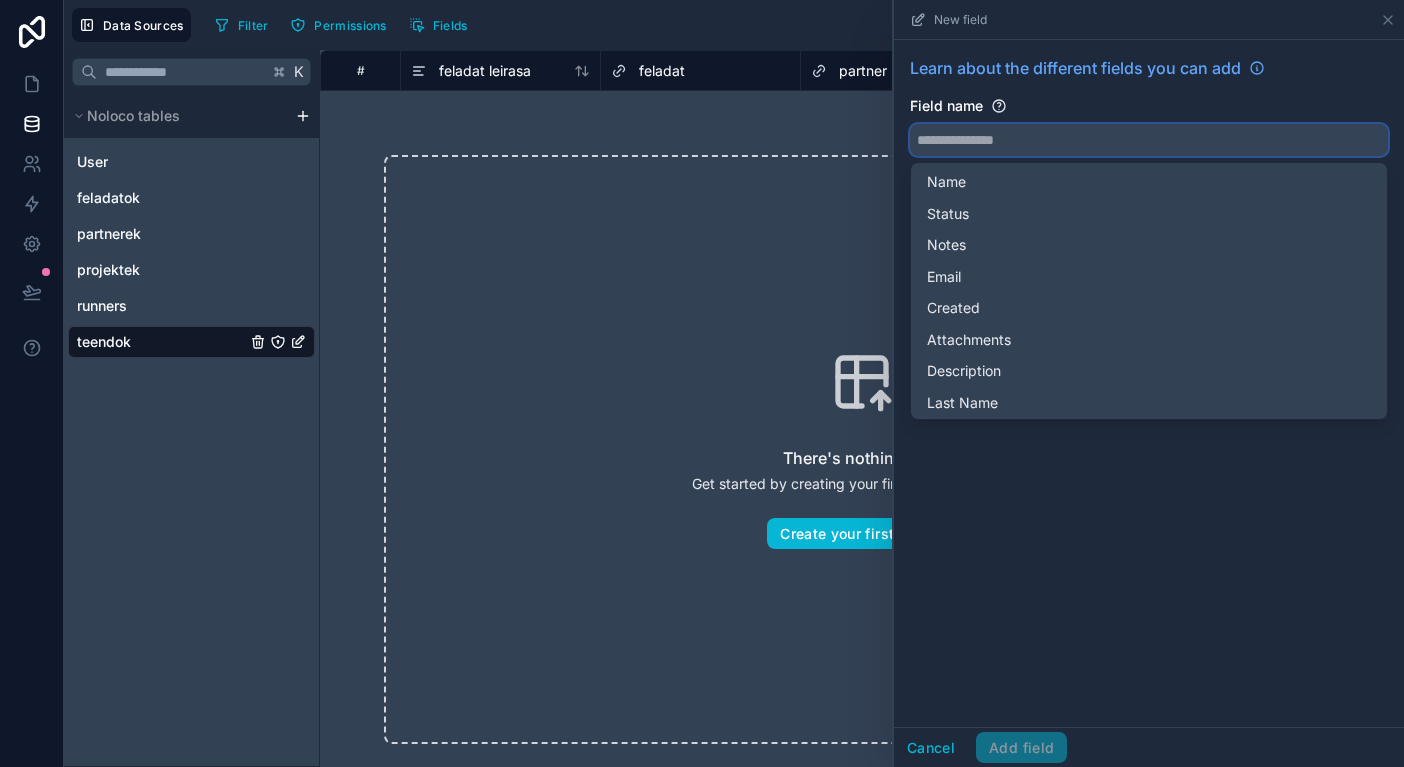 click at bounding box center (1149, 140) 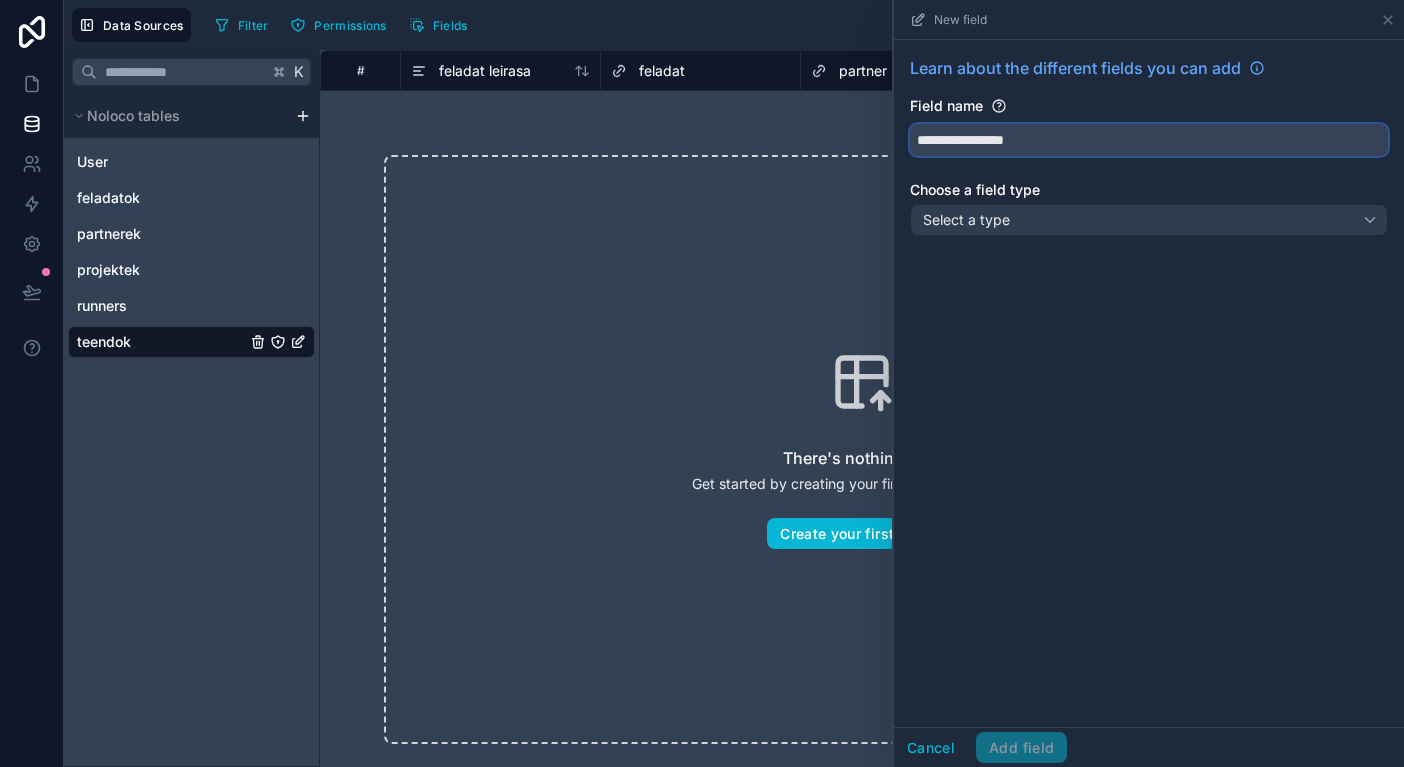 type on "**********" 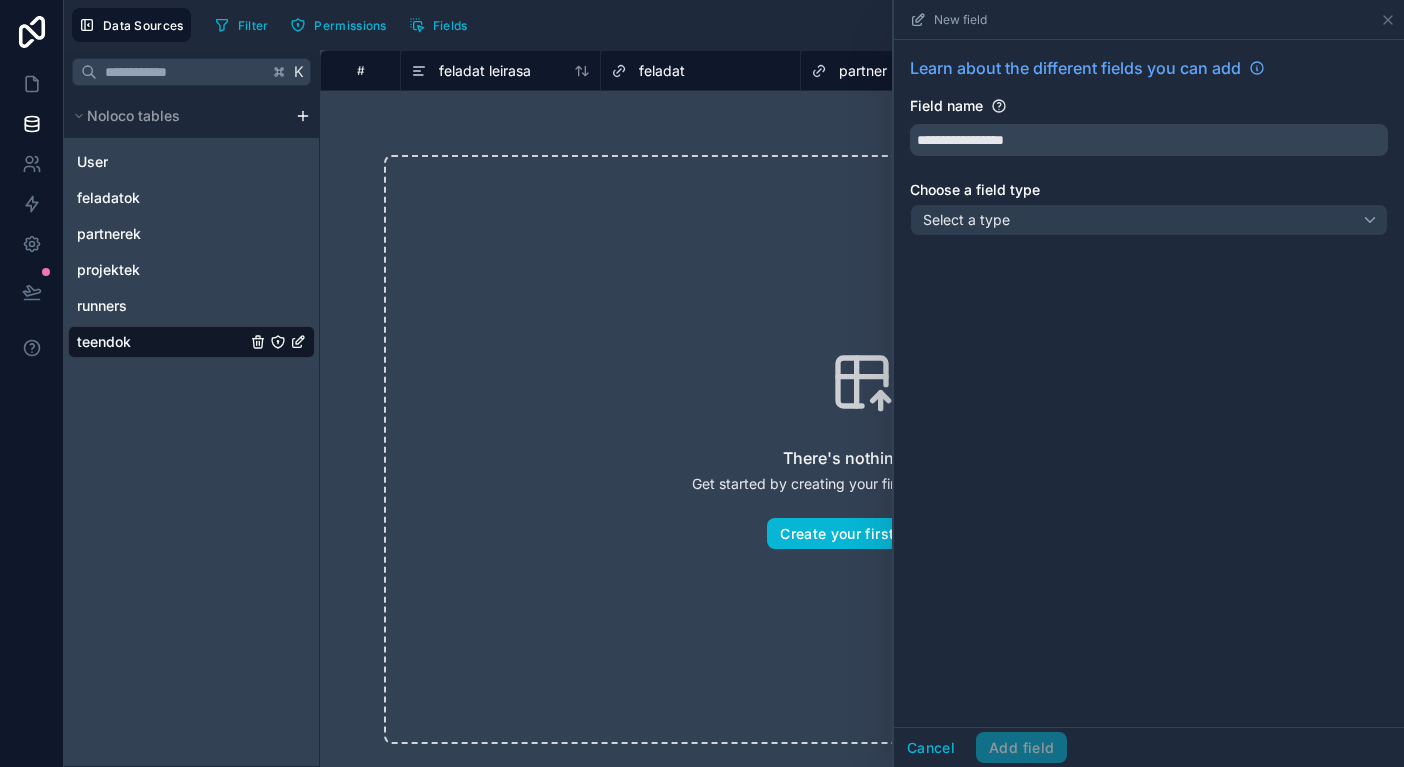 click on "Select a type" at bounding box center (966, 219) 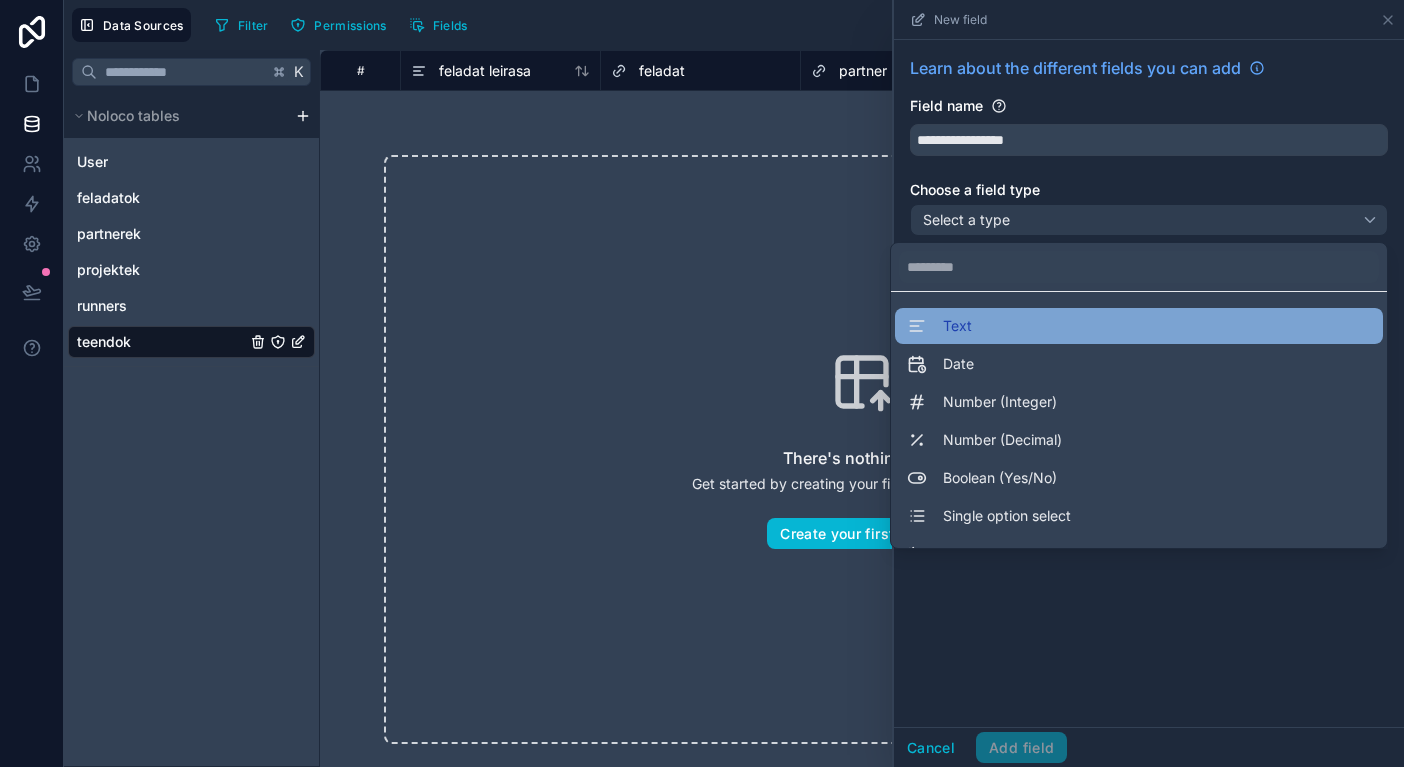 click on "Text" at bounding box center (957, 326) 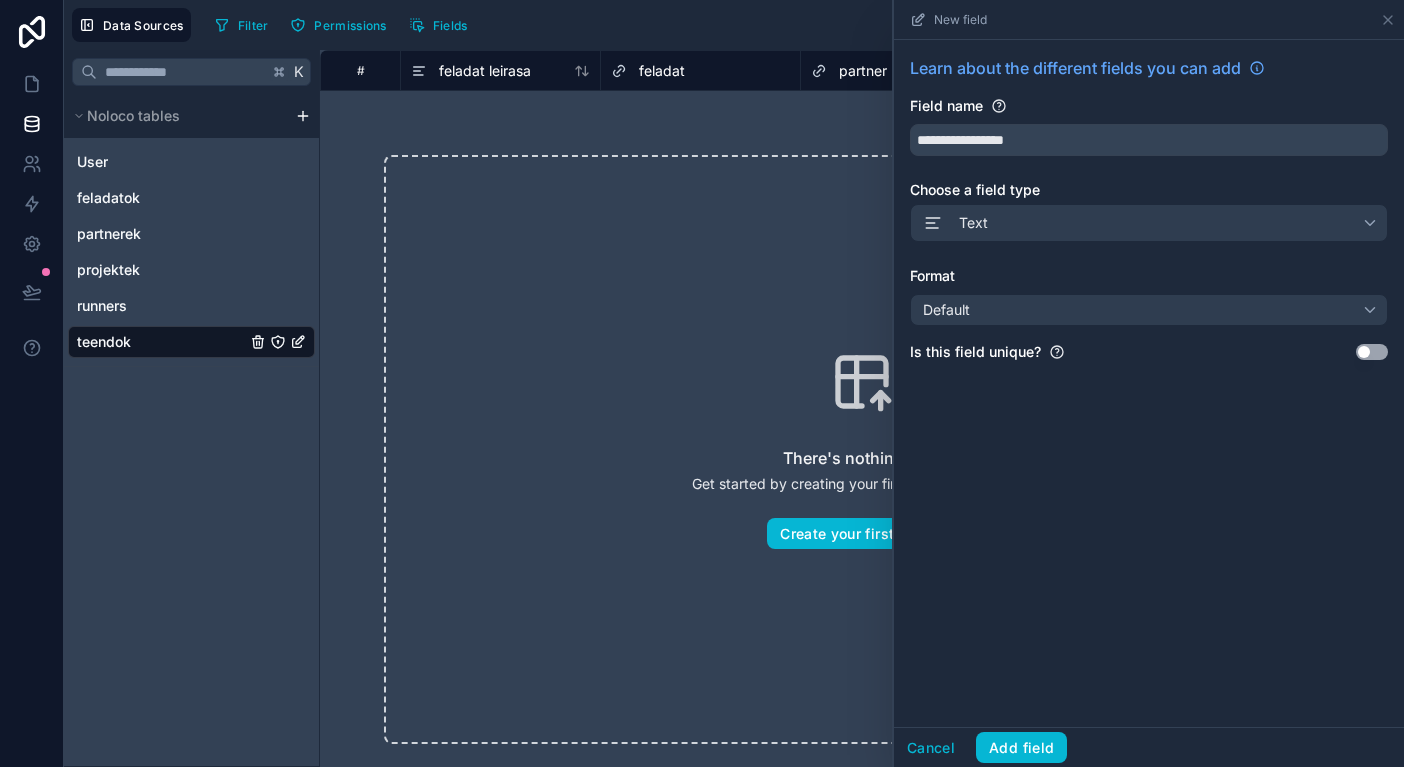 click on "Format" at bounding box center [1149, 276] 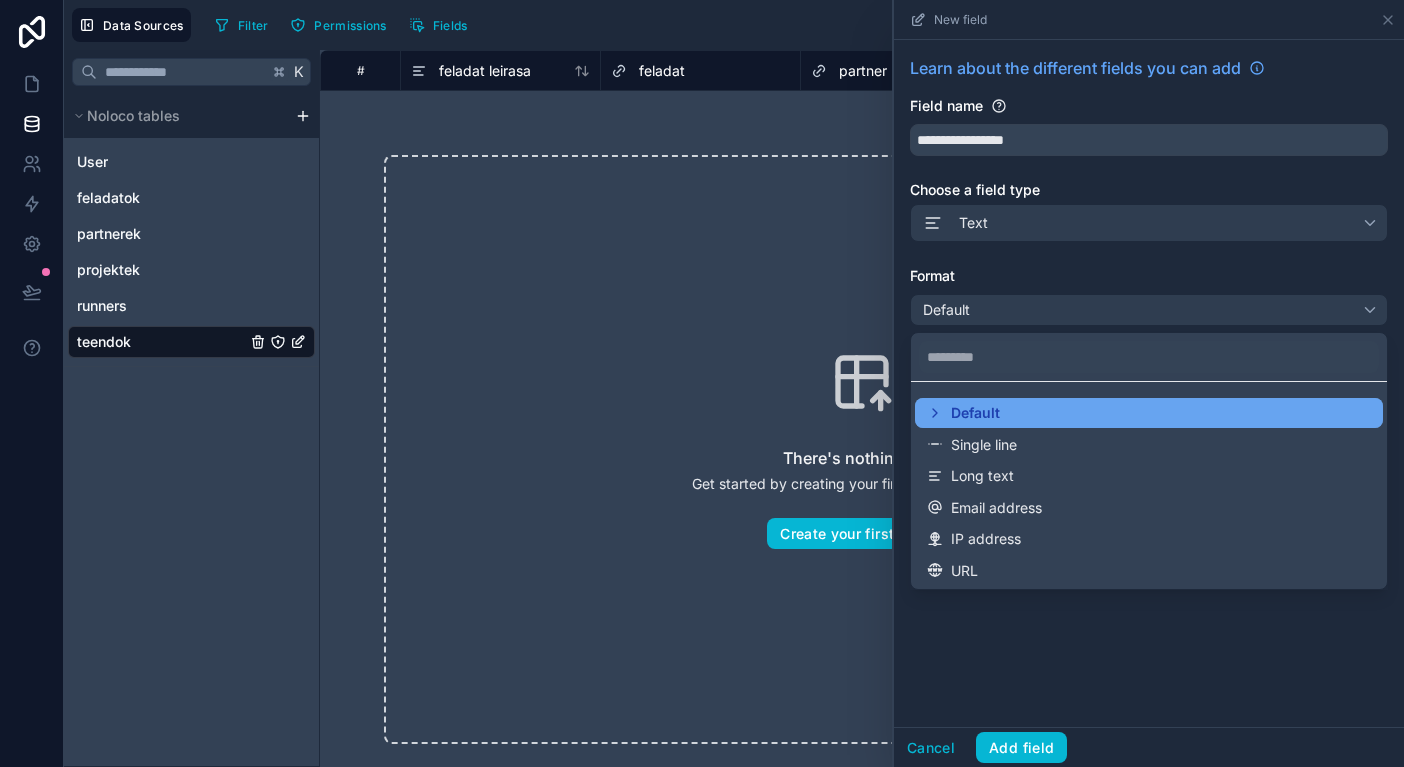 click on "Default" at bounding box center (975, 413) 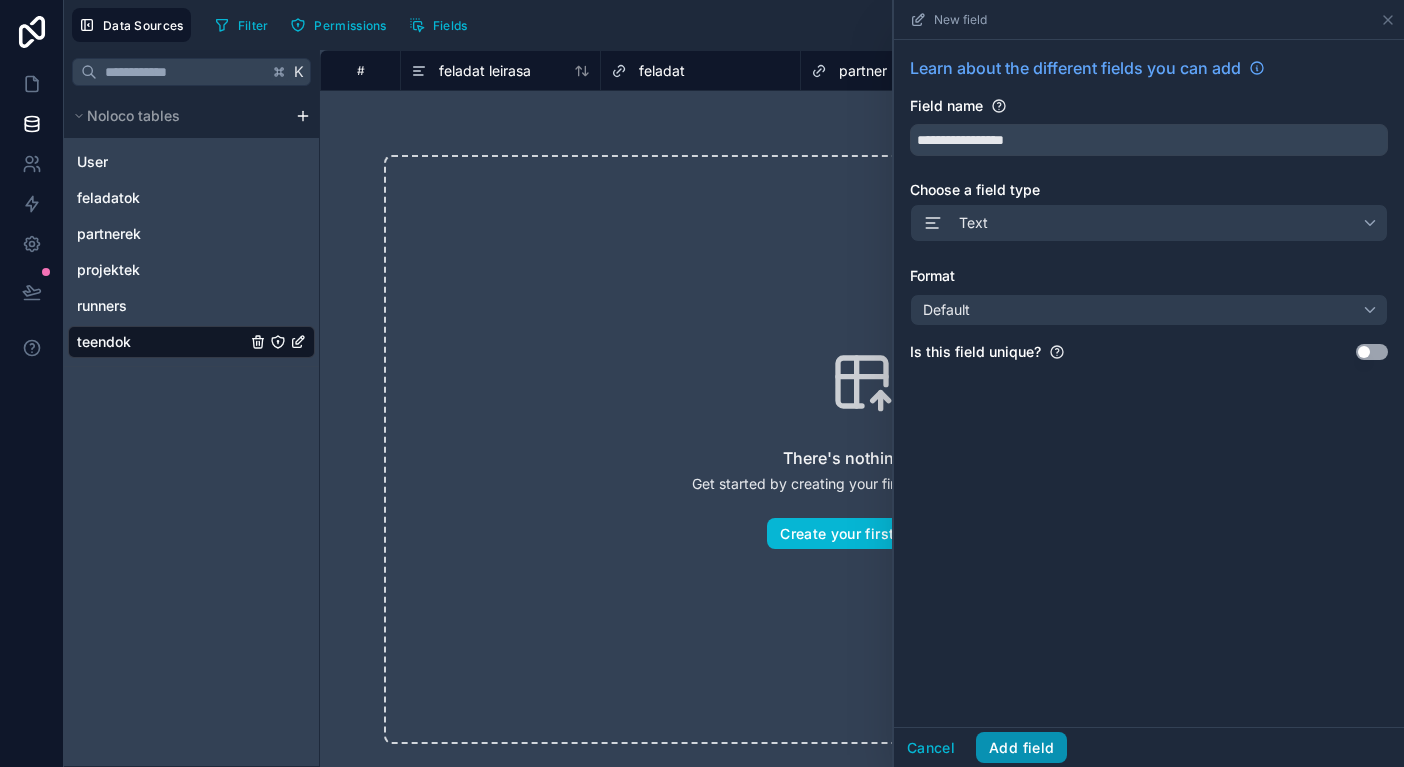 click on "Add field" at bounding box center (1021, 748) 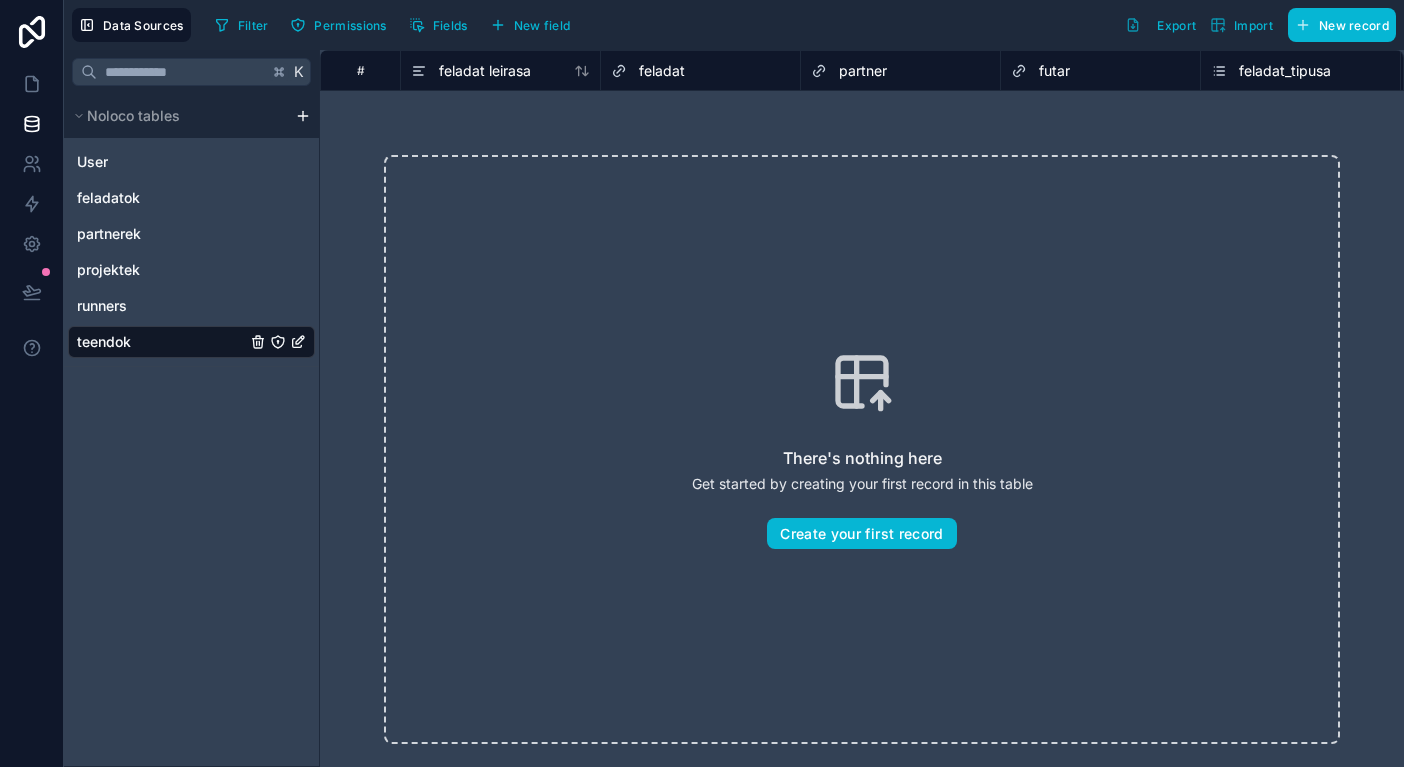 scroll, scrollTop: 0, scrollLeft: 0, axis: both 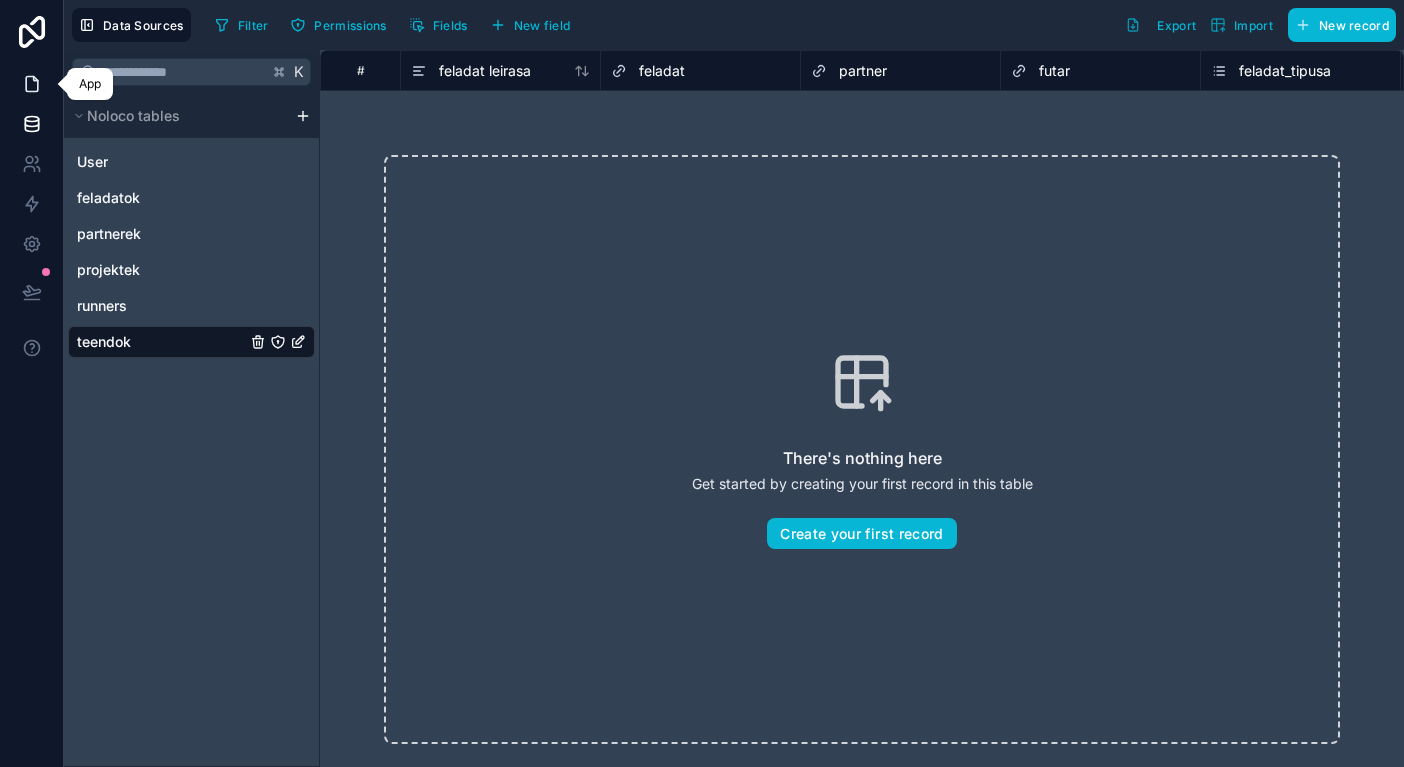 click at bounding box center (31, 84) 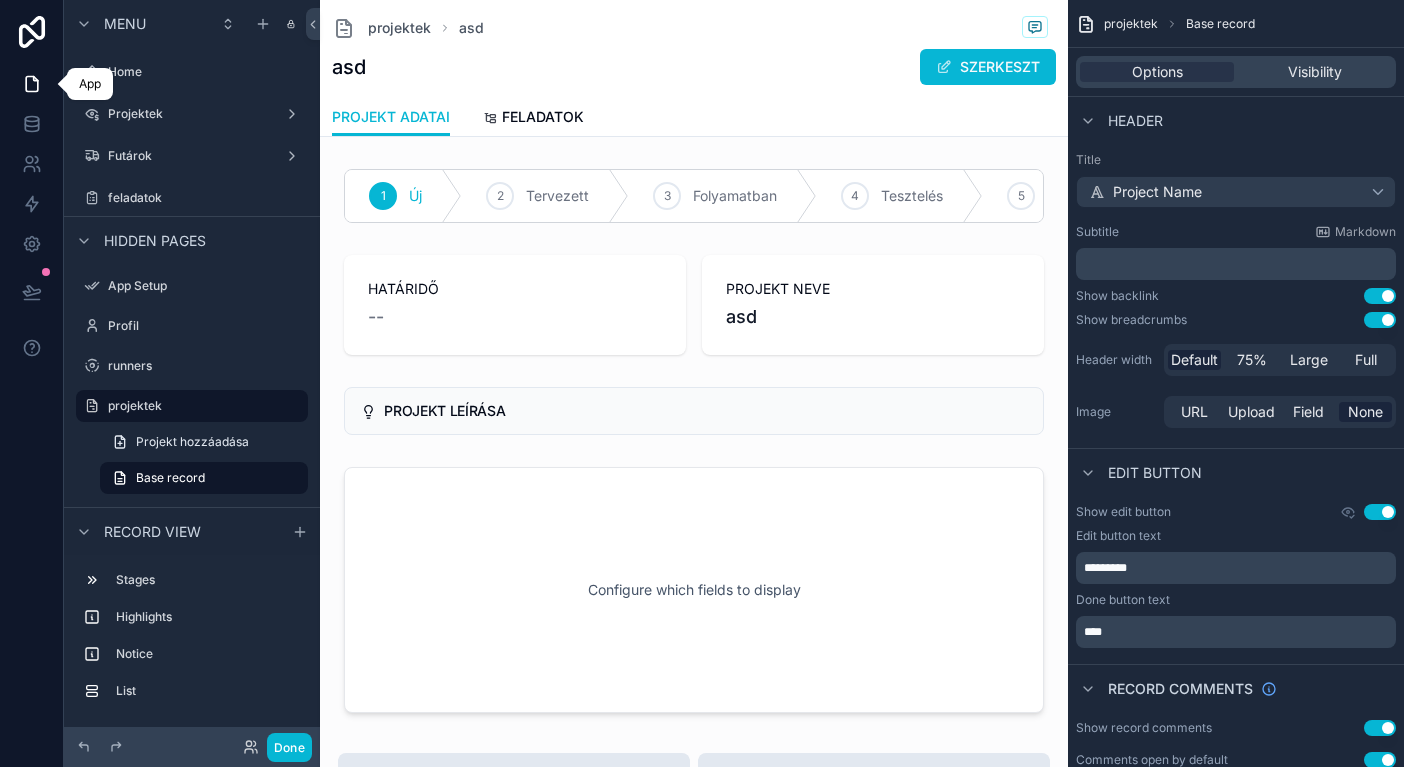 scroll, scrollTop: 5, scrollLeft: 0, axis: vertical 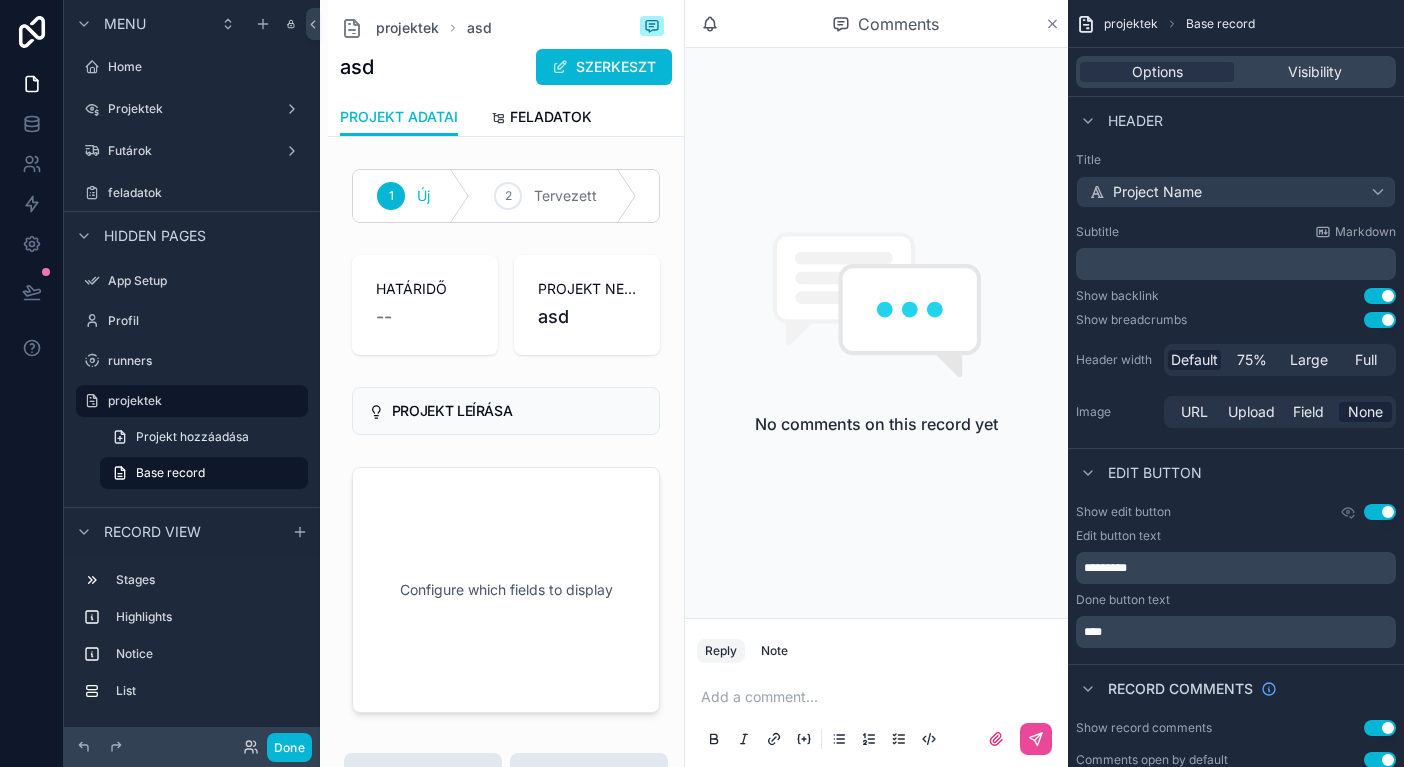 click 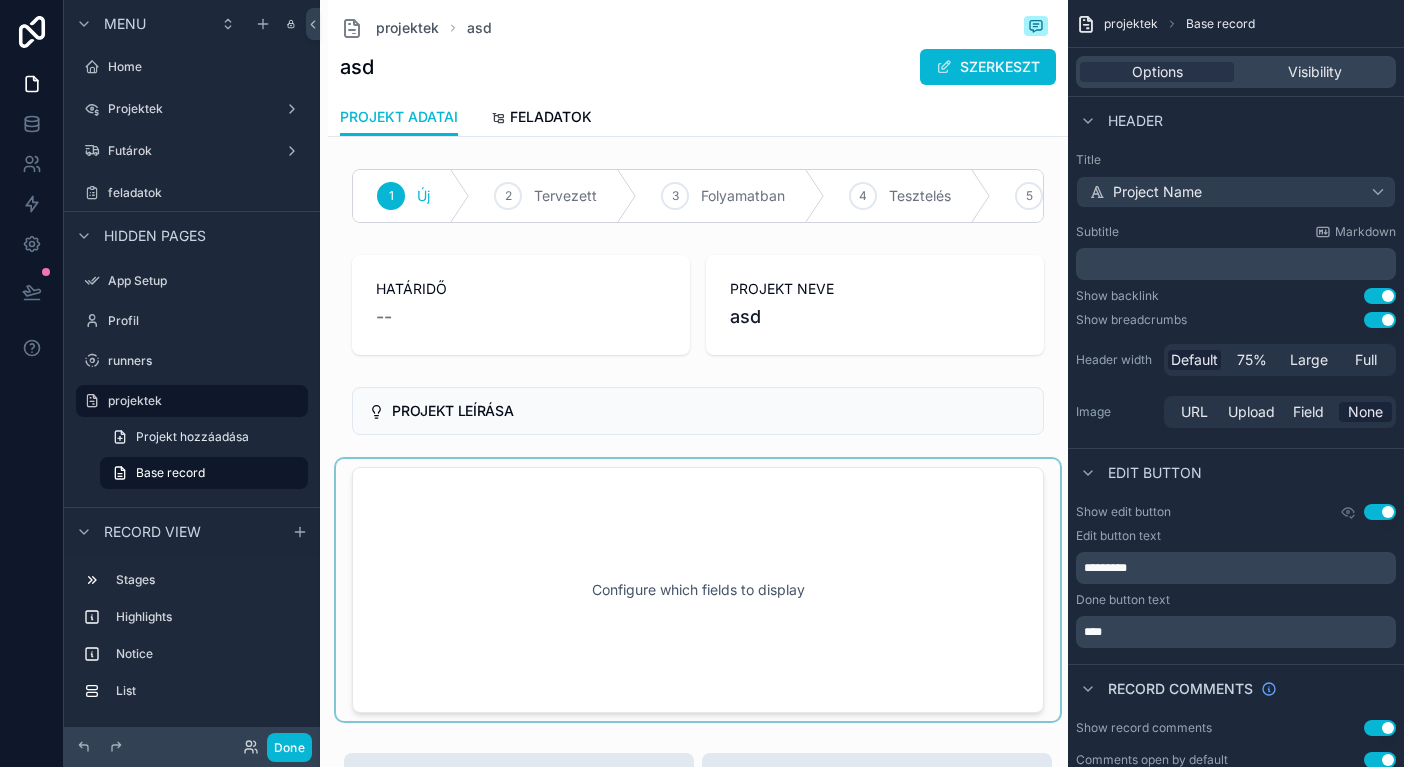 click at bounding box center (698, 590) 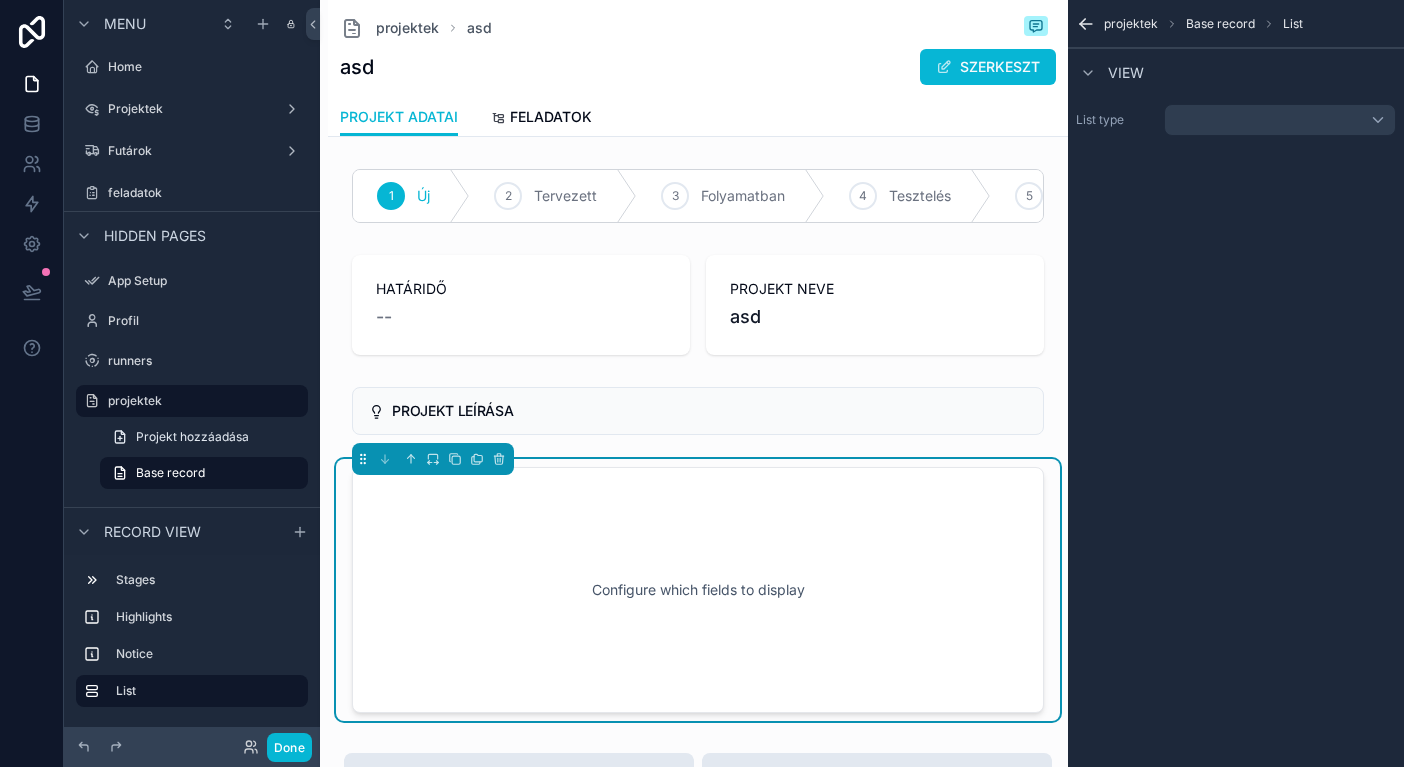 click at bounding box center (1280, 120) 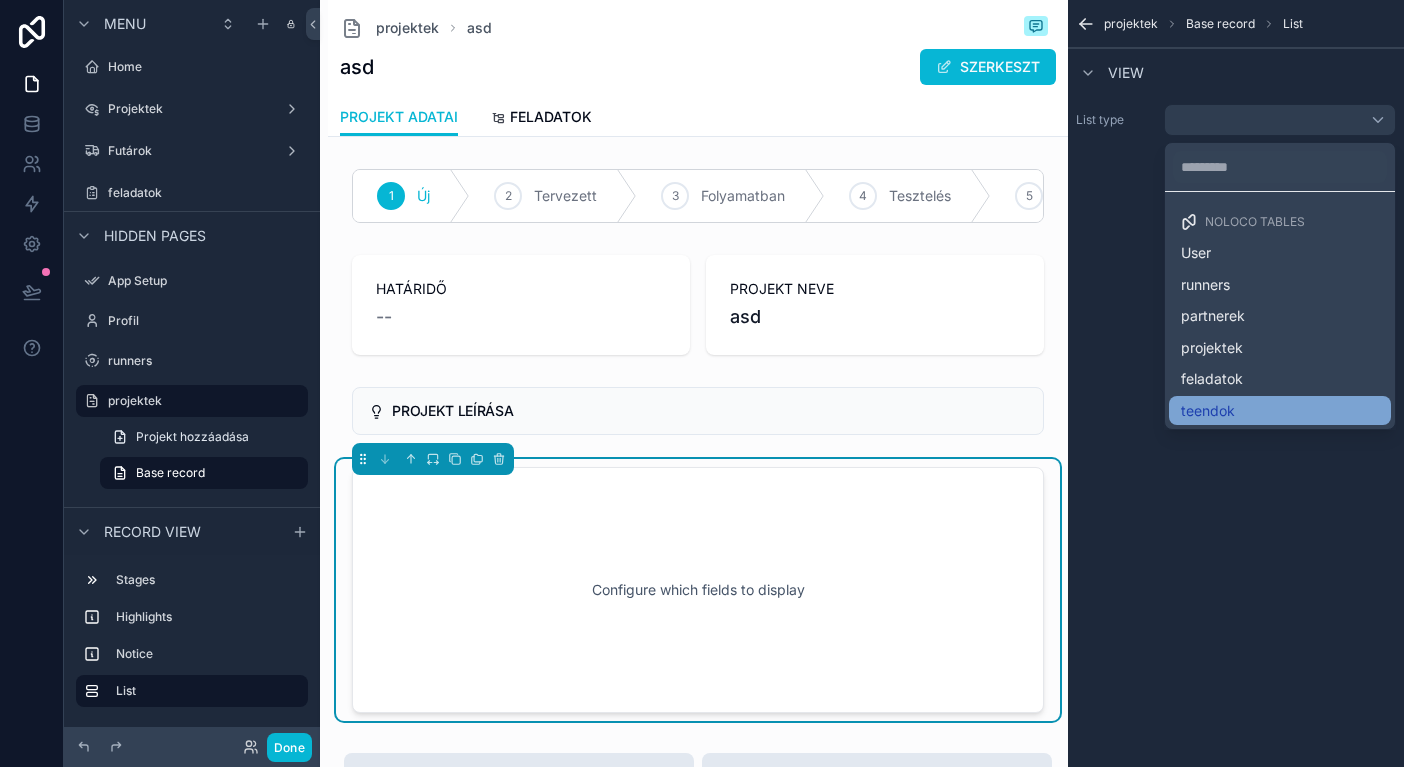 click on "teendok" at bounding box center (1208, 411) 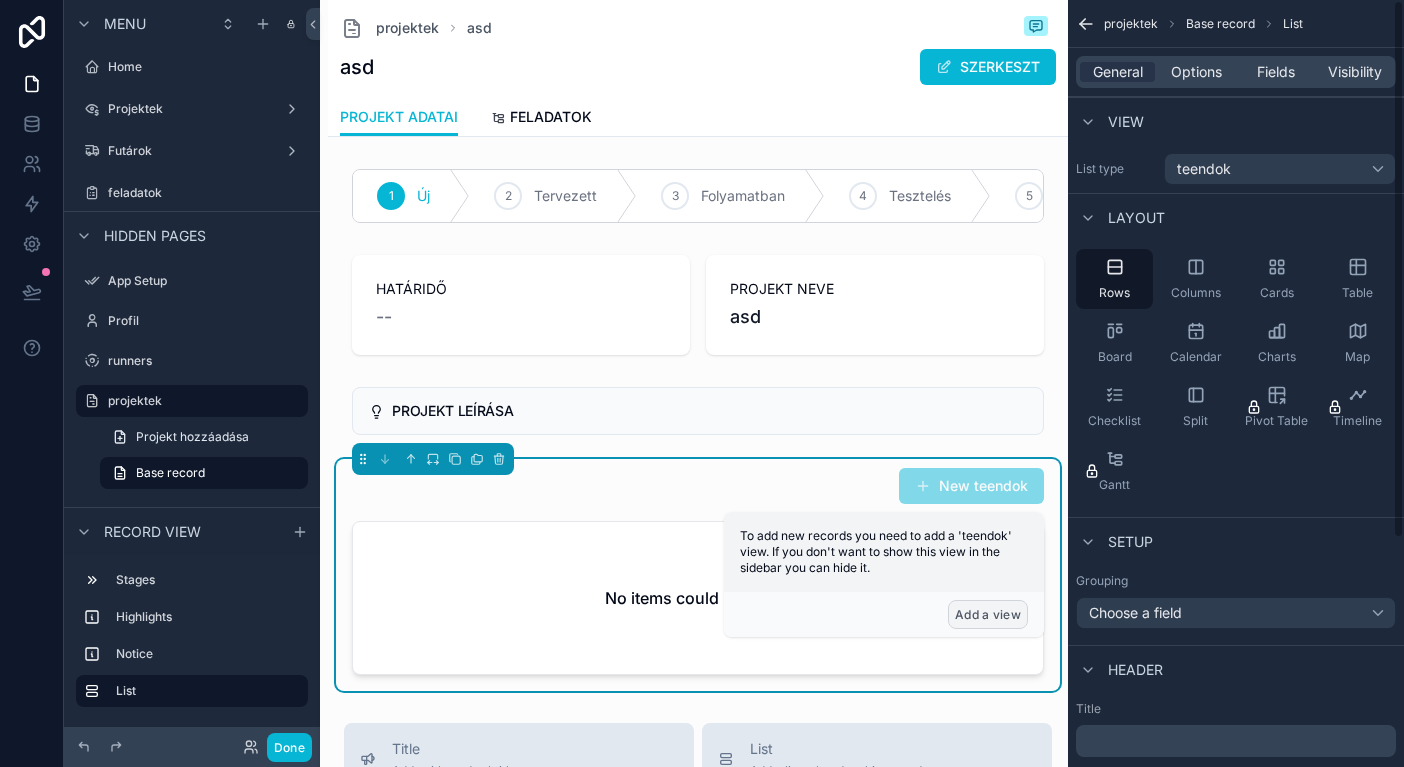 click on "Add a view" at bounding box center [988, 614] 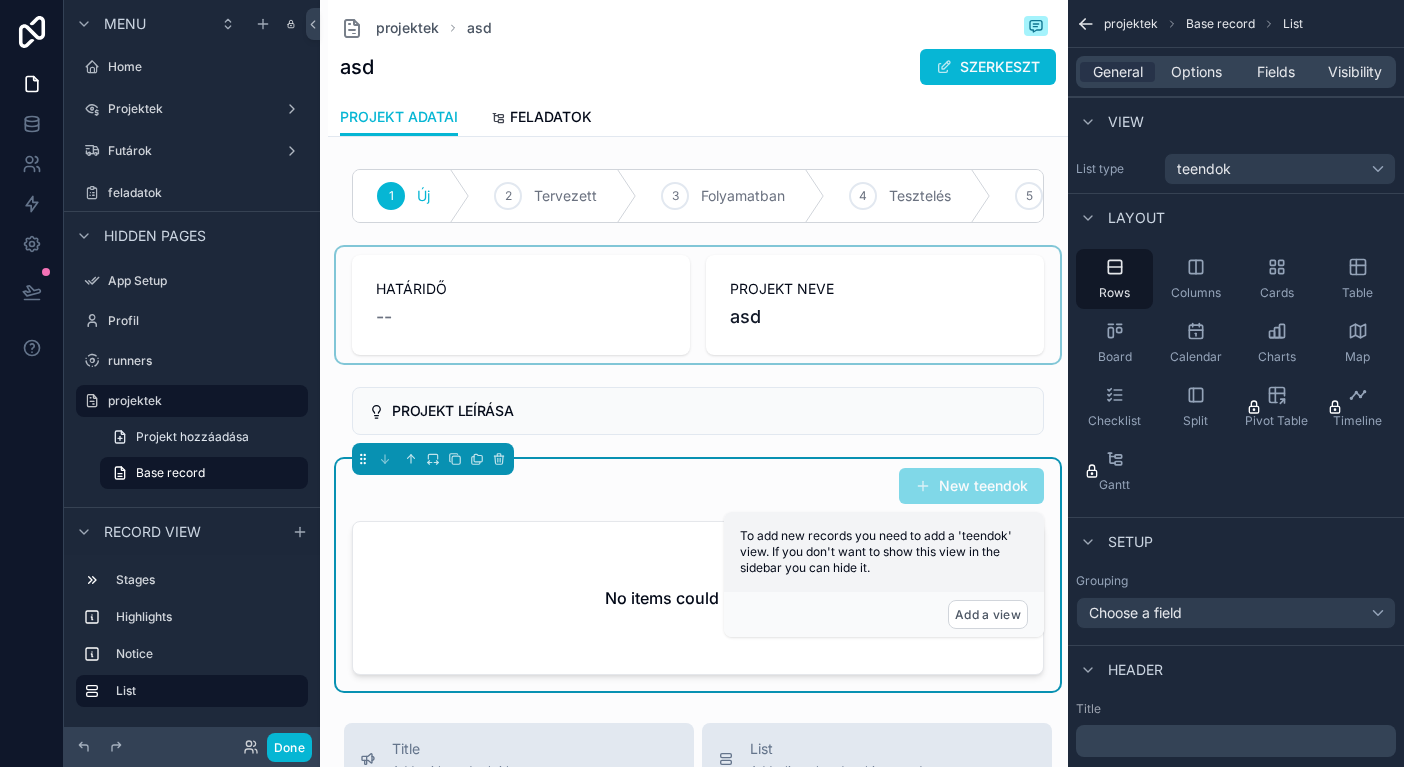 scroll, scrollTop: 47, scrollLeft: 0, axis: vertical 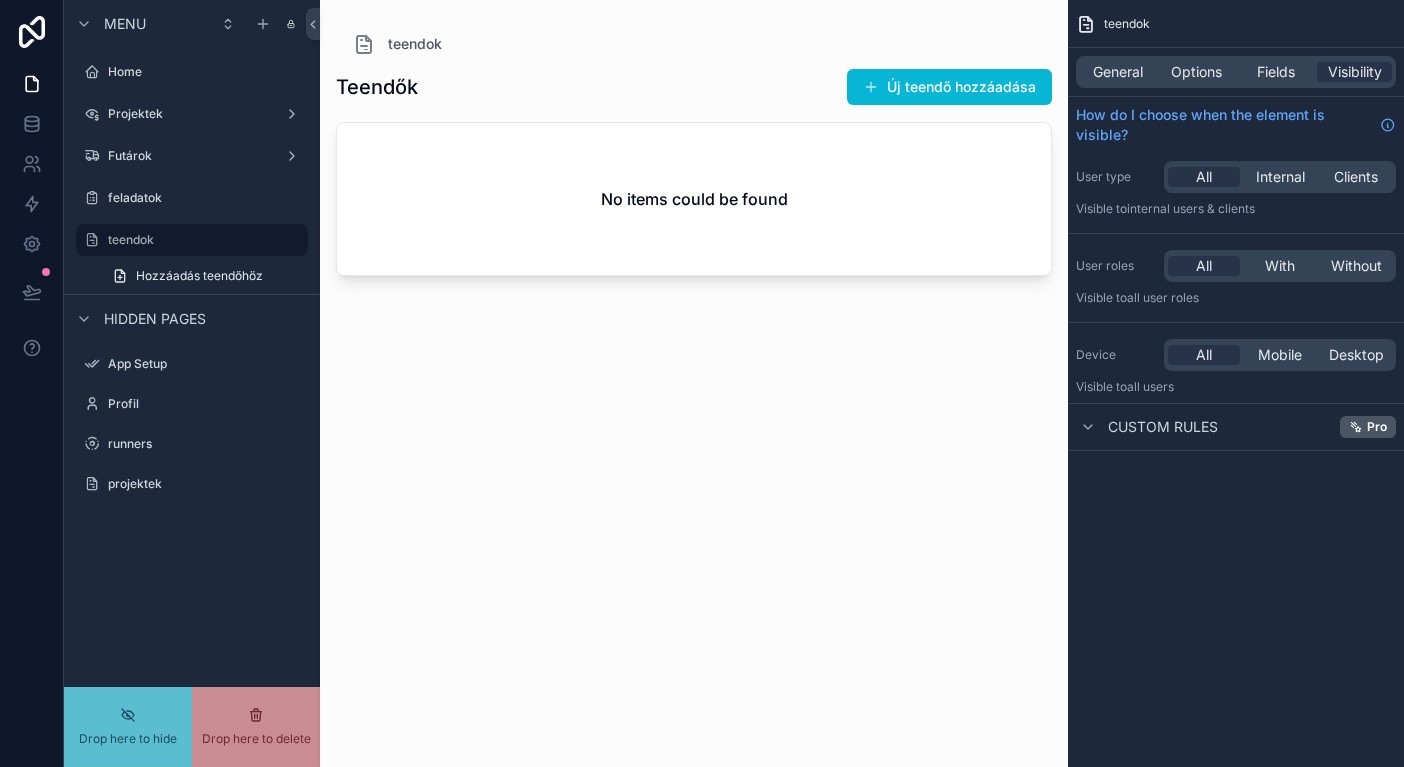 drag, startPoint x: 176, startPoint y: 245, endPoint x: 176, endPoint y: 292, distance: 47 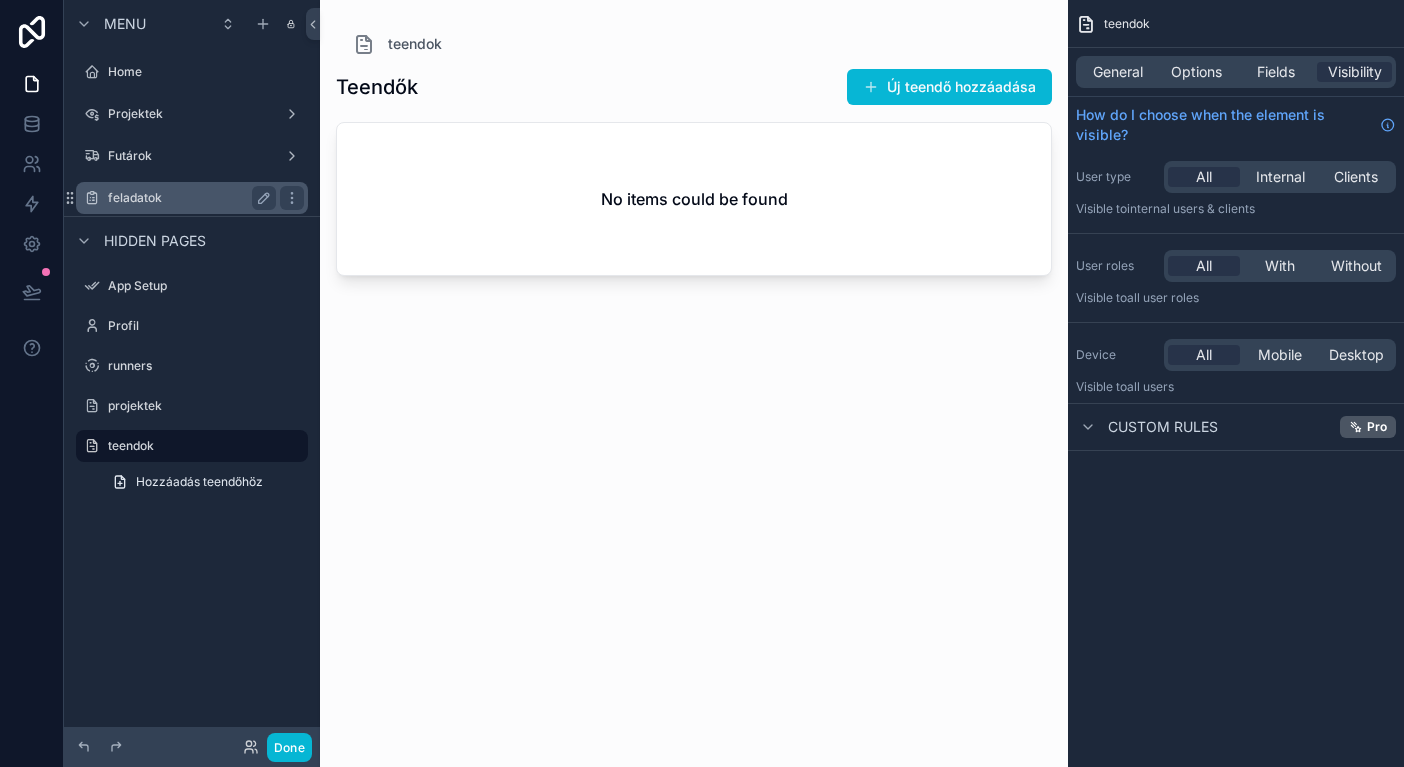 click on "feladatok" at bounding box center [192, 198] 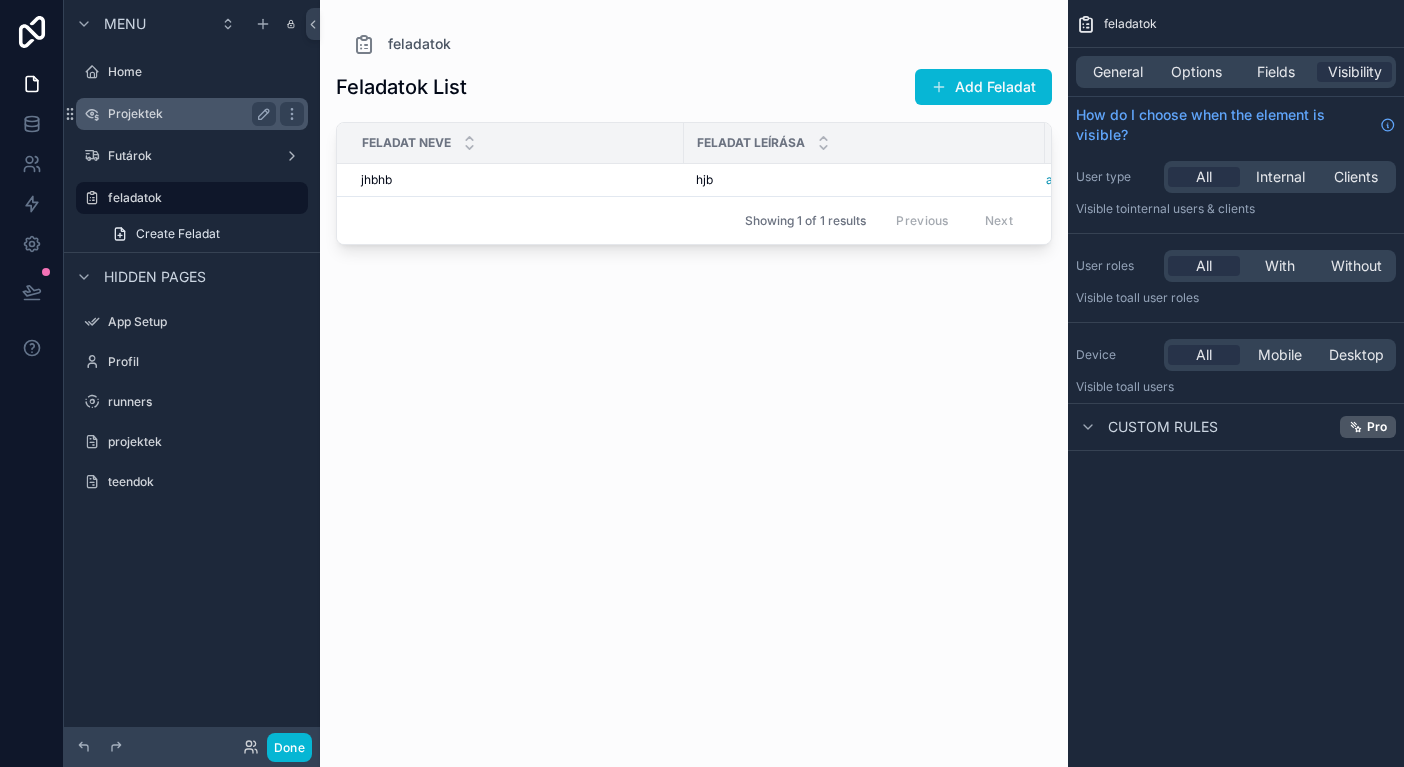 click on "Projektek" at bounding box center [192, 114] 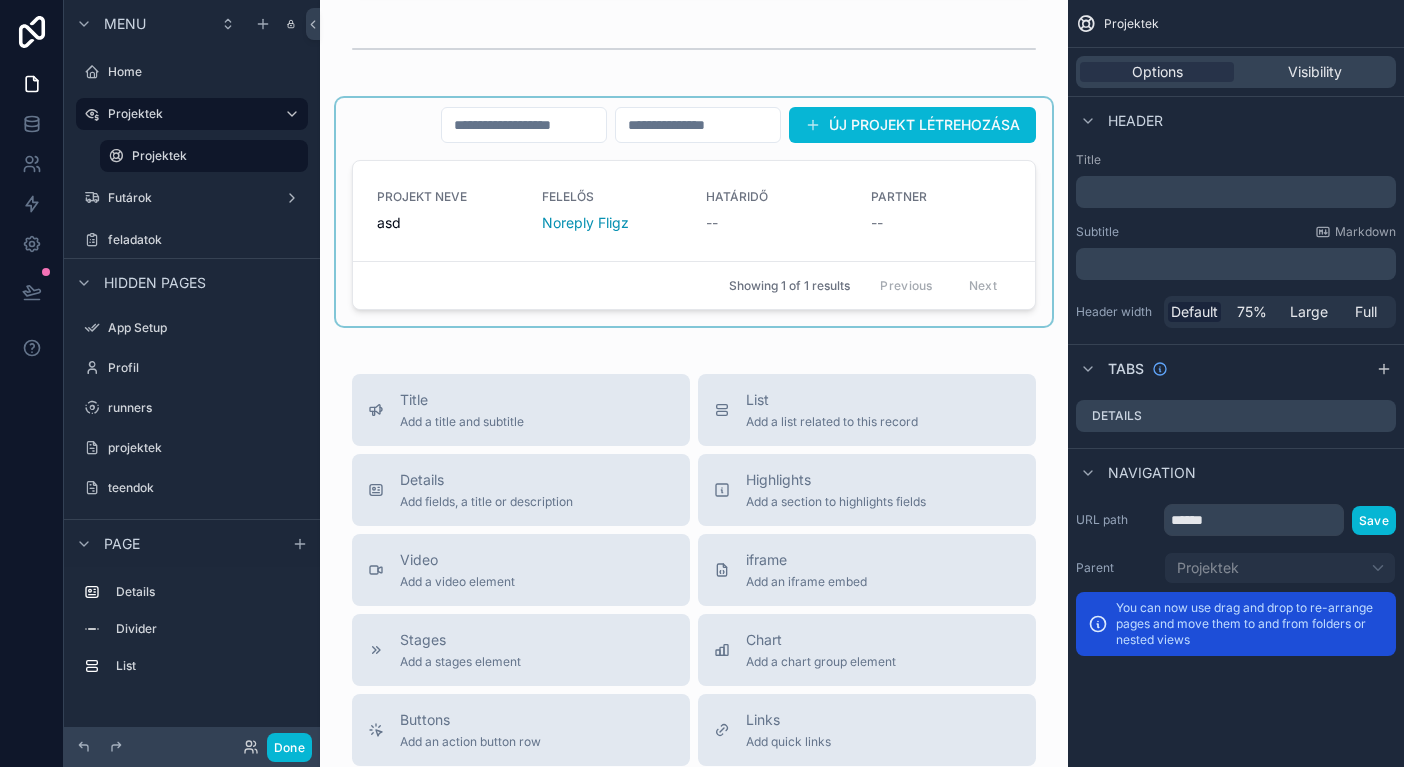 scroll, scrollTop: 175, scrollLeft: 0, axis: vertical 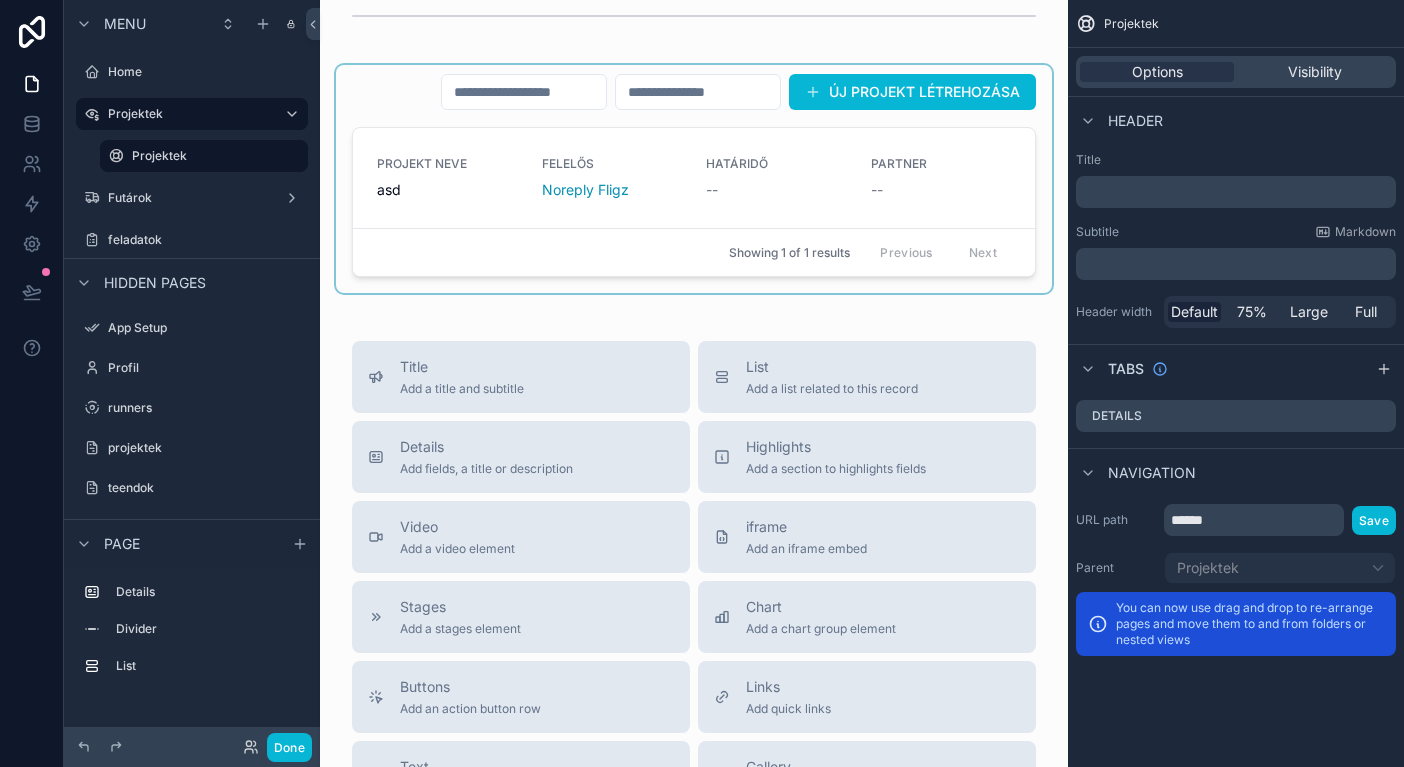 click at bounding box center [694, 179] 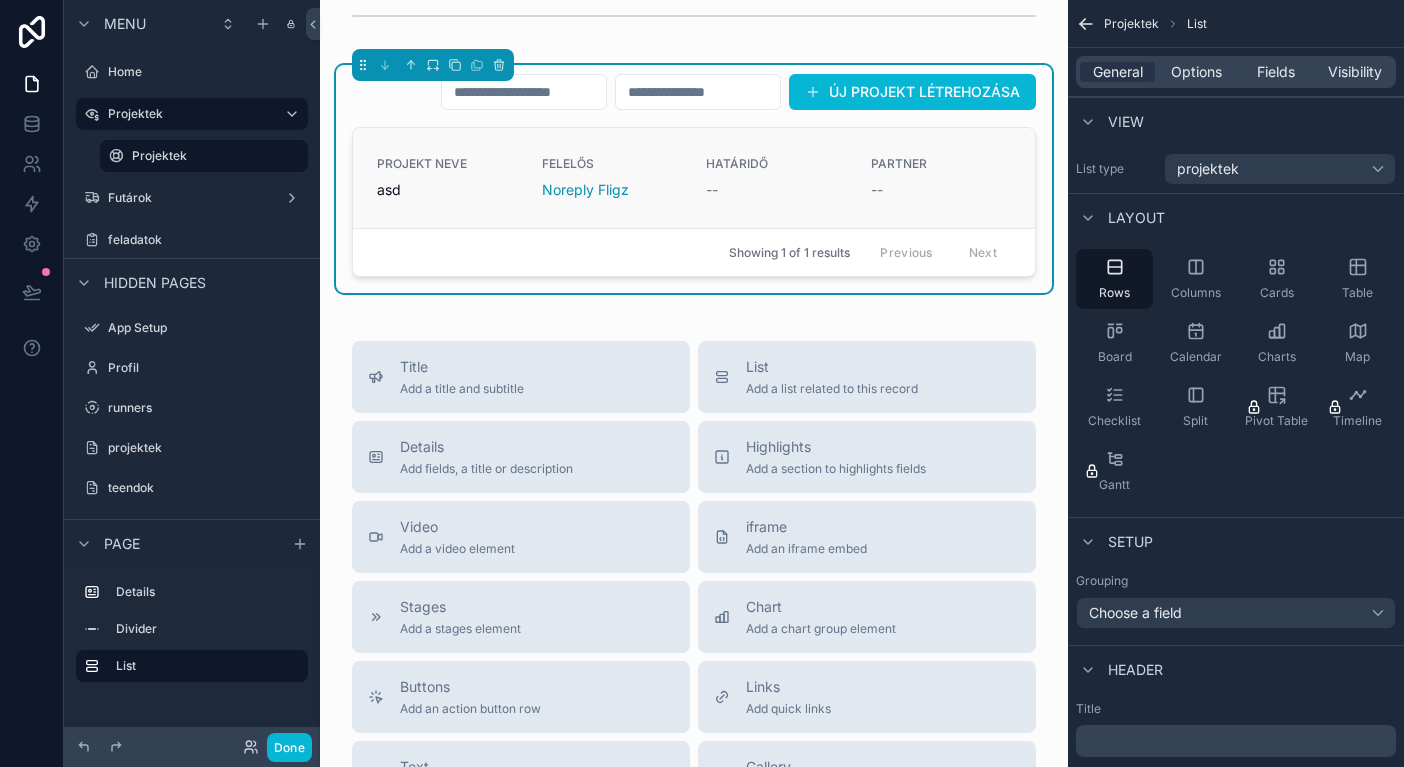 click on "asd" at bounding box center [447, 190] 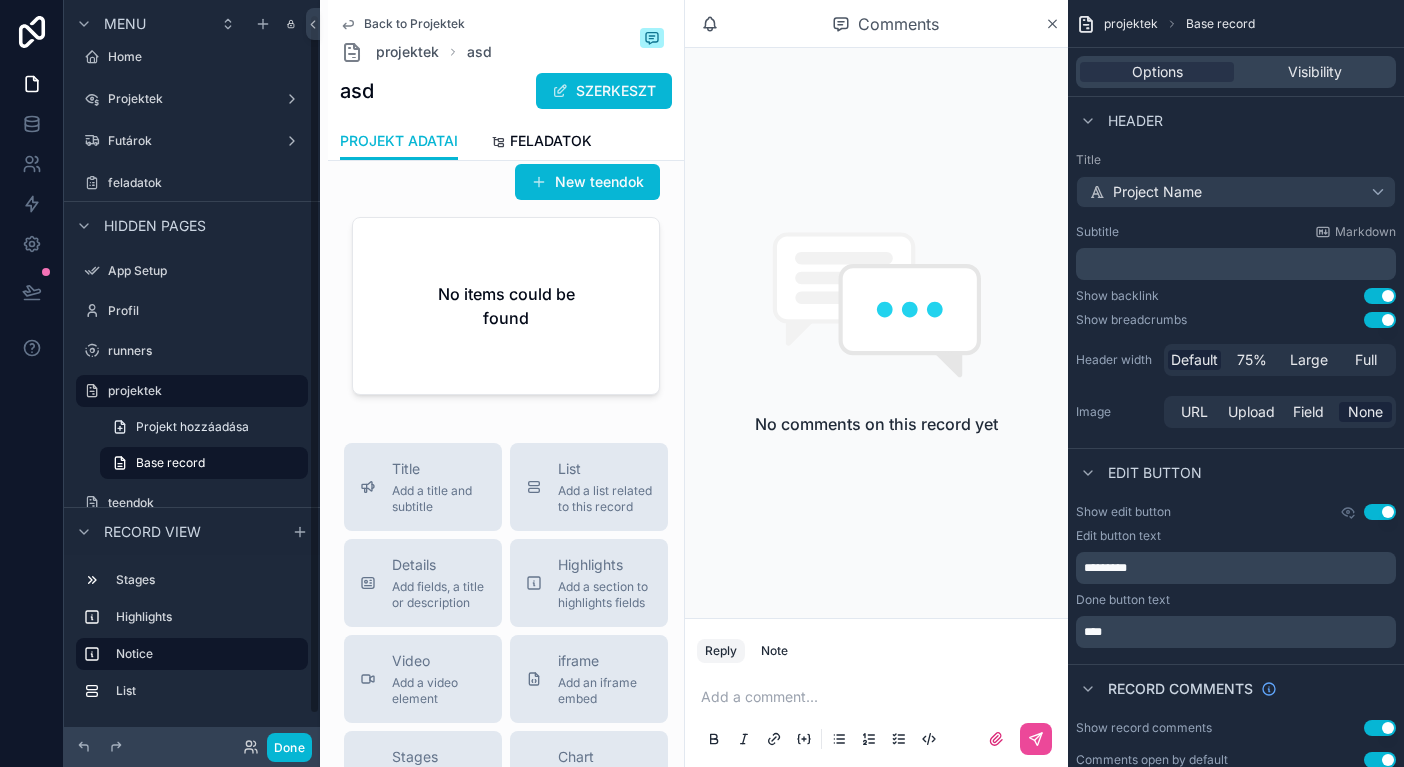 scroll, scrollTop: 66, scrollLeft: 0, axis: vertical 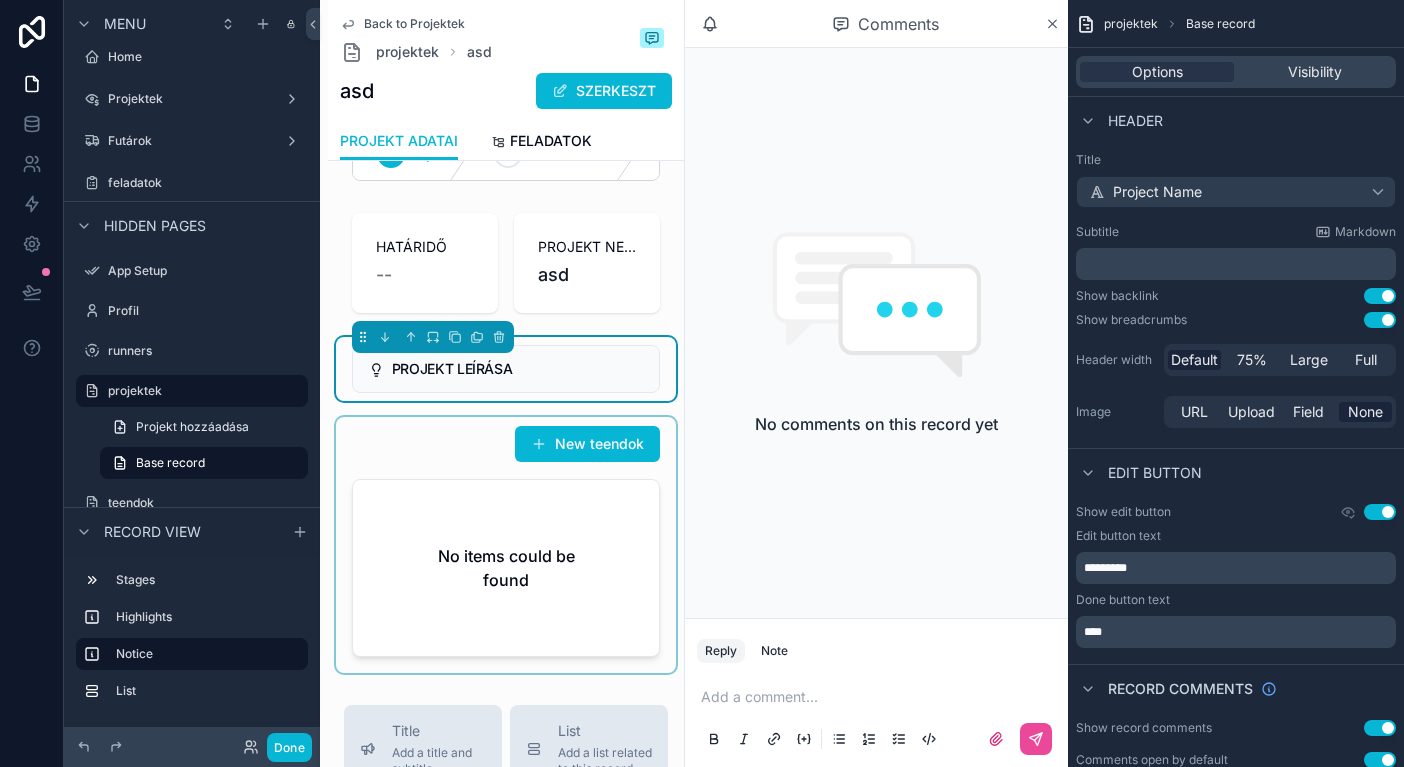 click at bounding box center (506, 545) 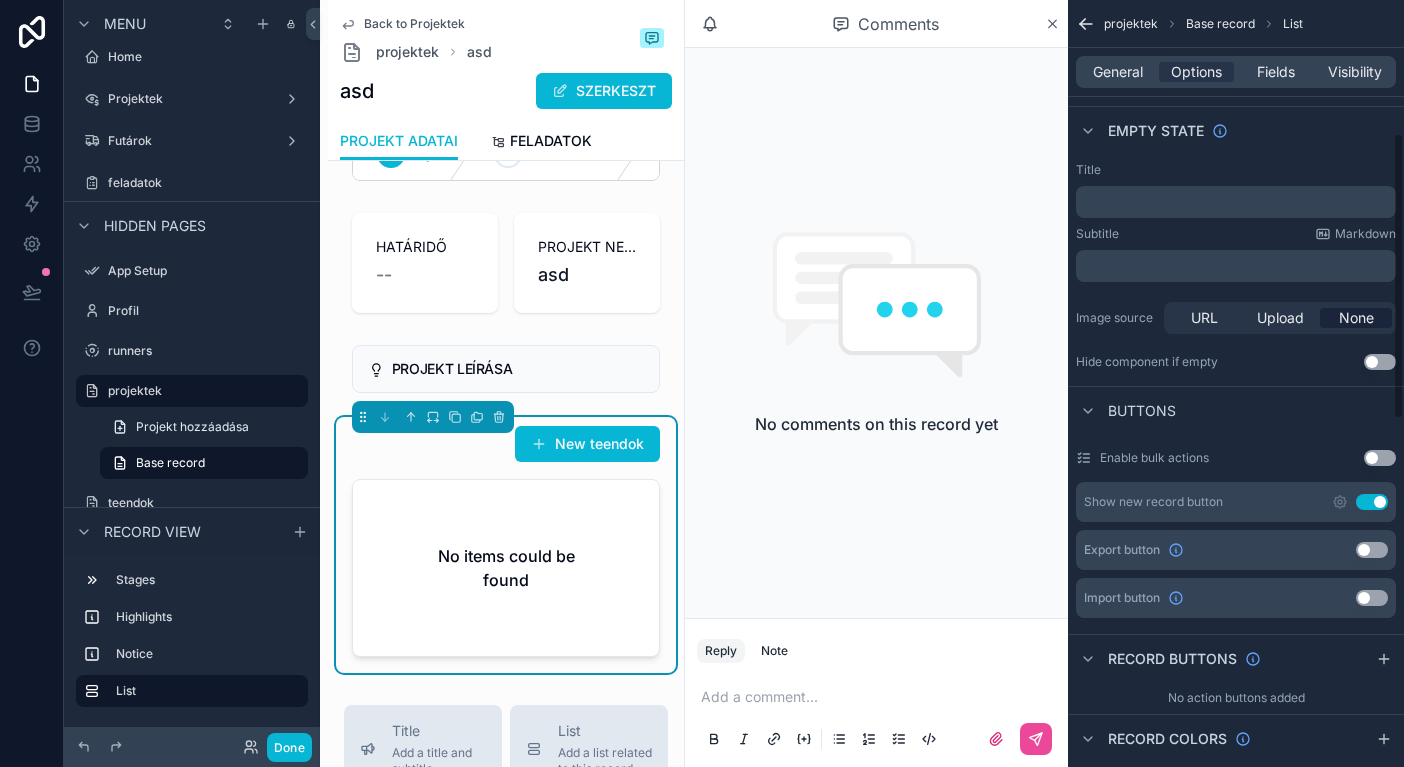 scroll, scrollTop: 368, scrollLeft: 0, axis: vertical 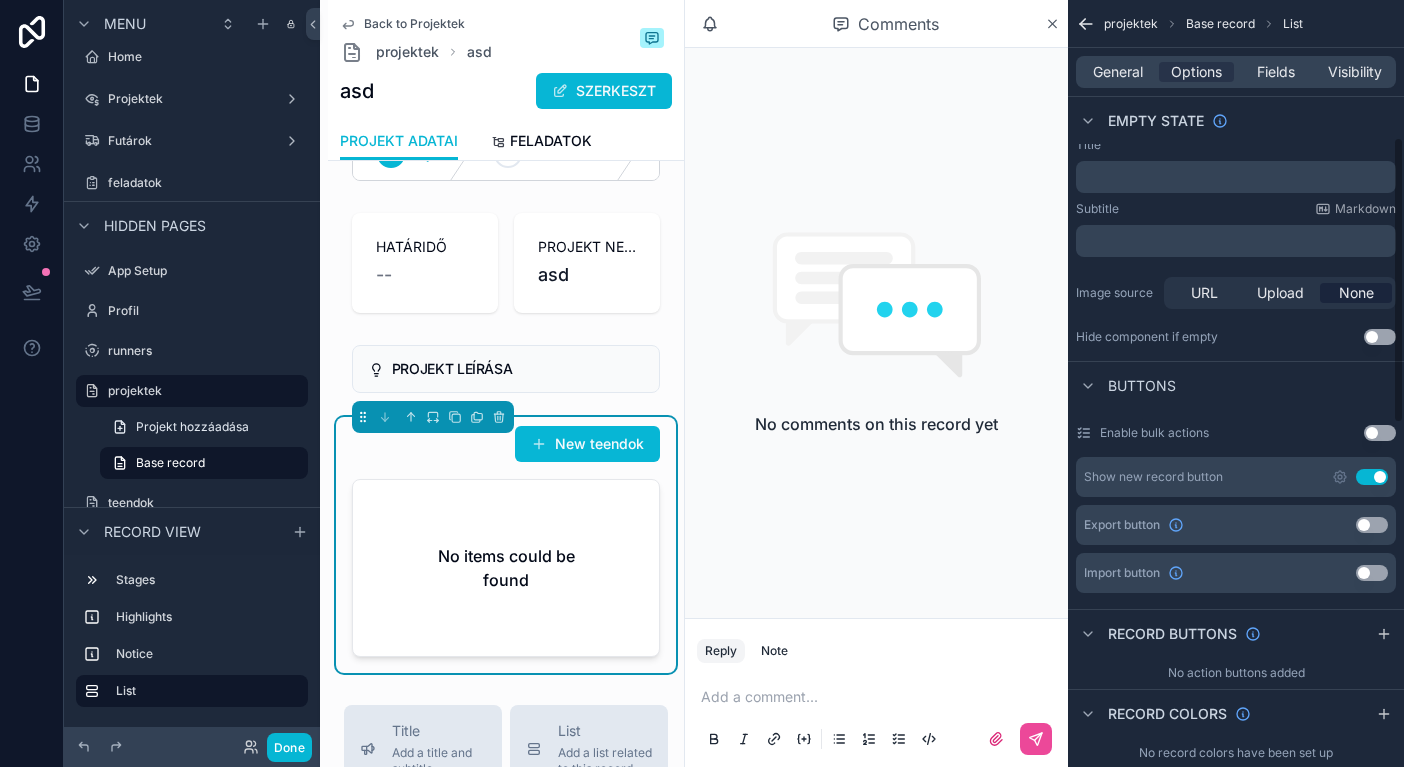 click on "Use setting" at bounding box center (1372, 477) 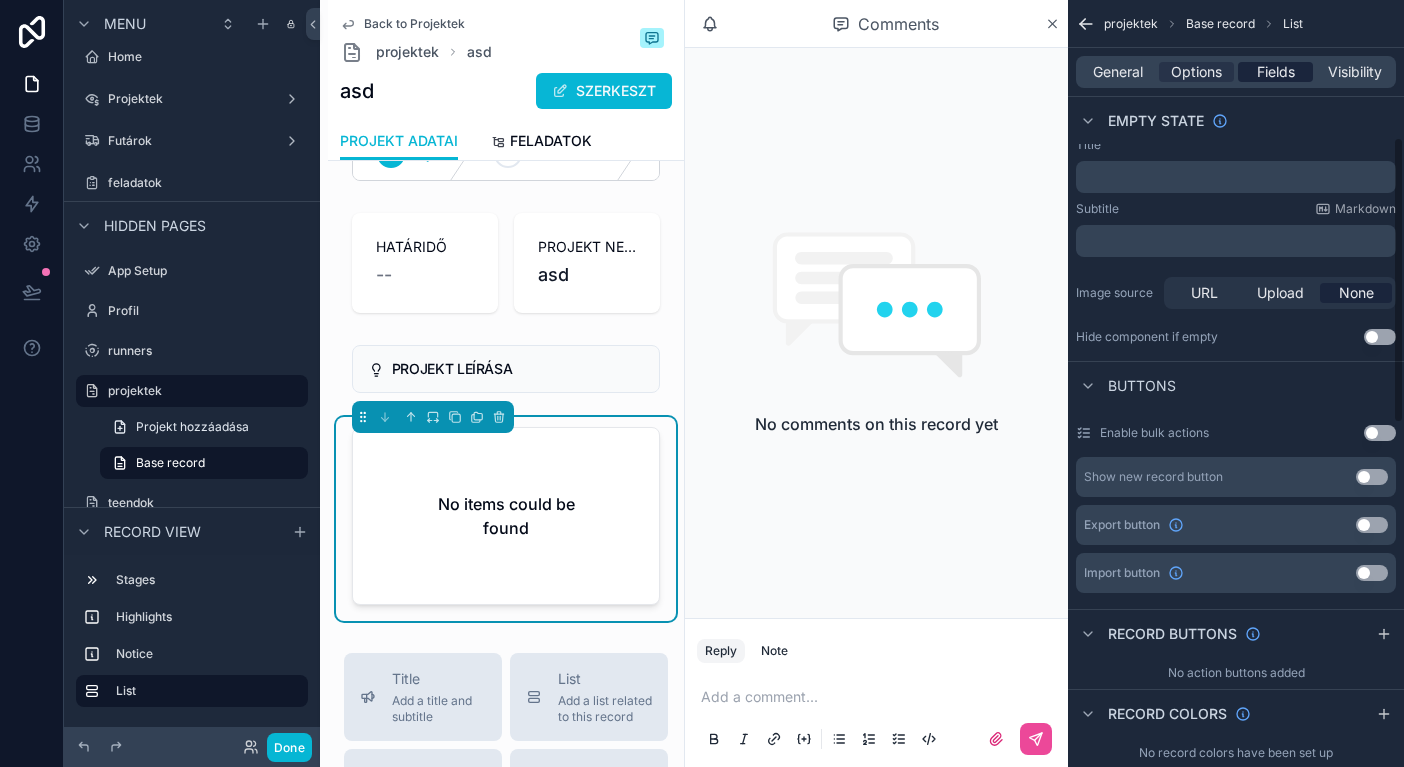 click on "Fields" at bounding box center (1276, 72) 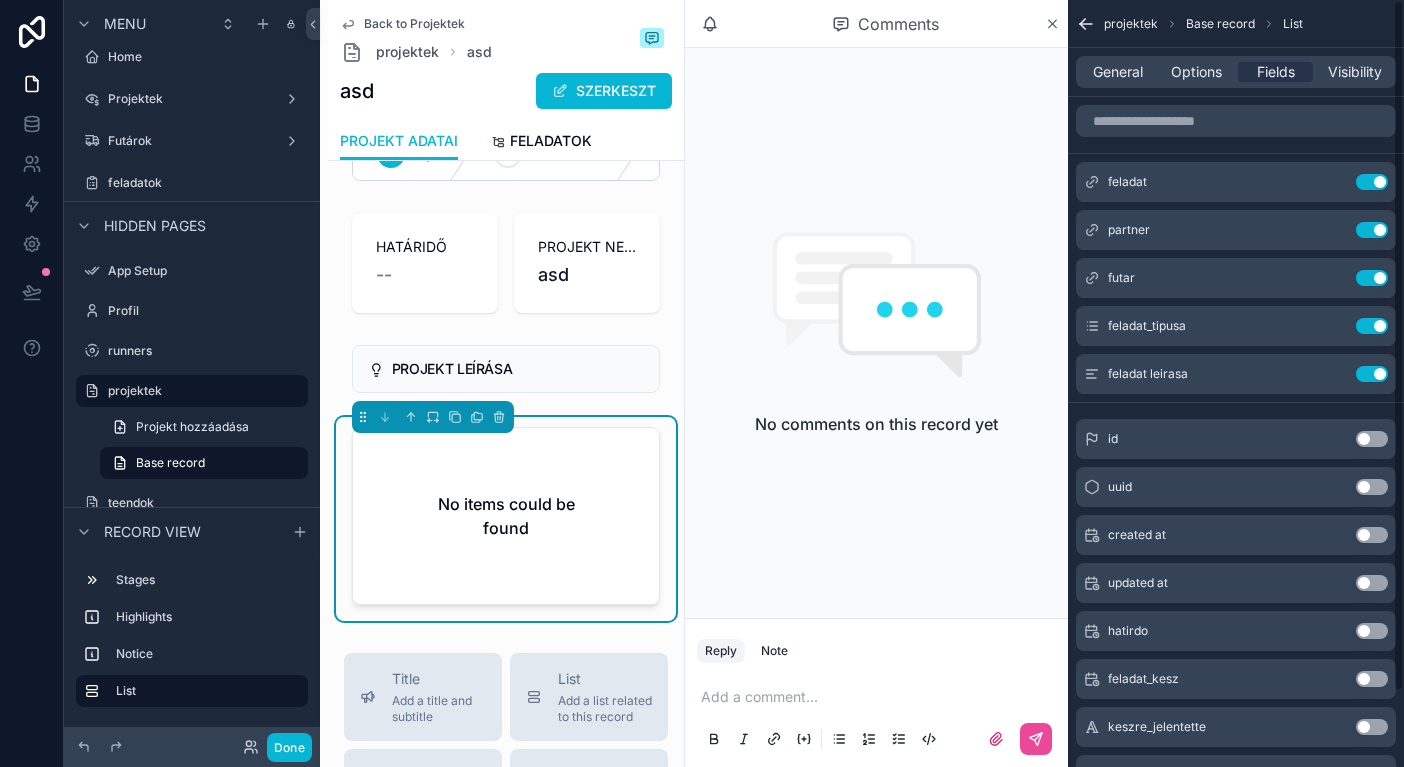 scroll, scrollTop: 0, scrollLeft: 0, axis: both 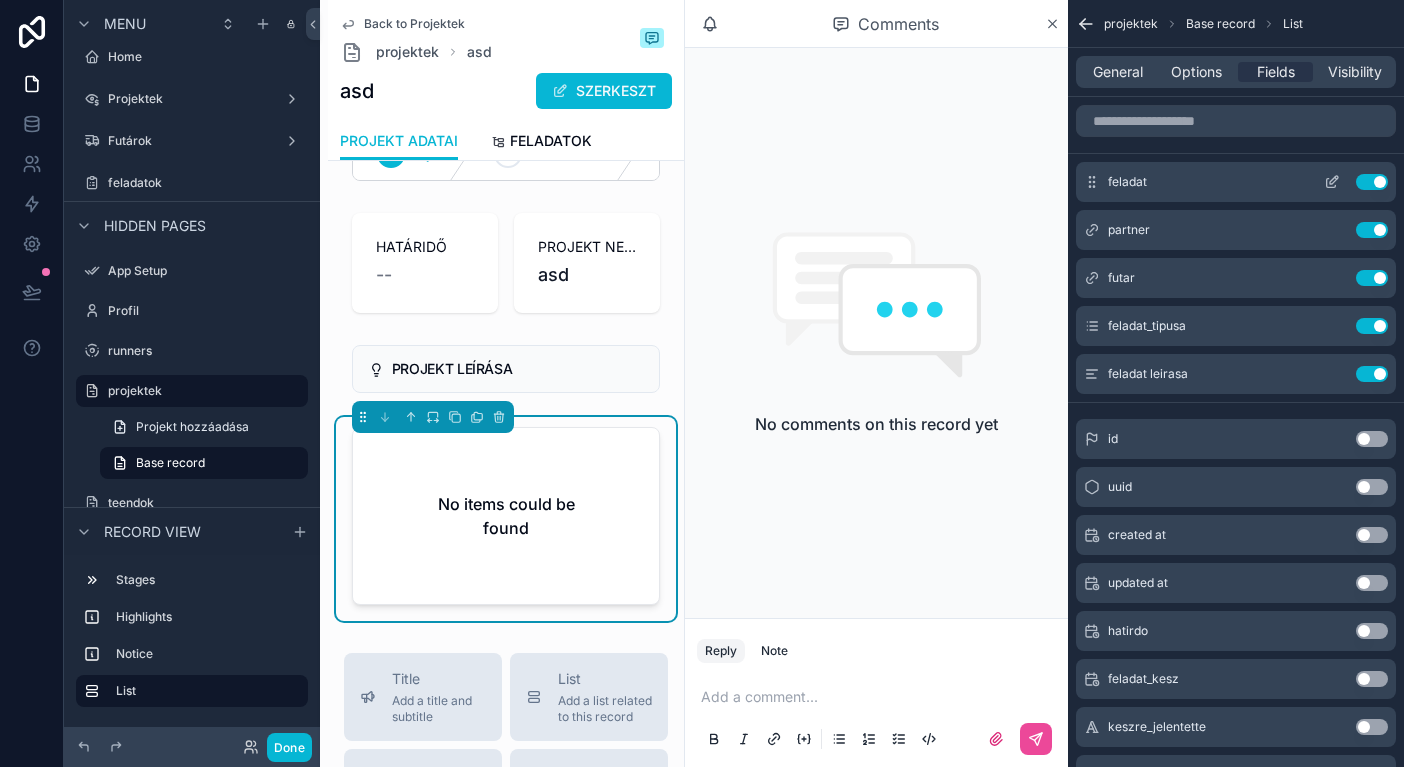 click on "Use setting" at bounding box center [1372, 182] 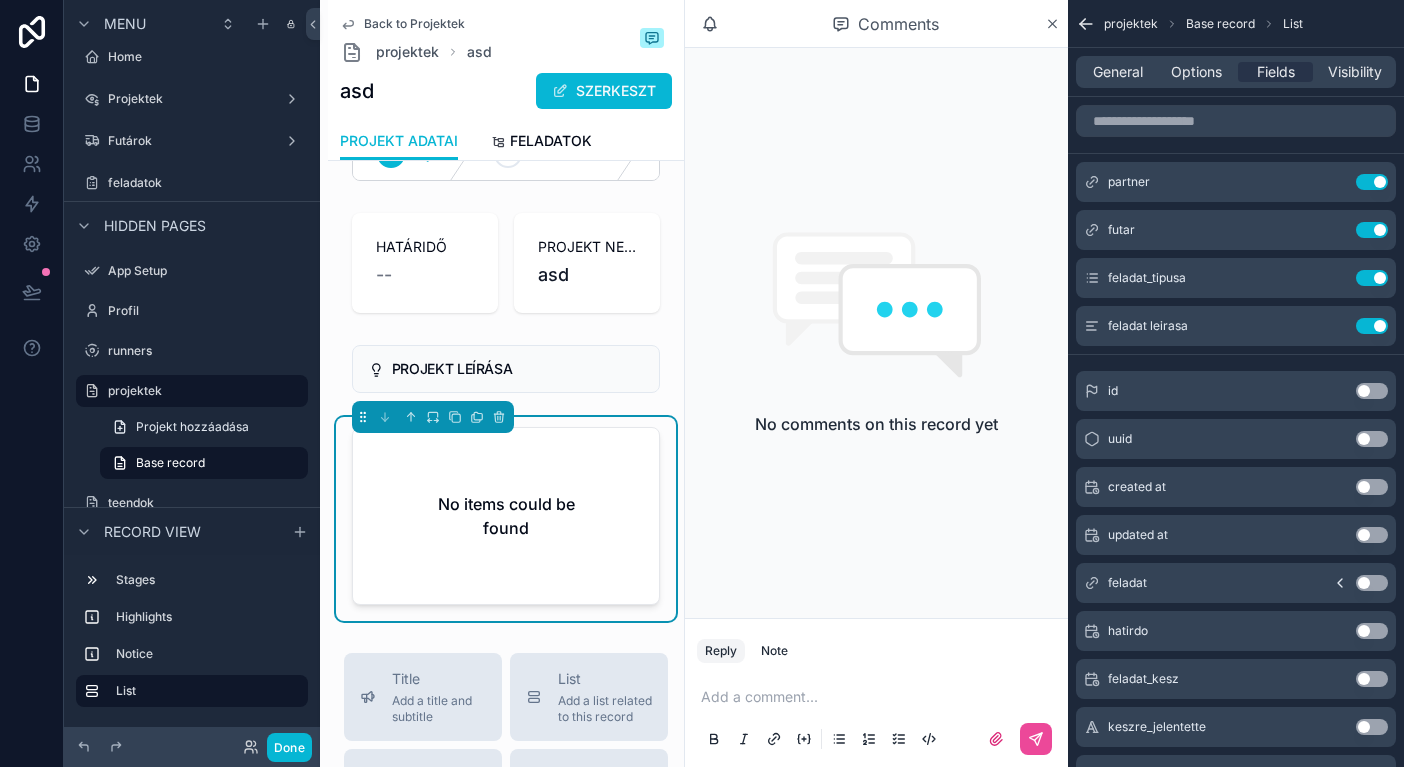 click on "Use setting" at bounding box center (1372, 182) 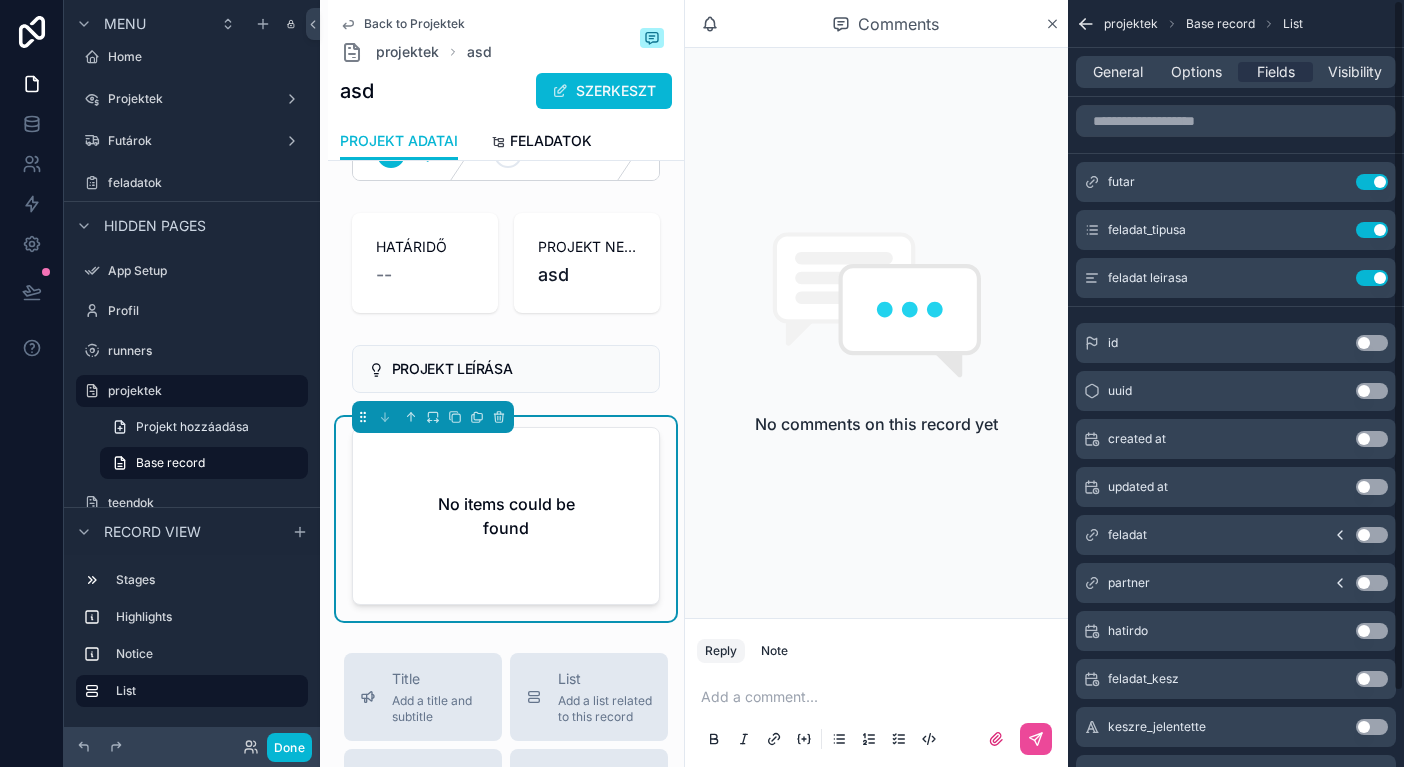 click on "Use setting" at bounding box center (1372, 182) 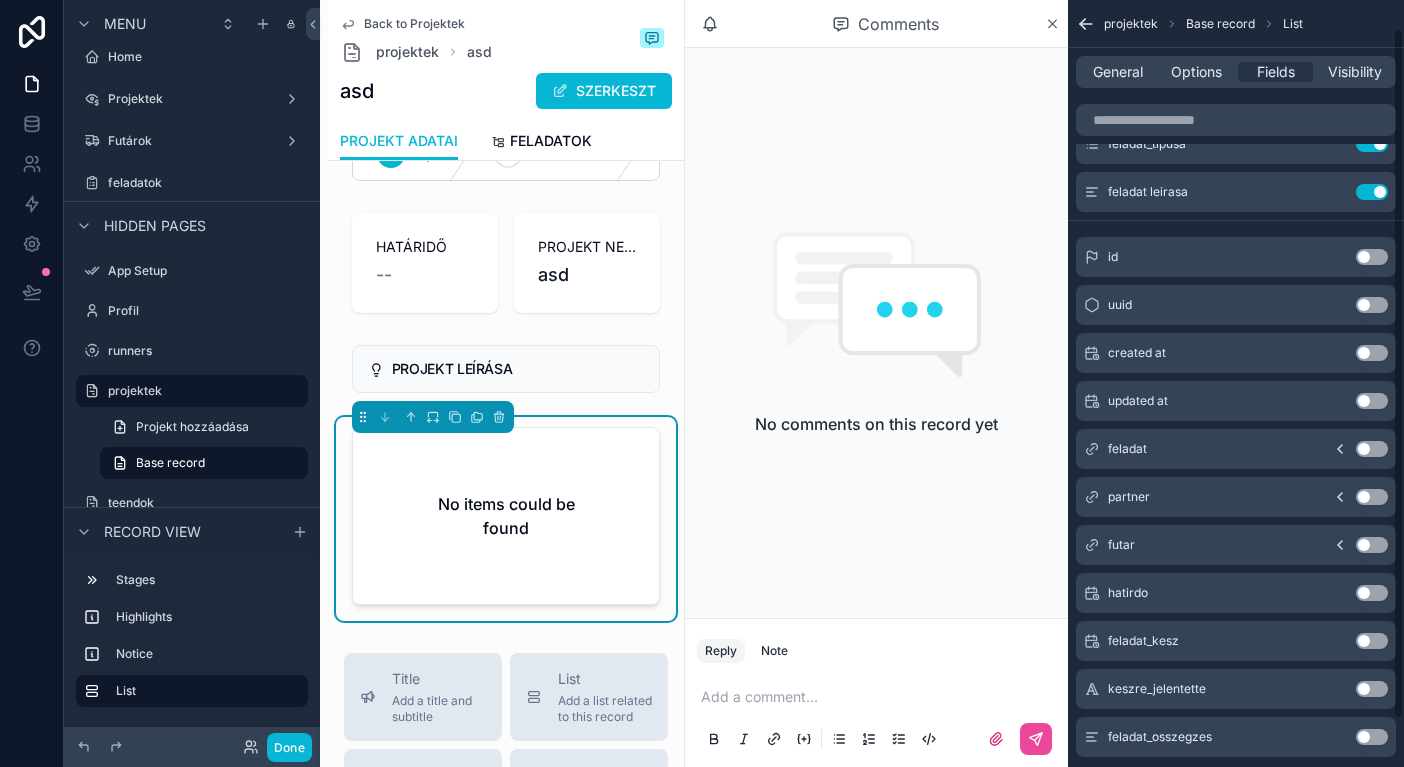 scroll, scrollTop: 31, scrollLeft: 0, axis: vertical 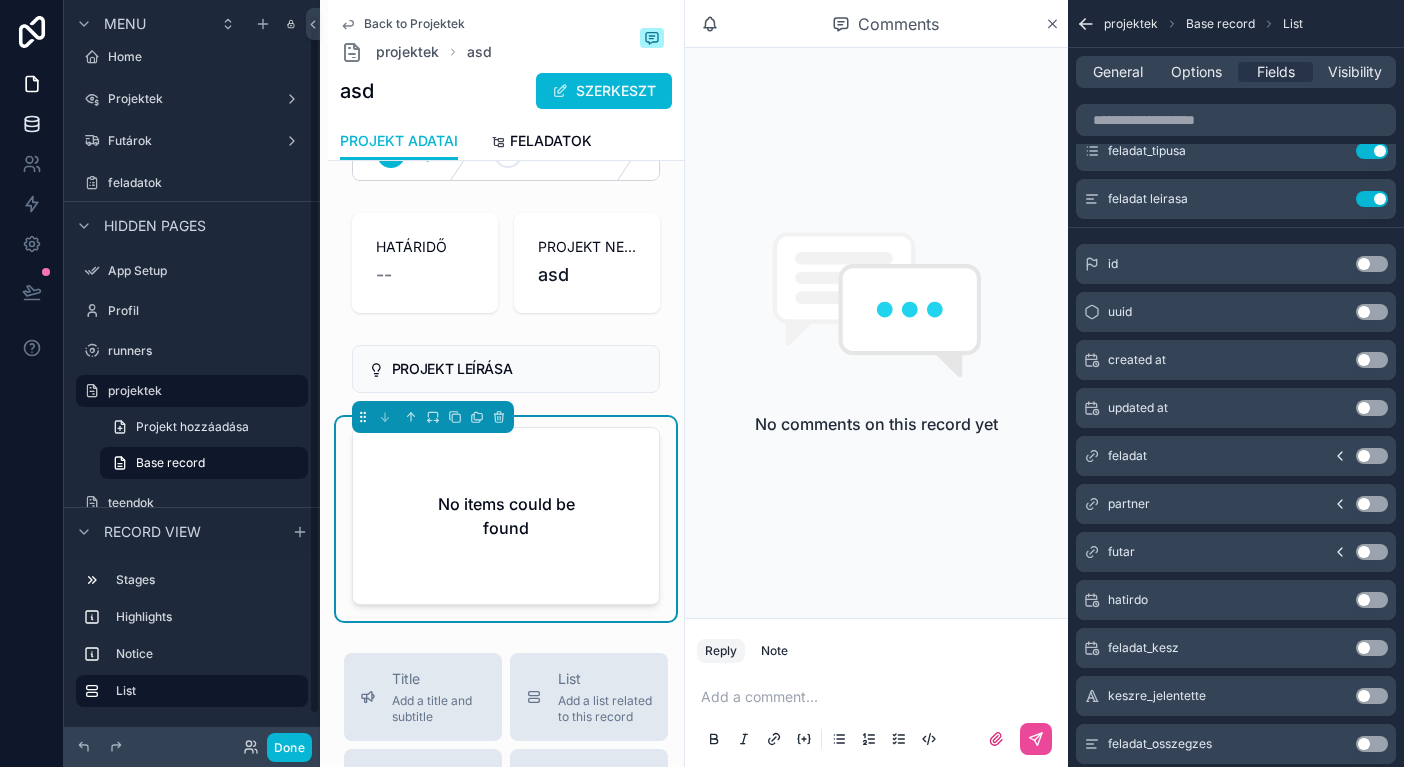 click 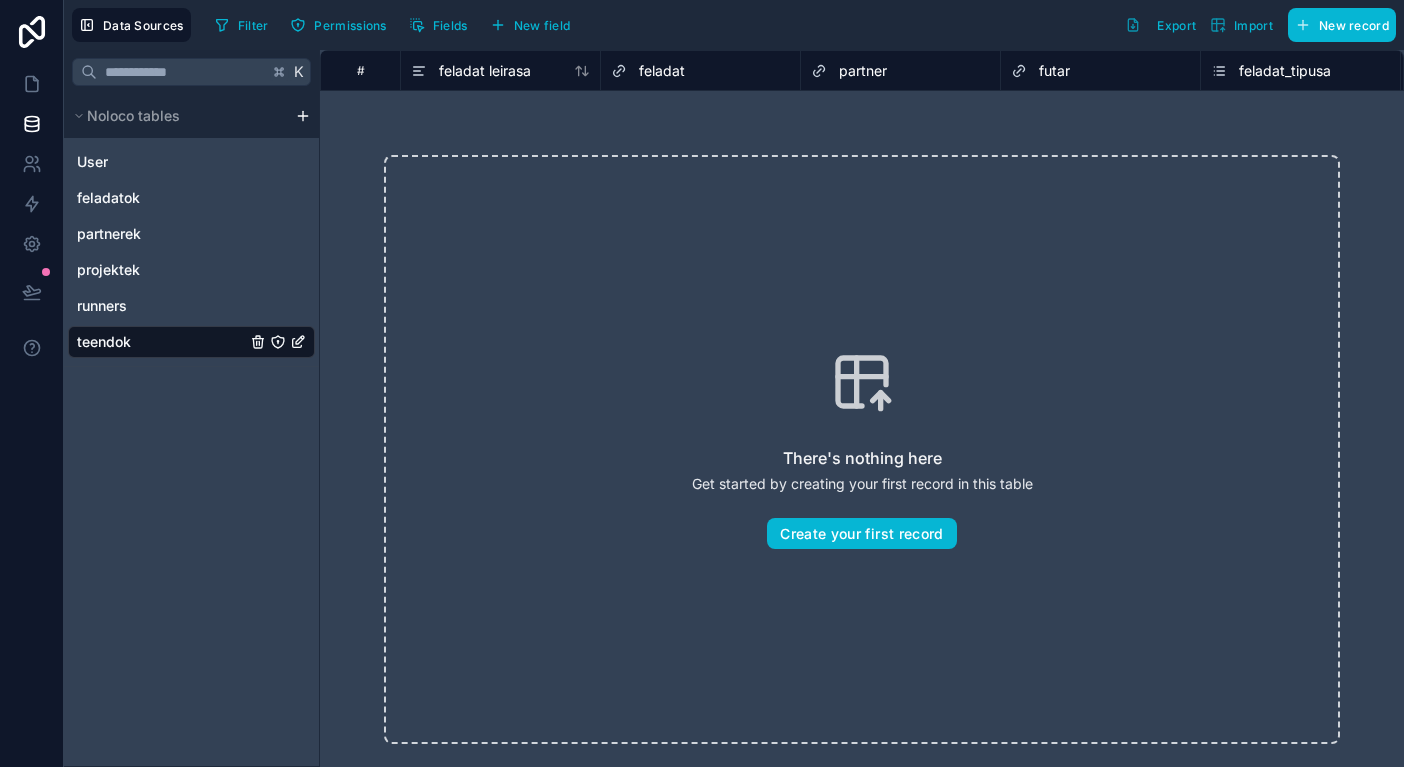 click on "feladat" at bounding box center (662, 71) 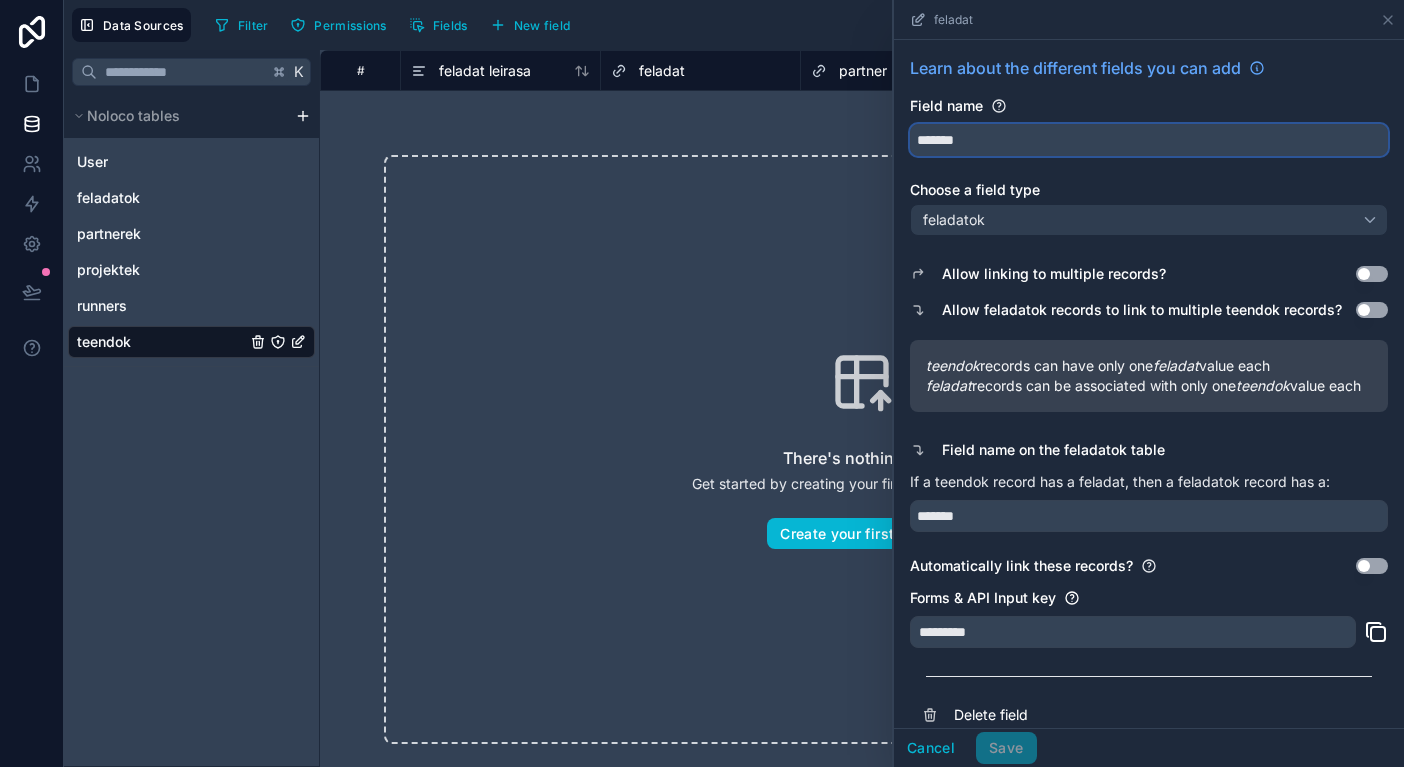click on "*******" at bounding box center [1149, 140] 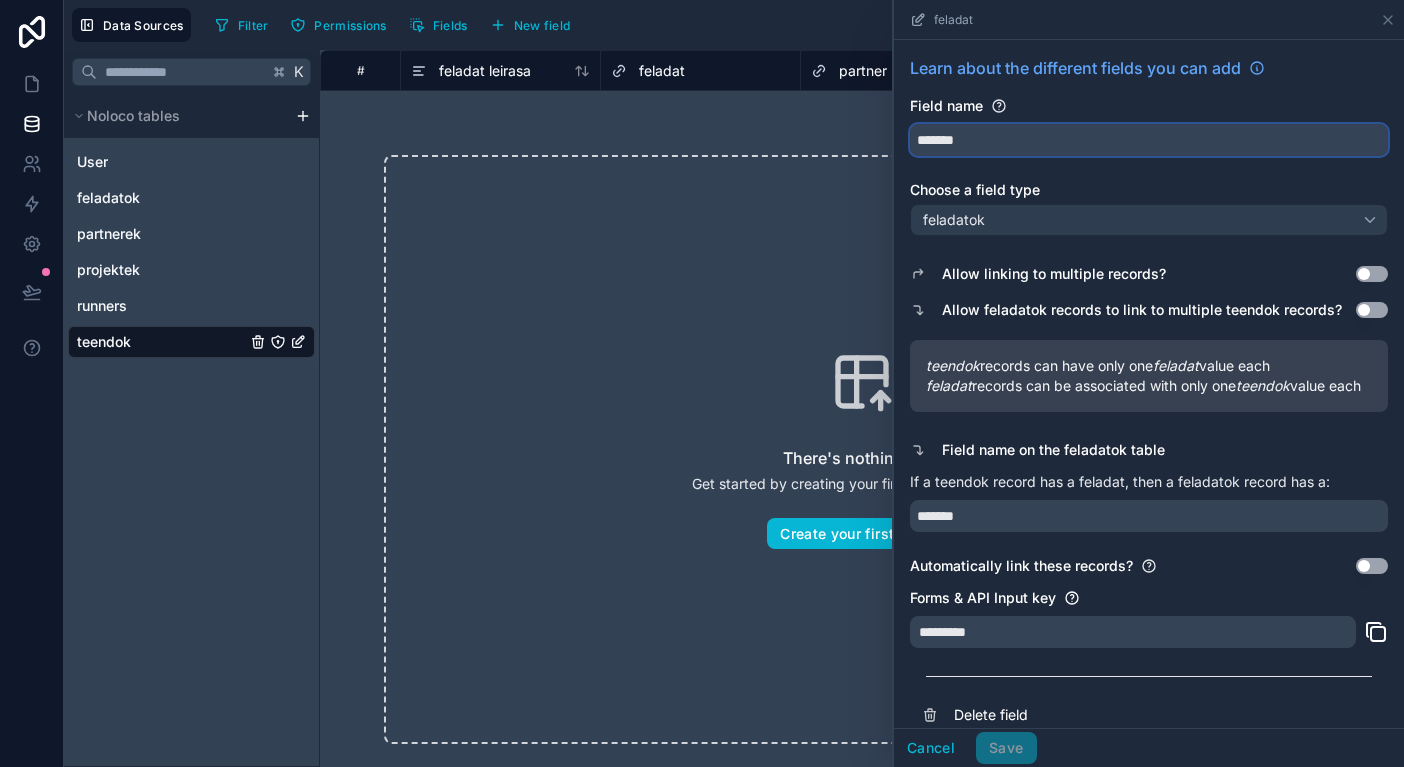click on "*******" at bounding box center [1149, 140] 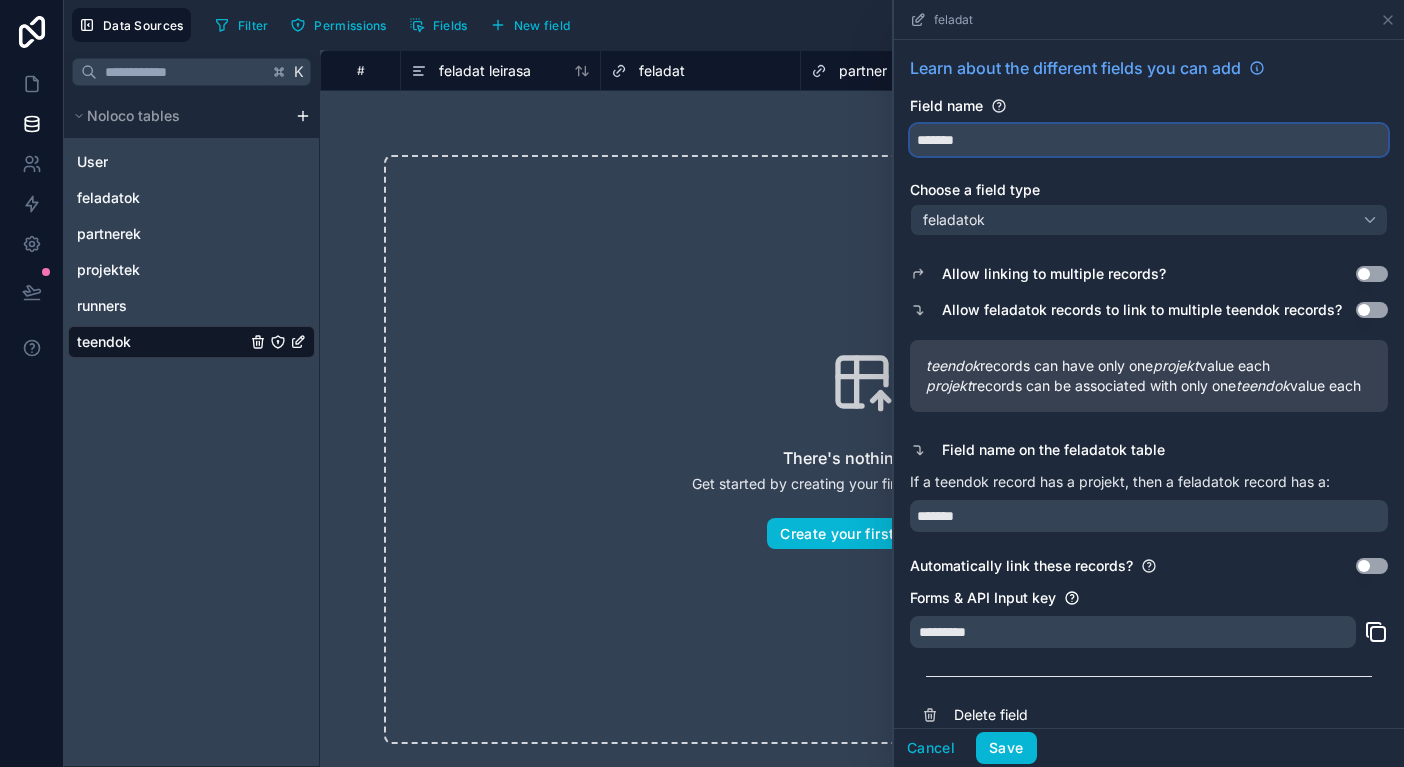 type on "*******" 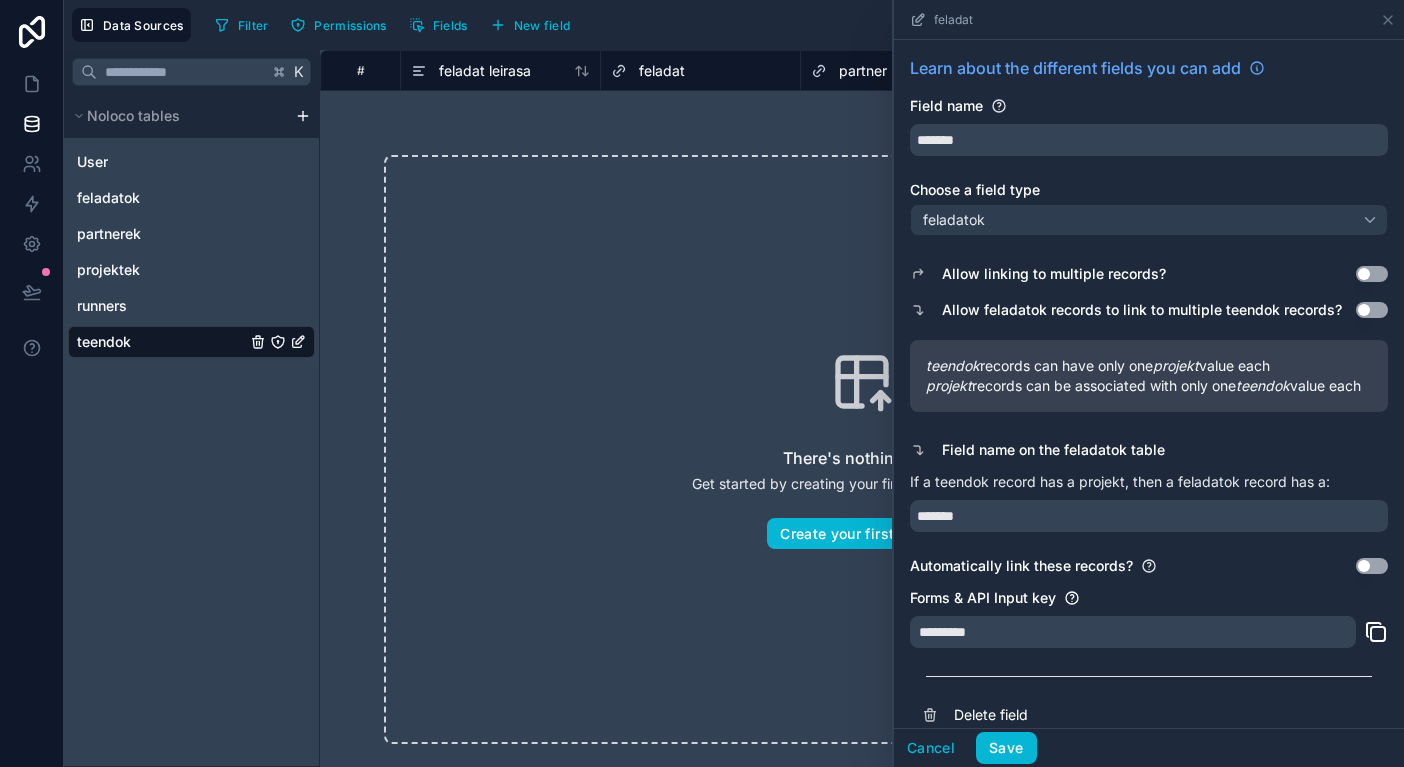 click on "feladatok" at bounding box center [954, 220] 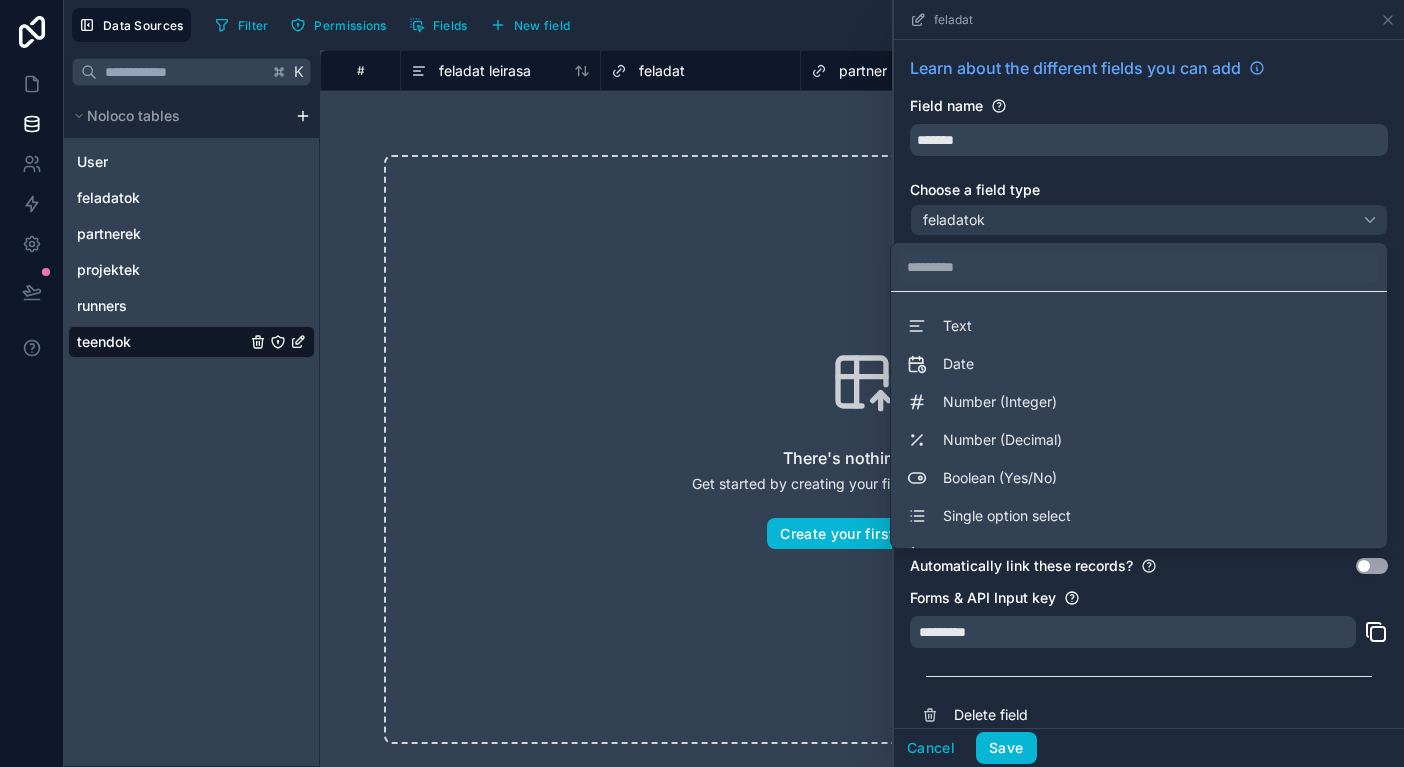 scroll, scrollTop: 0, scrollLeft: 0, axis: both 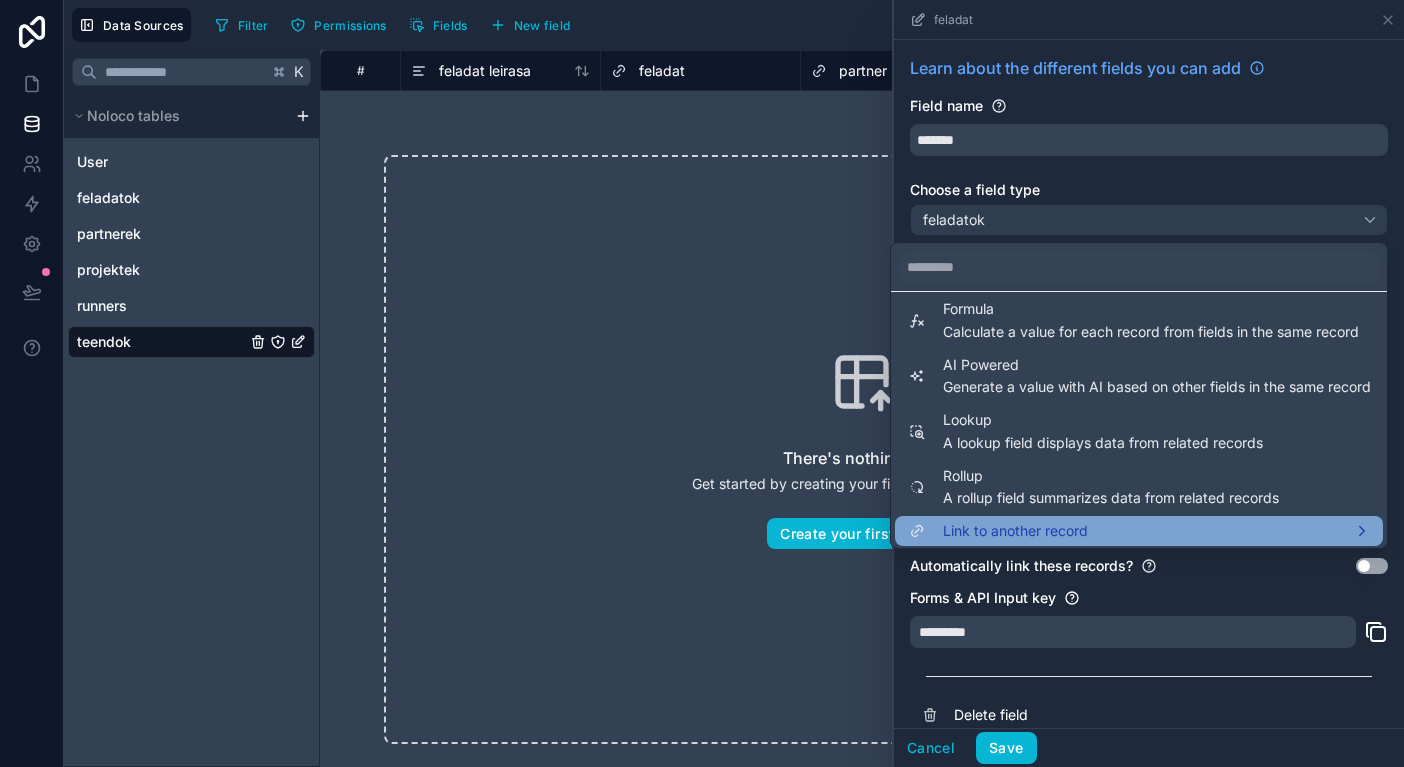 click on "Link to another record" at bounding box center (1015, 531) 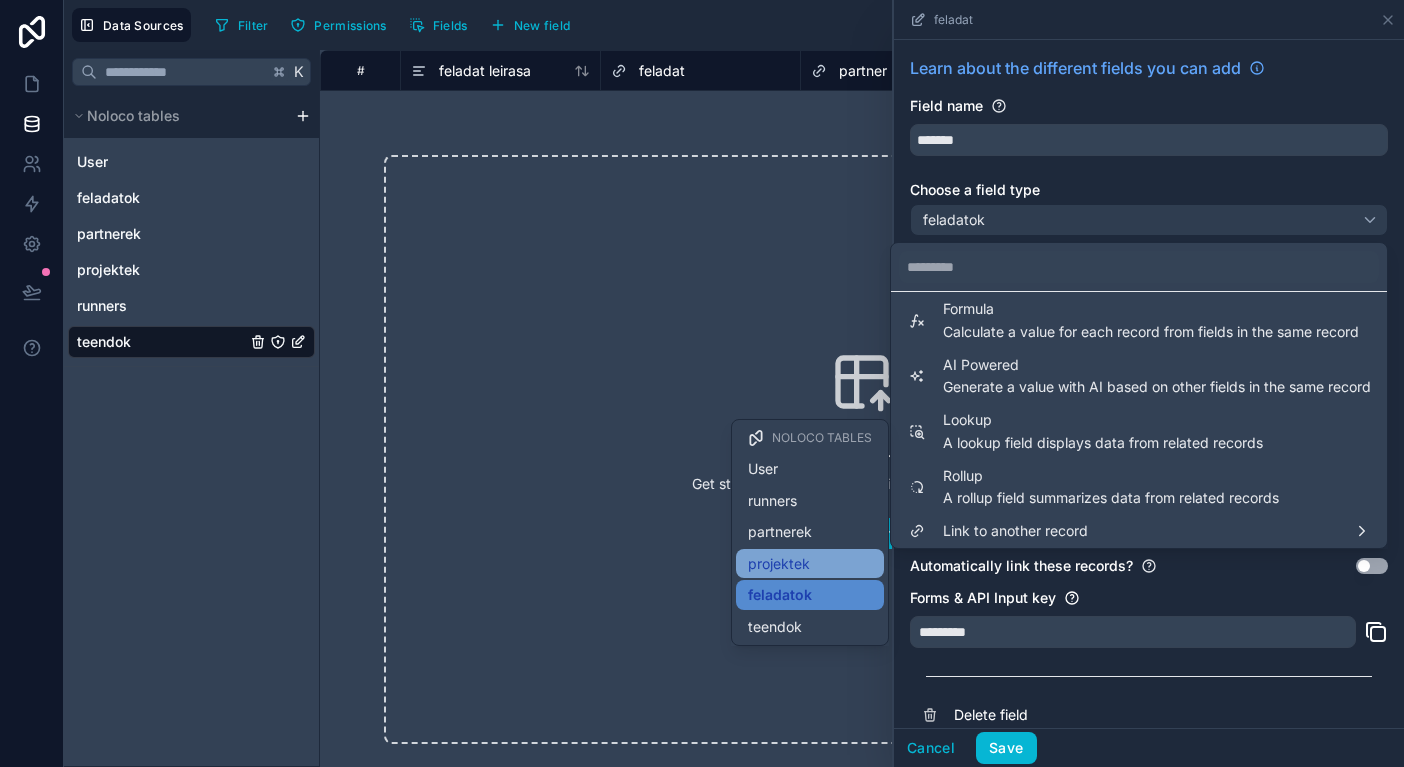 click on "projektek" at bounding box center (779, 564) 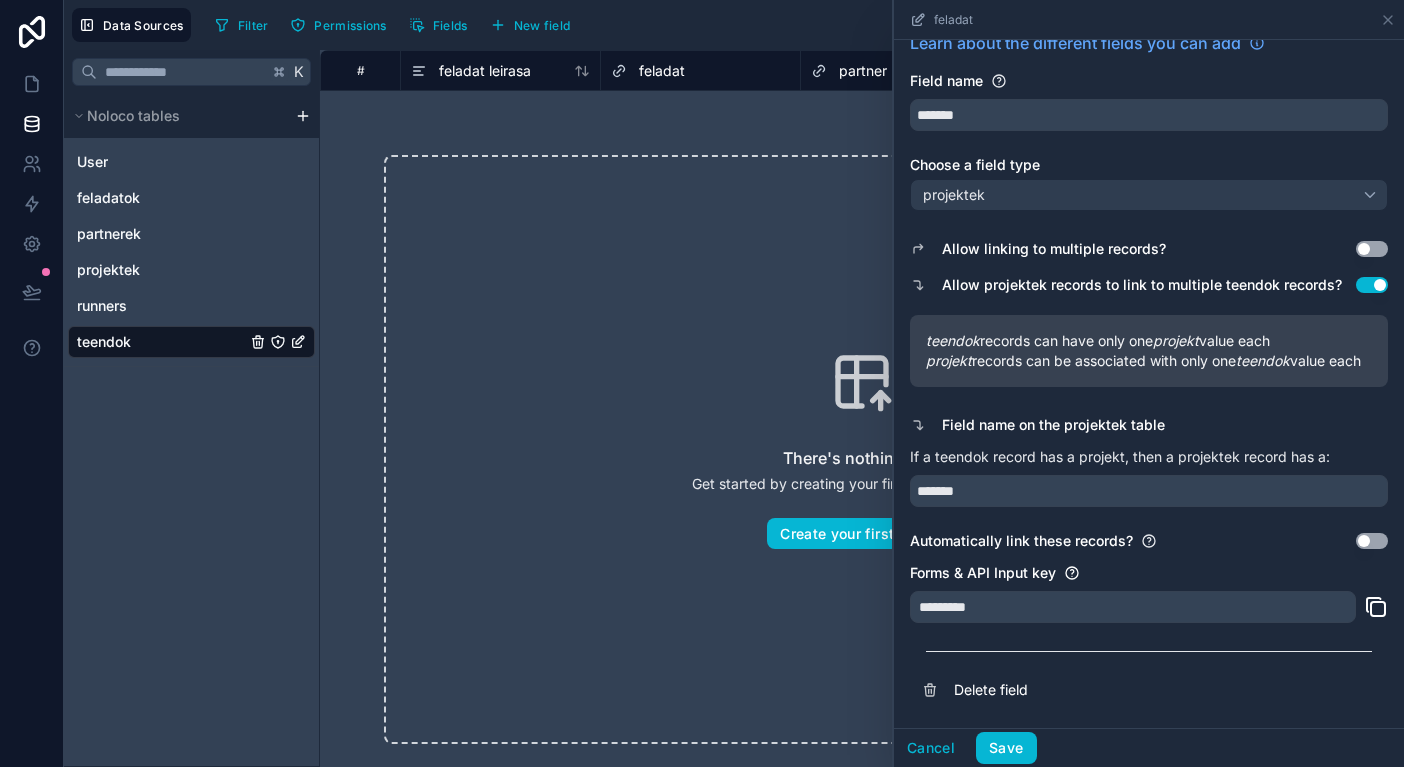 scroll, scrollTop: 44, scrollLeft: 0, axis: vertical 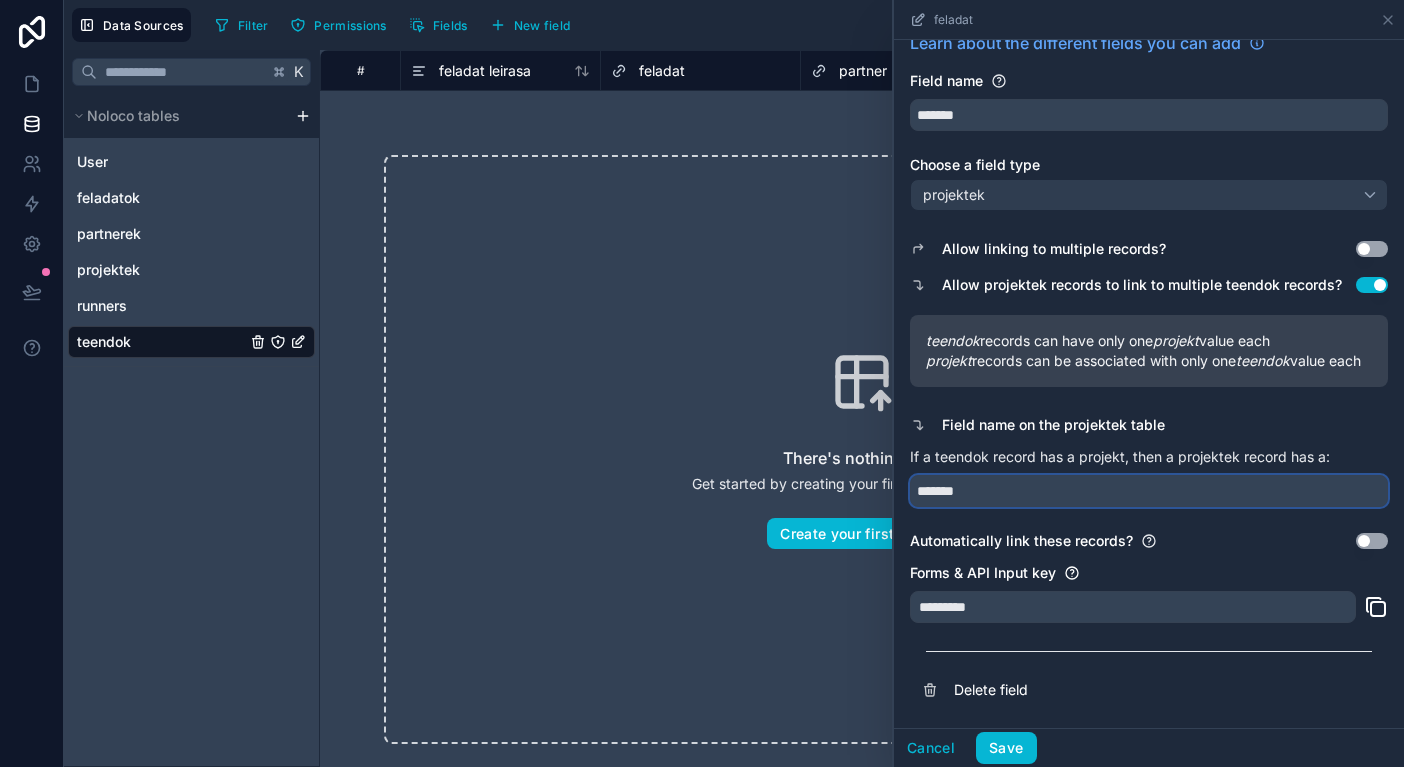 click on "*******" at bounding box center (1149, 491) 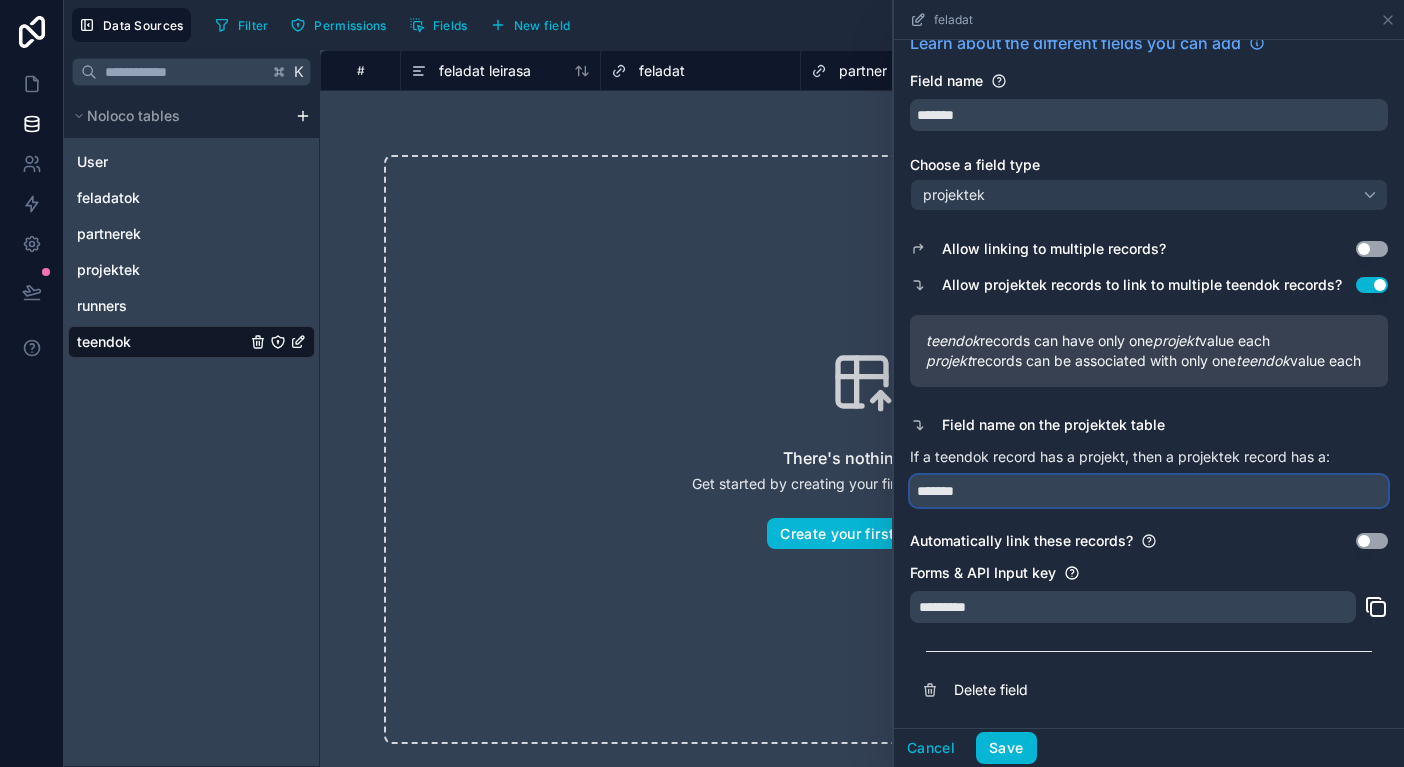 click on "*******" at bounding box center (1149, 491) 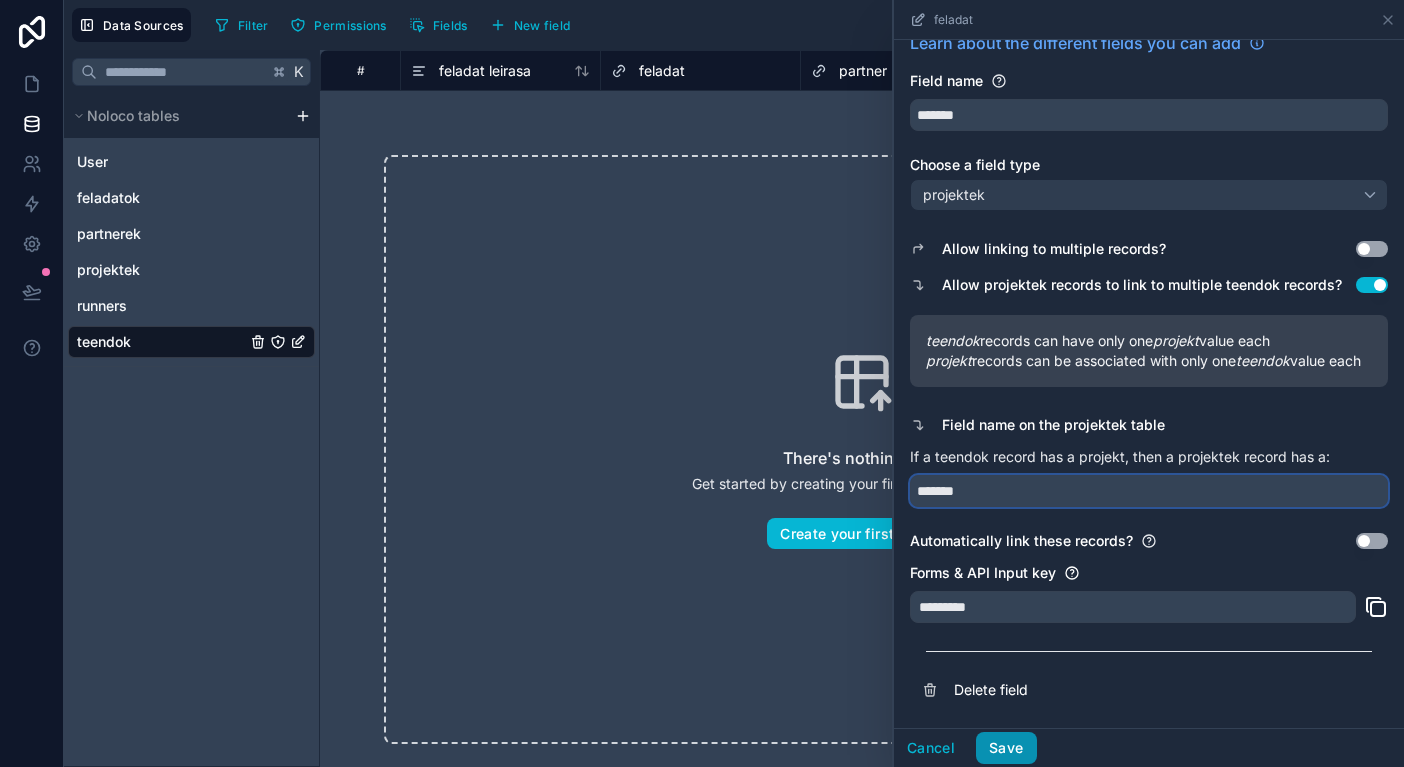type on "*******" 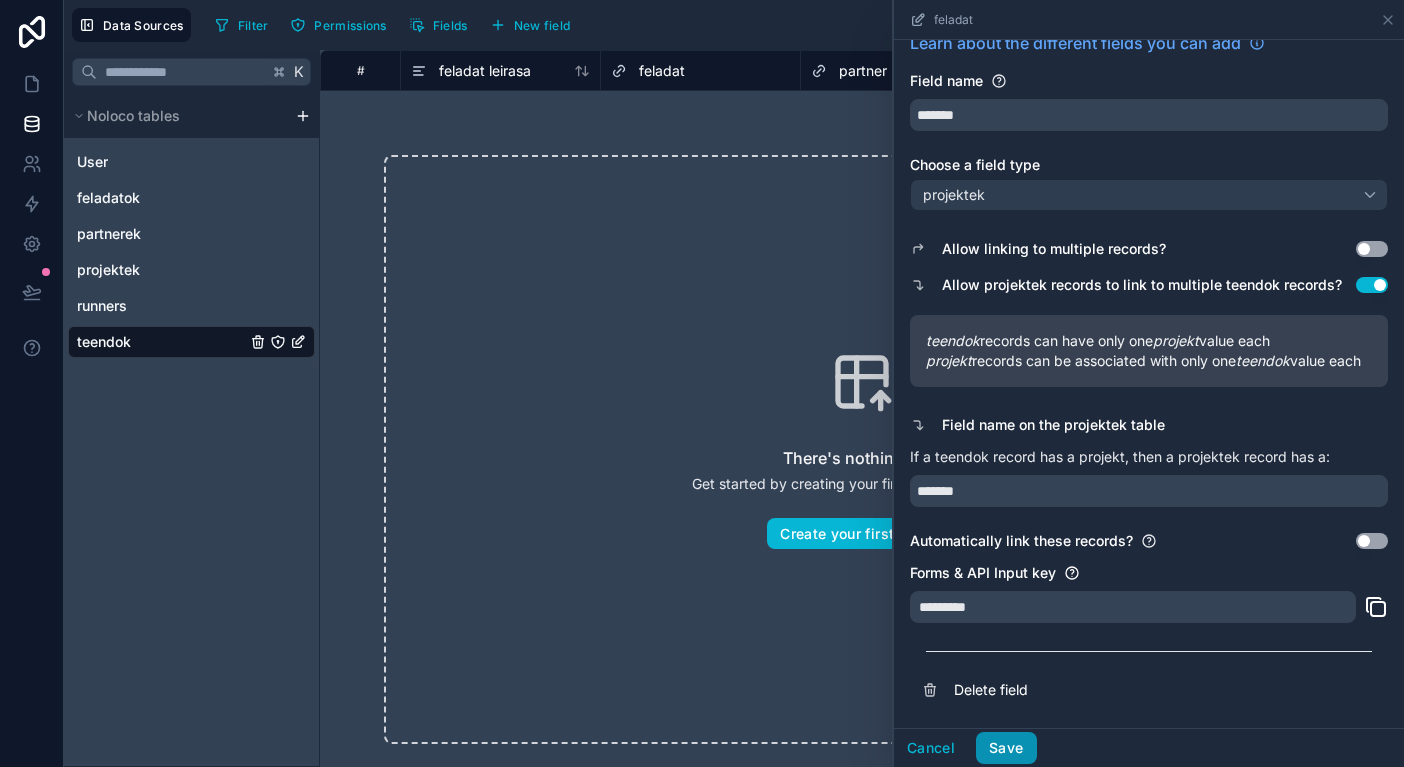 click on "Save" at bounding box center [1006, 748] 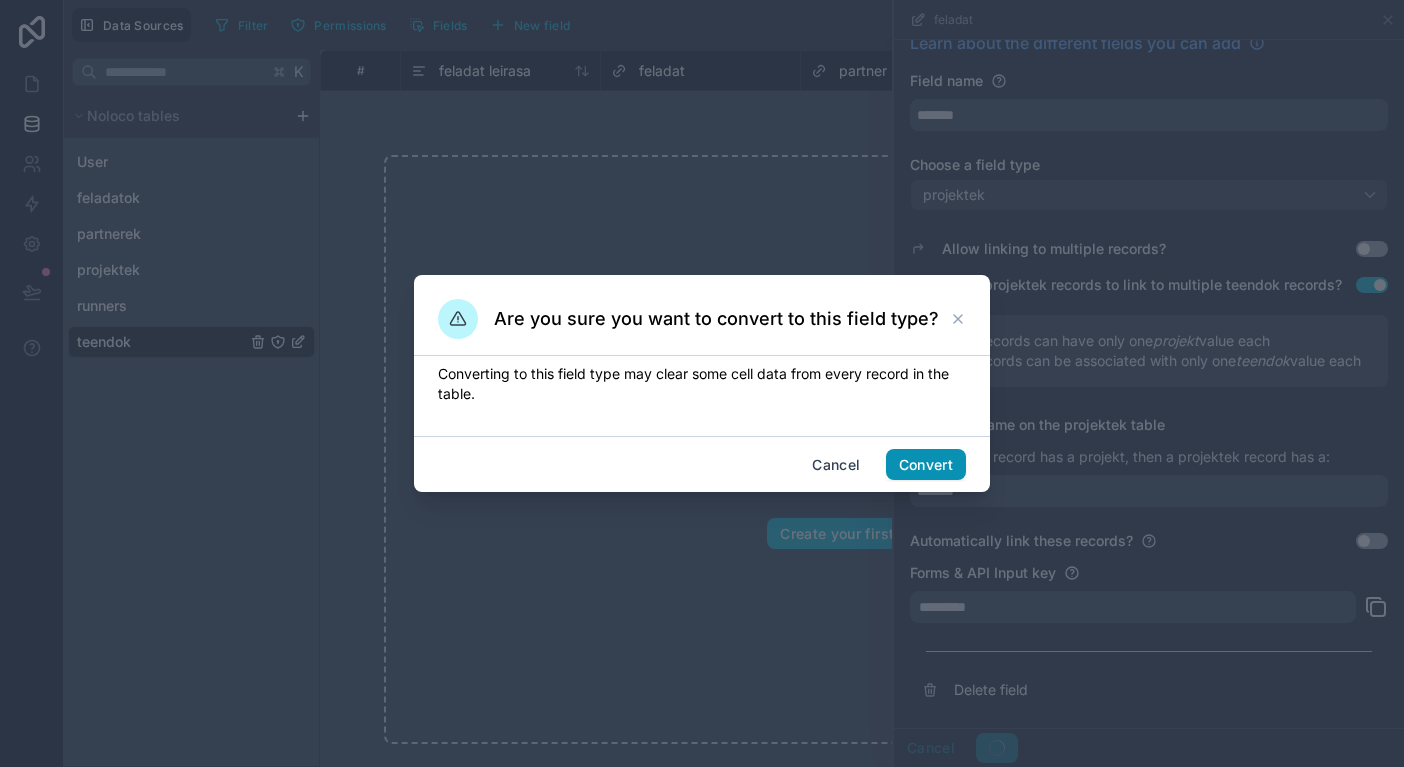 click on "Convert" at bounding box center [926, 465] 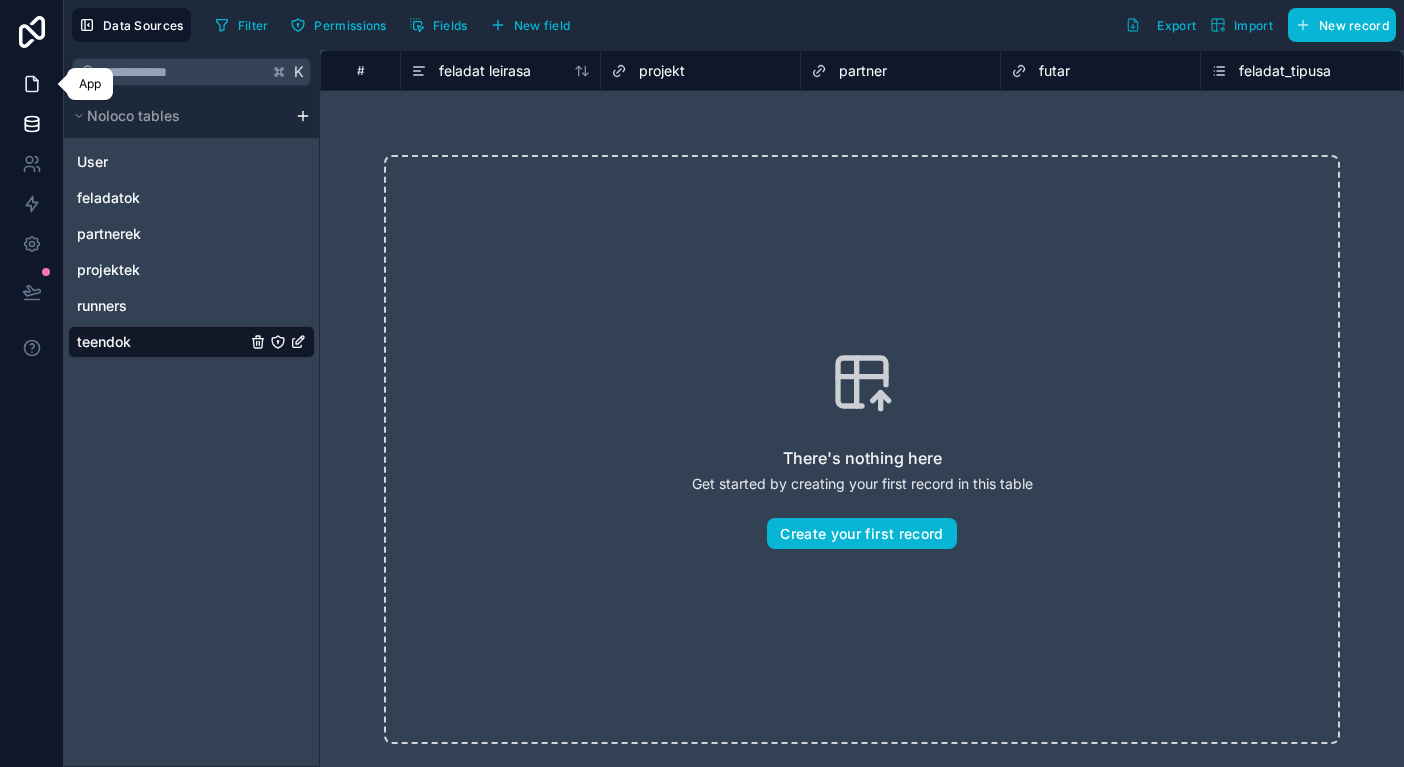 click 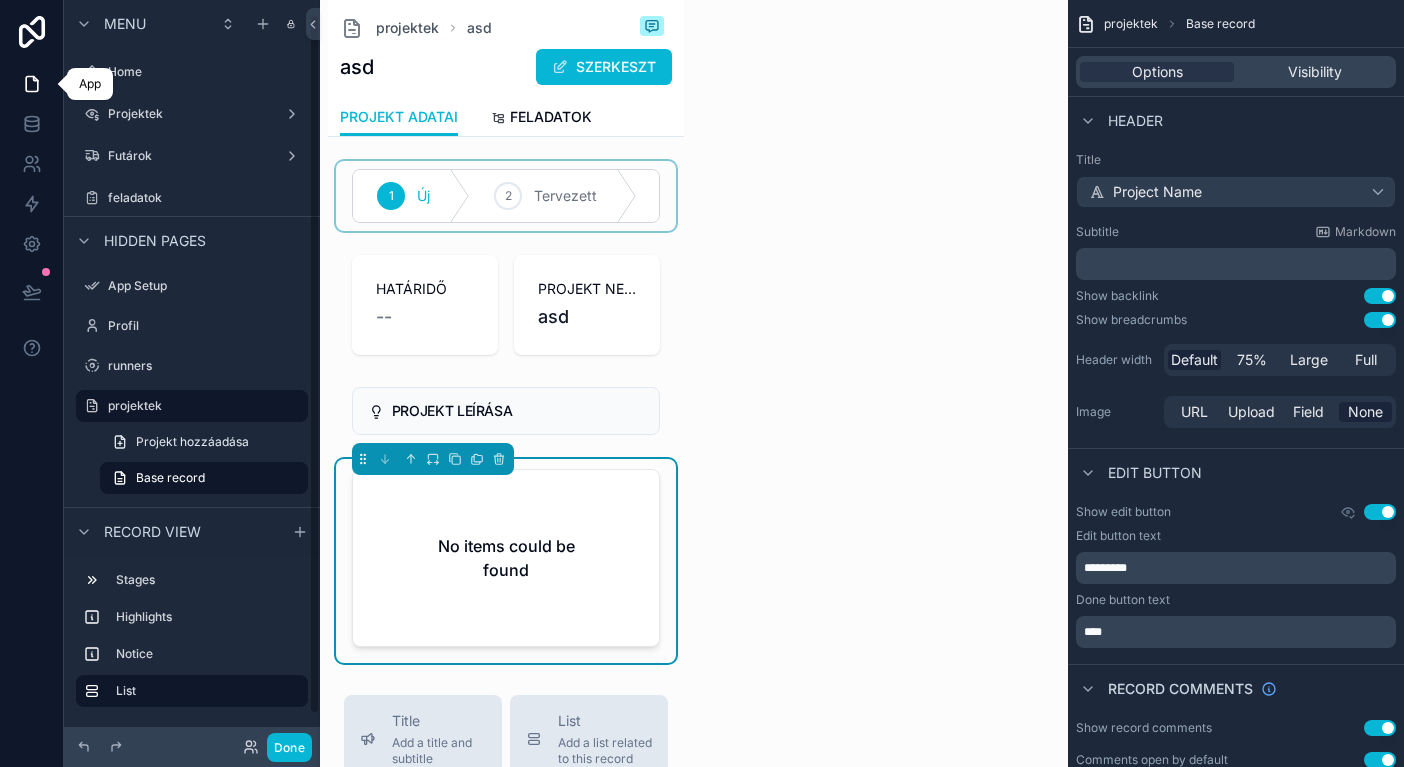 scroll, scrollTop: 15, scrollLeft: 0, axis: vertical 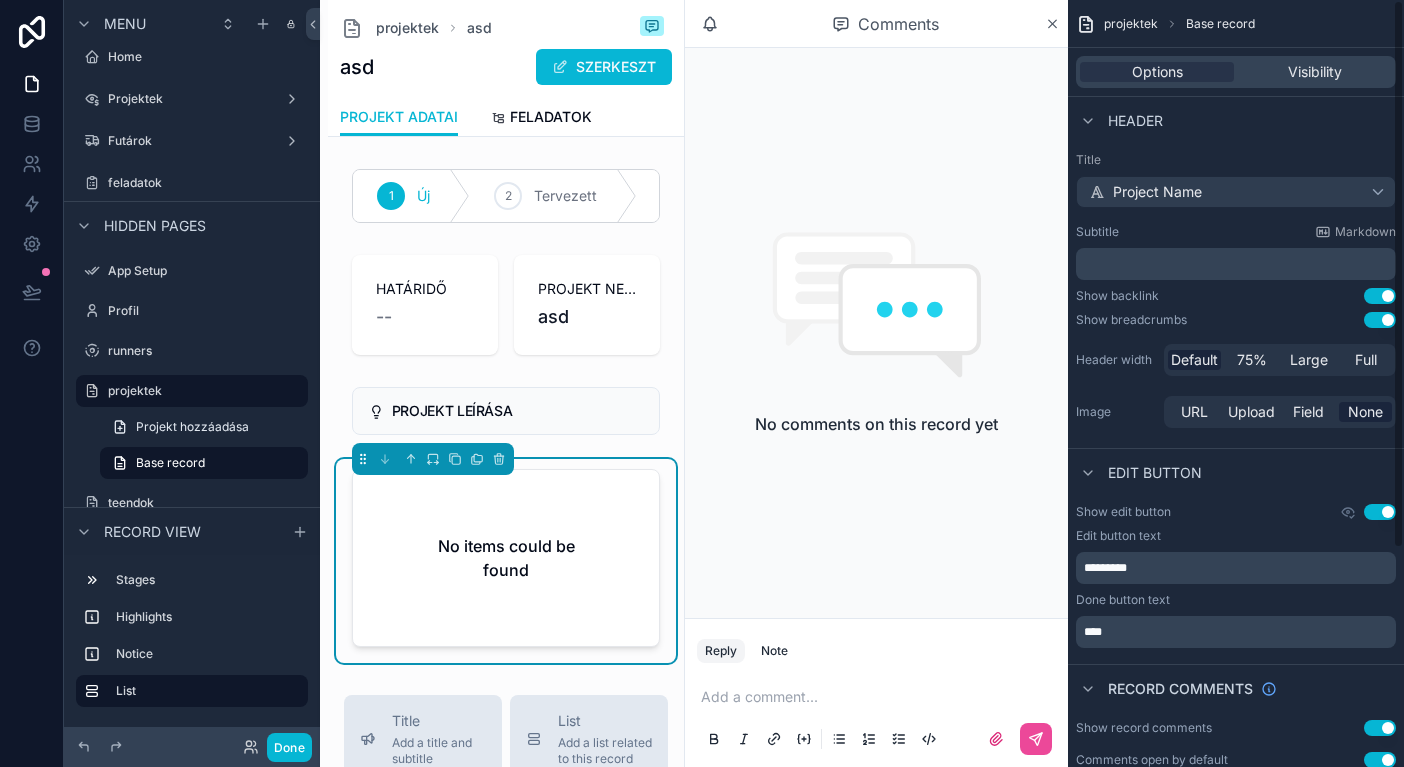 click on "No items could be found" at bounding box center [506, 558] 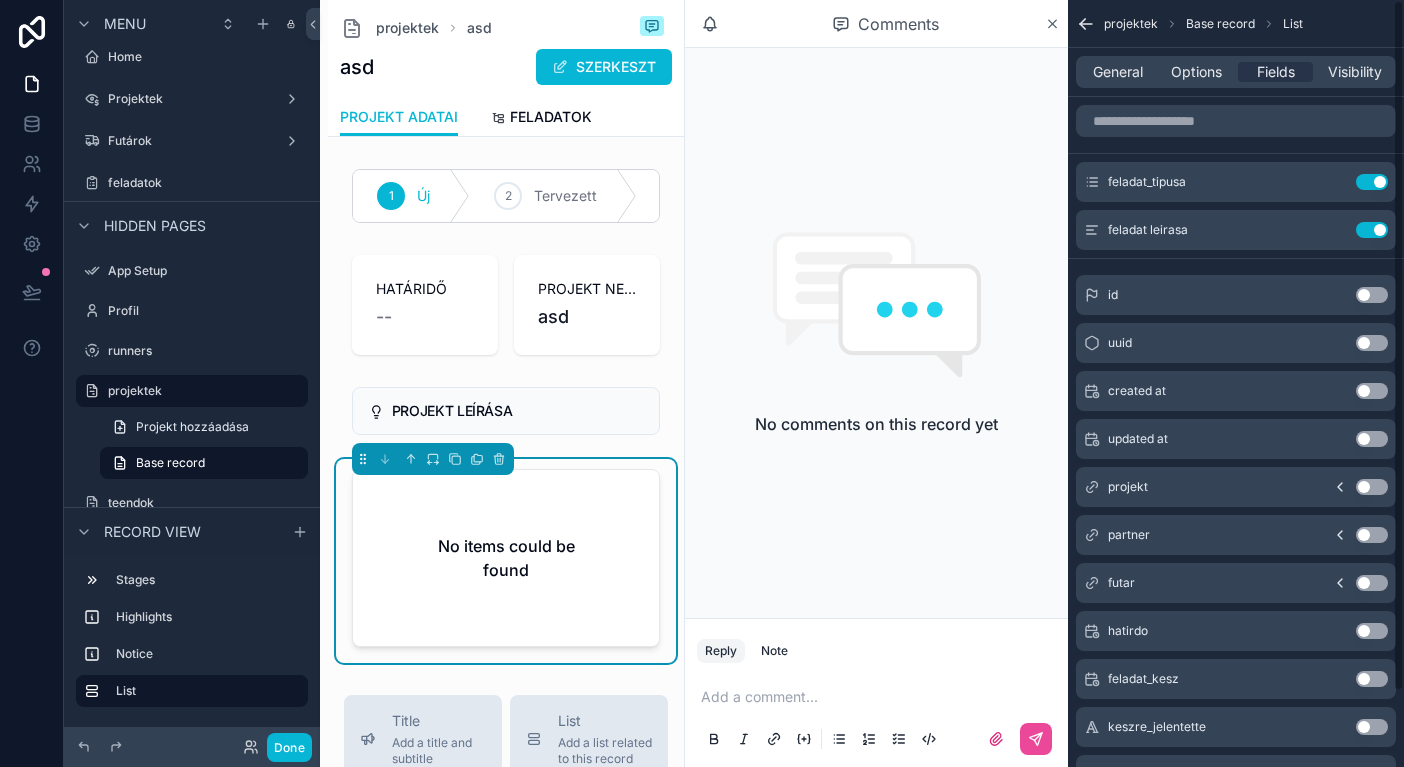 scroll, scrollTop: 0, scrollLeft: 0, axis: both 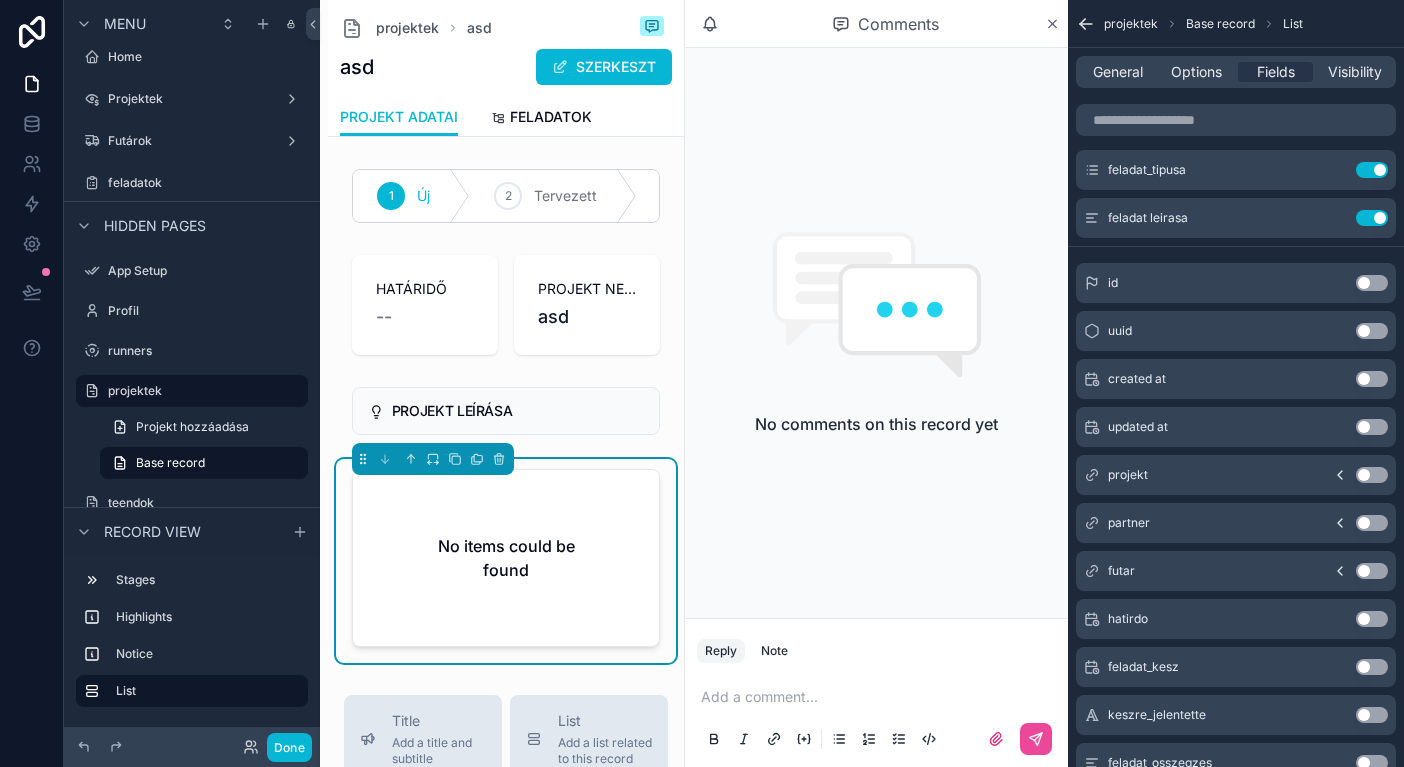 click on "Use setting" at bounding box center (1372, 475) 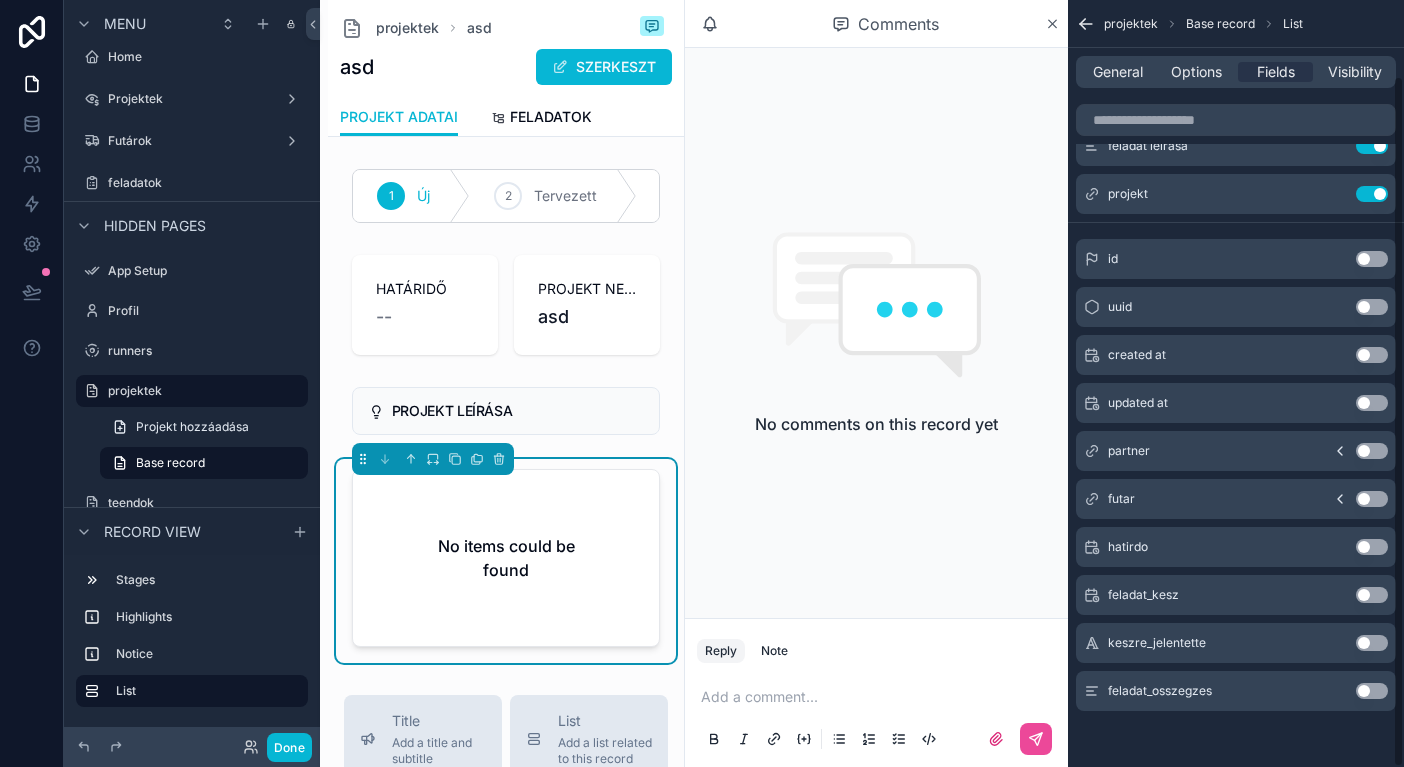 scroll, scrollTop: 84, scrollLeft: 0, axis: vertical 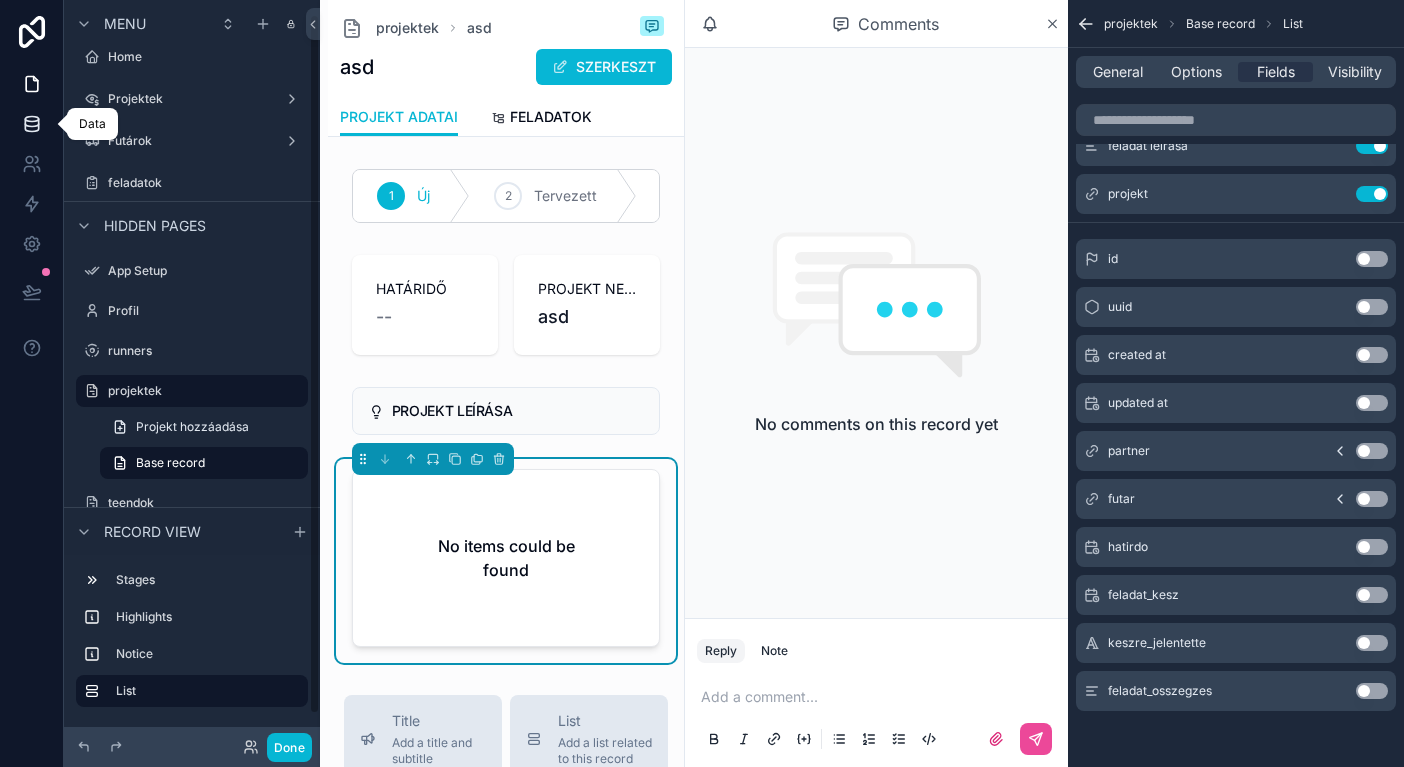 click 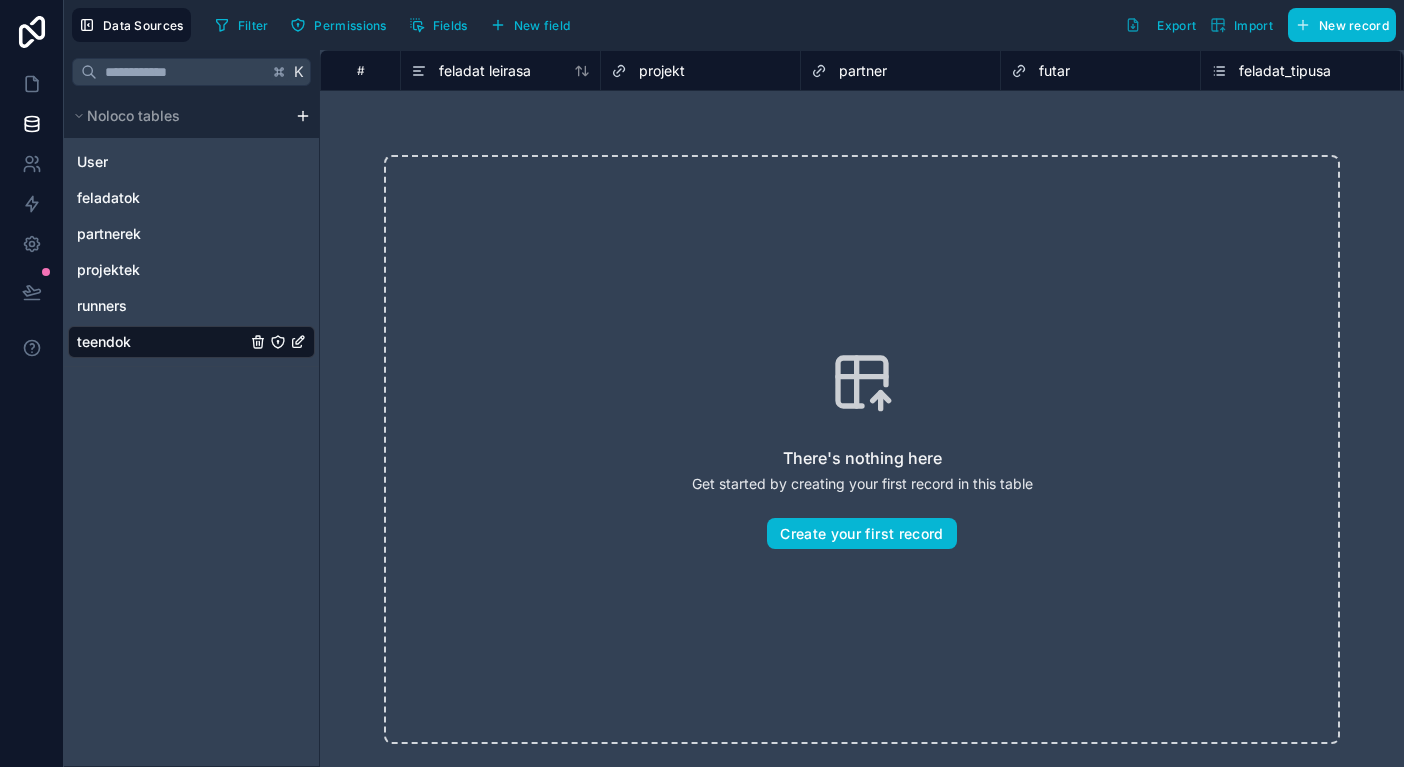 click on "Data Sources Filter Permissions Fields New field Export Import New record" at bounding box center (734, 25) 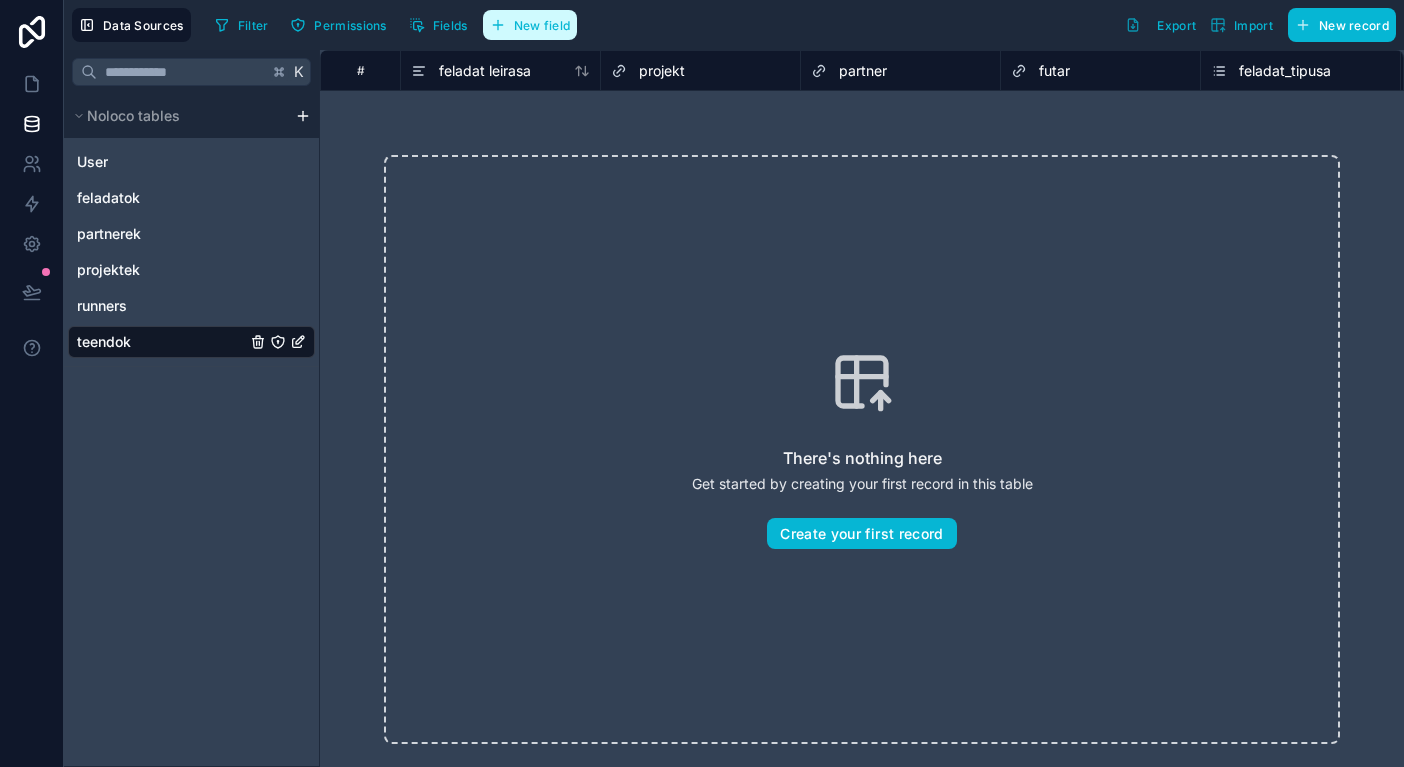 click on "New field" at bounding box center (542, 25) 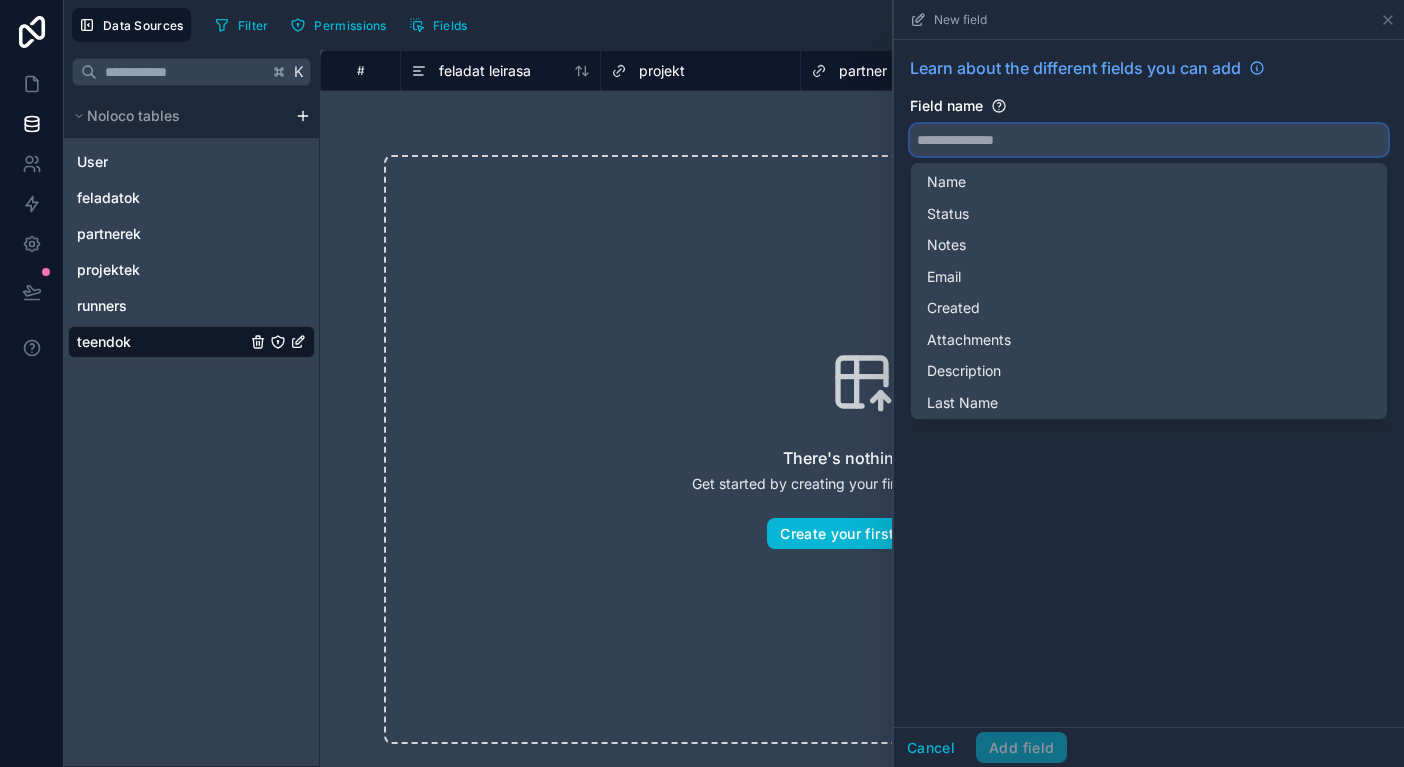 click at bounding box center (1149, 140) 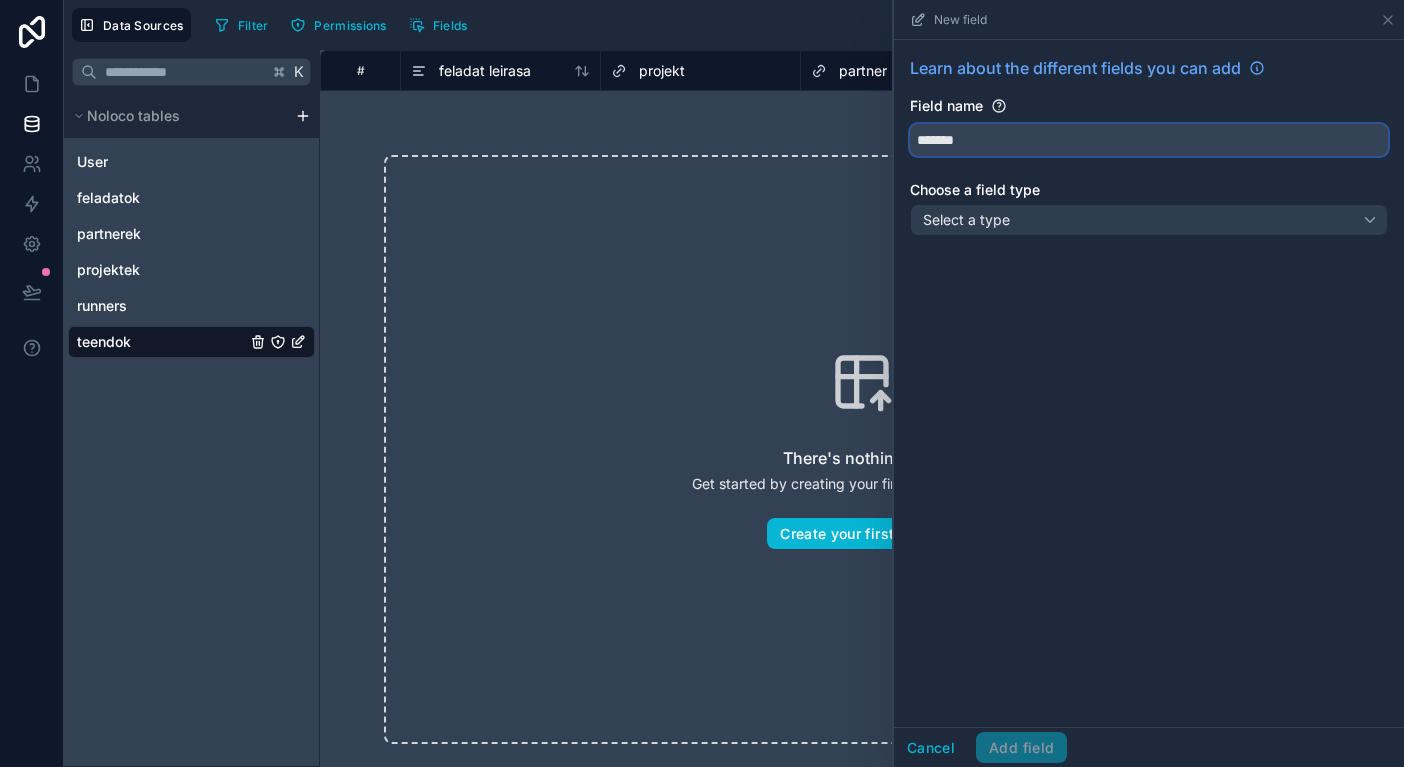 type on "*******" 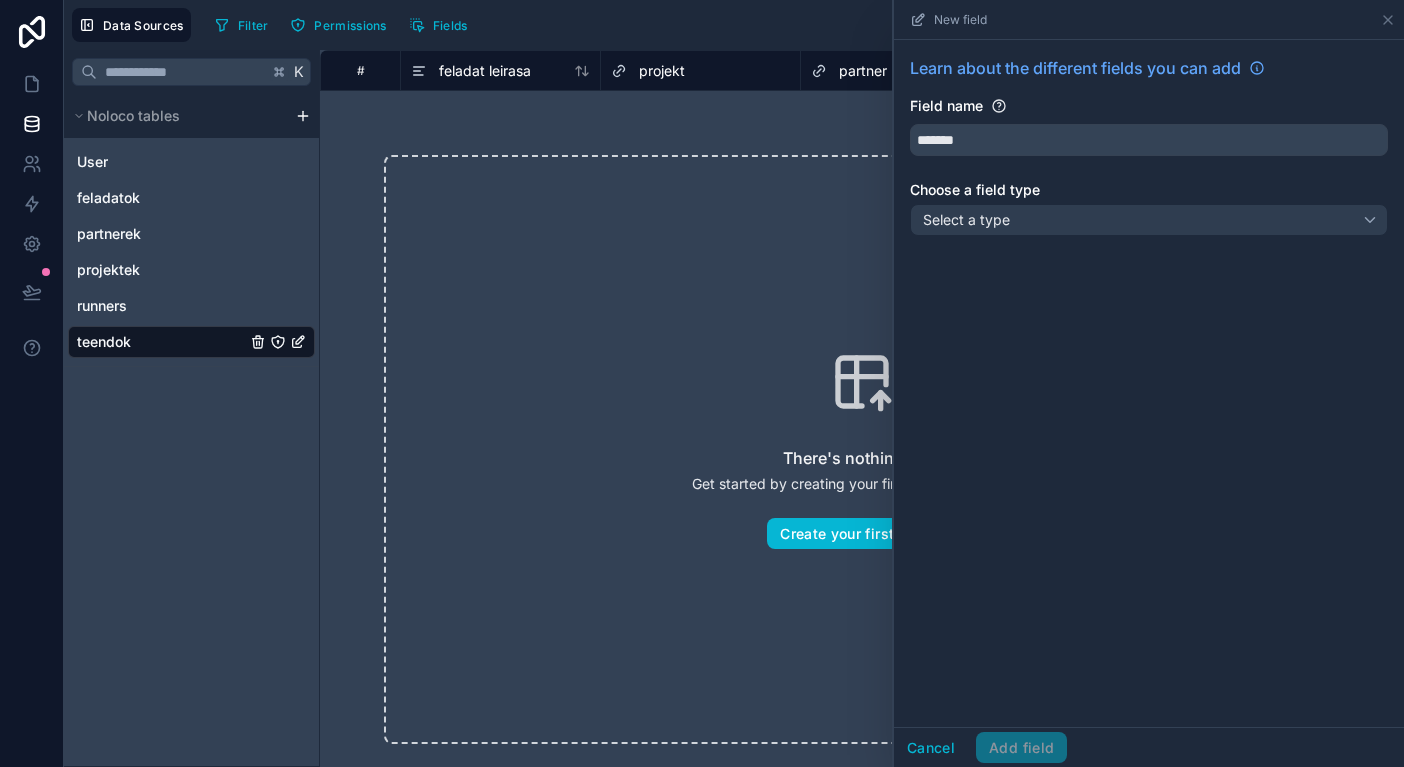 click on "Select a type" at bounding box center (966, 219) 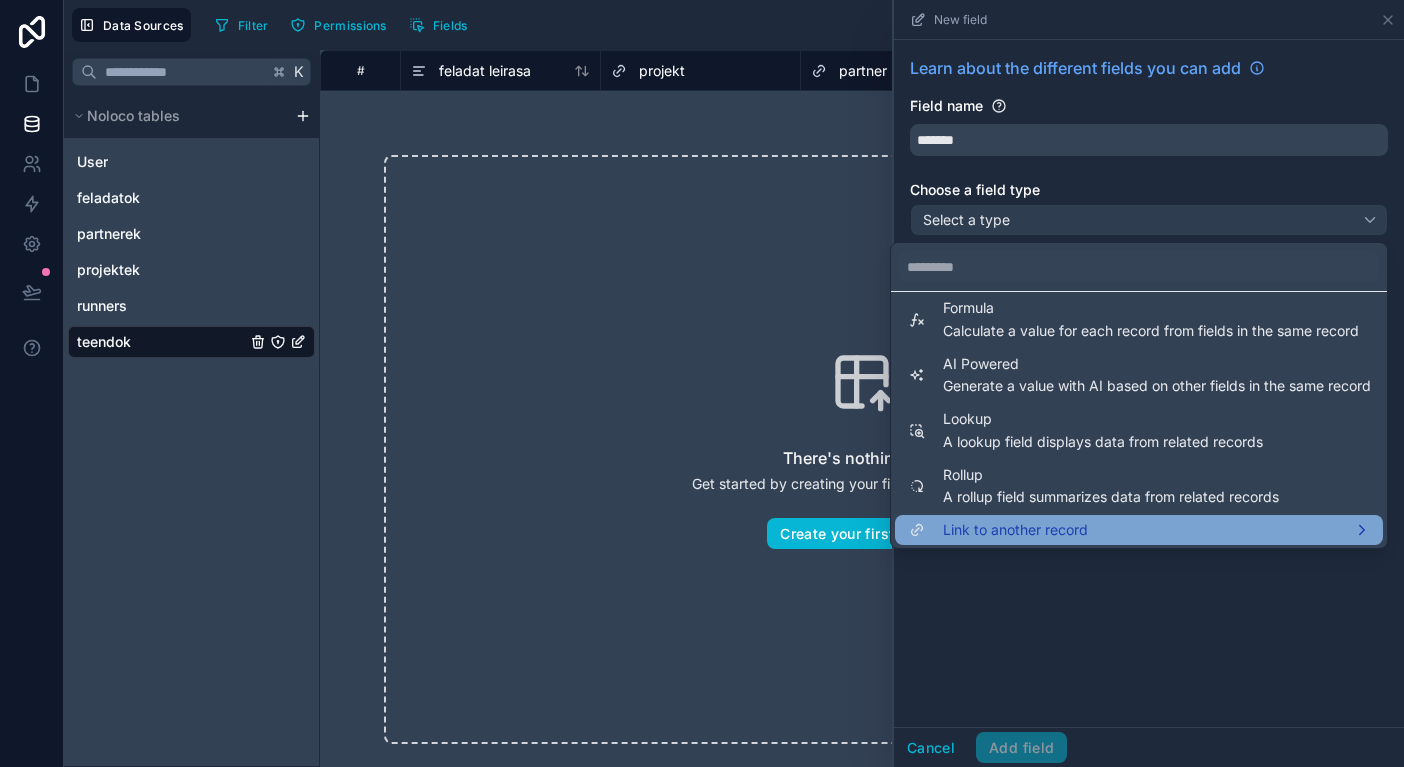 click on "Link to another record" at bounding box center (1015, 530) 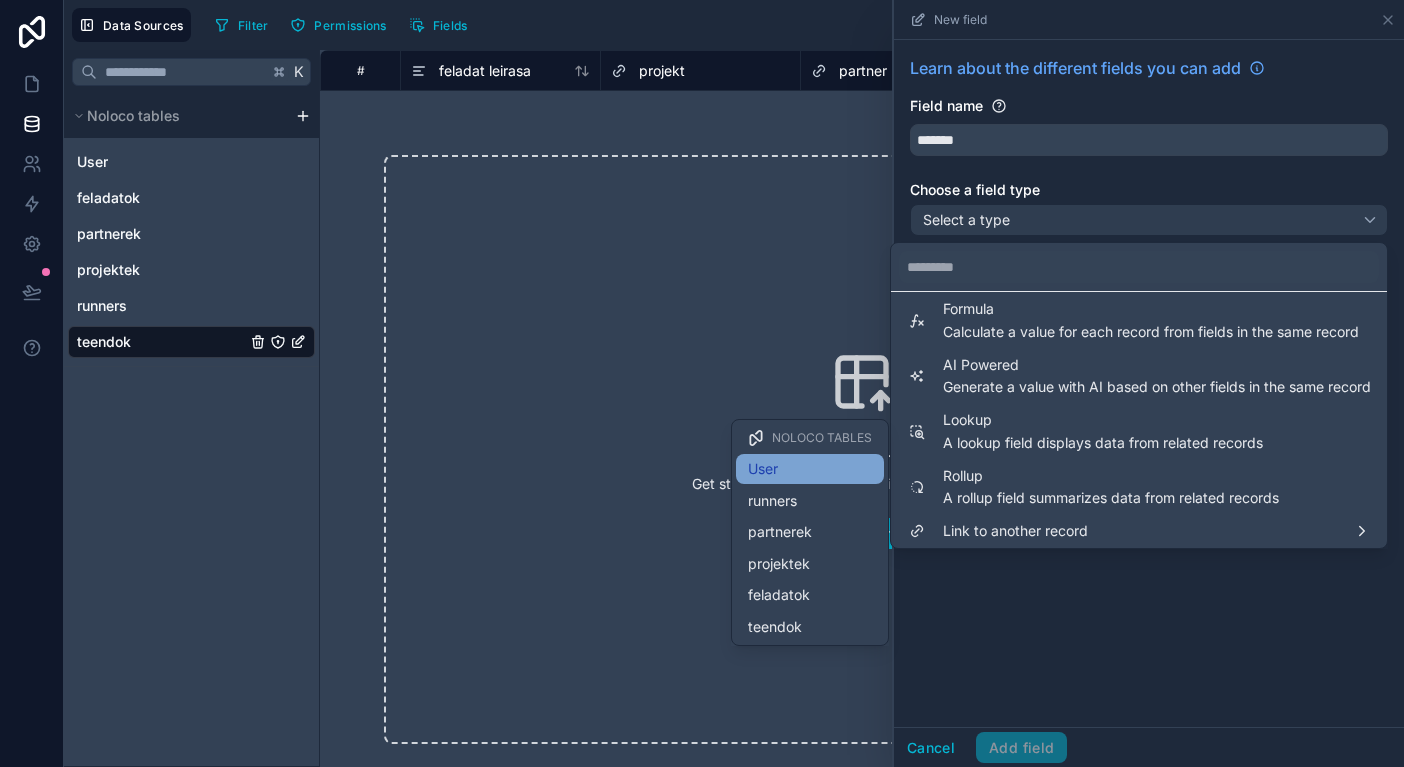 click on "User" at bounding box center (810, 469) 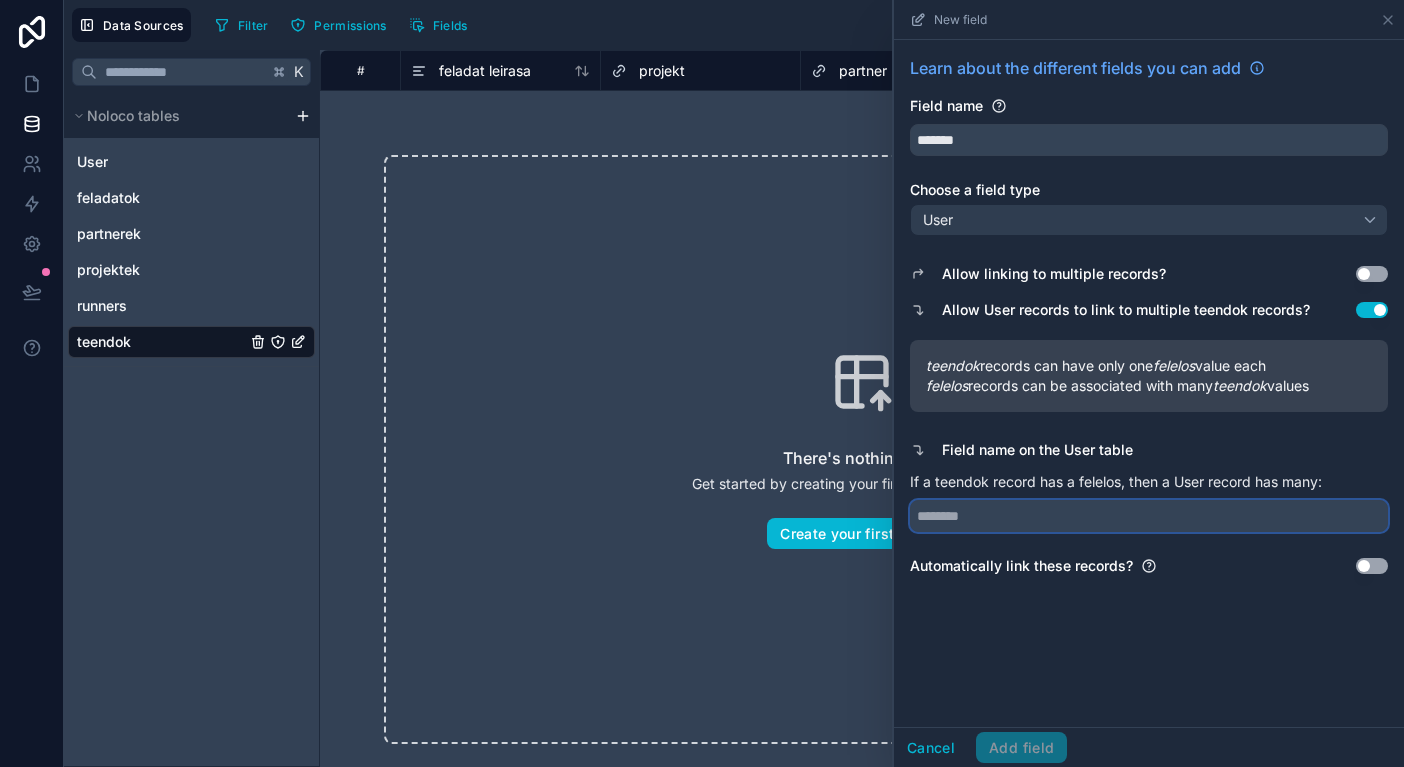 click at bounding box center (1149, 516) 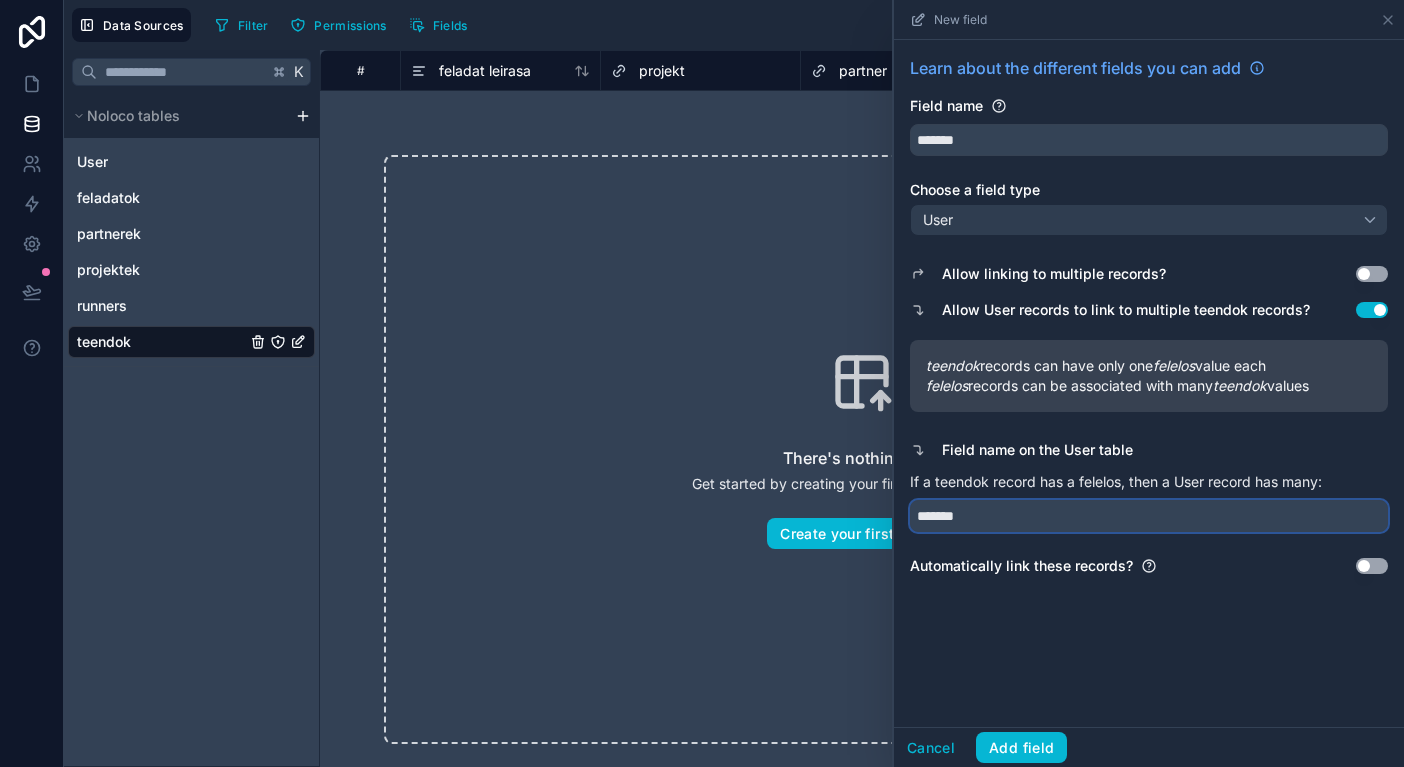 type on "*******" 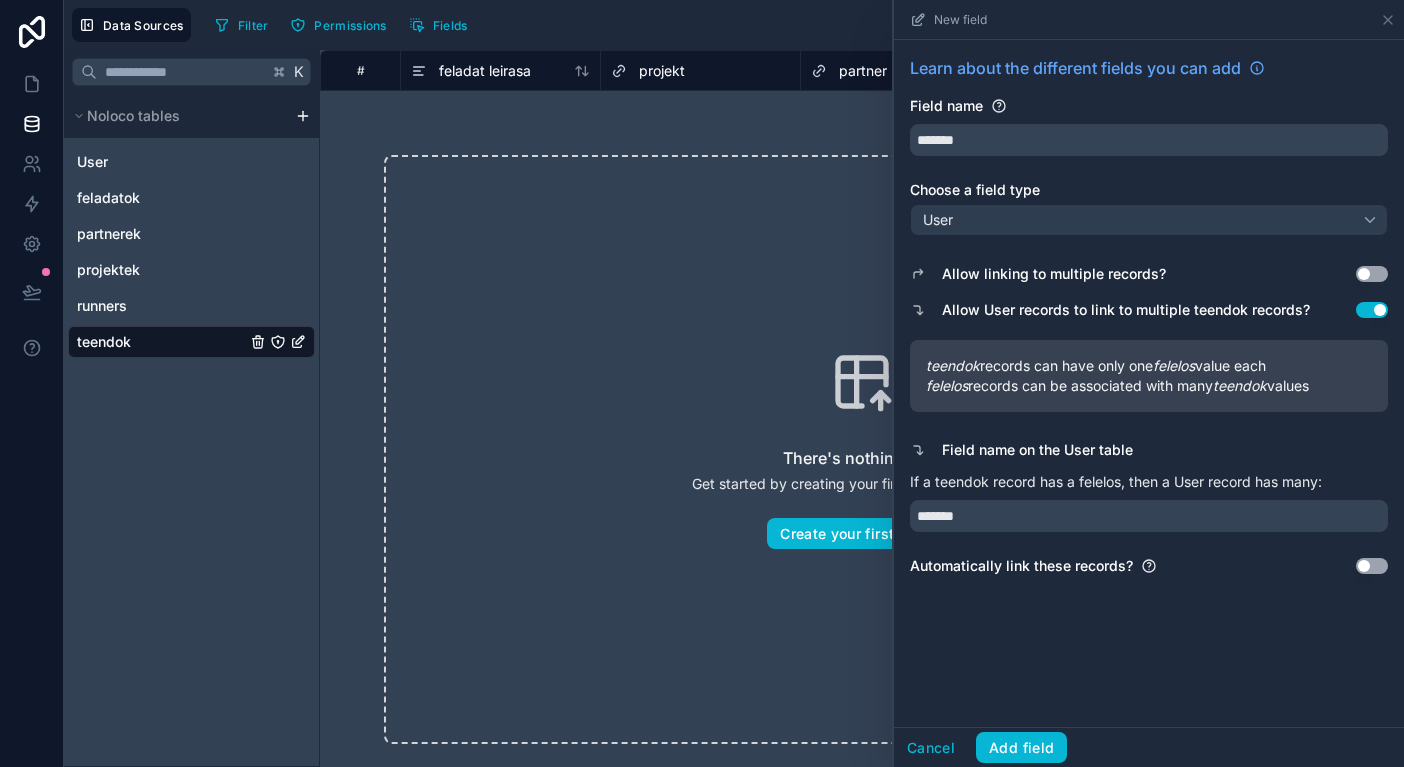 click on "Allow User records to link to multiple teendok records? Use setting" at bounding box center (1149, 310) 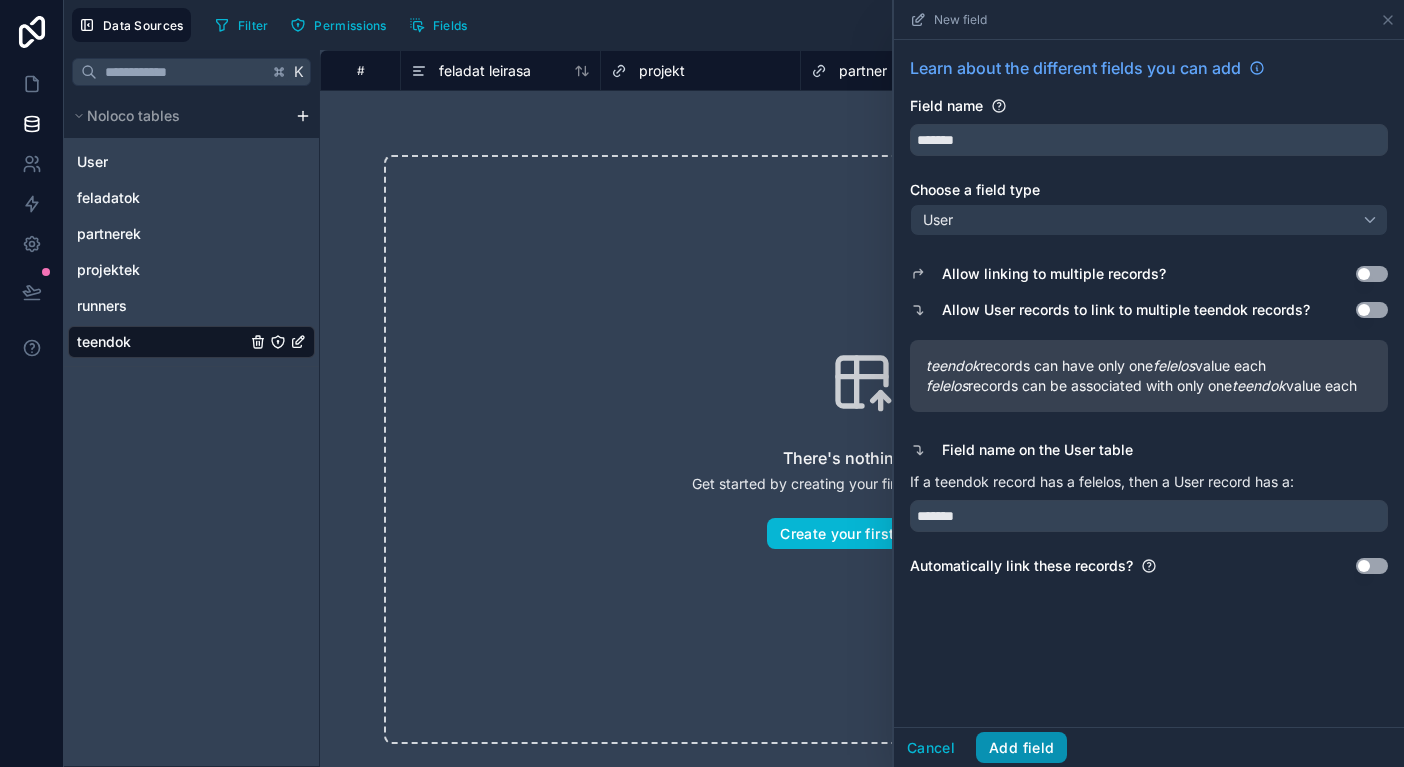 click on "Add field" at bounding box center (1021, 748) 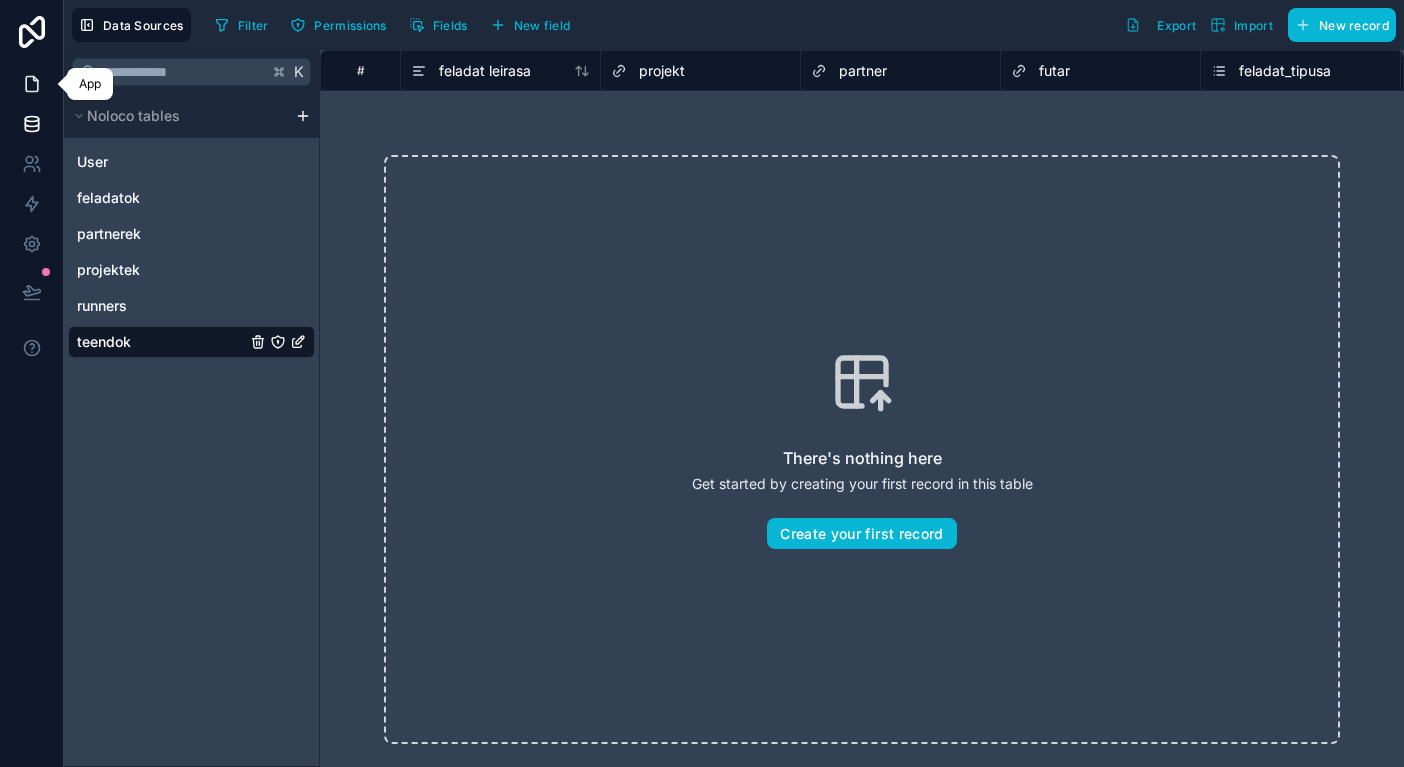click 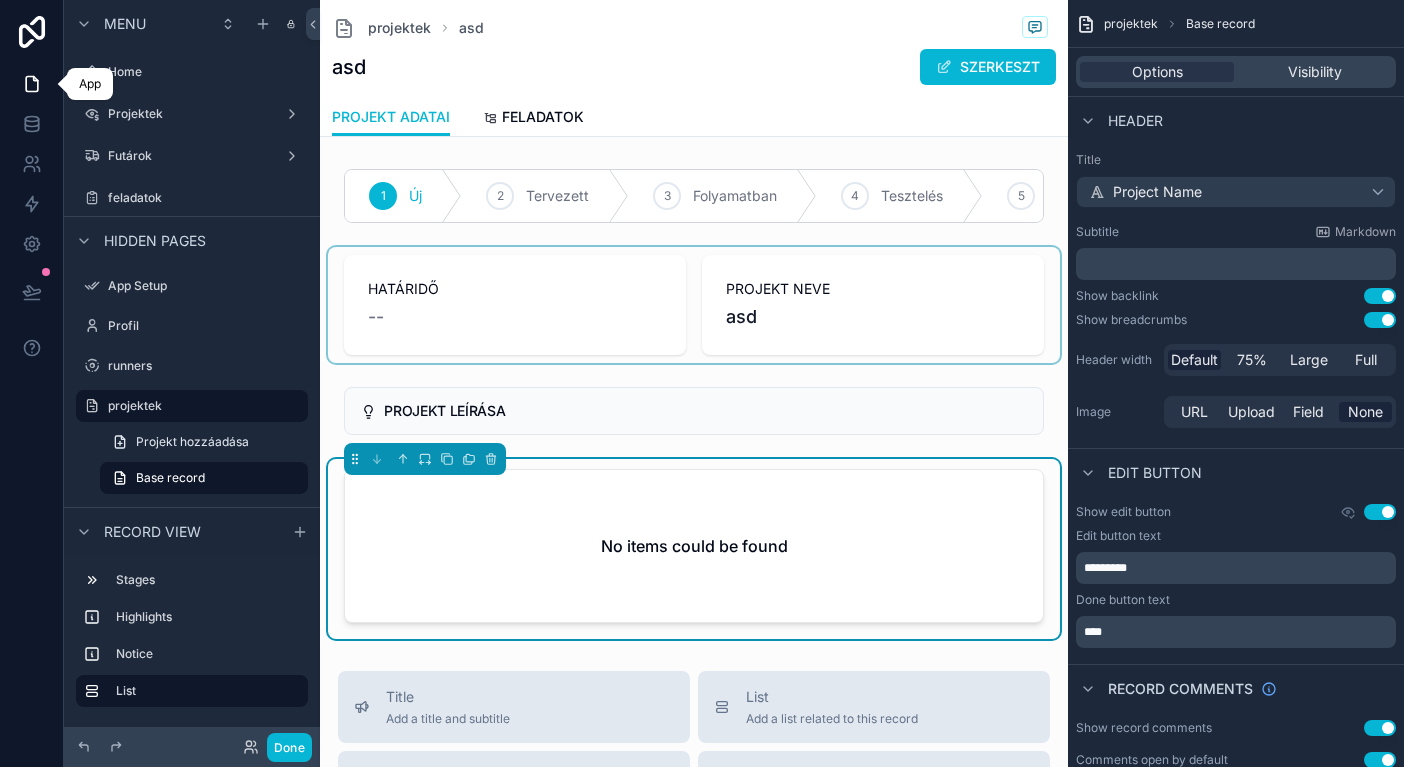 scroll, scrollTop: 15, scrollLeft: 0, axis: vertical 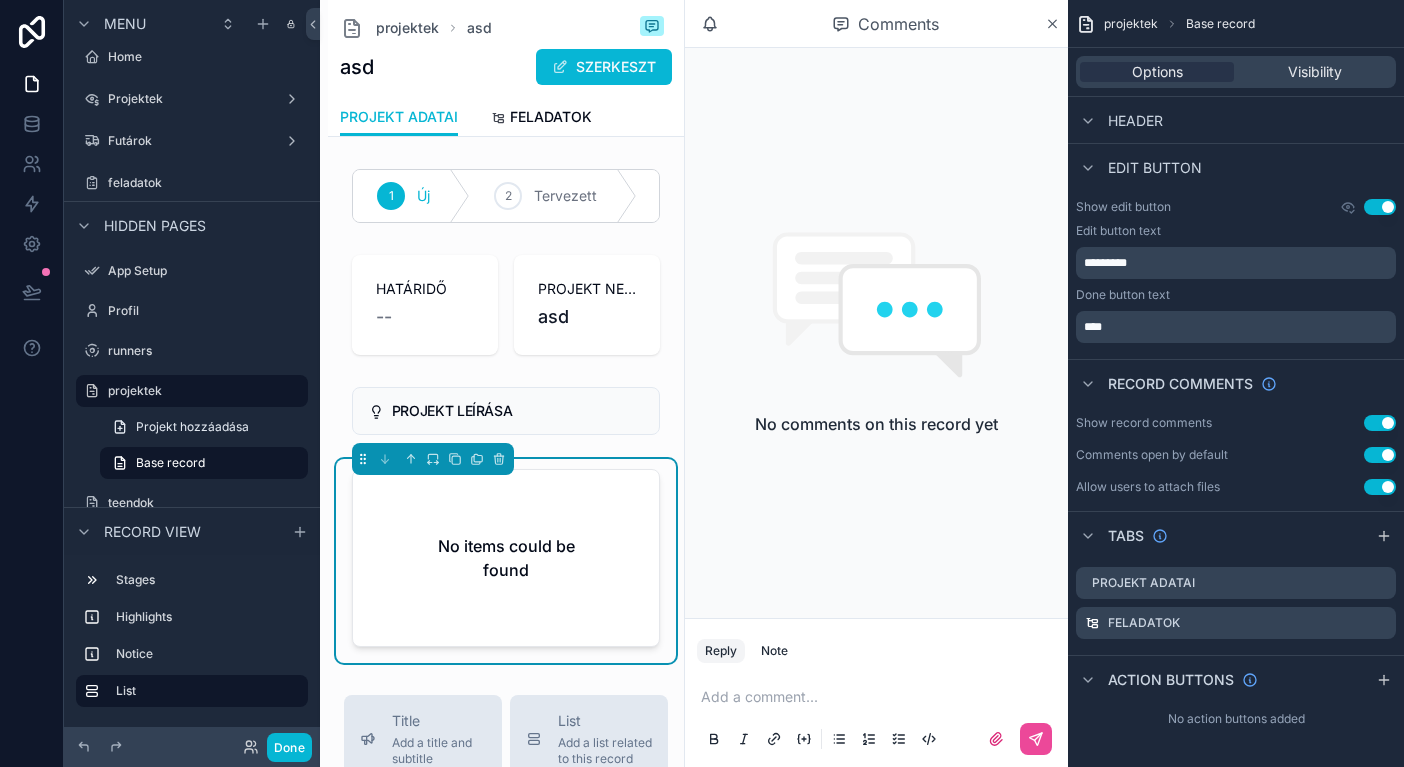 click on "No items could be found" at bounding box center [506, 558] 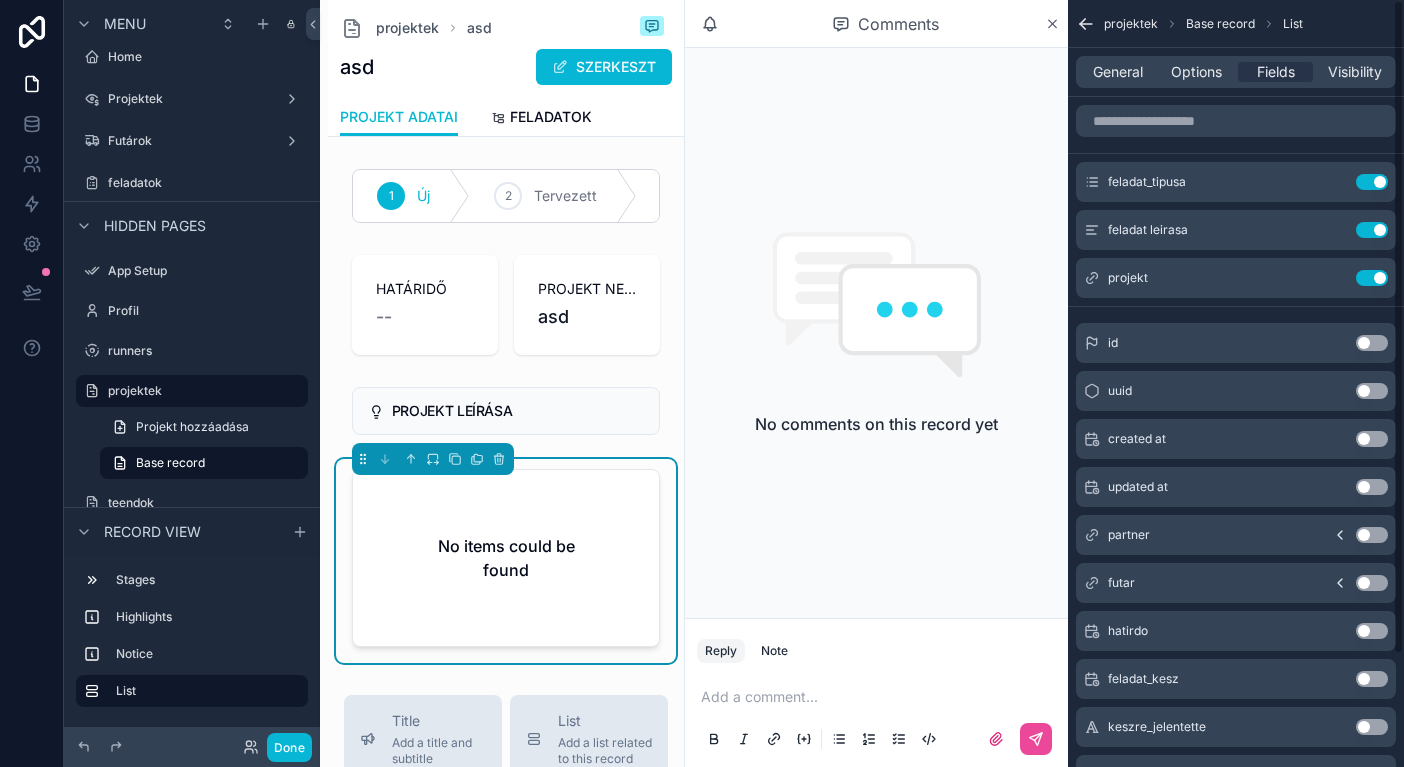 scroll, scrollTop: 0, scrollLeft: 0, axis: both 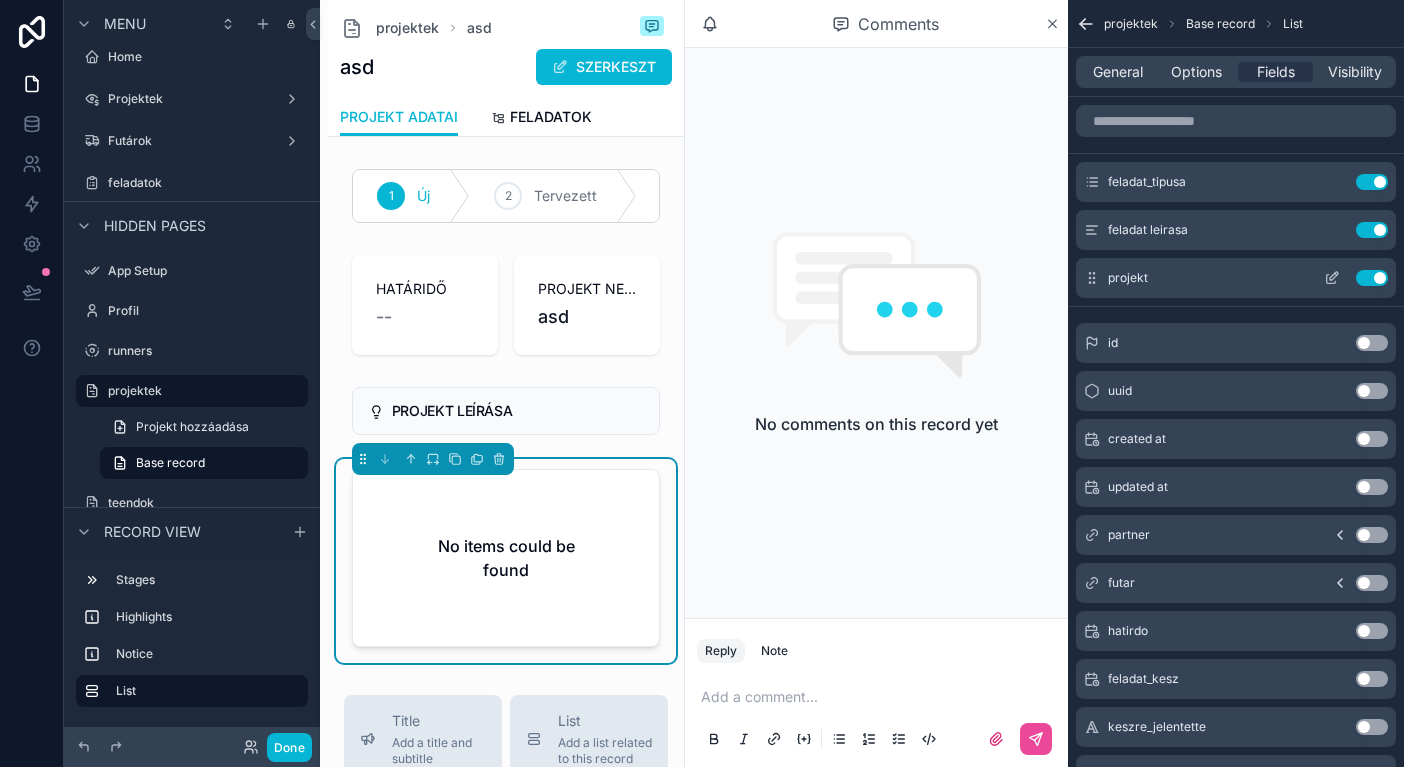 click on "Use setting" at bounding box center [1372, 278] 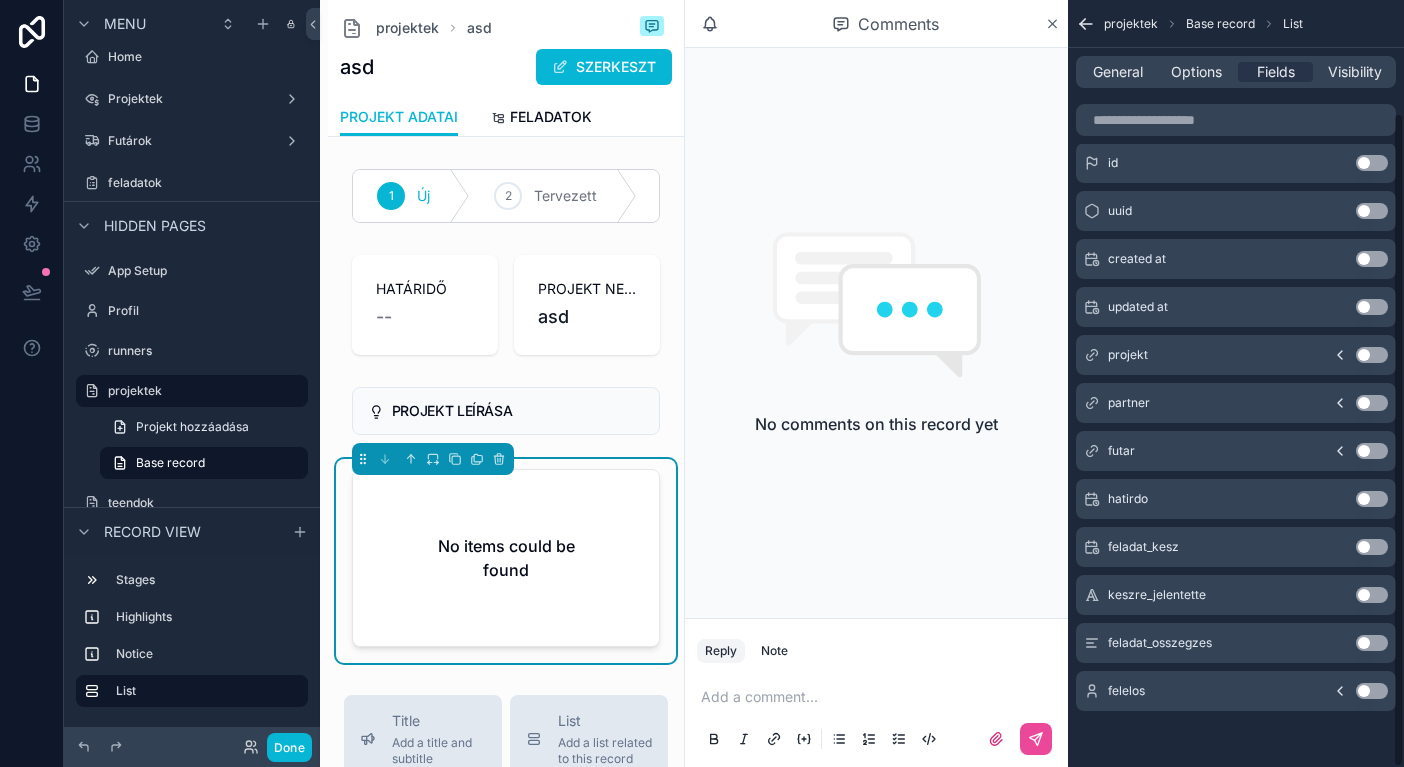 scroll, scrollTop: 132, scrollLeft: 0, axis: vertical 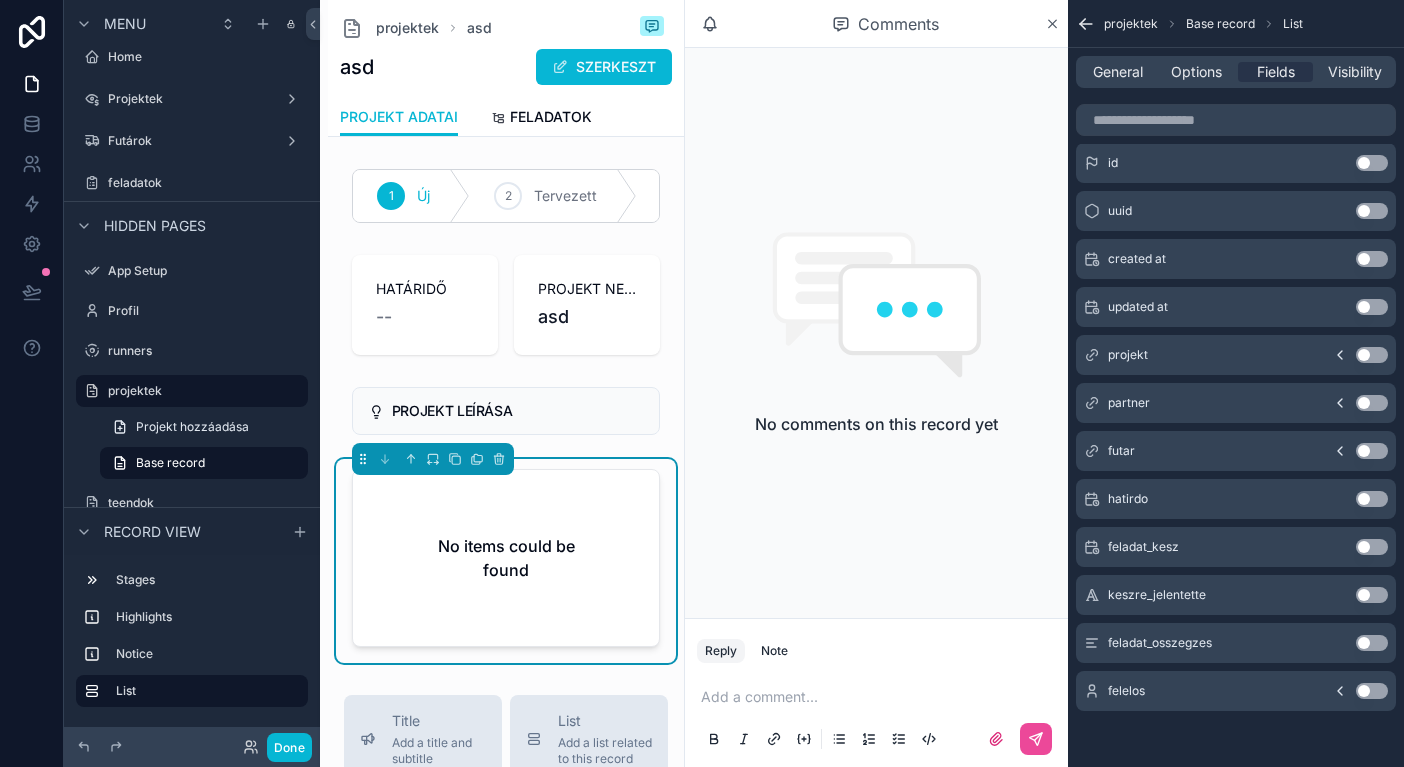 click on "Use setting" at bounding box center [1372, 691] 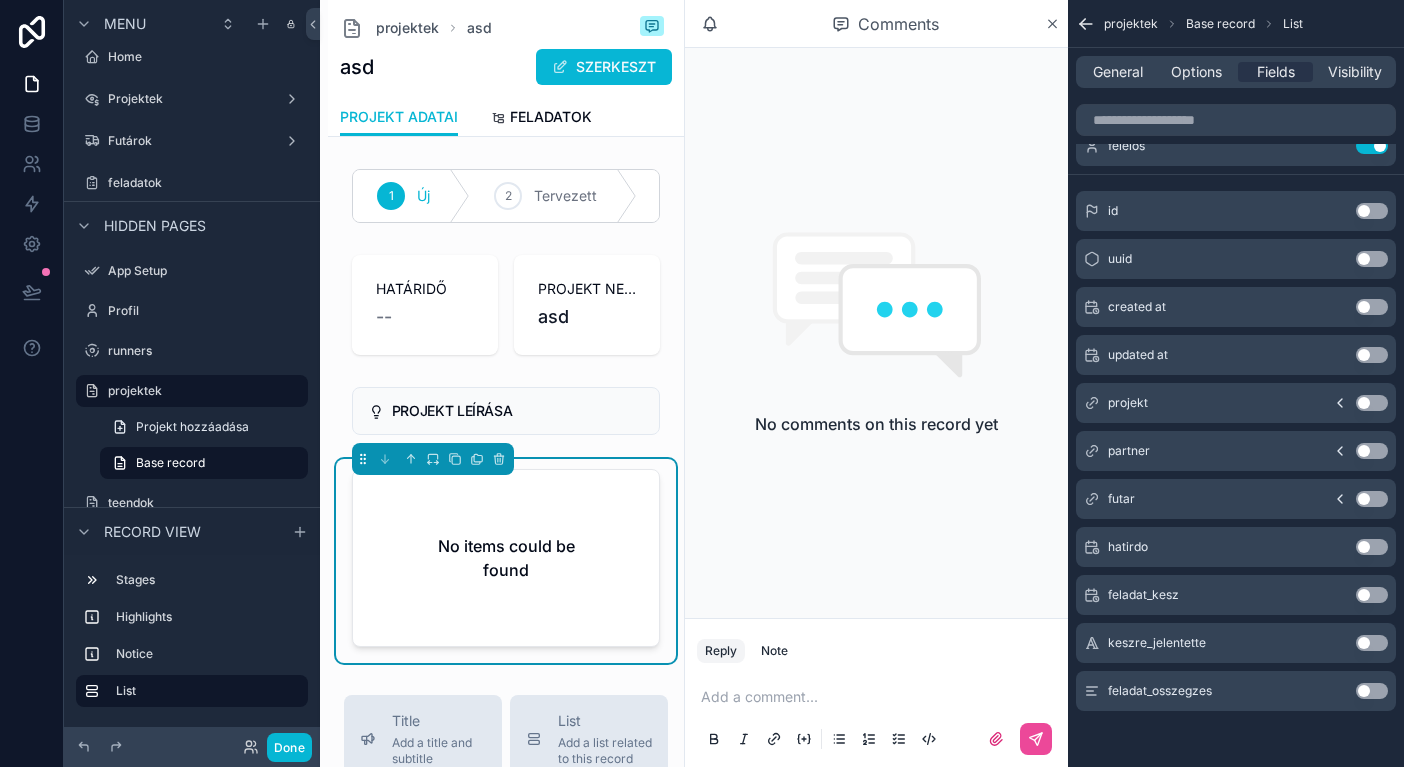 click on "Use setting" at bounding box center (1372, 547) 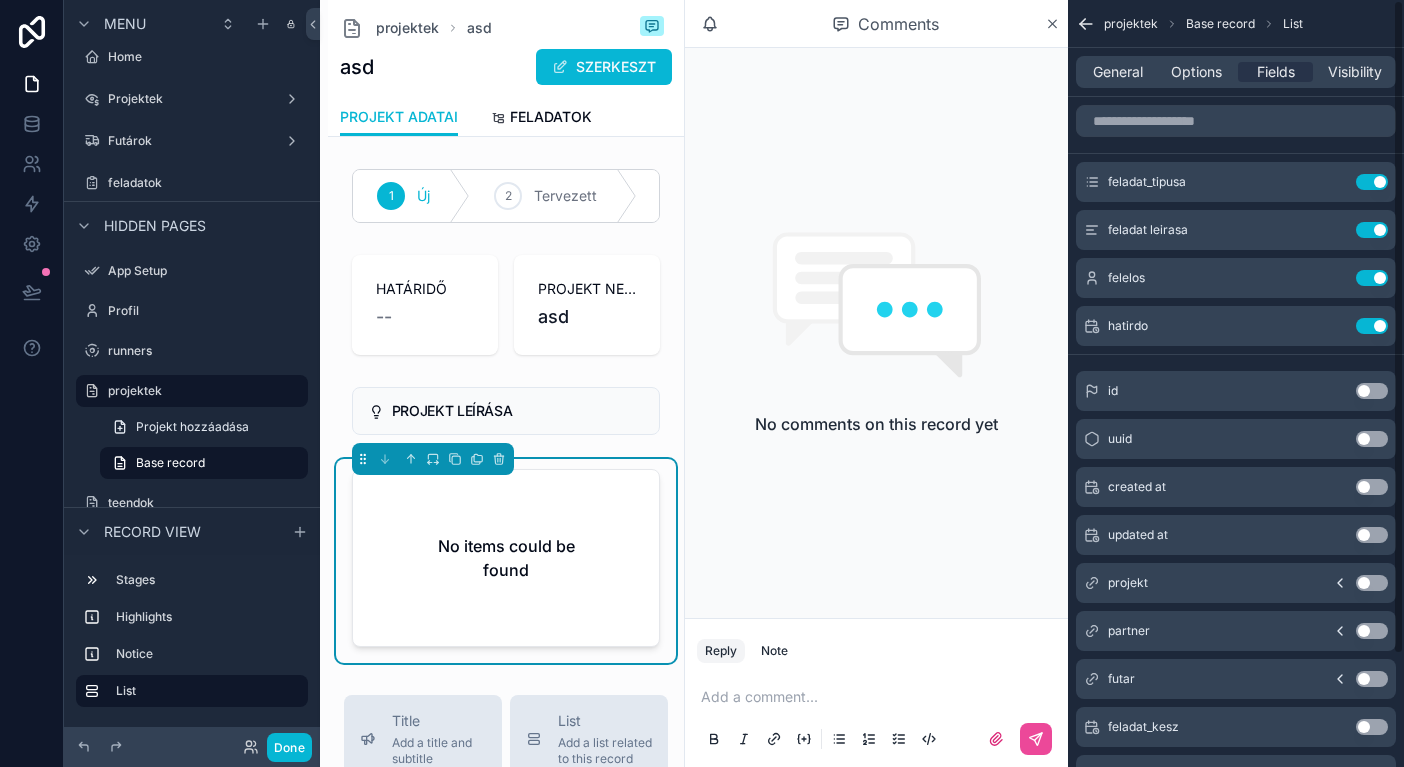 scroll, scrollTop: 0, scrollLeft: 0, axis: both 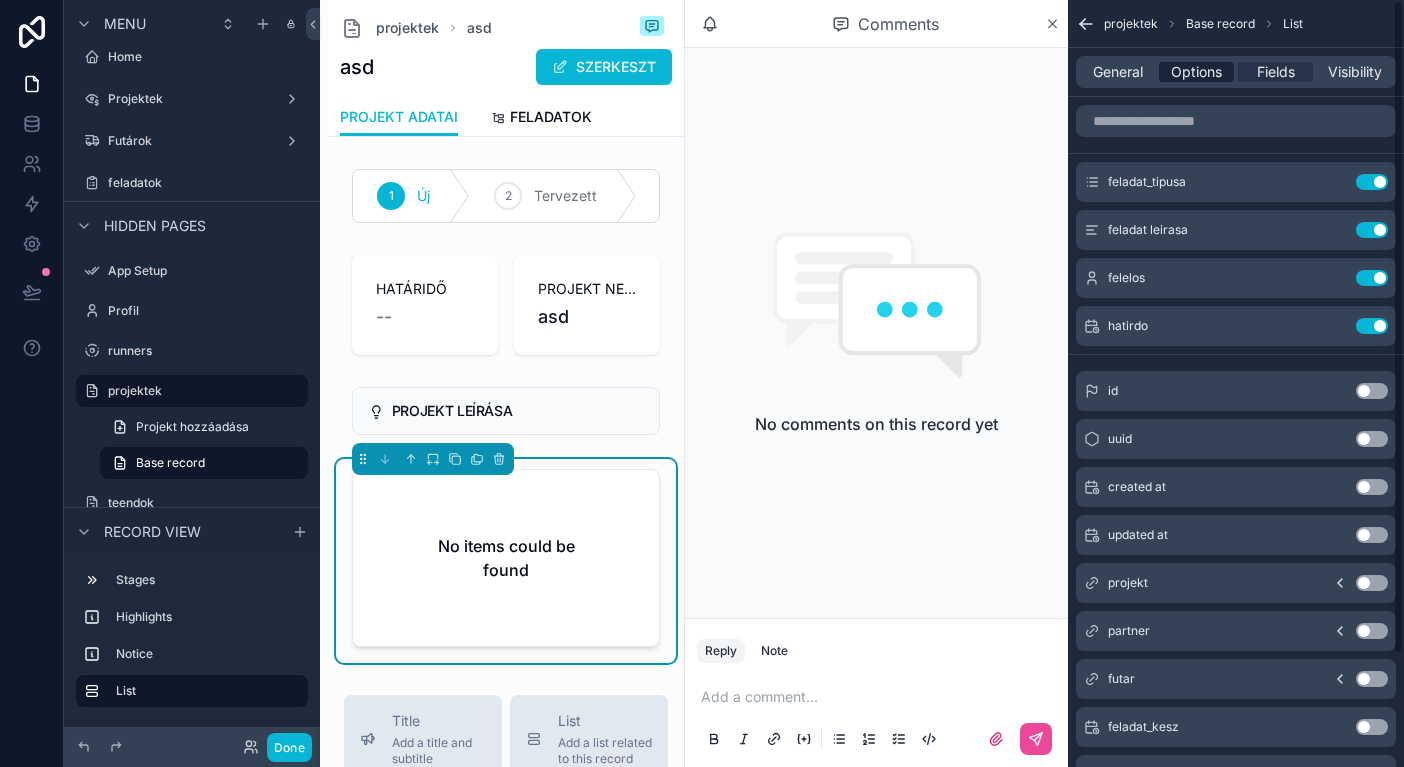 click on "Options" at bounding box center [1196, 72] 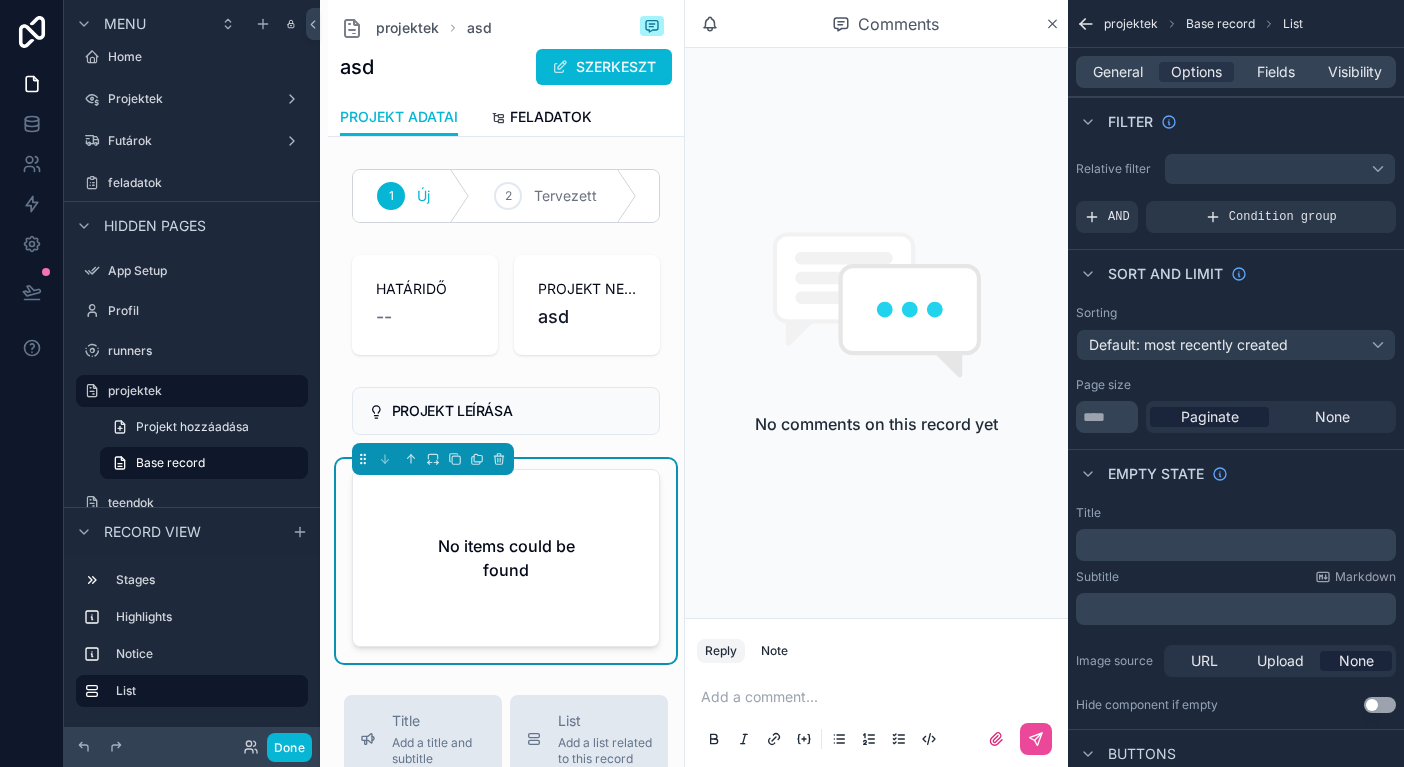 click 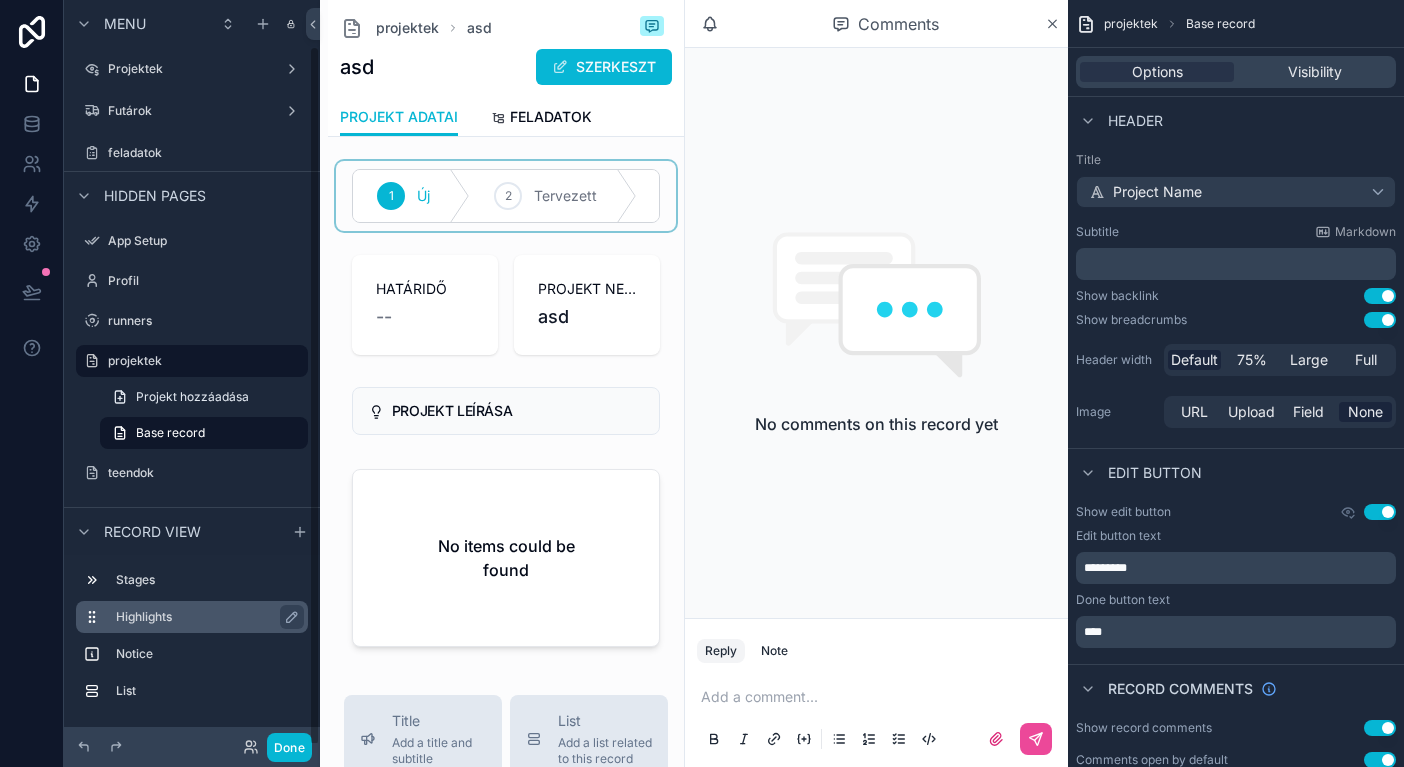 scroll, scrollTop: 46, scrollLeft: 0, axis: vertical 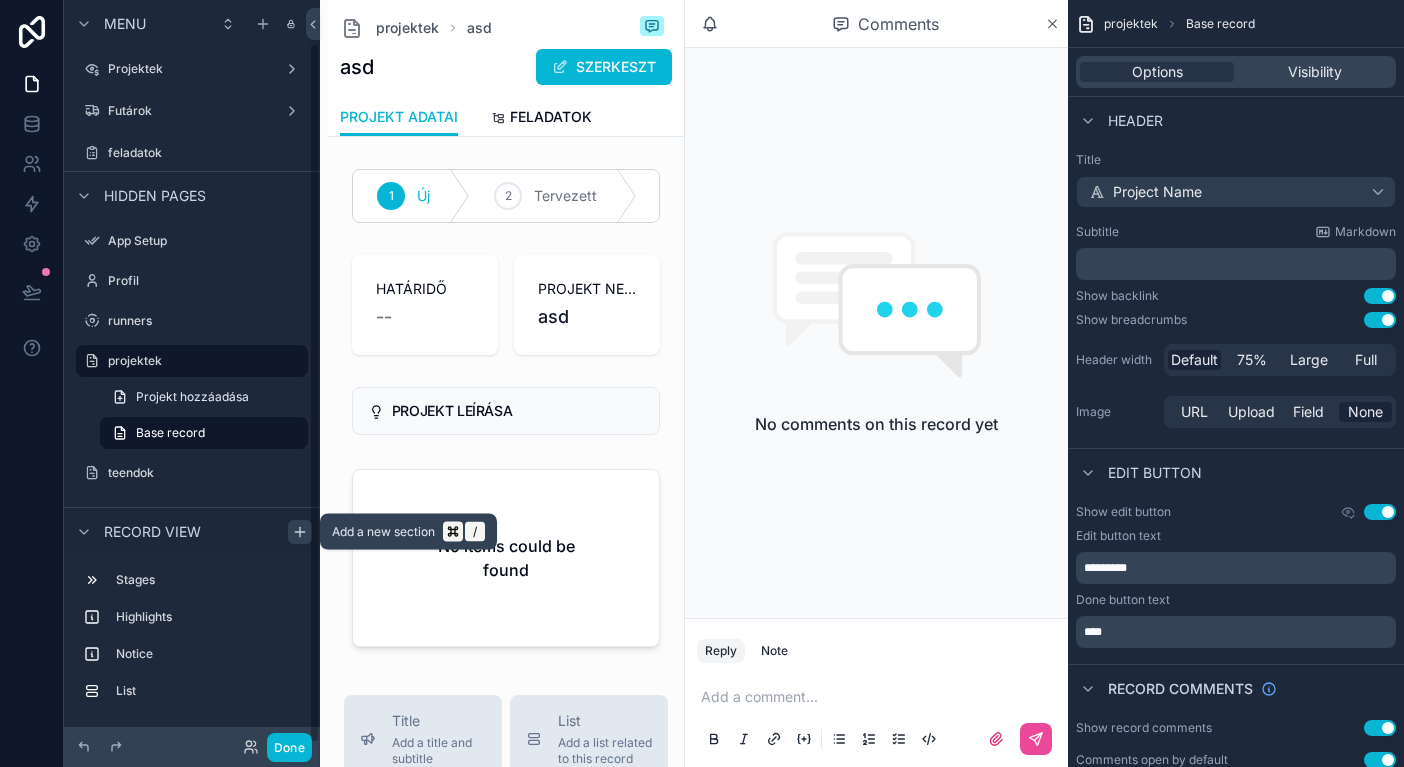 click on "Menu Home Projektek Futárok feladatok Hidden pages App Setup Profil runners projektek Projekt hozzáadása Base record teendok Record view Stages Highlights Notice List" at bounding box center (192, 371) 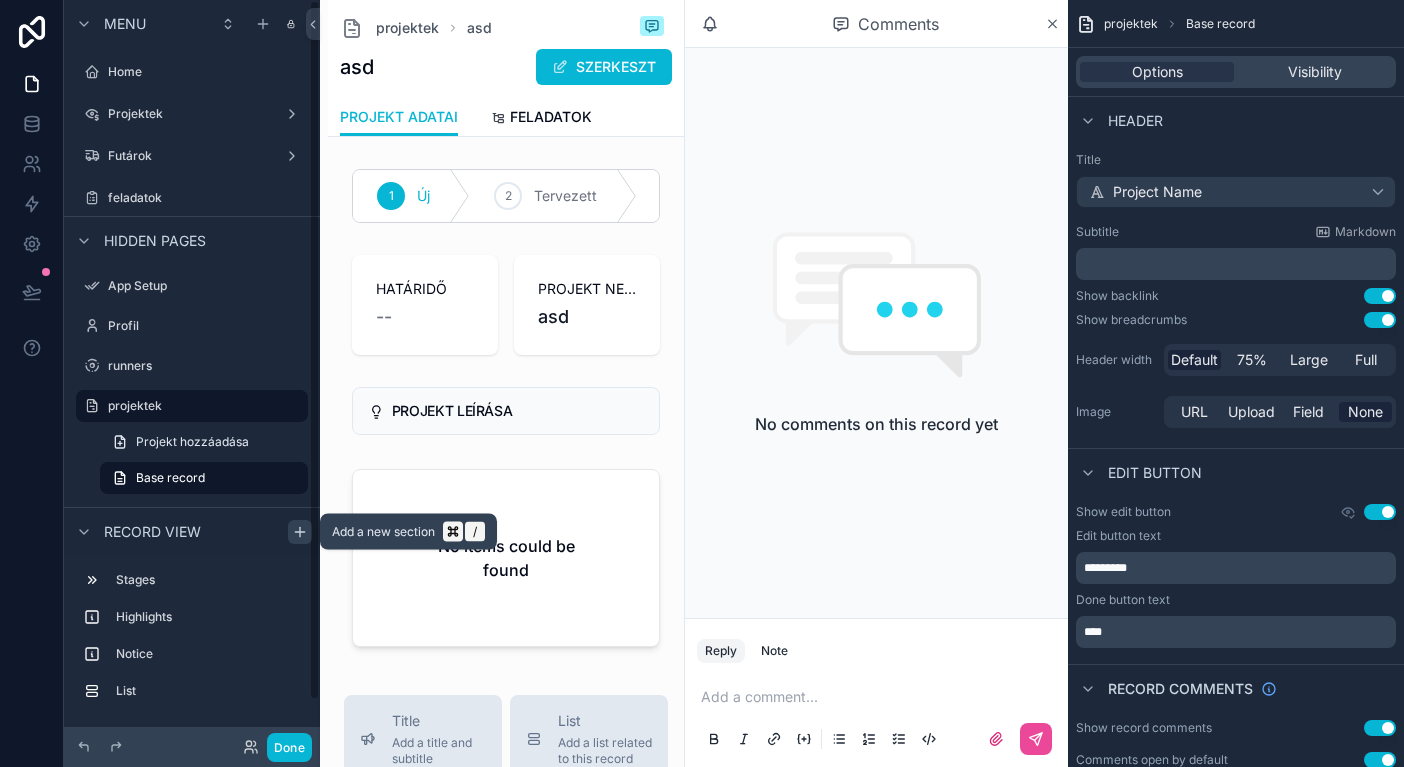 scroll, scrollTop: 0, scrollLeft: 0, axis: both 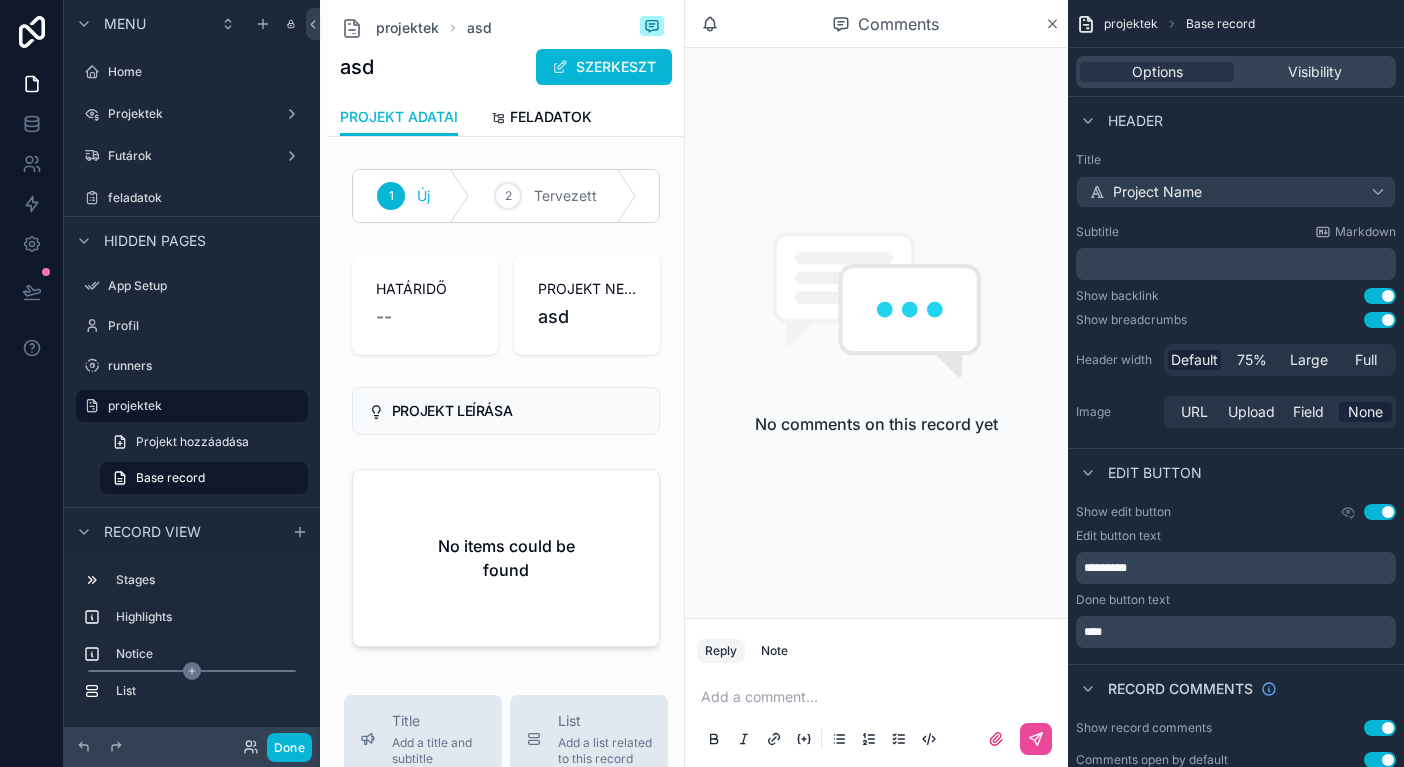 click 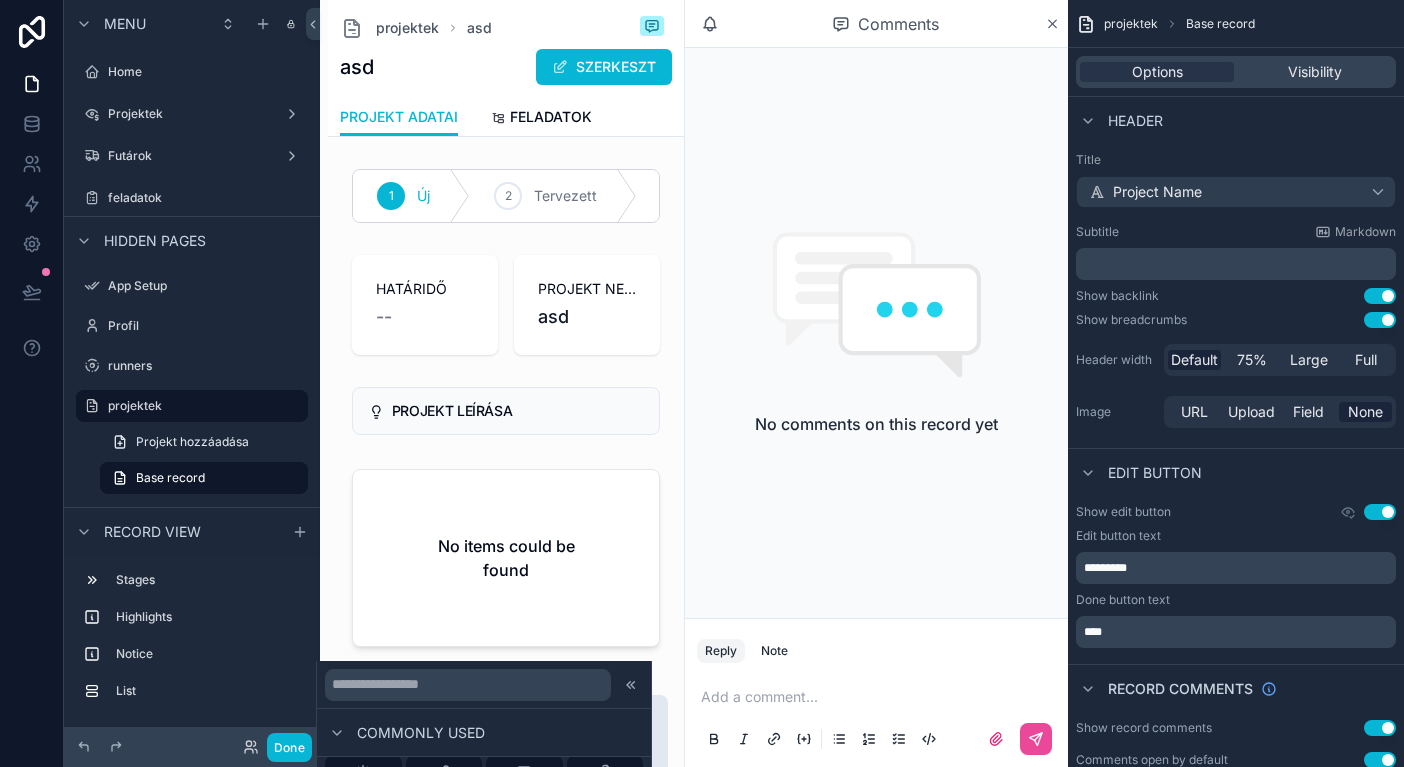 scroll, scrollTop: 17, scrollLeft: 0, axis: vertical 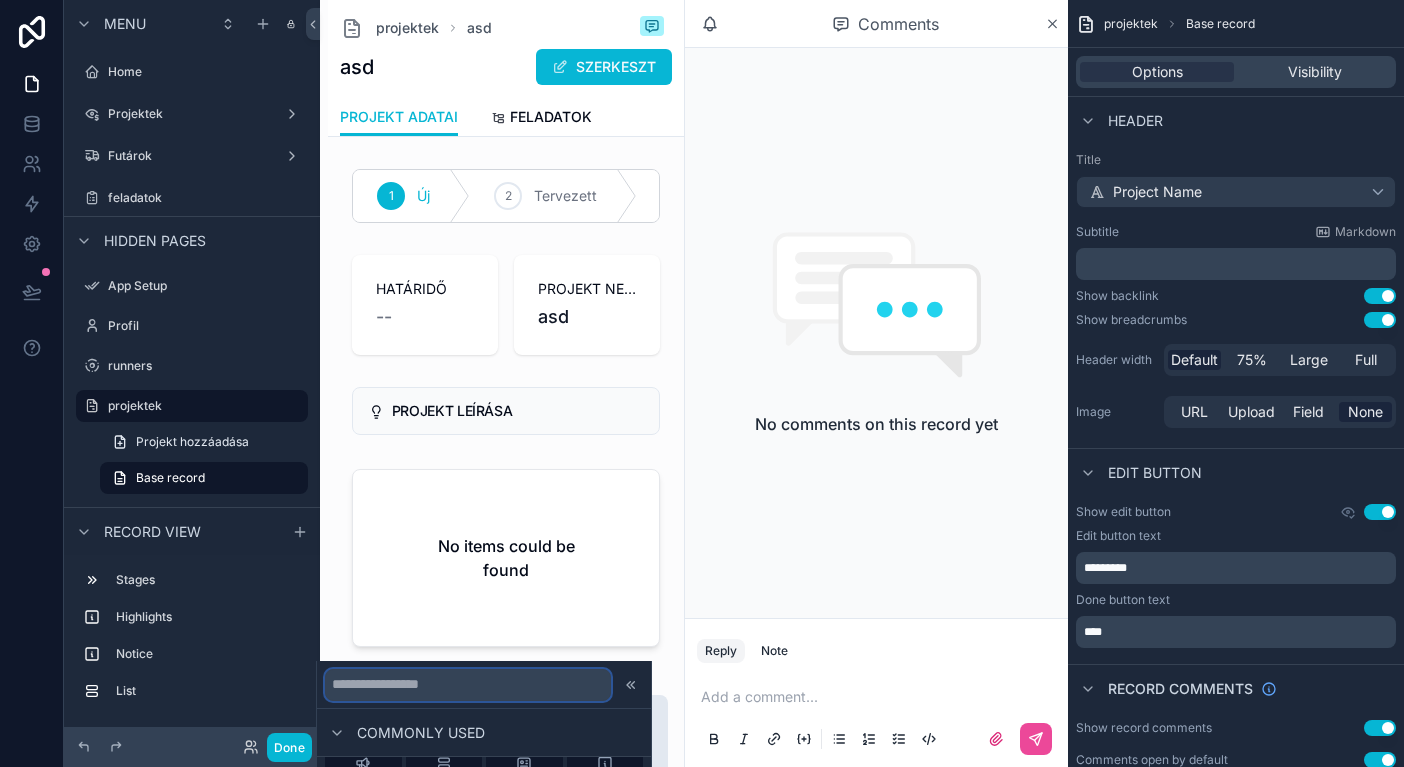 click at bounding box center (468, 684) 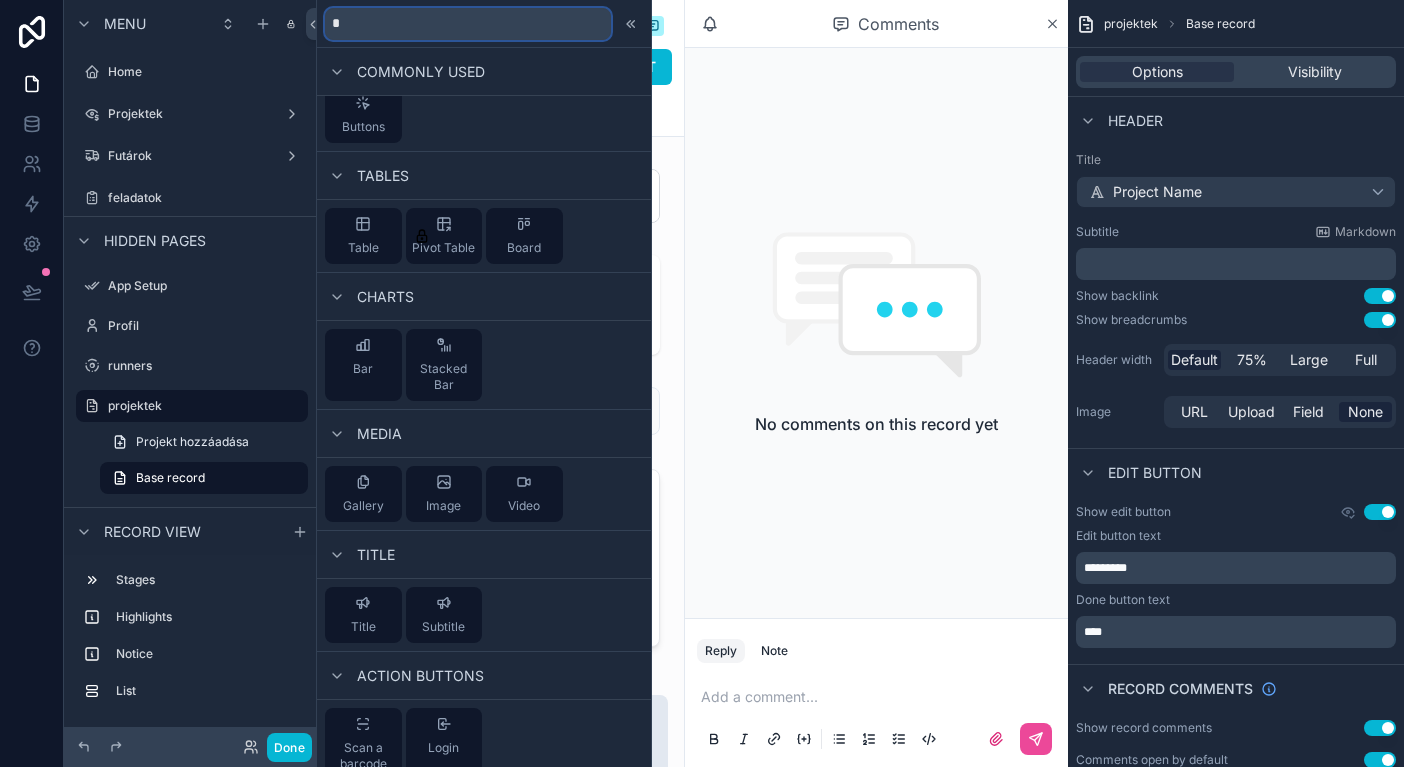 type 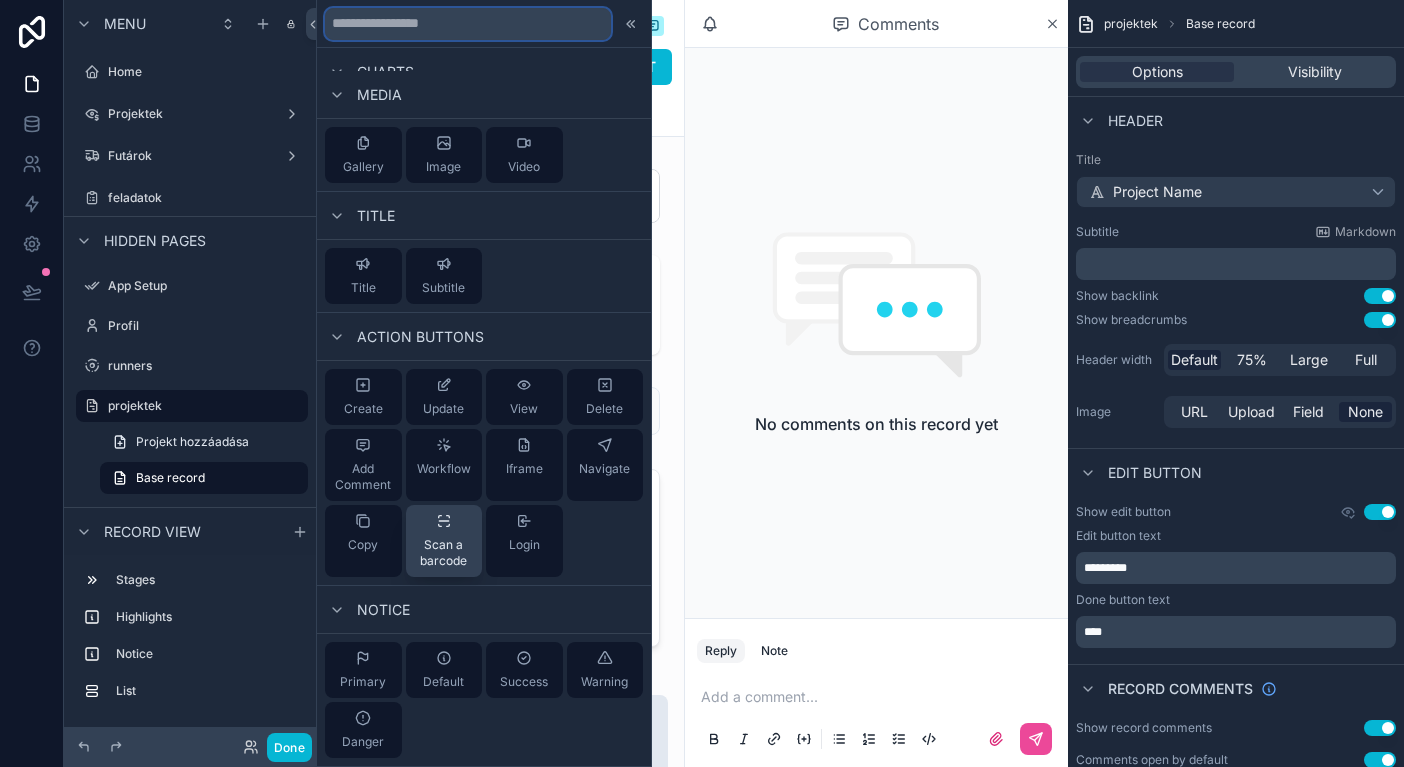 scroll, scrollTop: 896, scrollLeft: 0, axis: vertical 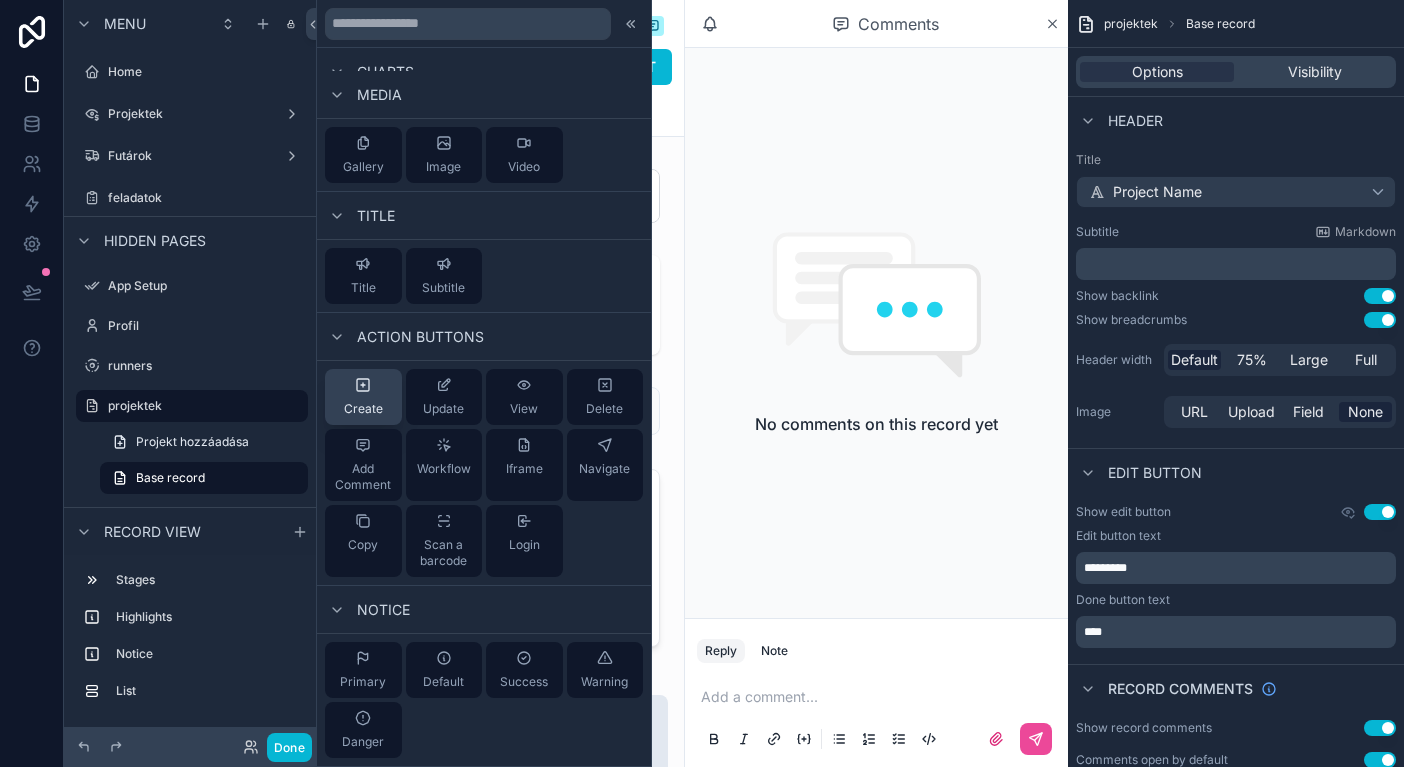 click on "Create" at bounding box center (363, 397) 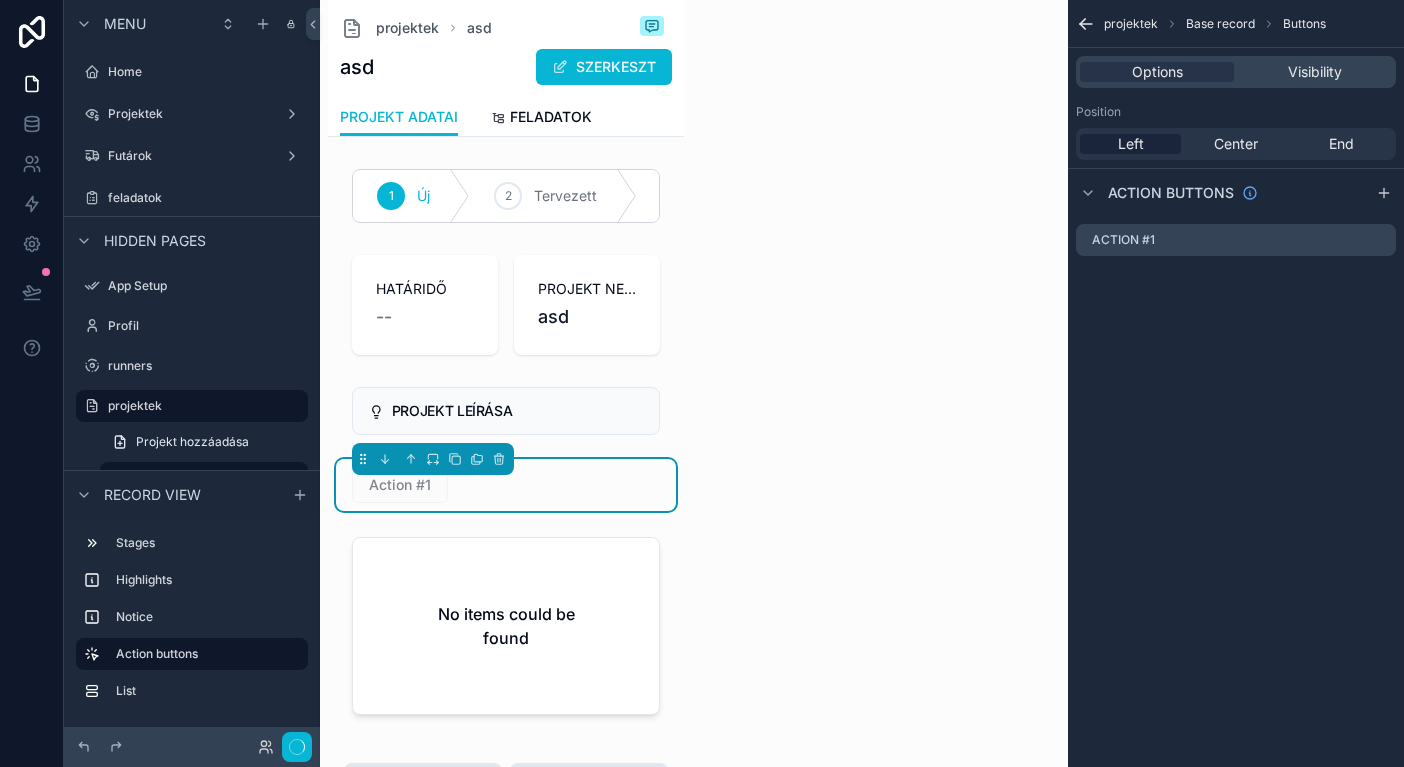 scroll, scrollTop: 15, scrollLeft: 0, axis: vertical 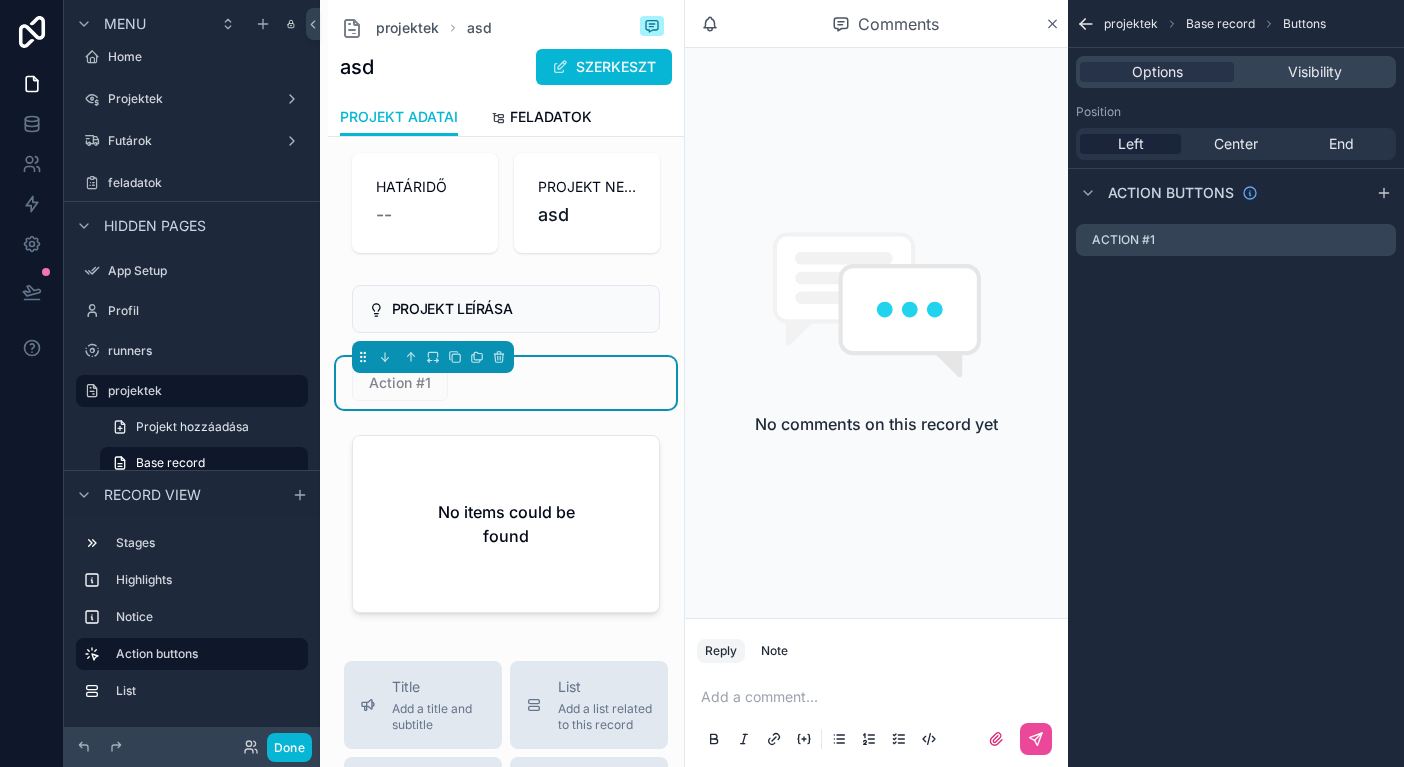 click on "projektek Base record Buttons Options Visibility Position Left Center End Action buttons Action #1" at bounding box center [1236, 383] 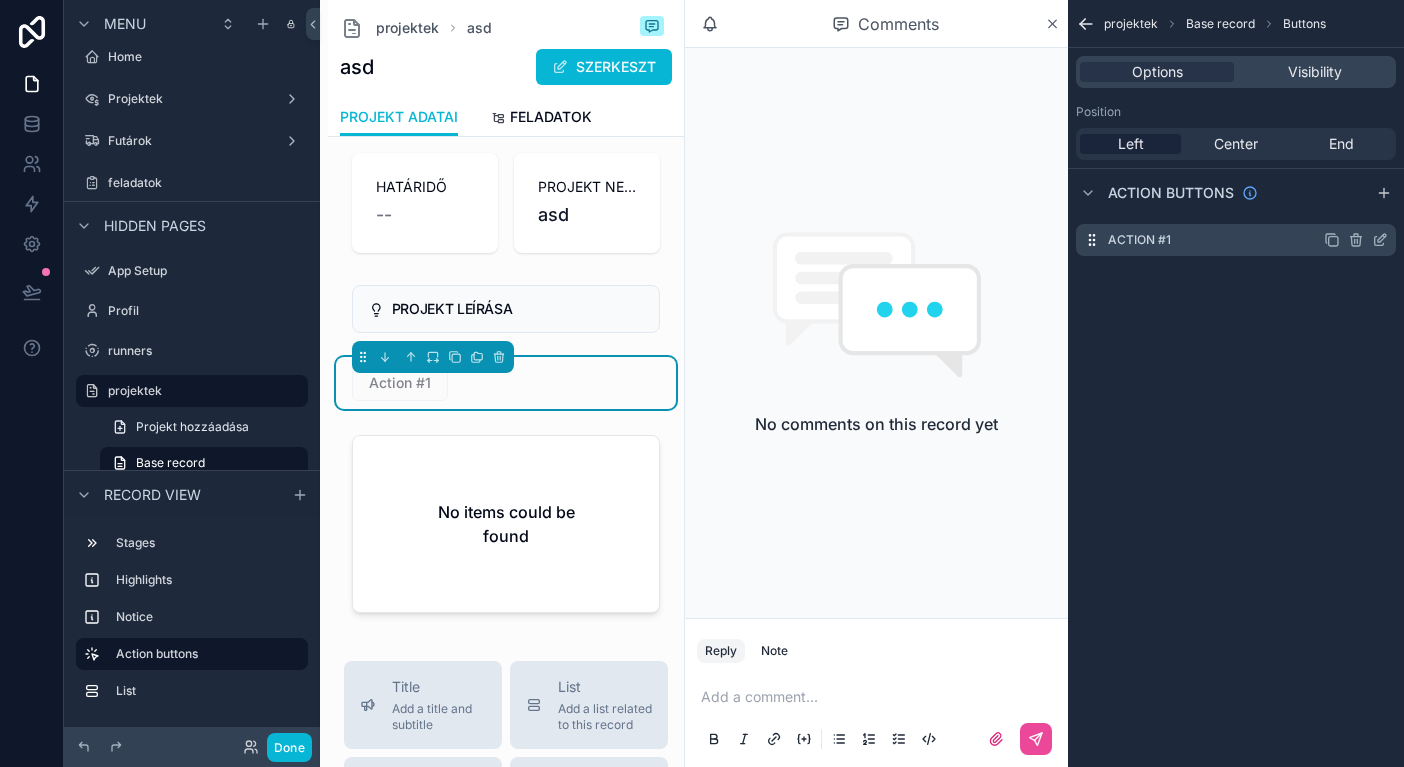 click 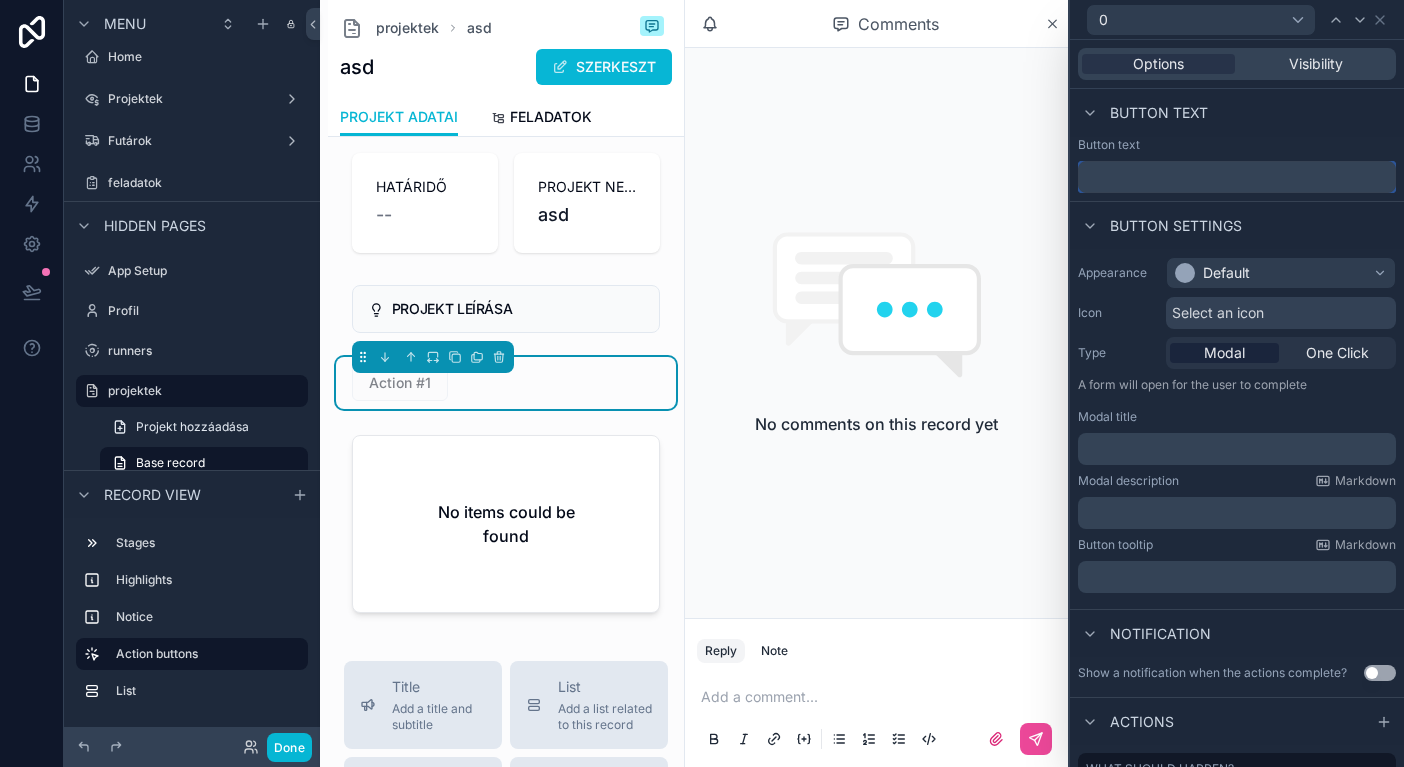 click at bounding box center (1237, 177) 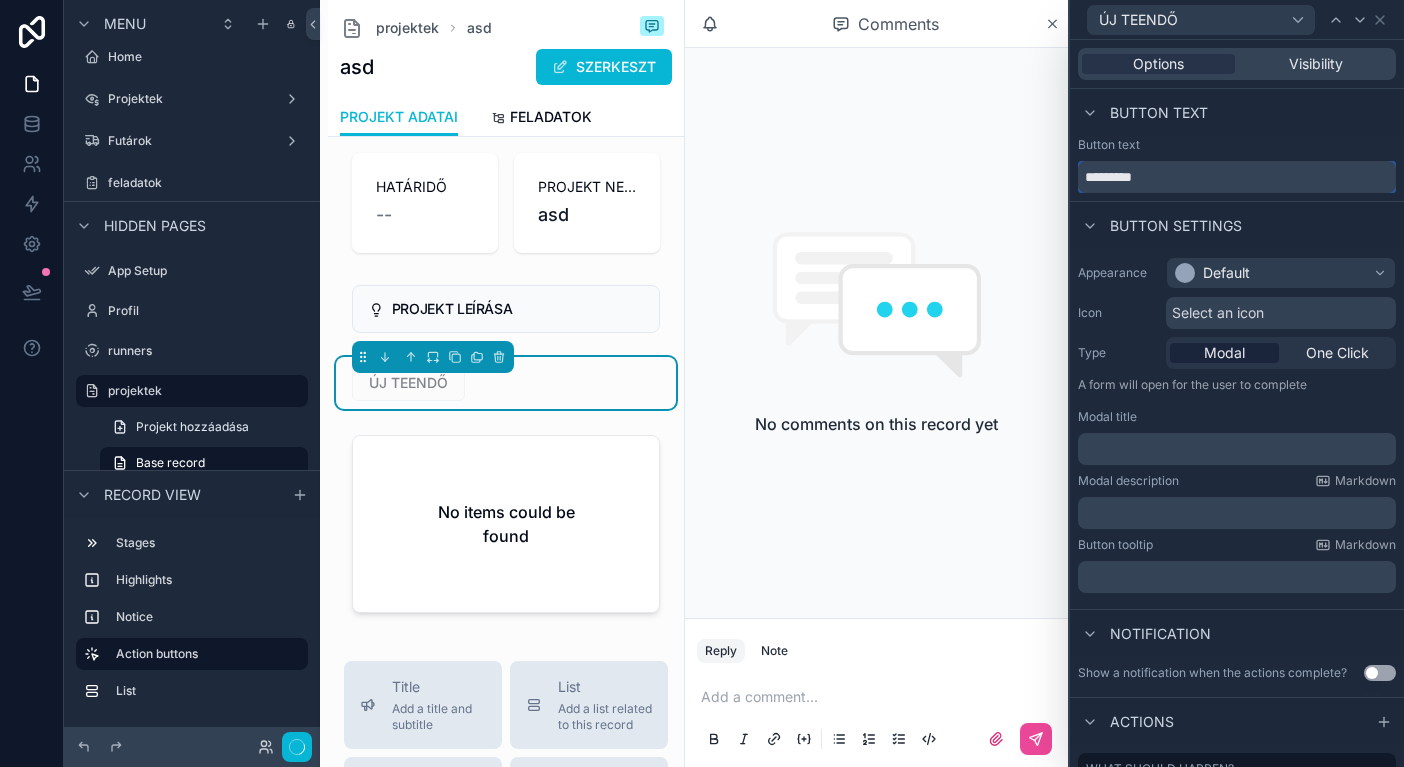 type on "*********" 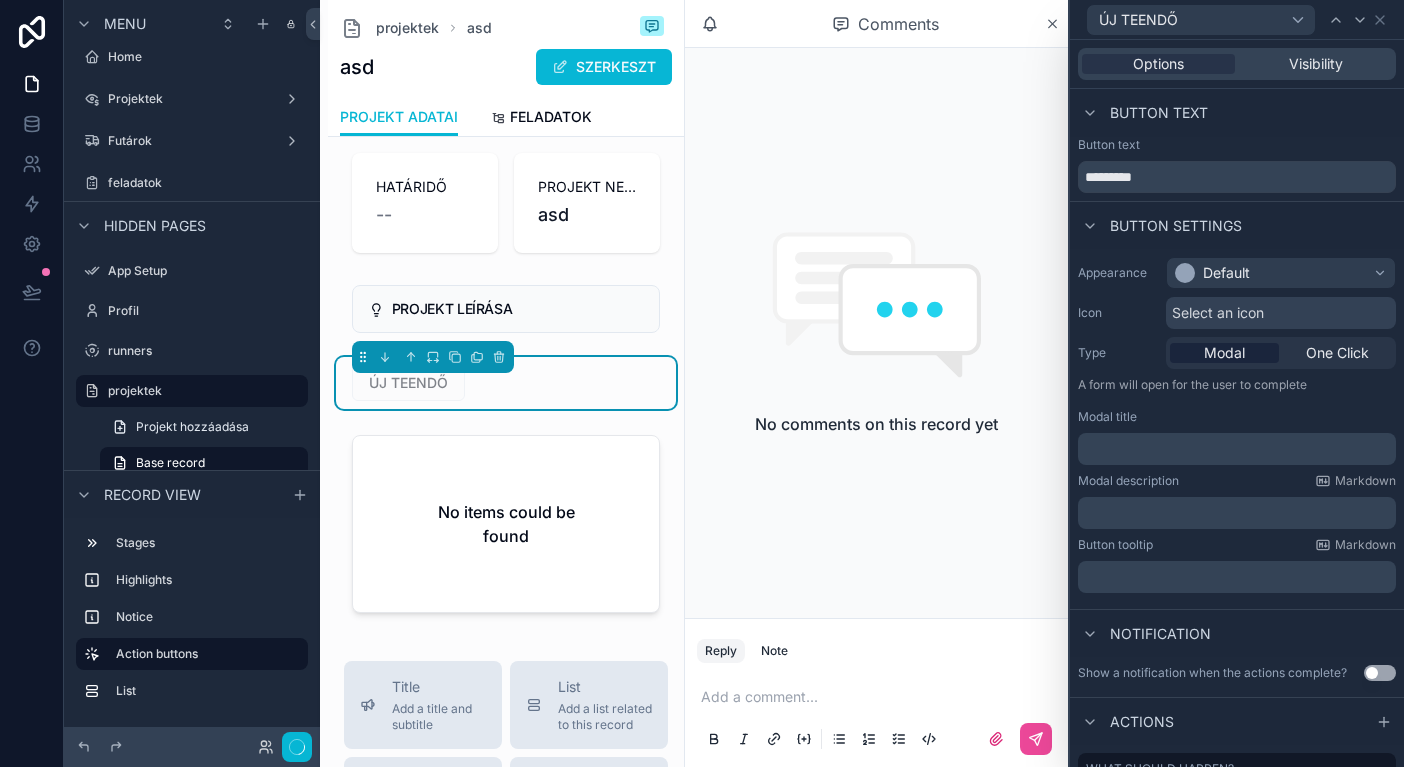 click on "Default" at bounding box center [1226, 273] 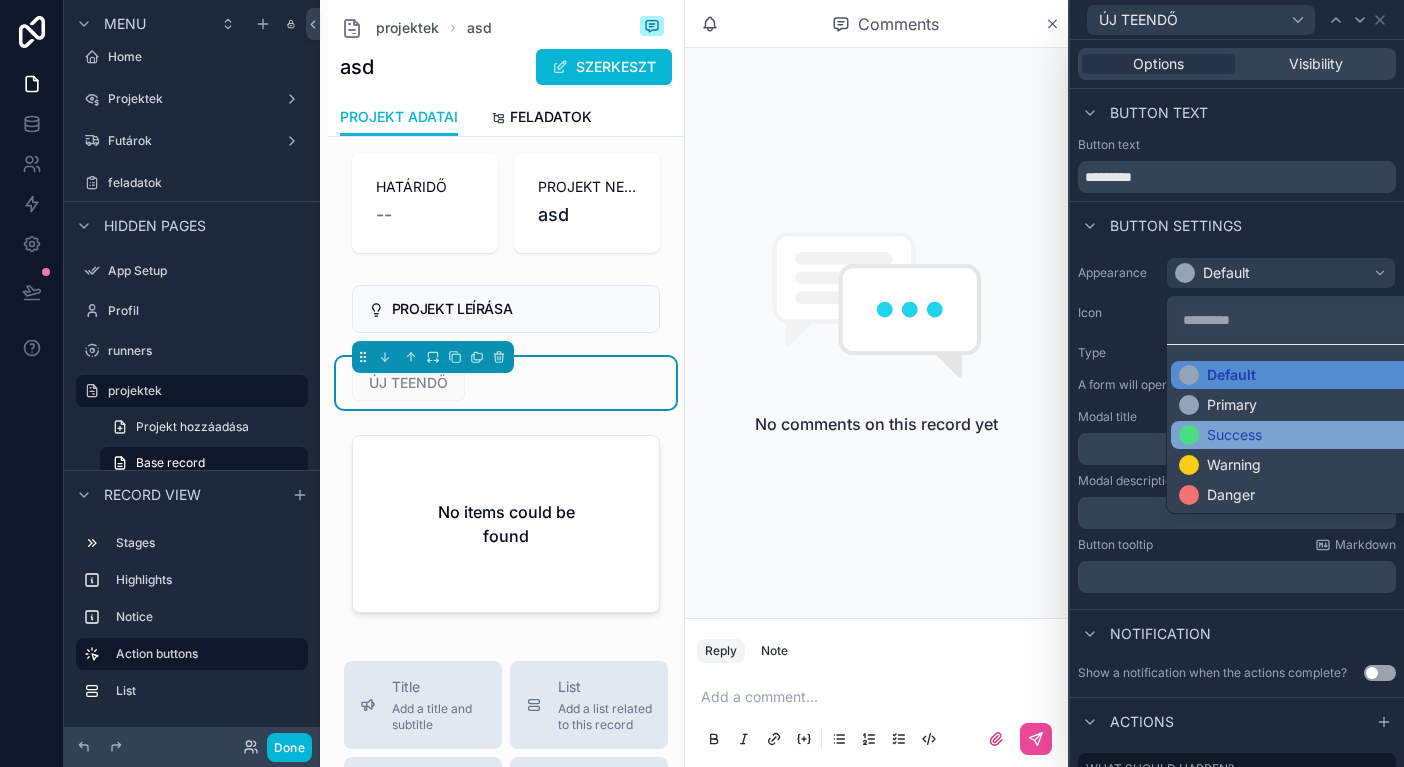 click on "Success" at bounding box center [1234, 435] 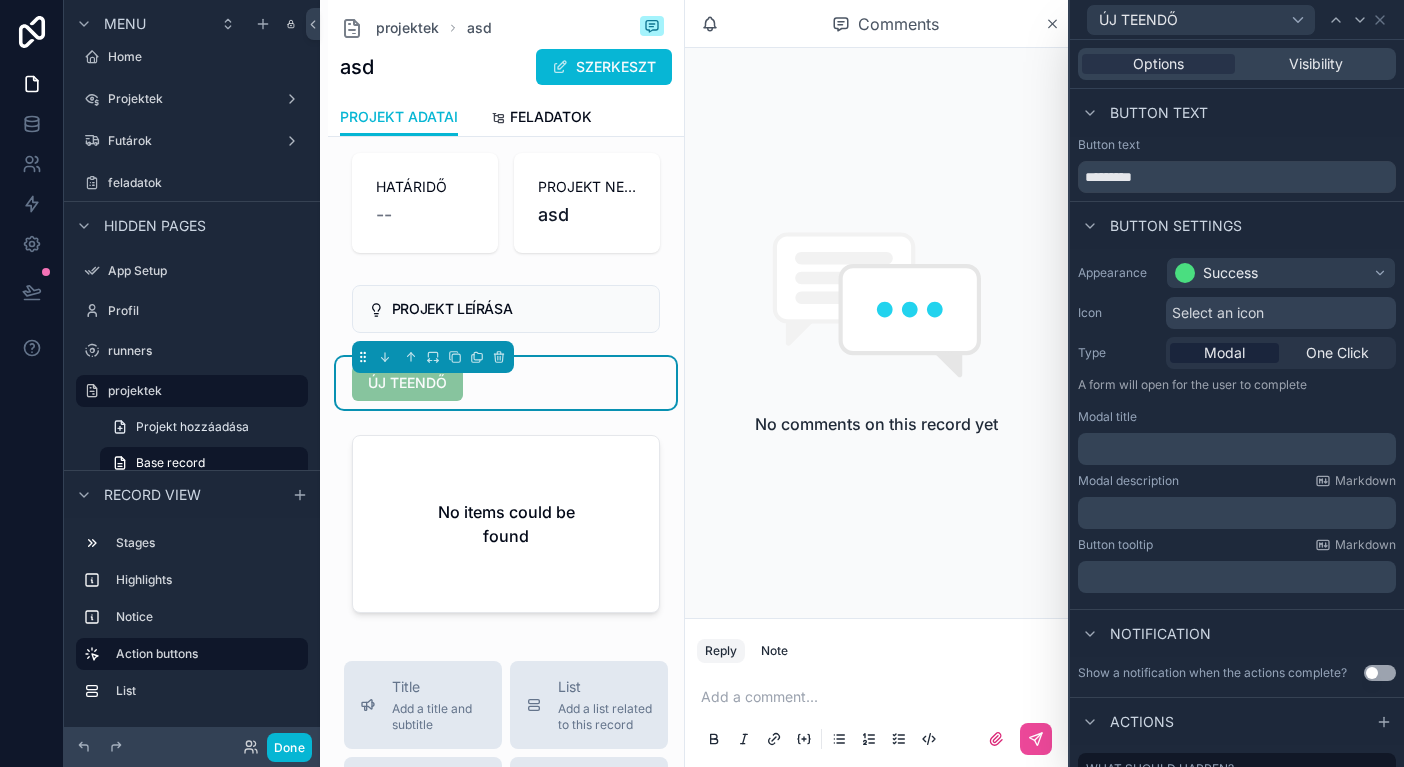click on "Select an icon" at bounding box center (1218, 313) 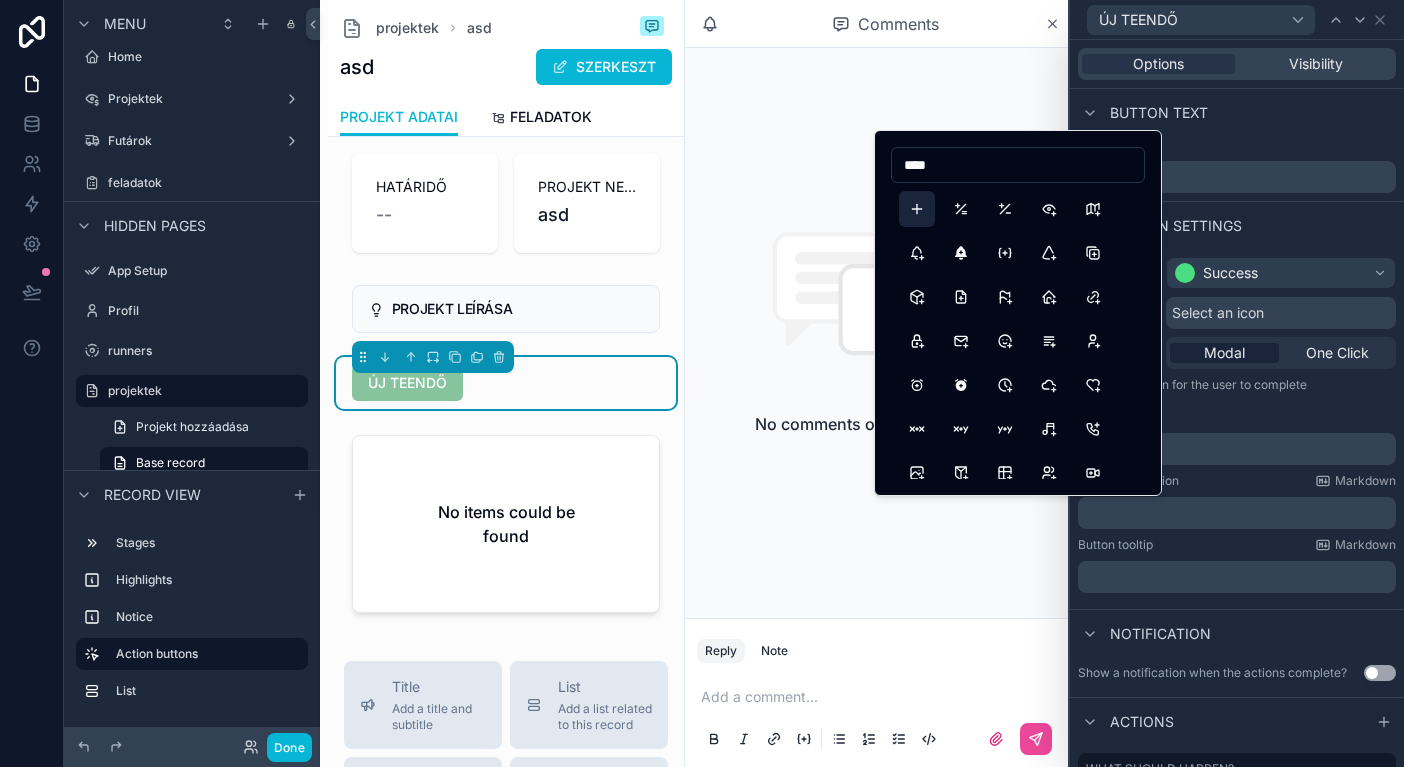 type on "****" 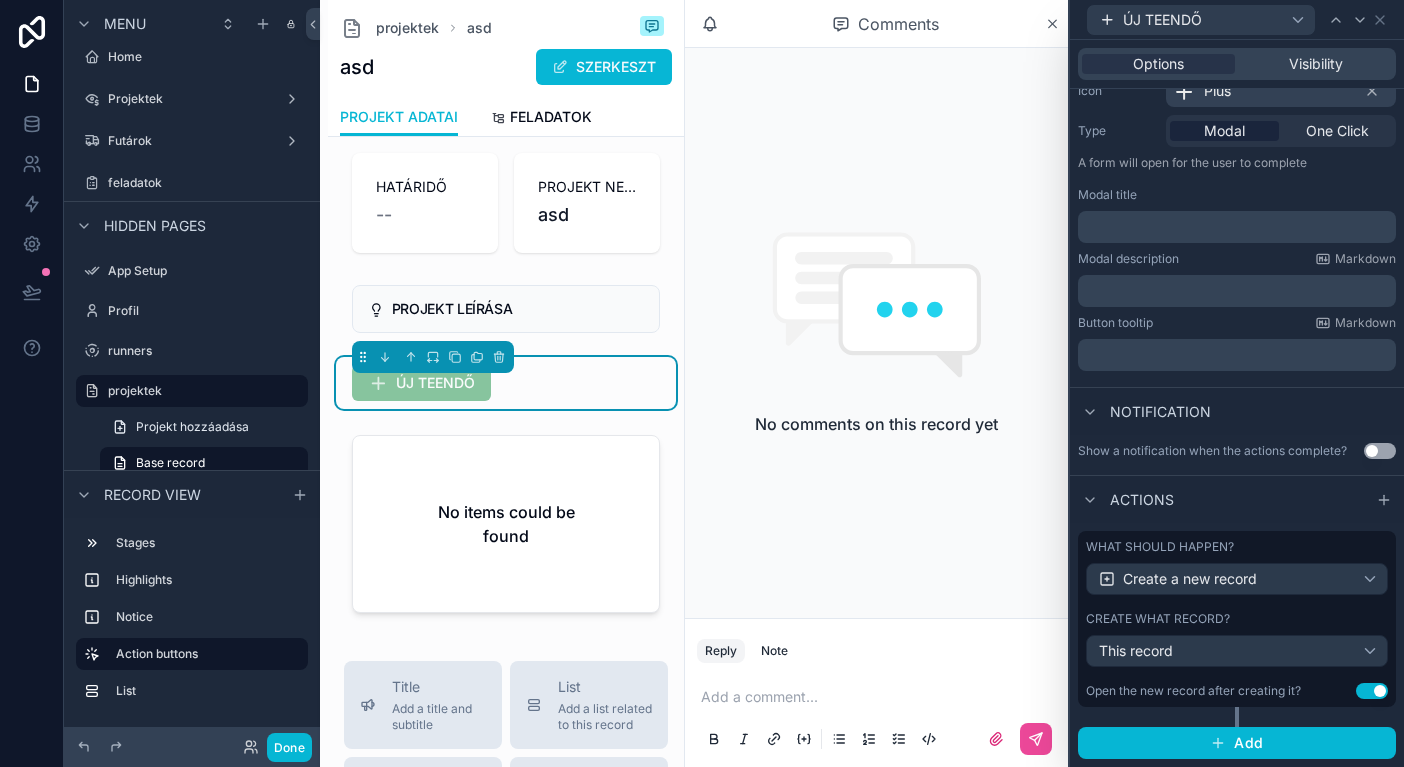 scroll, scrollTop: 221, scrollLeft: 0, axis: vertical 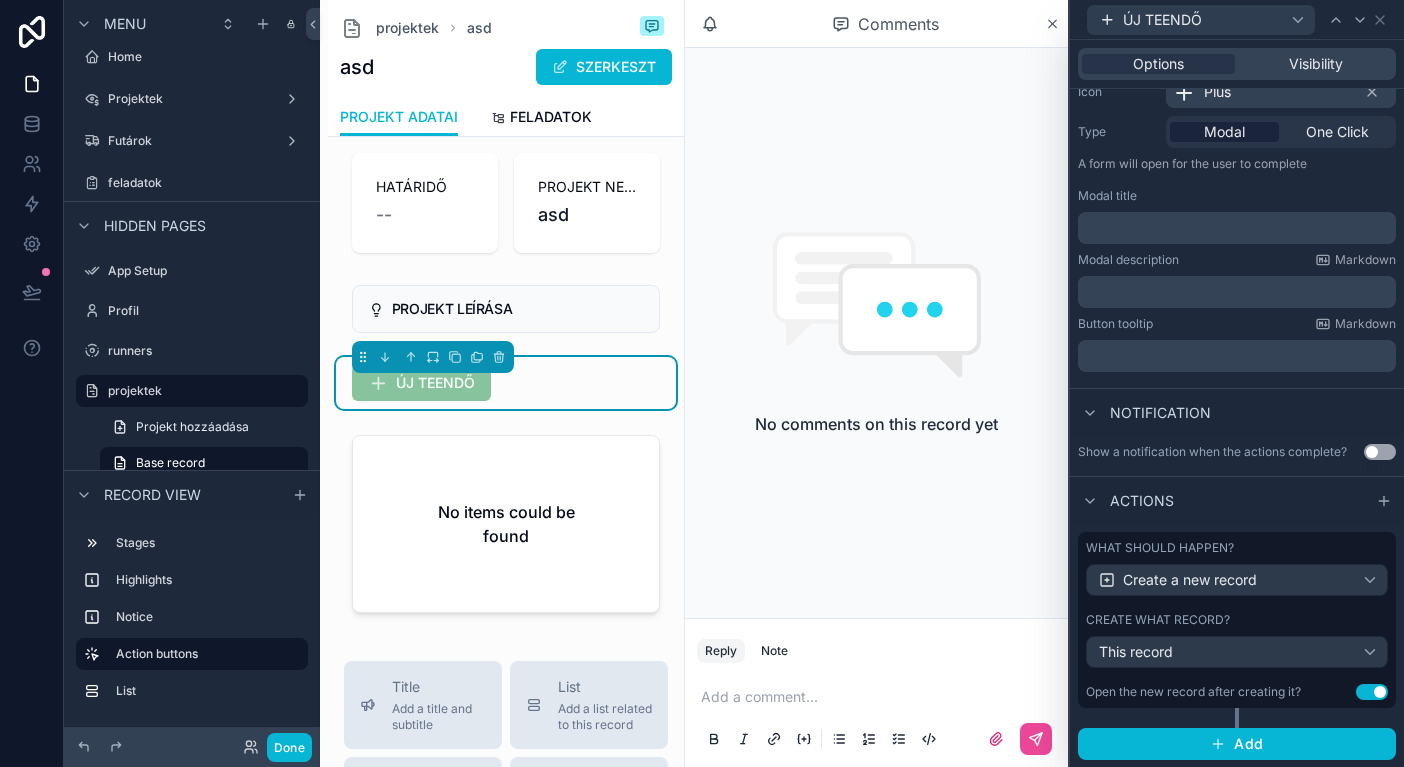 click on "This record" at bounding box center [1237, 652] 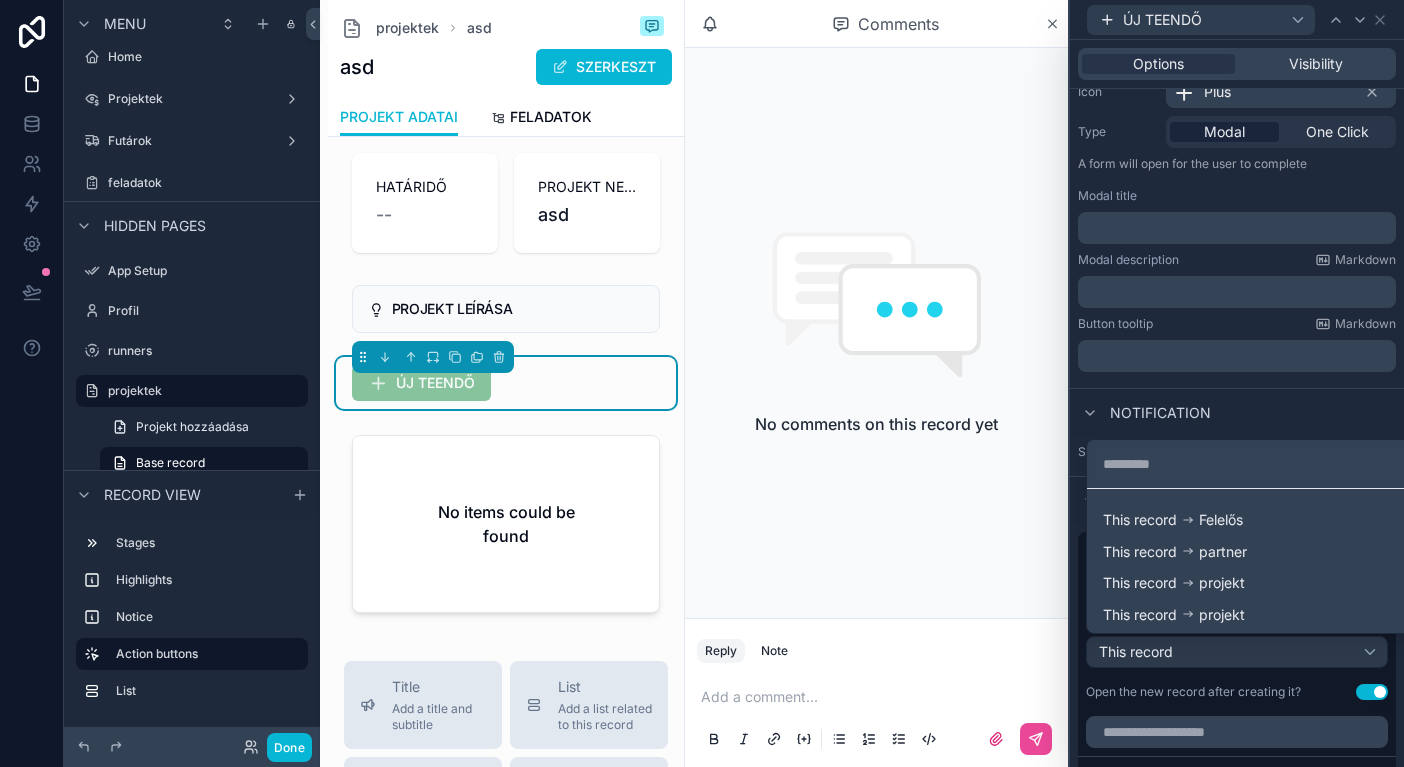 click at bounding box center (1237, 383) 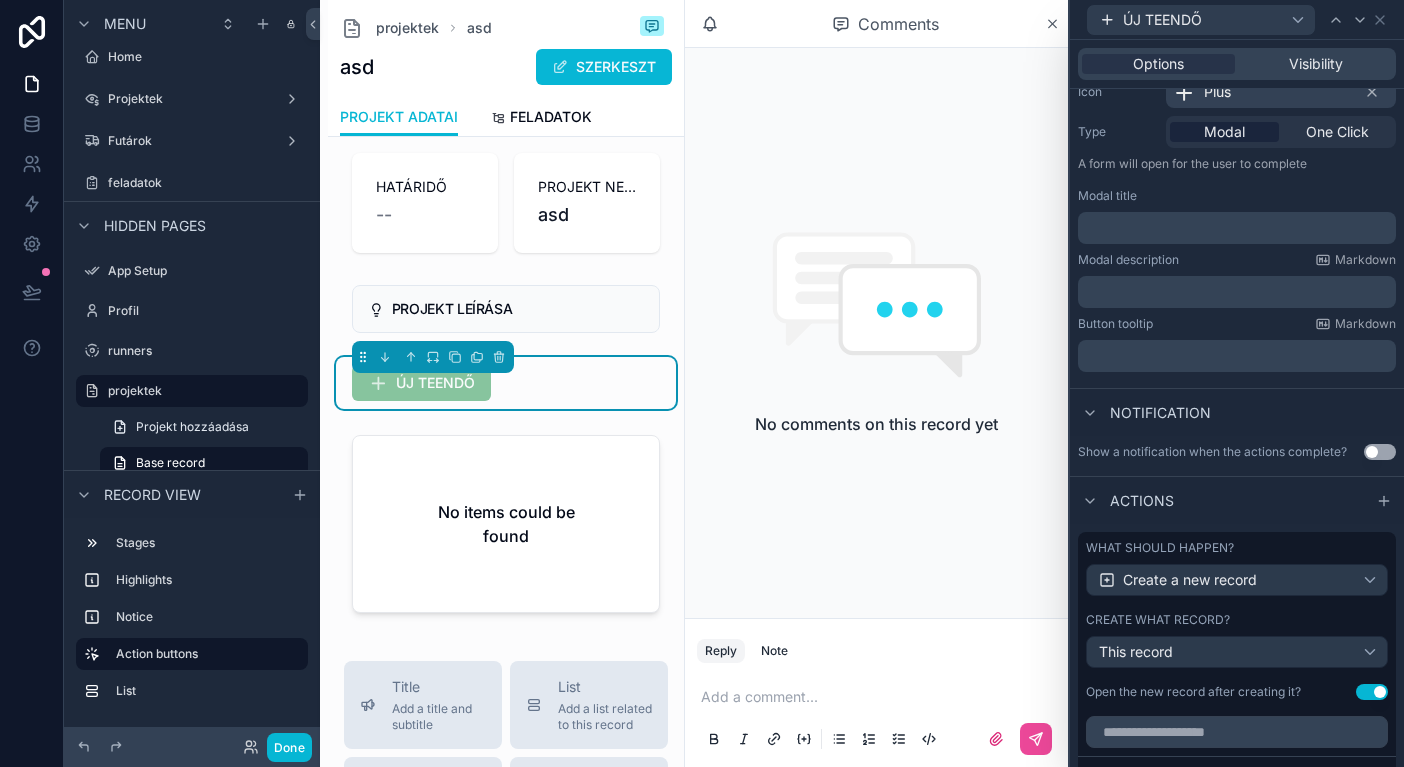 click on "This record" at bounding box center [1237, 652] 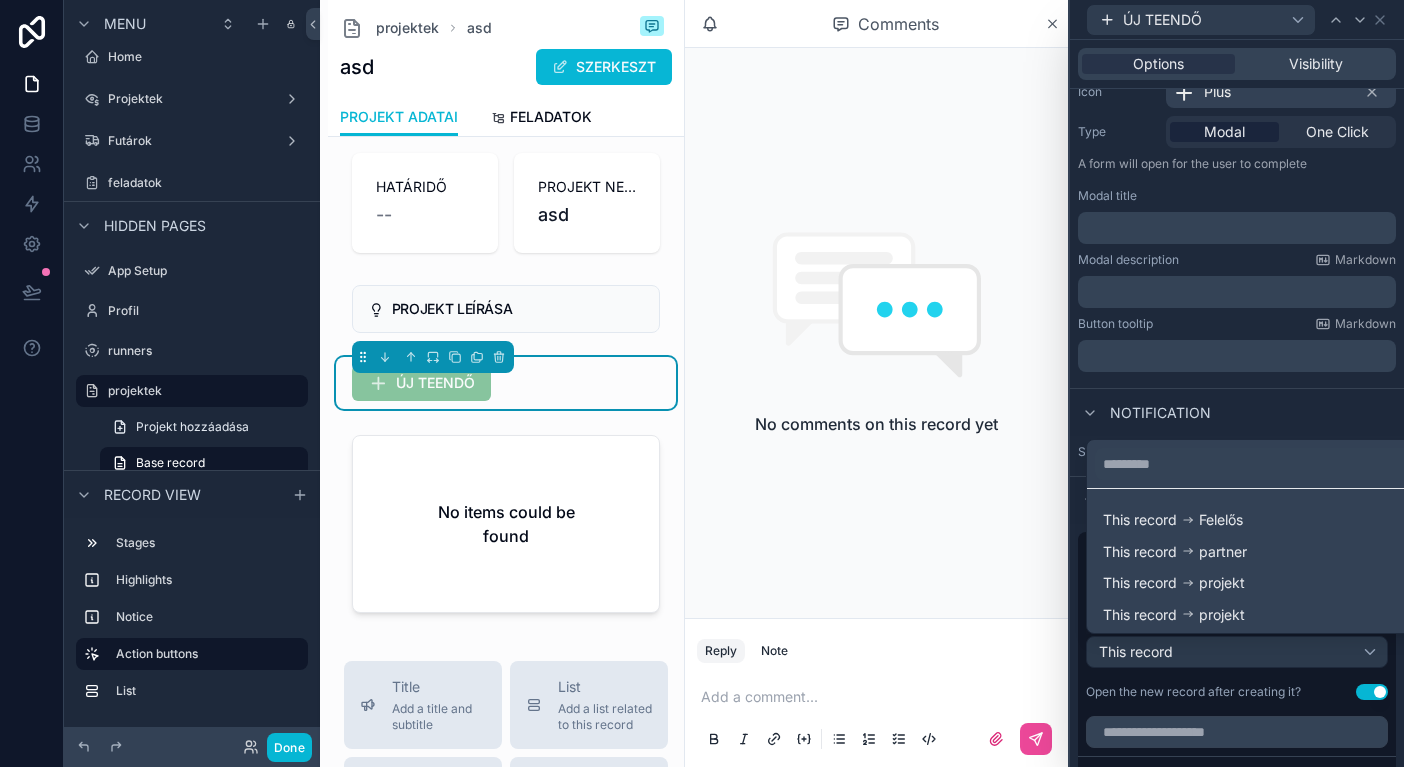 scroll, scrollTop: 0, scrollLeft: 0, axis: both 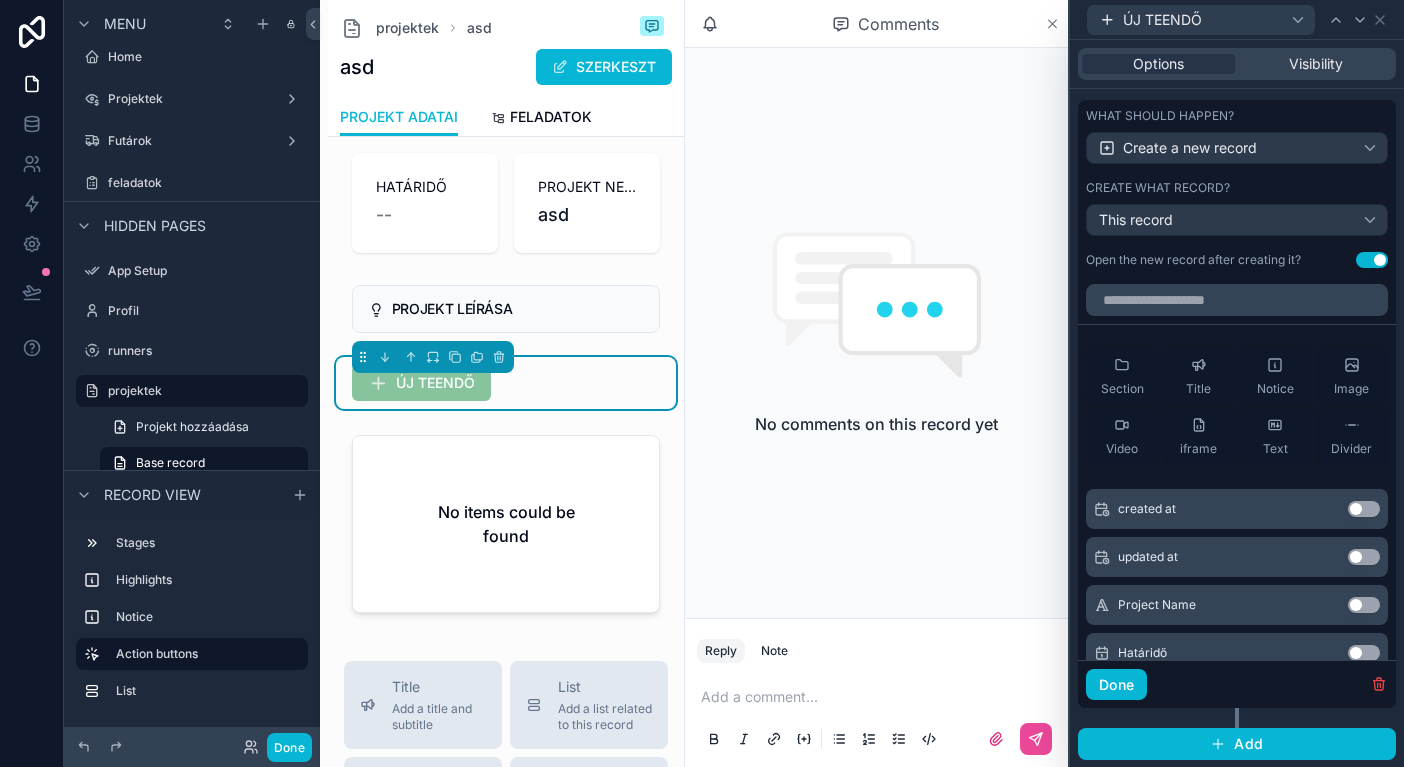 click 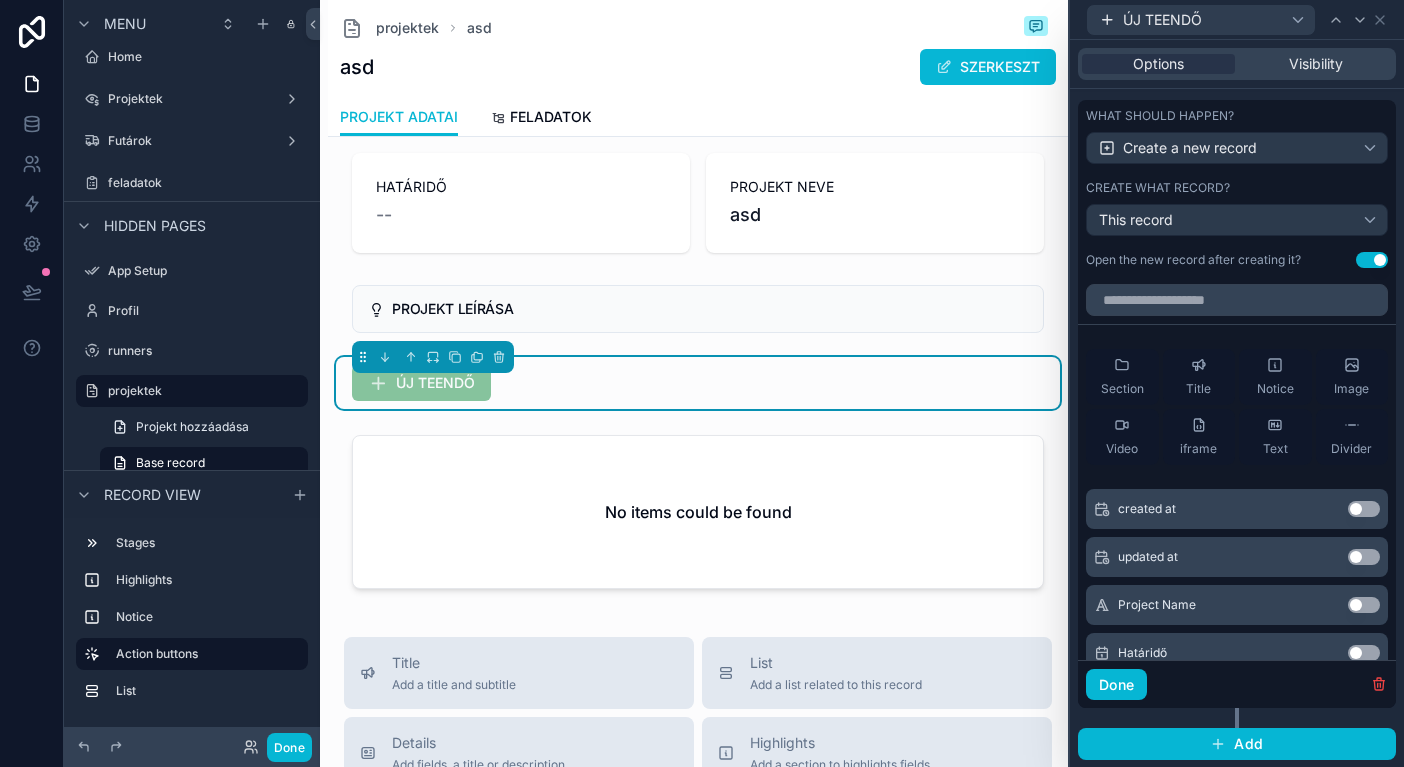 scroll, scrollTop: 0, scrollLeft: 0, axis: both 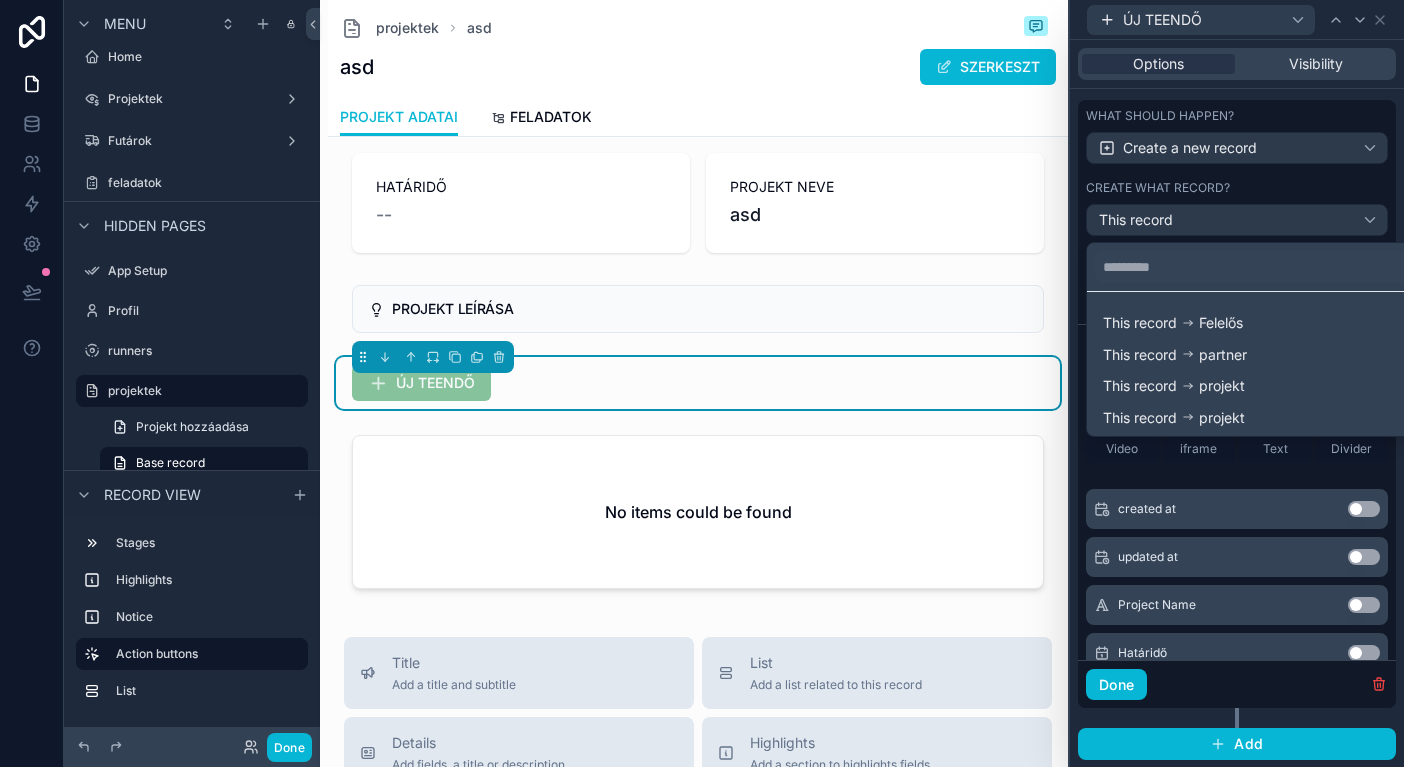 click at bounding box center [1237, 383] 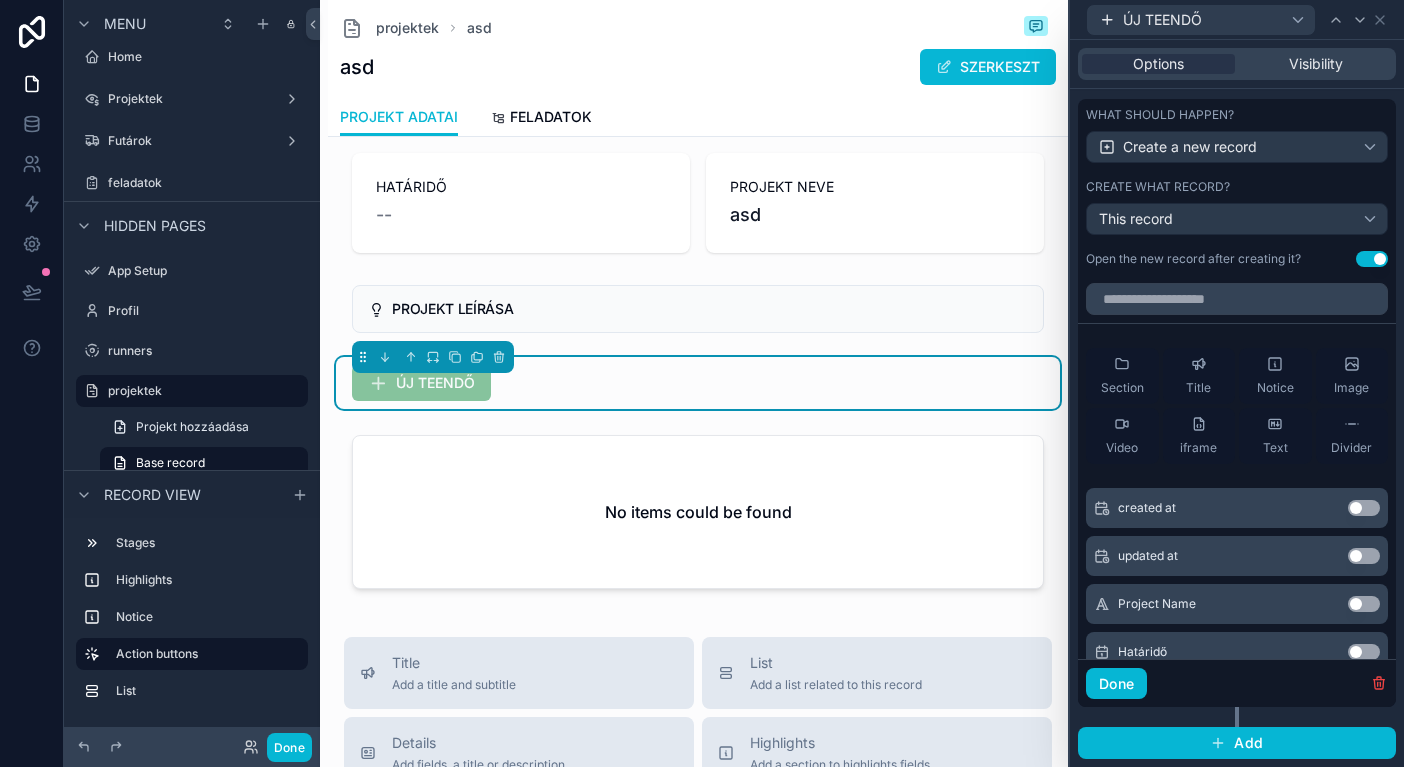 scroll, scrollTop: 653, scrollLeft: 0, axis: vertical 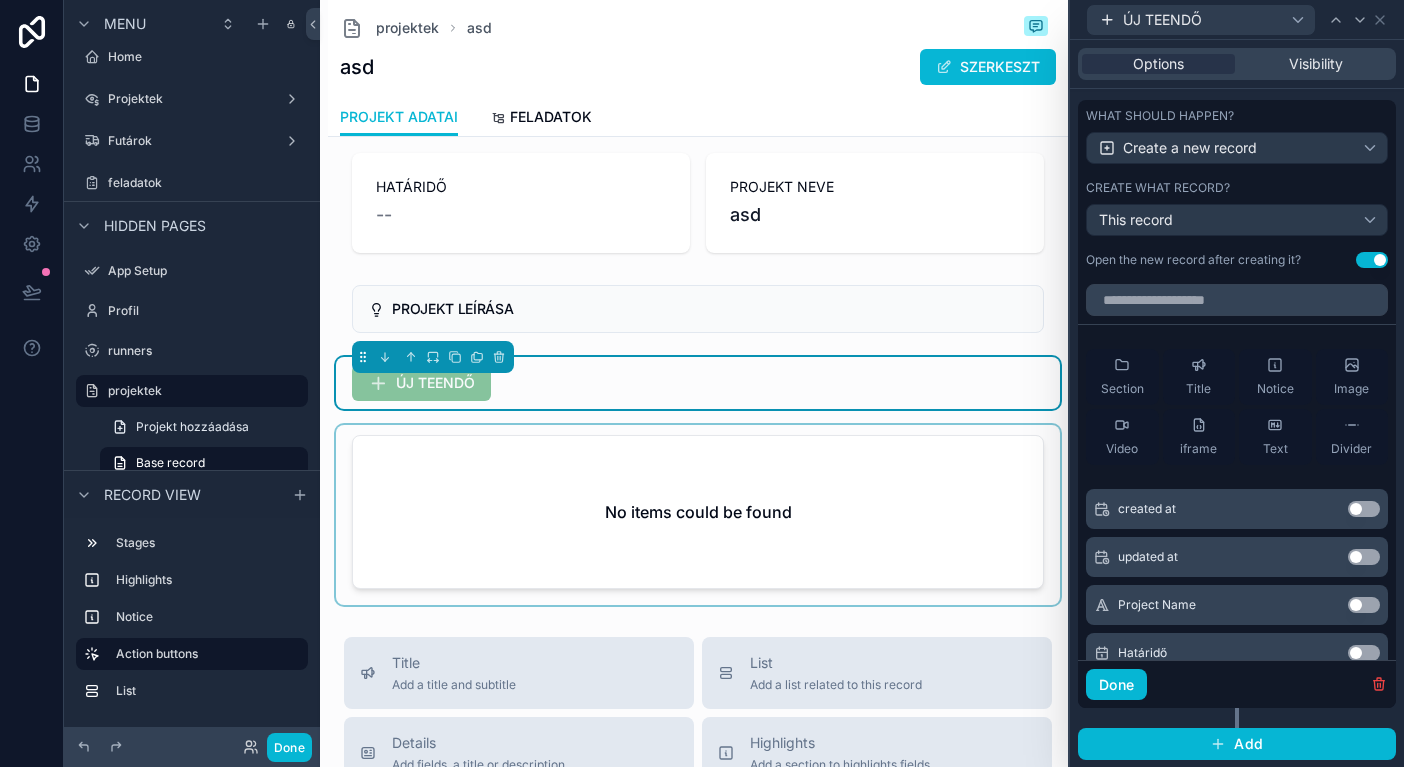 click at bounding box center (698, 515) 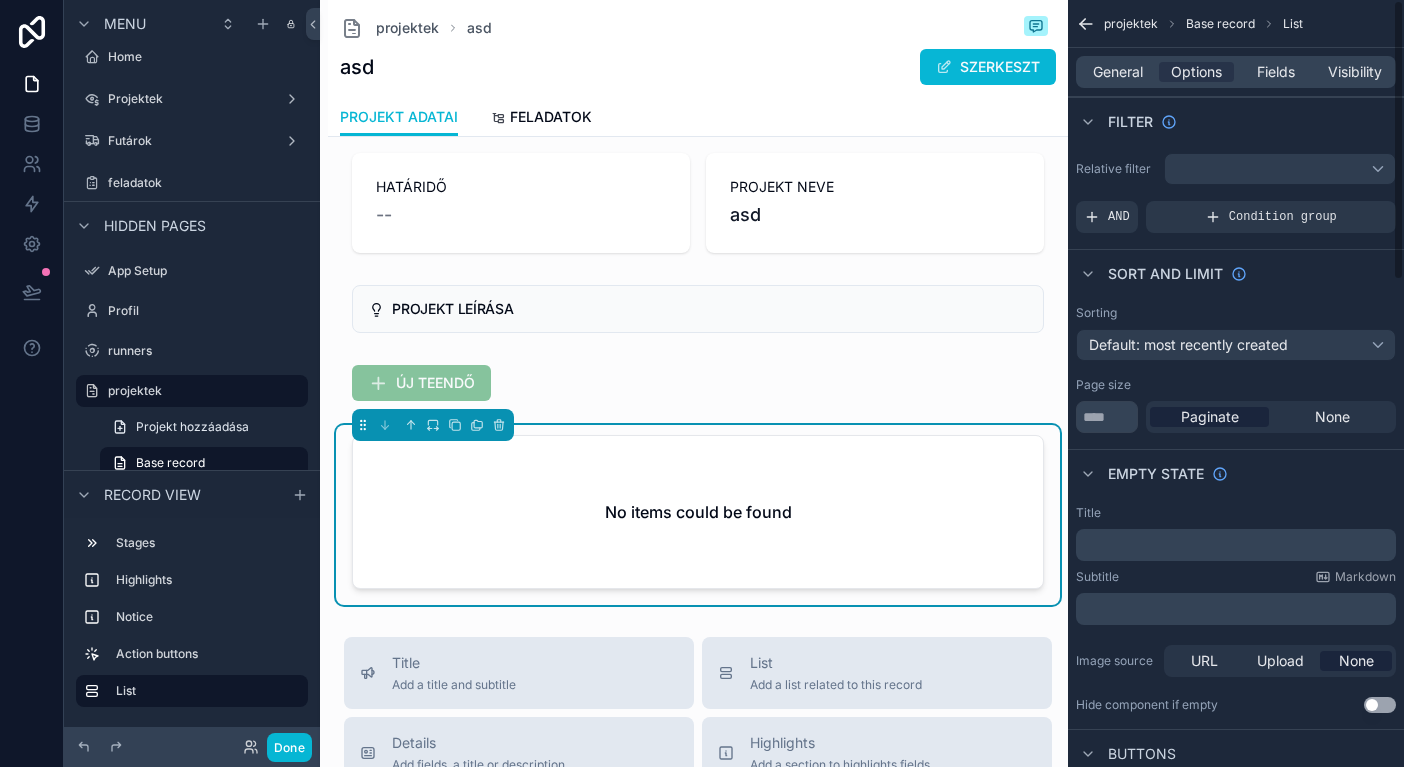 scroll, scrollTop: 0, scrollLeft: 0, axis: both 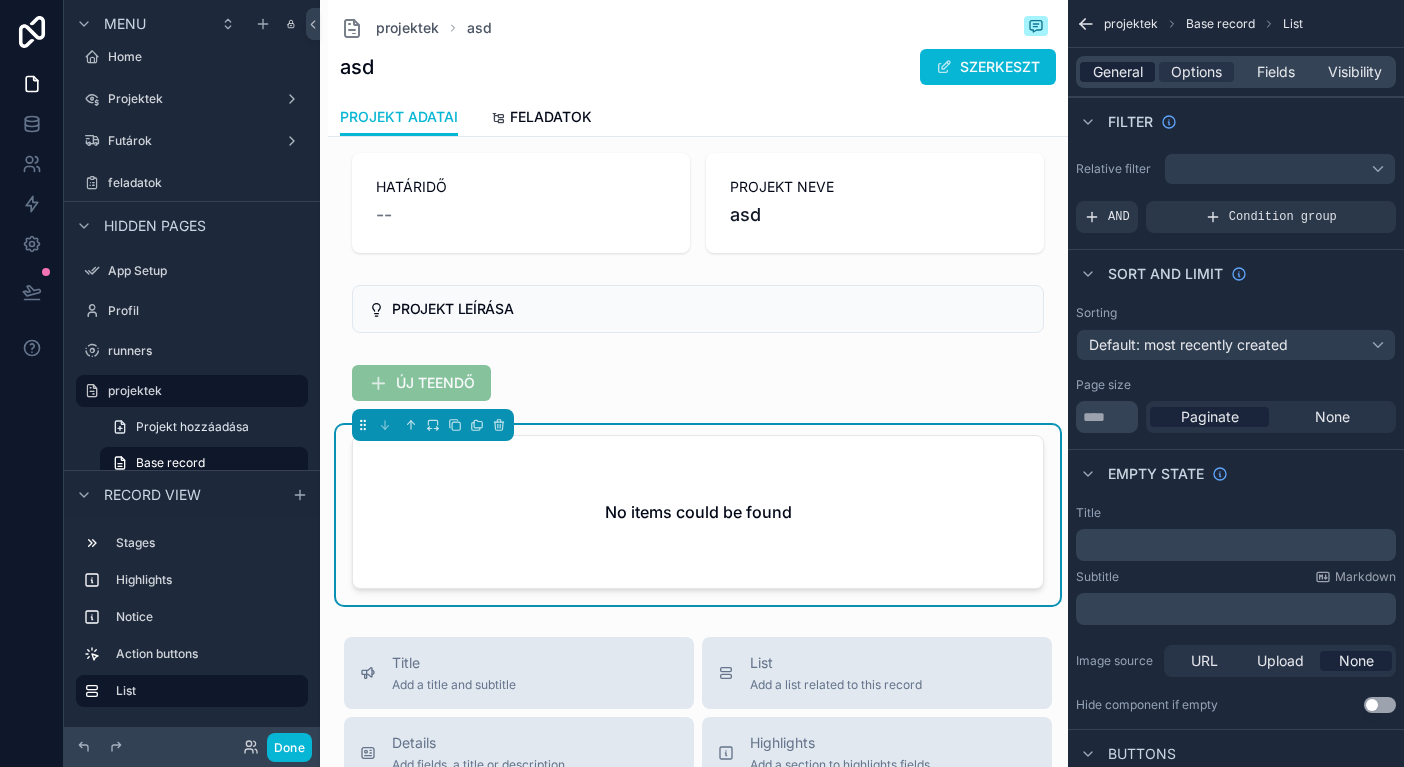 click on "General" at bounding box center (1118, 72) 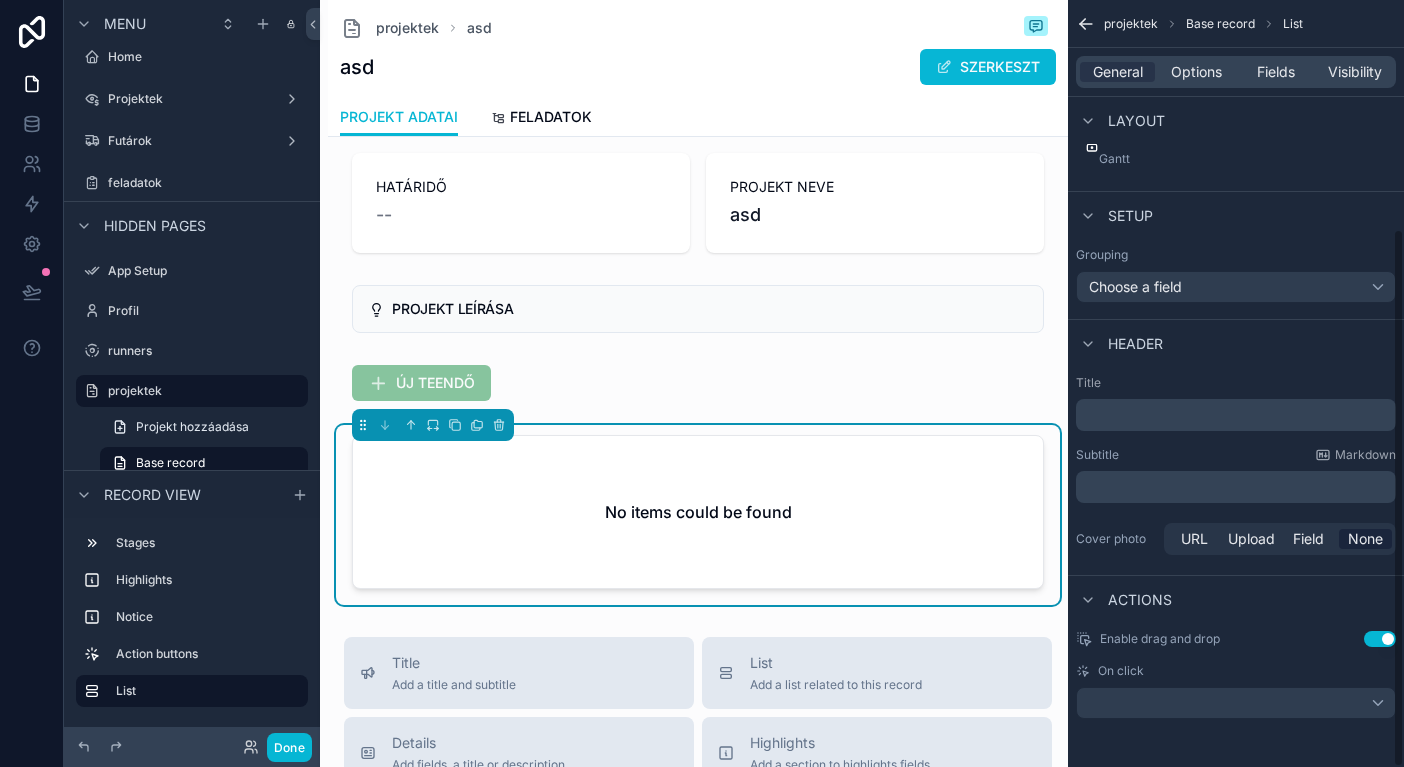 scroll, scrollTop: 326, scrollLeft: 0, axis: vertical 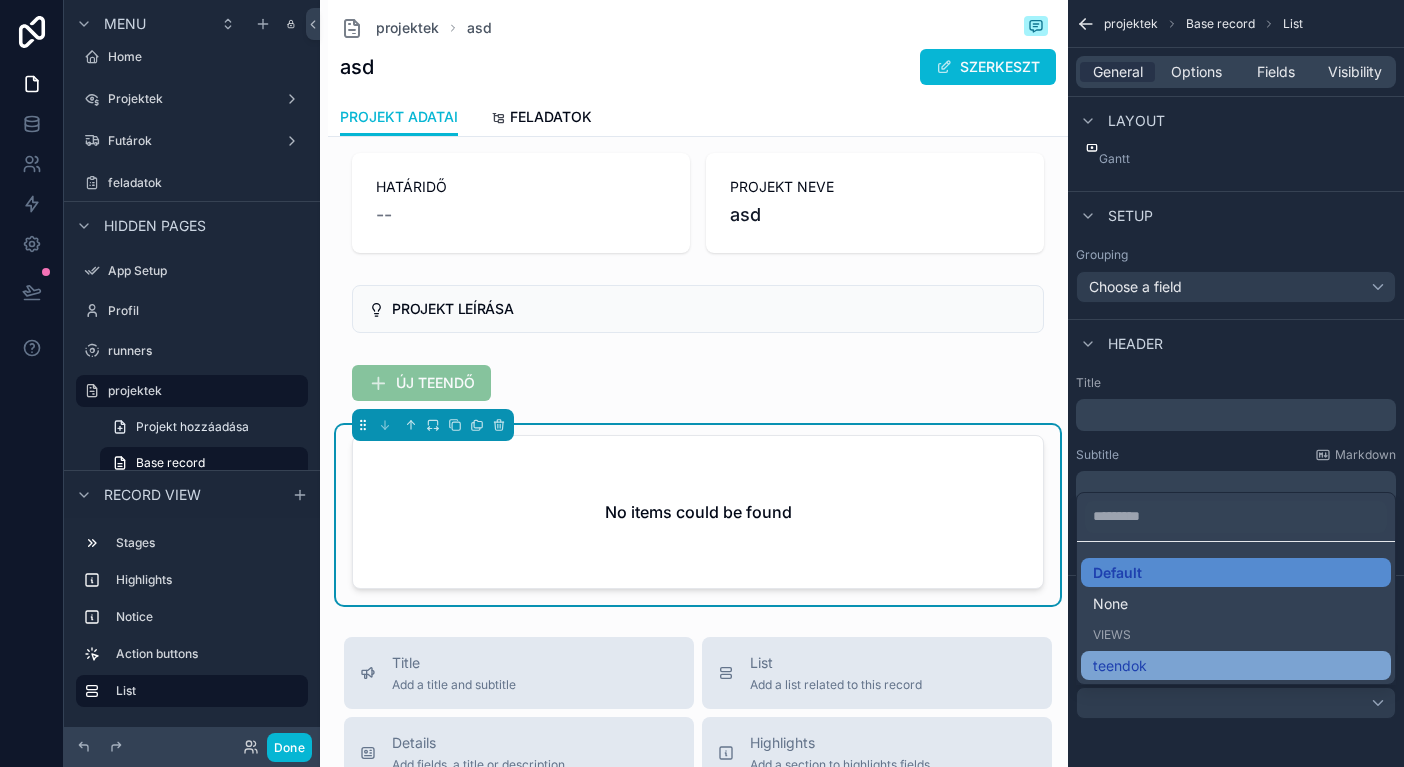 click on "teendok" at bounding box center [1236, 666] 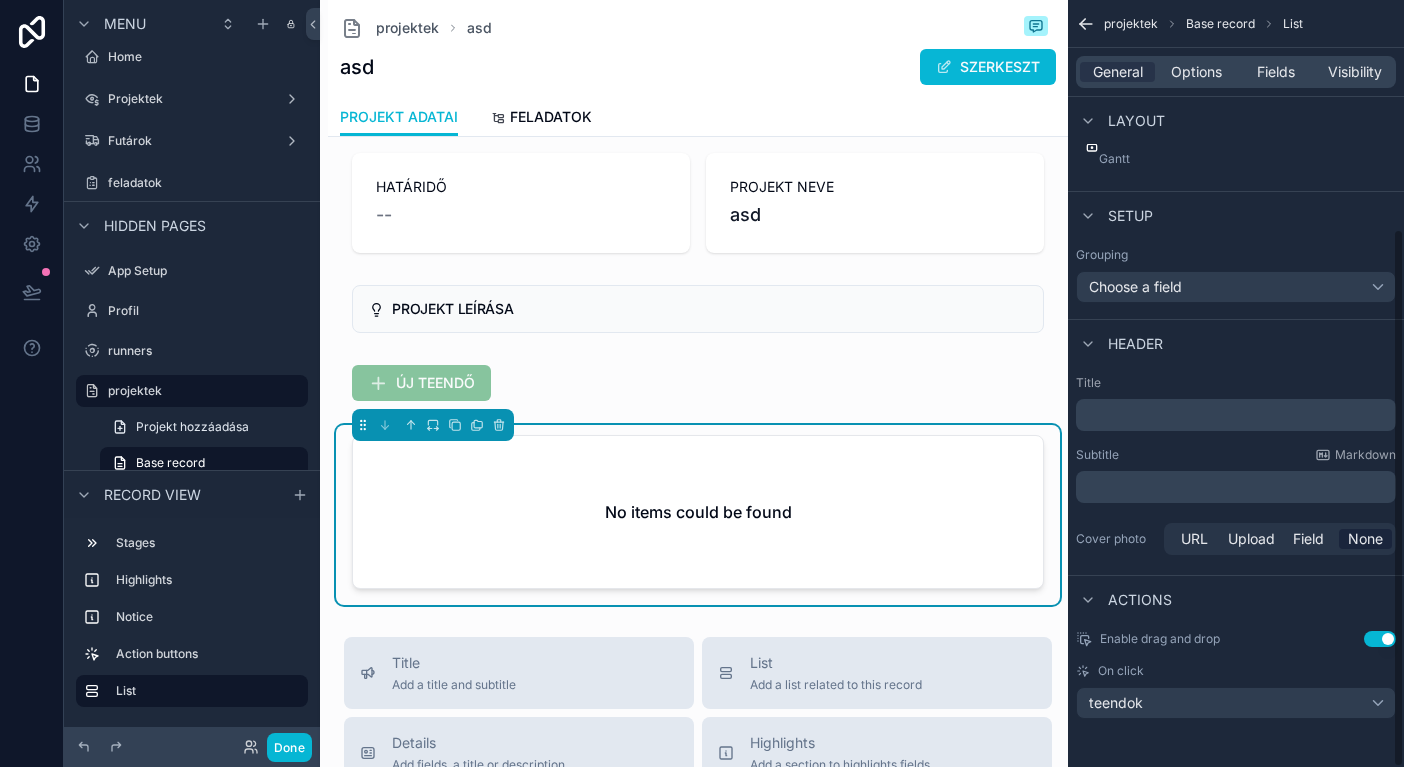click on "teendok" at bounding box center [1236, 703] 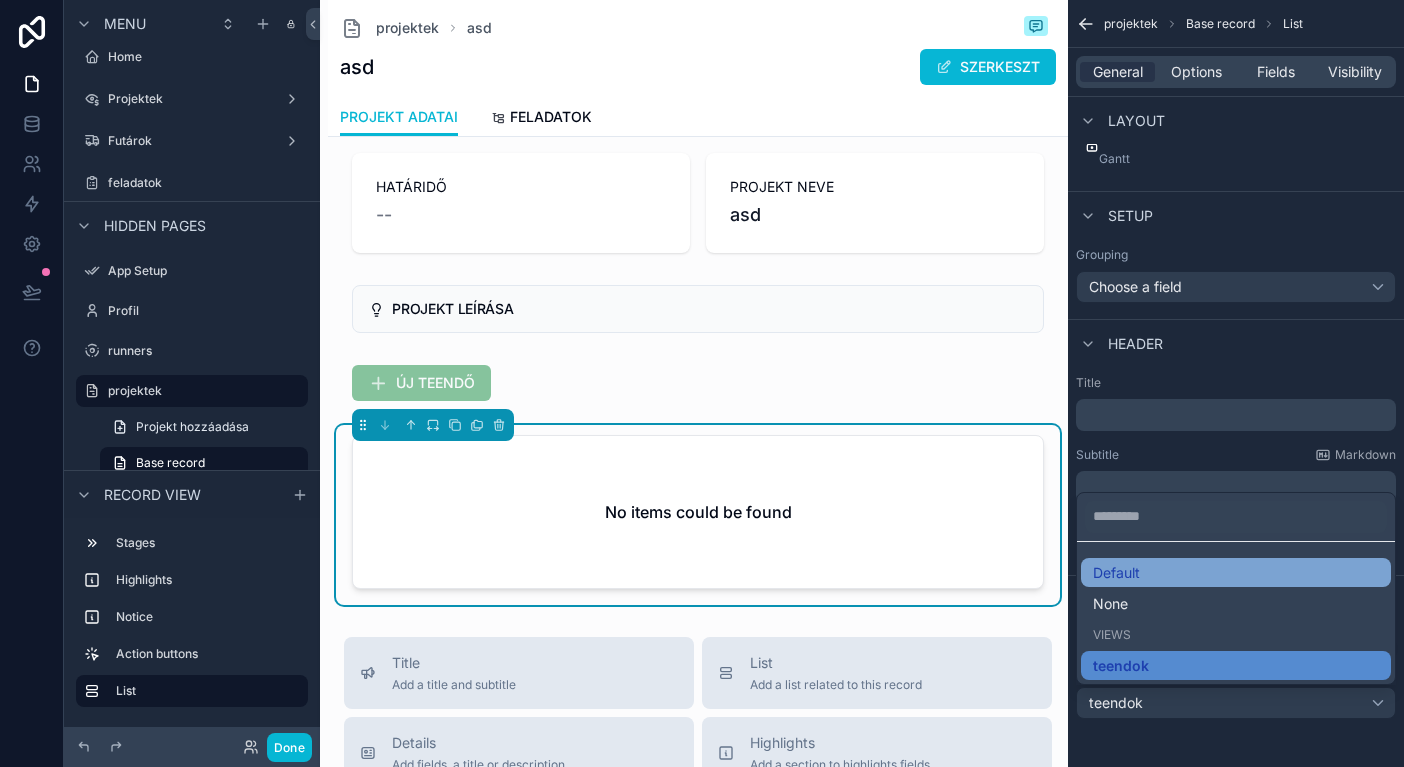 click on "Default" at bounding box center (1116, 573) 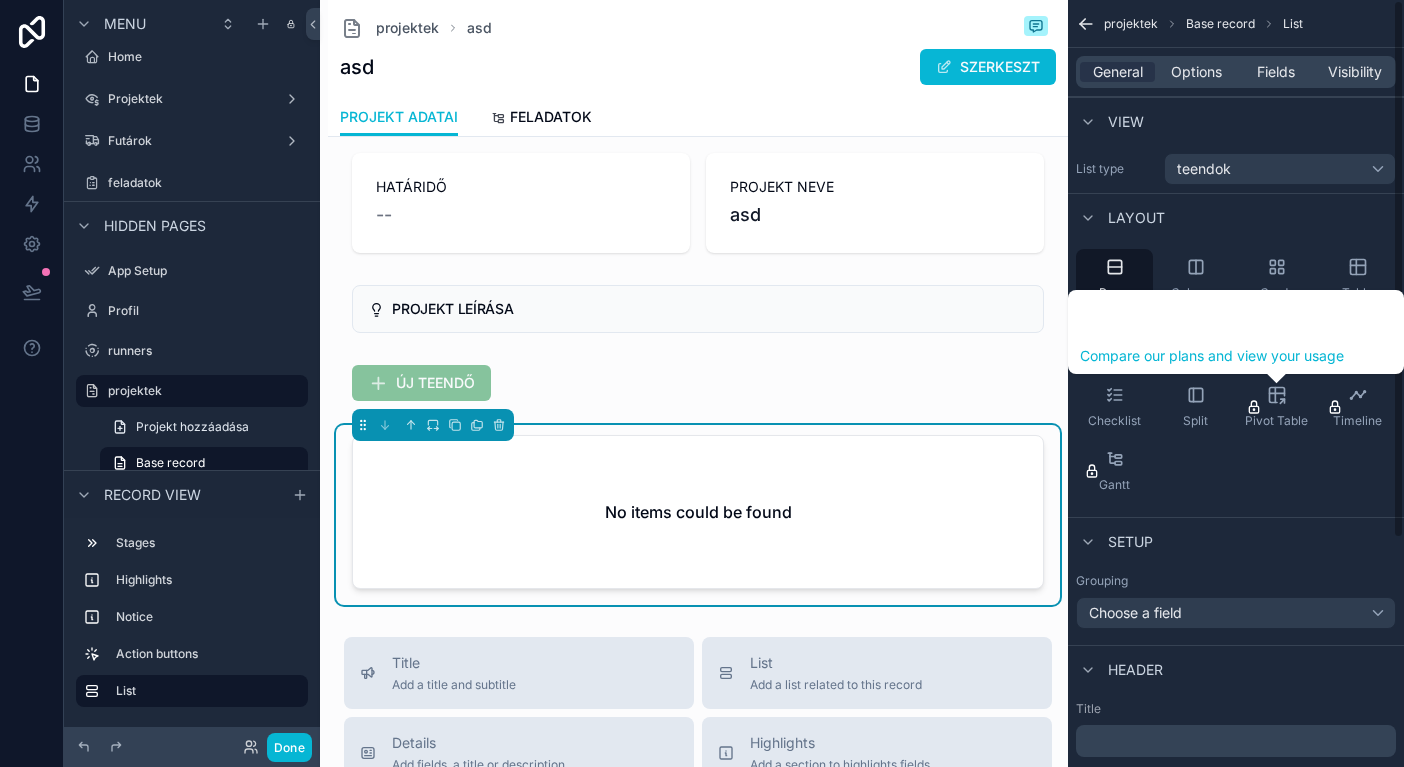 scroll, scrollTop: 0, scrollLeft: 0, axis: both 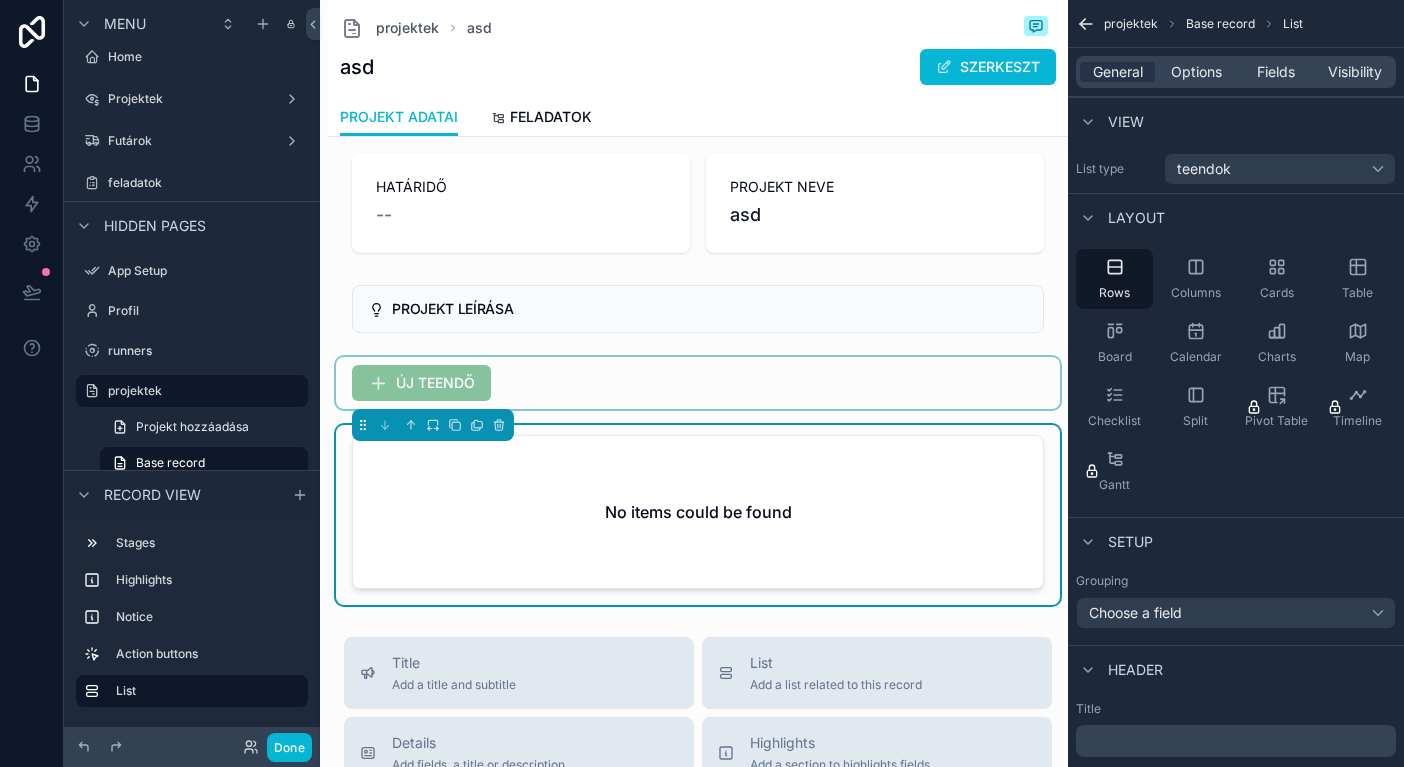 click at bounding box center [698, 383] 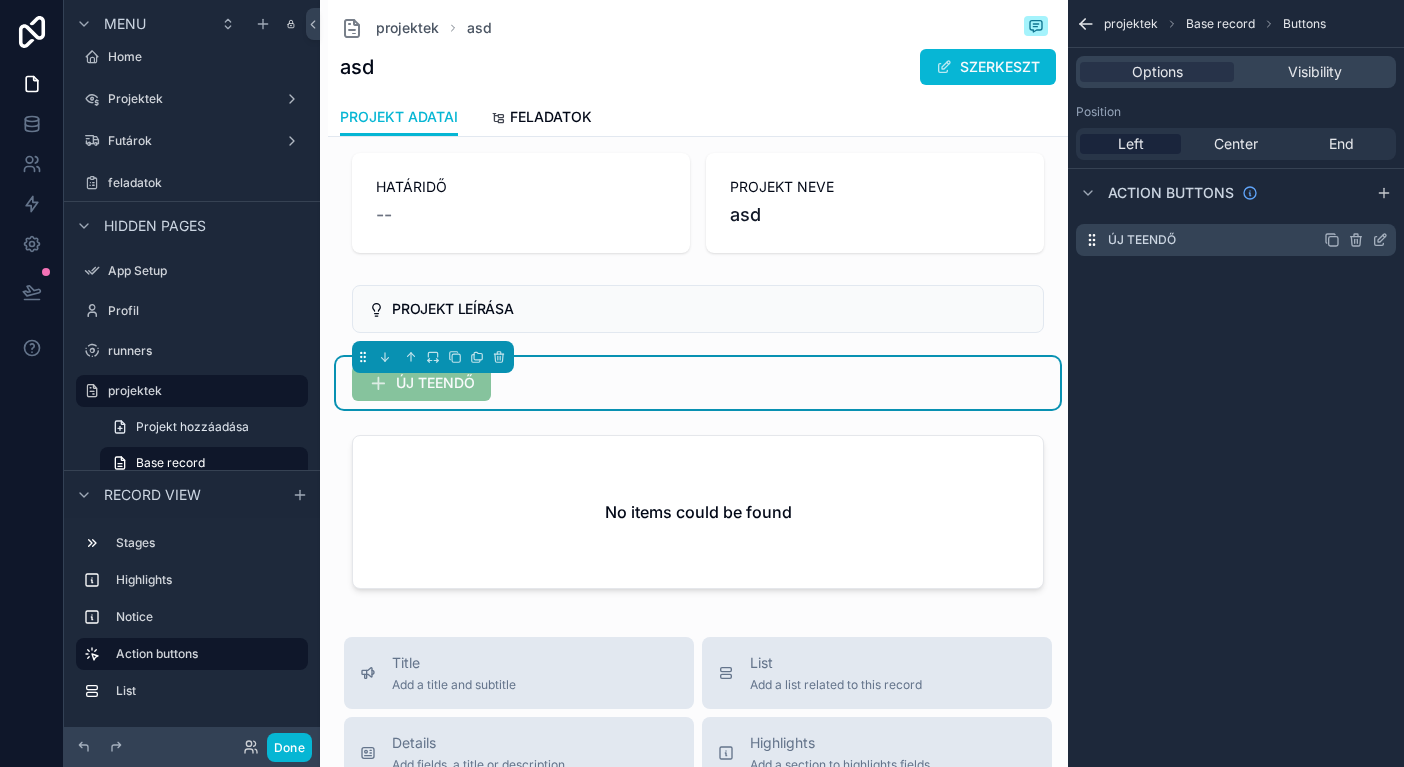 click 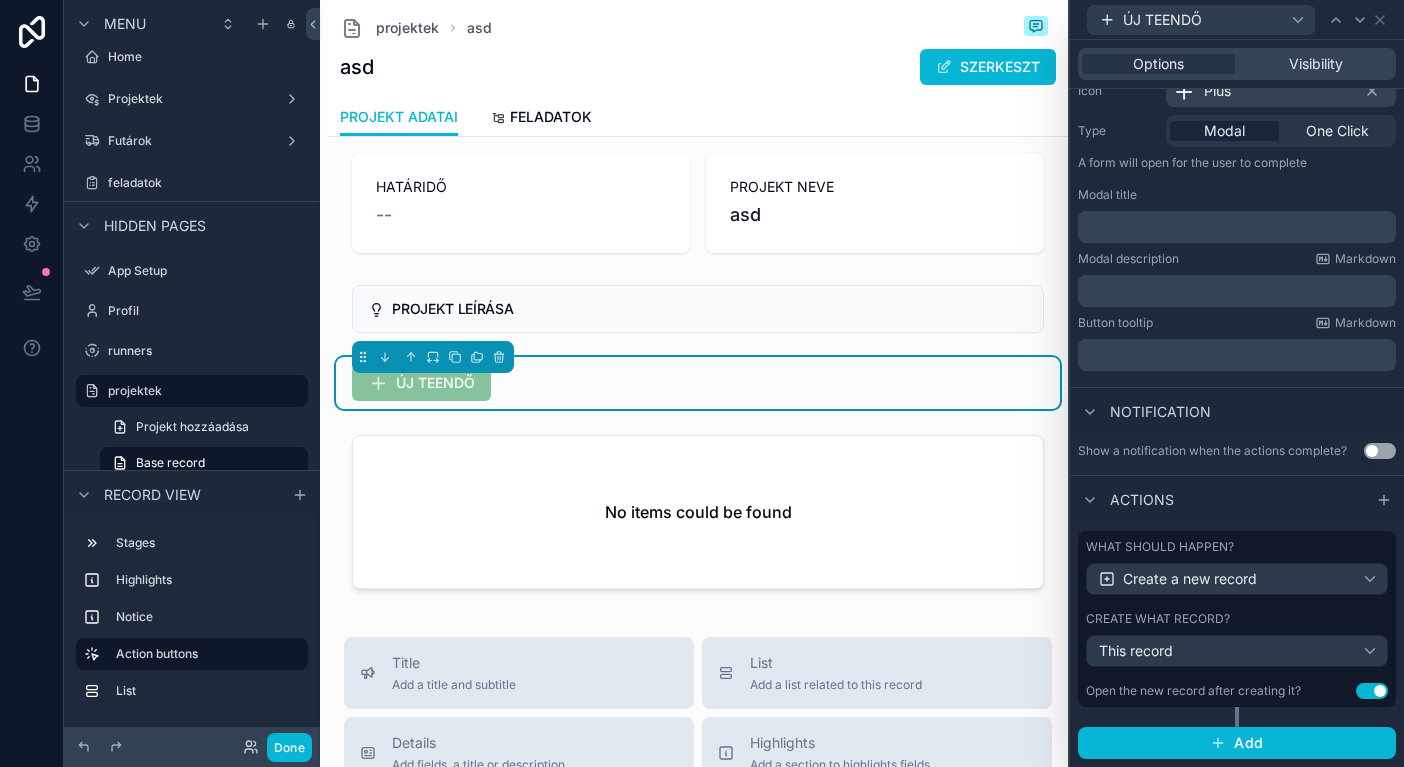 scroll, scrollTop: 221, scrollLeft: 0, axis: vertical 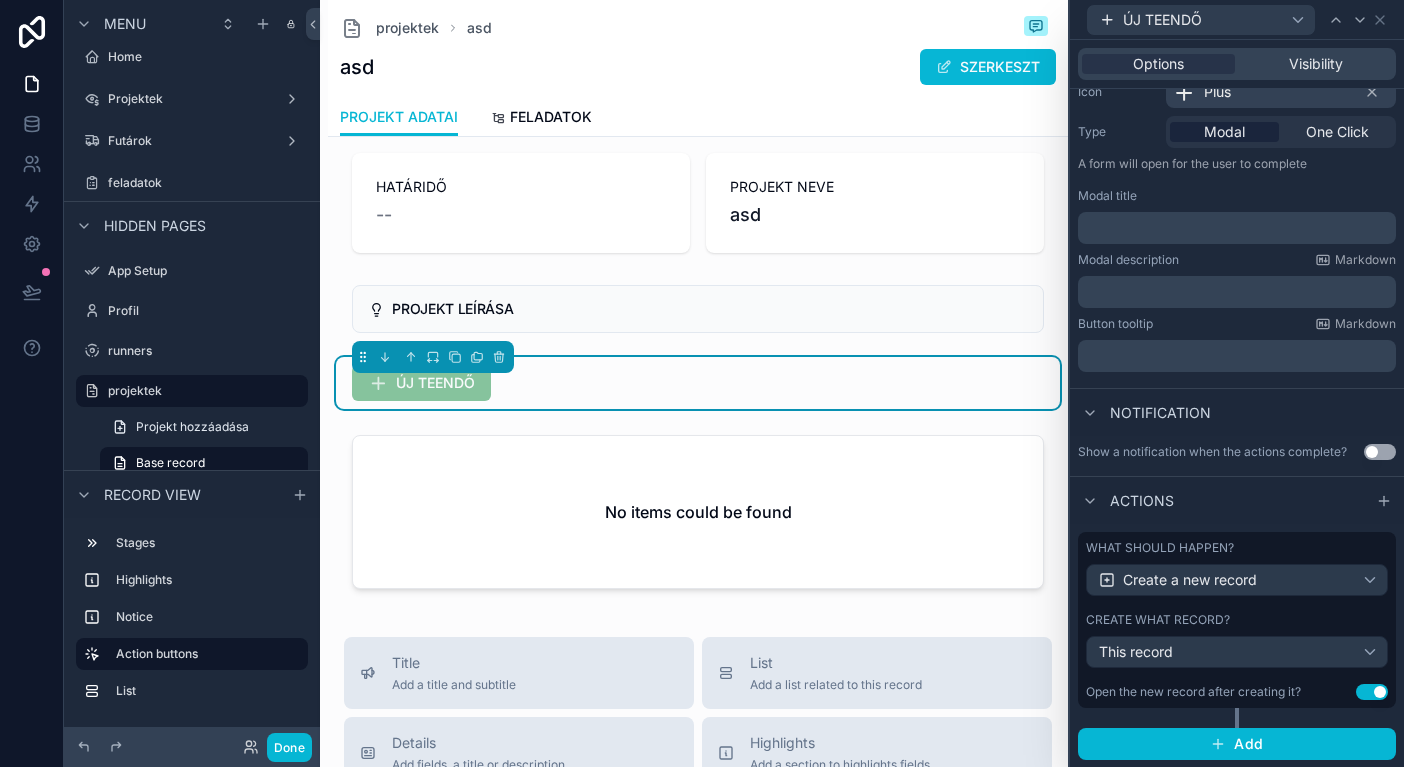 click on "Create a new record" at bounding box center (1190, 580) 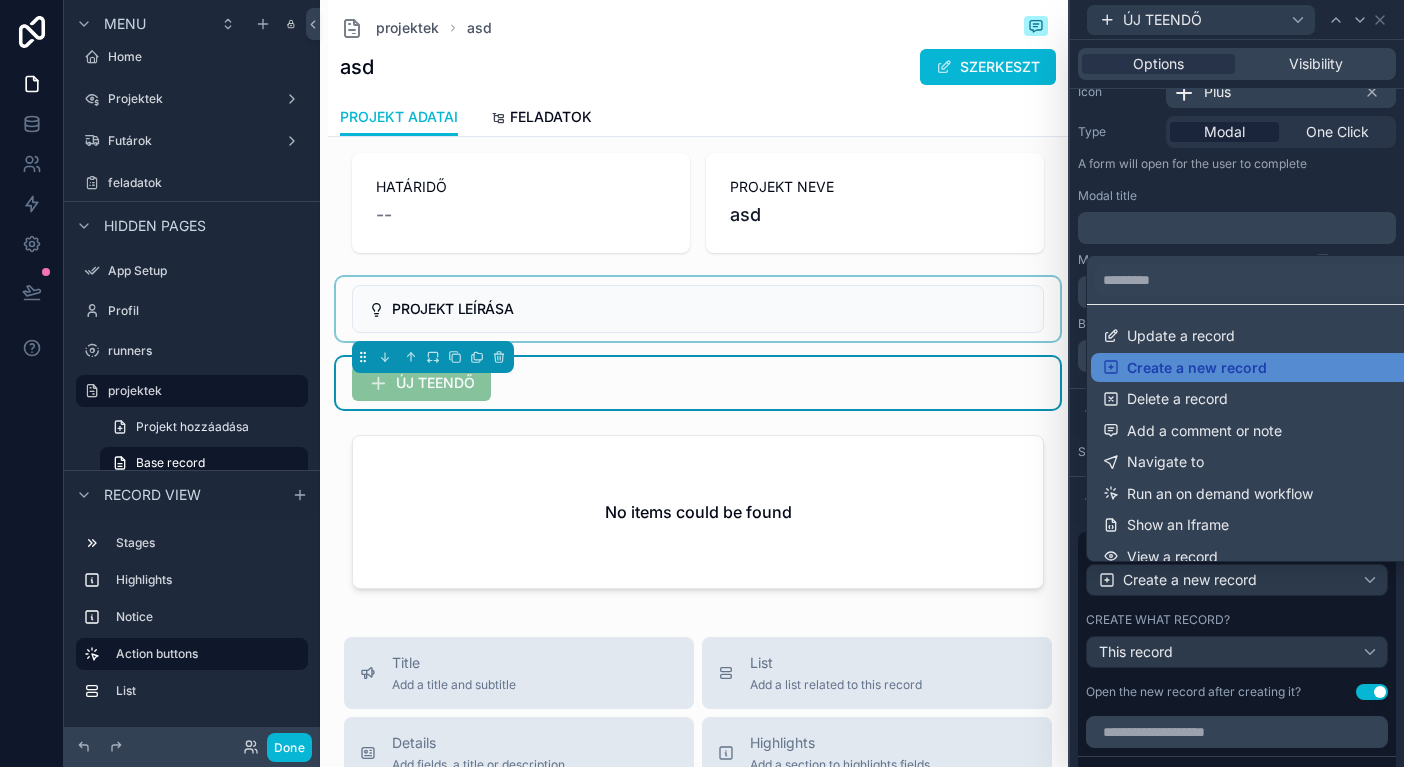 scroll, scrollTop: 0, scrollLeft: 0, axis: both 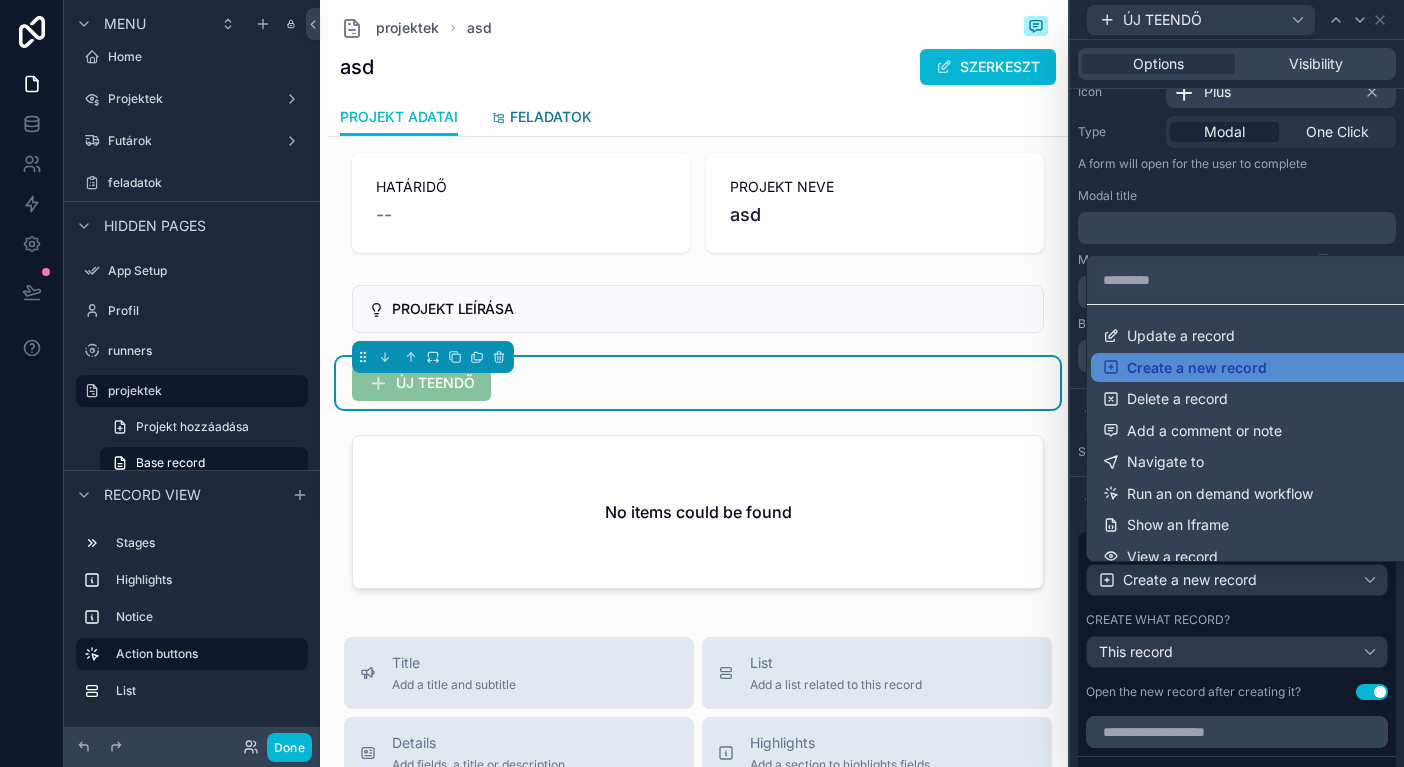 click on "FELADATOK" at bounding box center [551, 117] 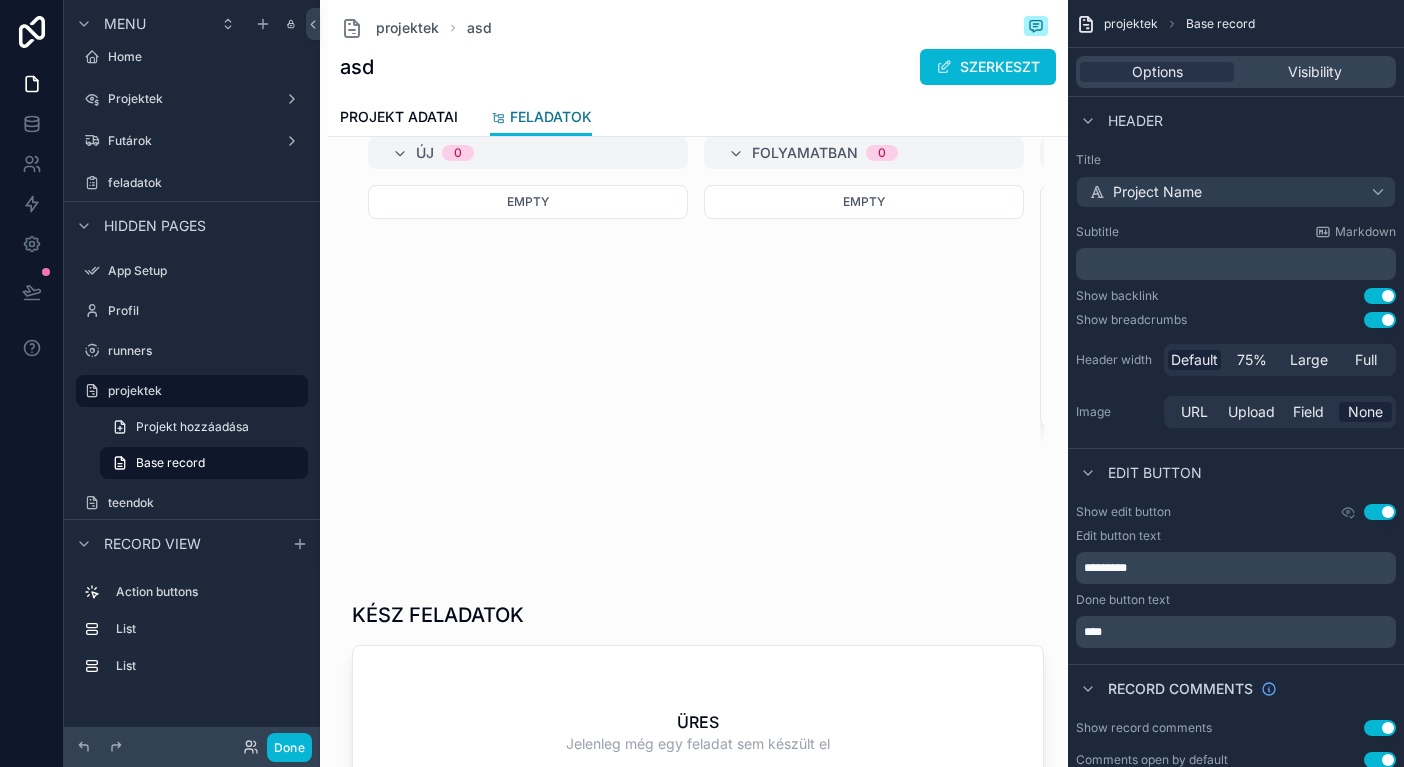 scroll, scrollTop: 0, scrollLeft: 0, axis: both 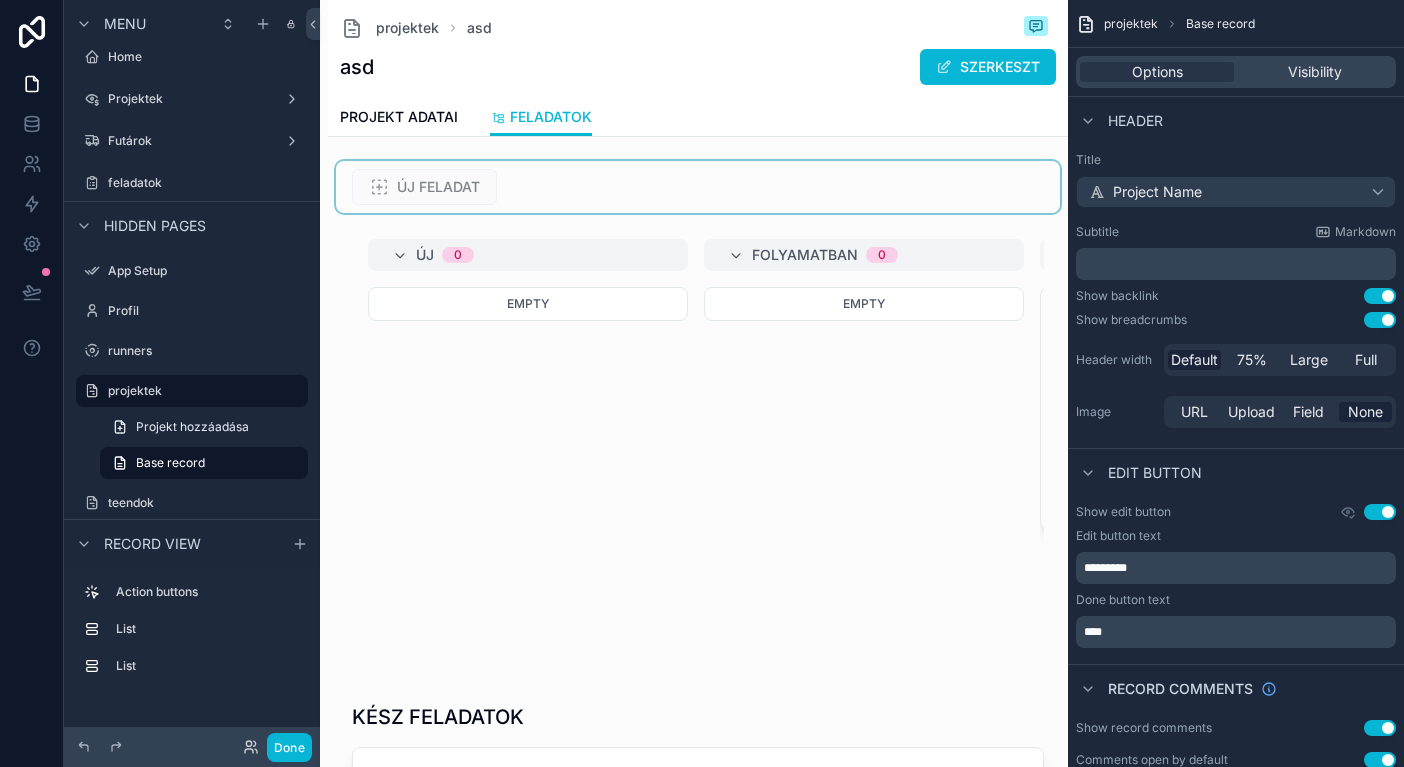 click at bounding box center [698, 187] 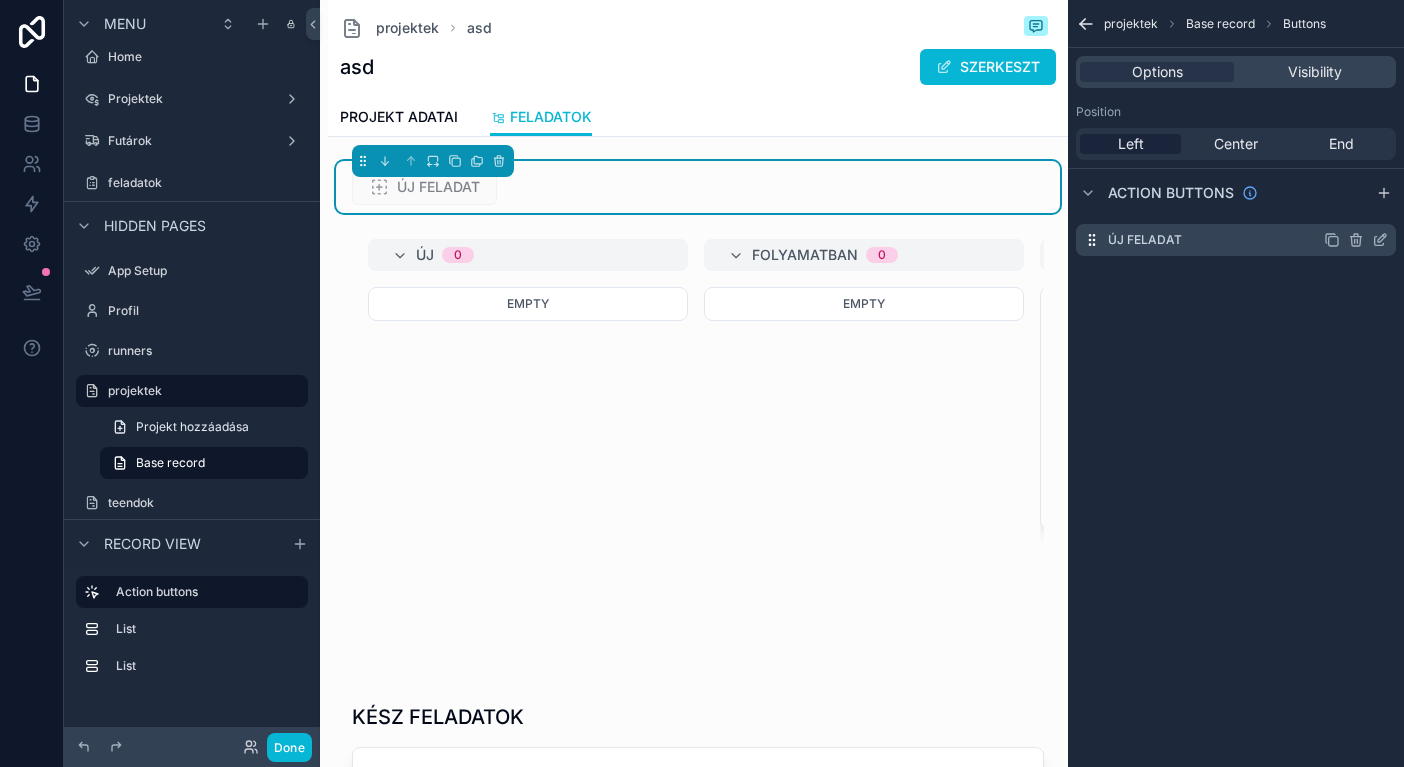 click on "ÚJ FELADAT" at bounding box center (1236, 240) 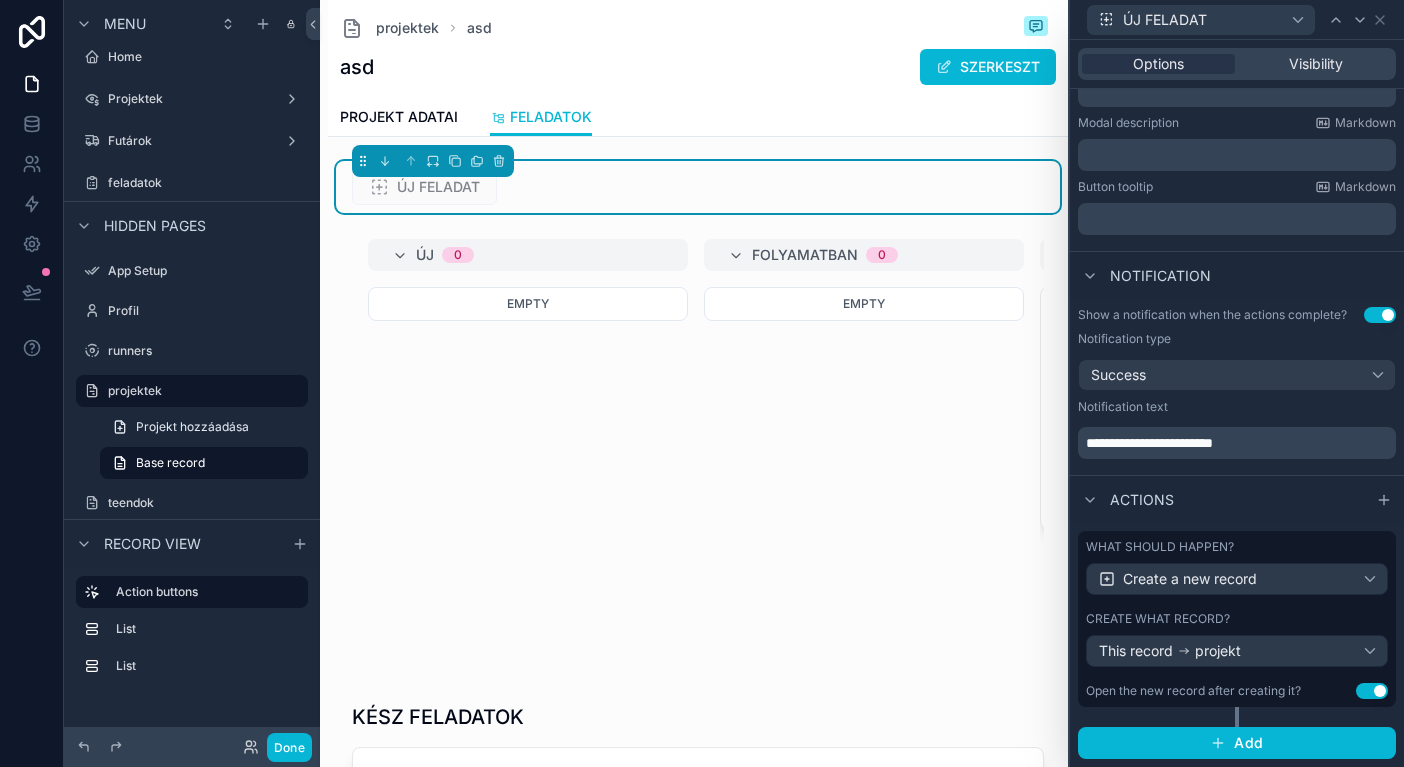 scroll, scrollTop: 357, scrollLeft: 0, axis: vertical 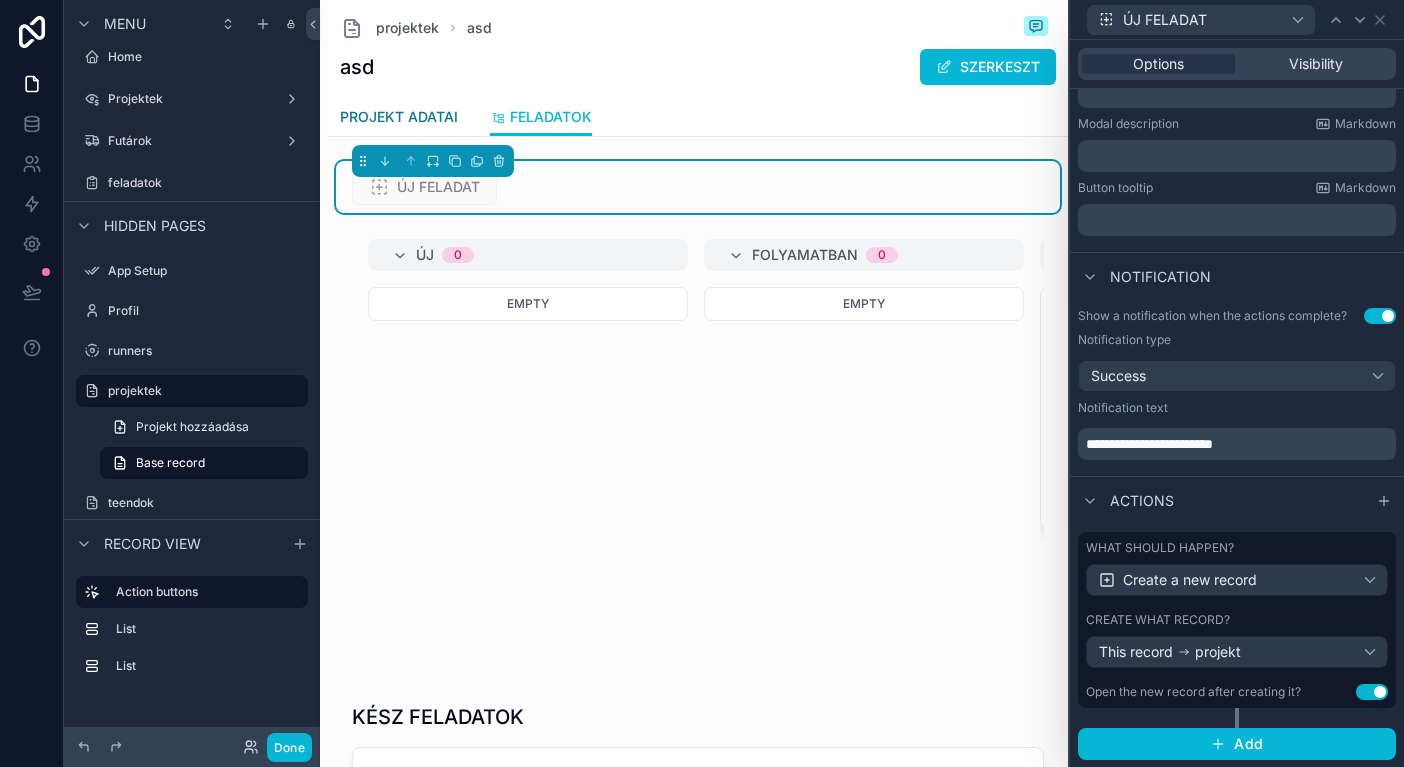 click on "PROJEKT ADATAI" at bounding box center (399, 117) 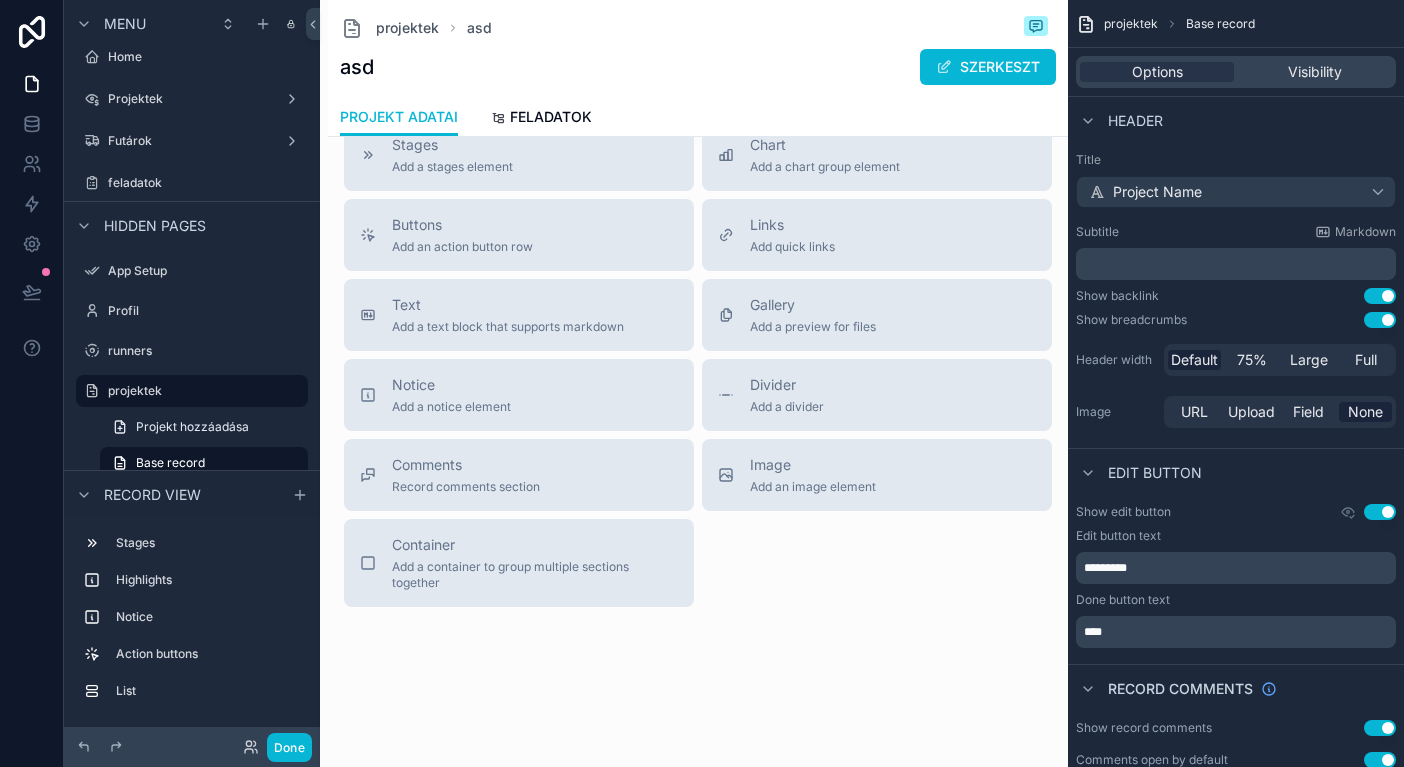 scroll, scrollTop: 316, scrollLeft: 0, axis: vertical 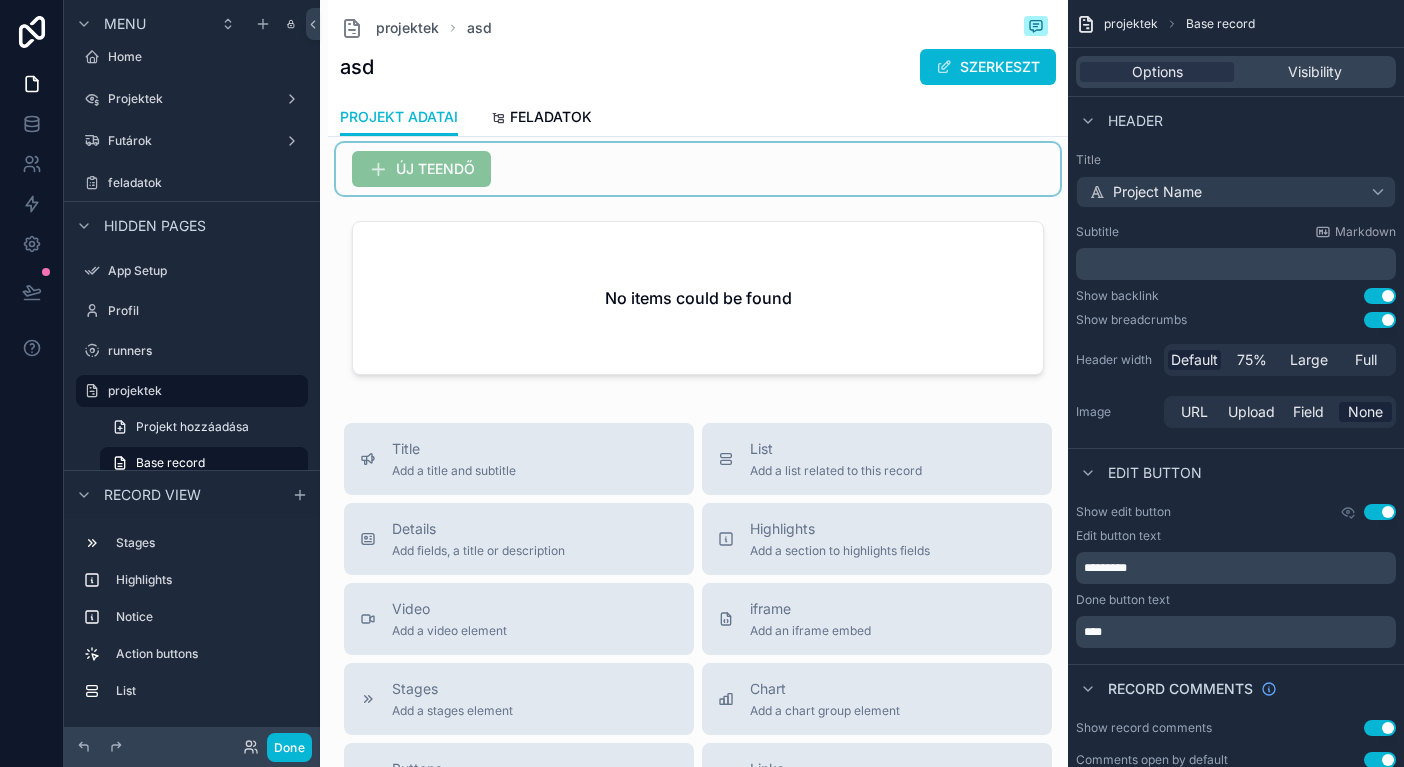 click at bounding box center [698, 169] 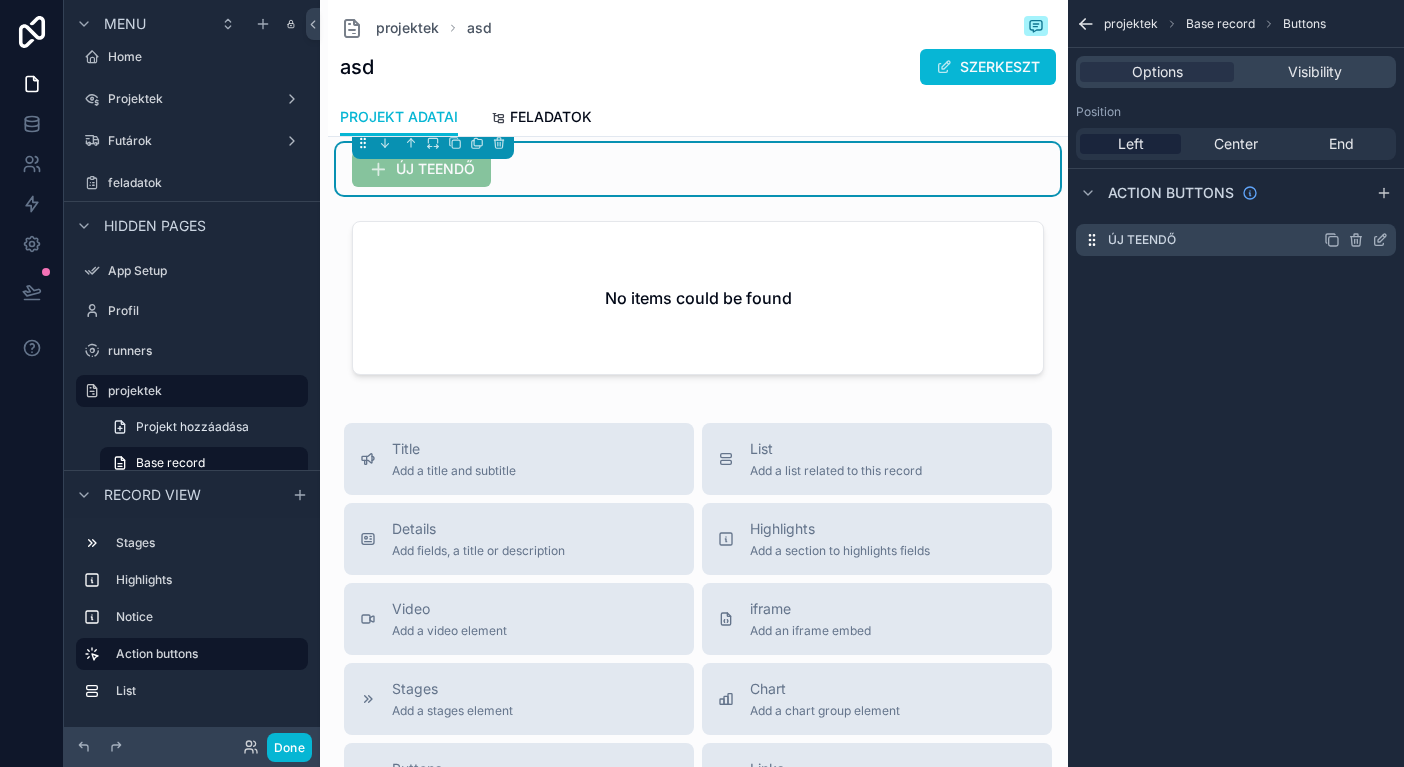 click 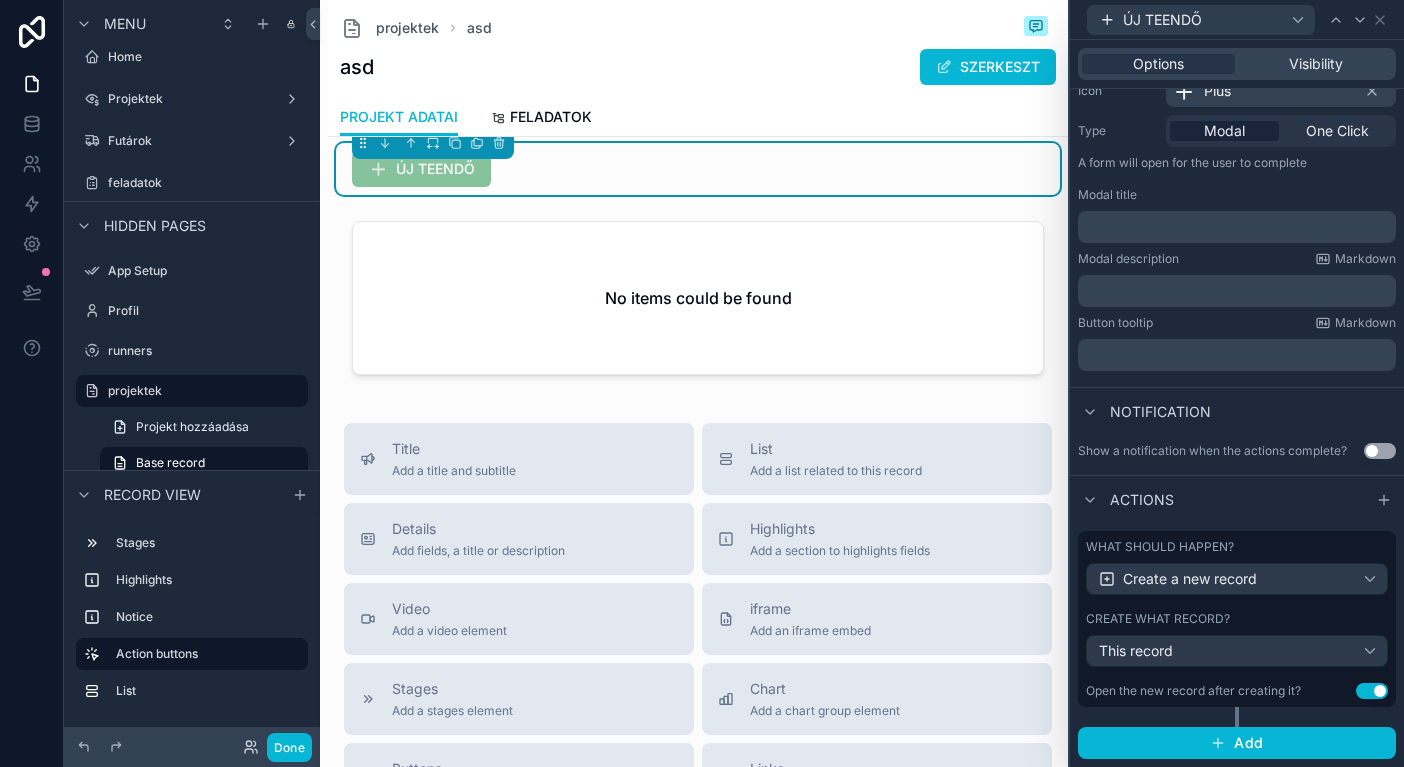 scroll, scrollTop: 221, scrollLeft: 0, axis: vertical 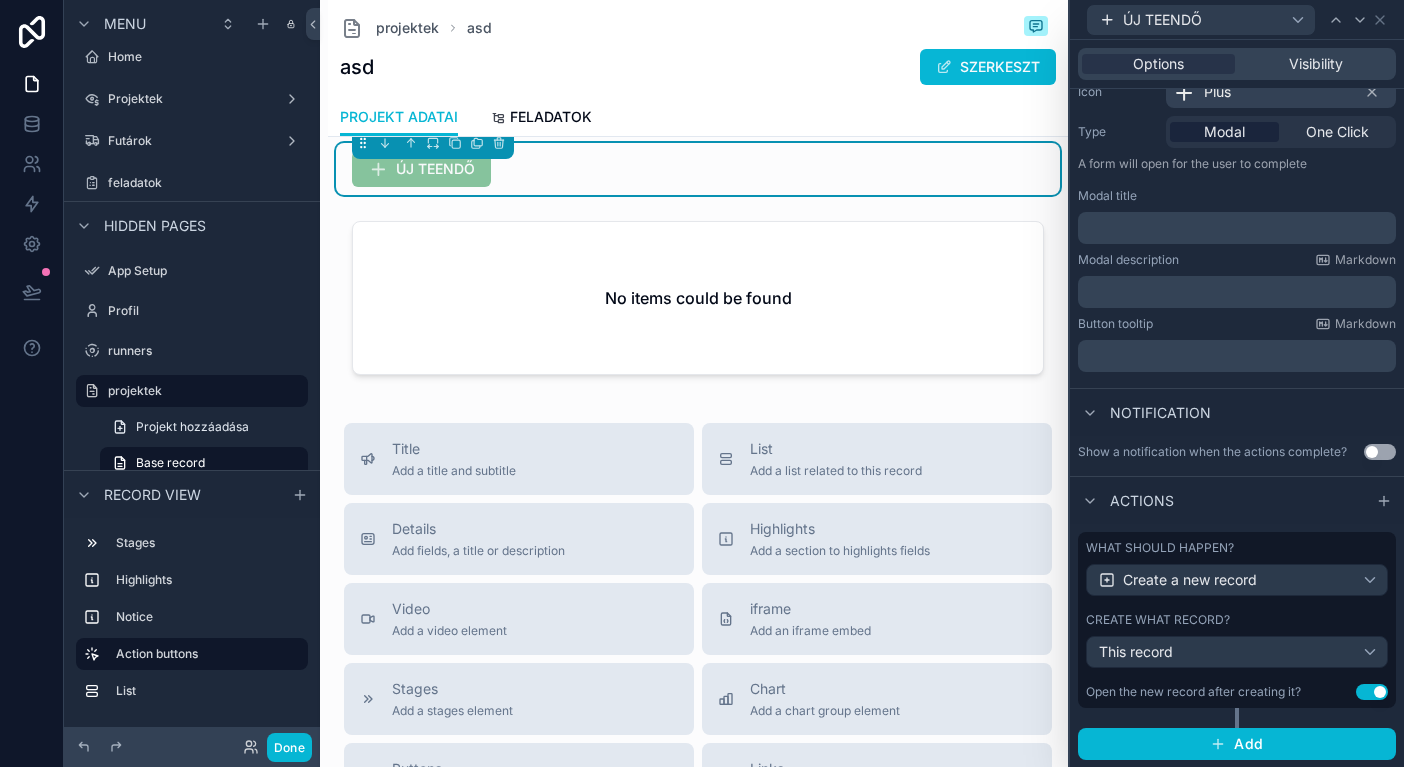 click on "This record" at bounding box center [1237, 652] 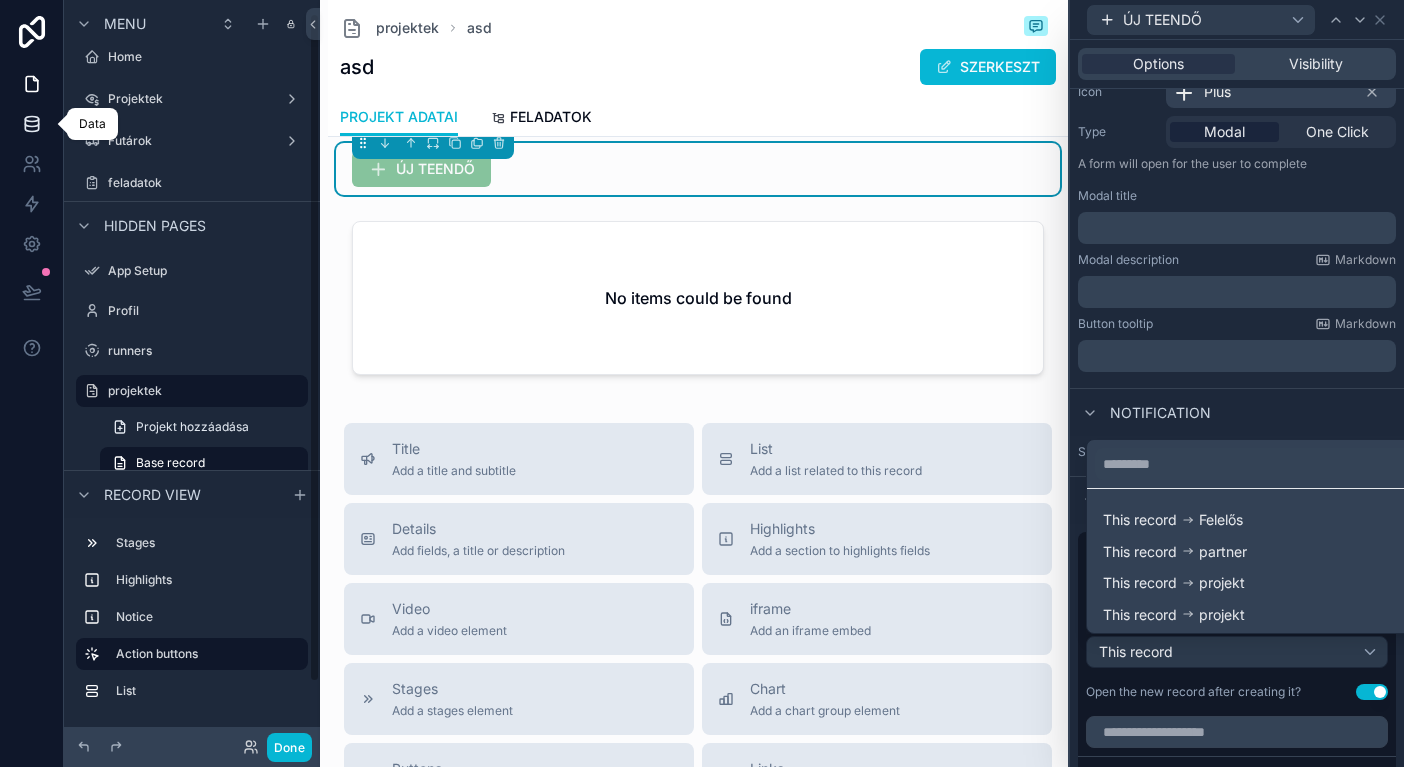 click 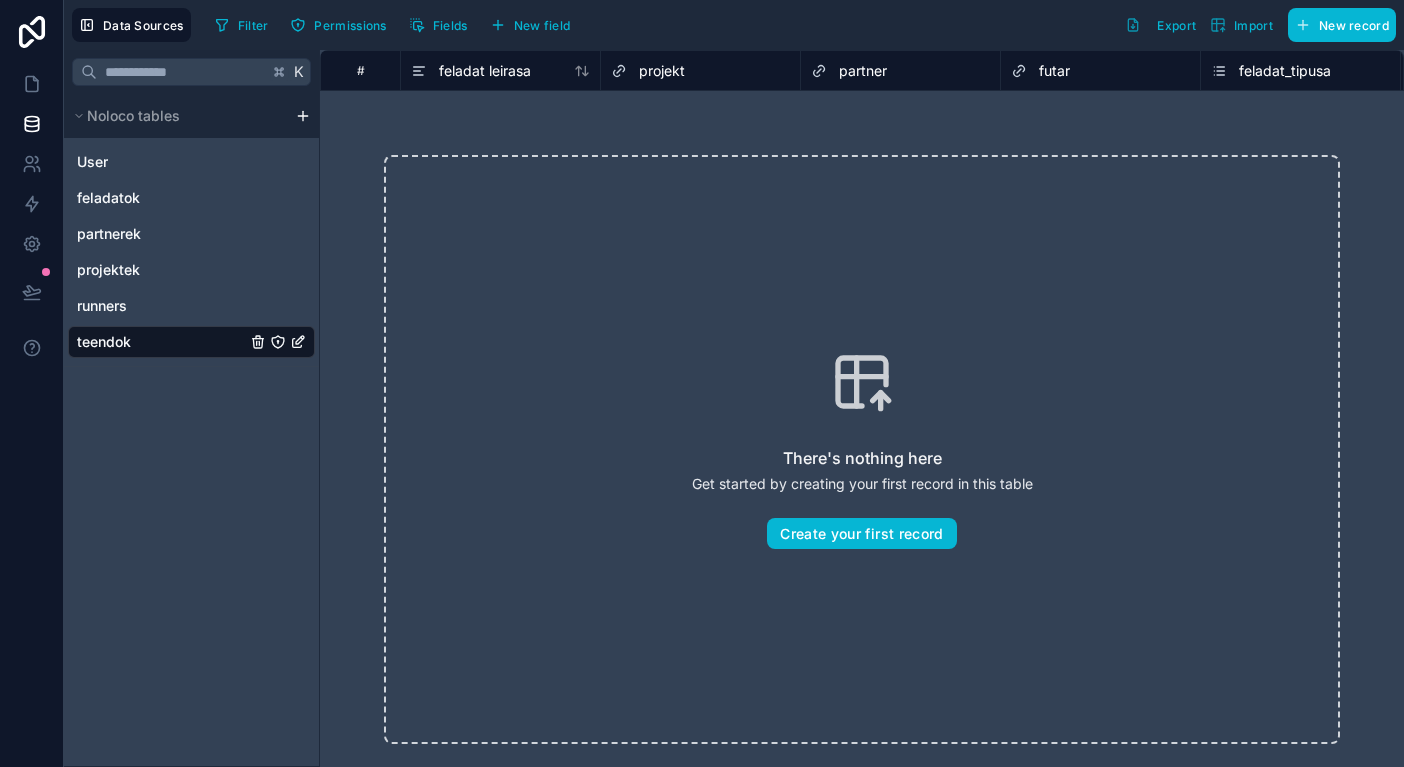 click on "projekt" at bounding box center [700, 71] 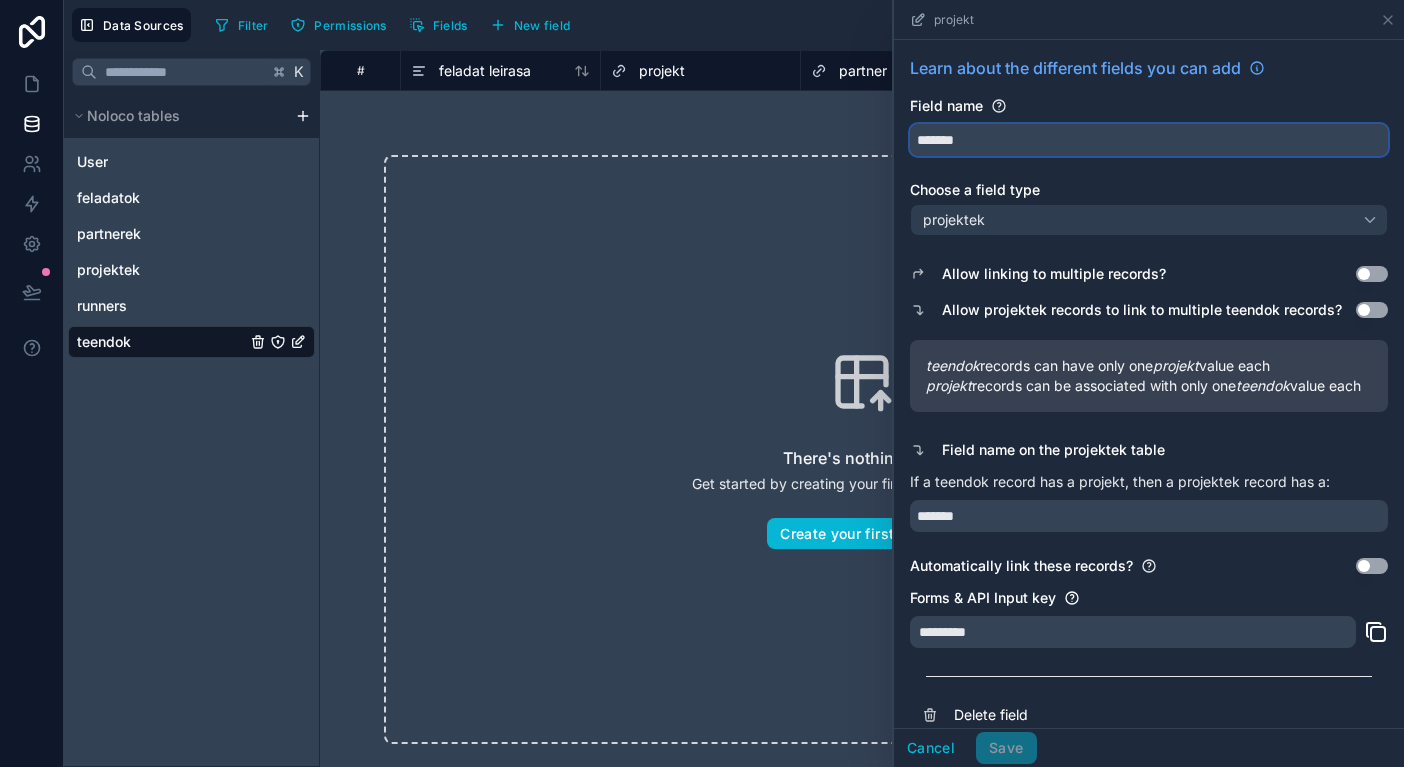 click on "*******" at bounding box center (1149, 140) 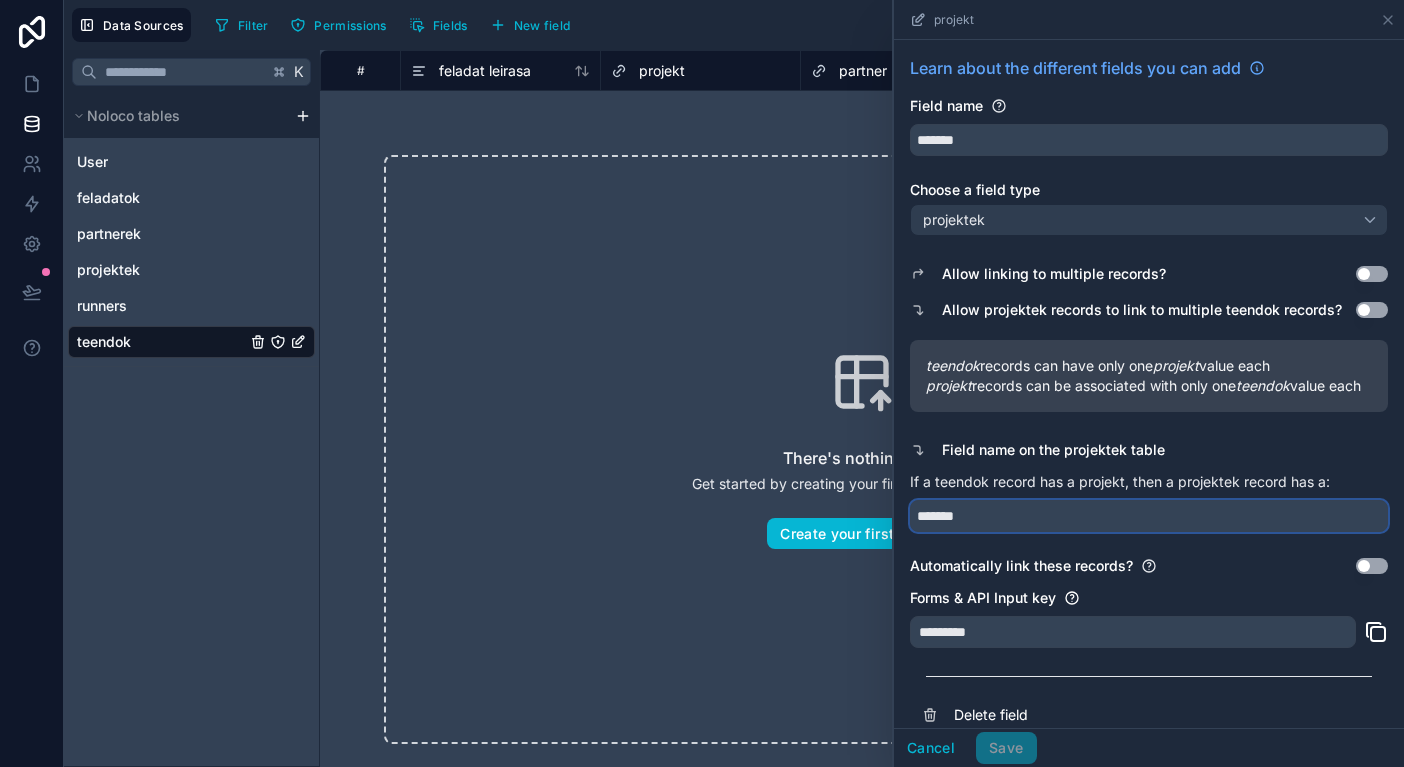 click on "*******" at bounding box center (1149, 516) 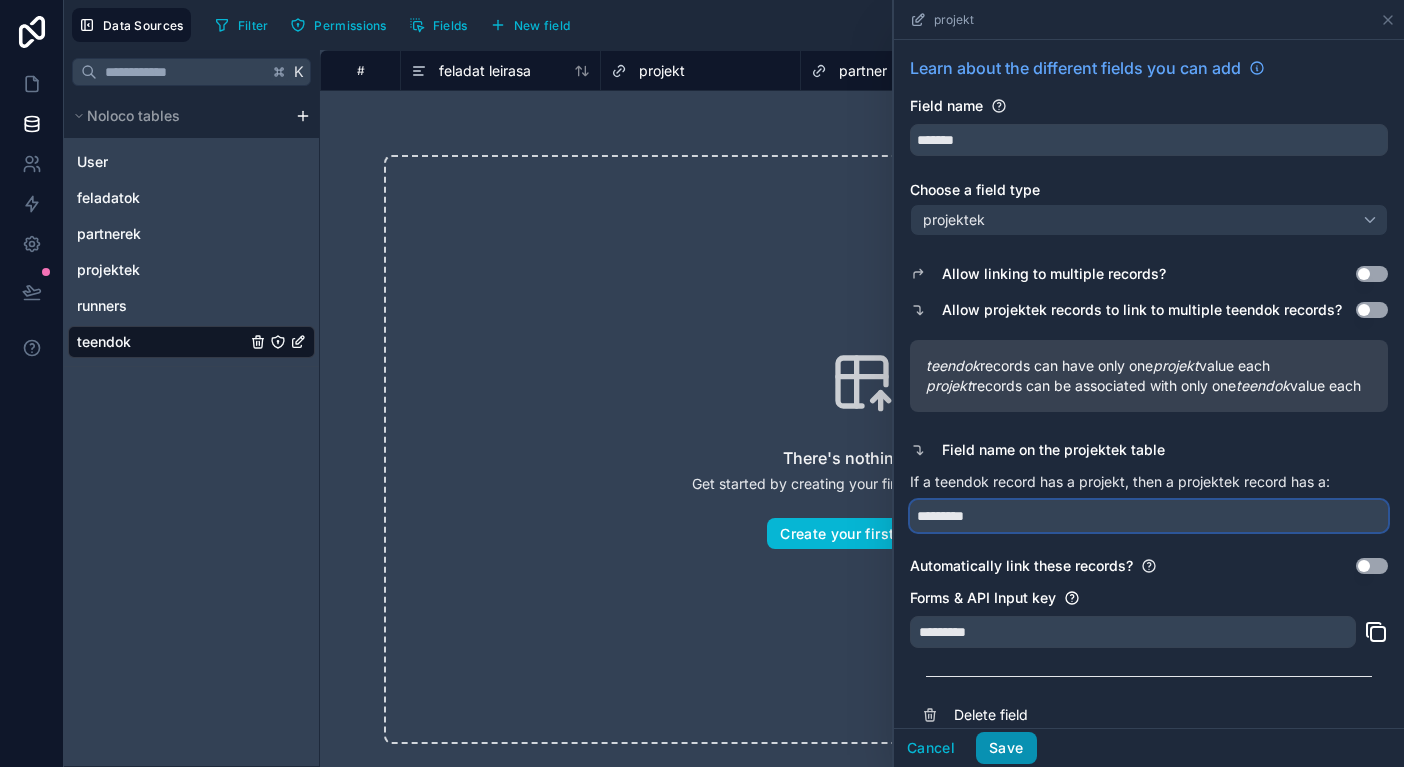 type on "*********" 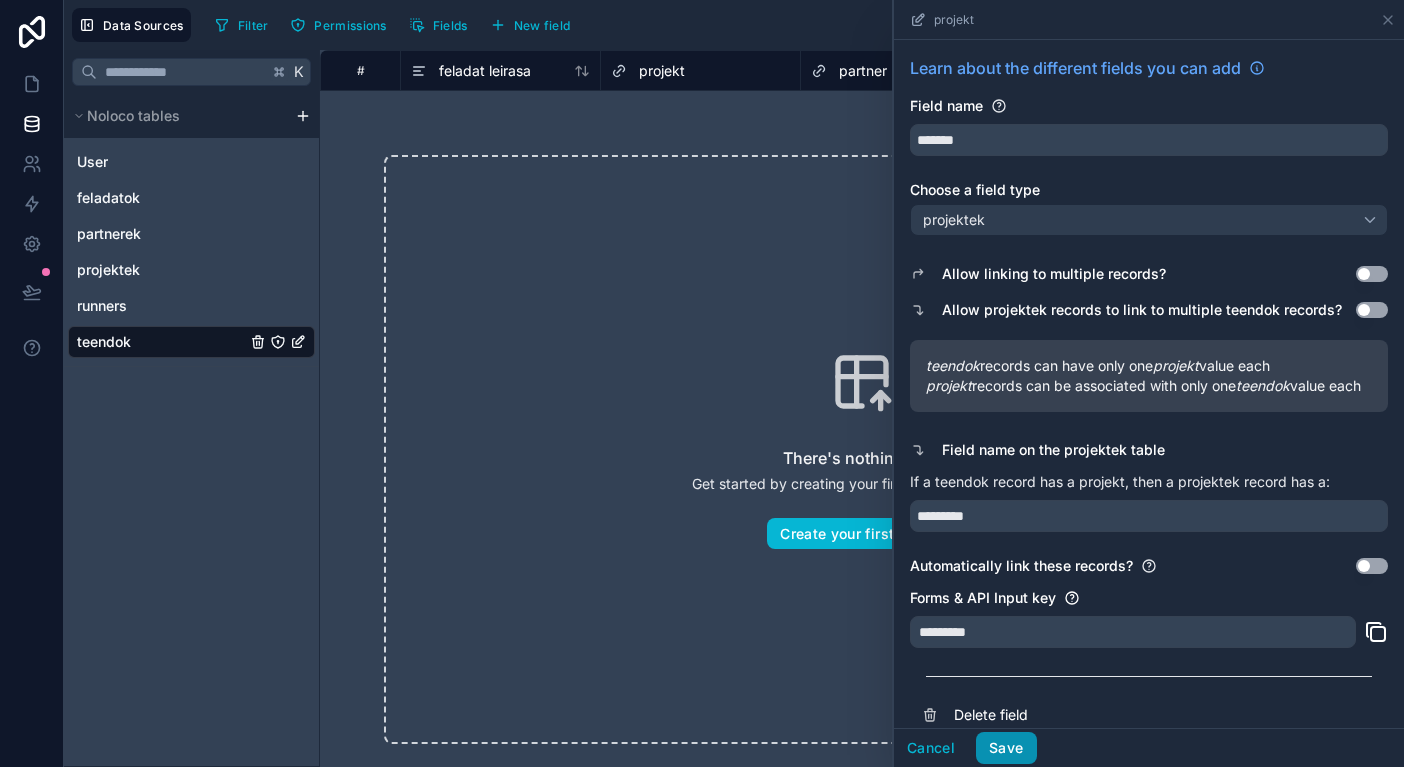 click on "Save" at bounding box center (1006, 748) 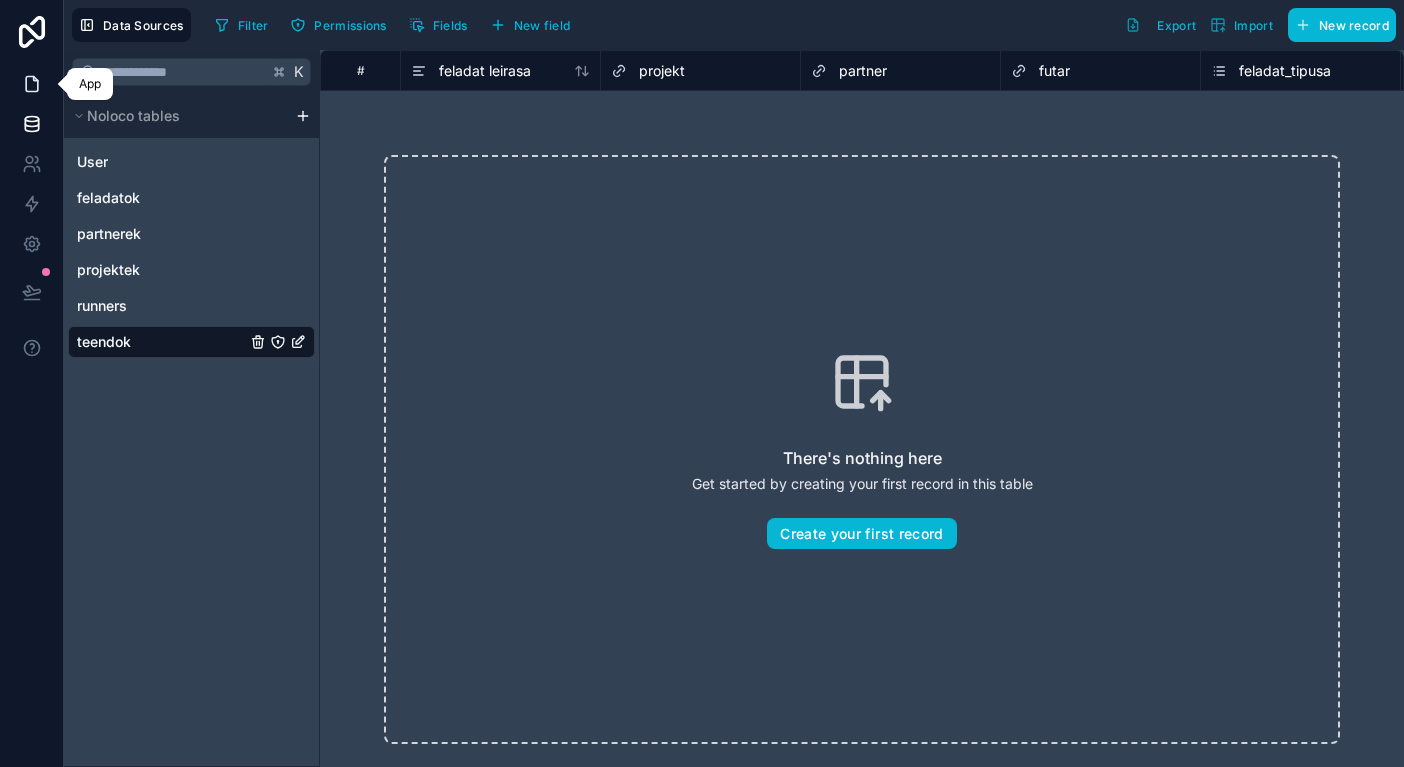 click at bounding box center (31, 84) 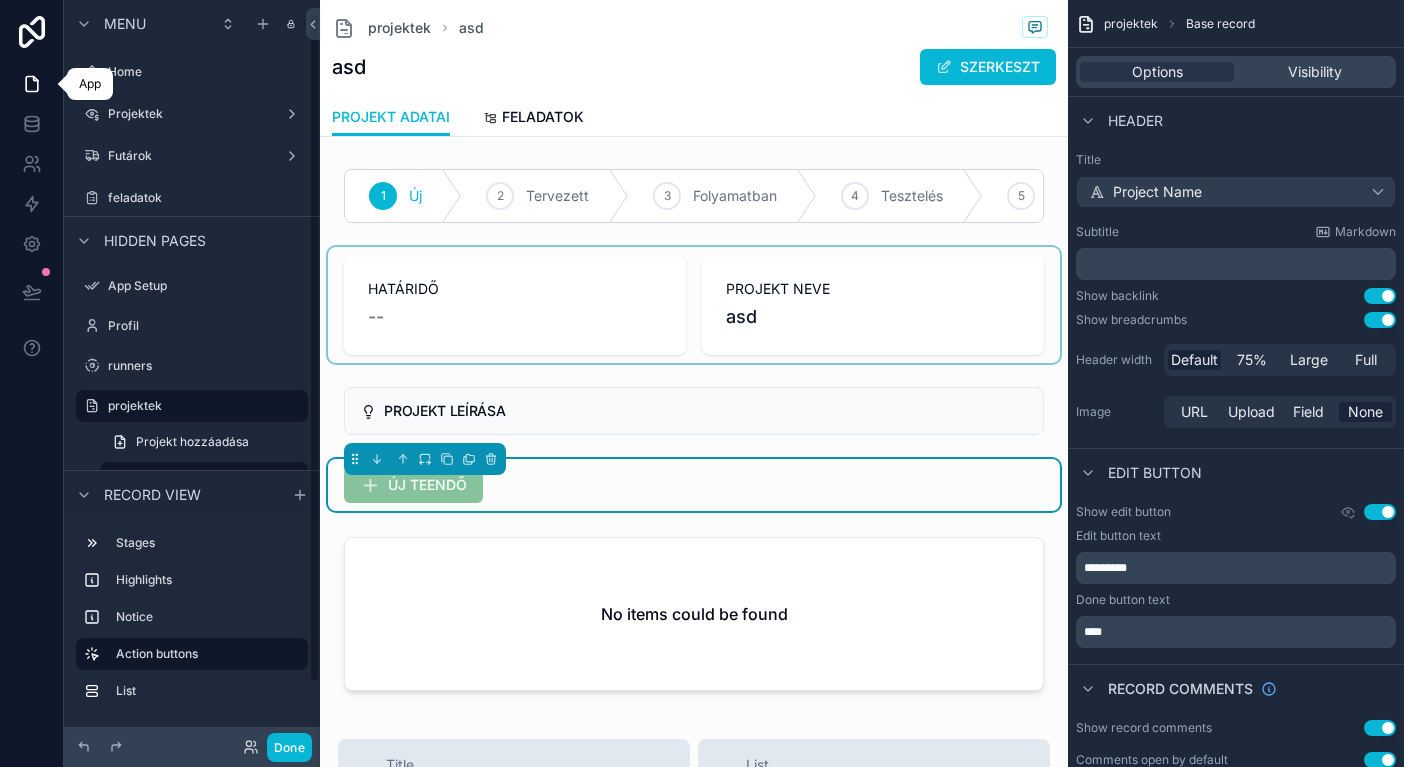 scroll, scrollTop: 15, scrollLeft: 0, axis: vertical 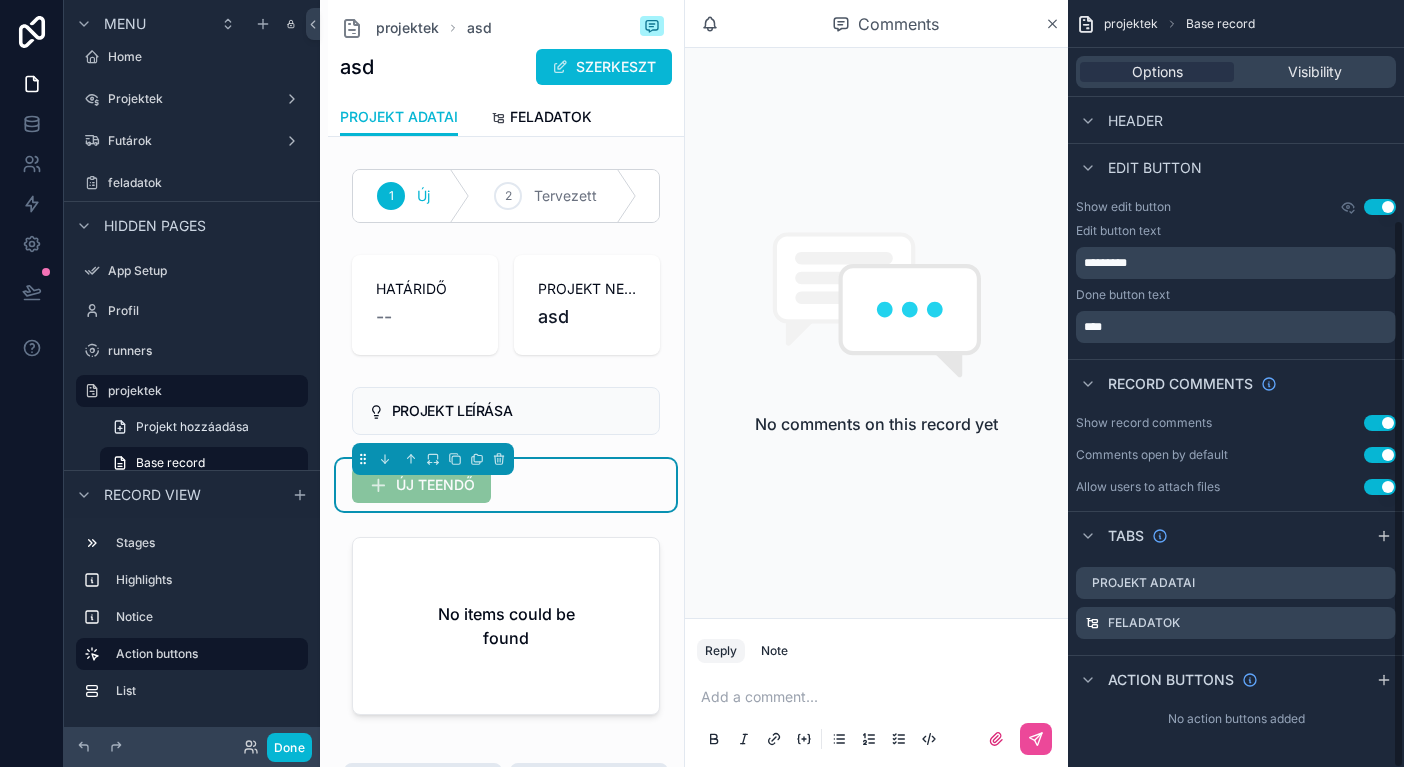 click on "1 Új 2 Tervezett 3 Folyamatban 4 Tesztelés 5 Kész HATÁRIDŐ -- PROJEKT NEVE asd PROJEKT LEÍRÁSA ÚJ TEENDŐ No items could be found" at bounding box center (506, 446) 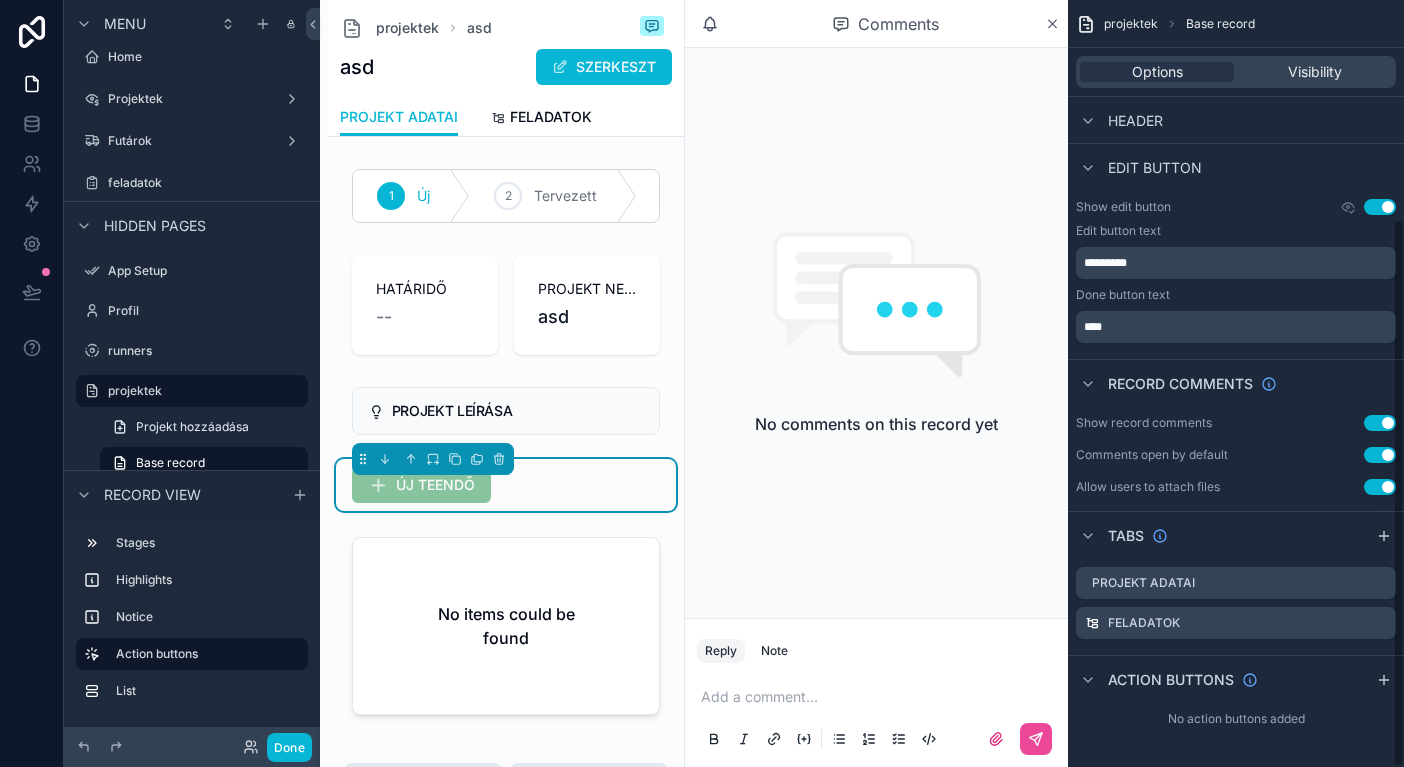 click on "ÚJ TEENDŐ" at bounding box center [506, 485] 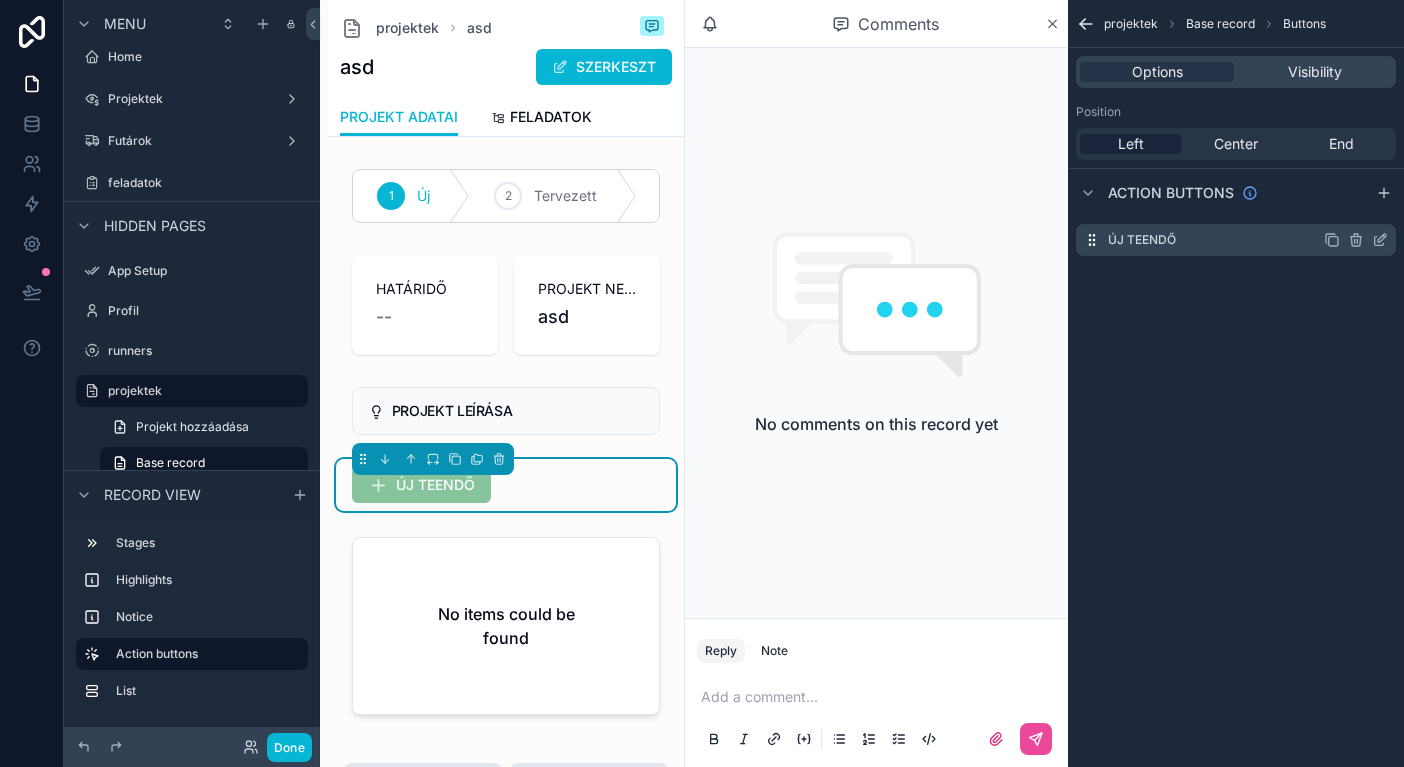 click 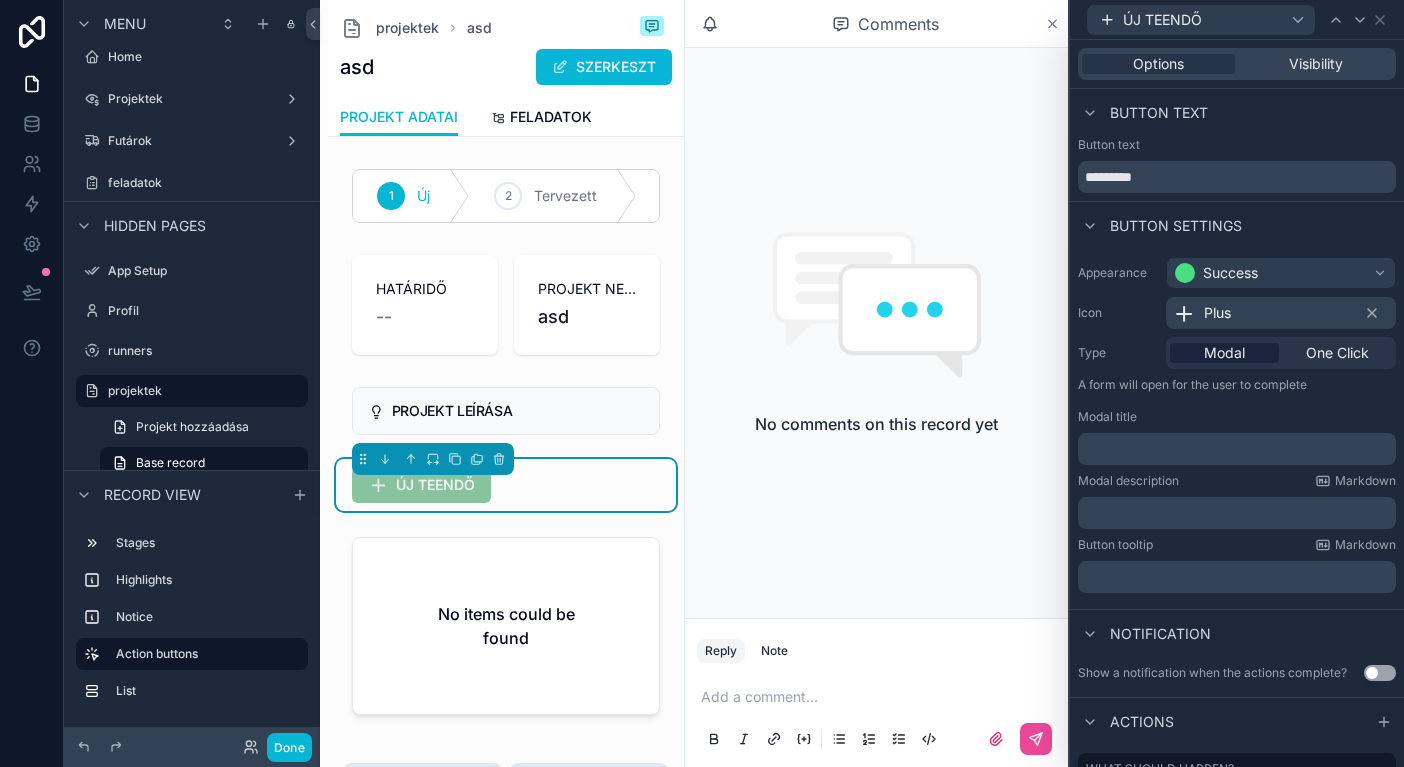 click 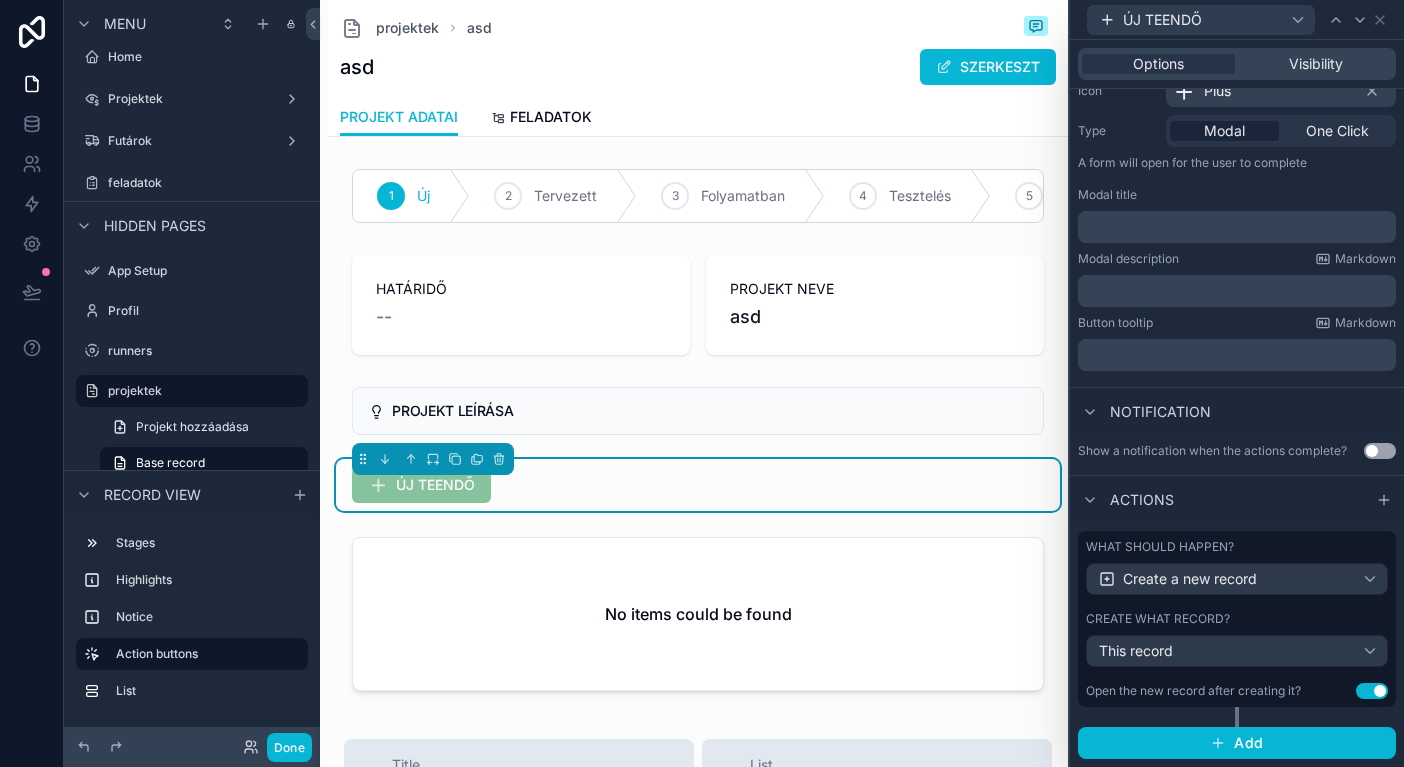 scroll, scrollTop: 221, scrollLeft: 0, axis: vertical 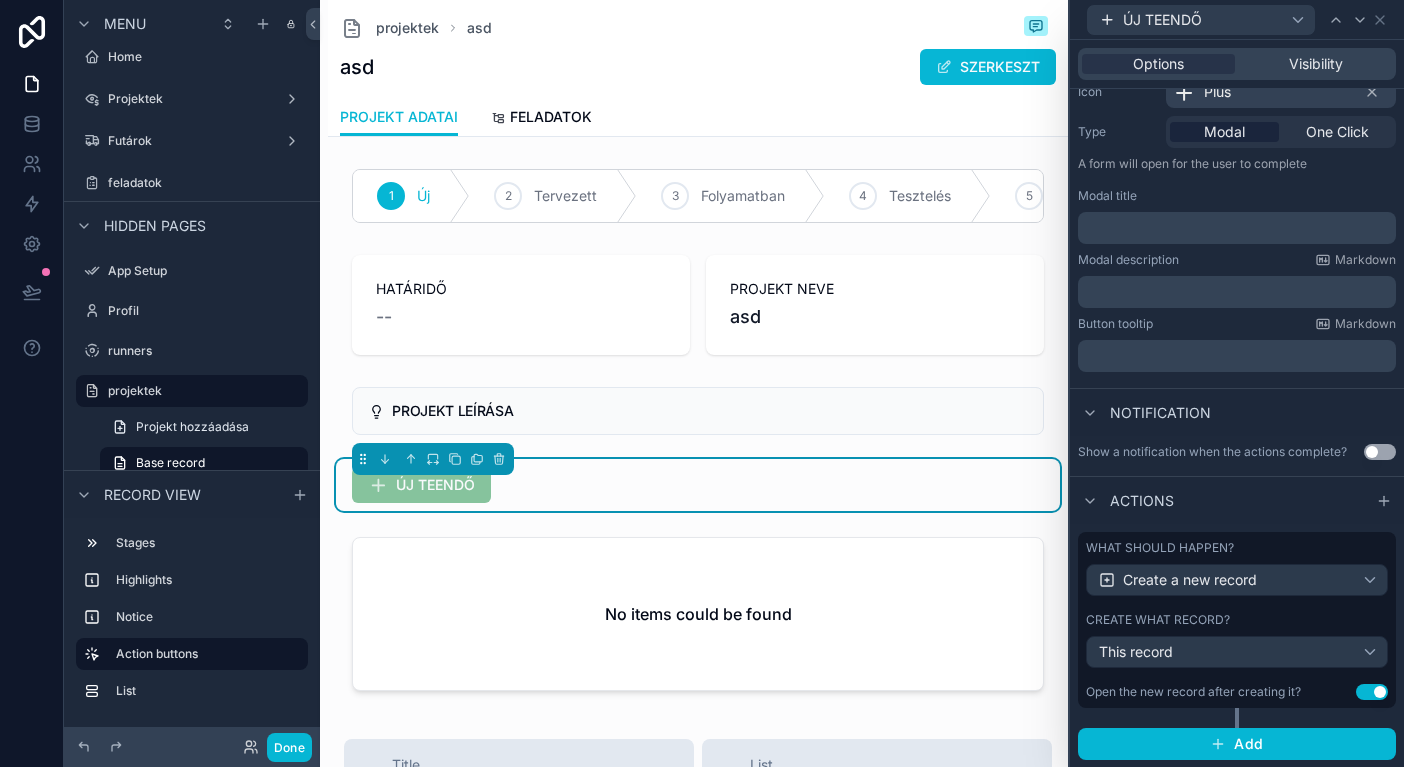 click on "This record" at bounding box center (1237, 652) 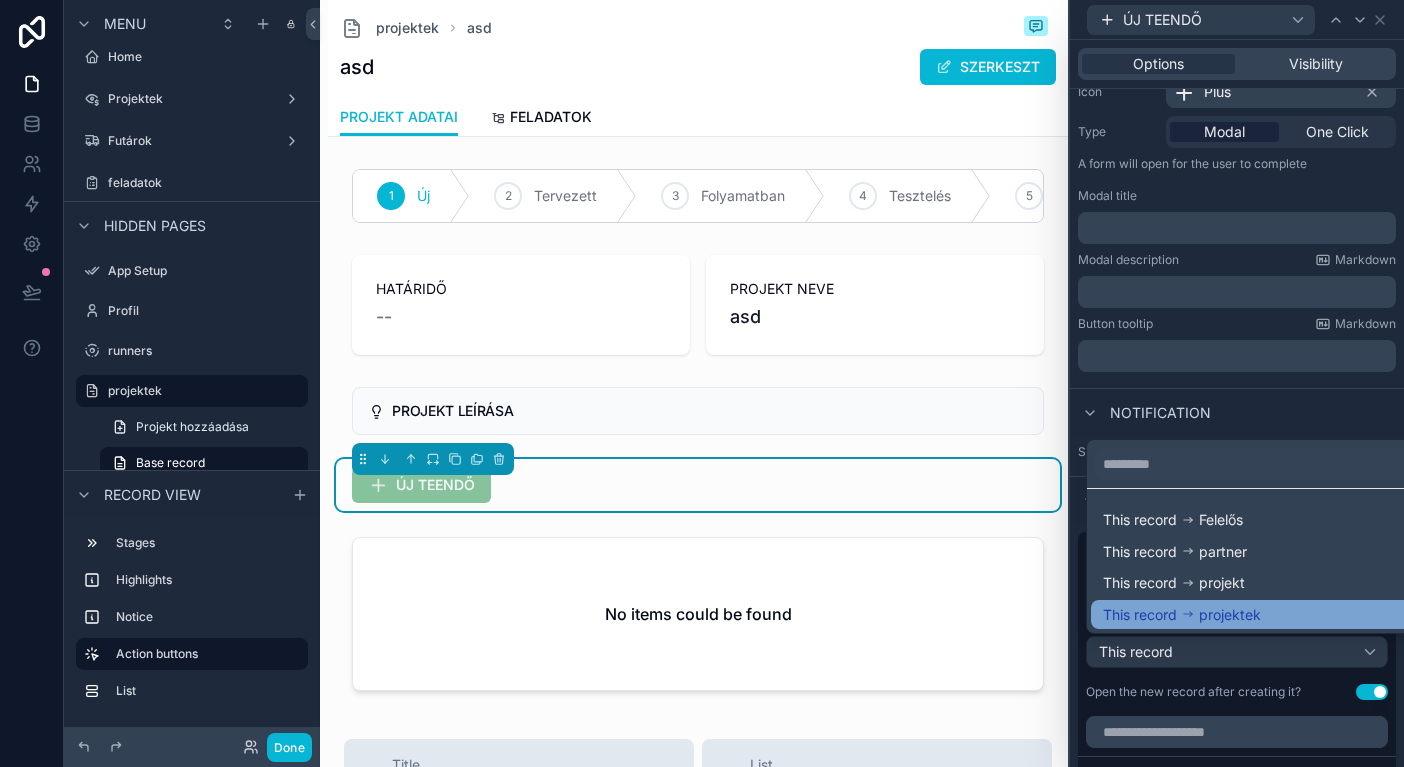 click on "projektek" at bounding box center (1230, 615) 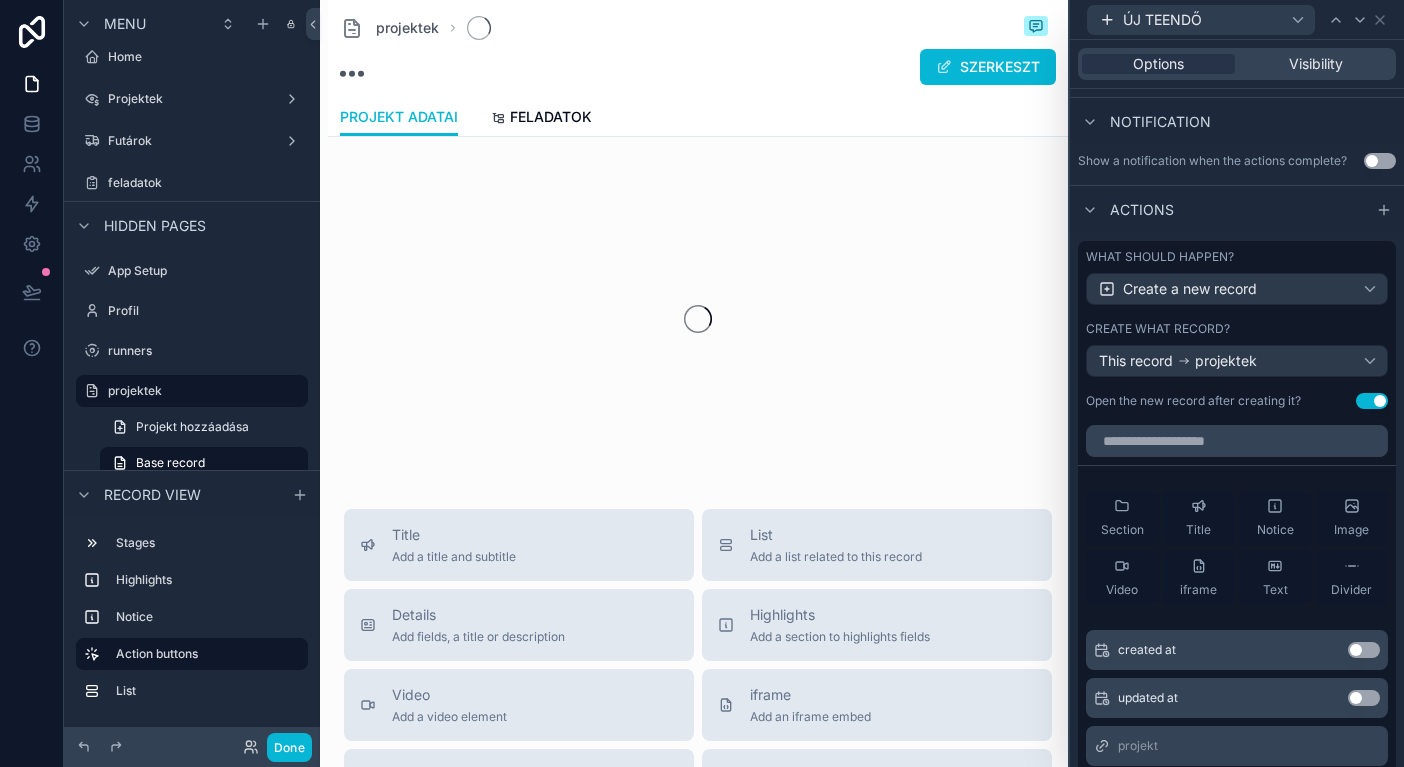 scroll, scrollTop: 653, scrollLeft: 0, axis: vertical 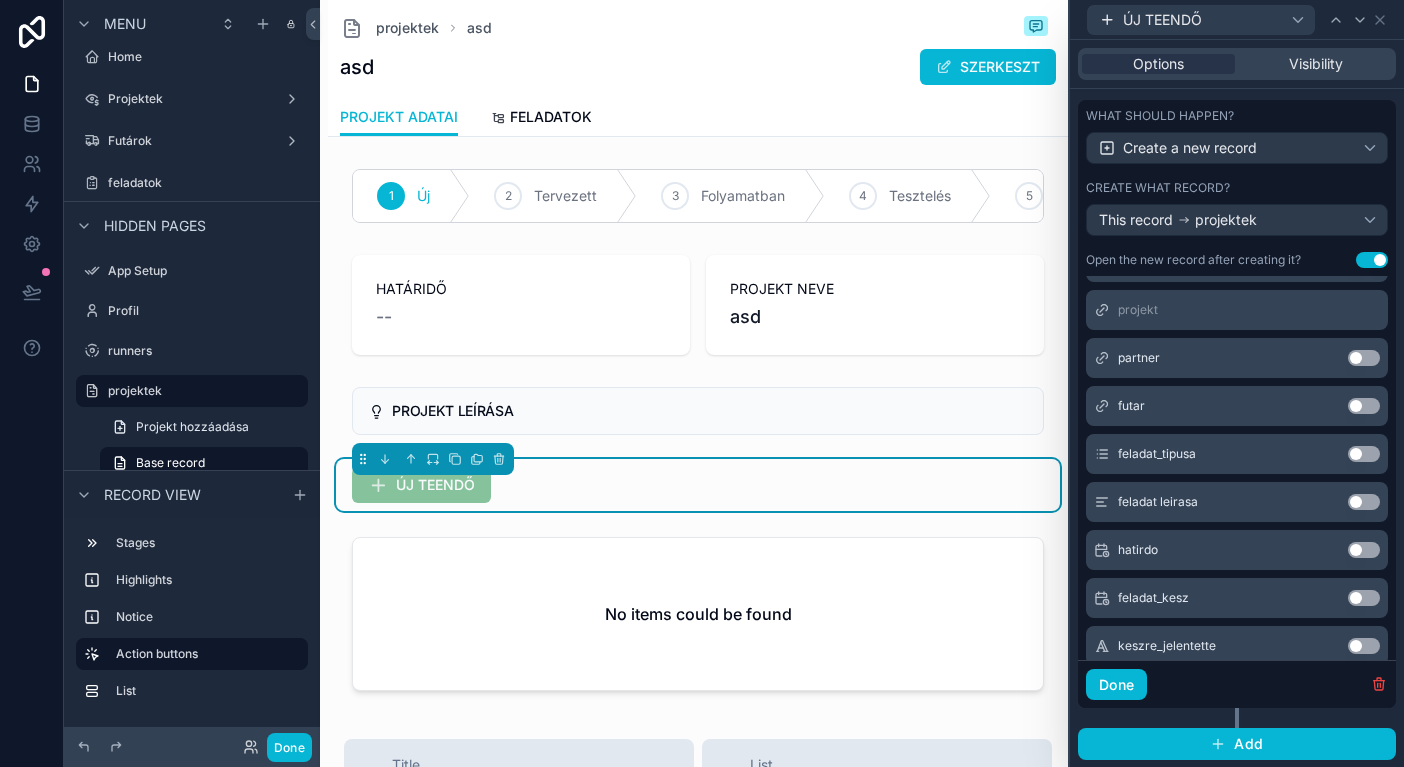 click on "Use setting" at bounding box center [1364, 454] 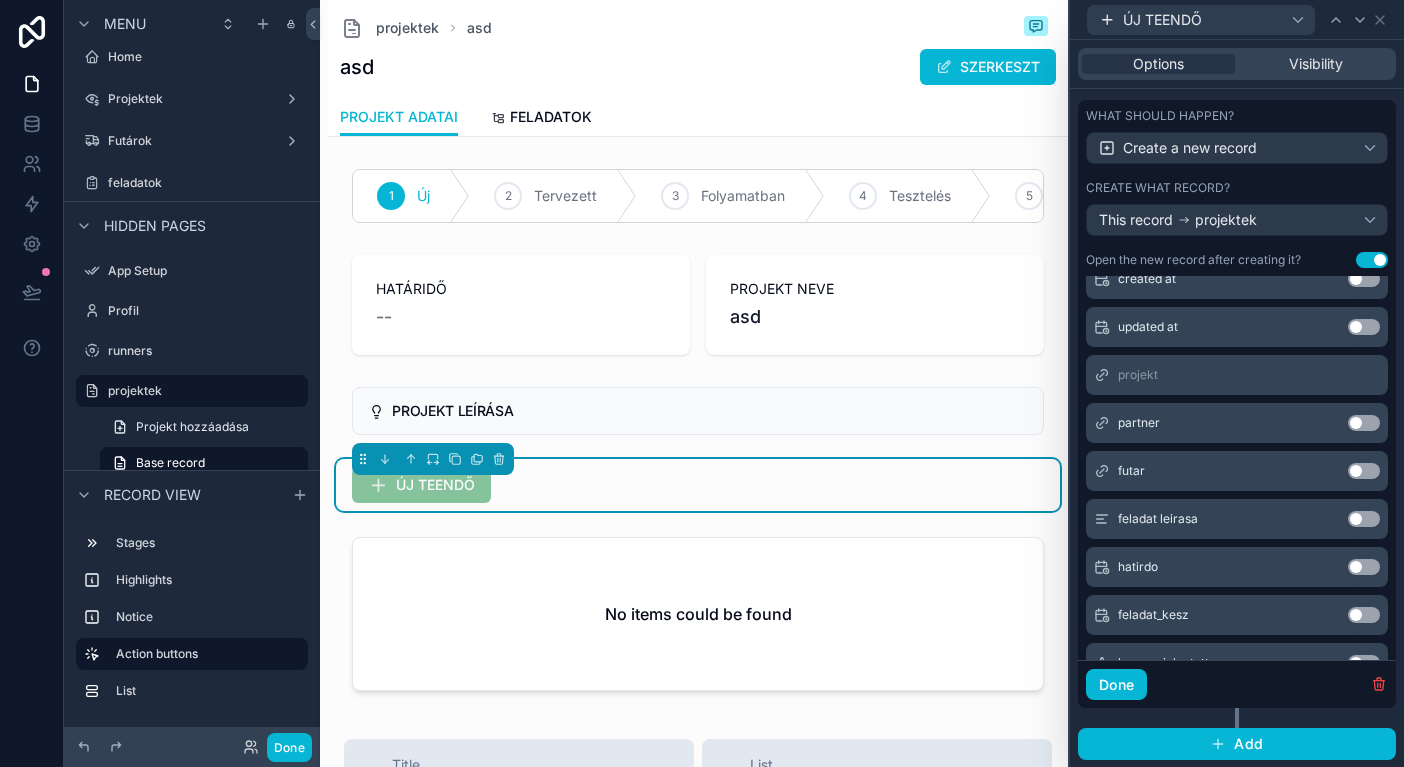 click on "Use setting" at bounding box center [1364, 519] 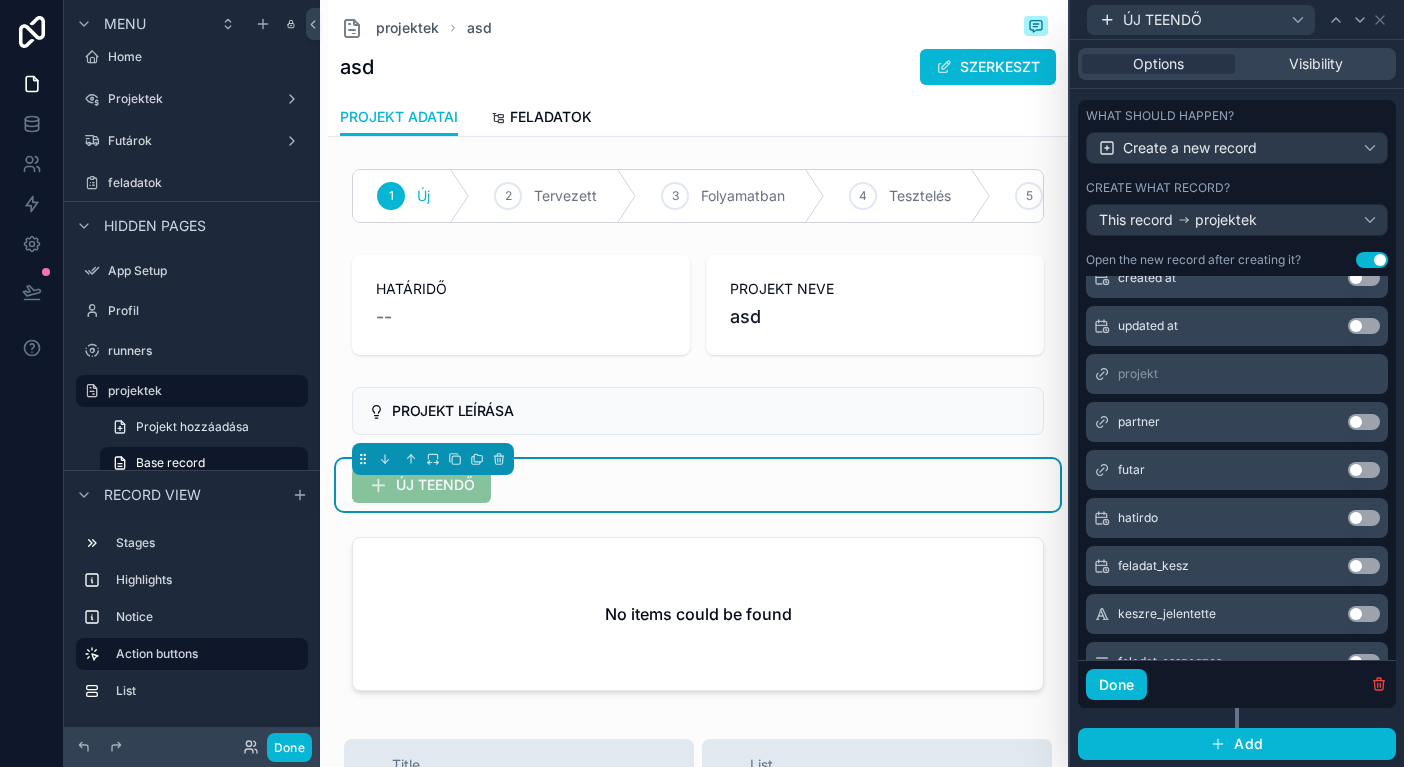 scroll, scrollTop: 358, scrollLeft: 0, axis: vertical 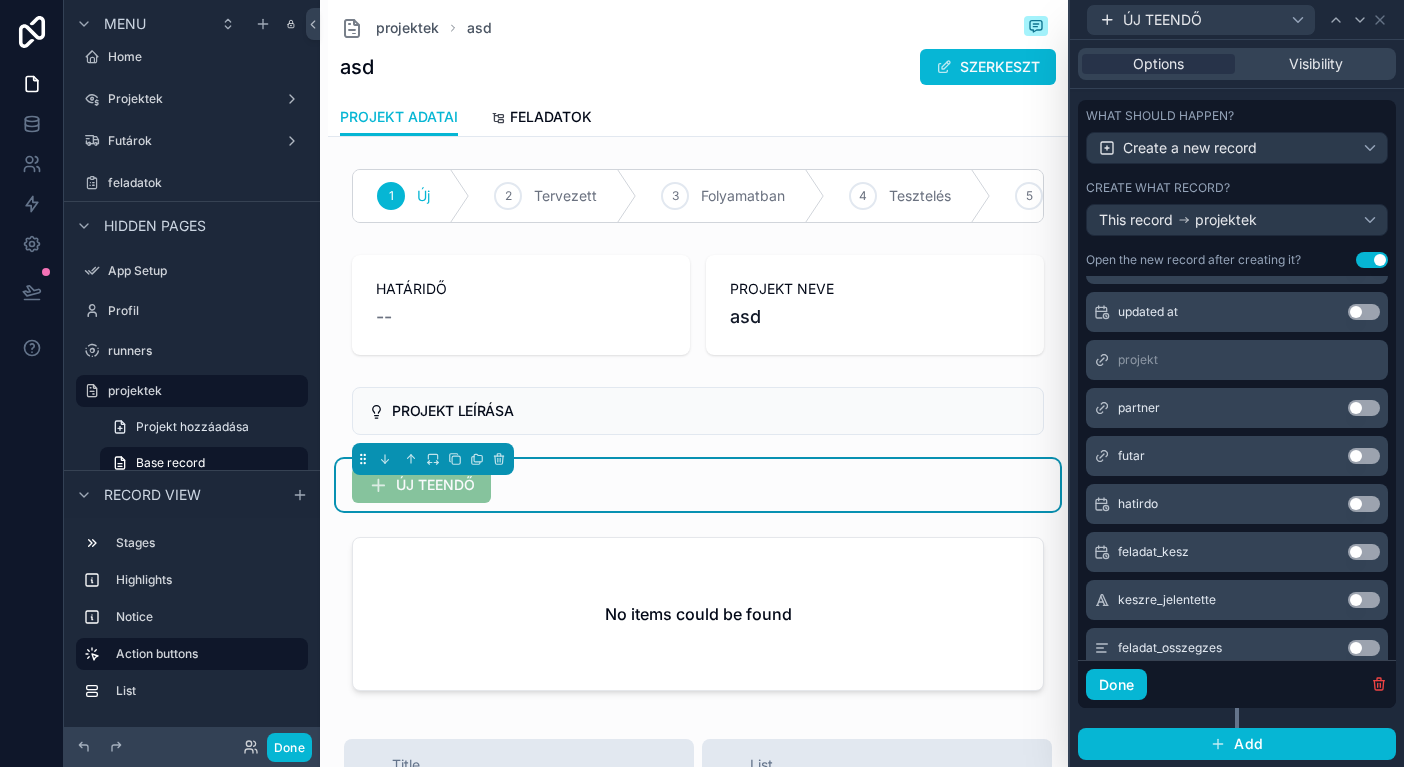 click on "Use setting" at bounding box center (1364, 504) 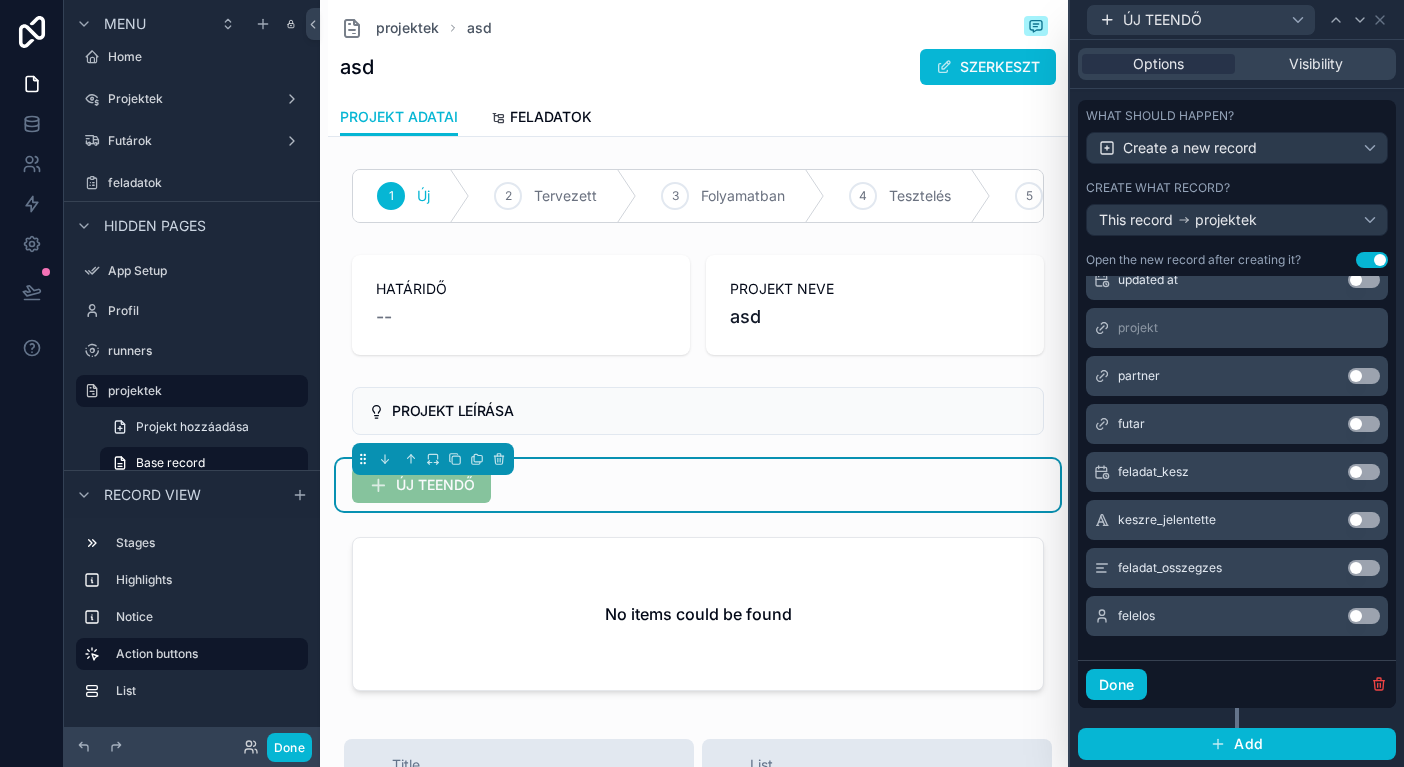 scroll, scrollTop: 438, scrollLeft: 0, axis: vertical 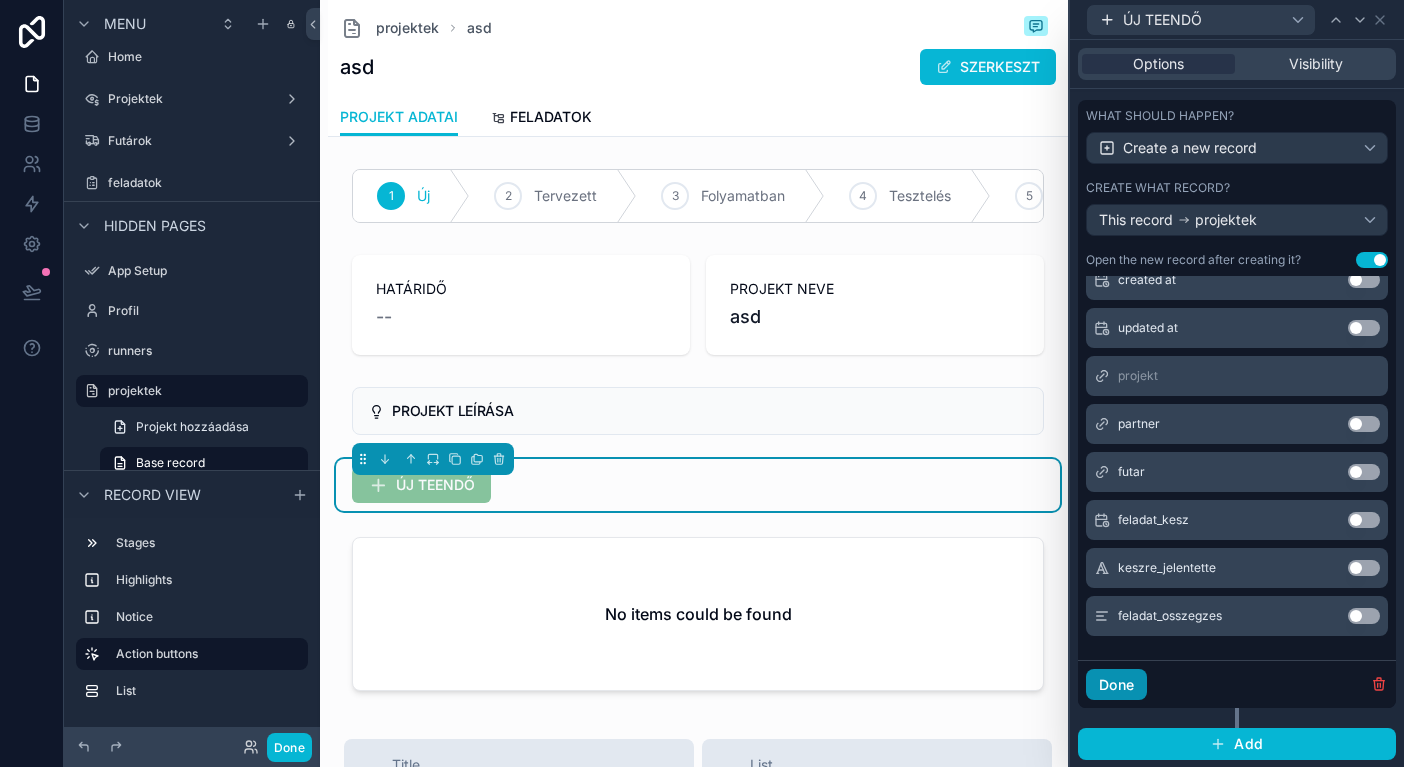 click on "Done" at bounding box center (1116, 685) 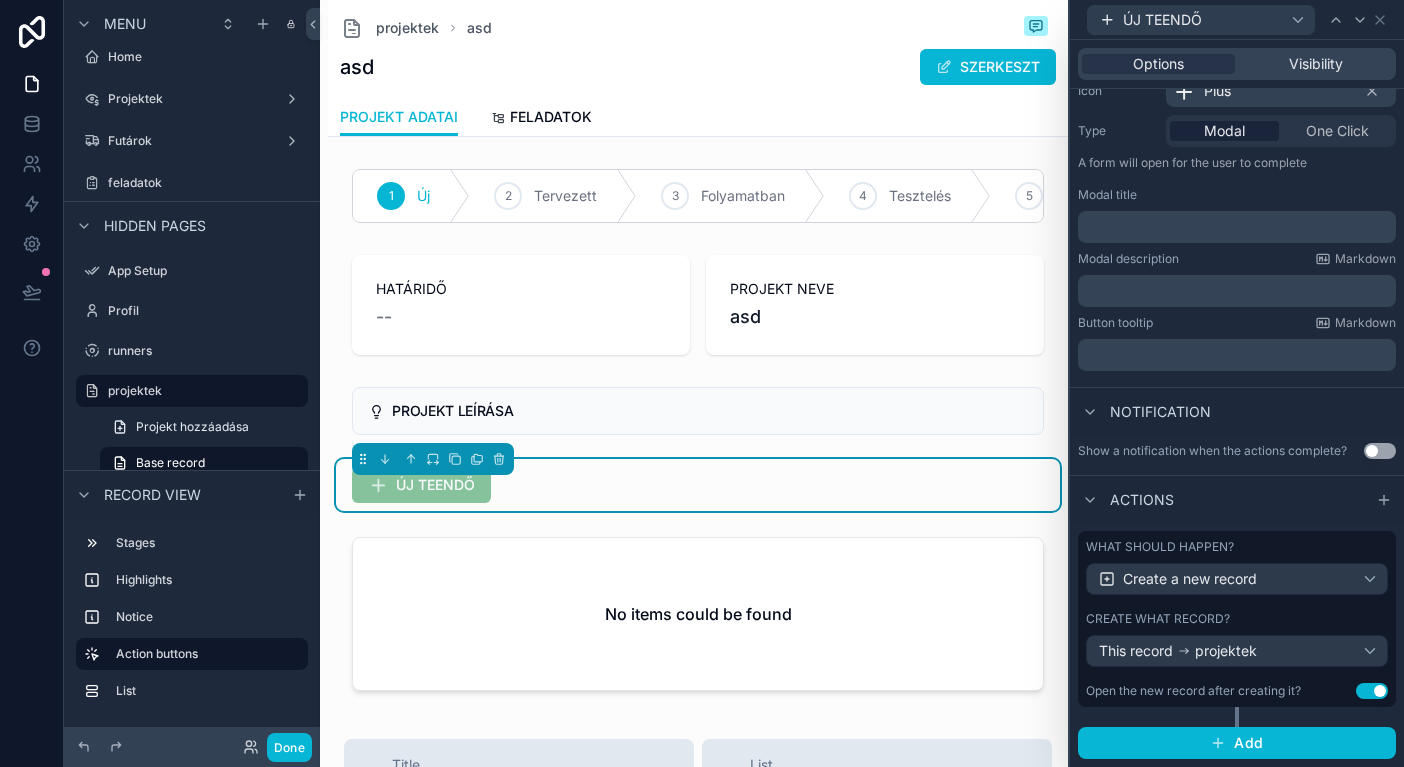 scroll, scrollTop: 221, scrollLeft: 0, axis: vertical 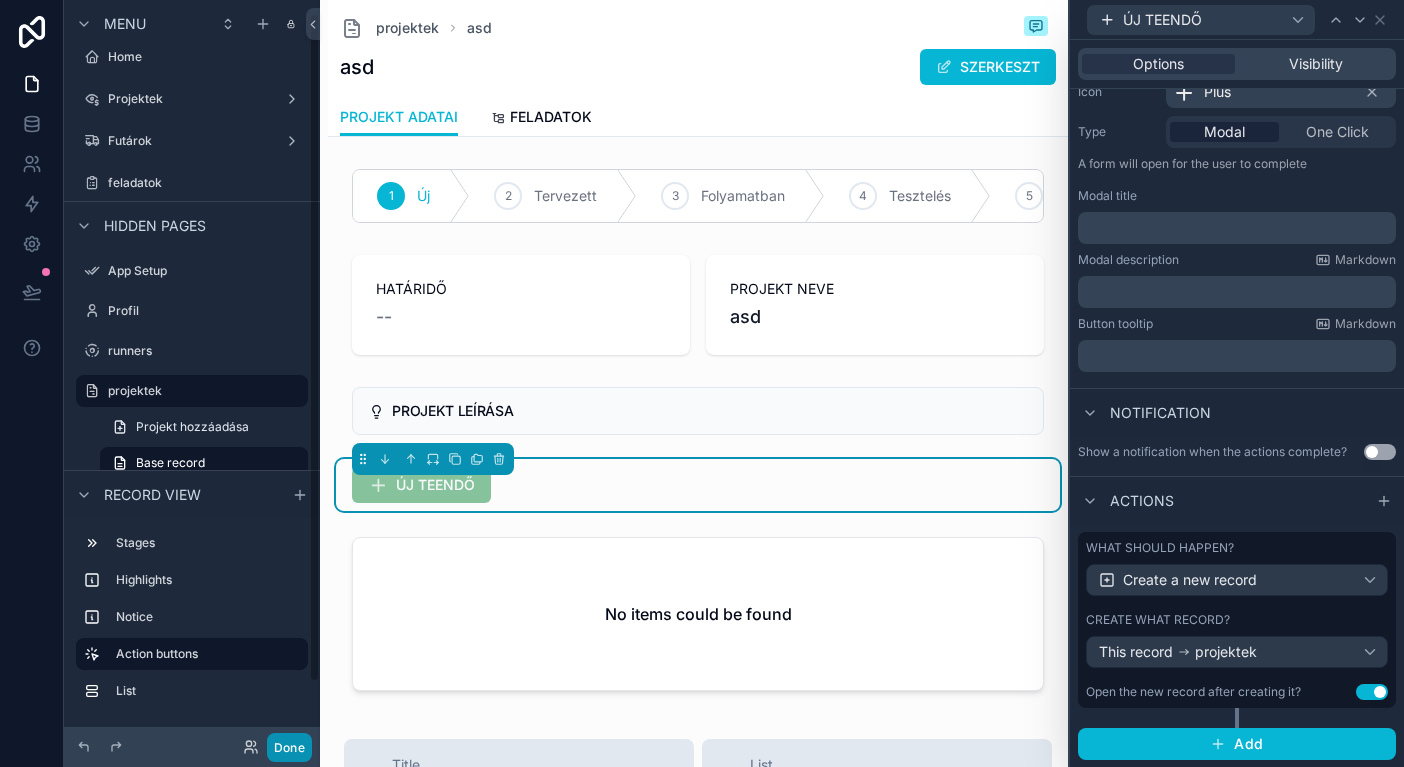 click on "Done" at bounding box center (289, 747) 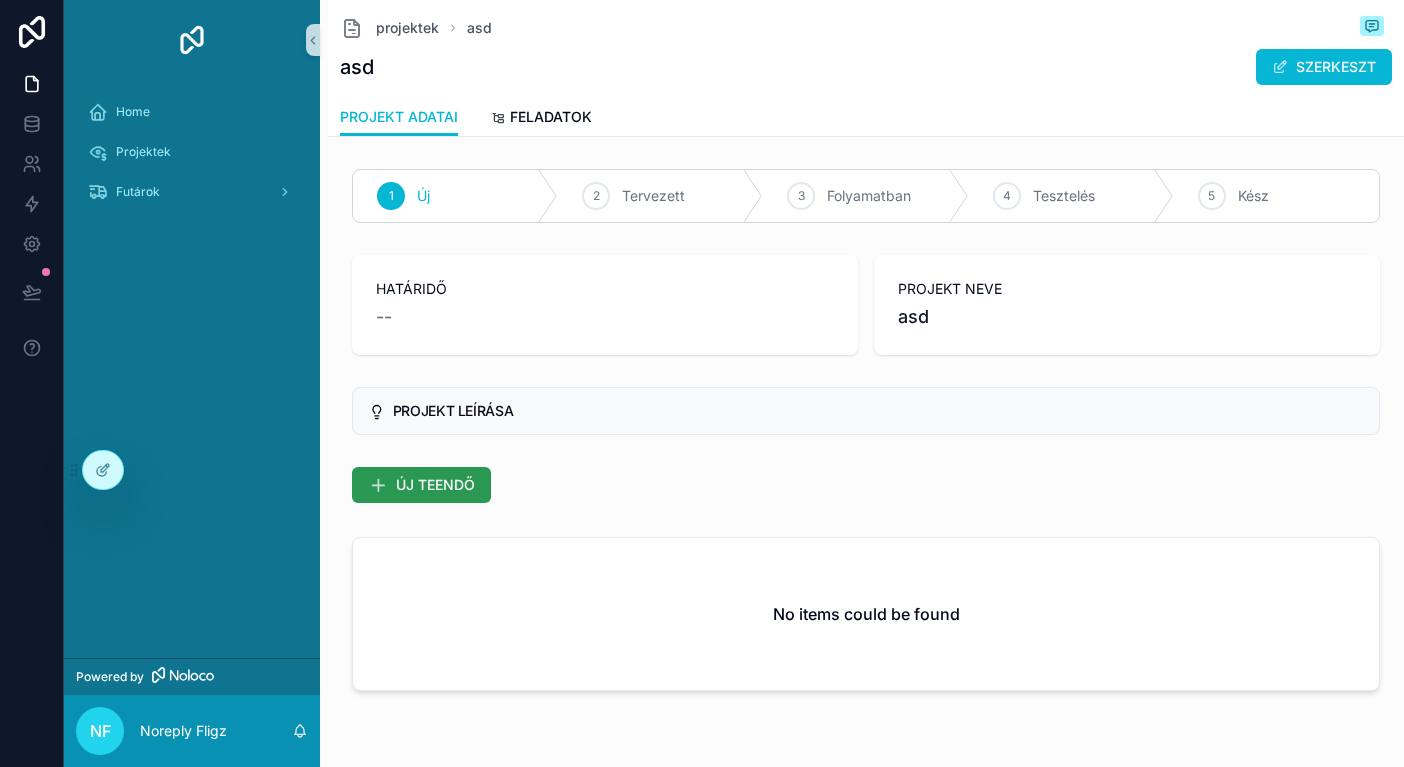 click on "ÚJ TEENDŐ" at bounding box center [421, 485] 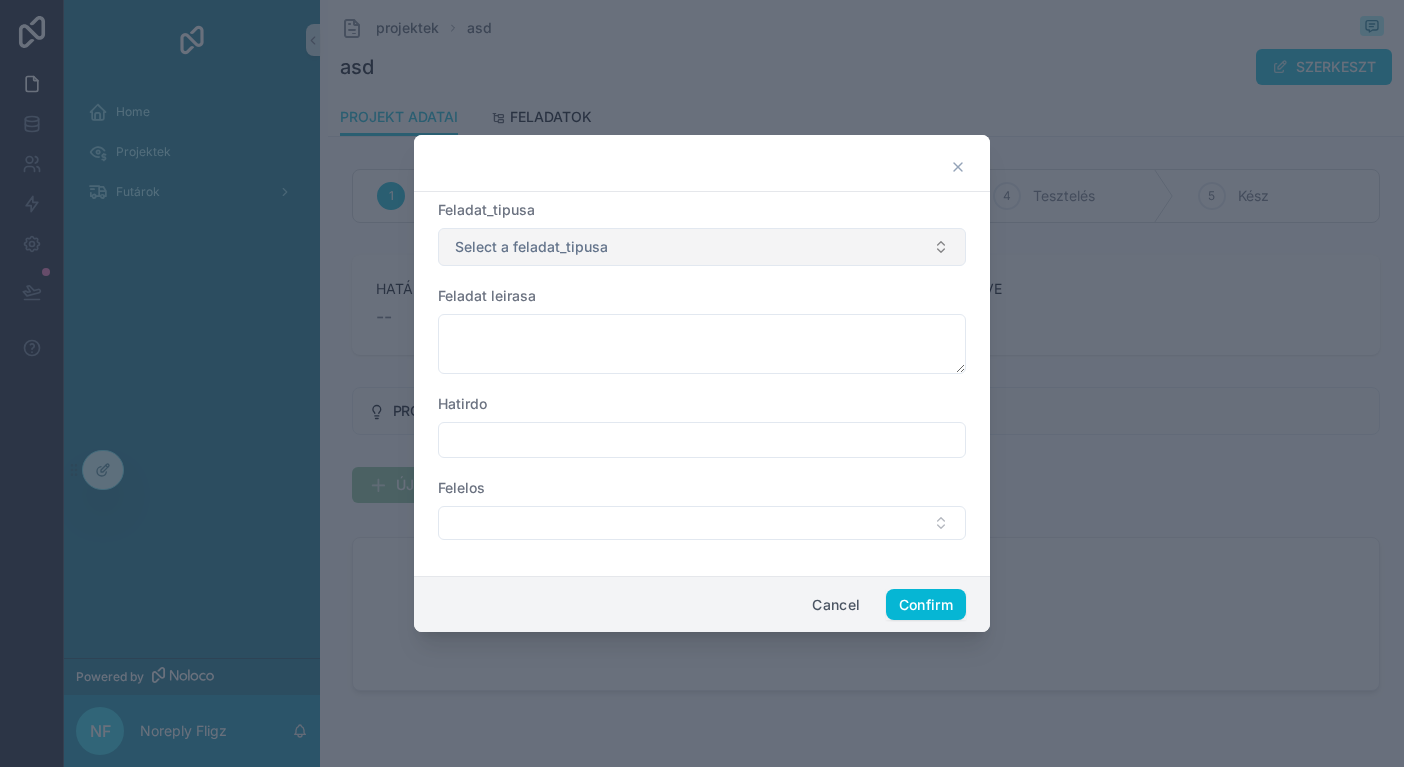 click on "Select a feladat_tipusa" at bounding box center [702, 247] 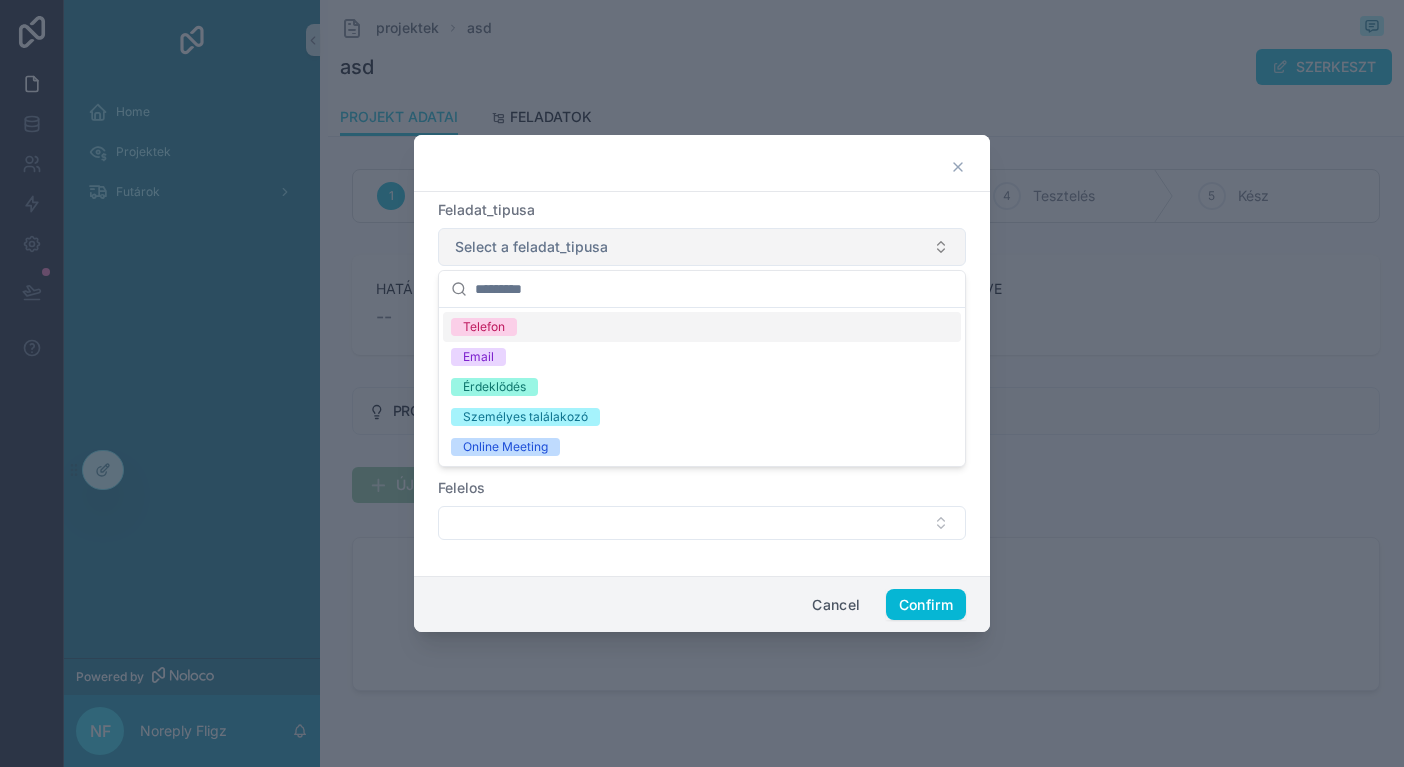 click on "Select a feladat_tipusa" at bounding box center [702, 247] 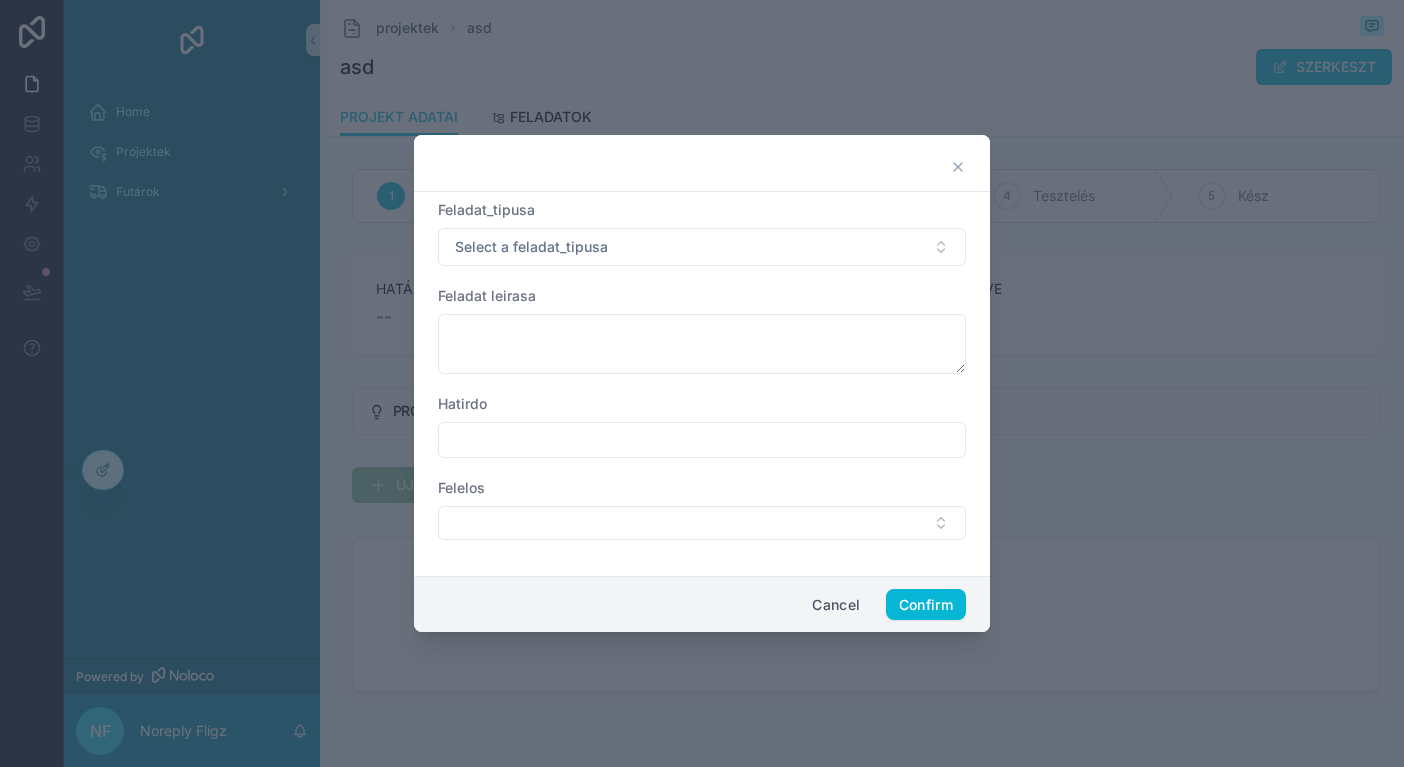 click at bounding box center (702, 163) 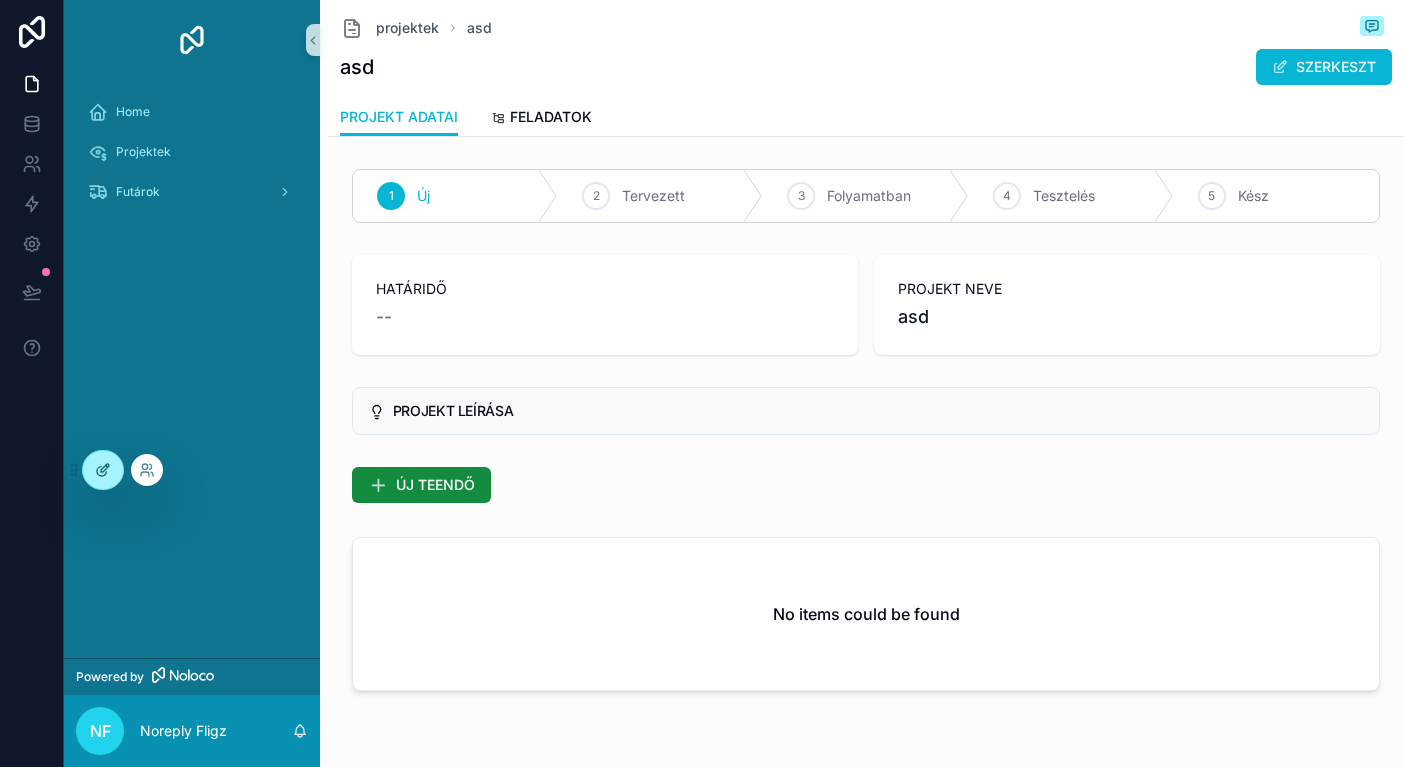 click at bounding box center (103, 470) 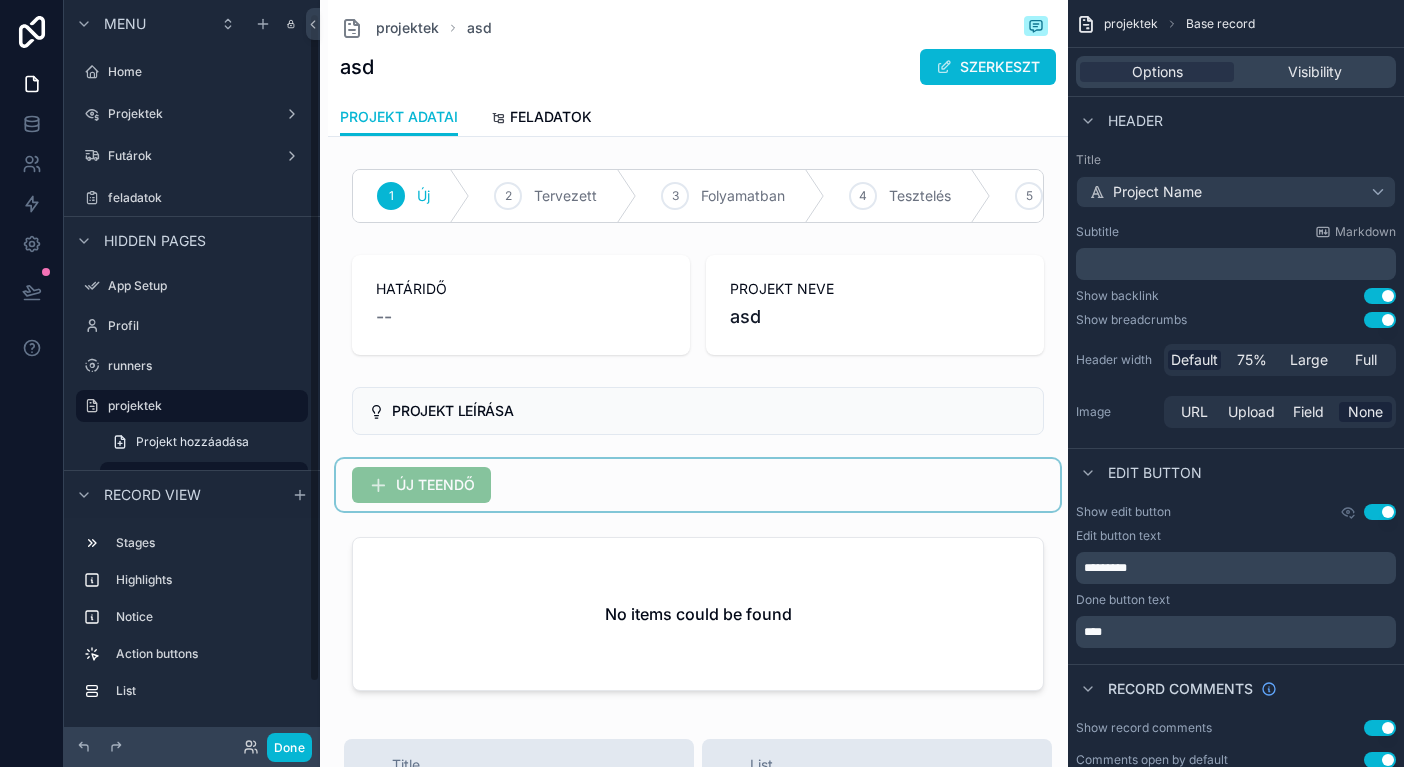 scroll, scrollTop: 15, scrollLeft: 0, axis: vertical 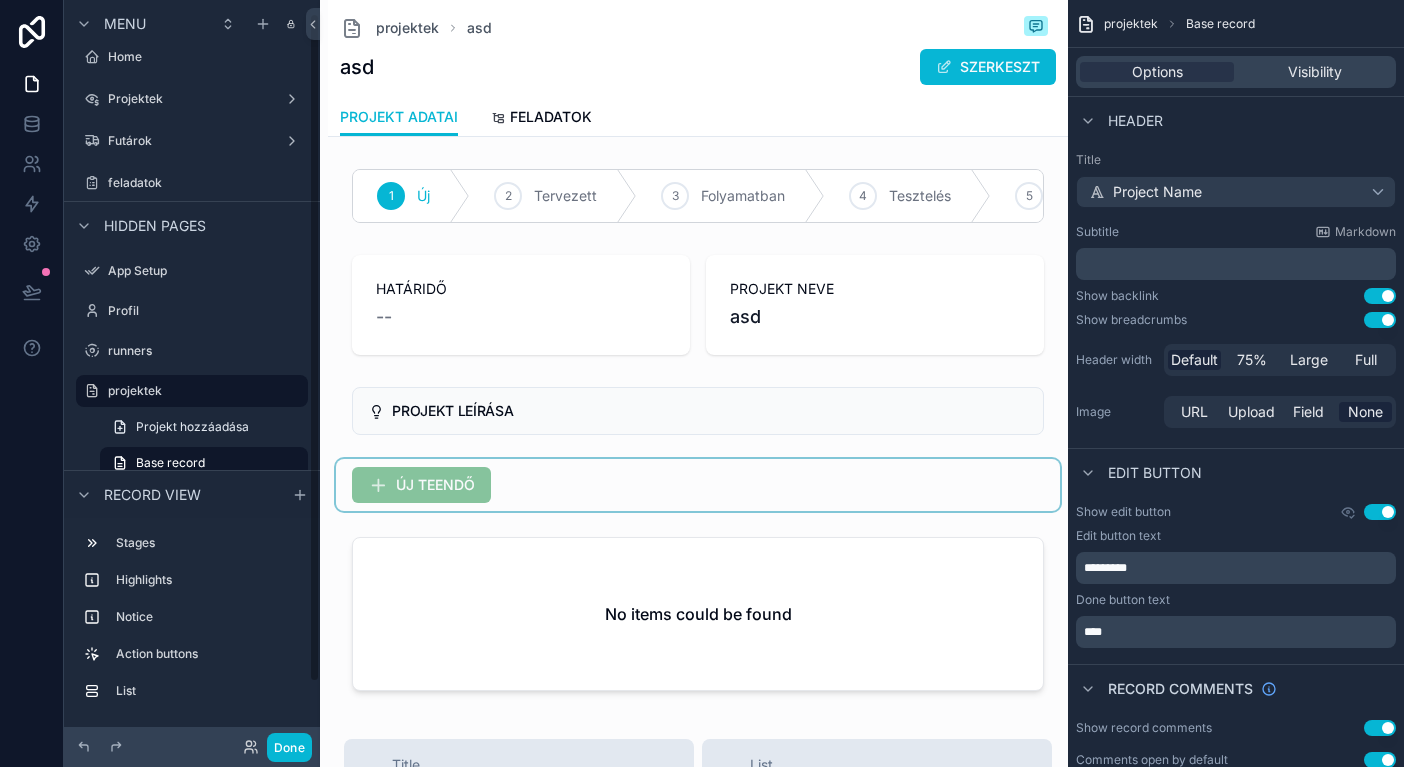 click at bounding box center (698, 485) 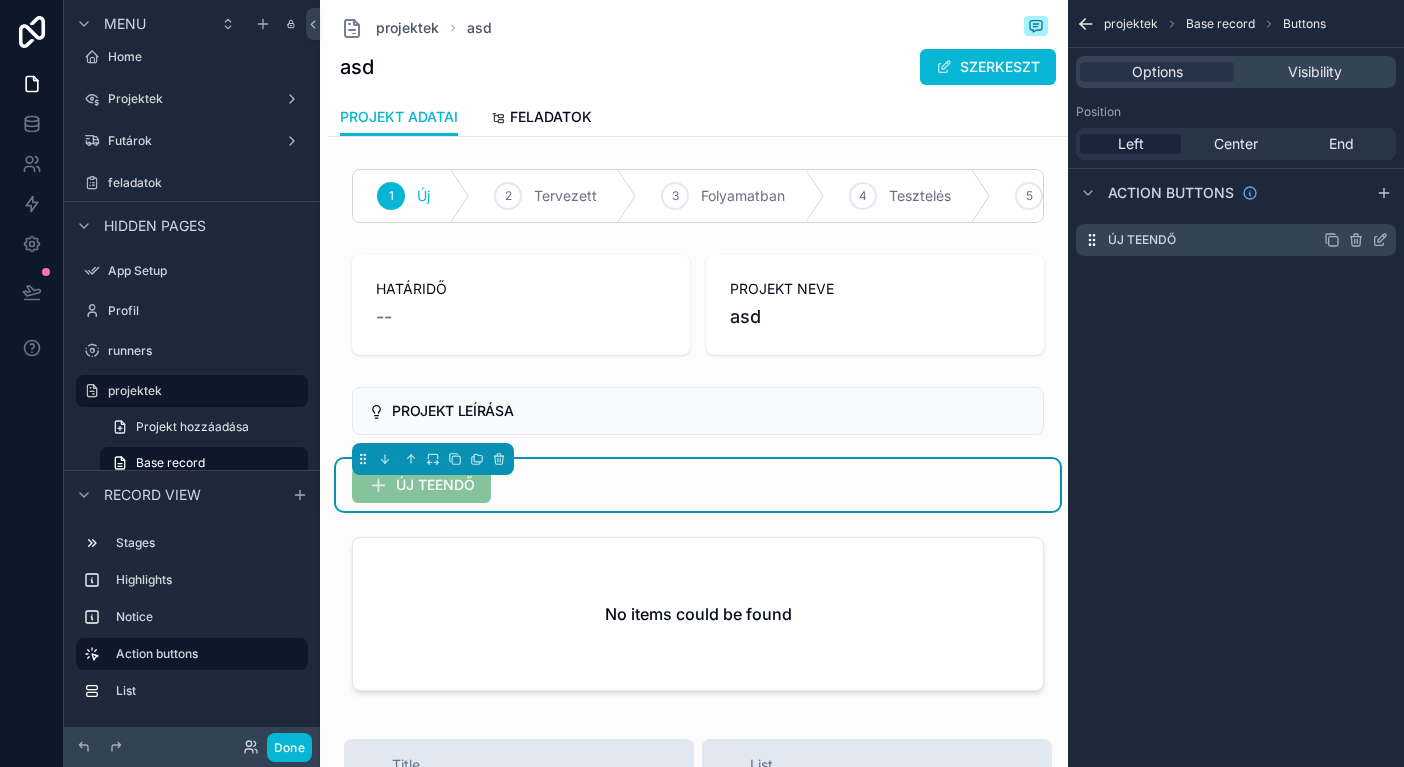 click 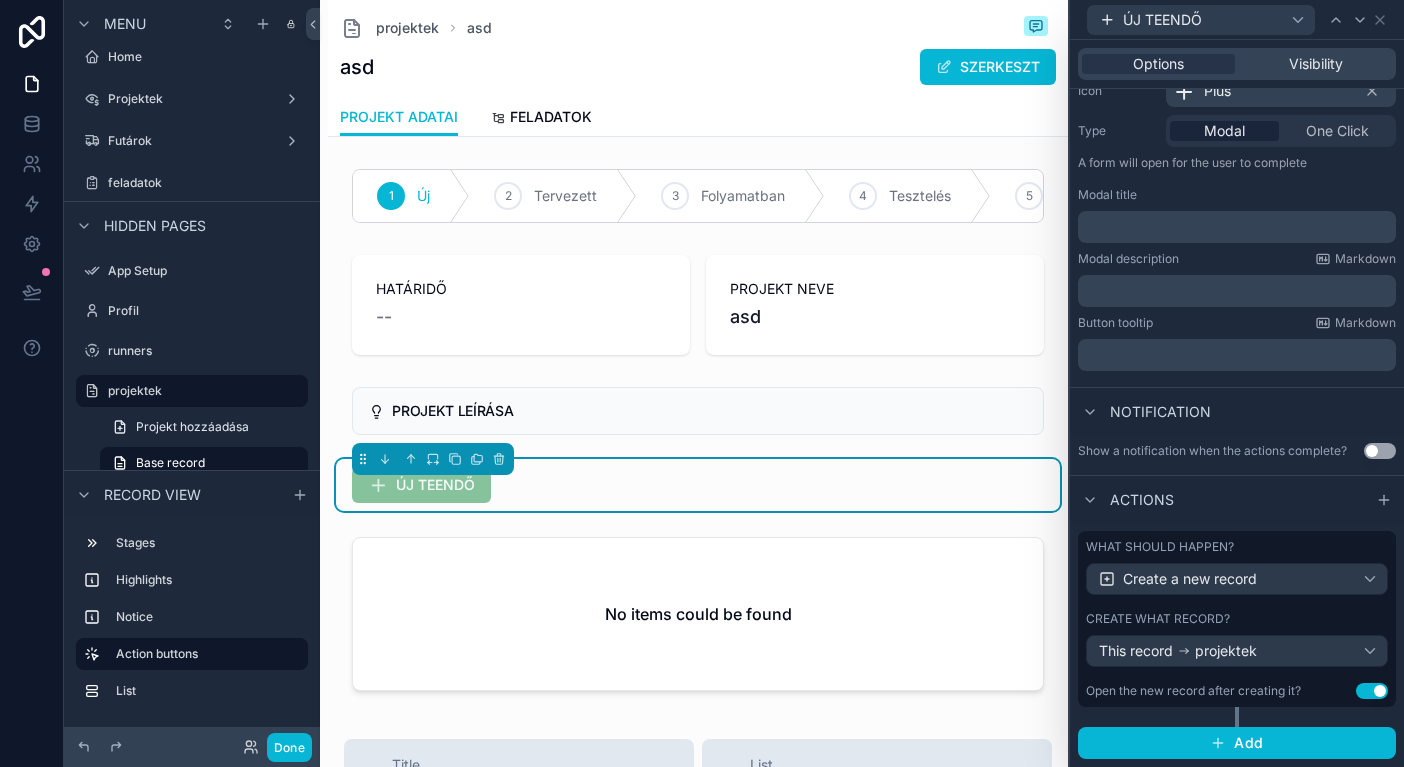 scroll, scrollTop: 221, scrollLeft: 0, axis: vertical 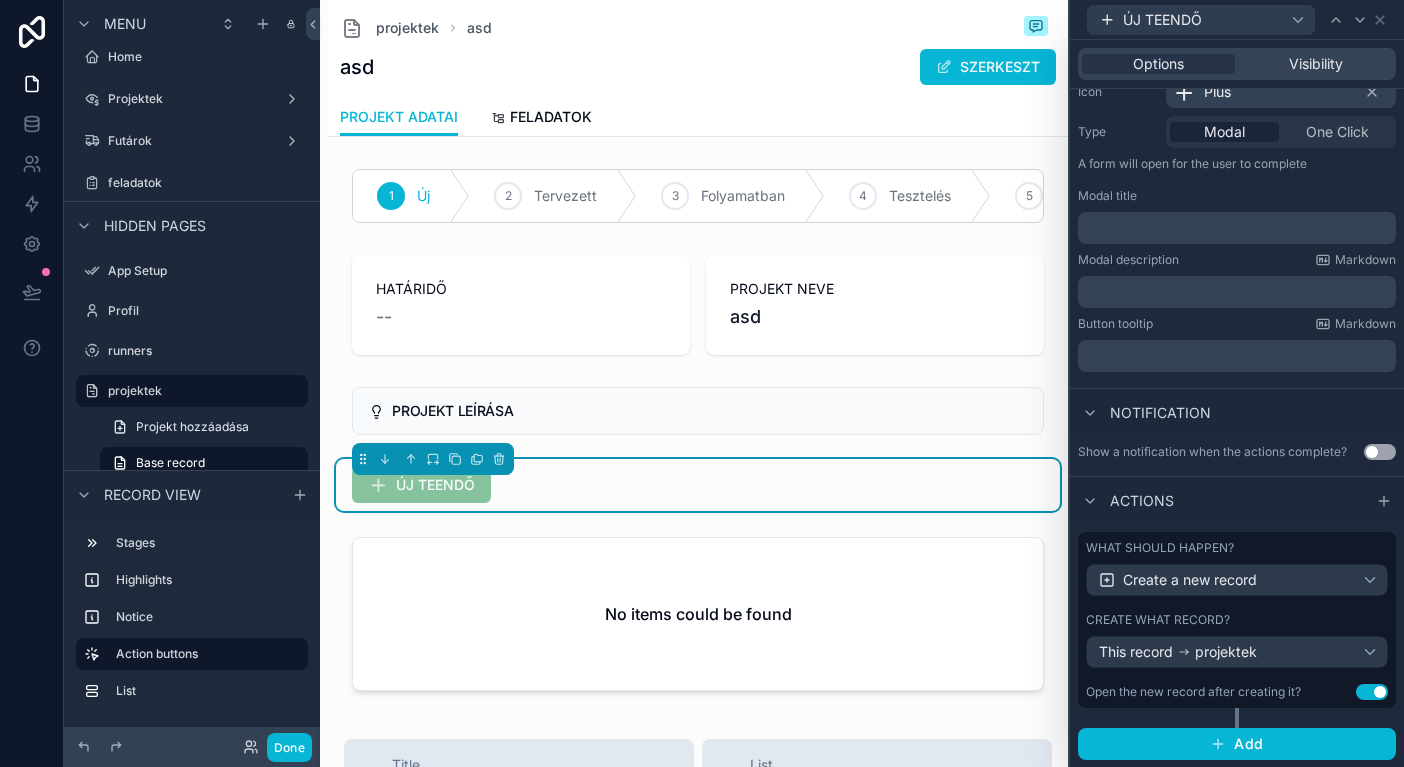 click on "This record projektek" at bounding box center (1237, 652) 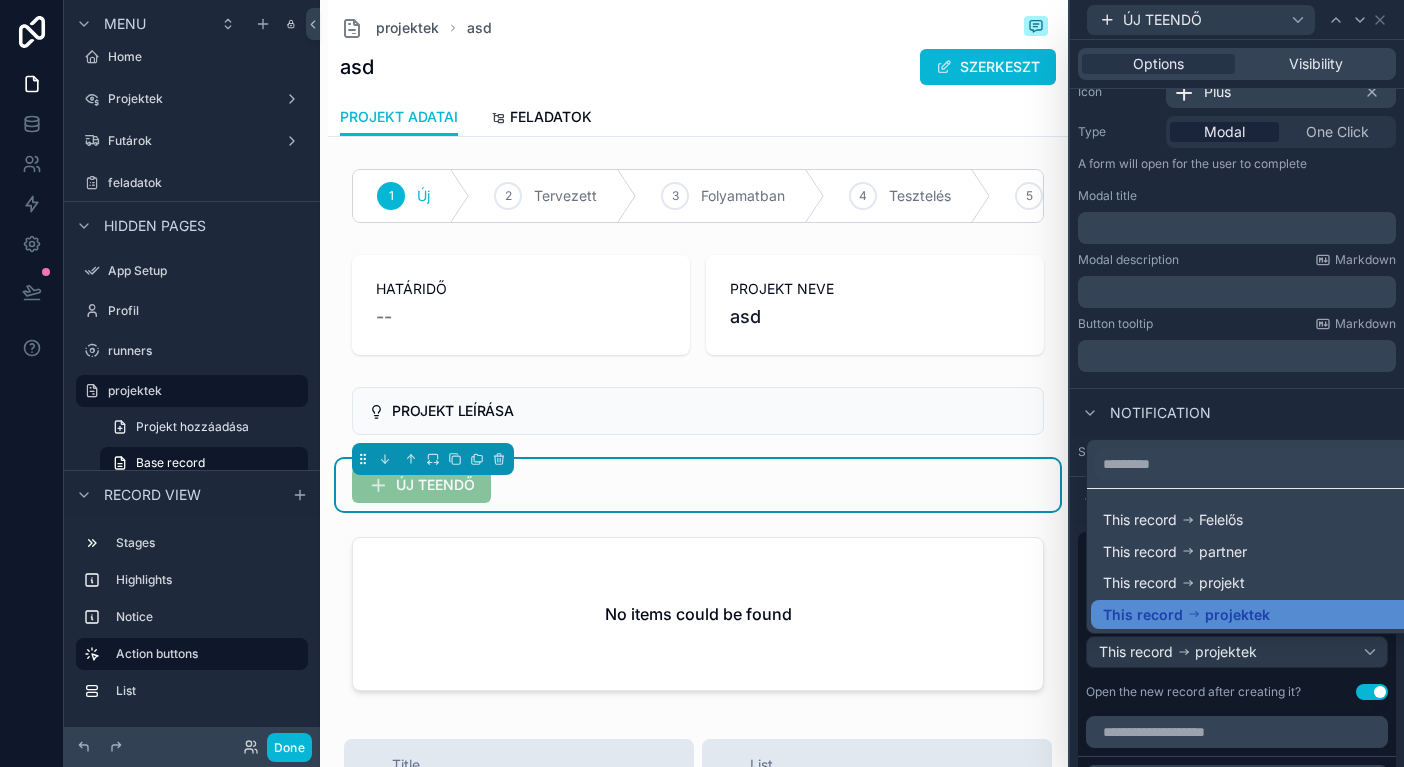 click at bounding box center (1237, 383) 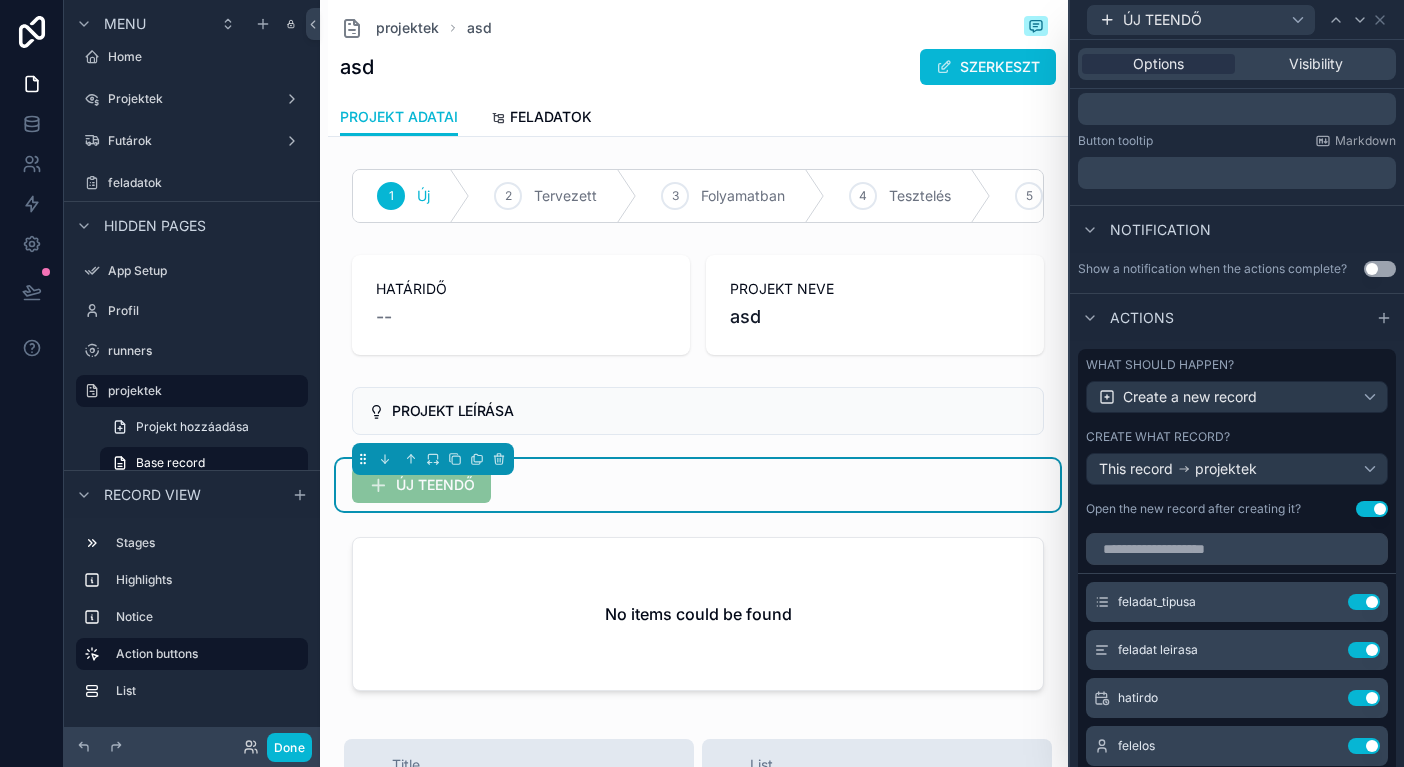 scroll, scrollTop: 410, scrollLeft: 0, axis: vertical 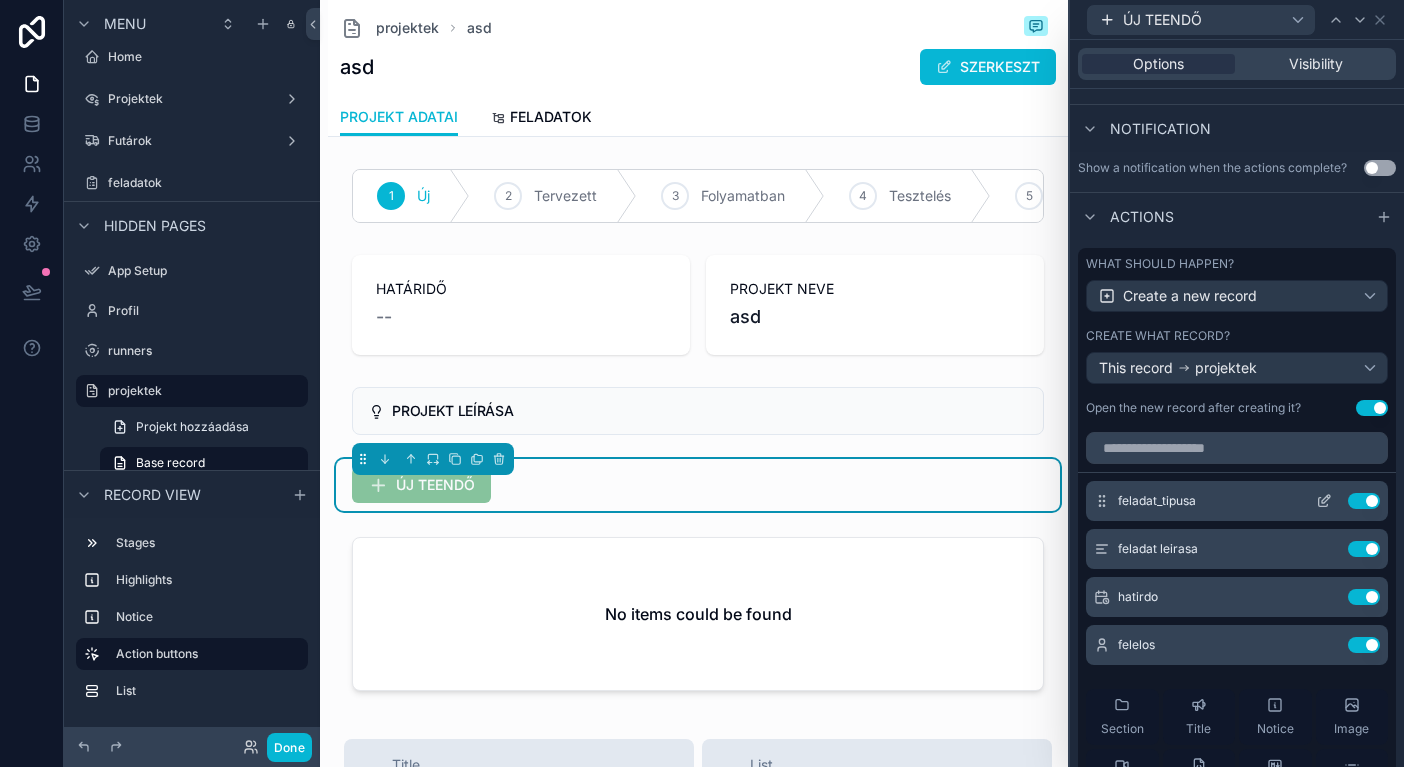 click 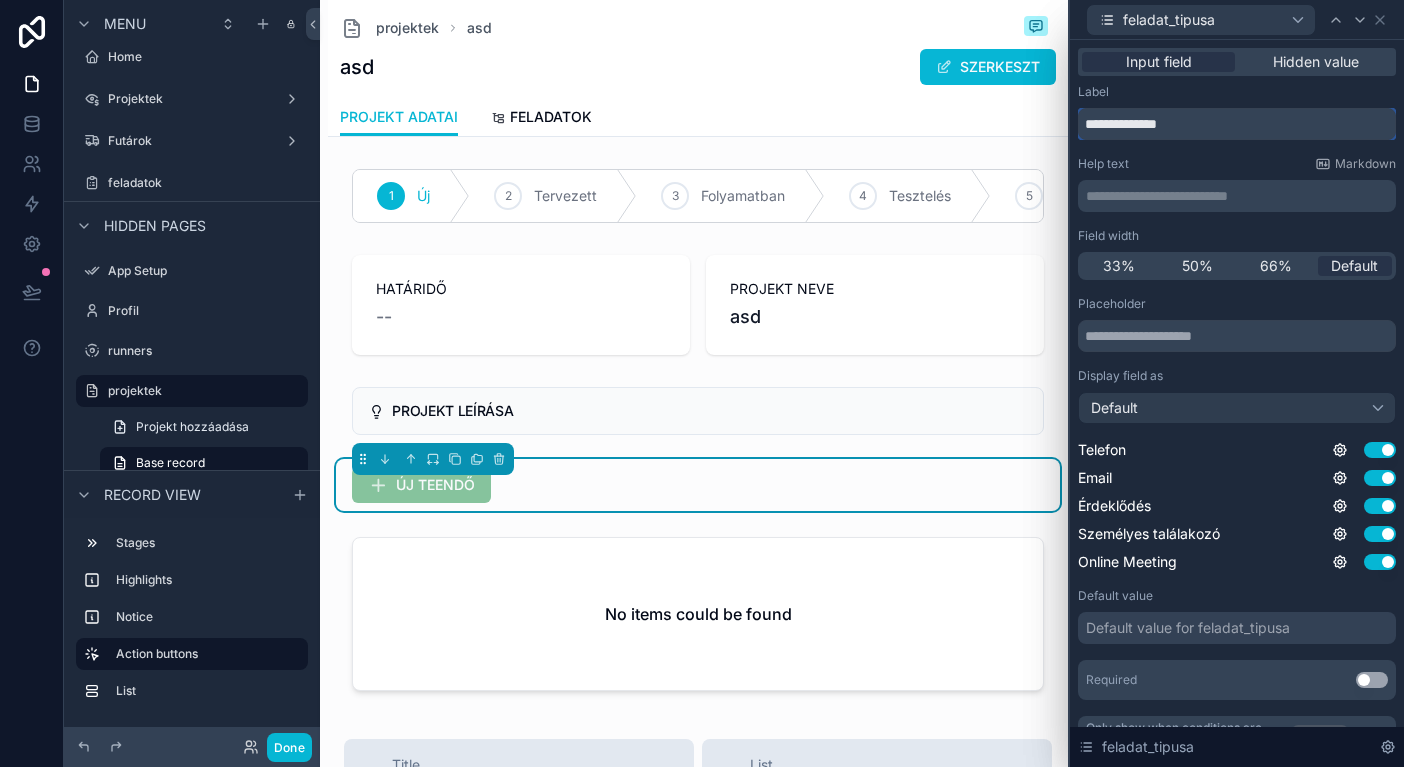 click on "**********" at bounding box center [1237, 124] 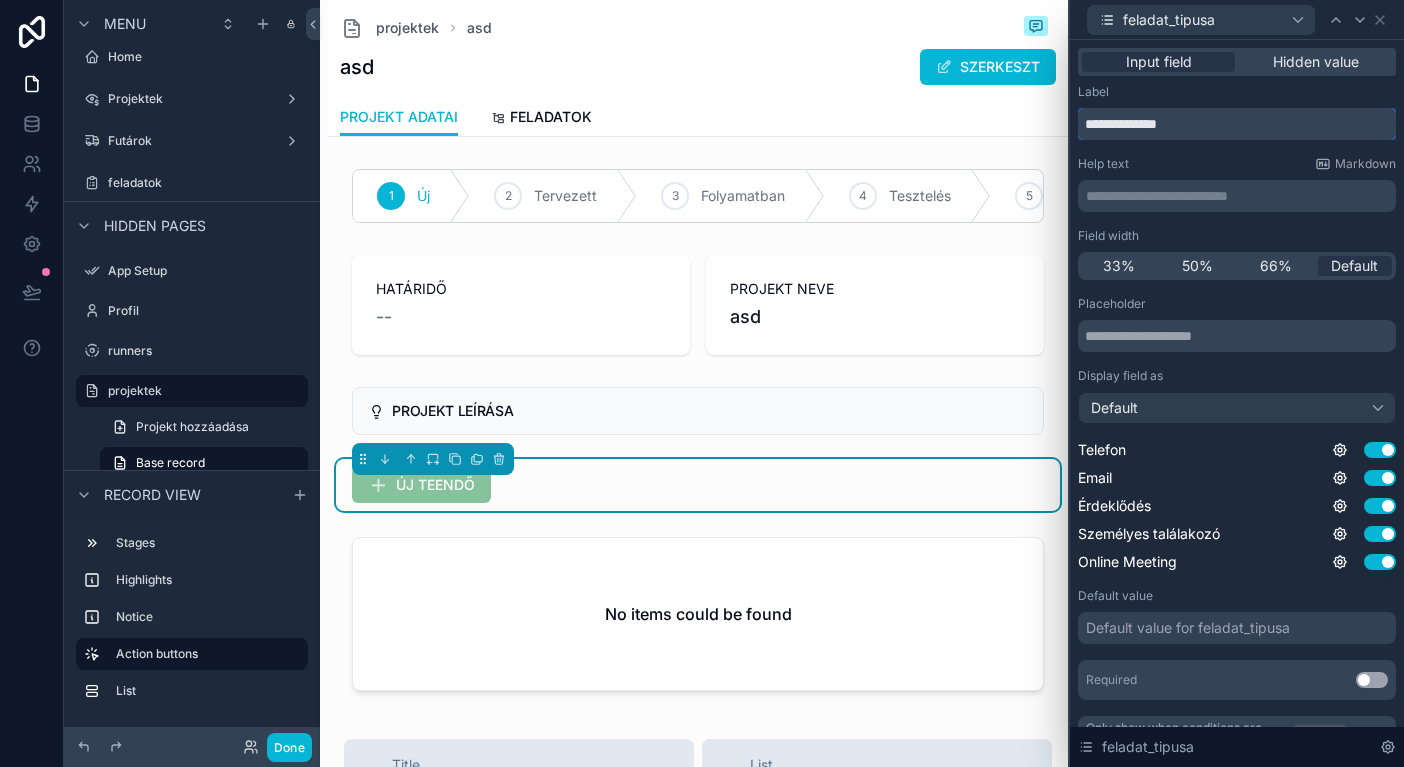 click on "**********" at bounding box center [1237, 124] 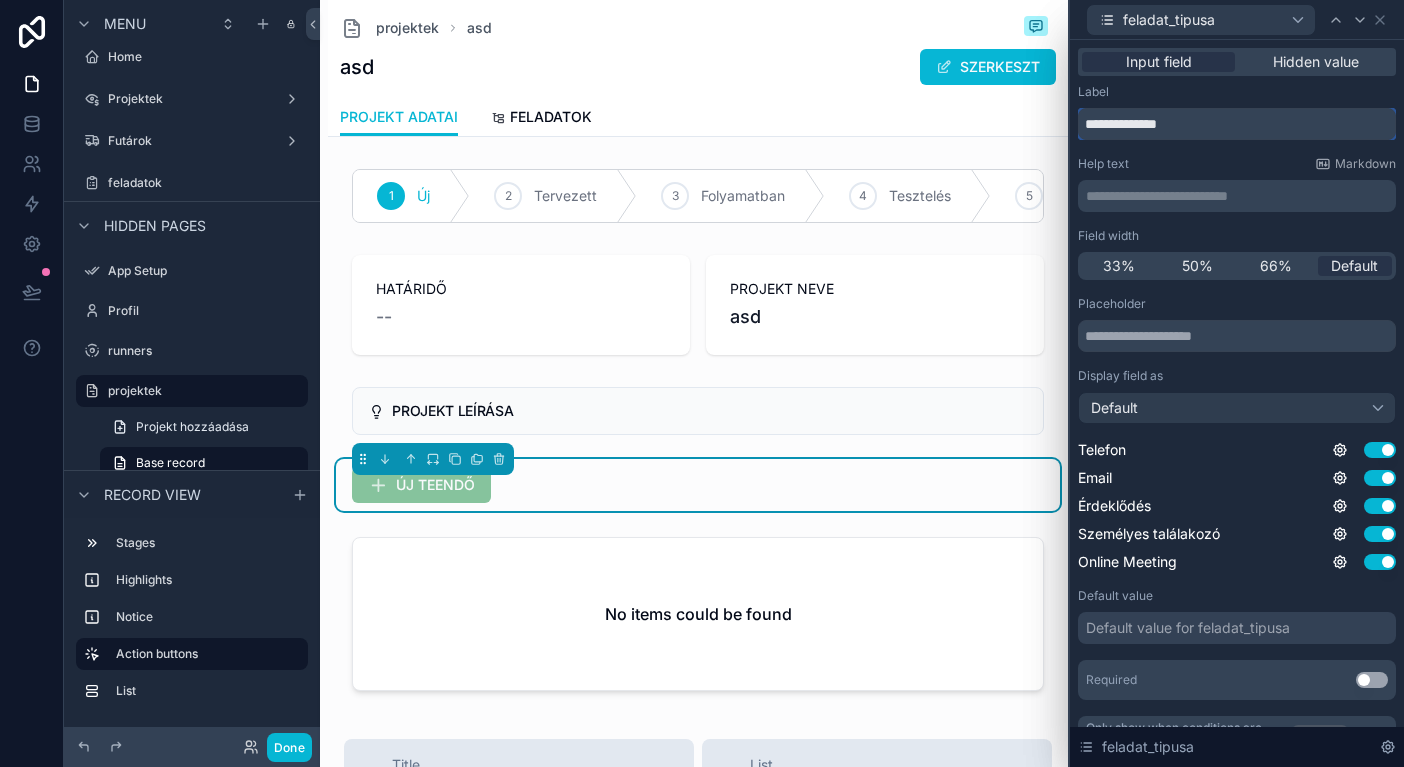 type on "*" 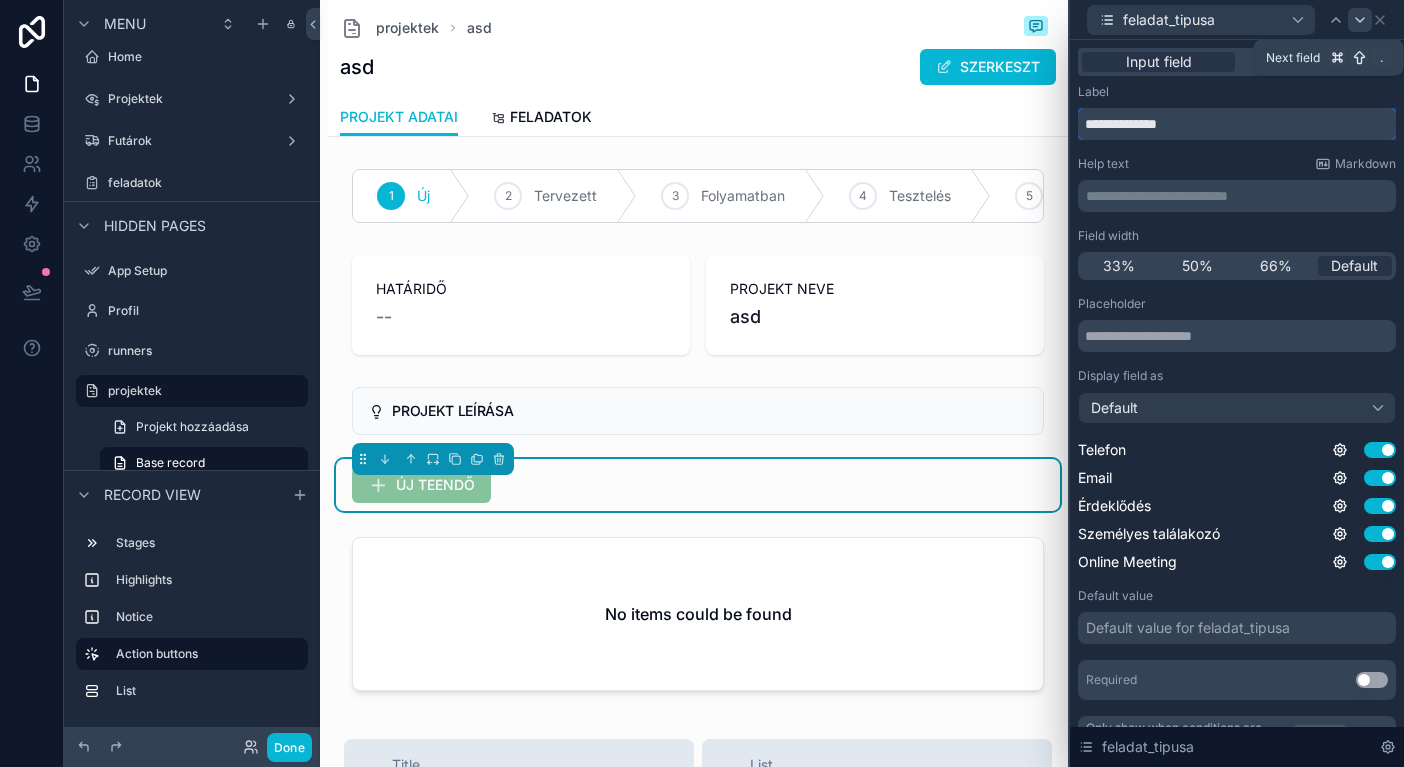 type on "**********" 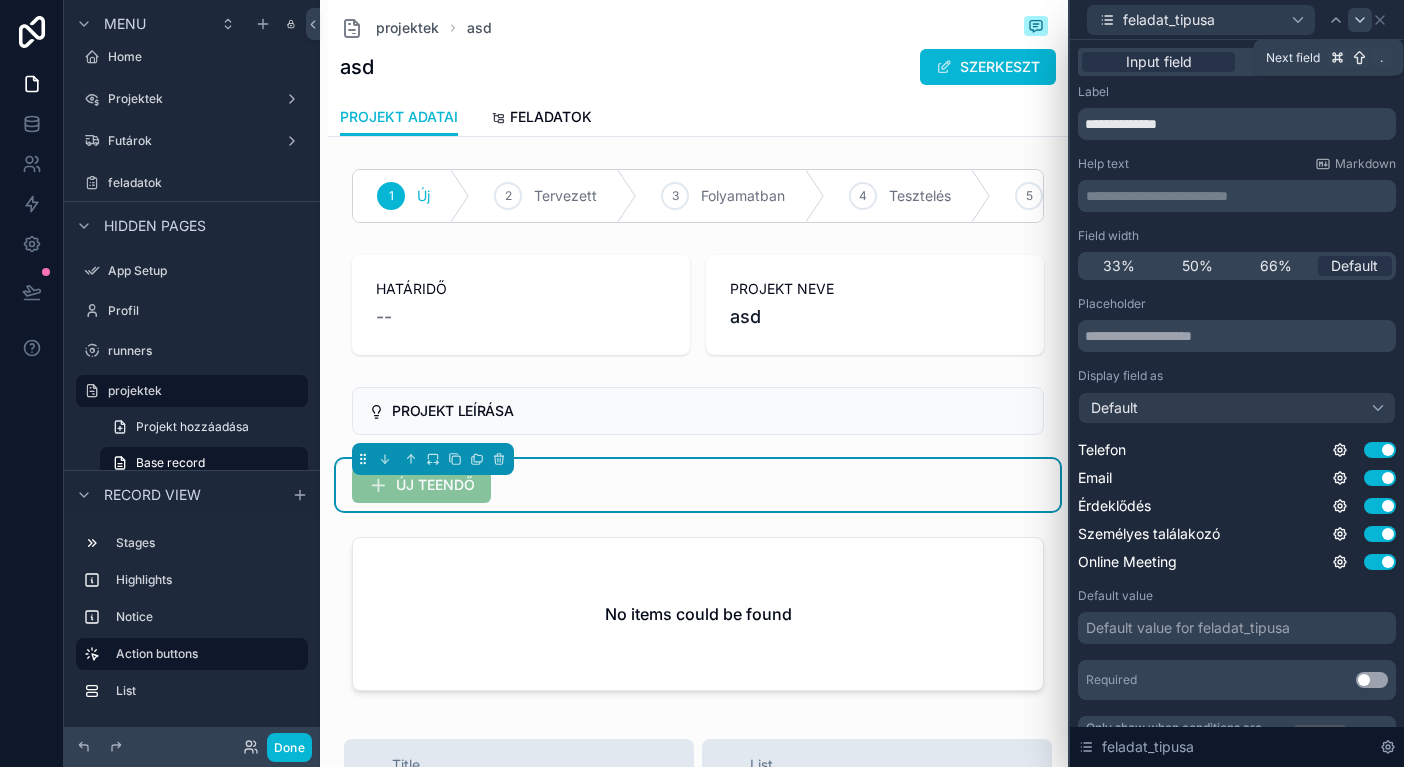 click 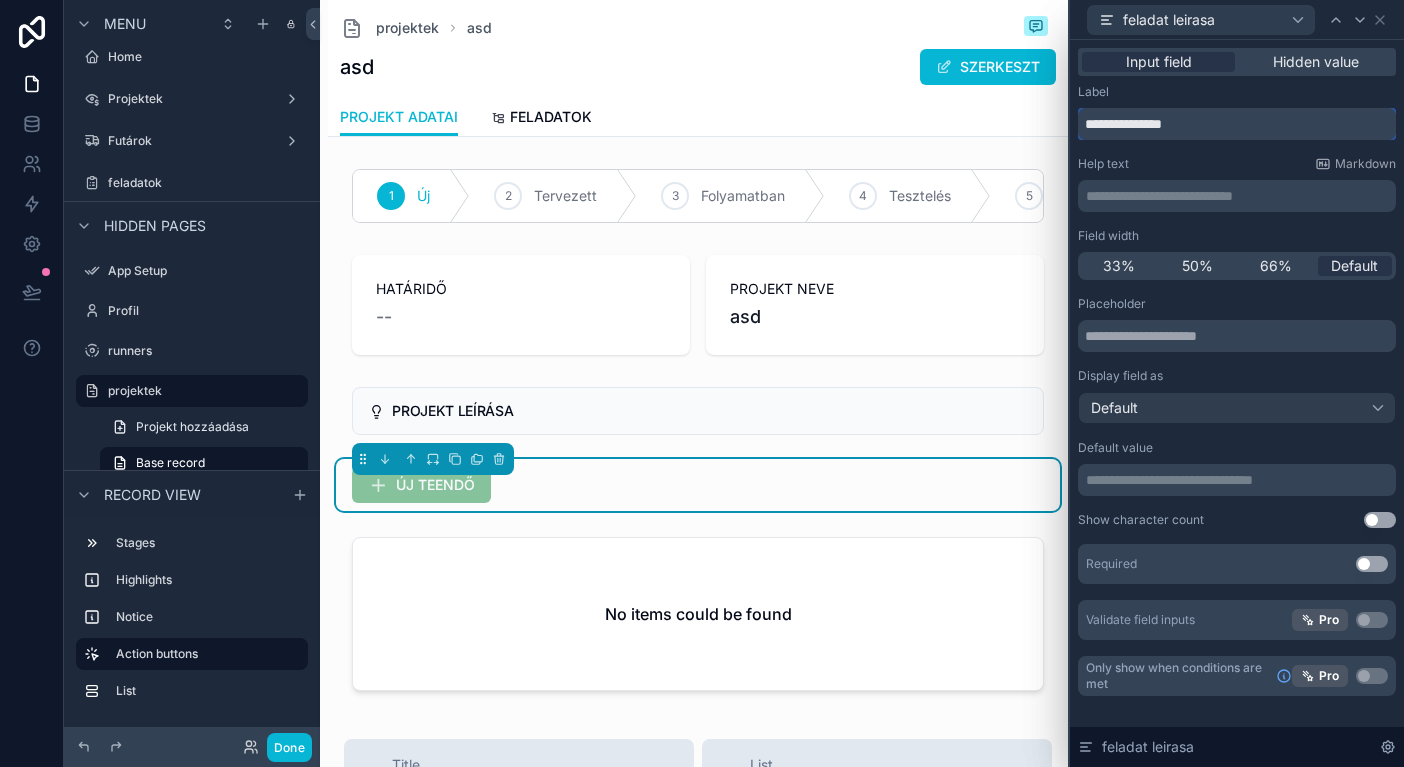click on "**********" at bounding box center (1237, 124) 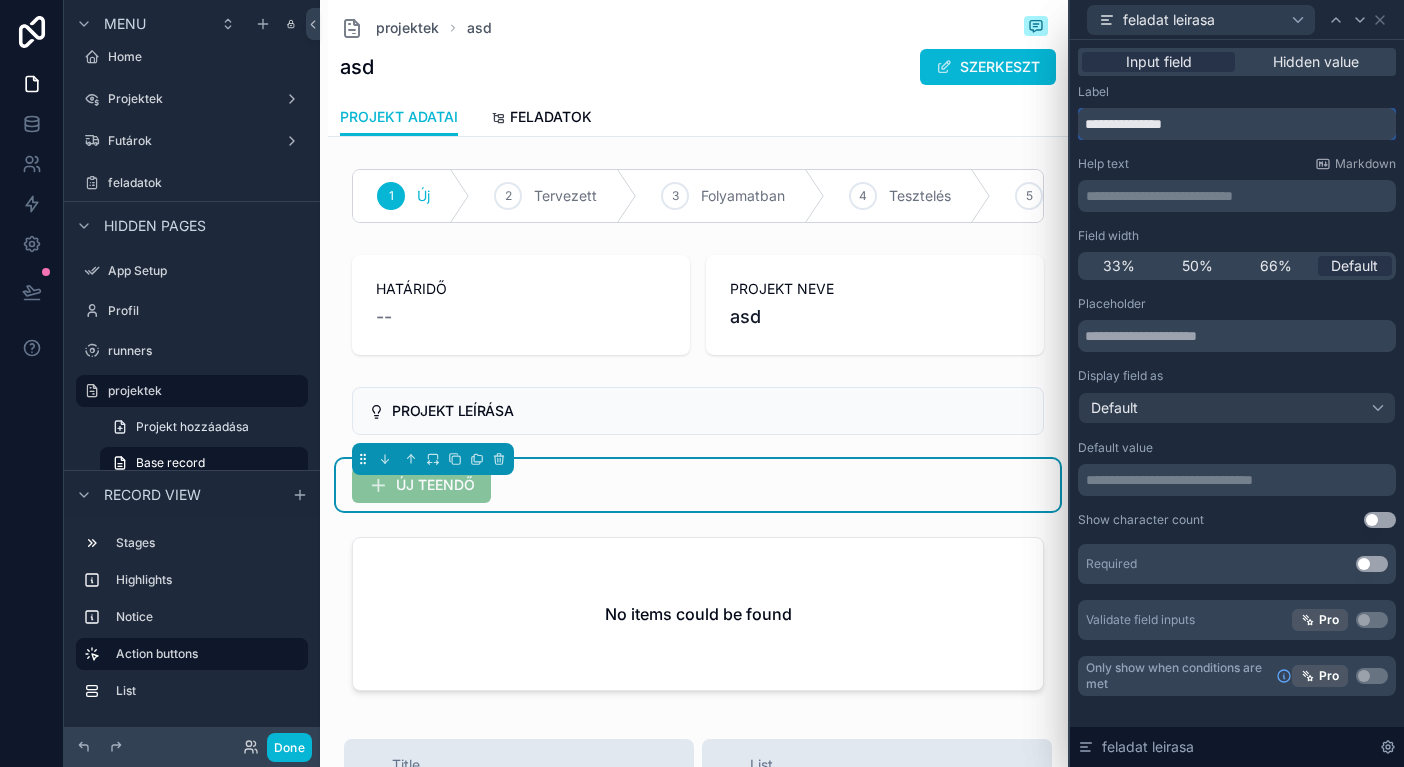 click on "**********" at bounding box center (1237, 124) 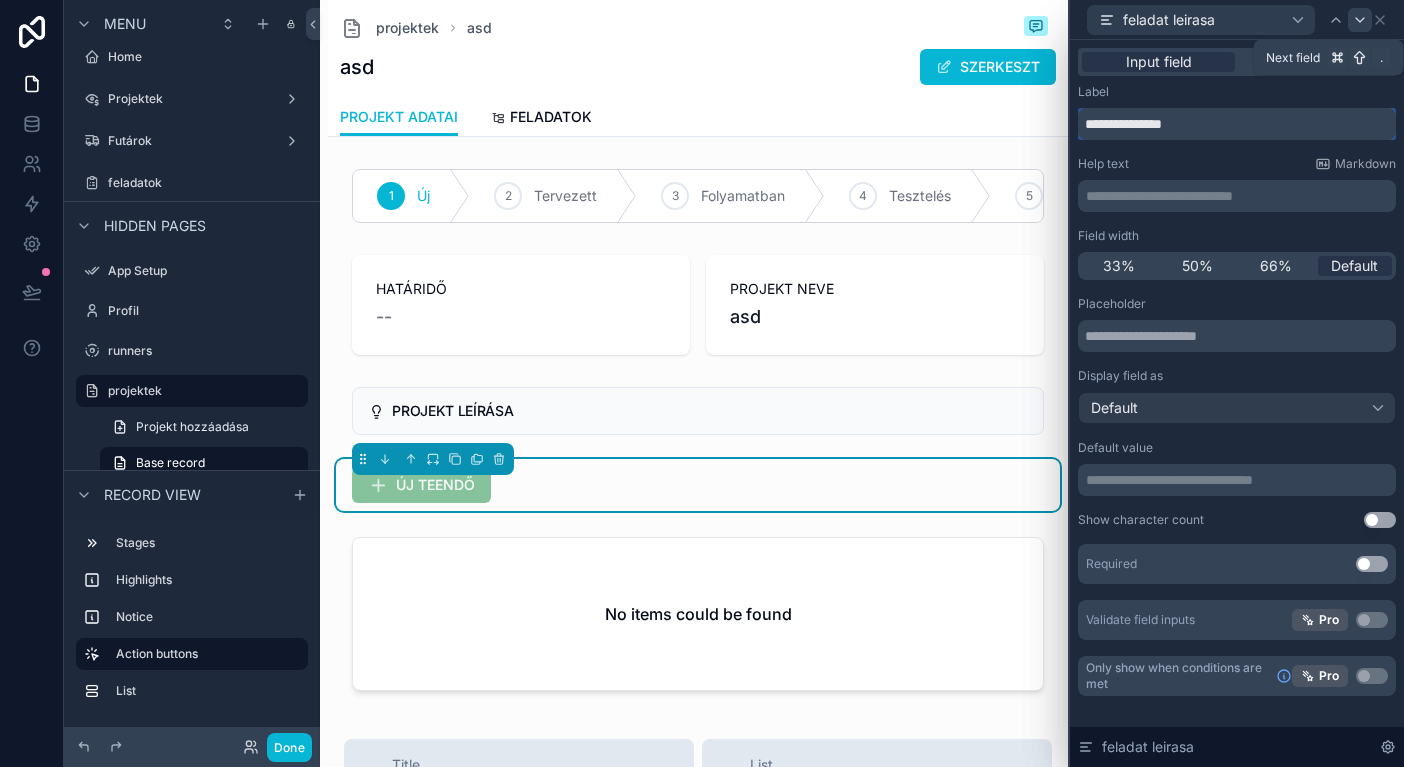 type on "**********" 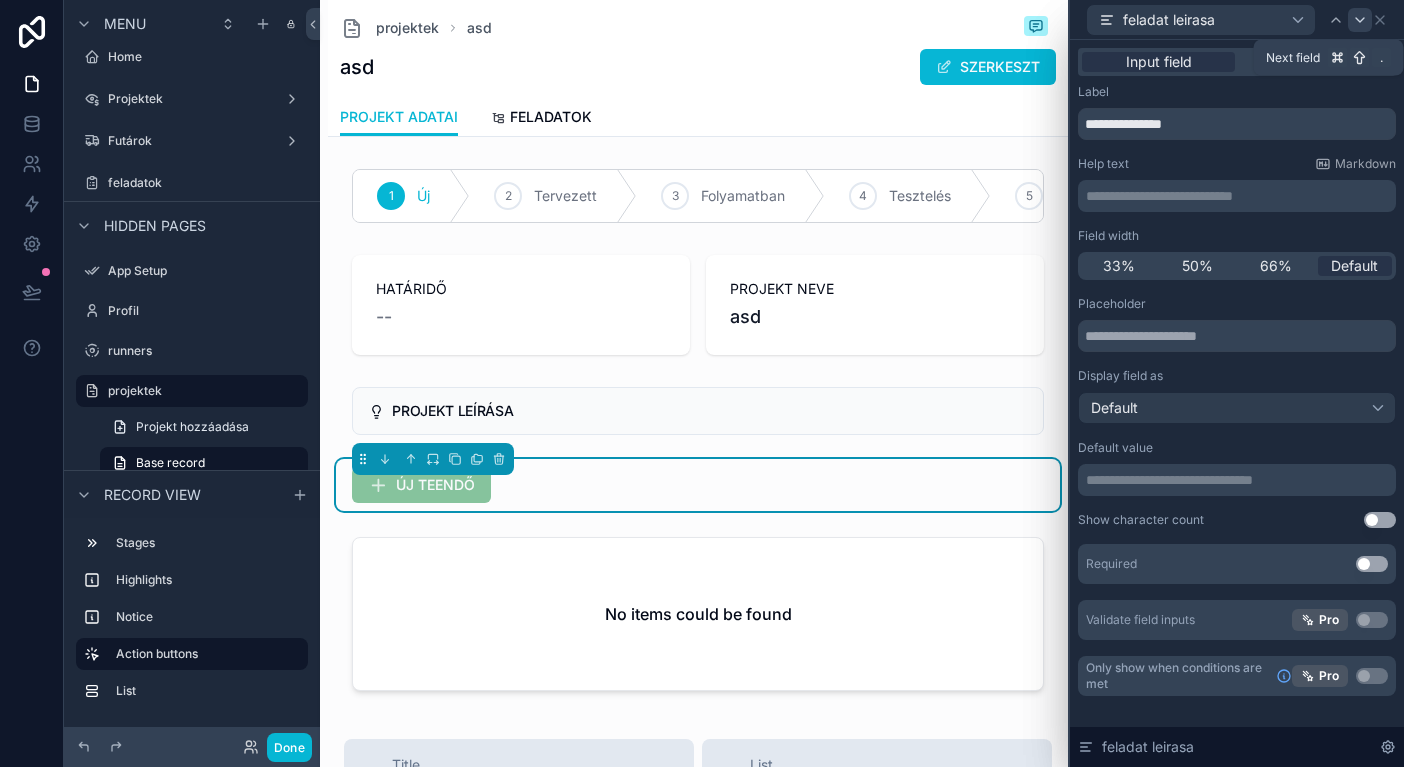 click 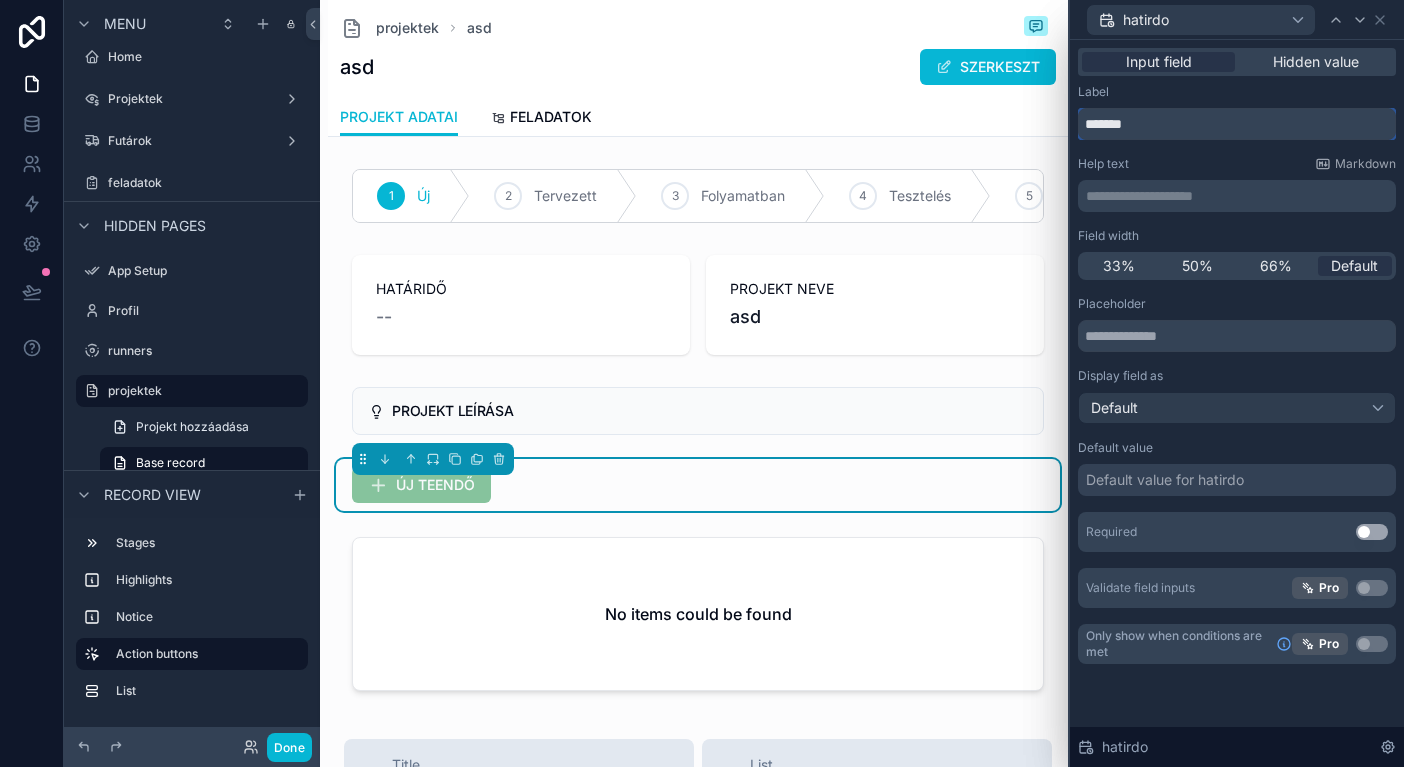 click on "*******" at bounding box center (1237, 124) 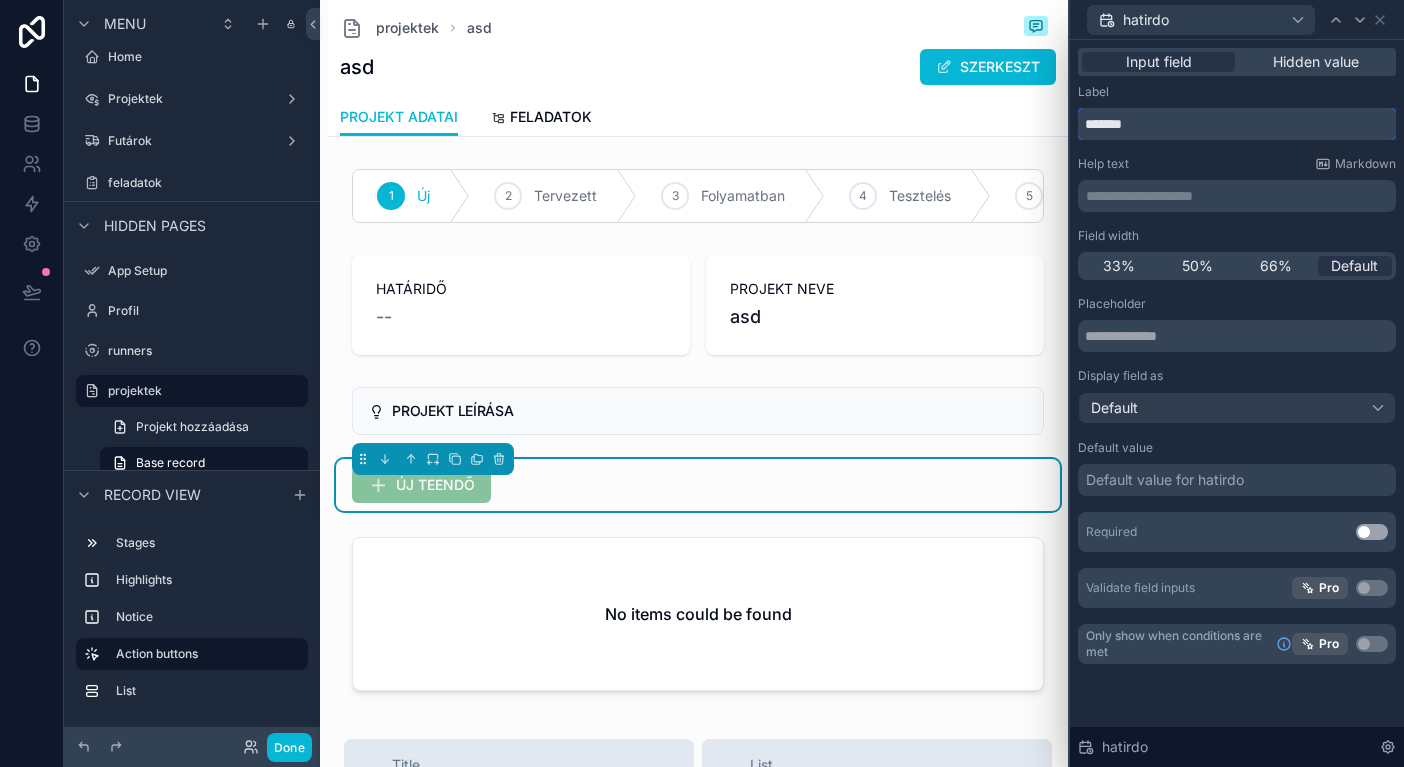 click on "*******" at bounding box center [1237, 124] 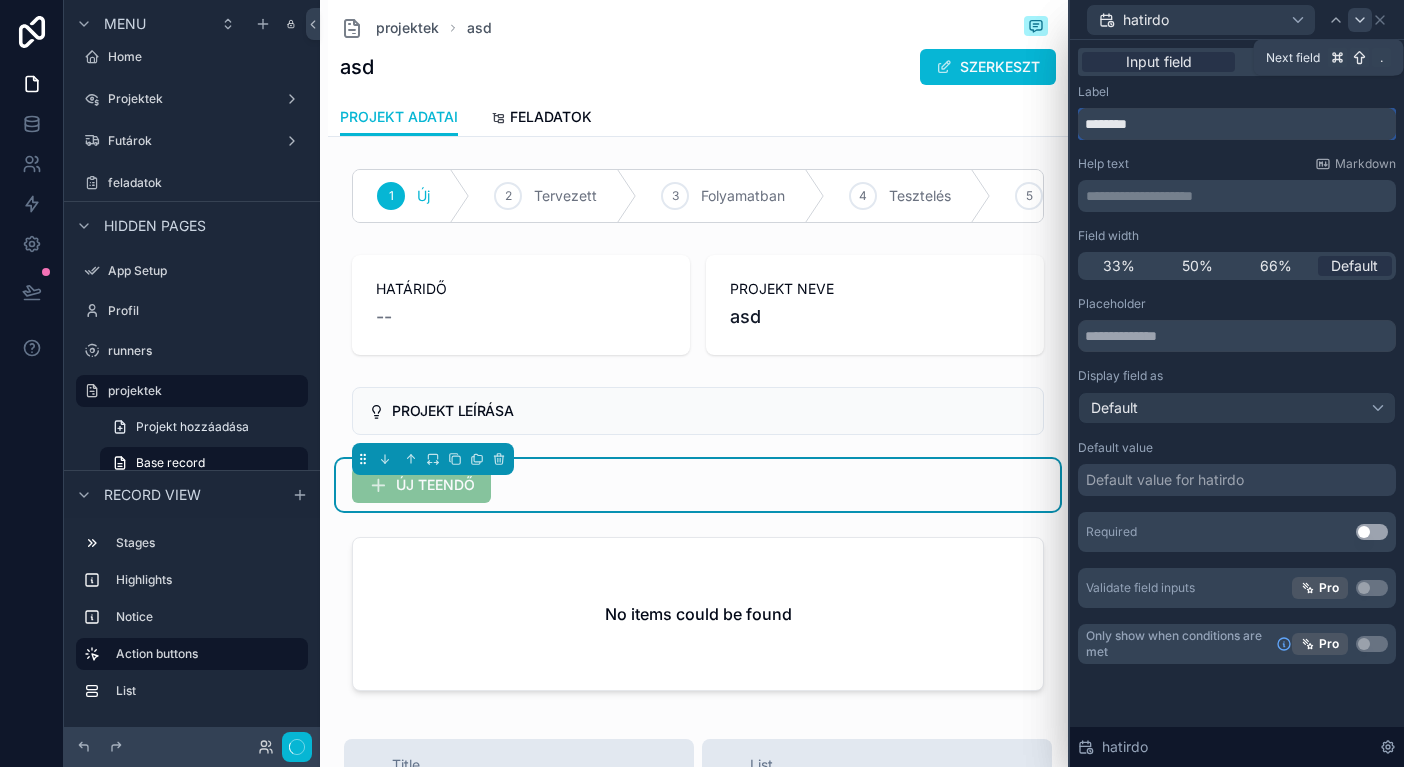 type on "********" 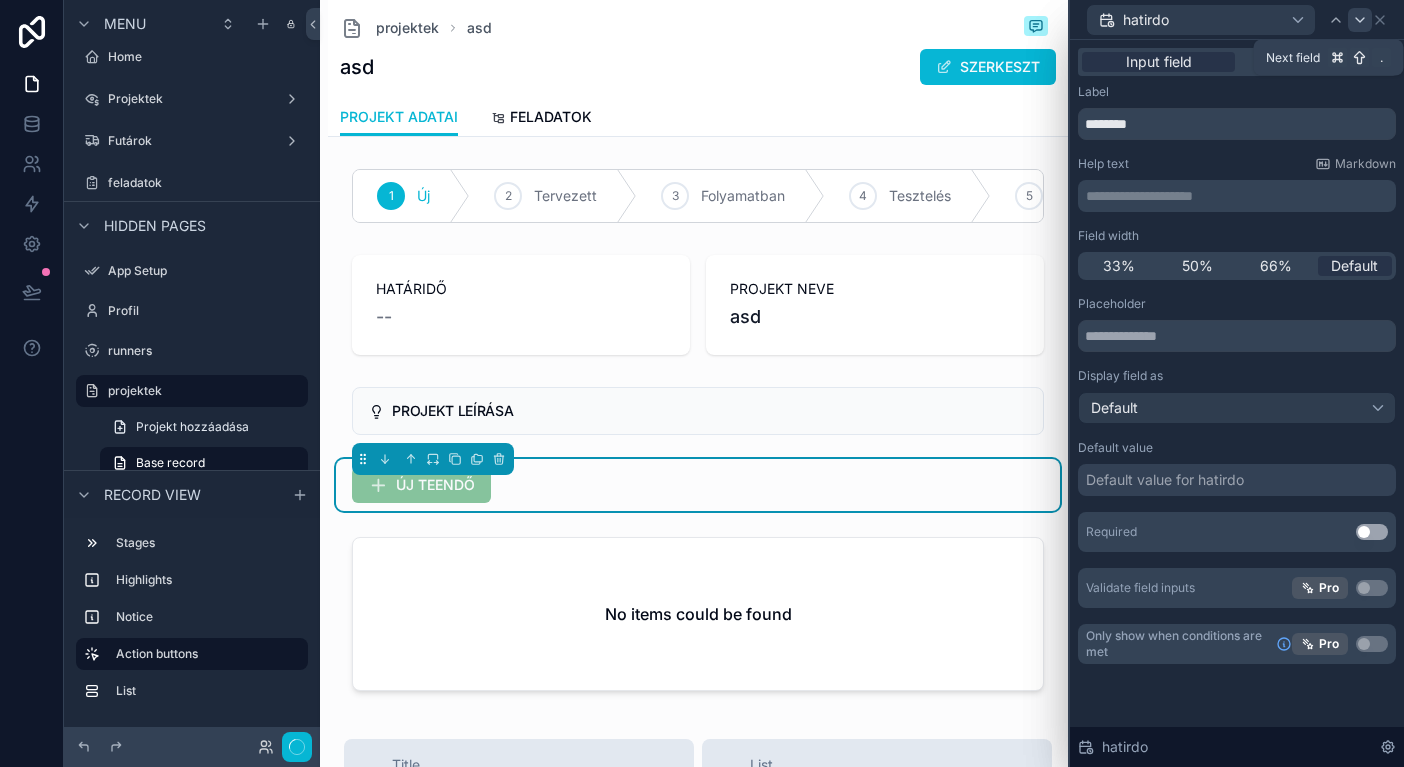 click 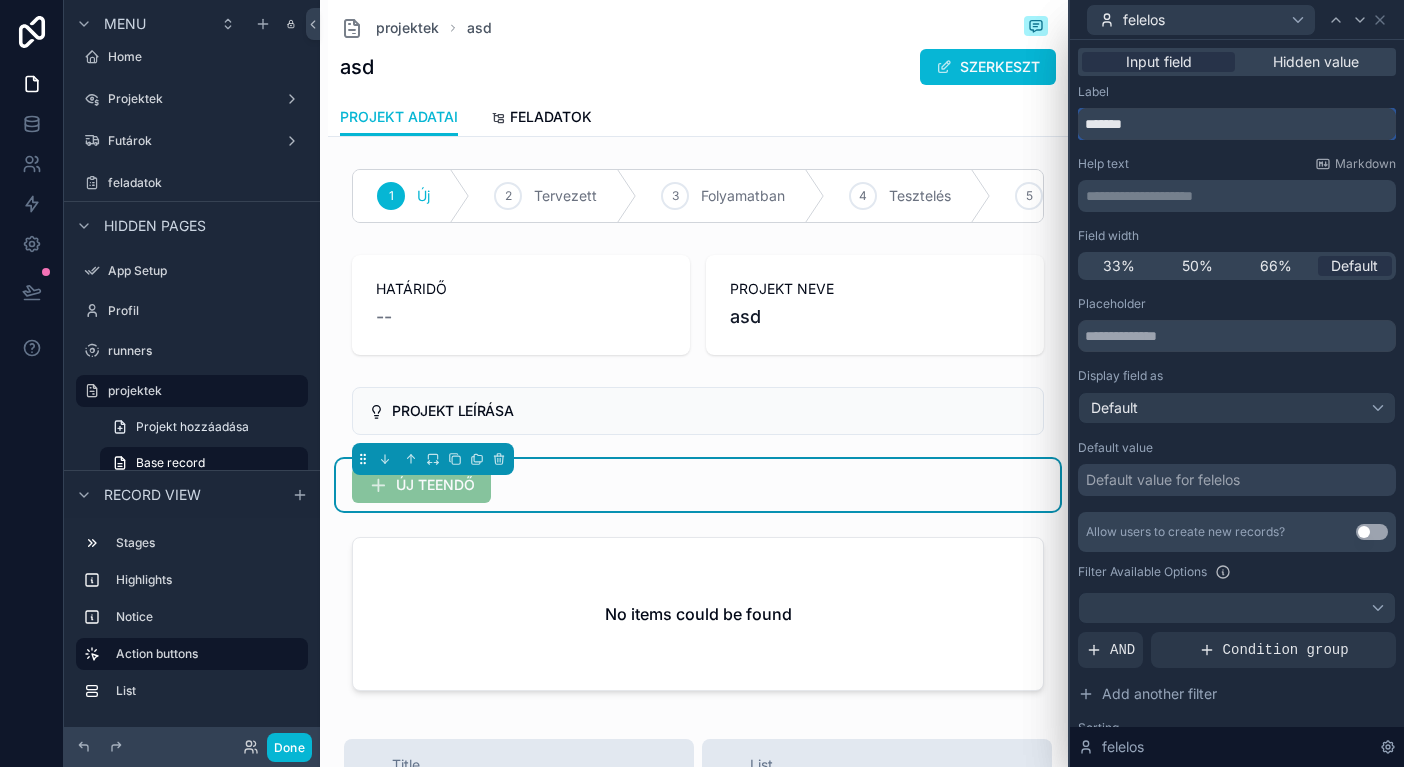 click on "*******" at bounding box center [1237, 124] 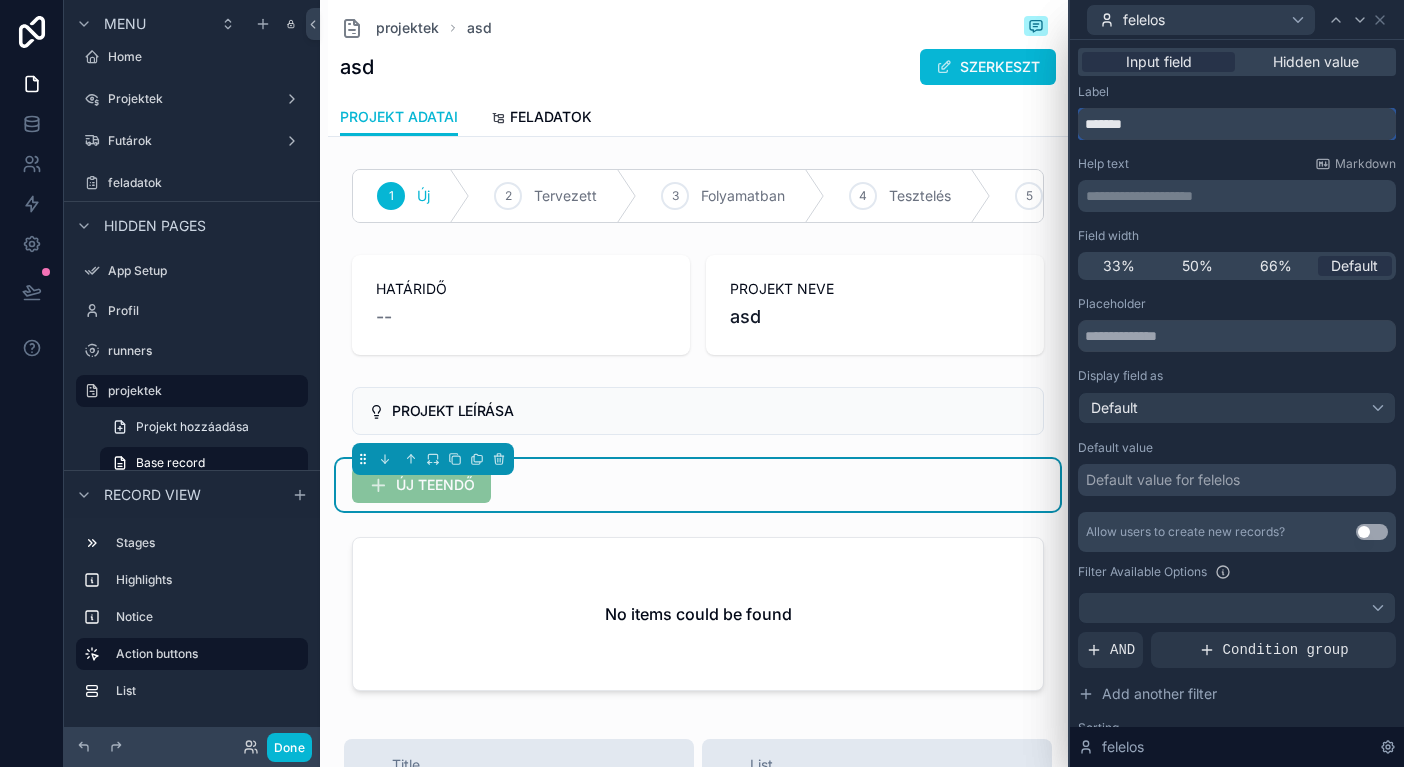click on "*******" at bounding box center (1237, 124) 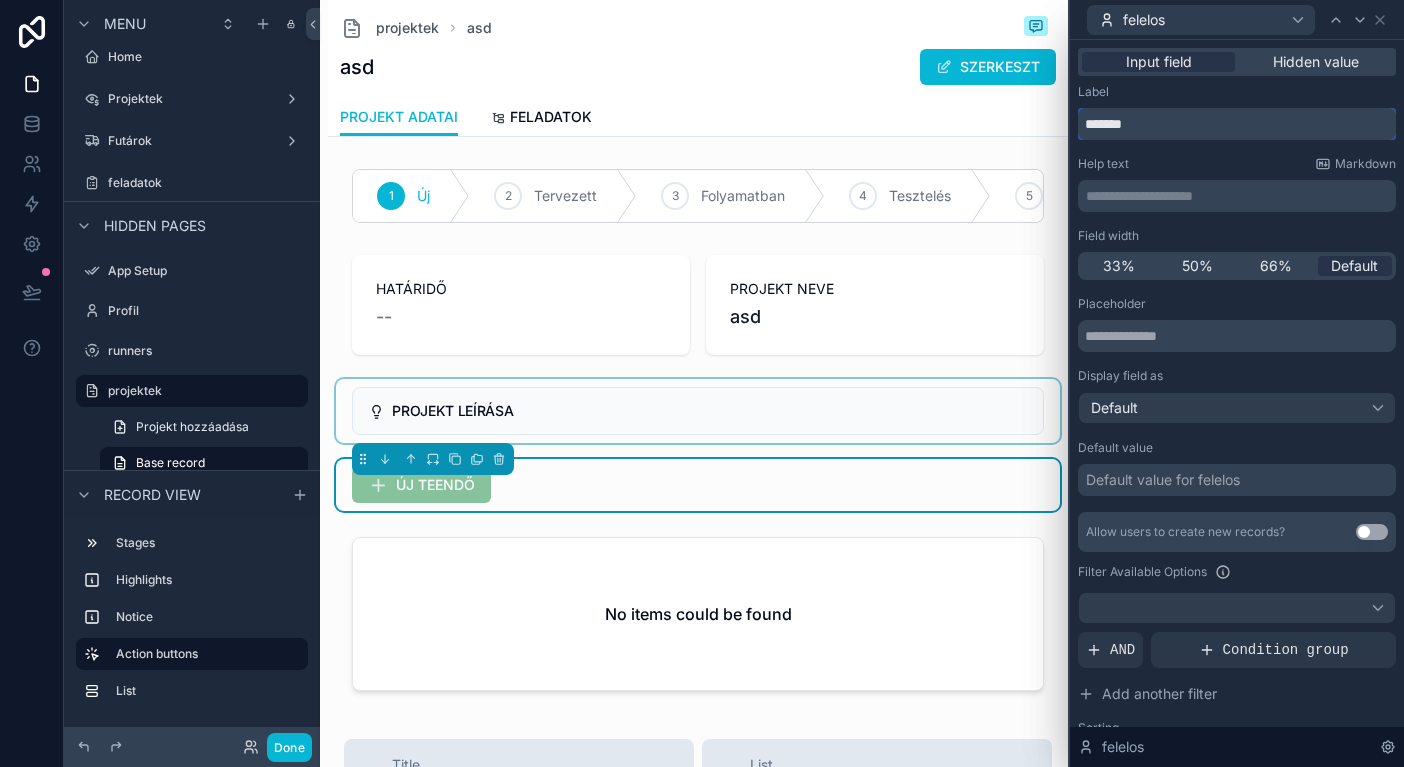 type on "*******" 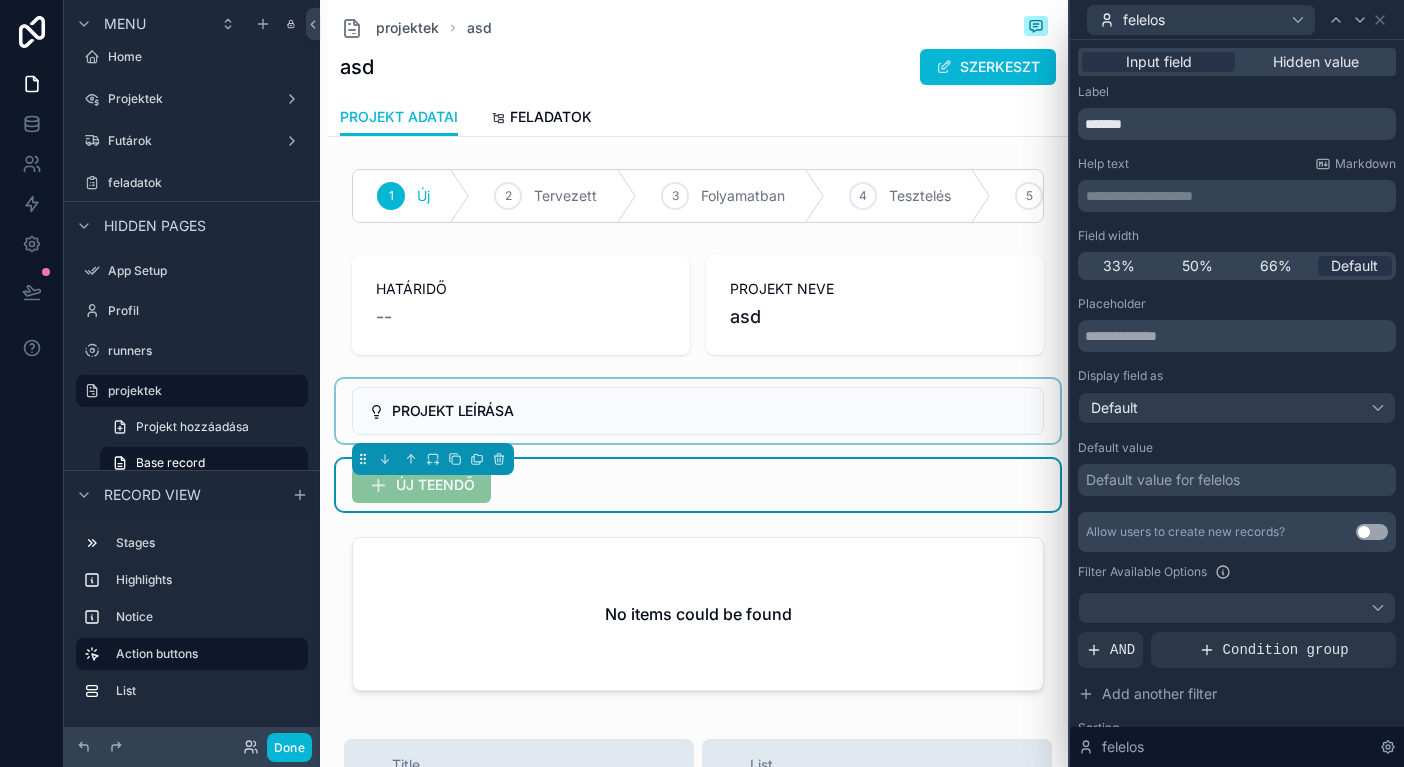 click at bounding box center (698, 411) 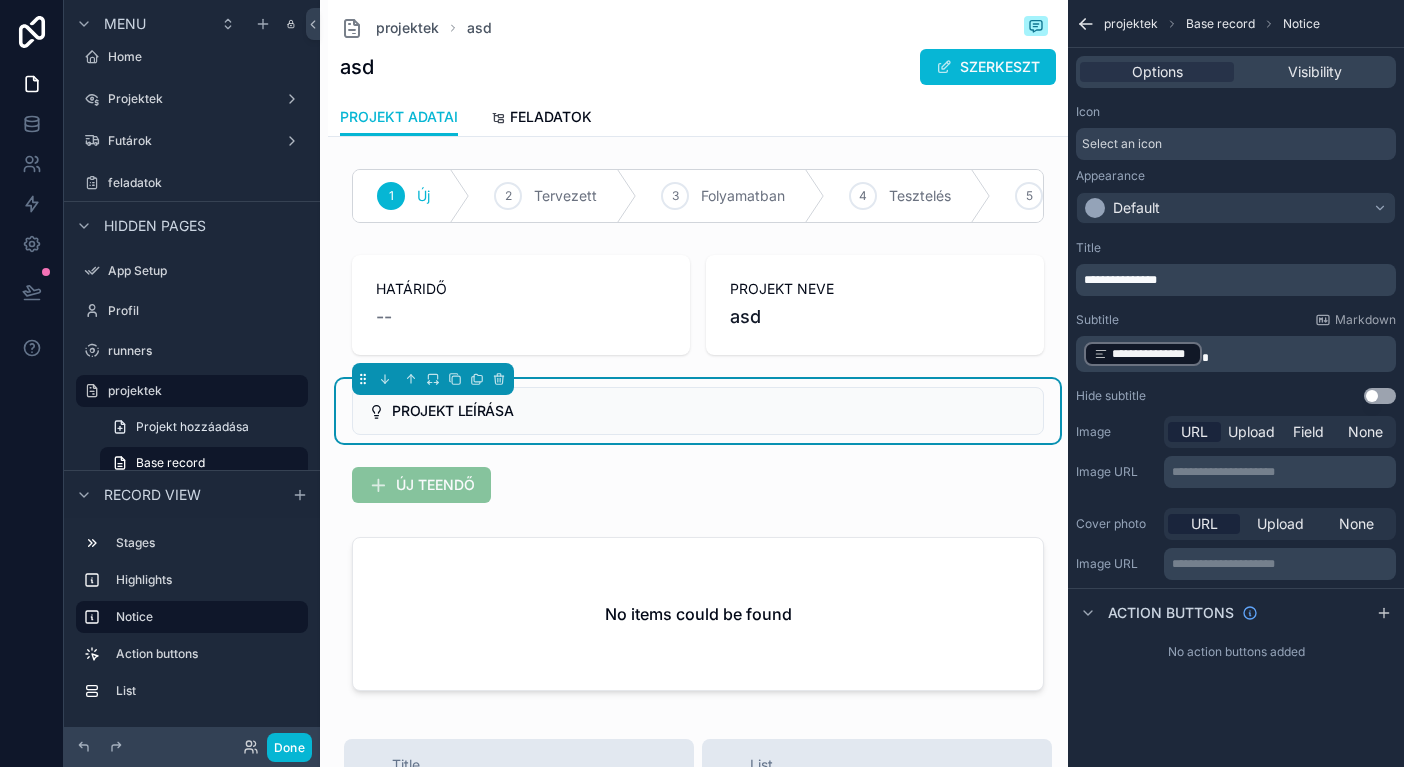 click on "1 Új 2 Tervezett 3 Folyamatban 4 Tesztelés 5 Kész HATÁRIDŐ -- PROJEKT NEVE asd PROJEKT LEÍRÁSA ÚJ TEENDŐ No items could be found" at bounding box center (698, 434) 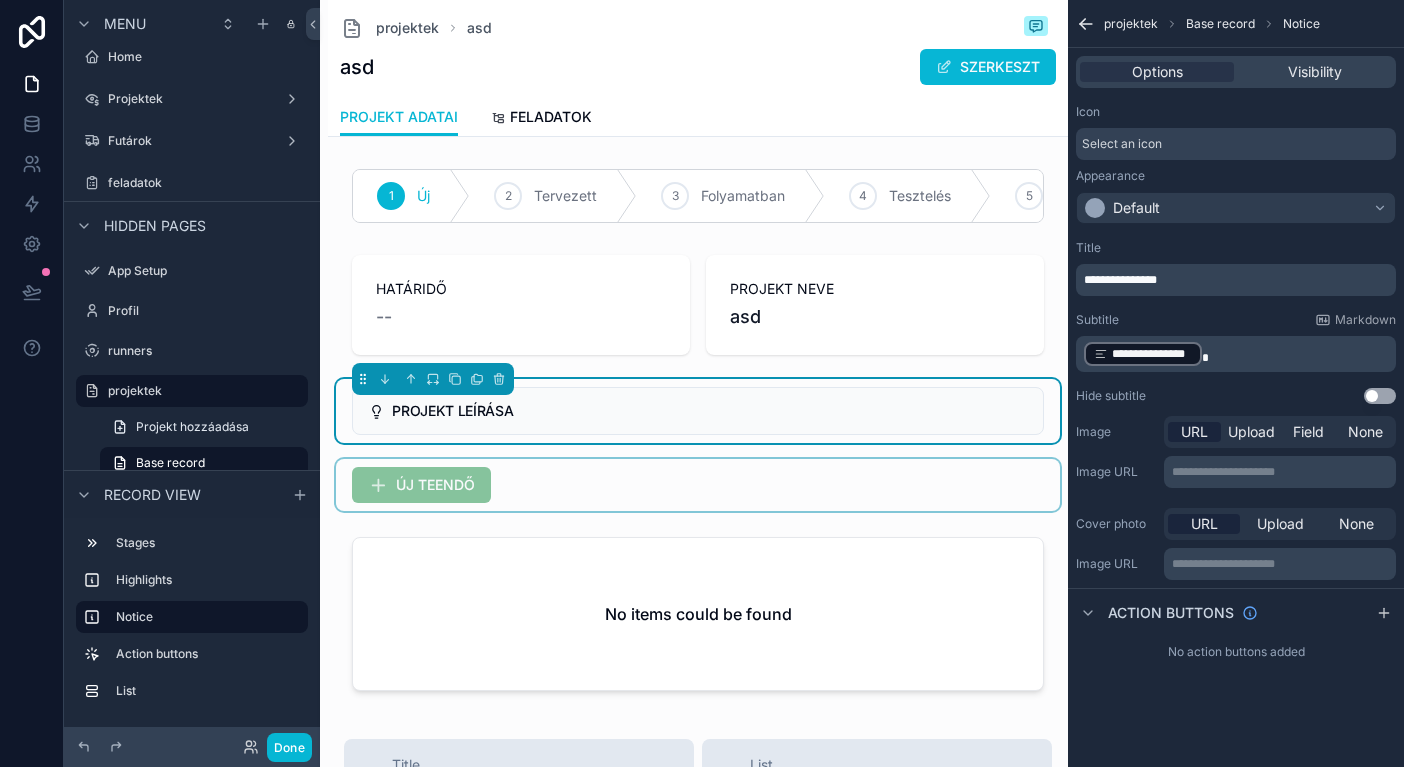 click at bounding box center [698, 485] 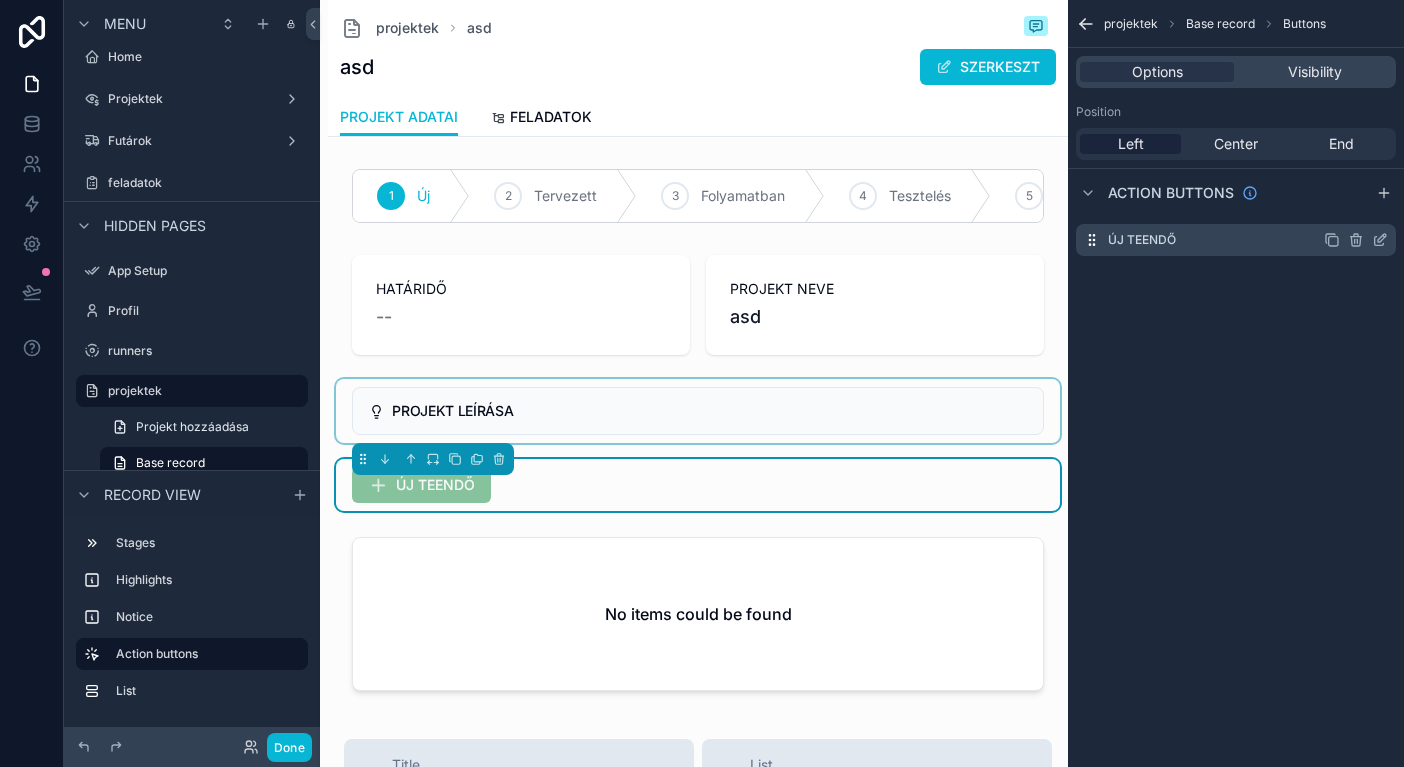 click 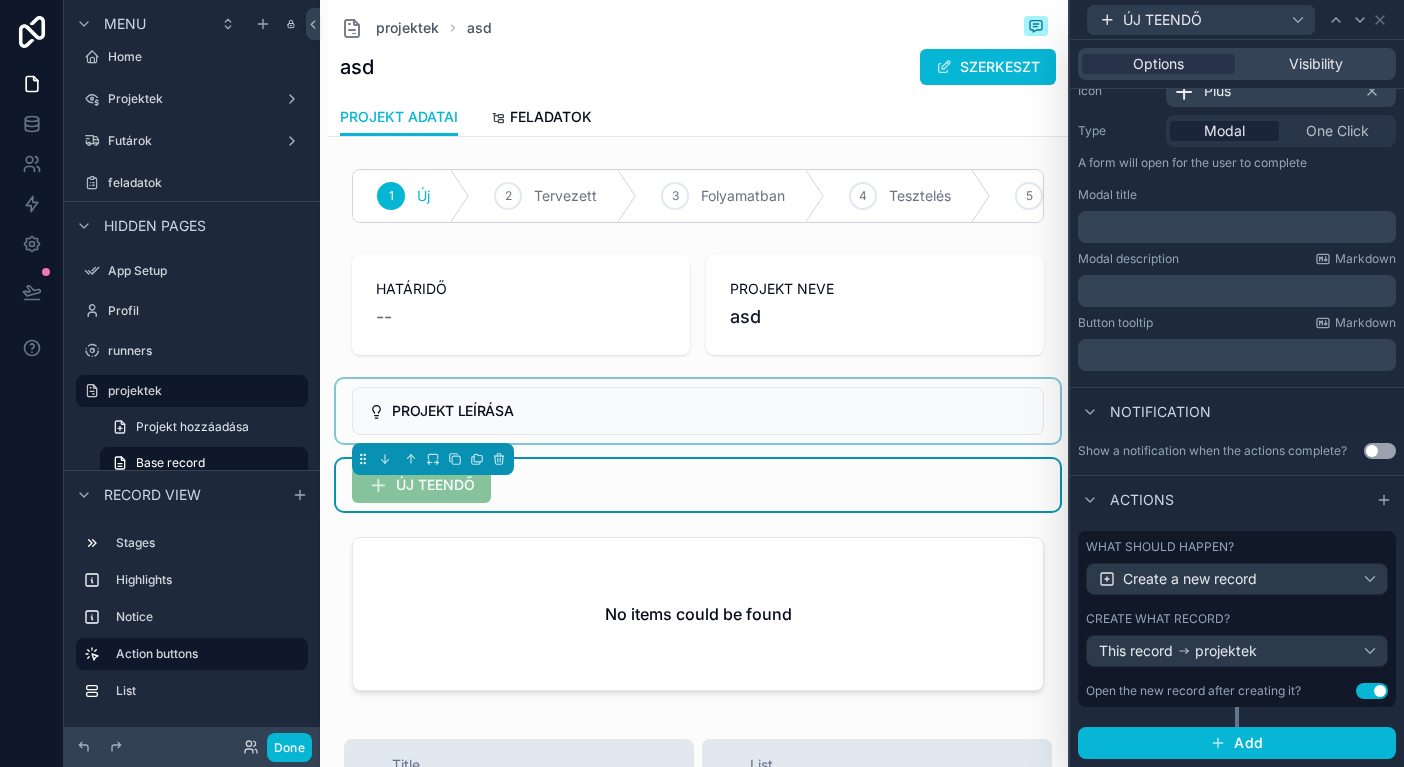 scroll, scrollTop: 221, scrollLeft: 0, axis: vertical 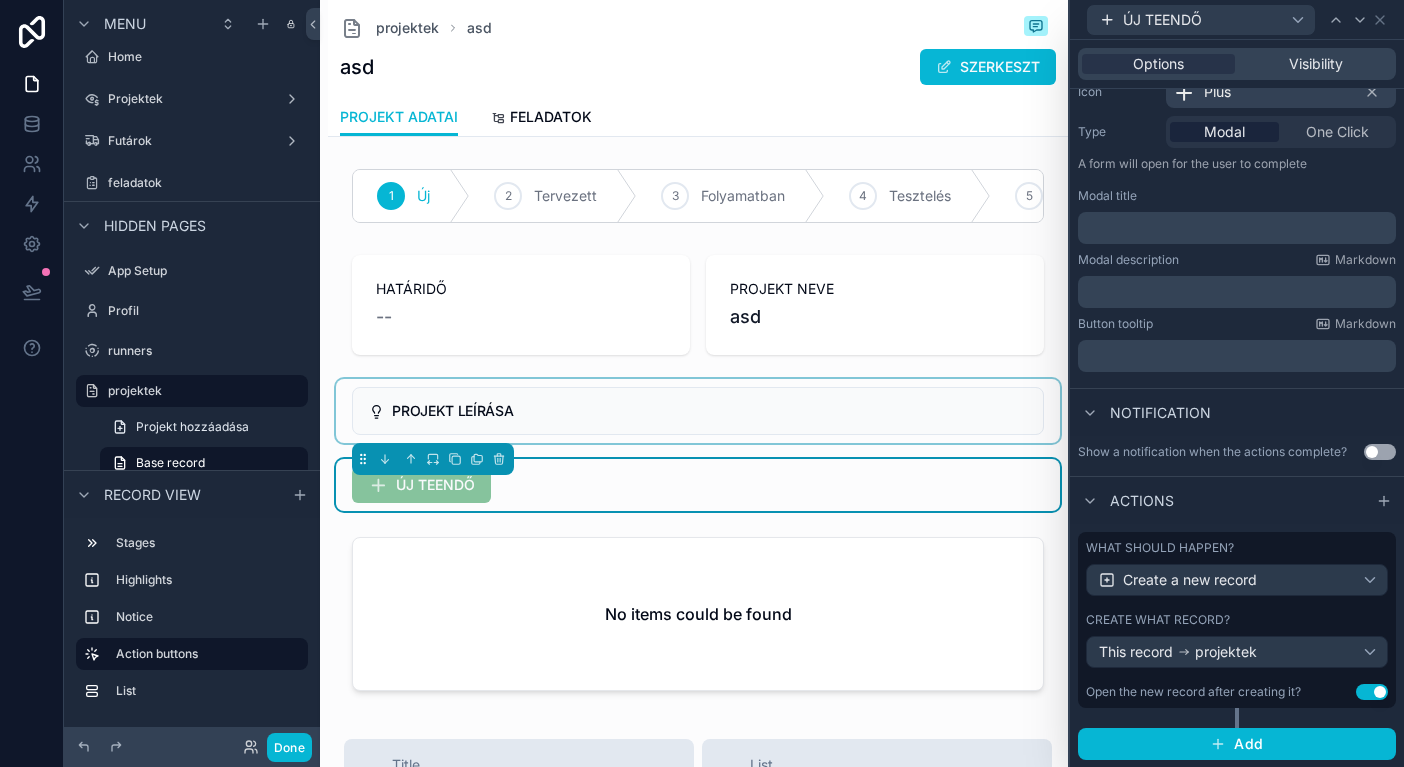 click on "What should happen?" at bounding box center [1160, 548] 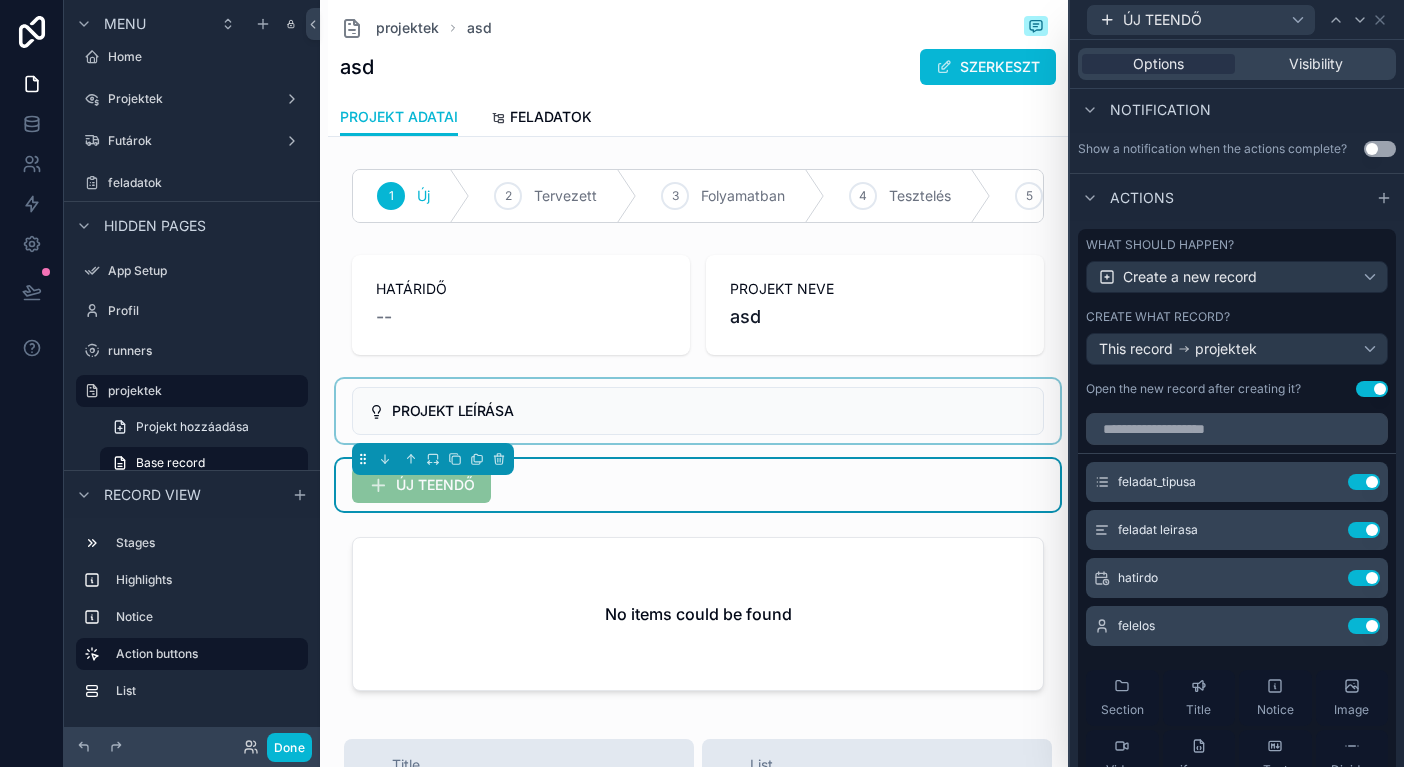 scroll, scrollTop: 653, scrollLeft: 0, axis: vertical 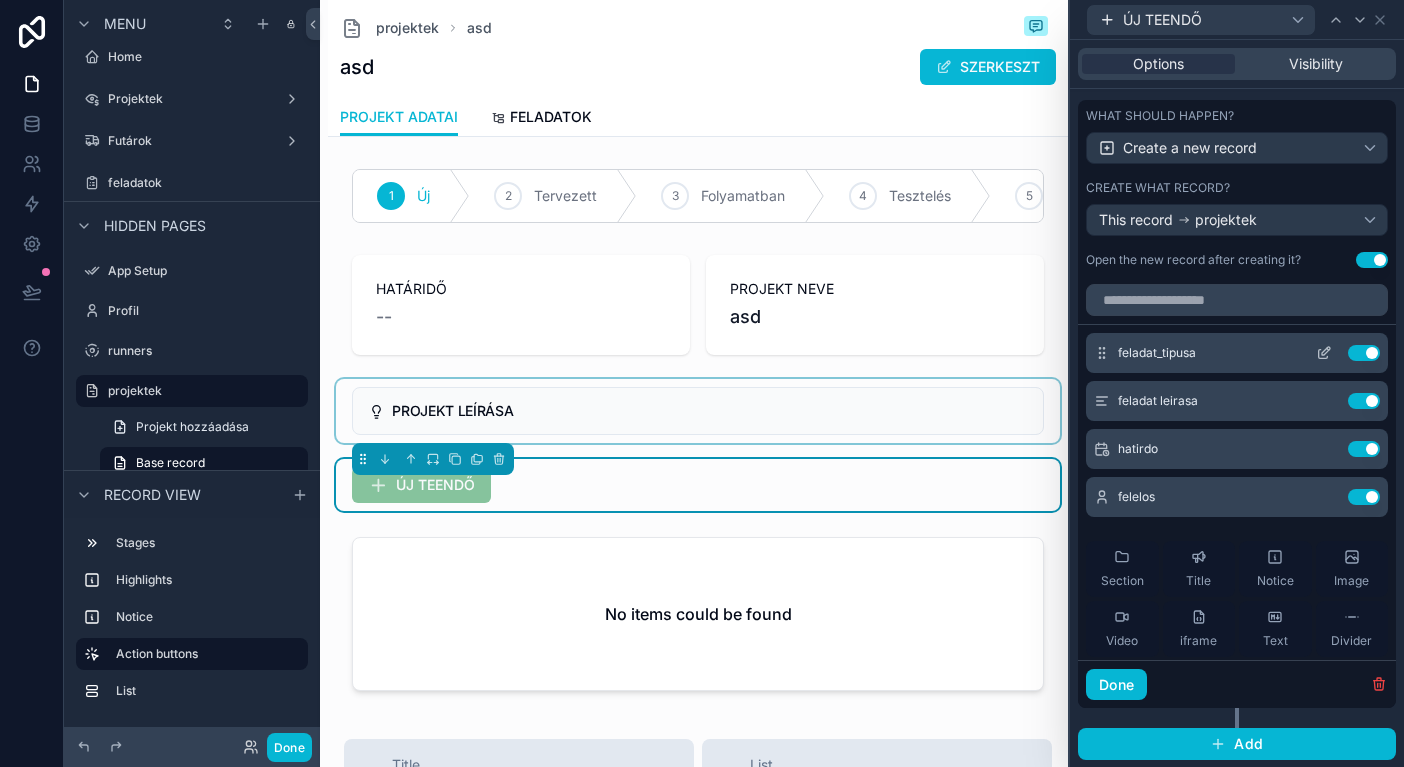 click 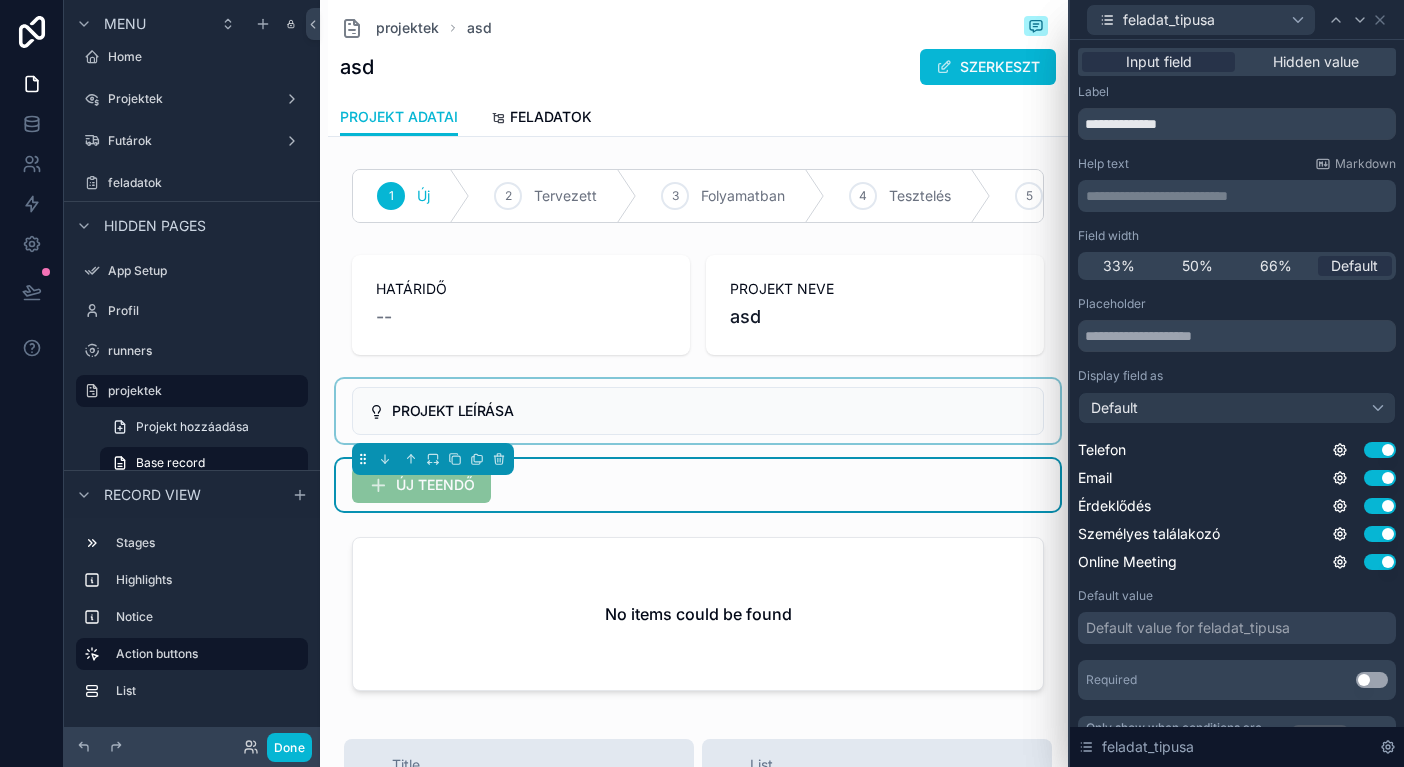 click on "**********" at bounding box center (1239, 196) 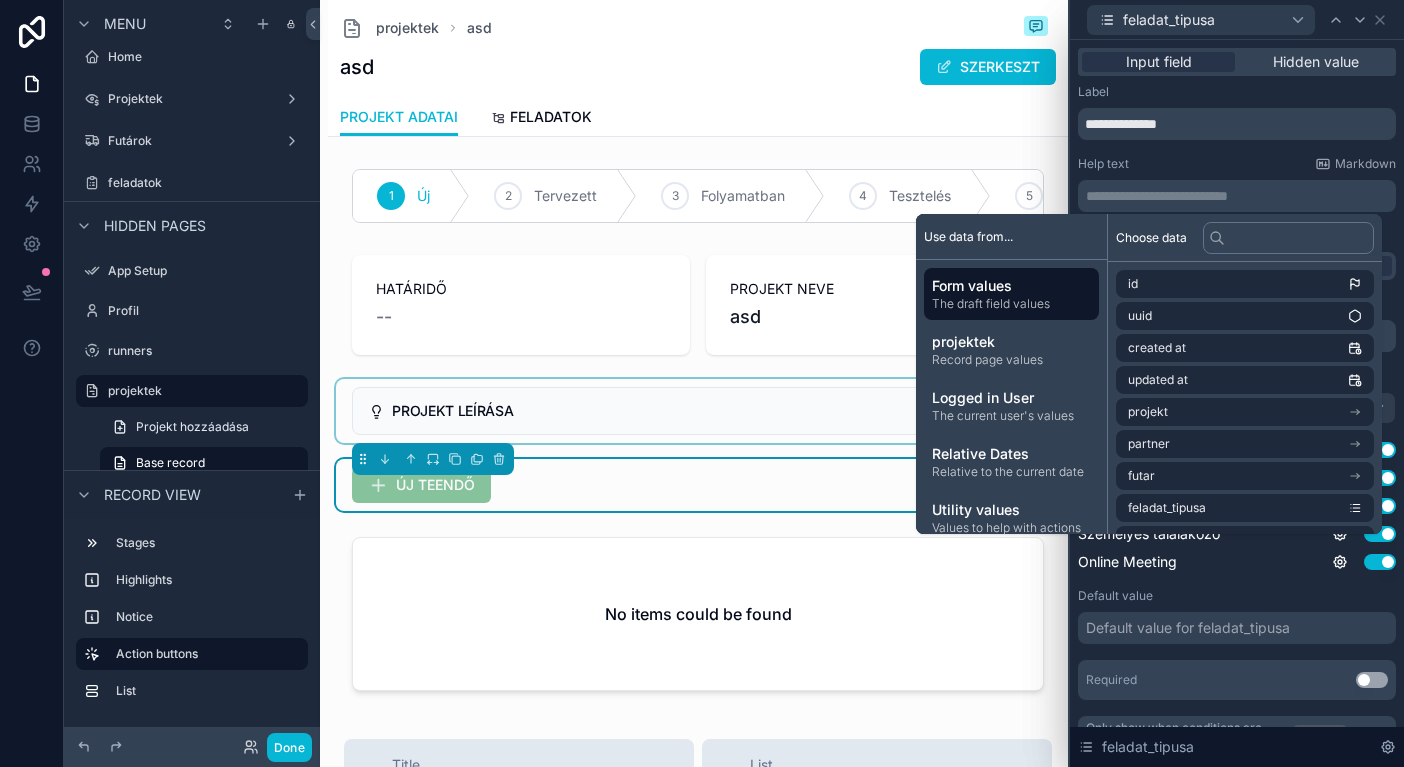 type 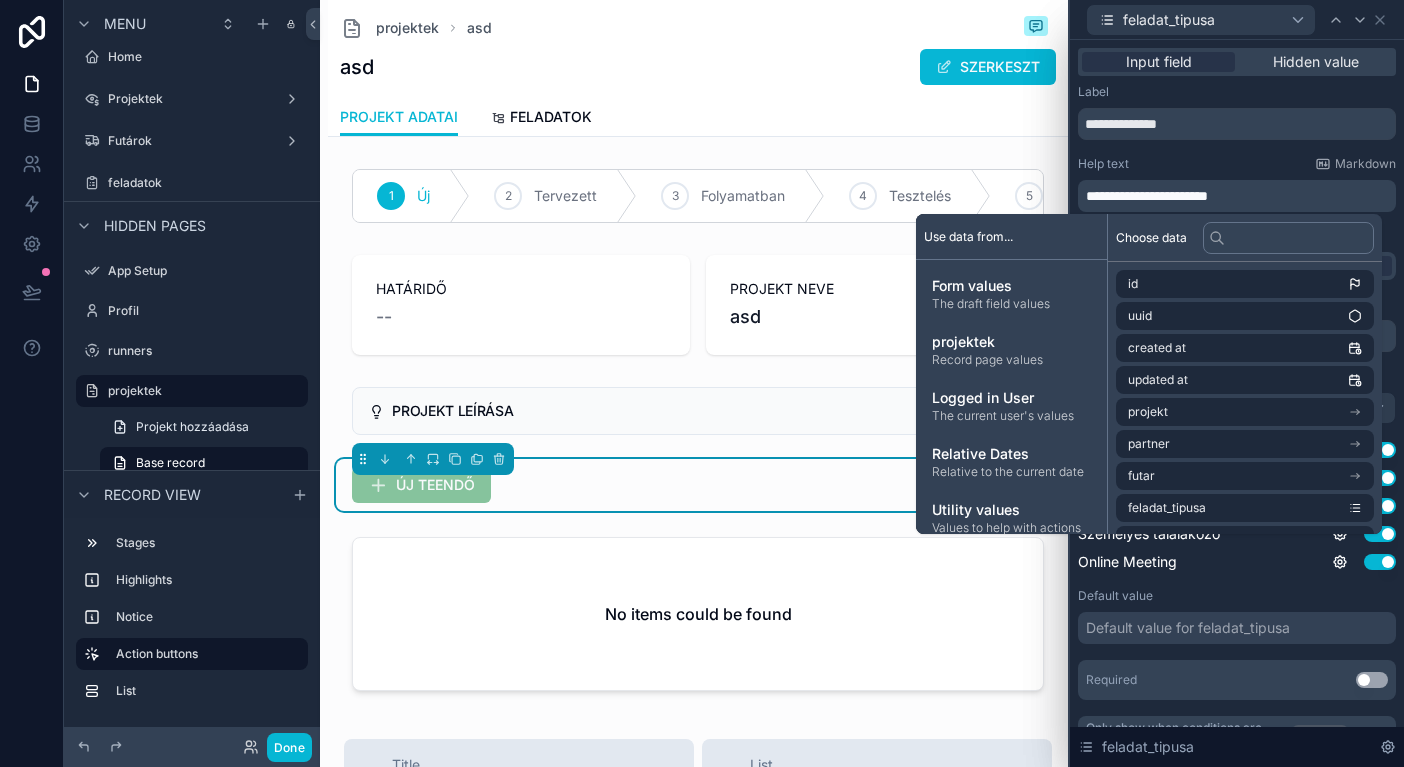 click on "**********" at bounding box center [1237, 420] 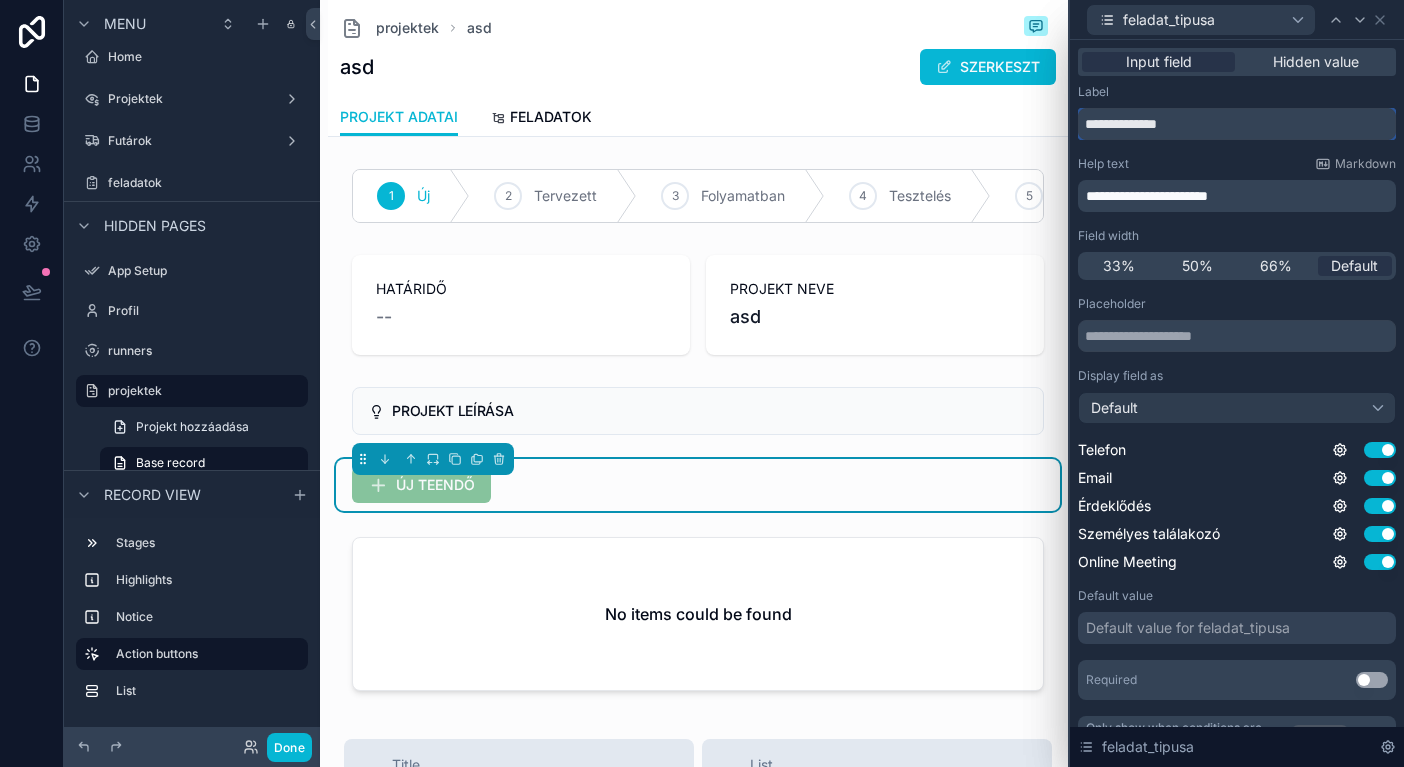 click on "**********" at bounding box center (1237, 124) 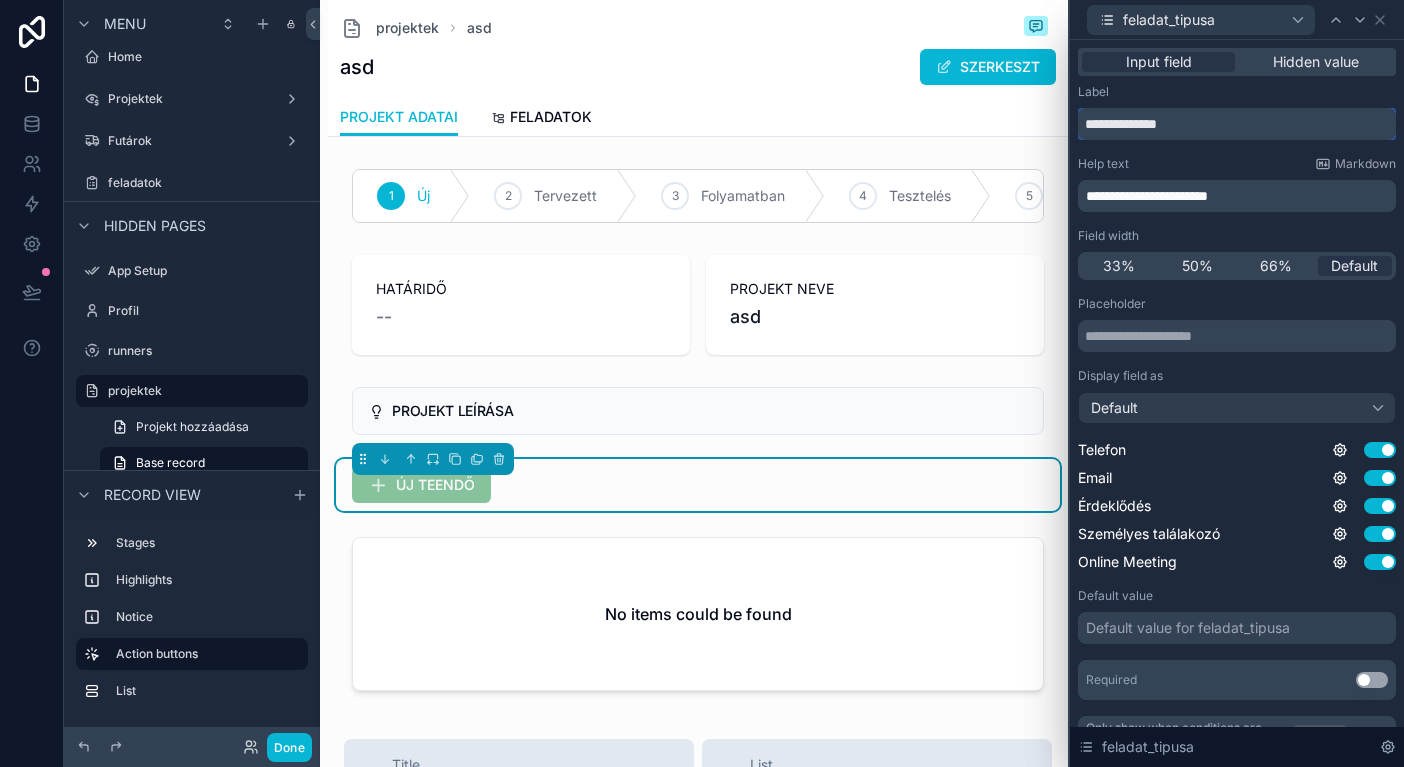 click on "**********" at bounding box center (1237, 124) 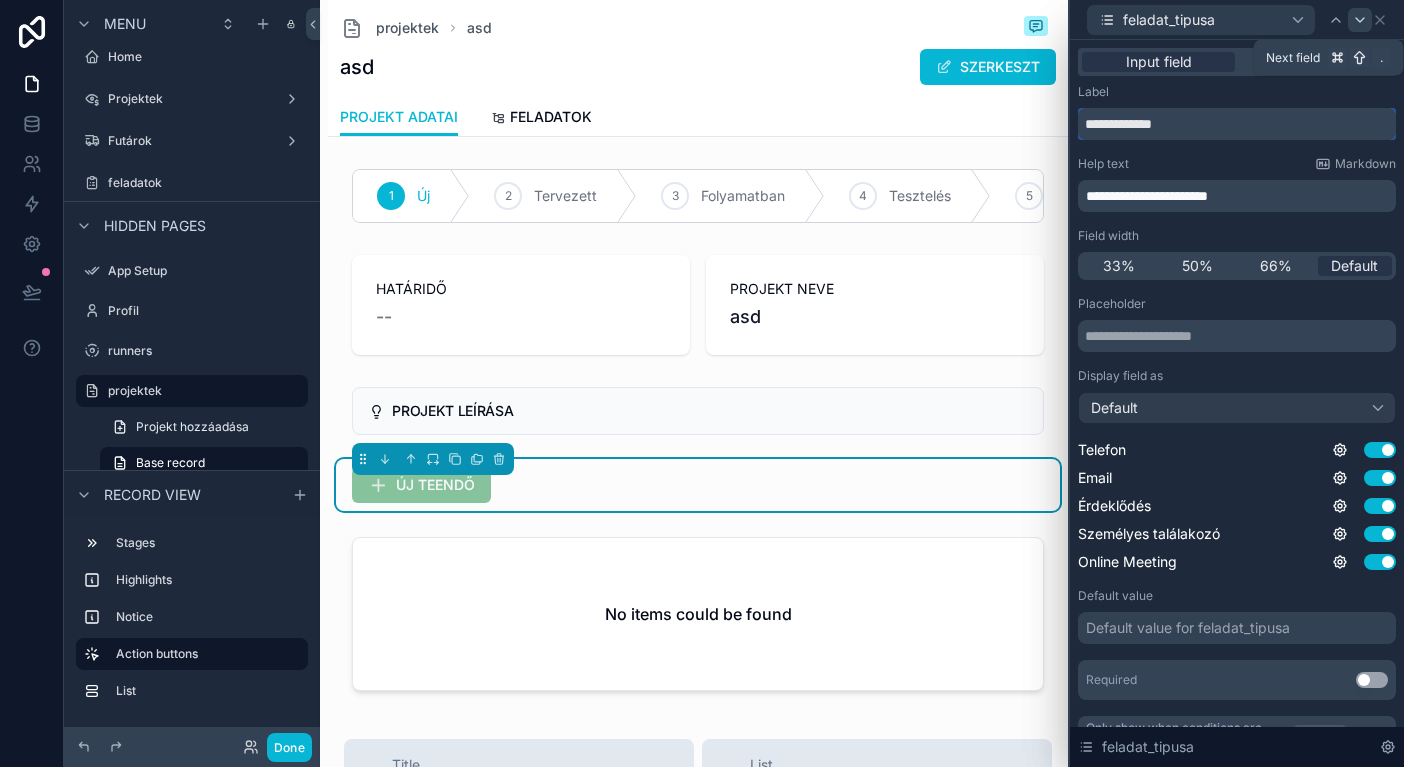 type on "**********" 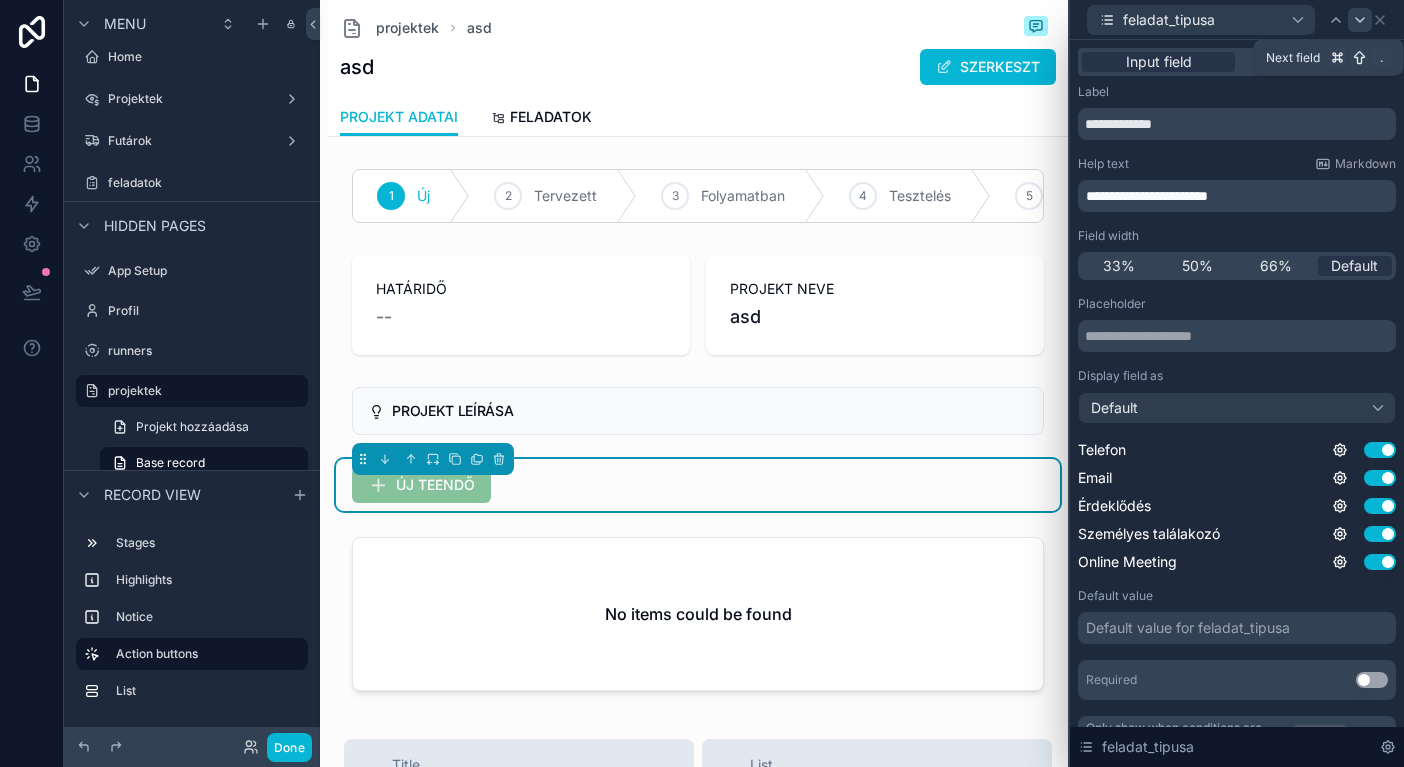 click 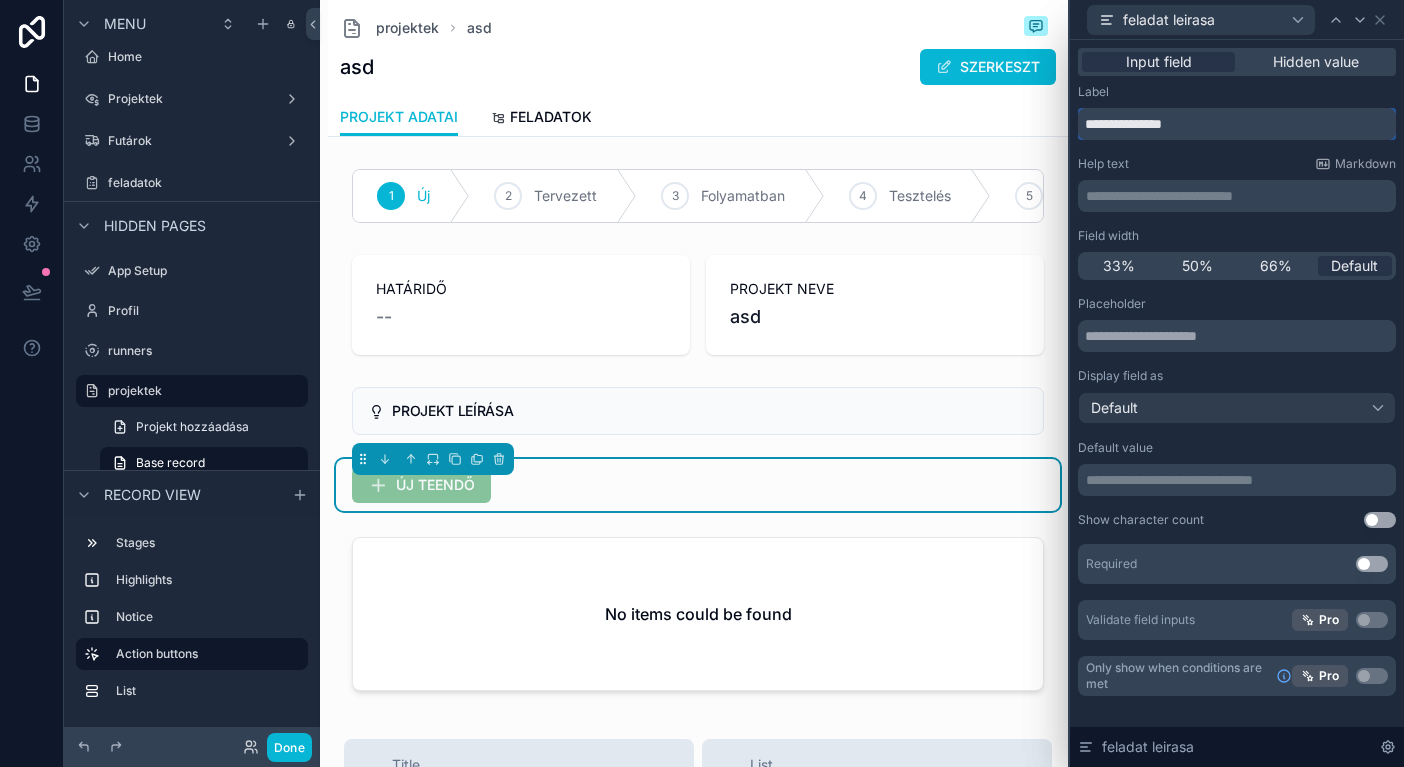 click on "**********" at bounding box center (1237, 124) 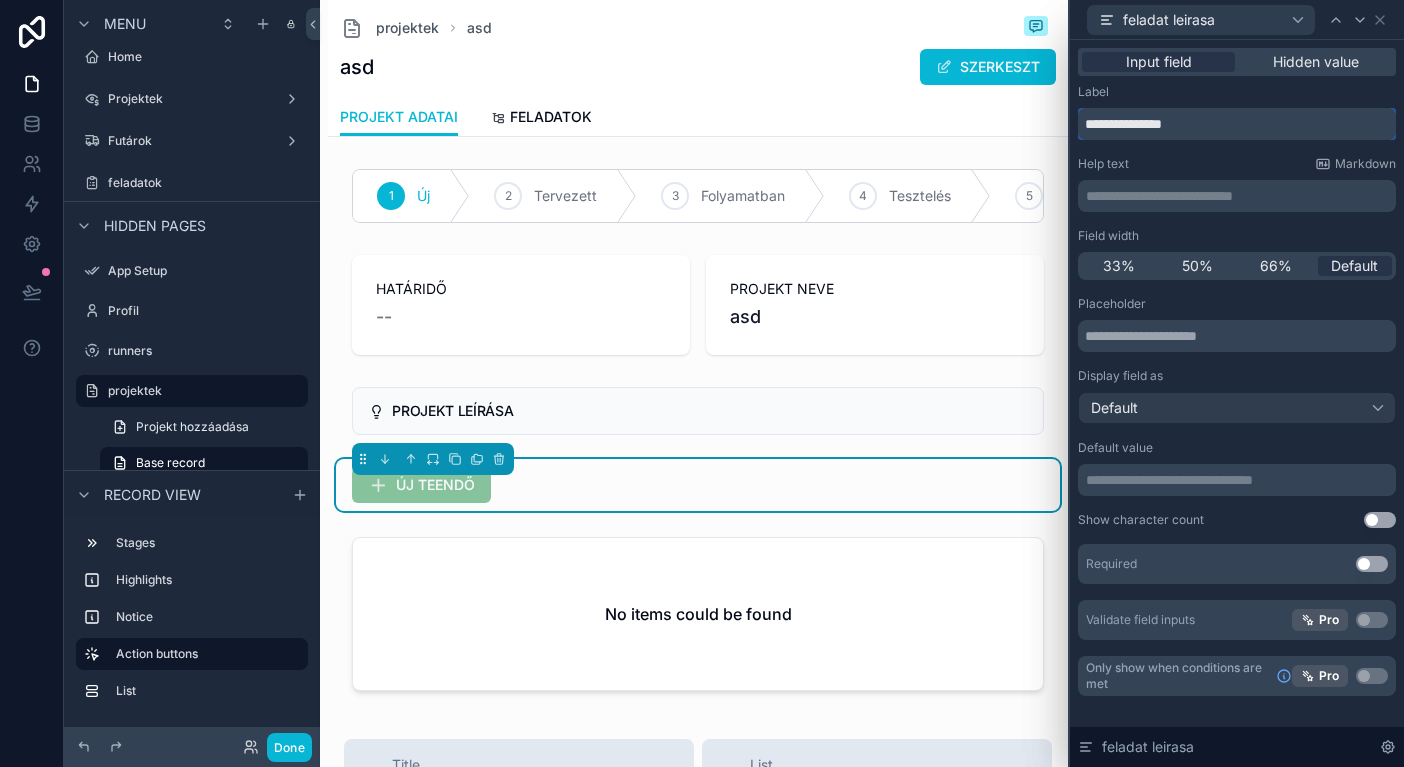 click on "**********" at bounding box center [1237, 124] 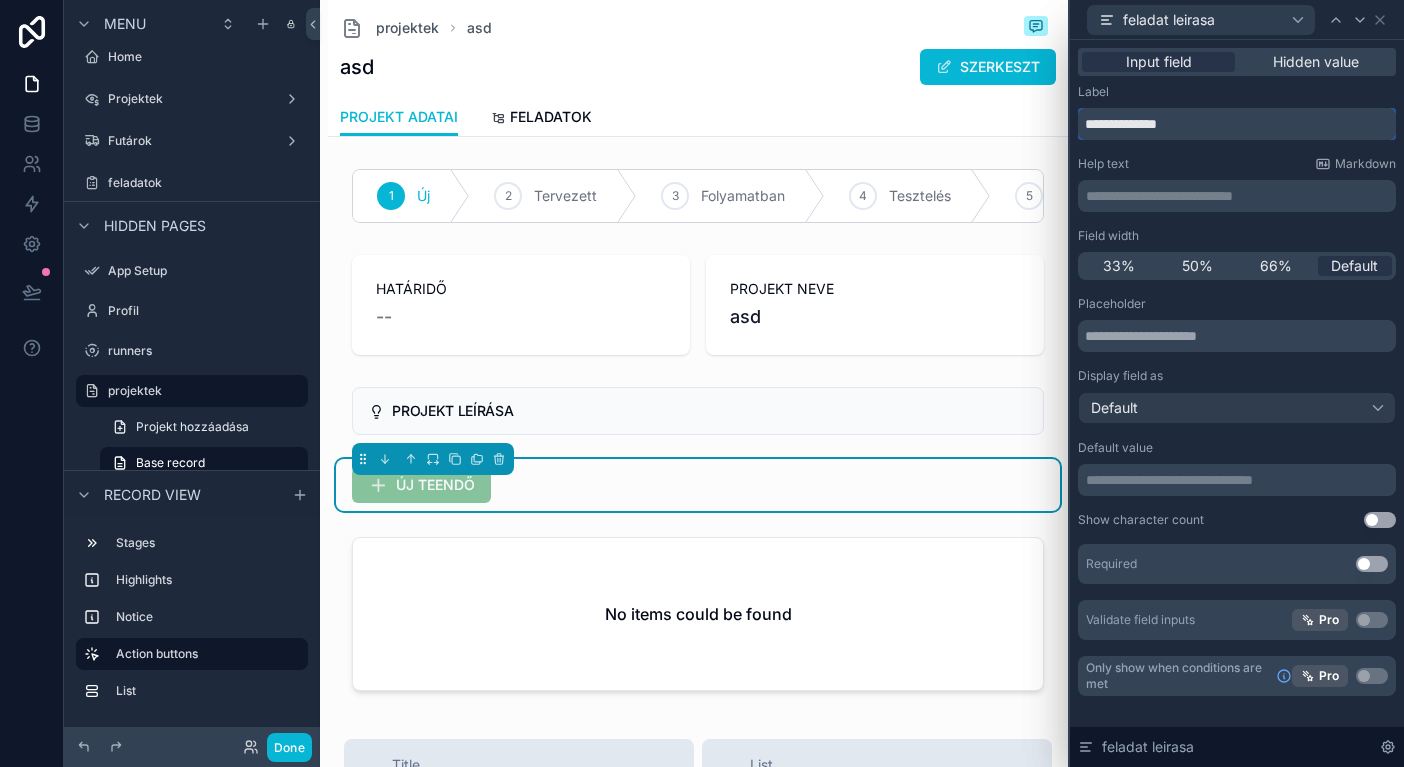 type on "**********" 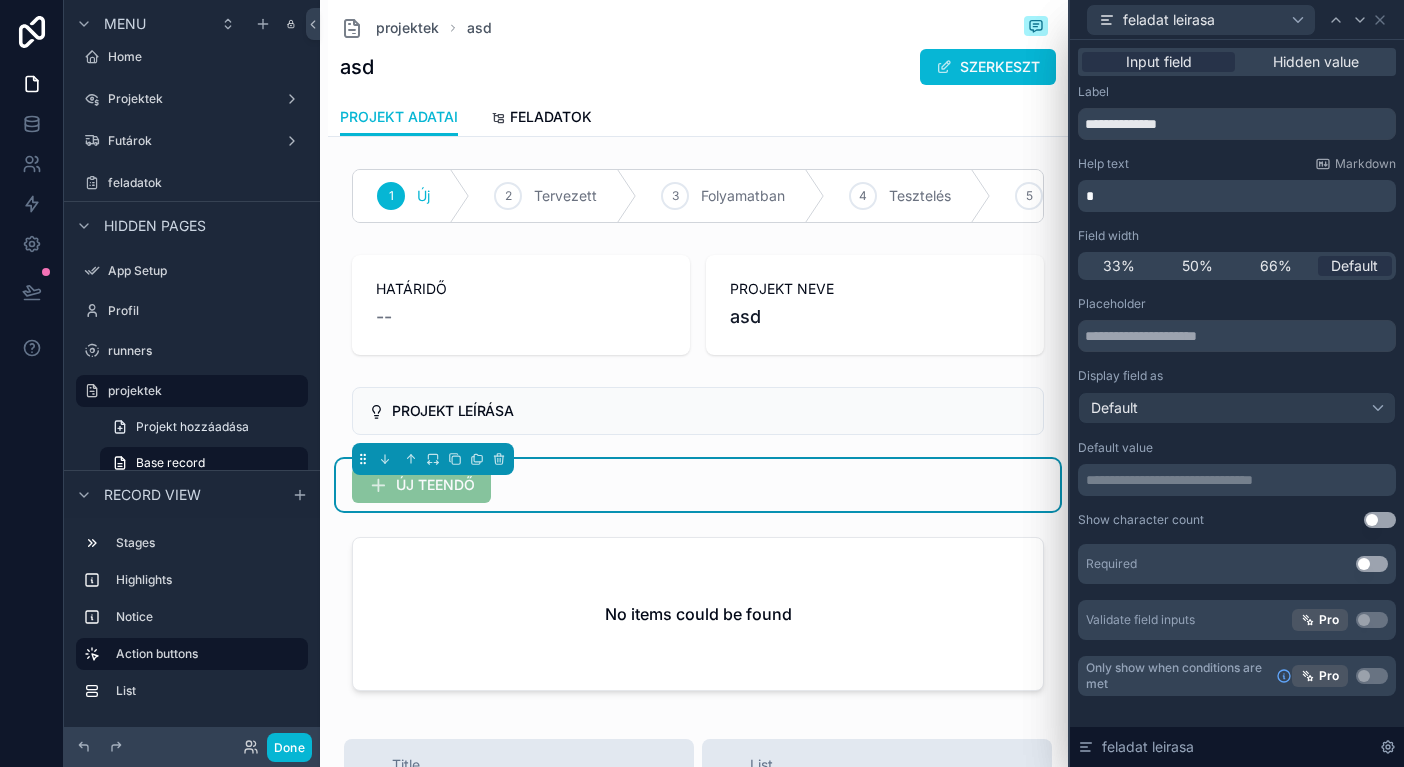 type 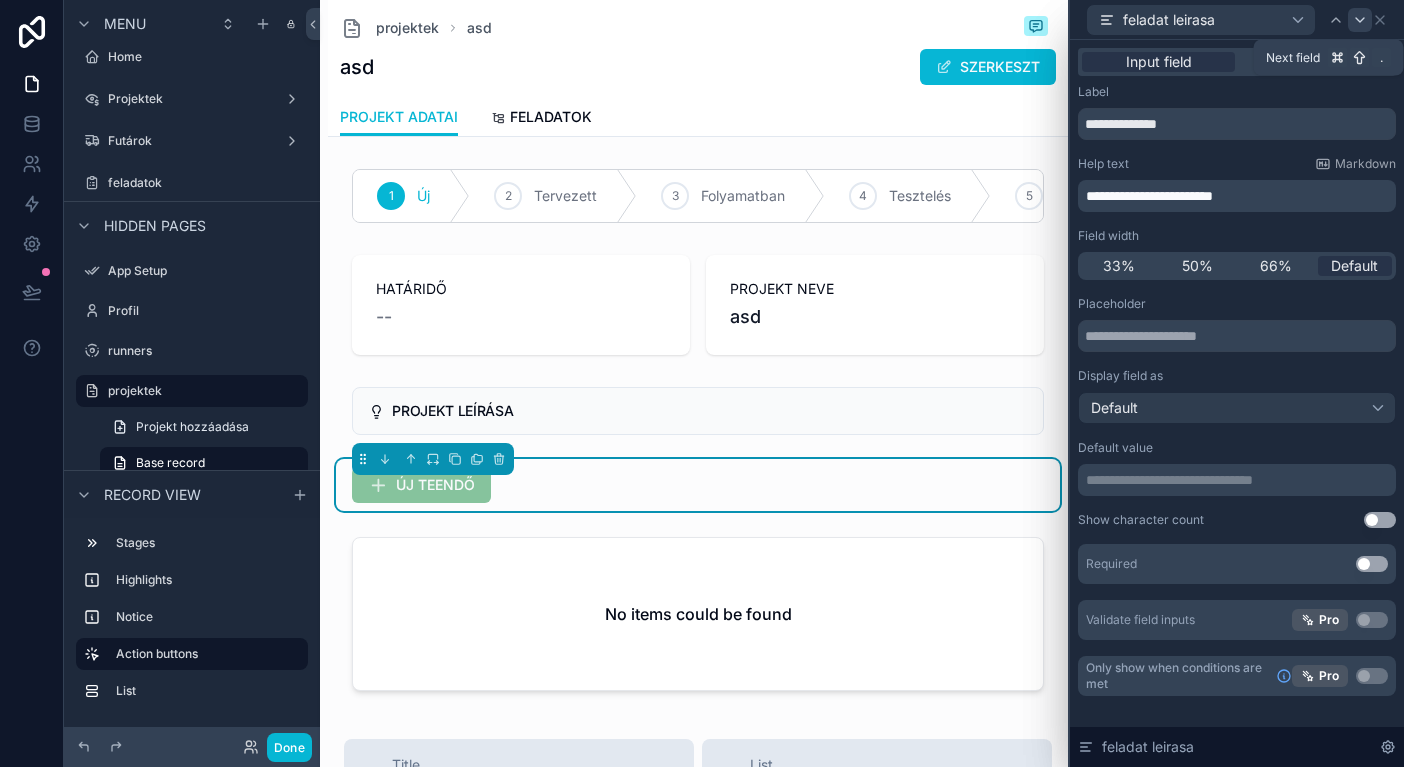 click 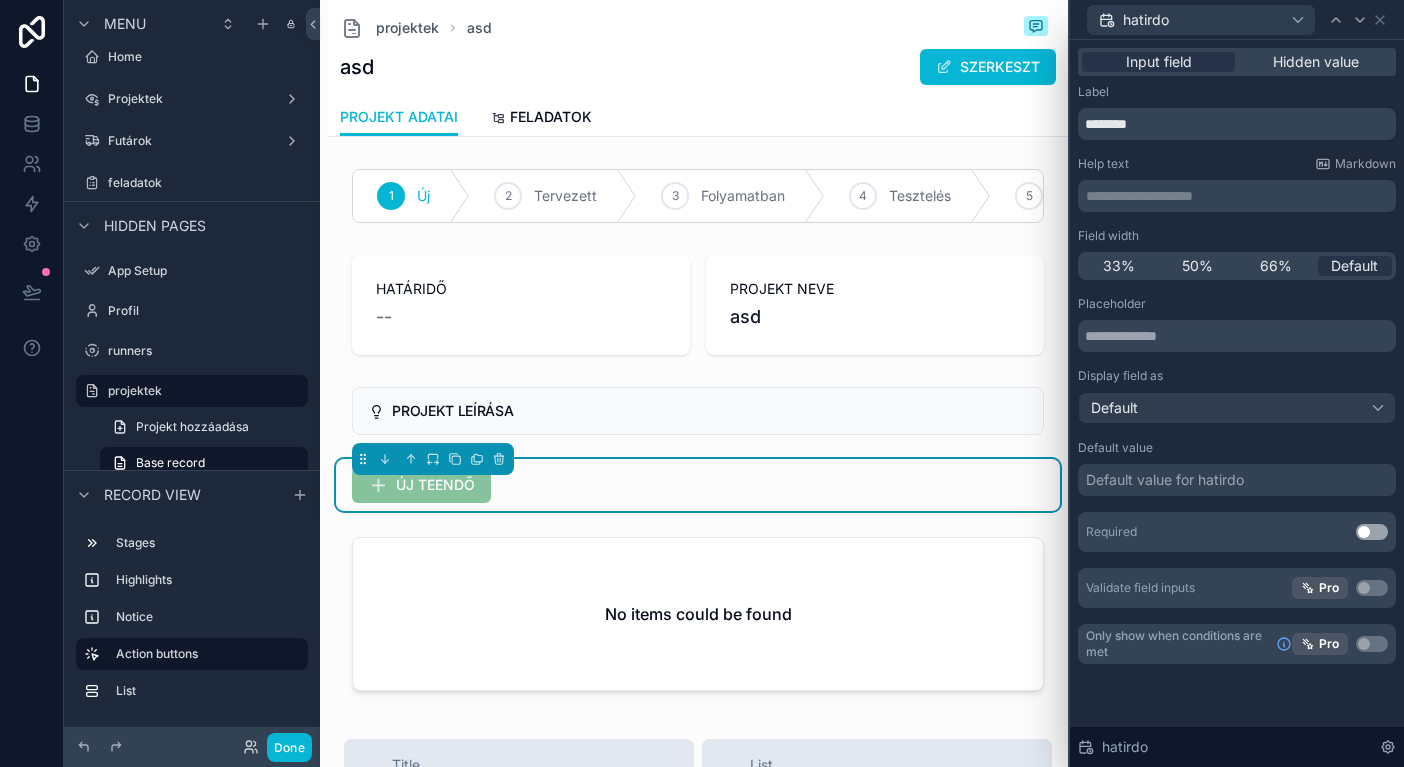 click on "**********" at bounding box center (1239, 196) 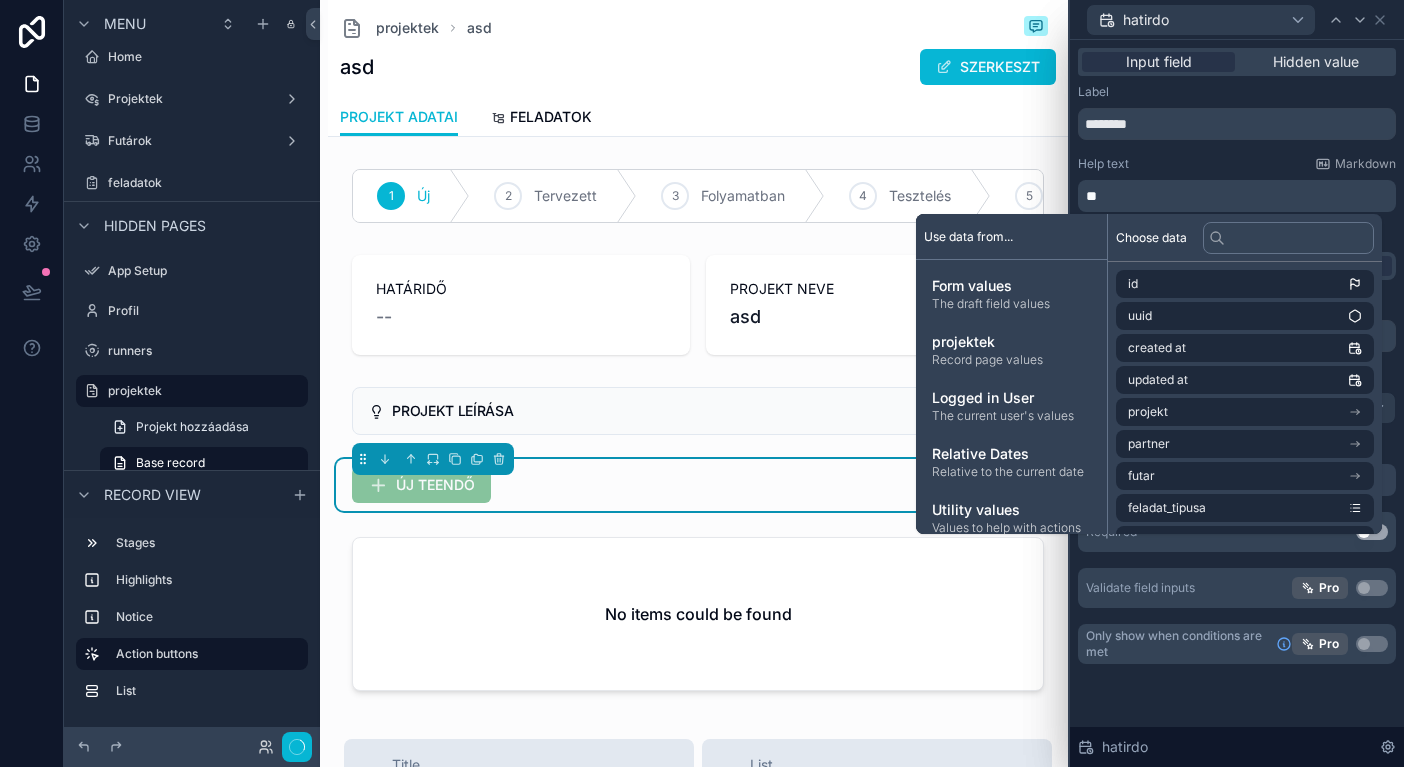 type 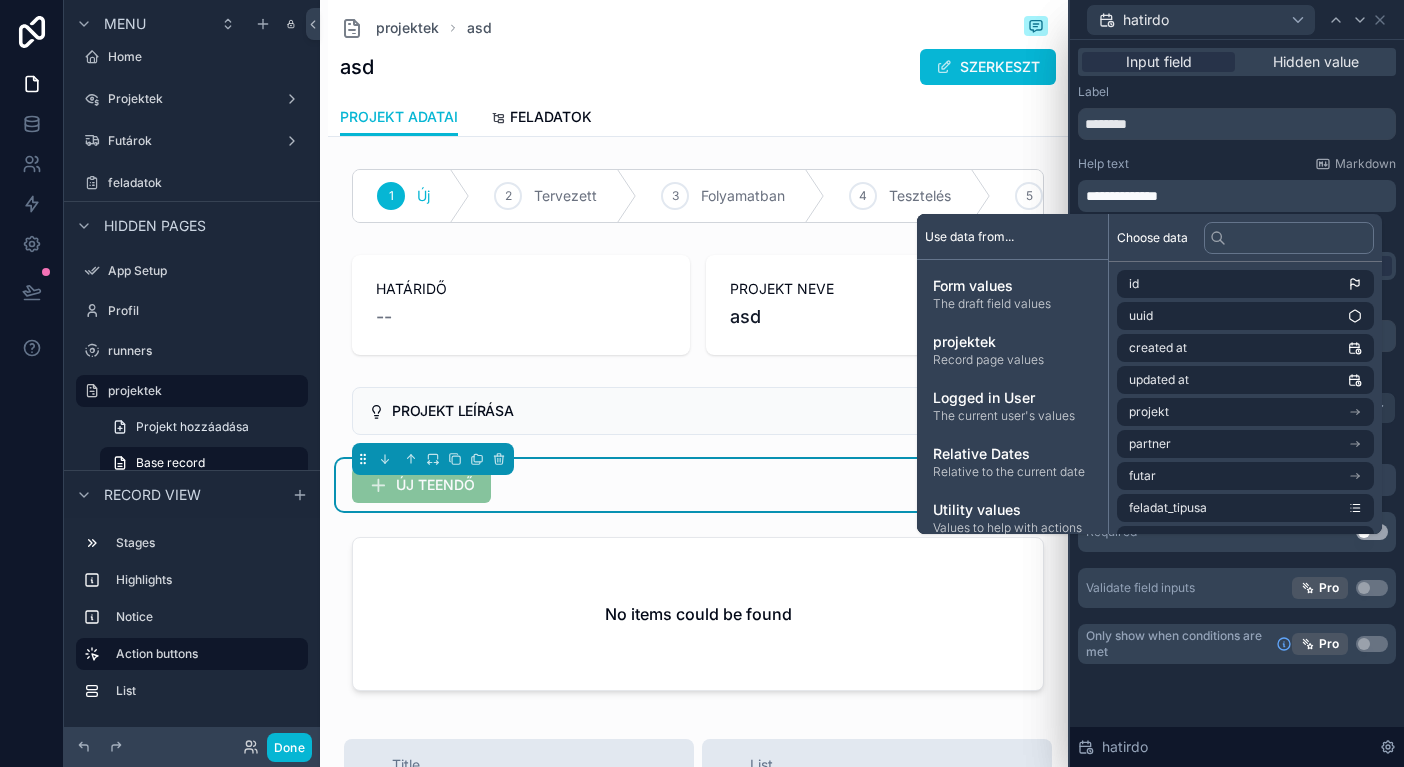 click on "**********" at bounding box center [1237, 374] 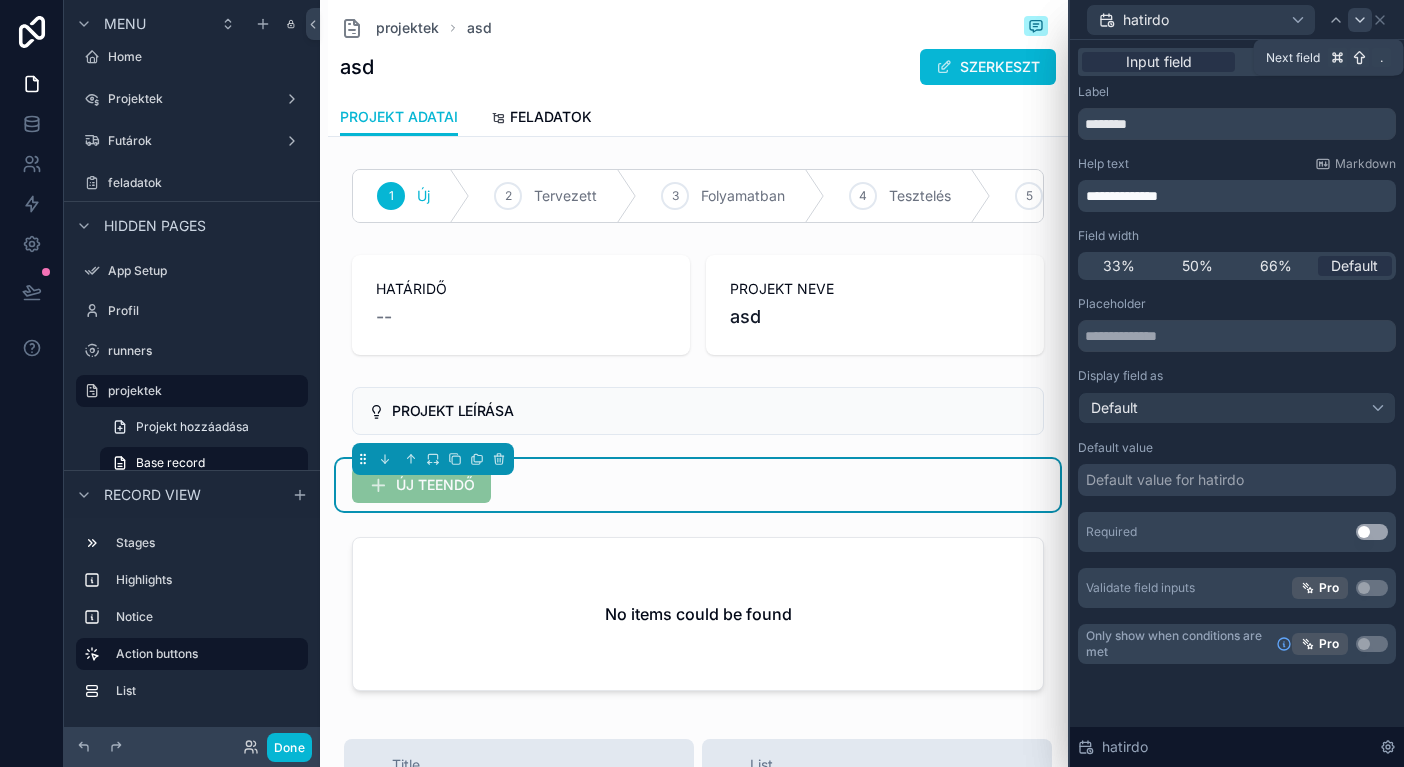 click at bounding box center (1360, 20) 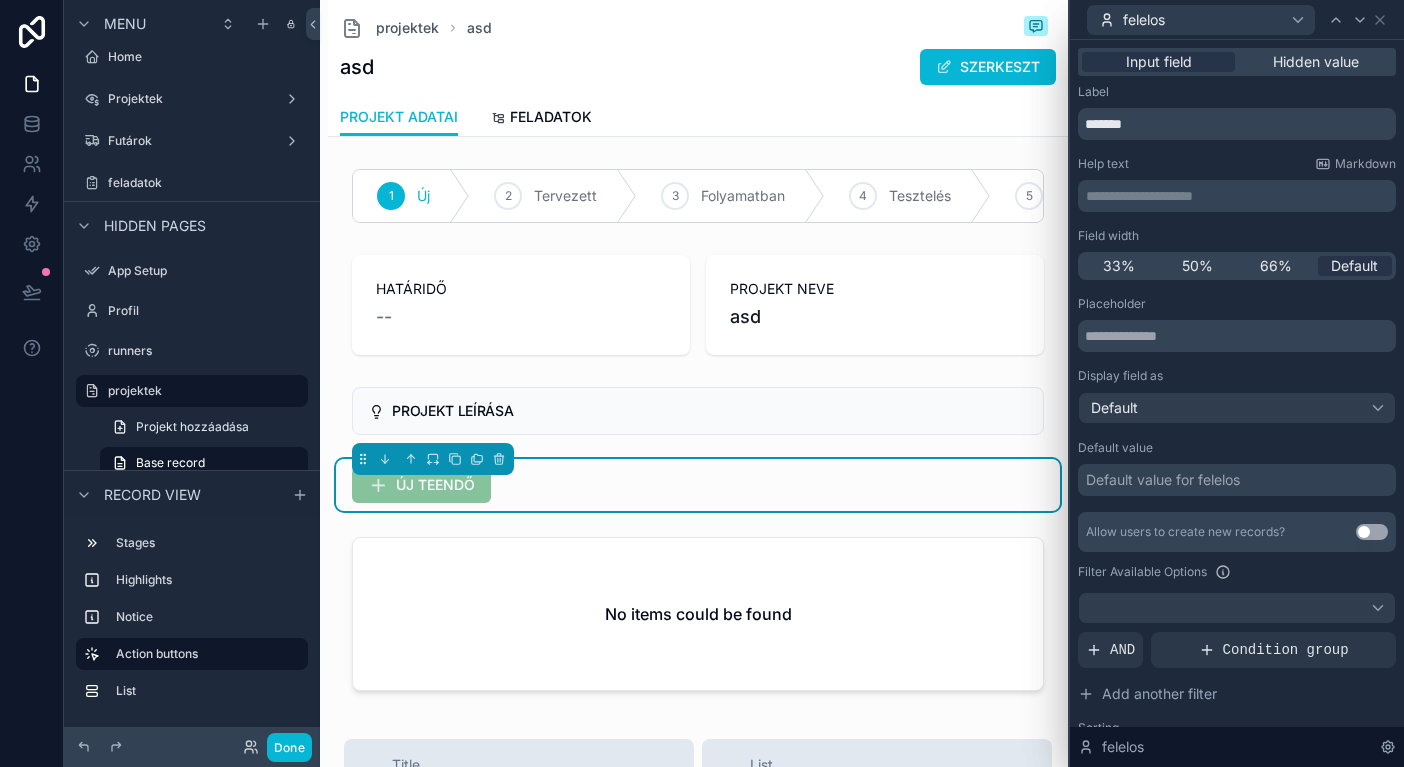 click on "**********" at bounding box center [1237, 486] 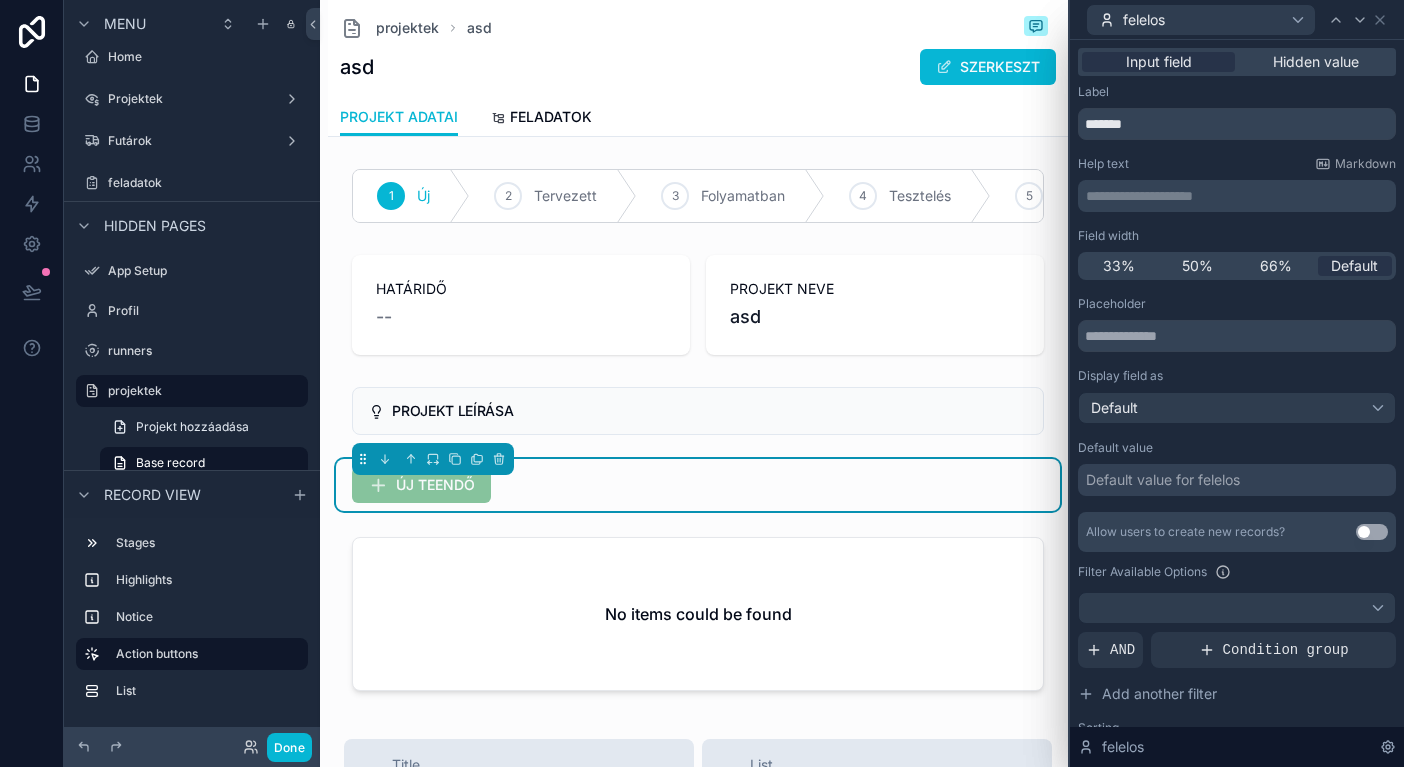 click on "**********" at bounding box center (1239, 196) 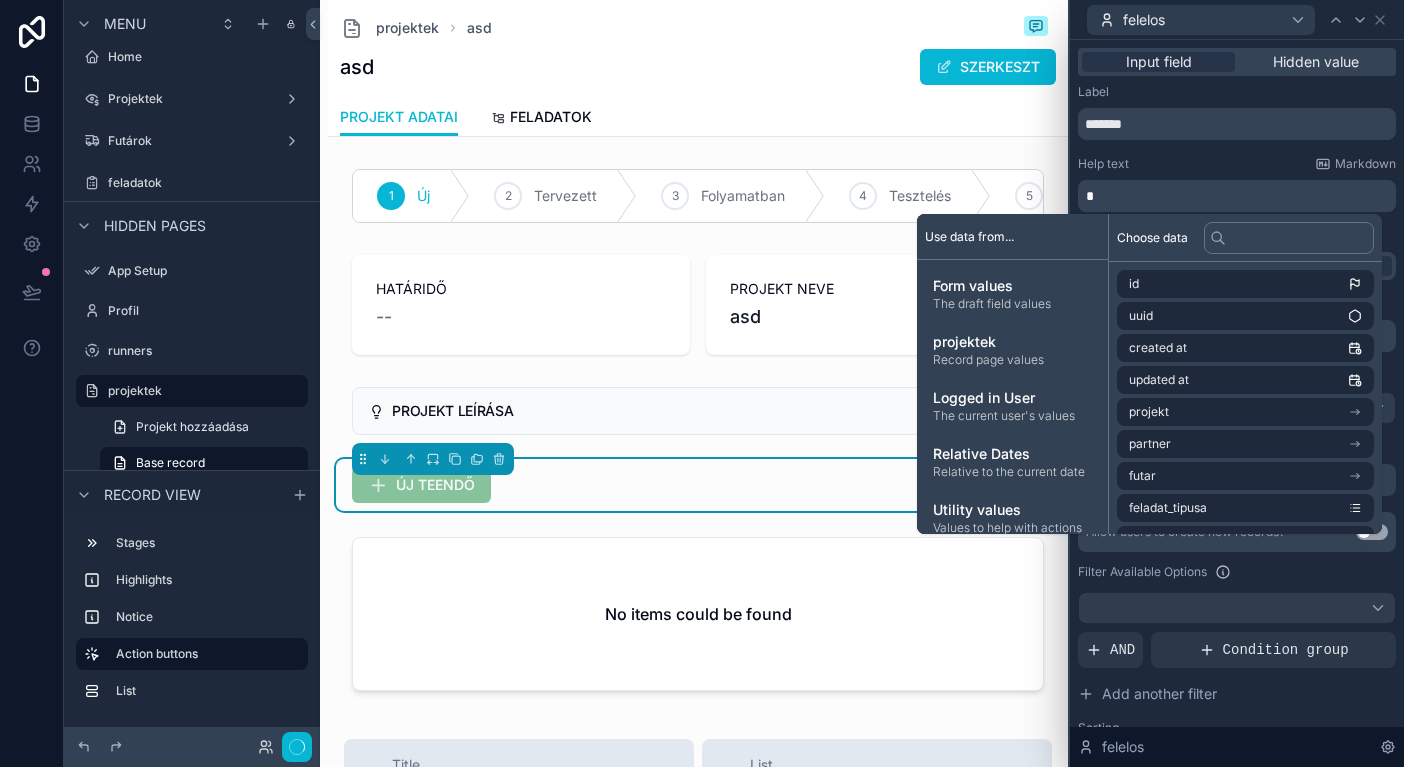 type 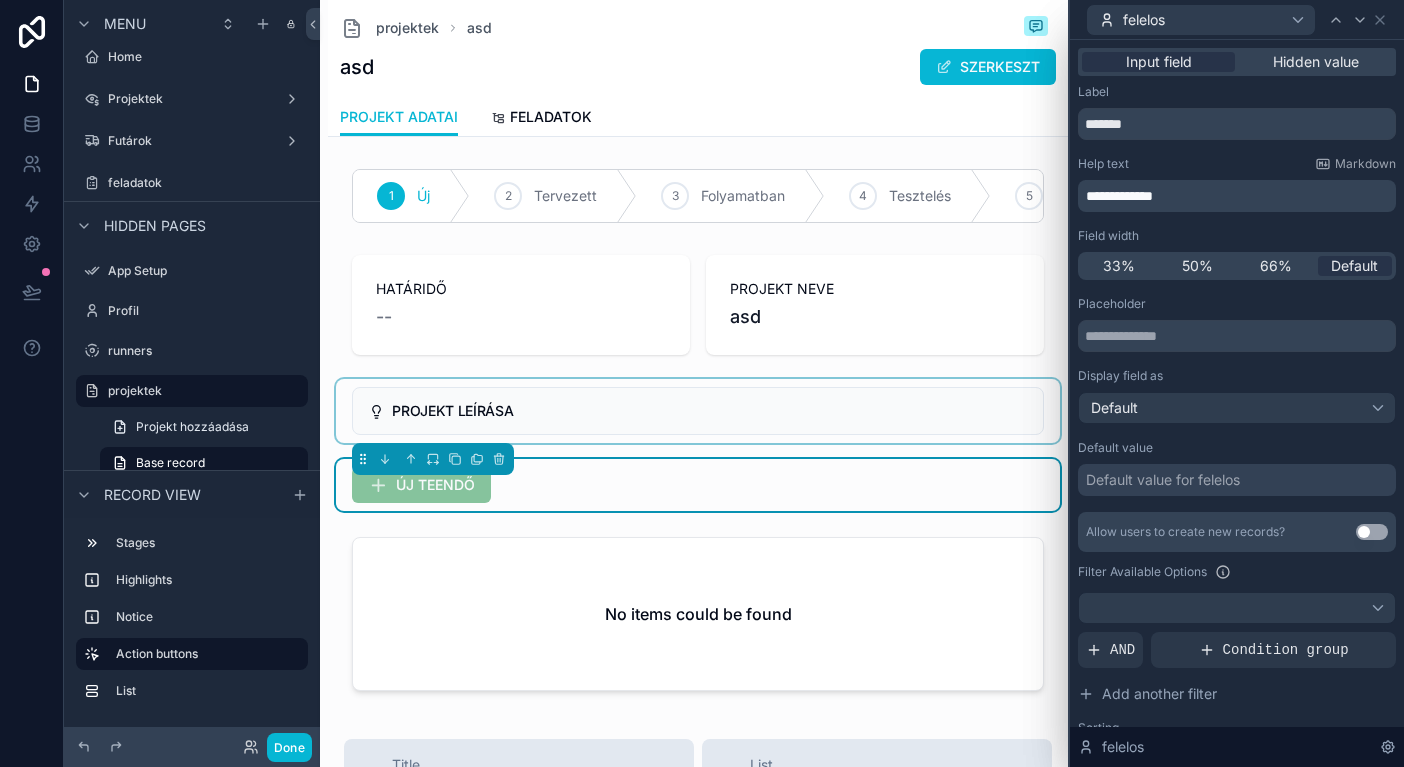 click at bounding box center (698, 411) 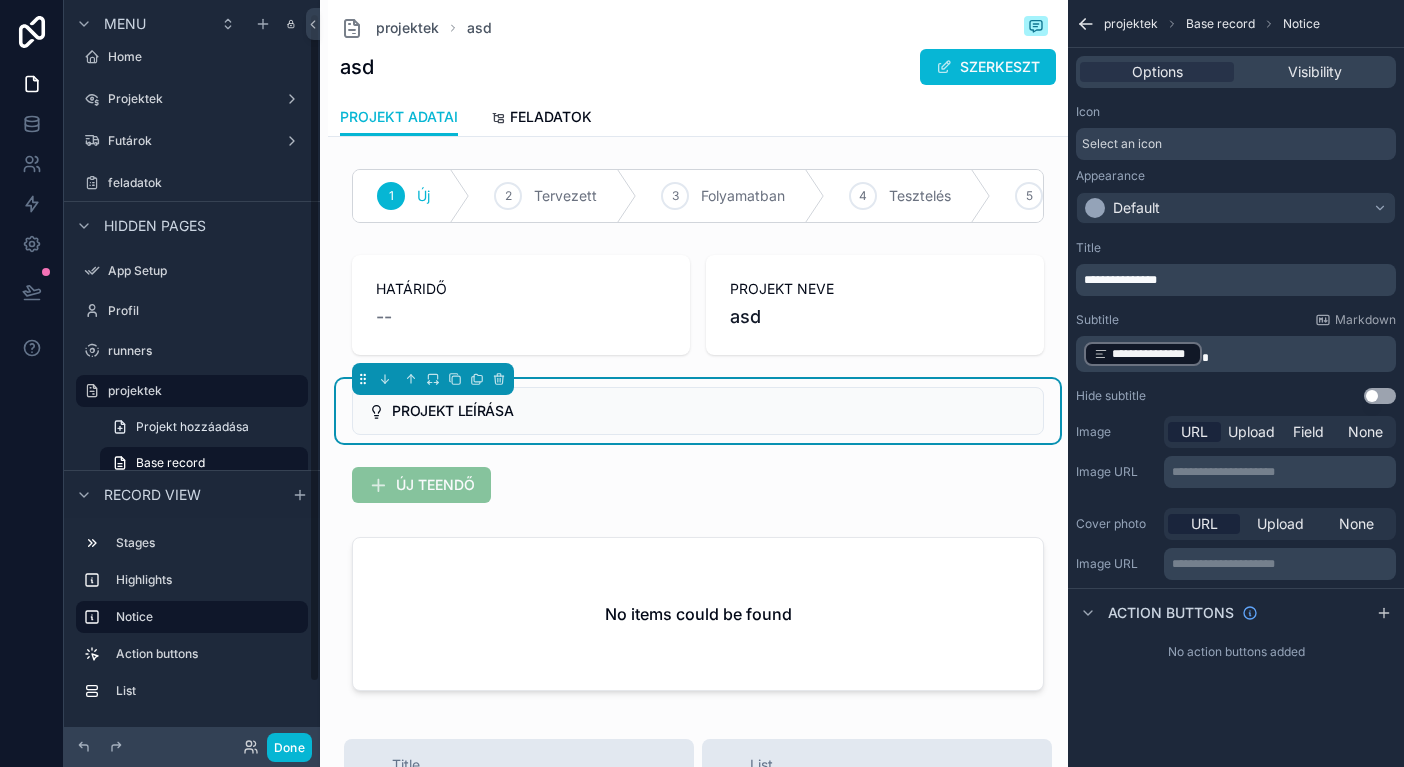 click on "Done" at bounding box center [192, 747] 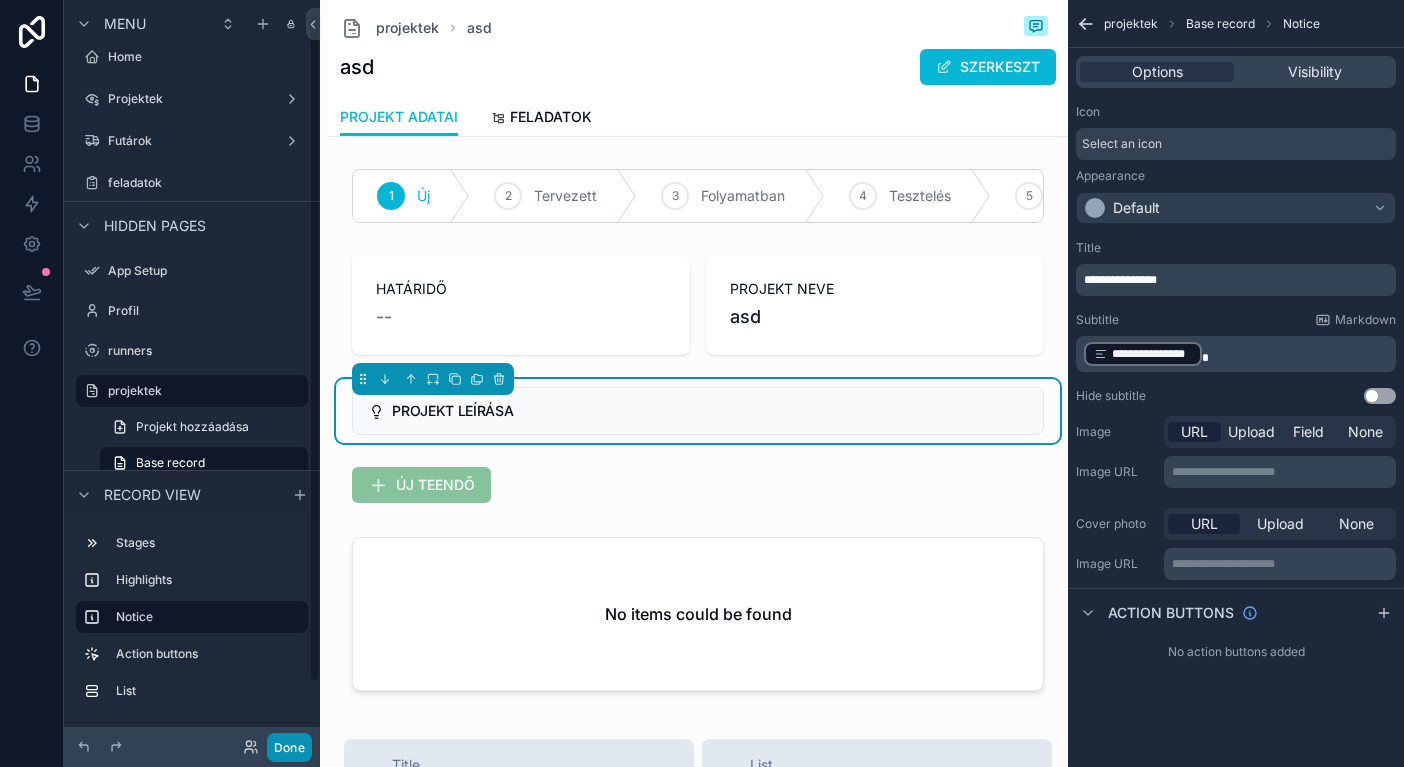 click on "Done" at bounding box center [289, 747] 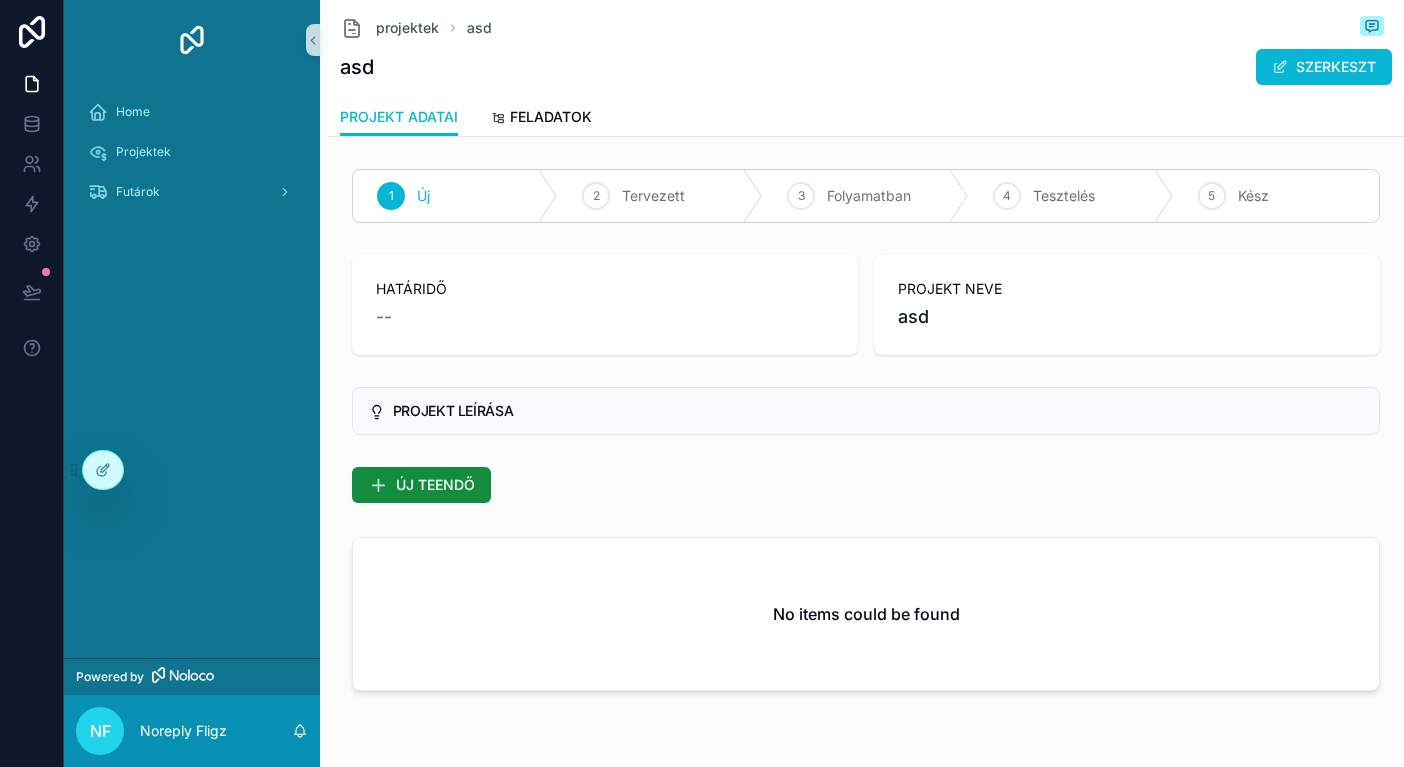 click on "No items could be found" at bounding box center (866, 614) 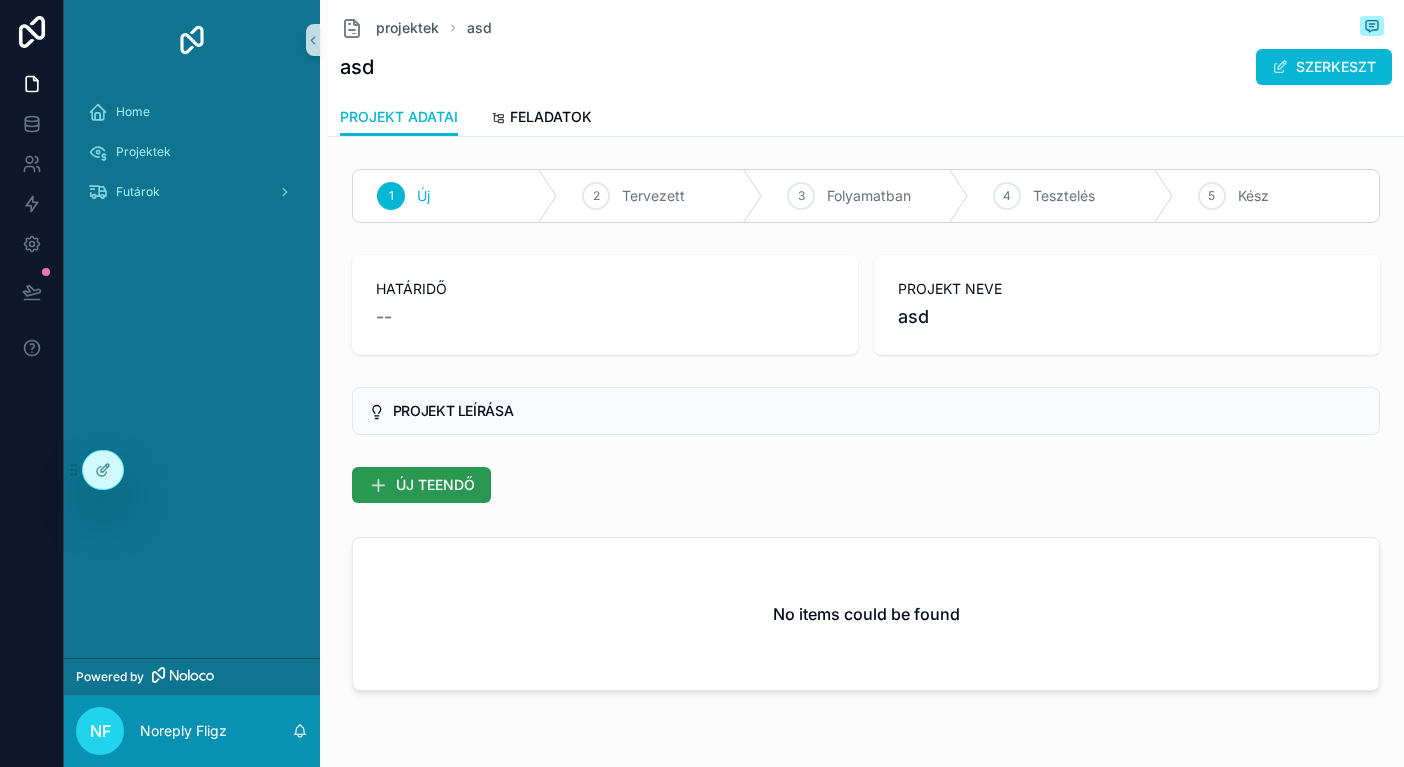 click on "ÚJ TEENDŐ" at bounding box center (421, 485) 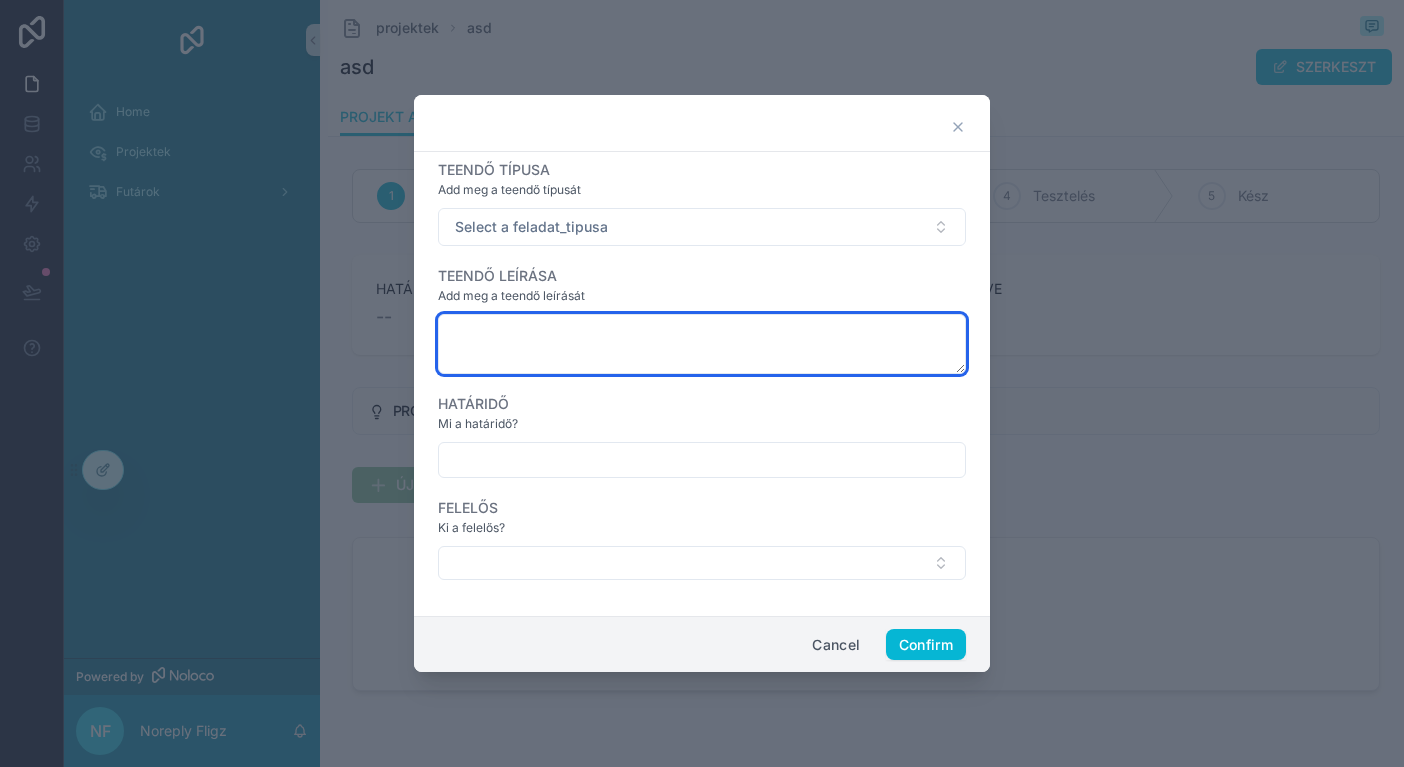 click at bounding box center (702, 344) 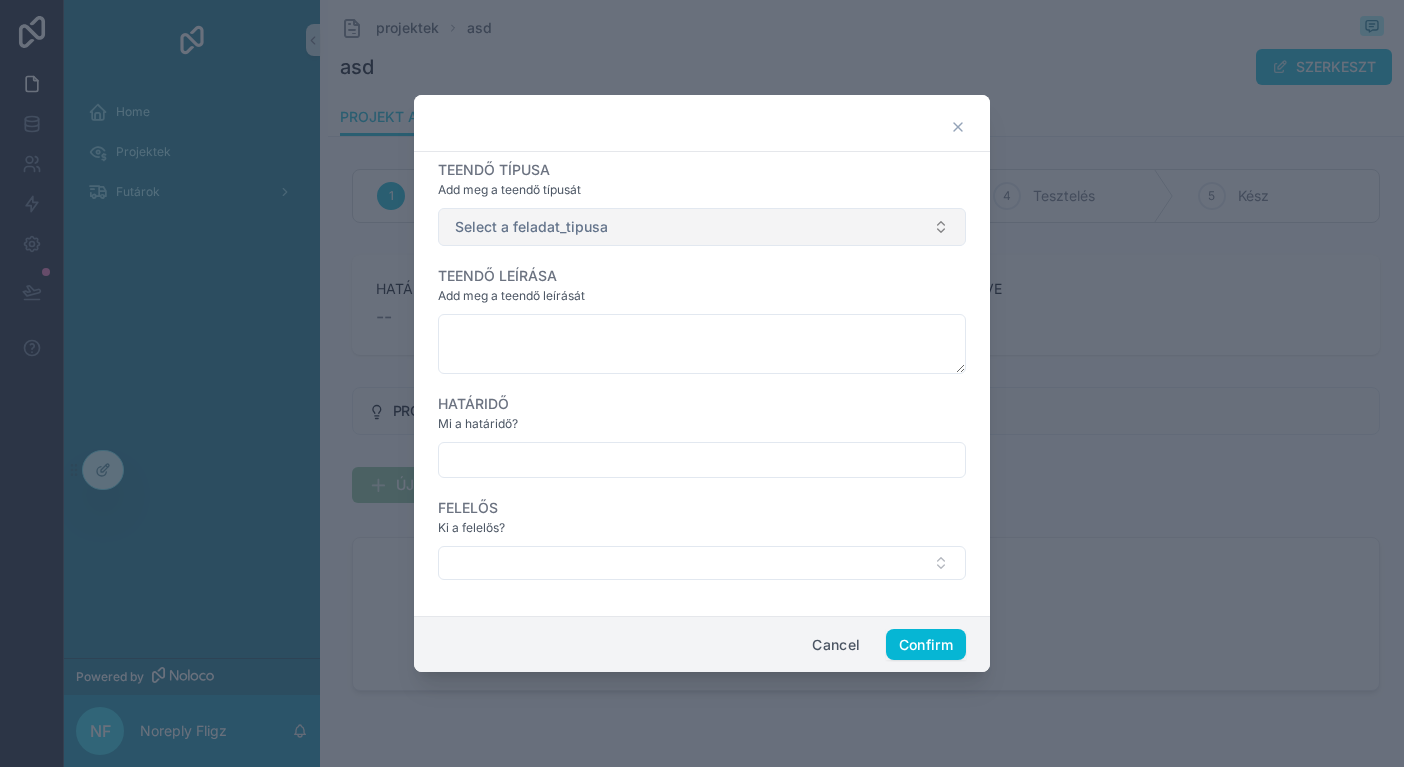 click on "Select a feladat_tipusa" at bounding box center (702, 227) 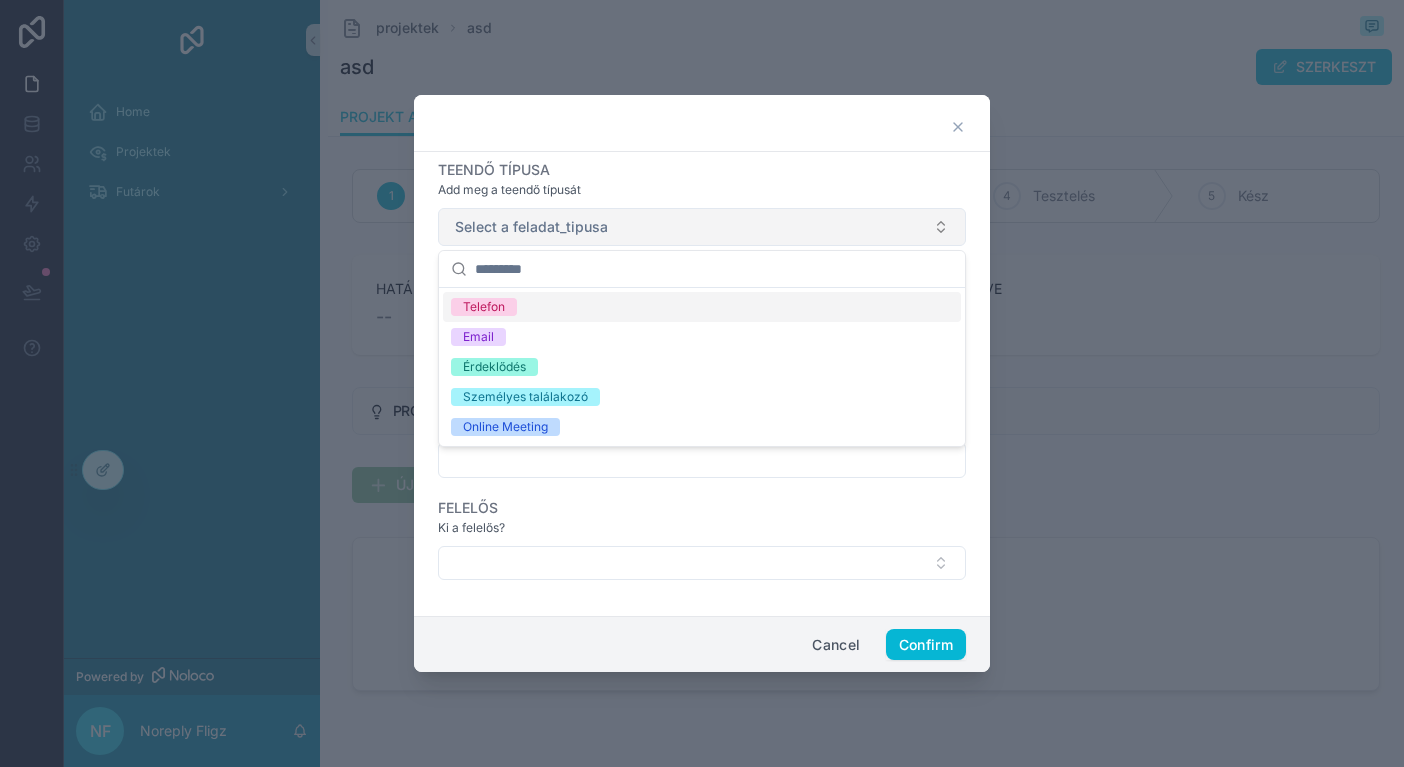 click on "Select a feladat_tipusa" at bounding box center (702, 227) 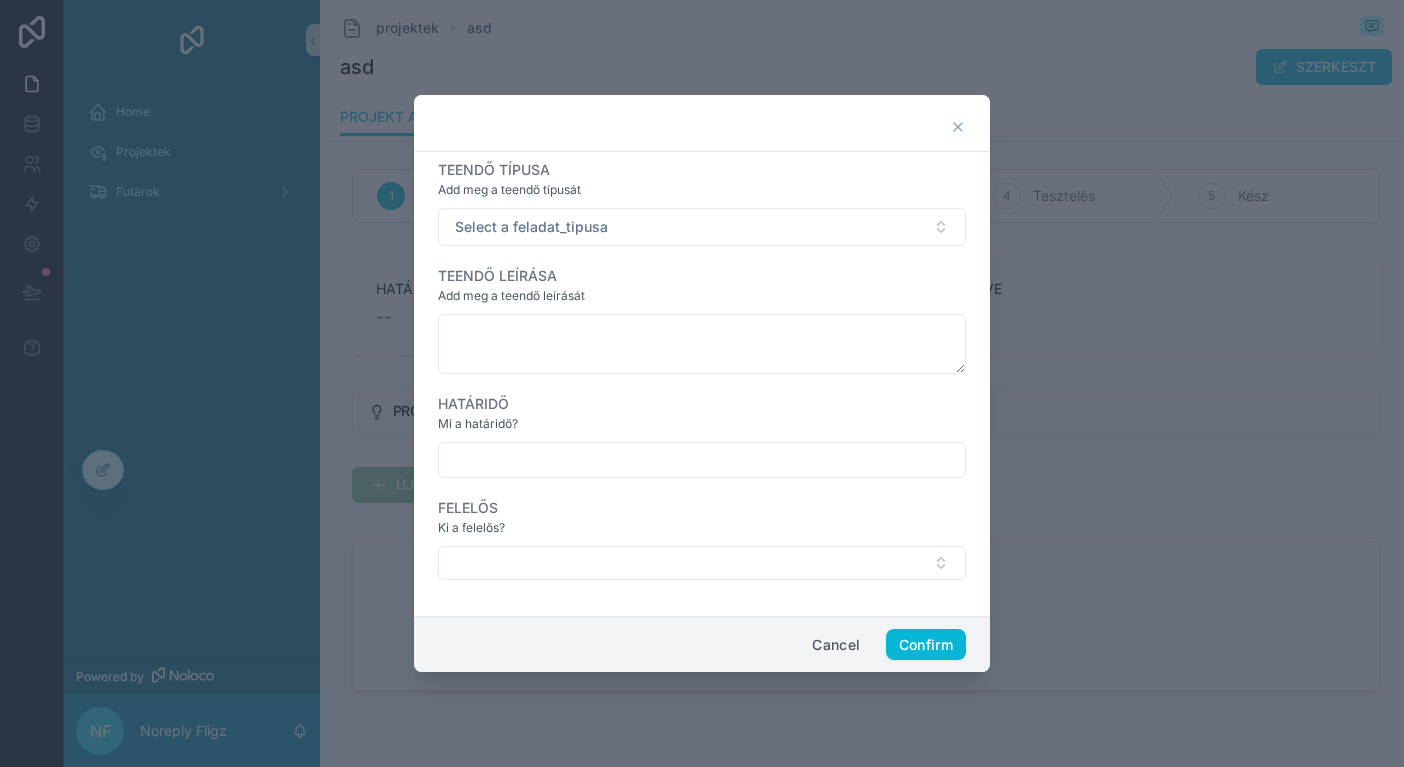 click at bounding box center (702, 383) 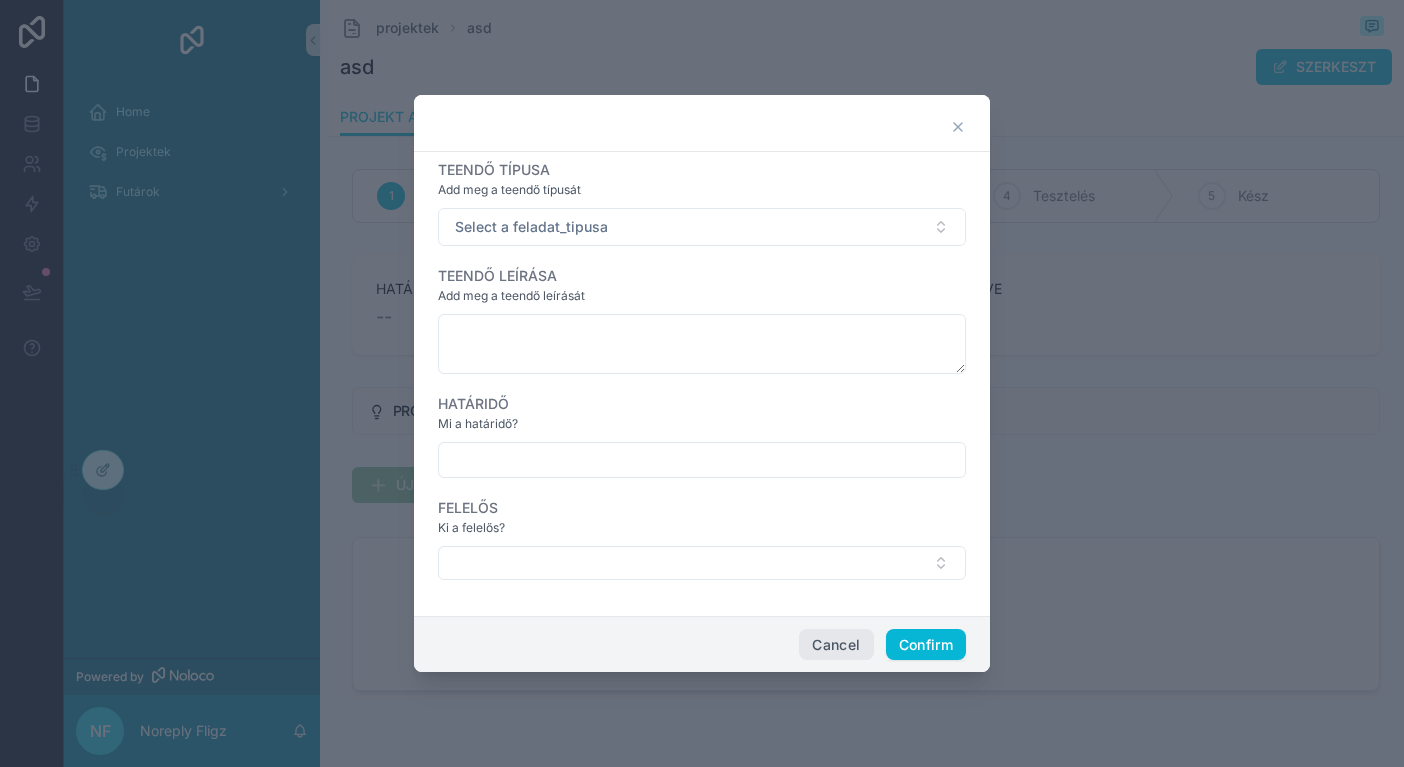 click on "Cancel" at bounding box center [836, 645] 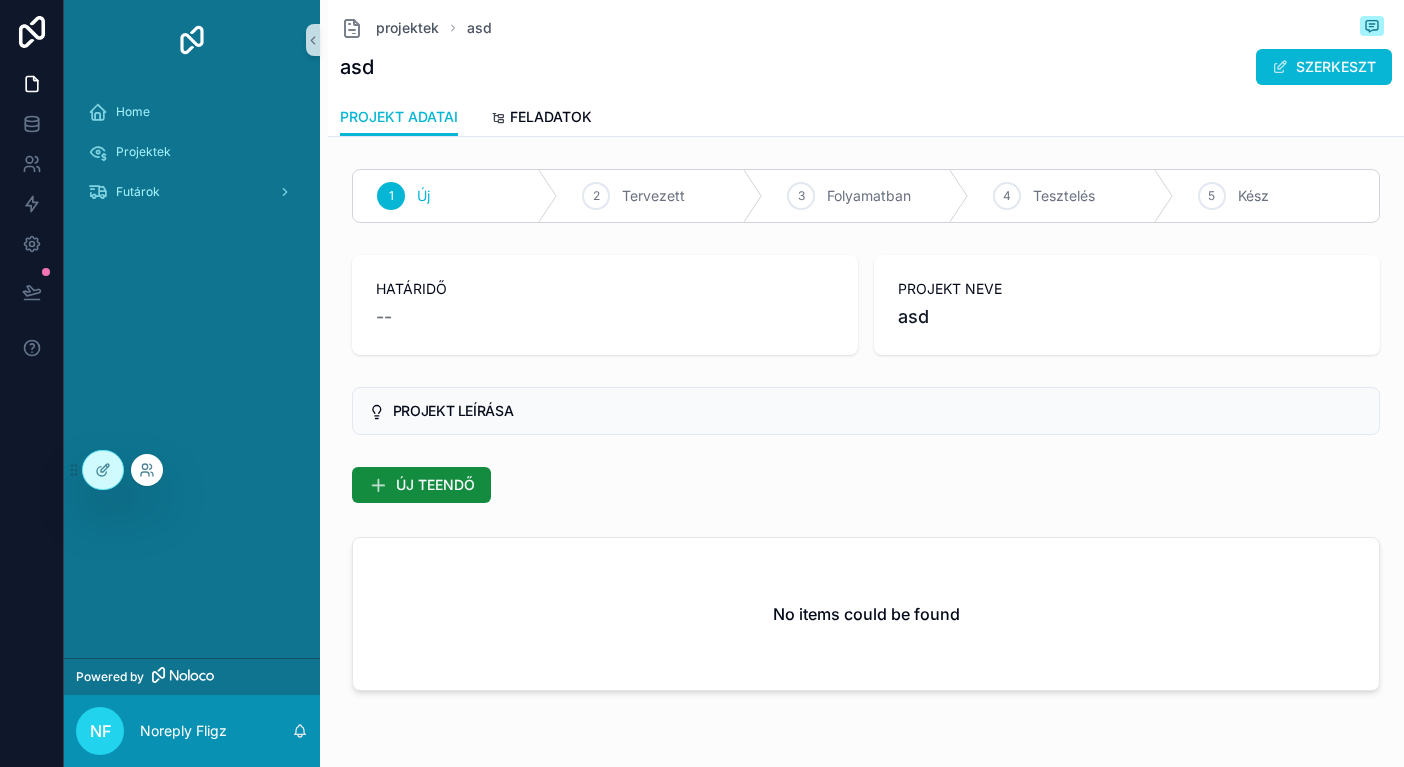click at bounding box center [95, 470] 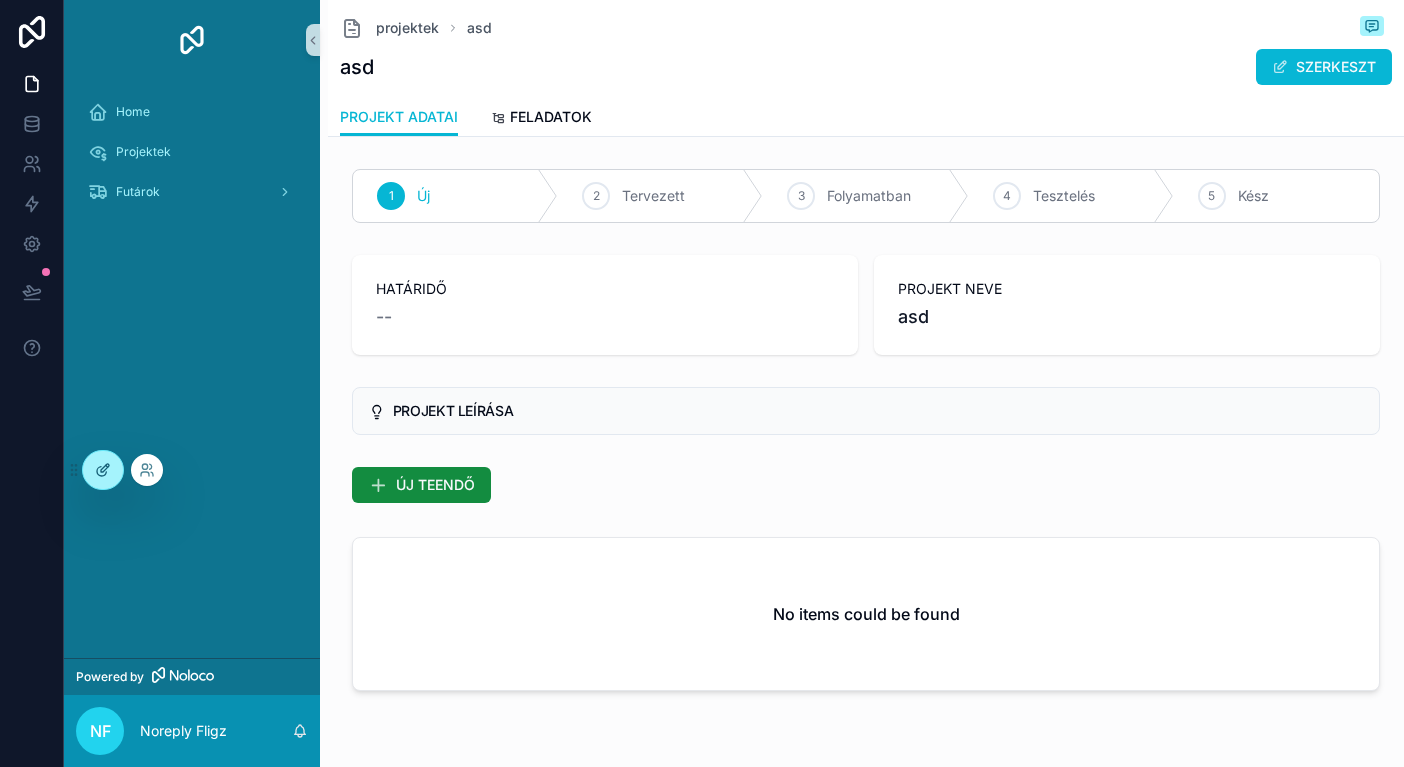 click 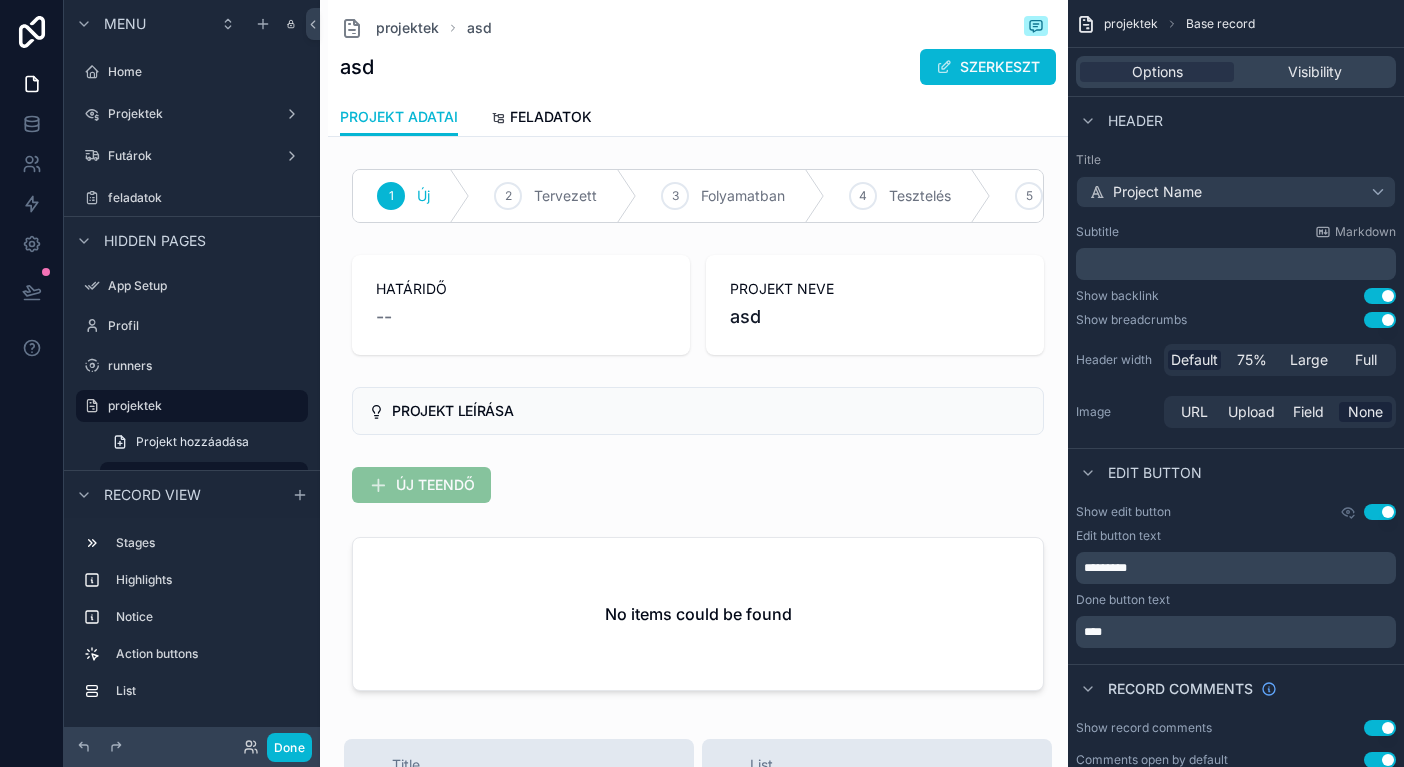 scroll, scrollTop: 15, scrollLeft: 0, axis: vertical 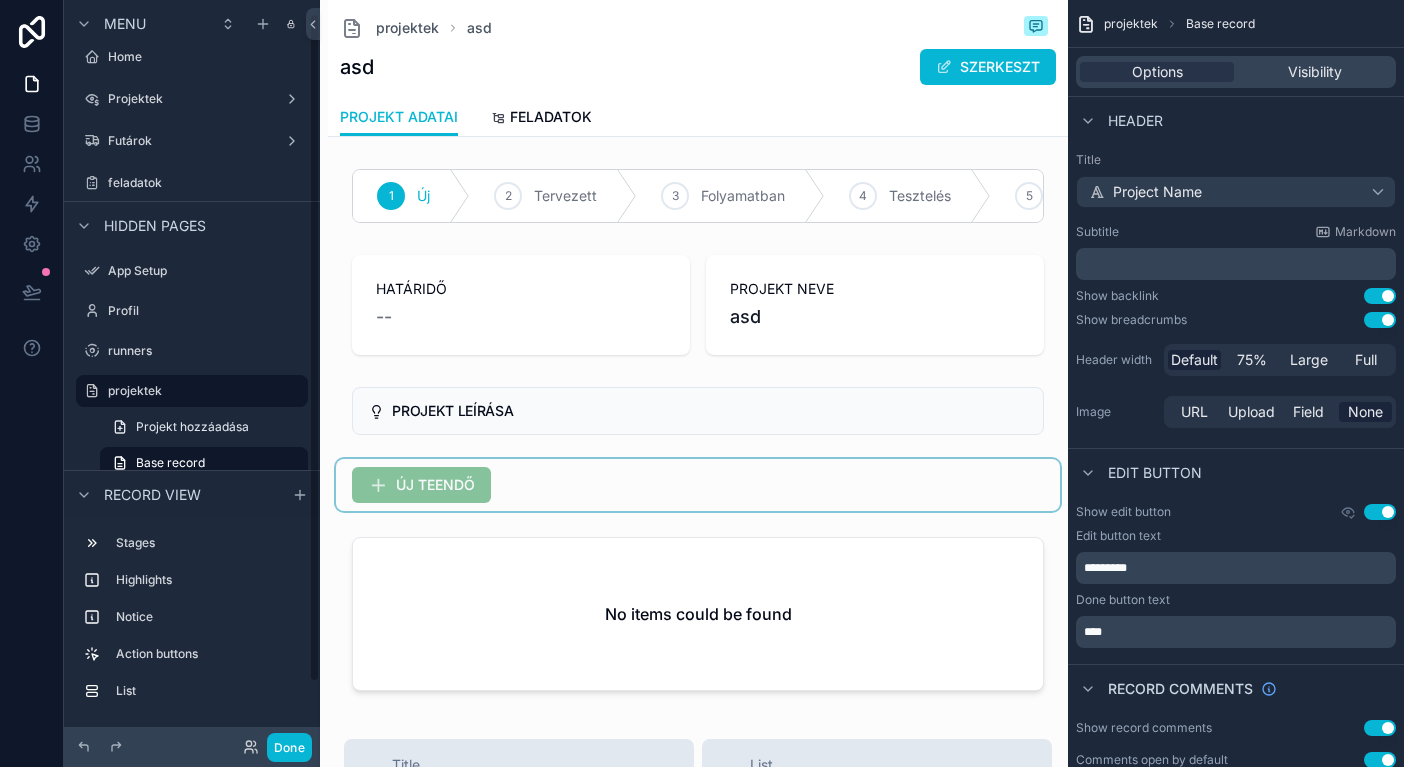 click at bounding box center [698, 485] 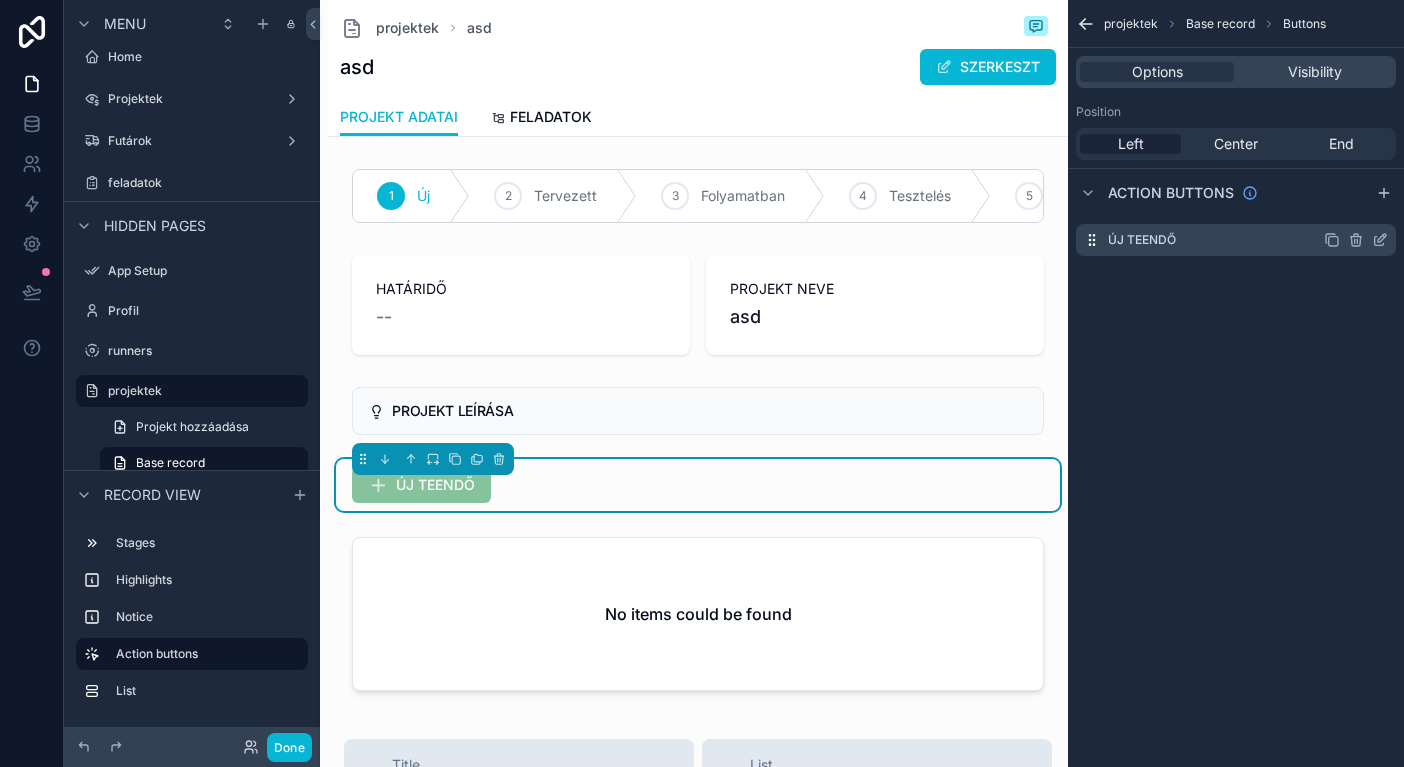 click 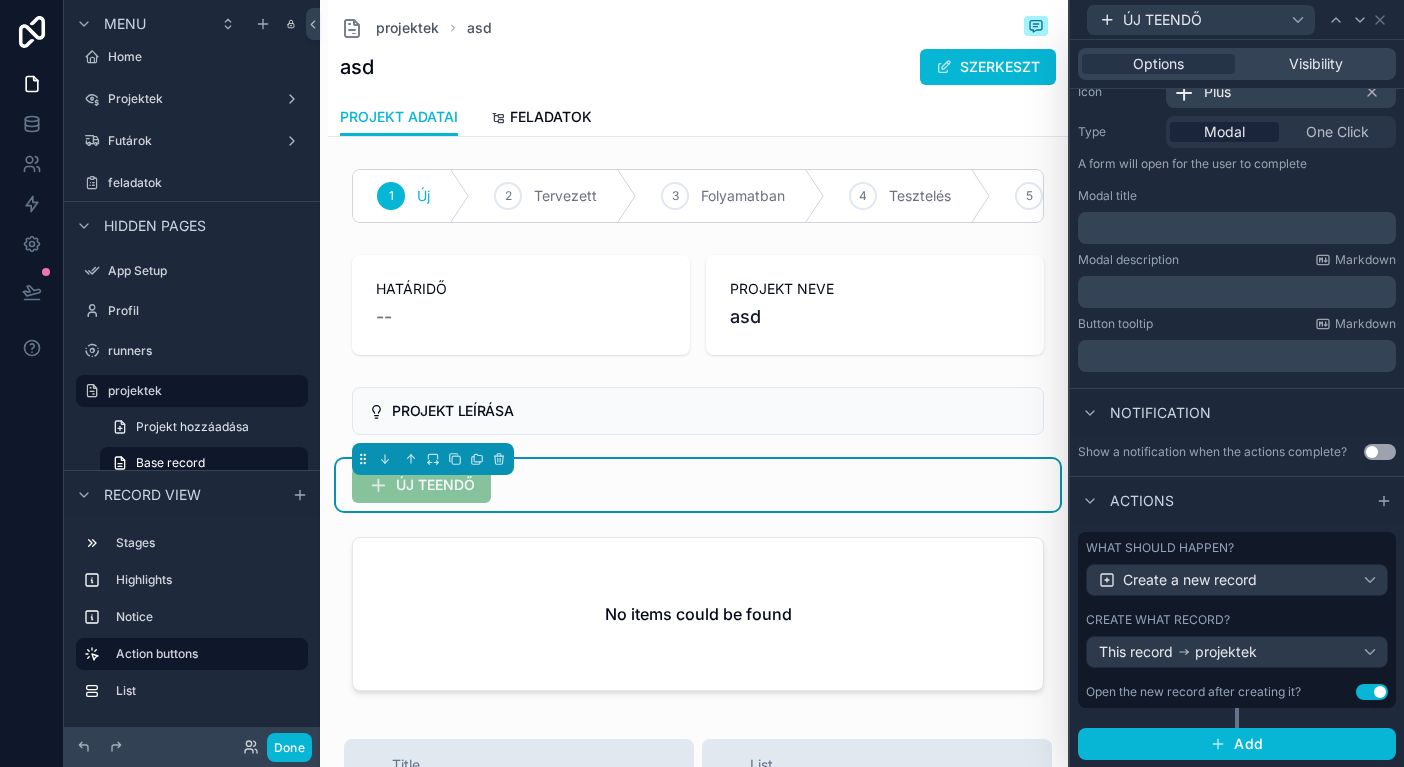 click on "What should happen?" at bounding box center [1160, 548] 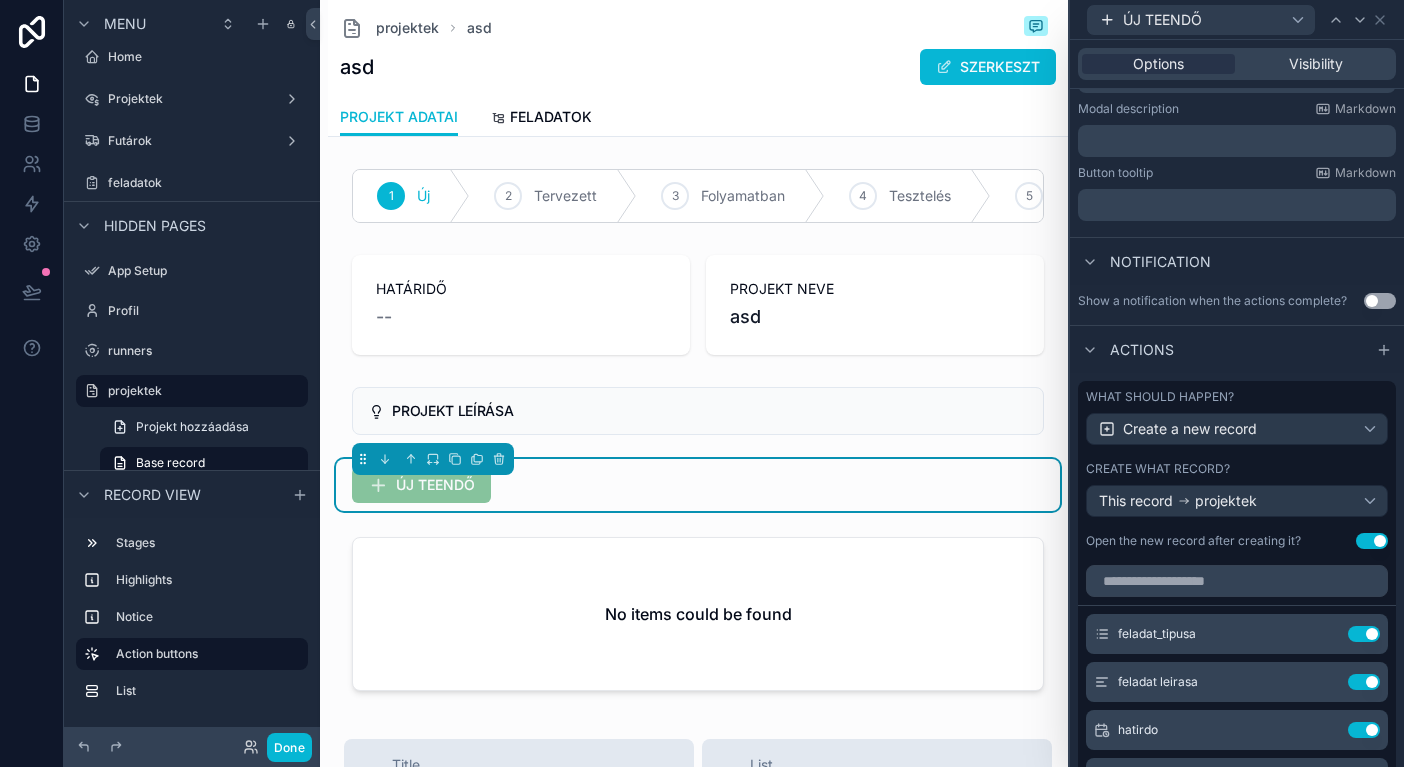 scroll, scrollTop: 652, scrollLeft: 0, axis: vertical 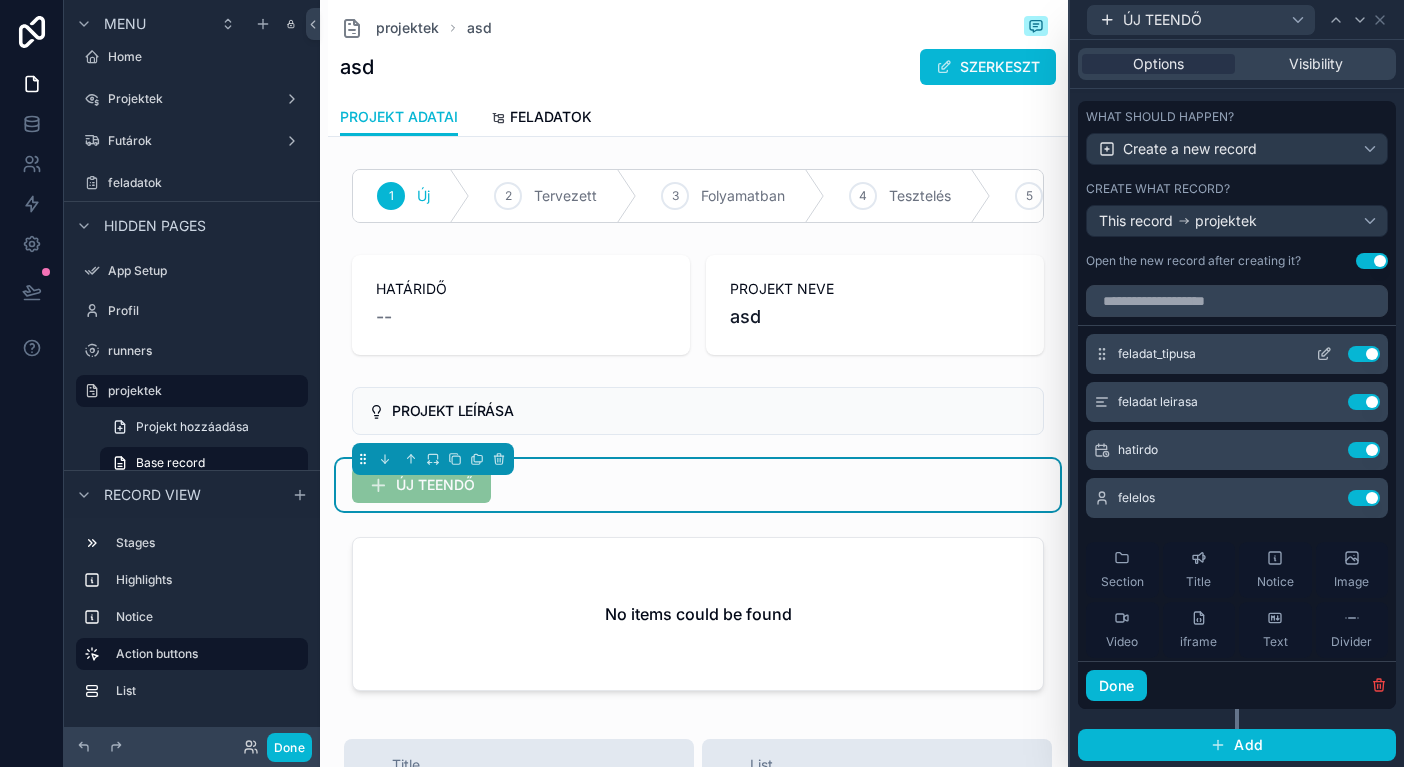 click 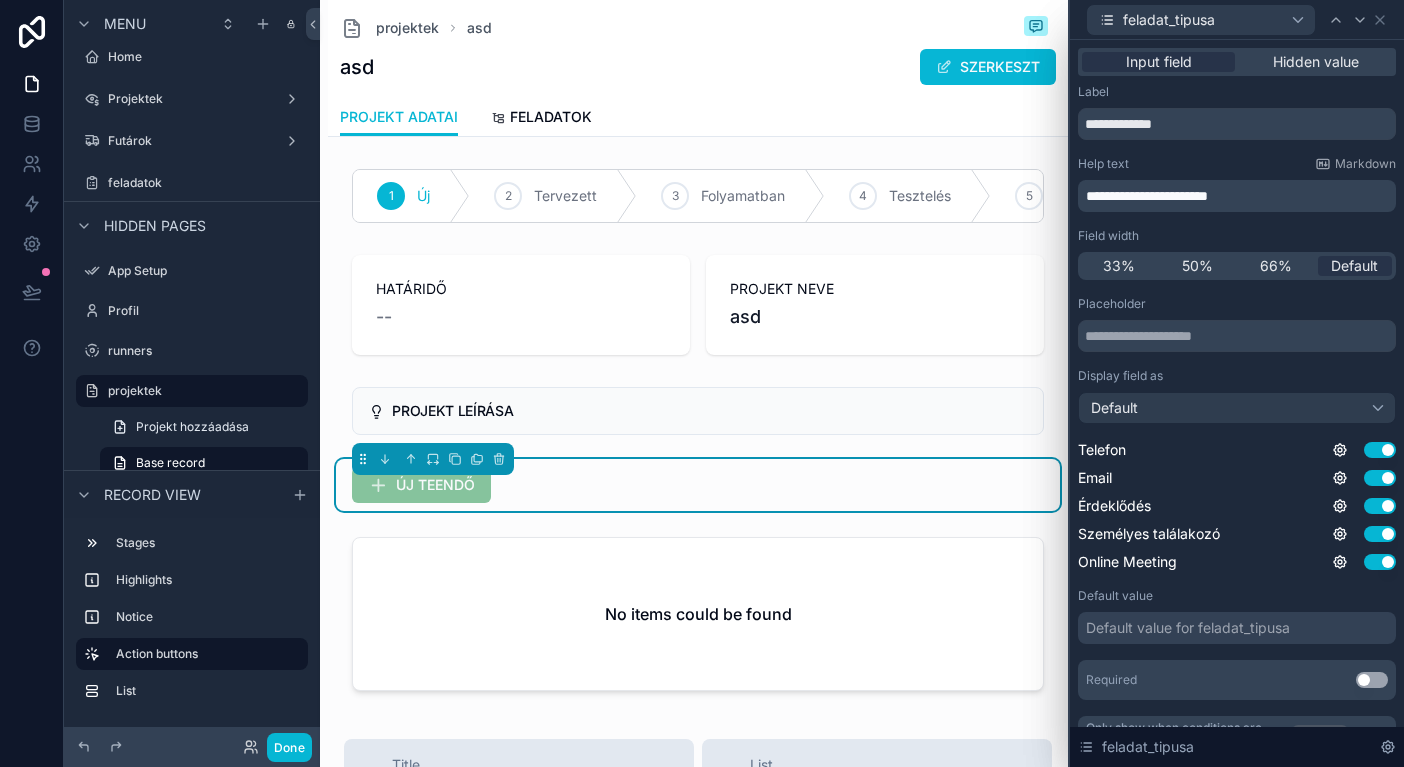 click on "**********" at bounding box center (1147, 196) 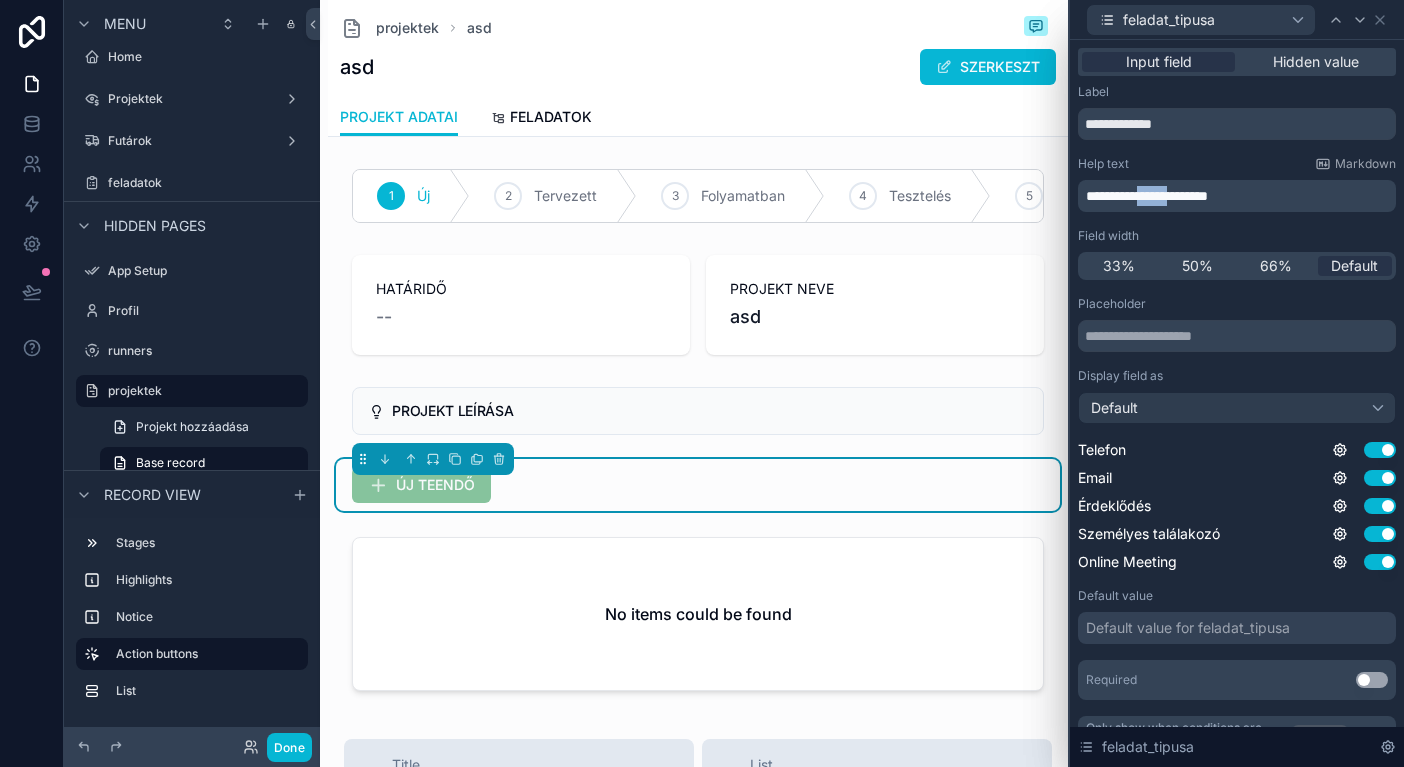 click on "**********" at bounding box center [1147, 196] 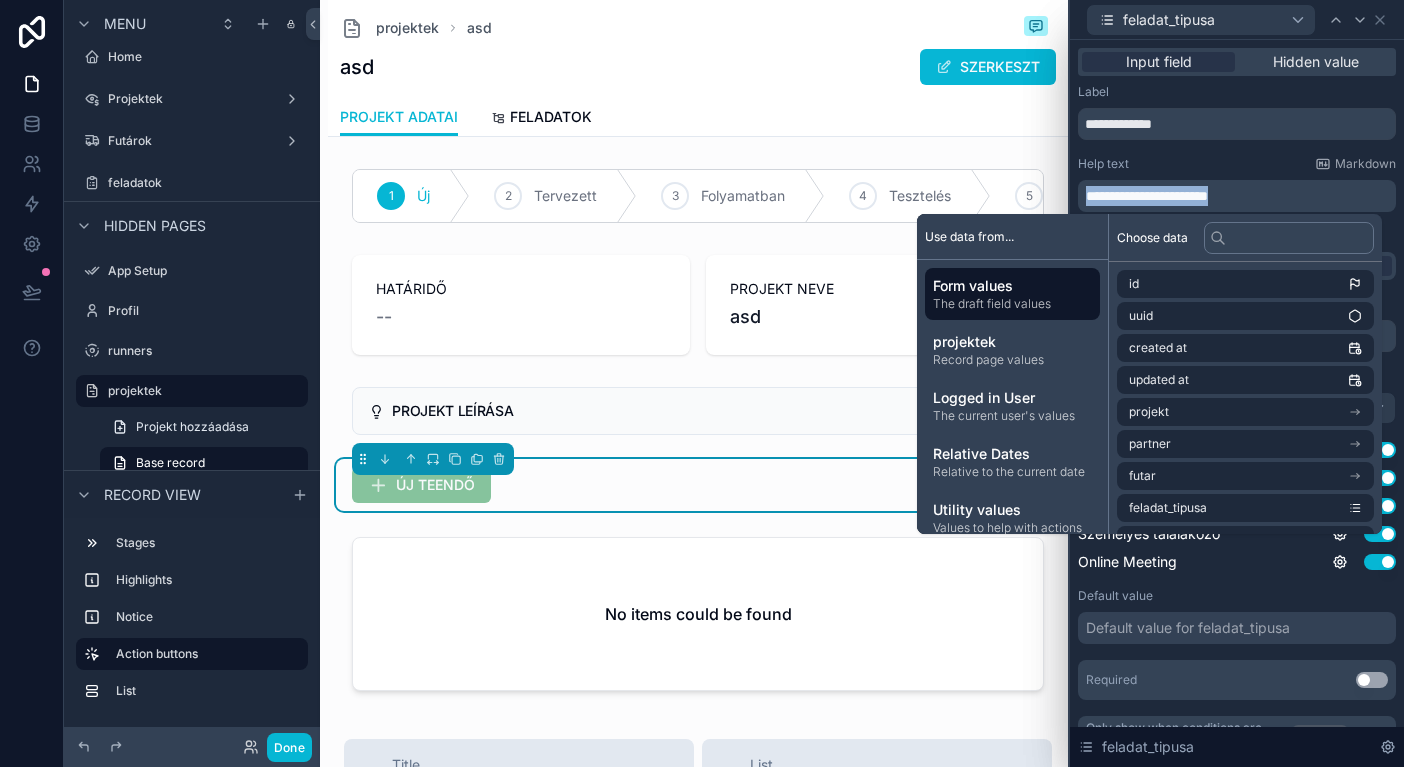 copy on "**********" 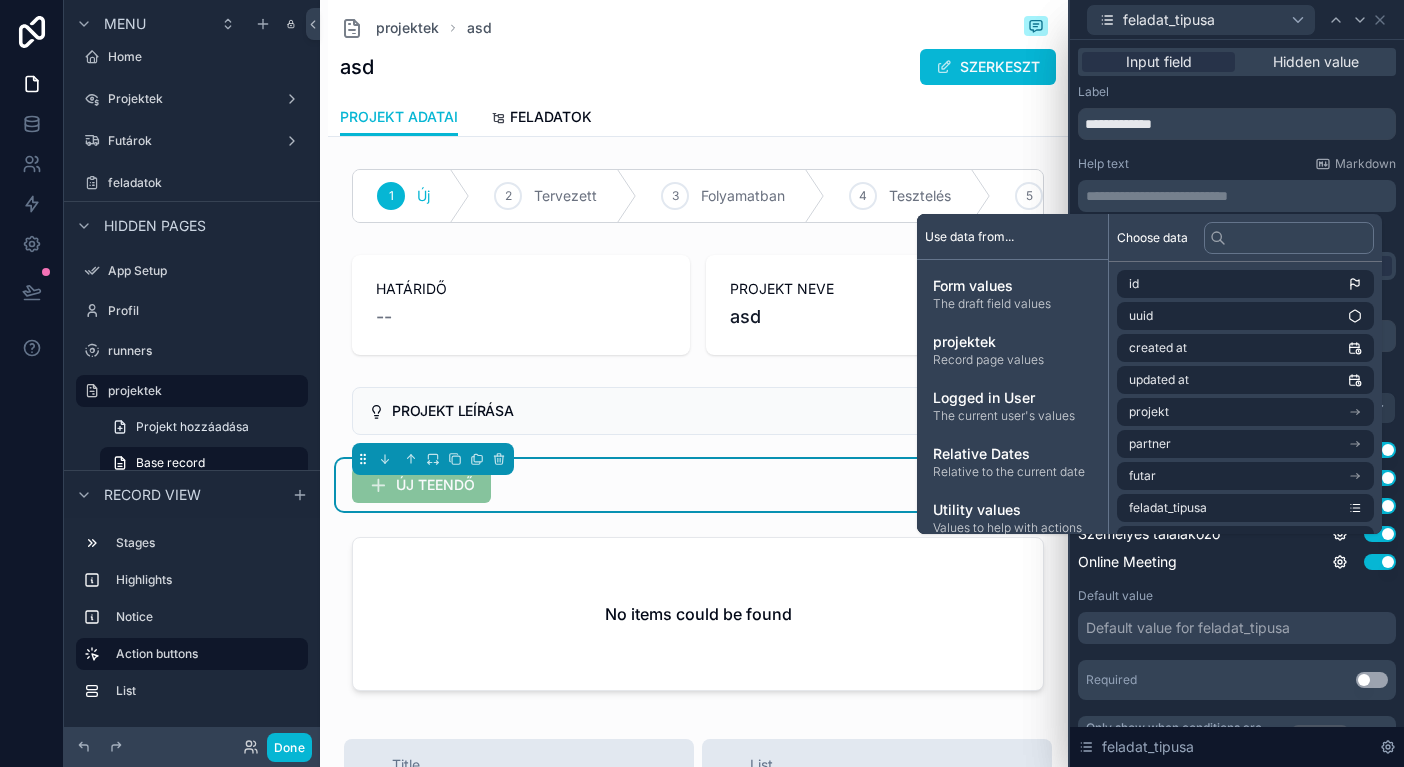 click on "**********" at bounding box center (1237, 184) 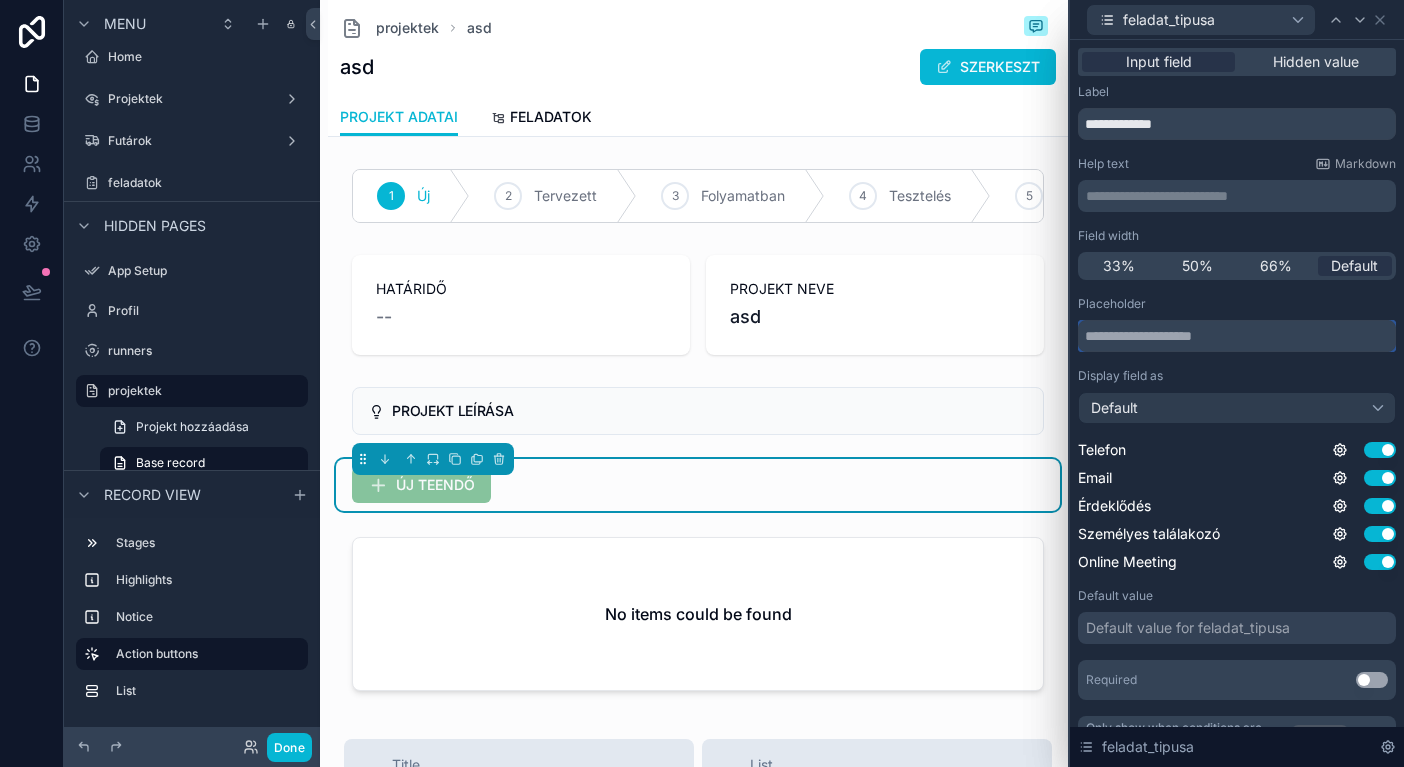 click at bounding box center [1237, 336] 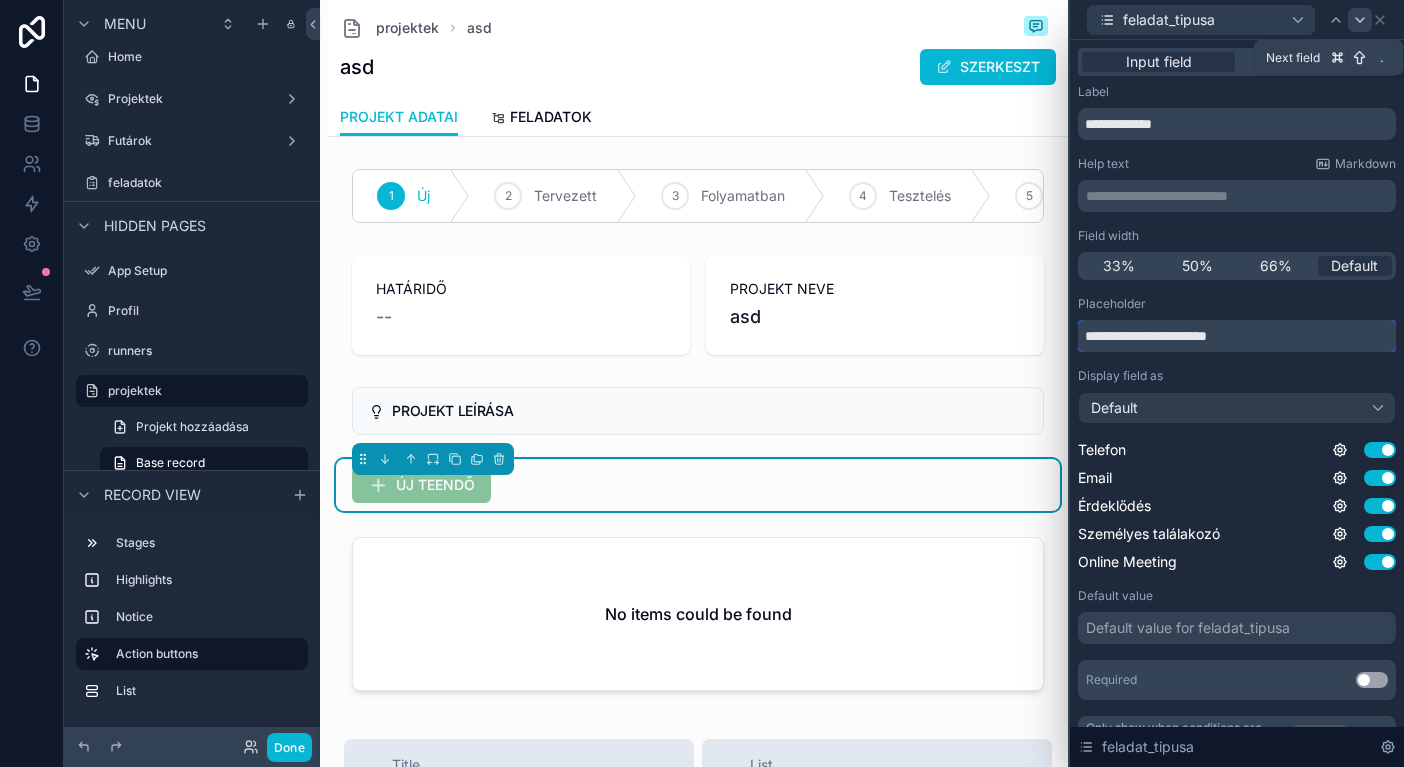 type on "**********" 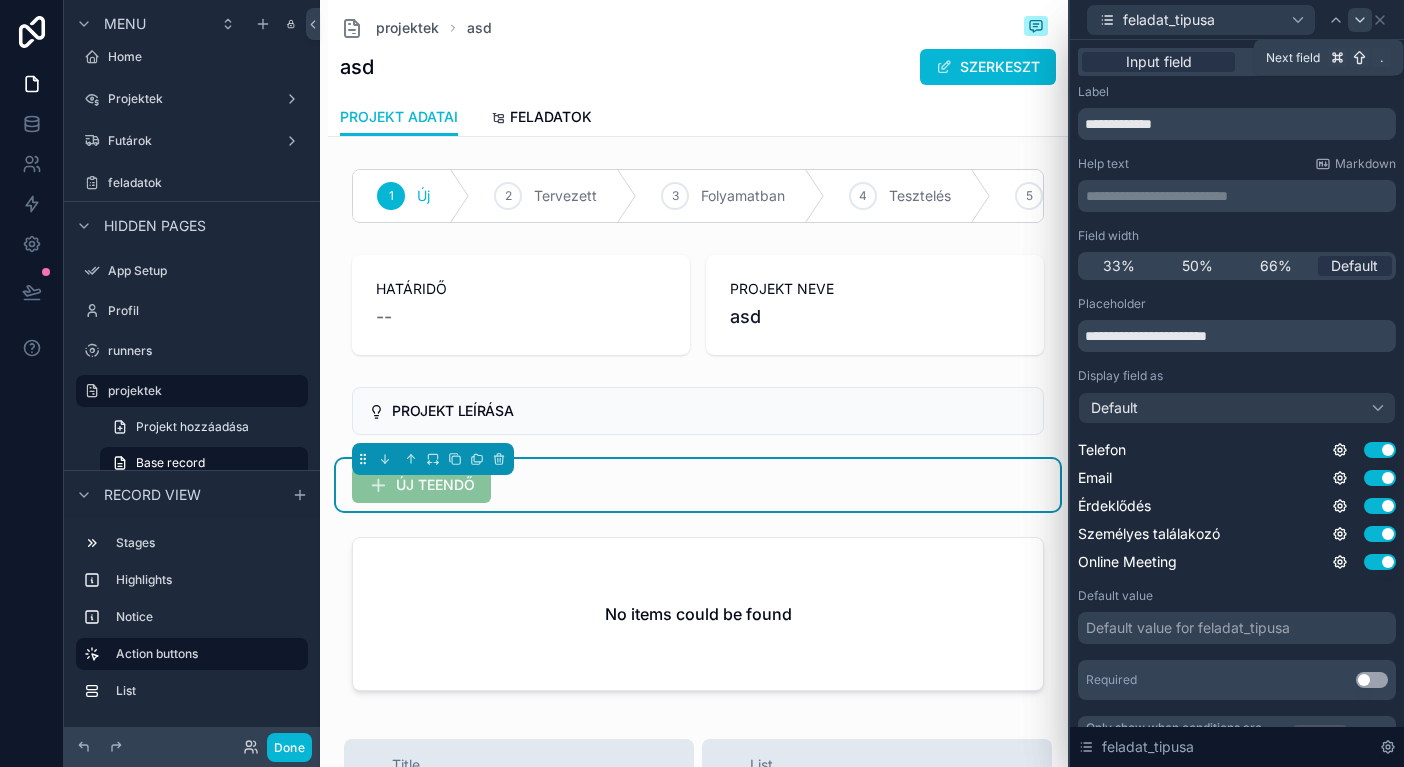 click 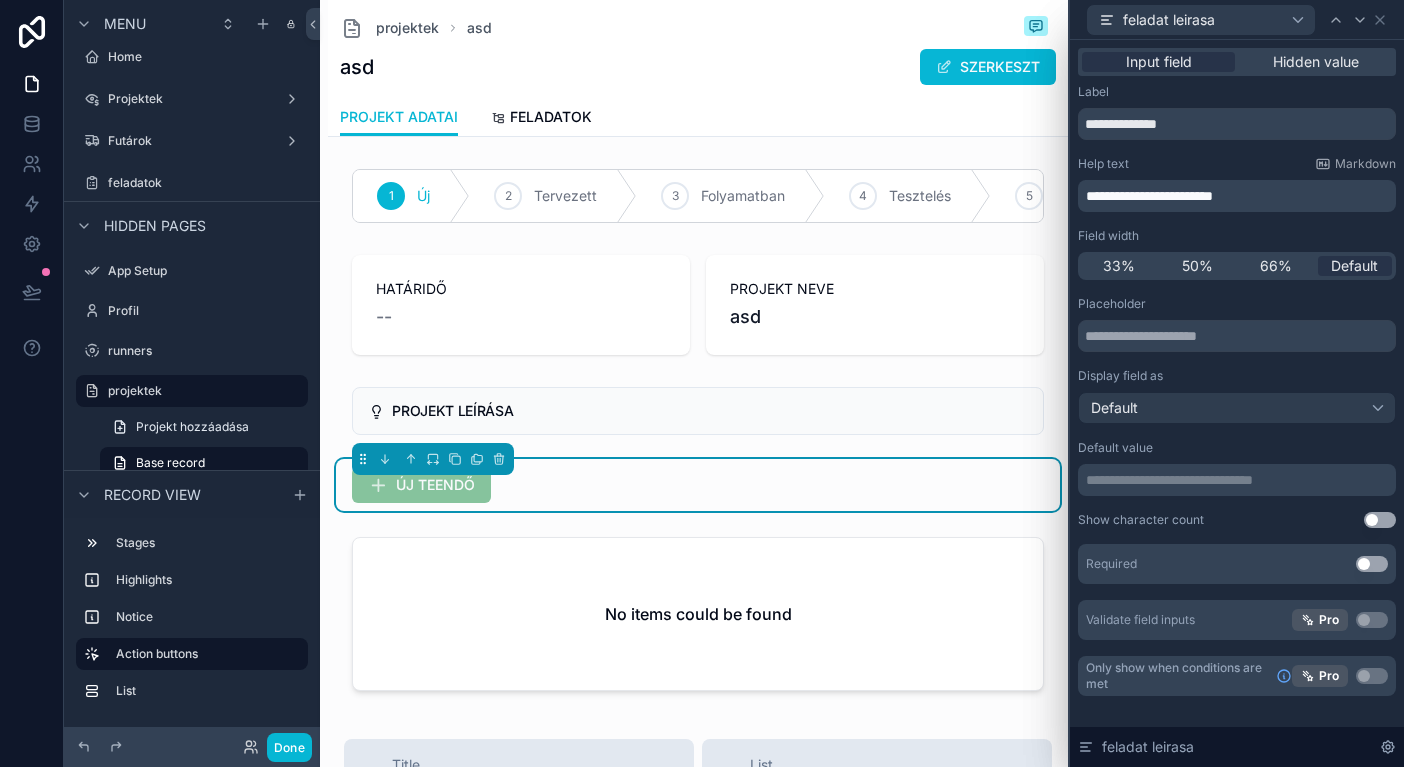 click on "**********" at bounding box center (1149, 196) 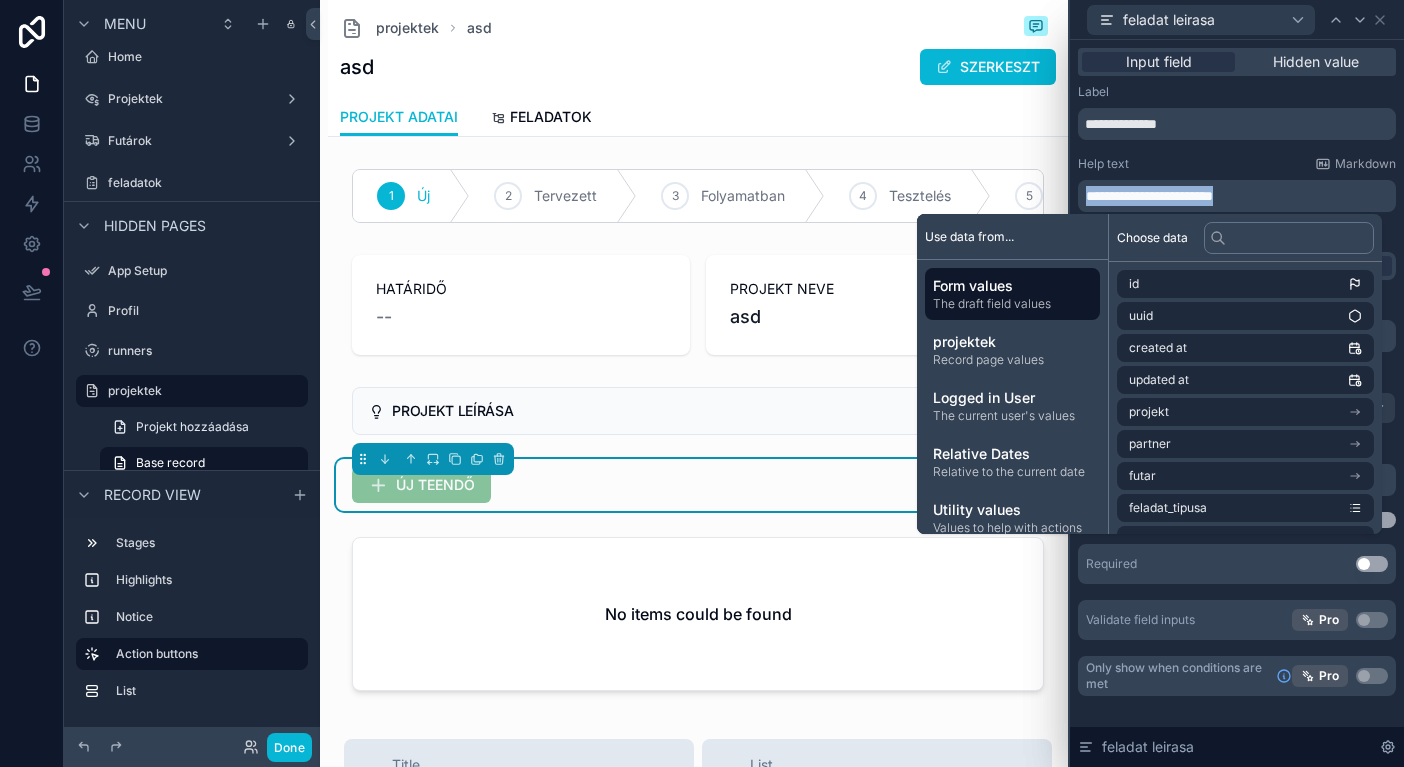 copy on "**********" 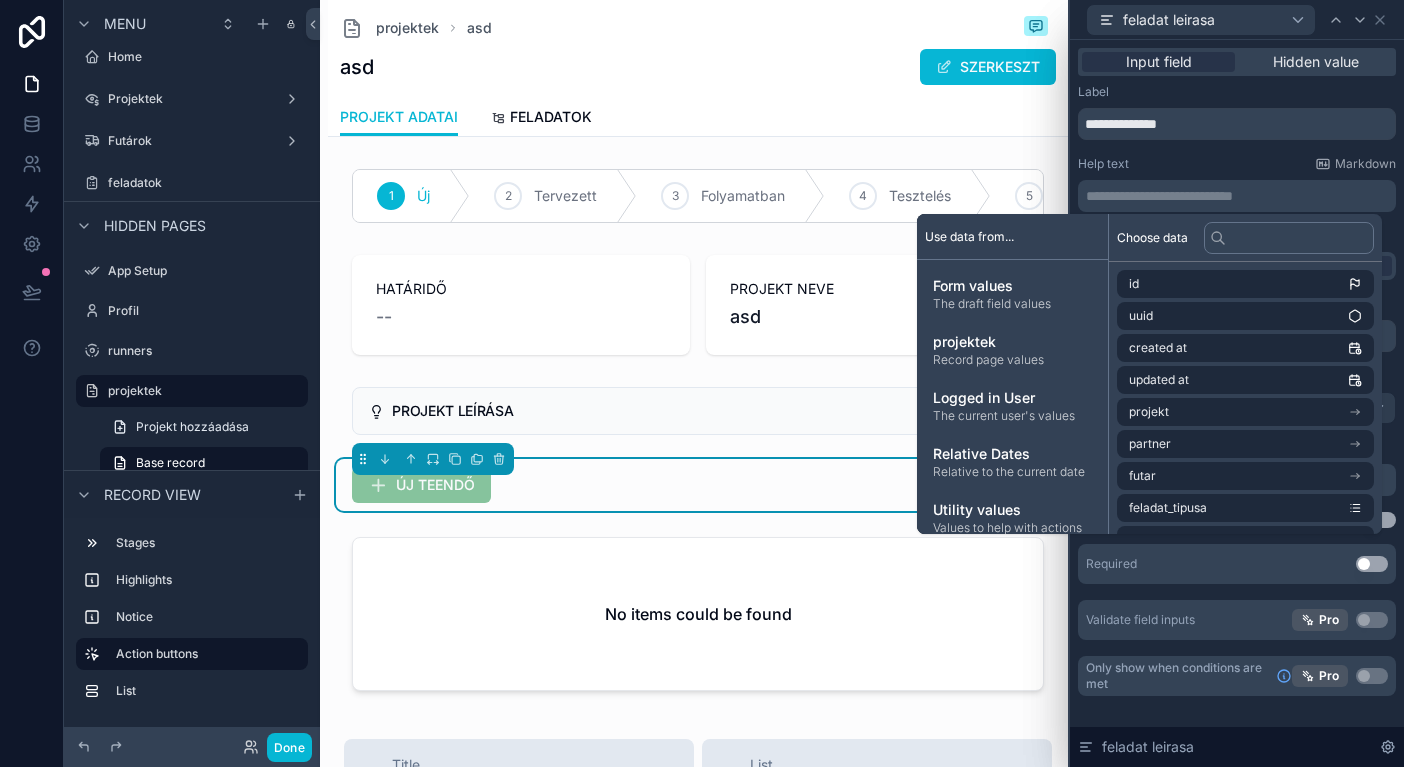 click on "Help text Markdown" at bounding box center (1237, 164) 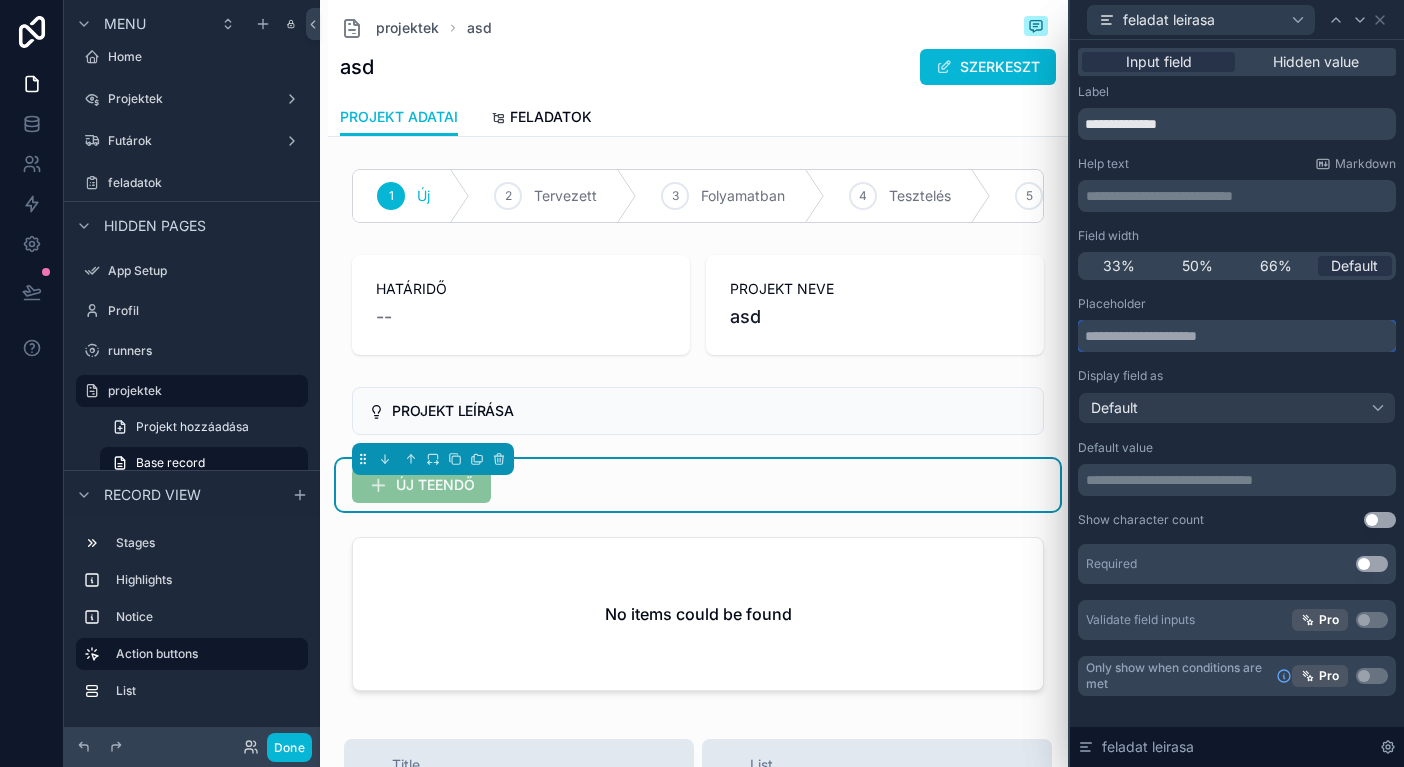 click at bounding box center (1237, 336) 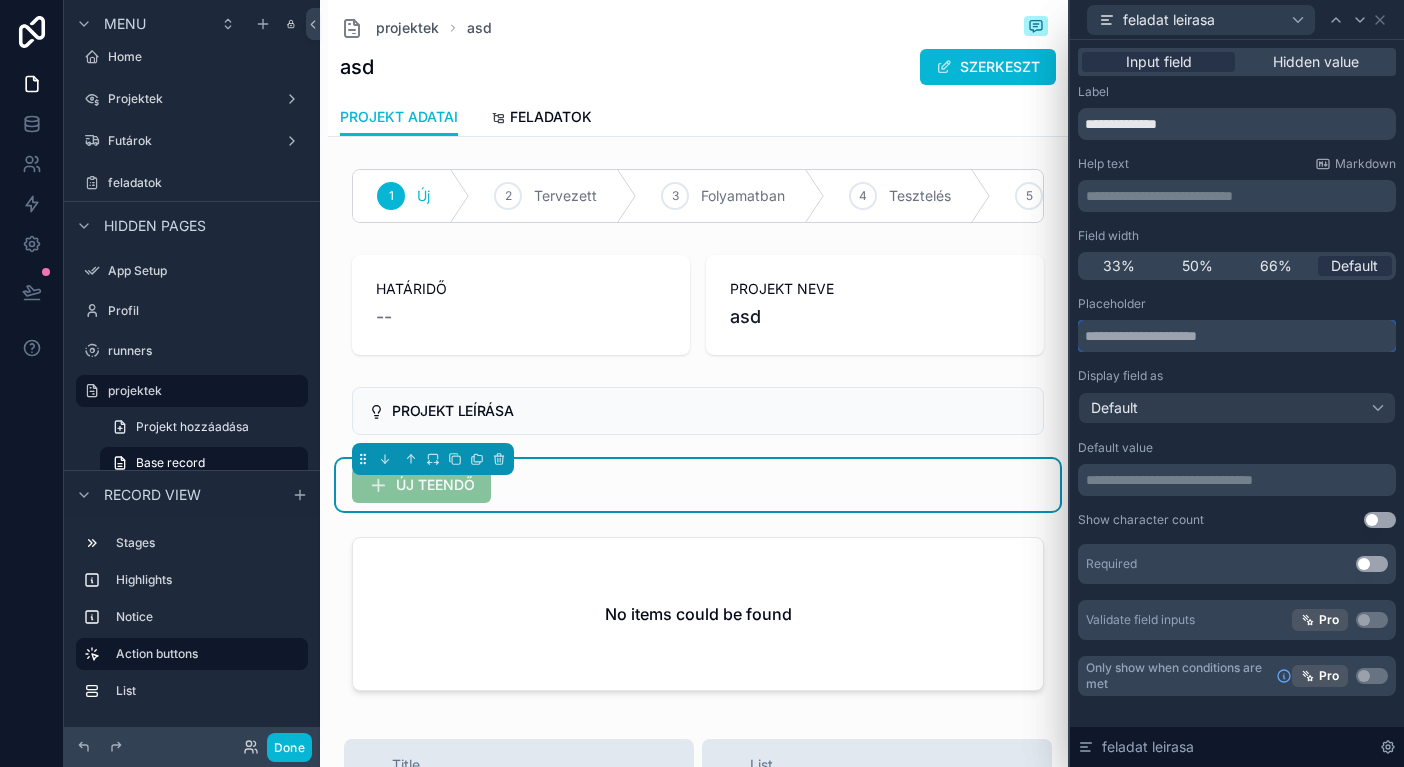 paste on "**********" 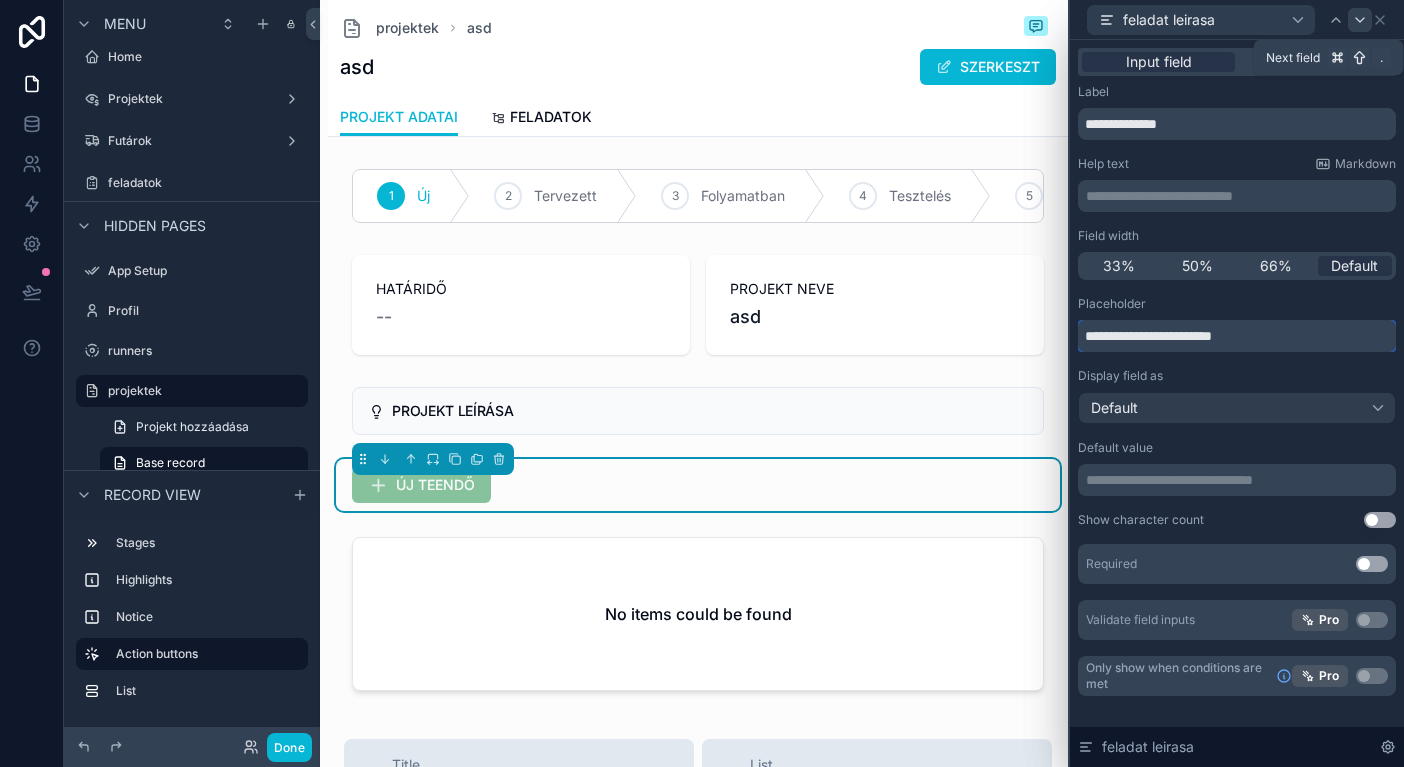 type on "**********" 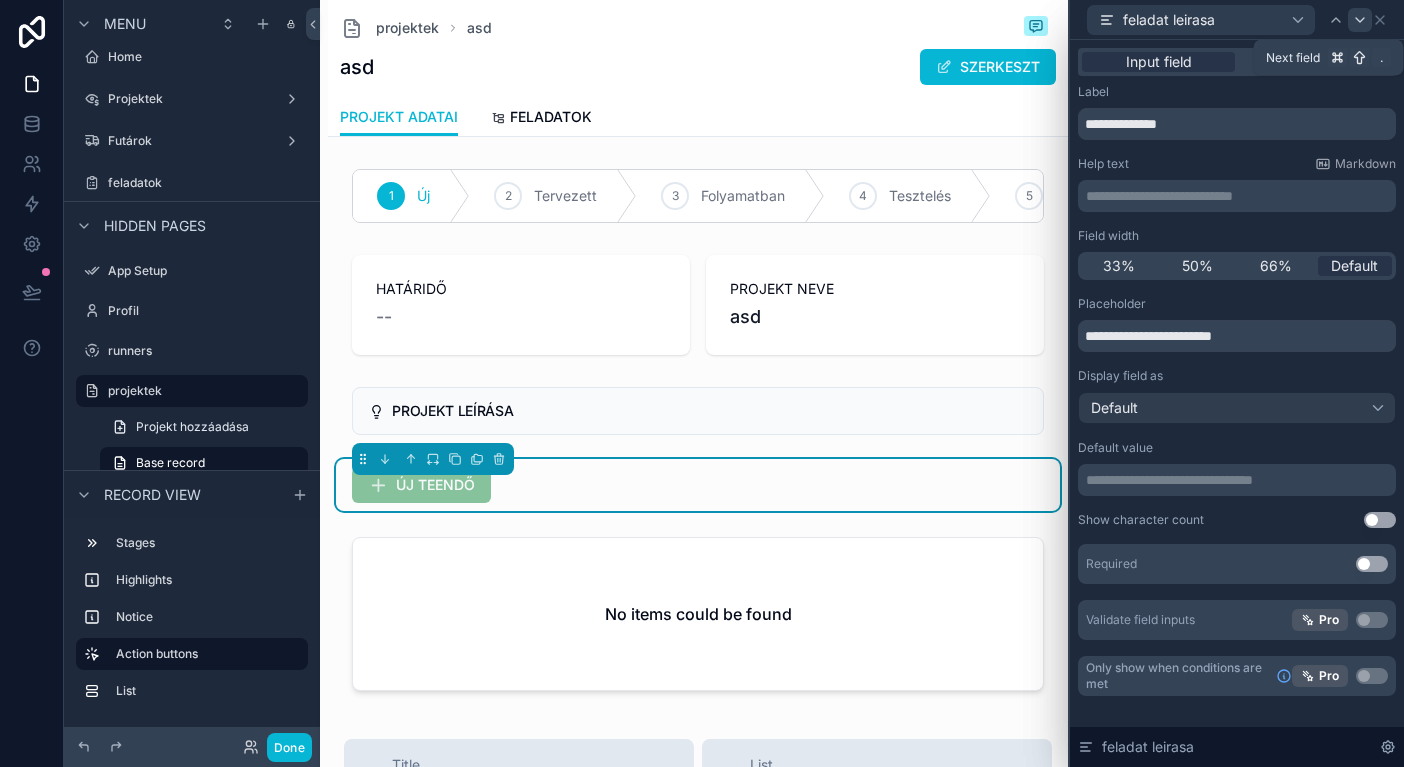 click 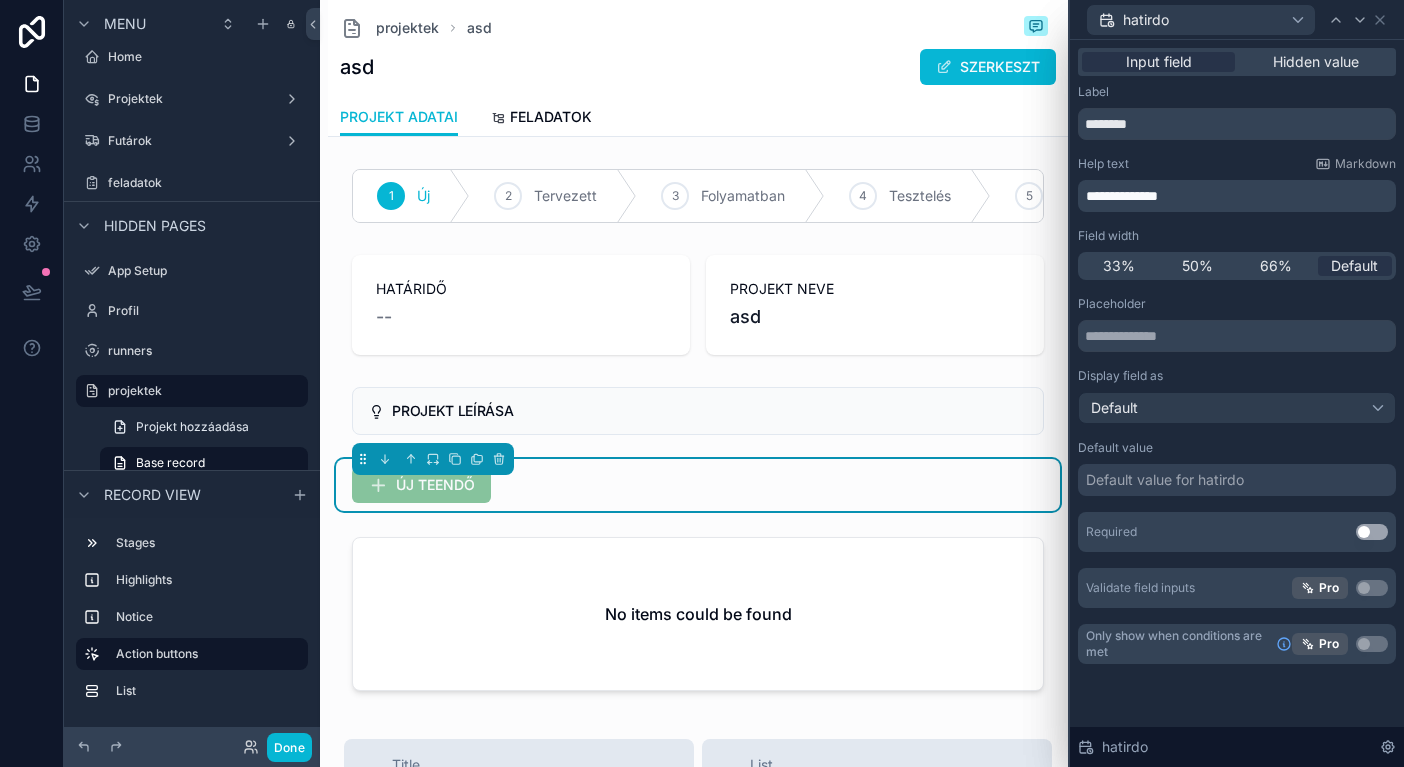 click on "**********" at bounding box center (1122, 196) 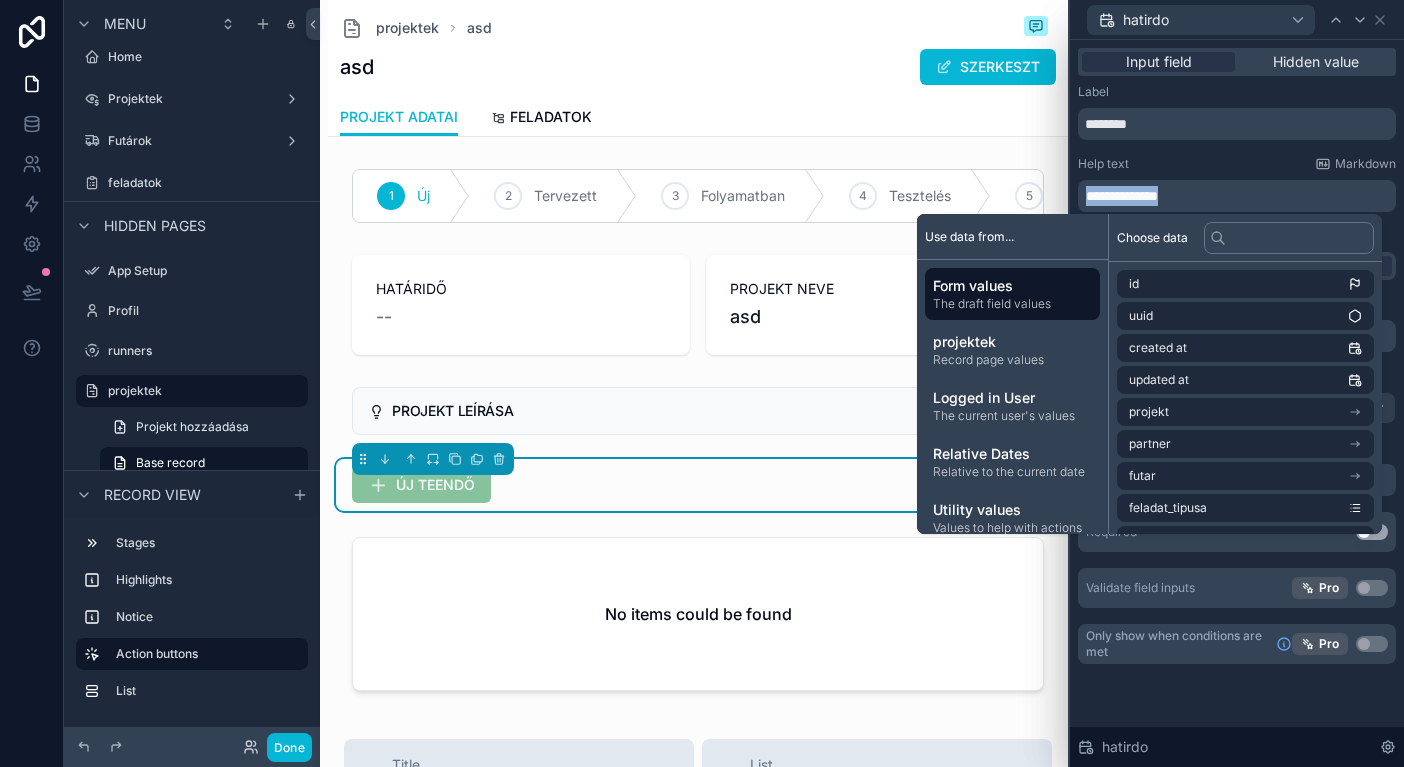 copy on "**********" 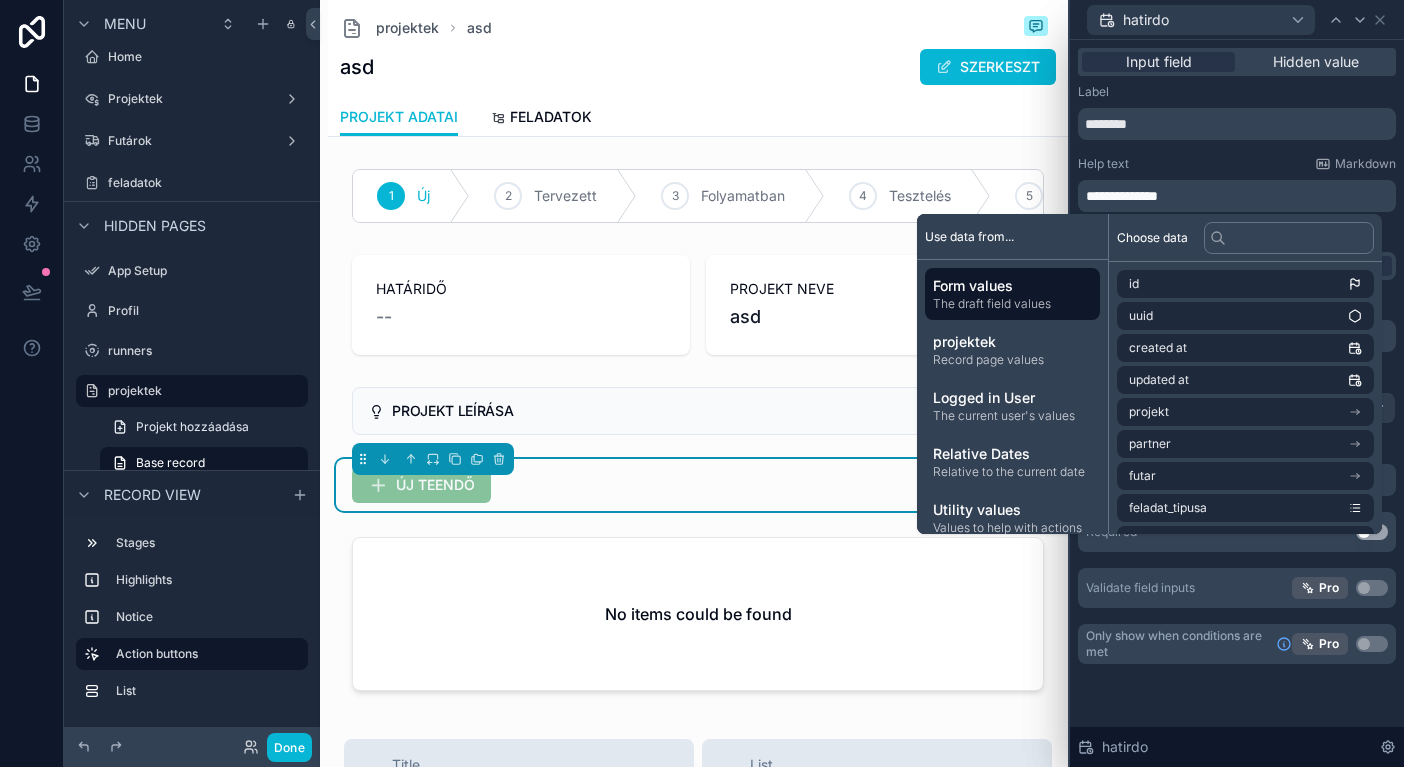 click on "**********" at bounding box center [1237, 374] 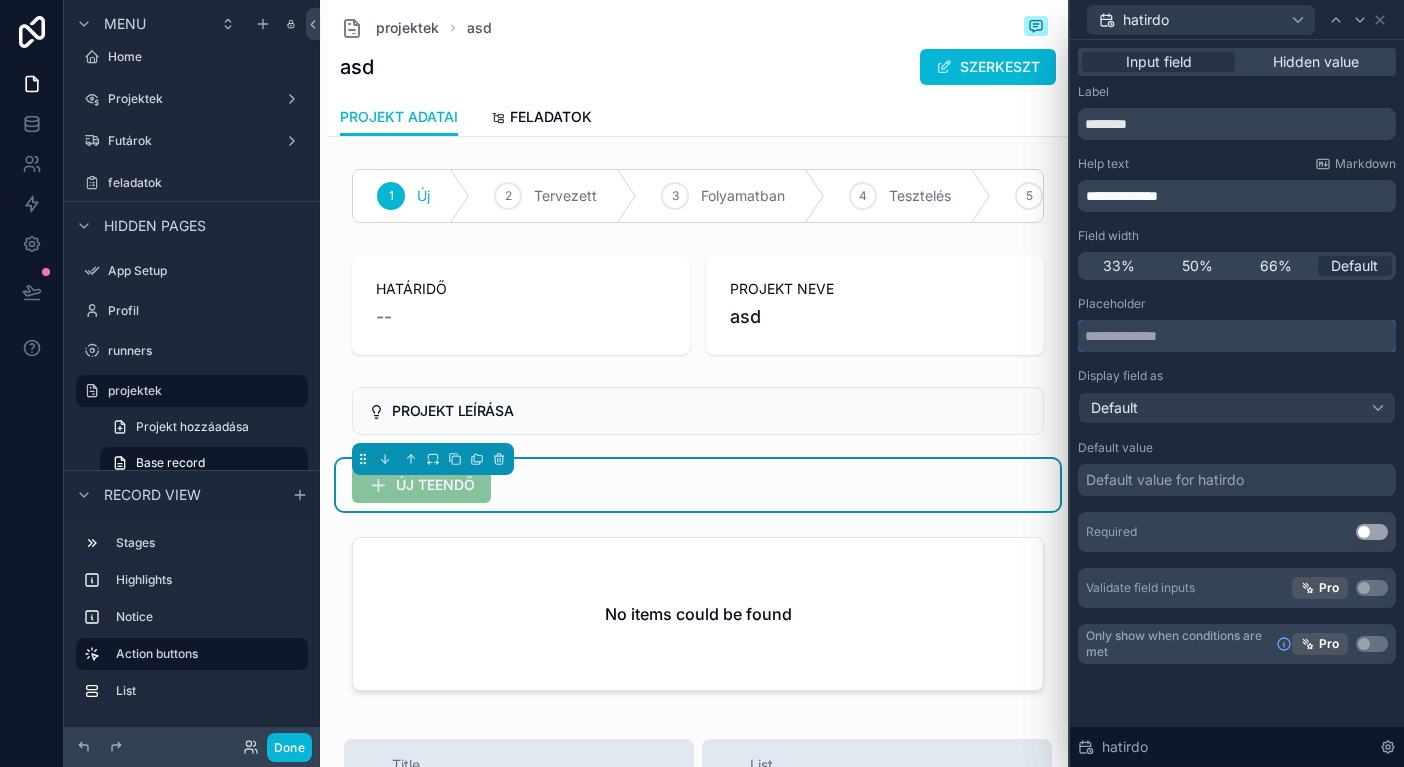 click at bounding box center [1237, 336] 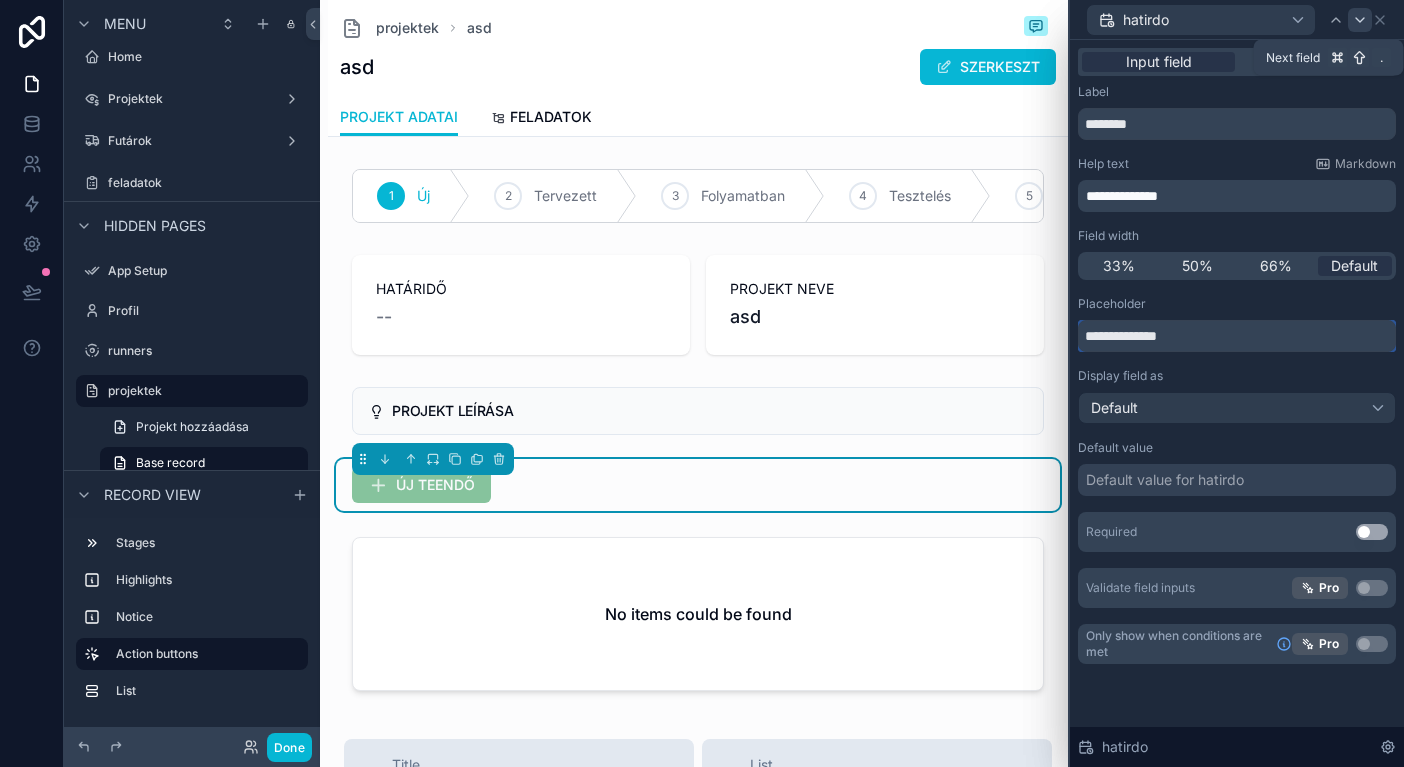 type on "**********" 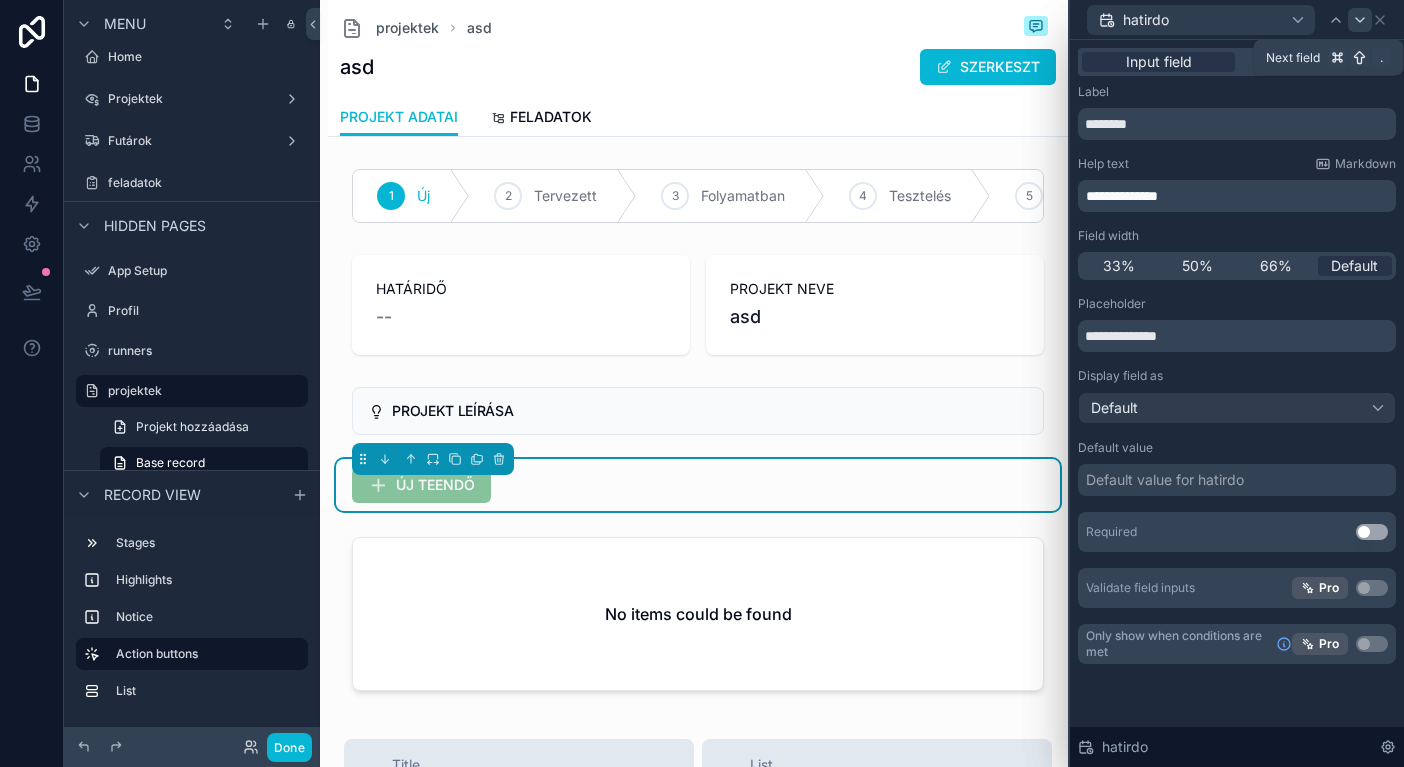 click 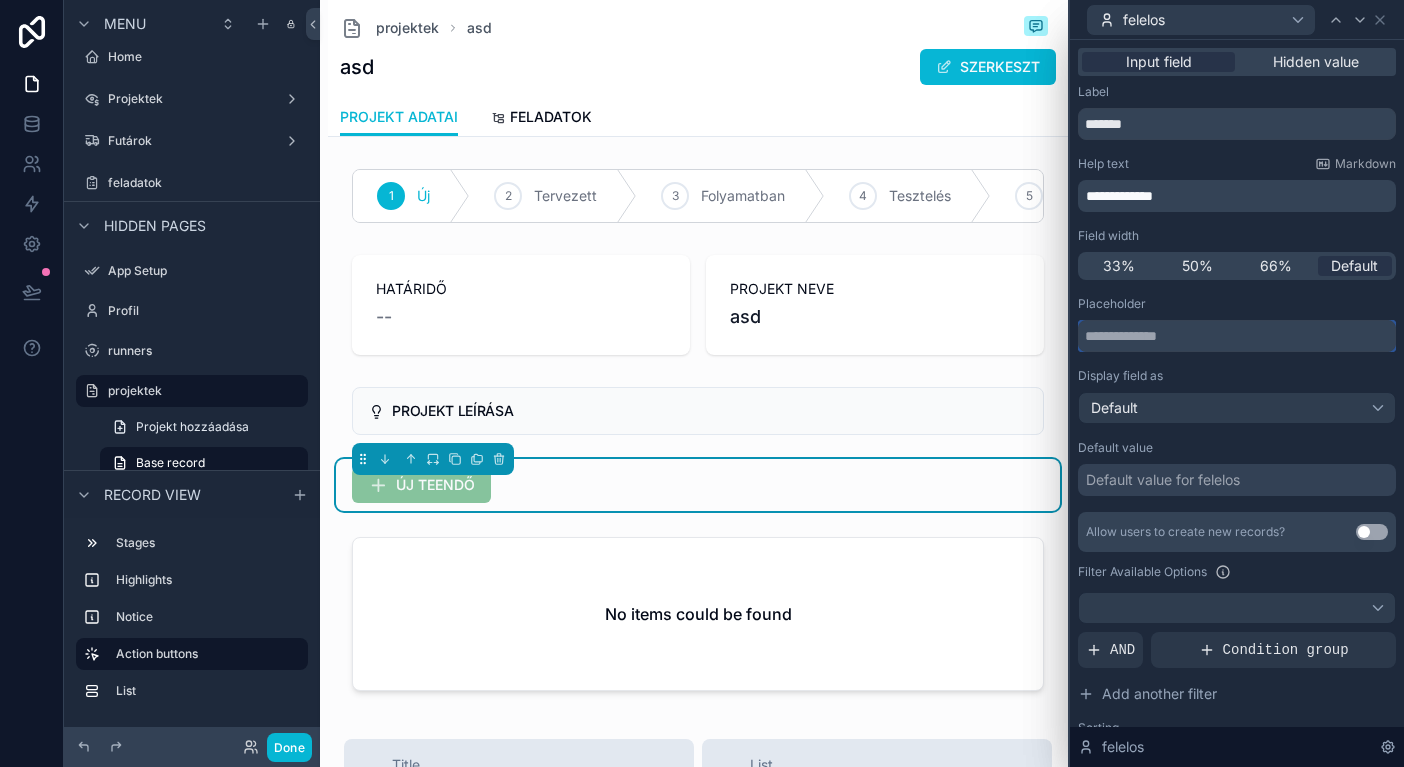 click at bounding box center (1237, 336) 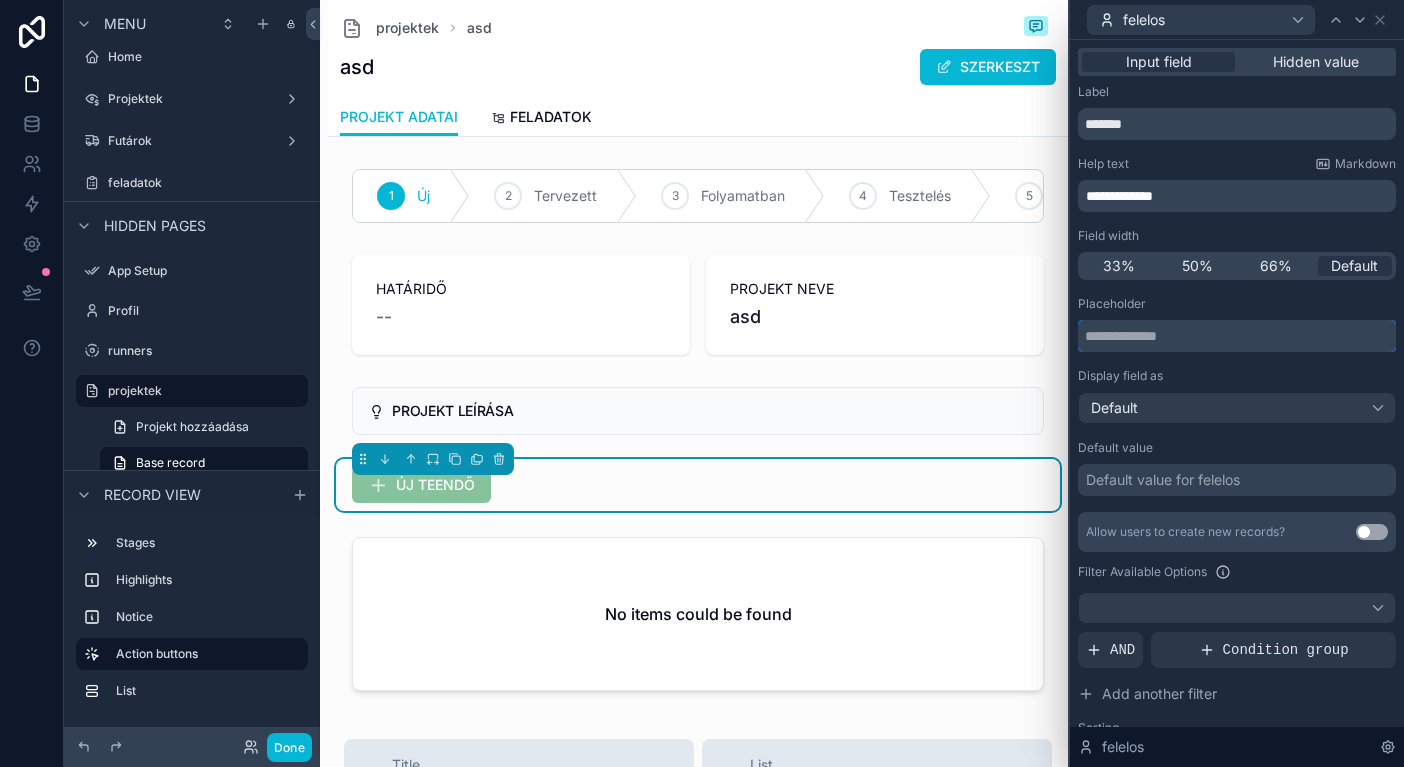 paste on "**********" 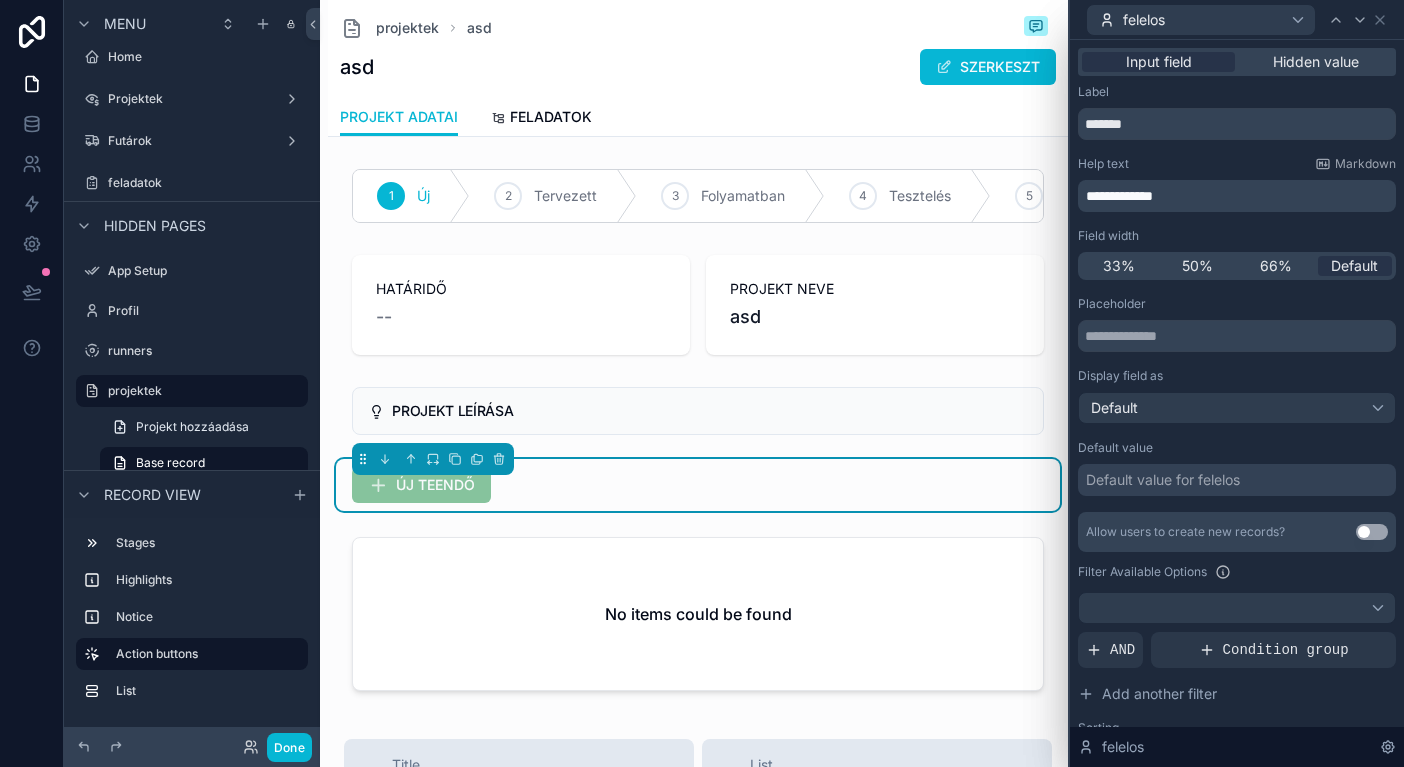 click on "**********" at bounding box center (1119, 196) 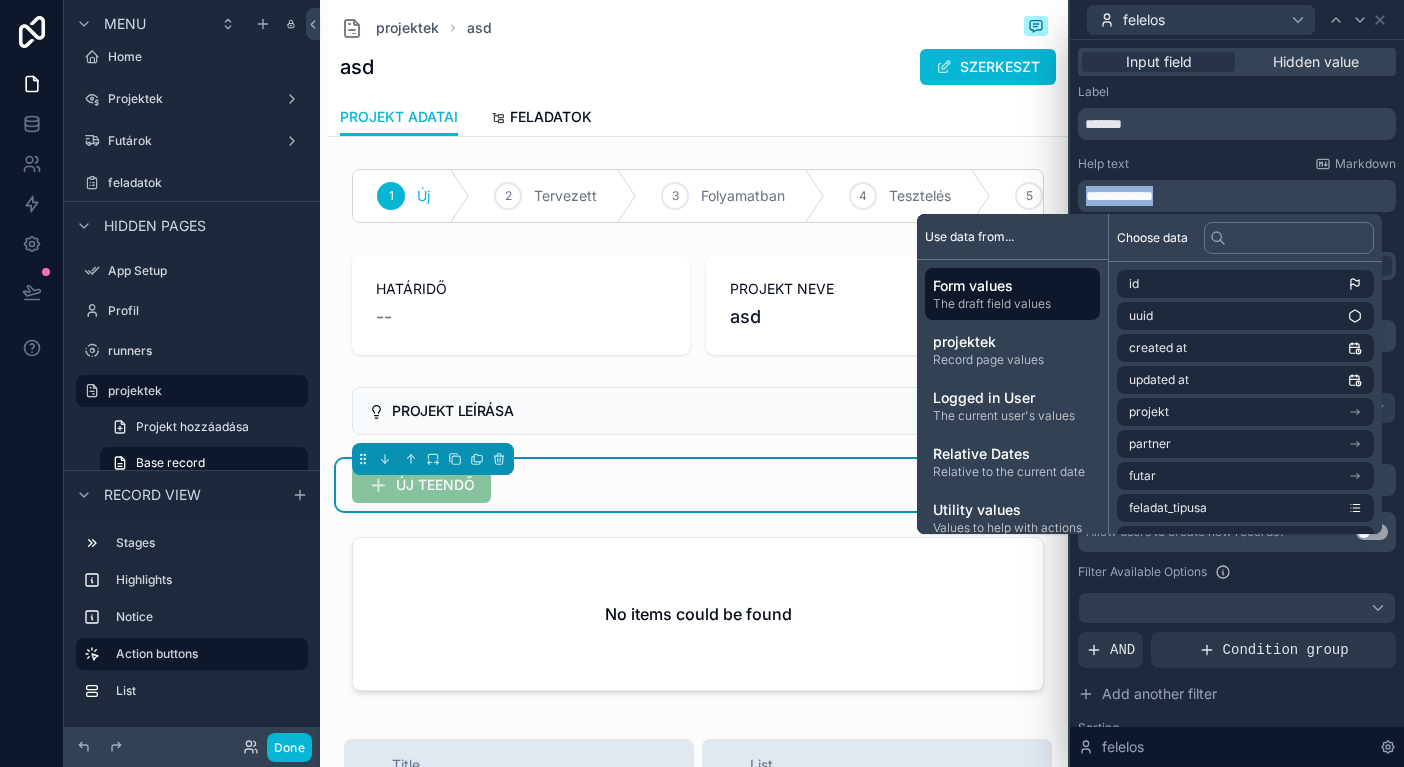 copy on "**********" 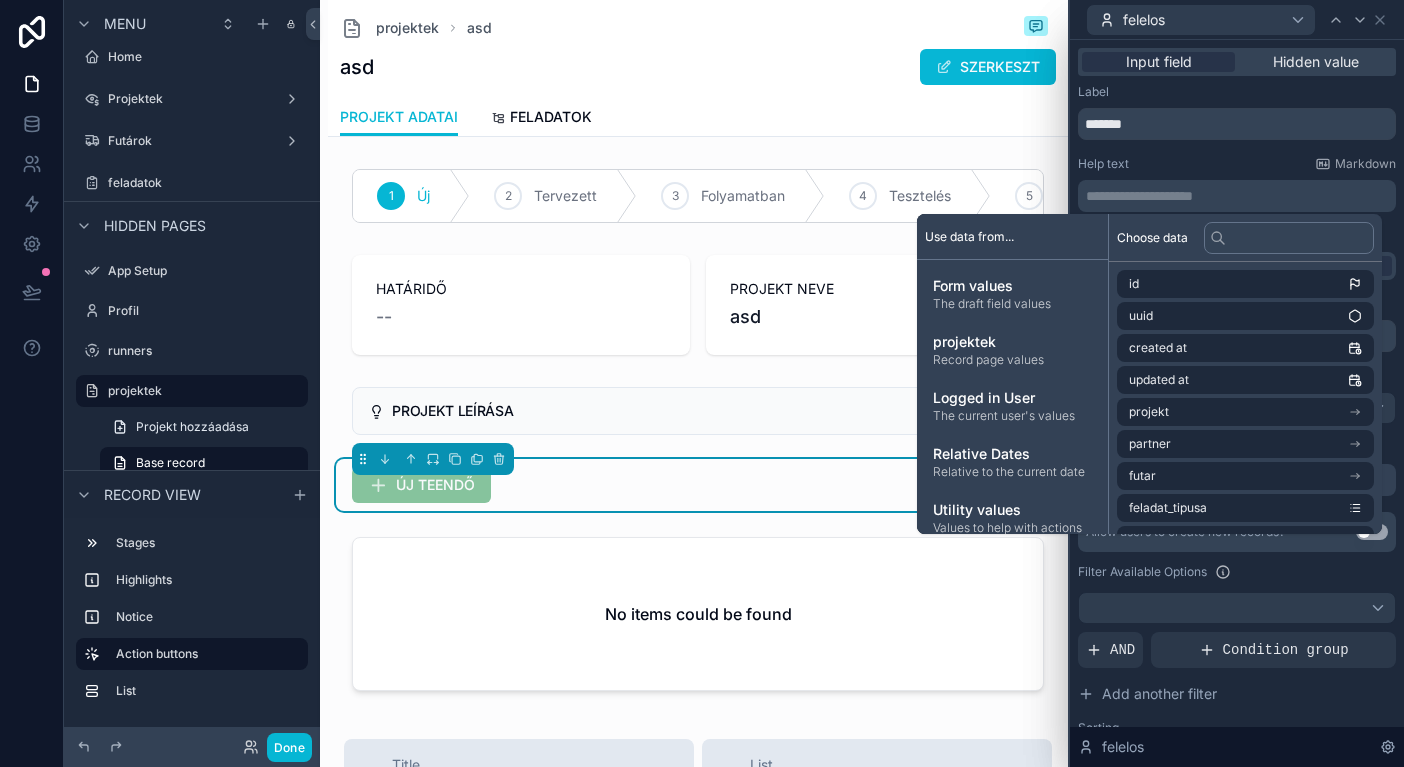 click on "Help text Markdown" at bounding box center (1237, 164) 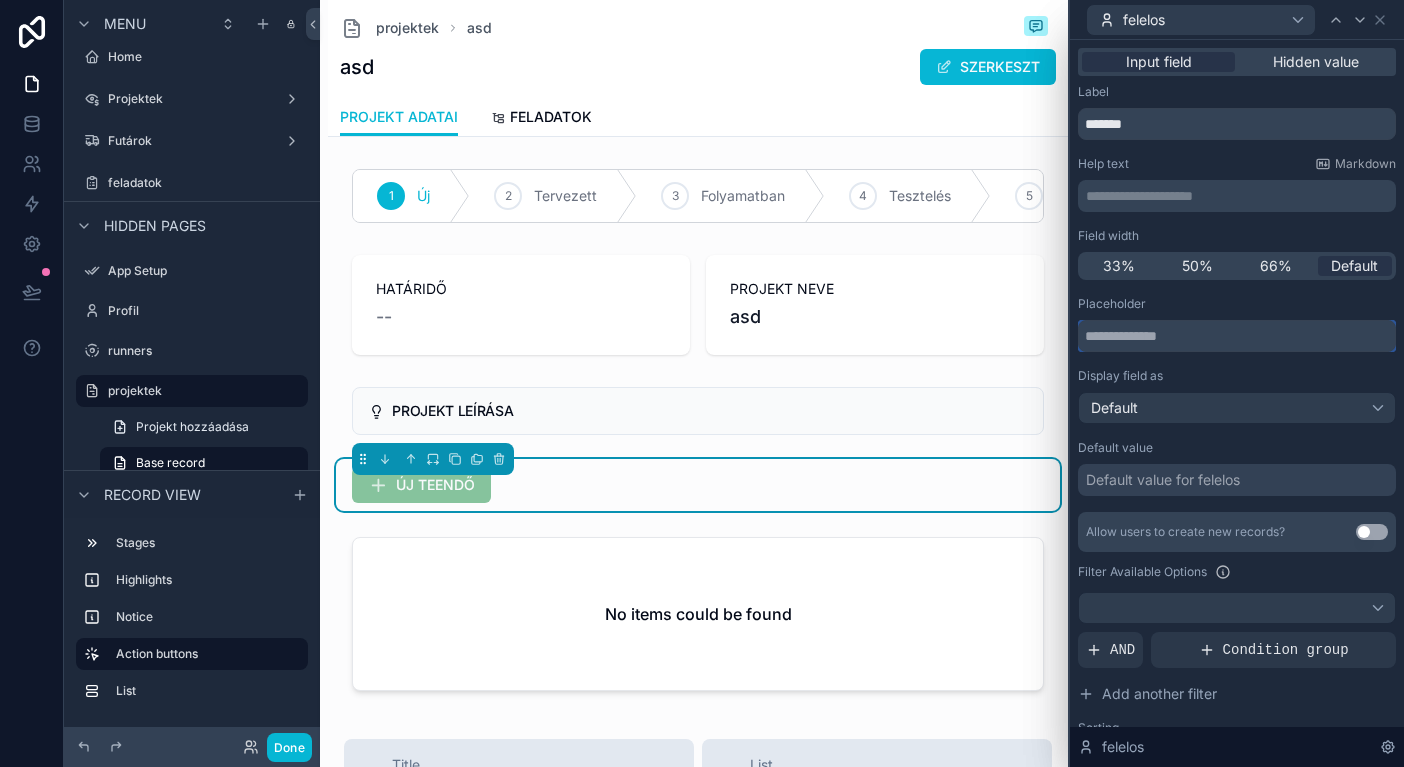 click at bounding box center (1237, 336) 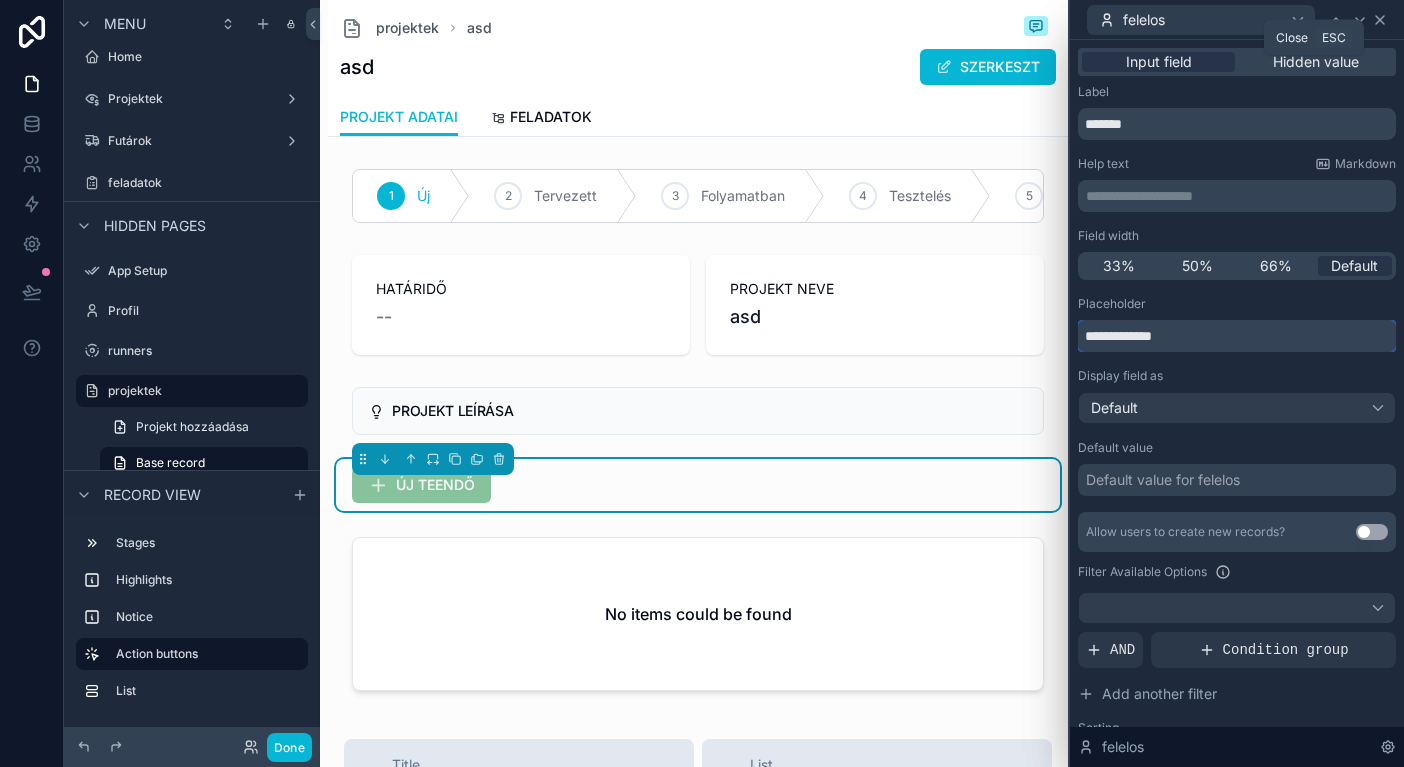type on "**********" 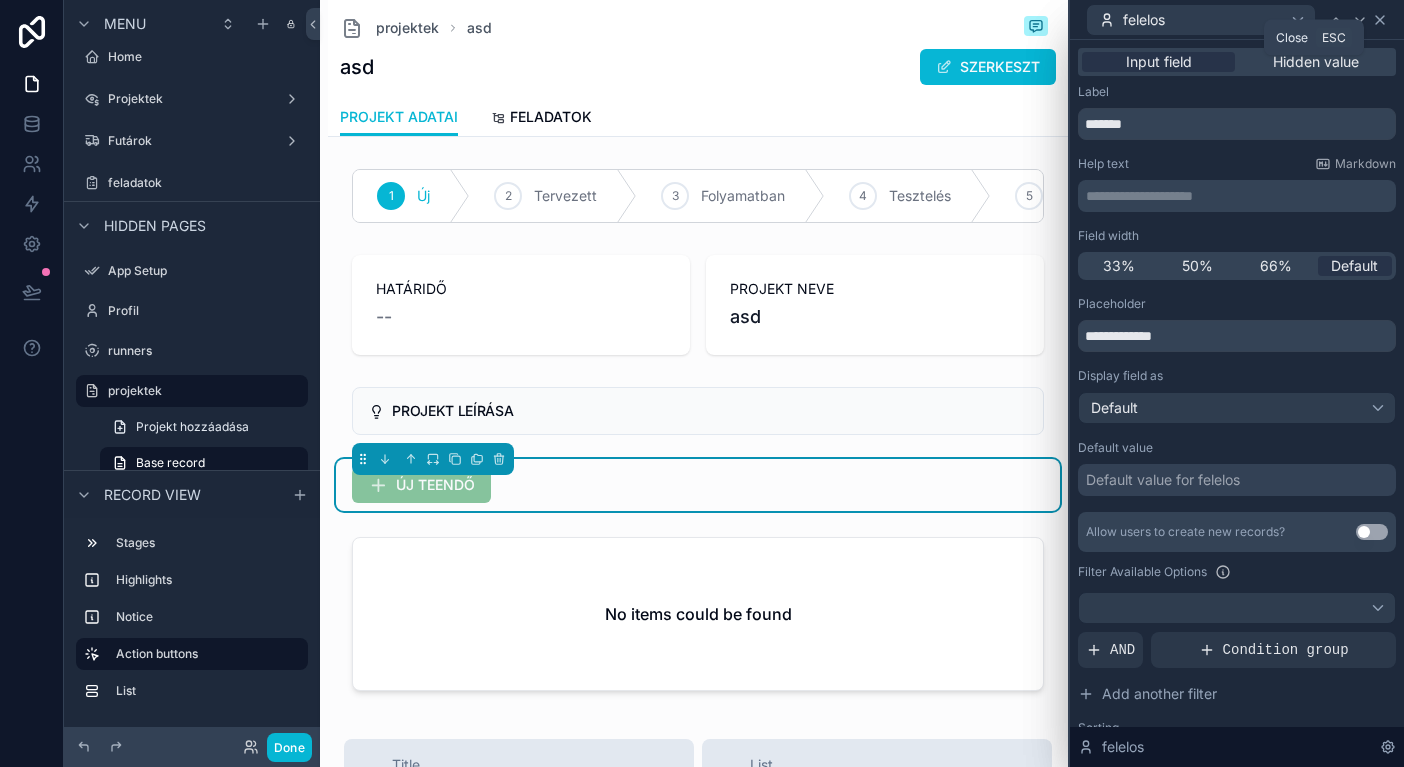 click 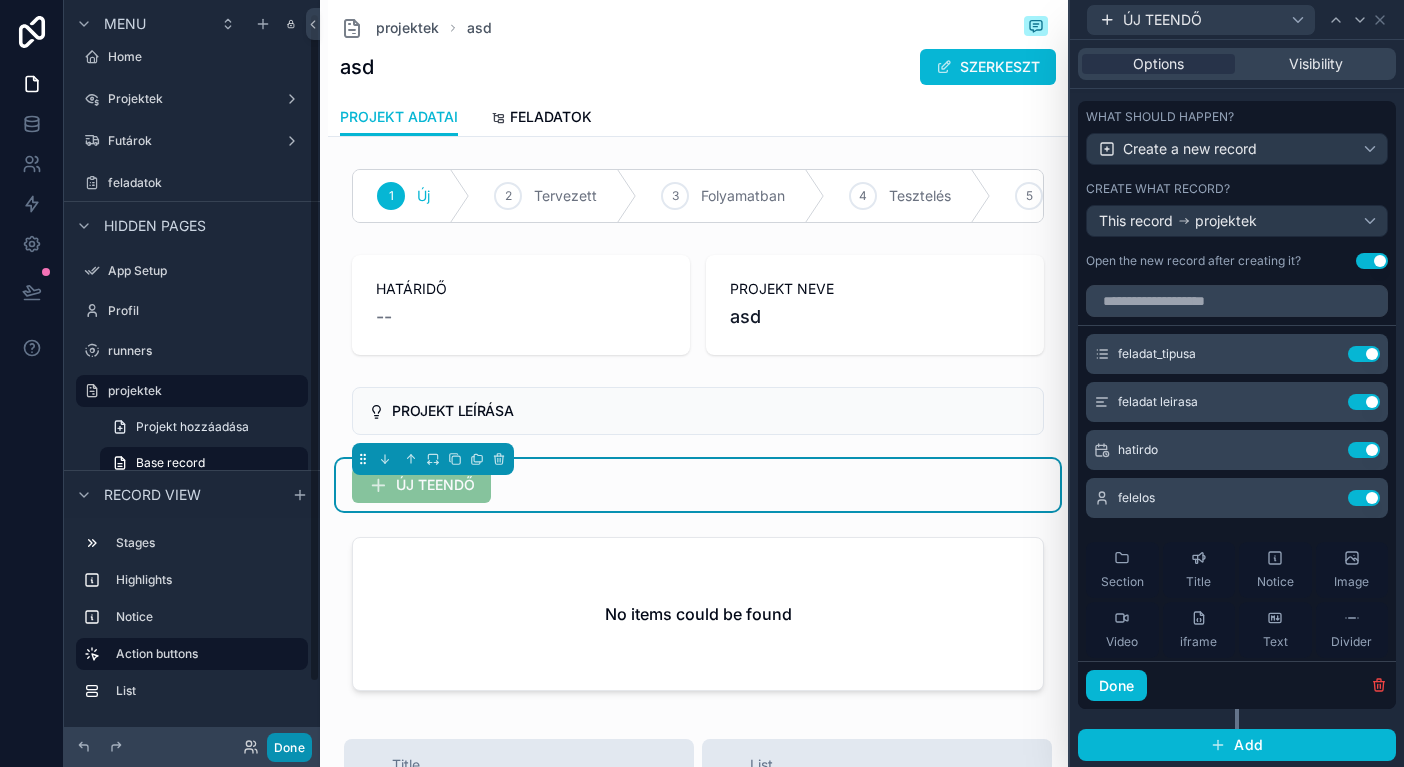 click on "Done" at bounding box center (289, 747) 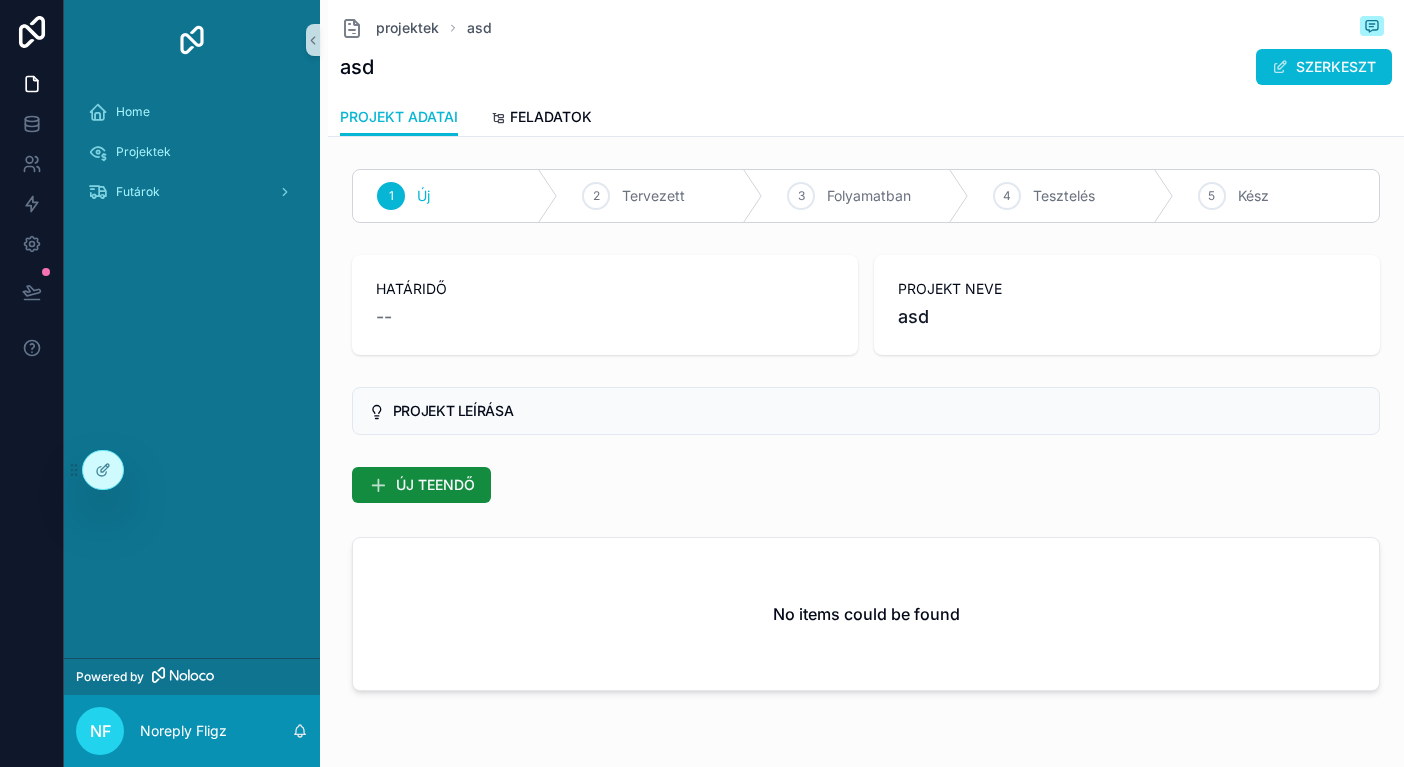 click on "No items could be found" at bounding box center [866, 617] 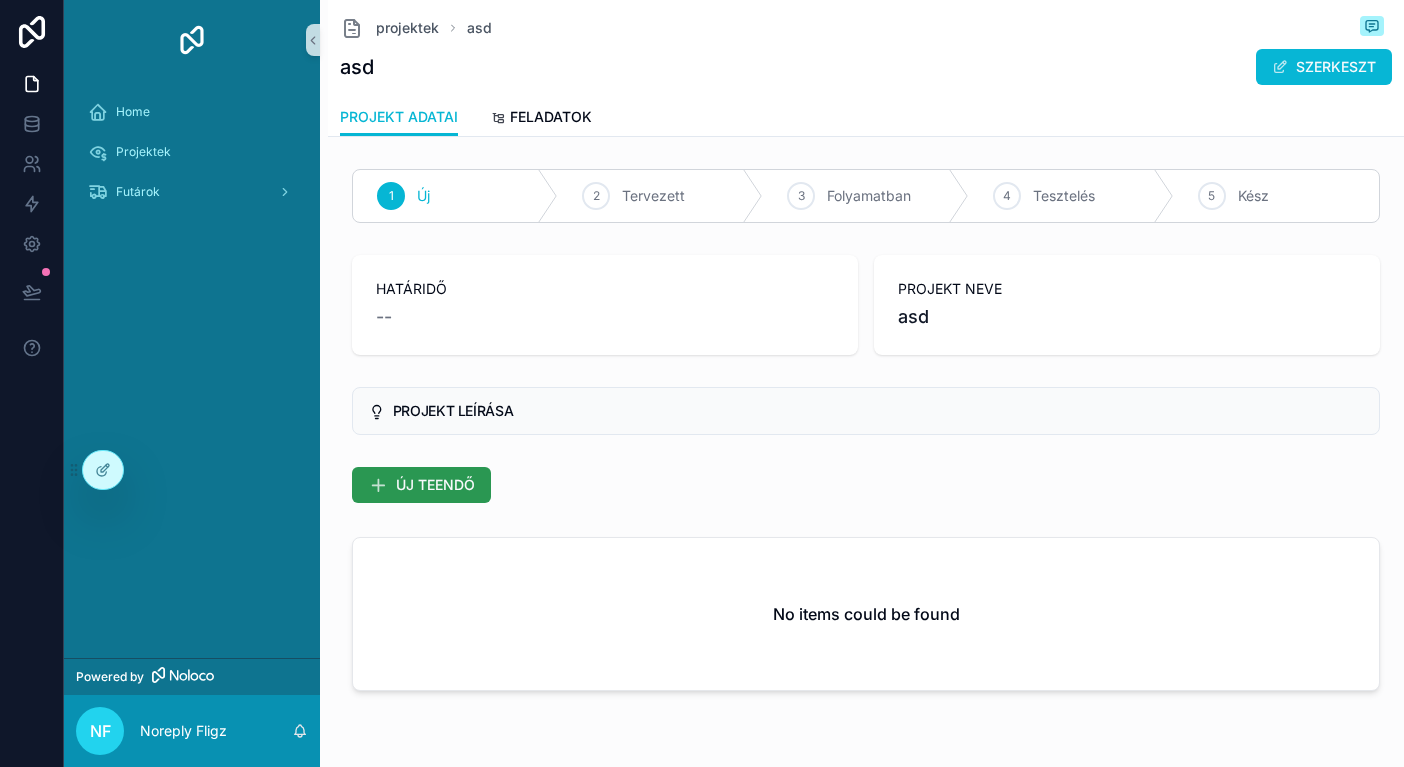 click at bounding box center (378, 485) 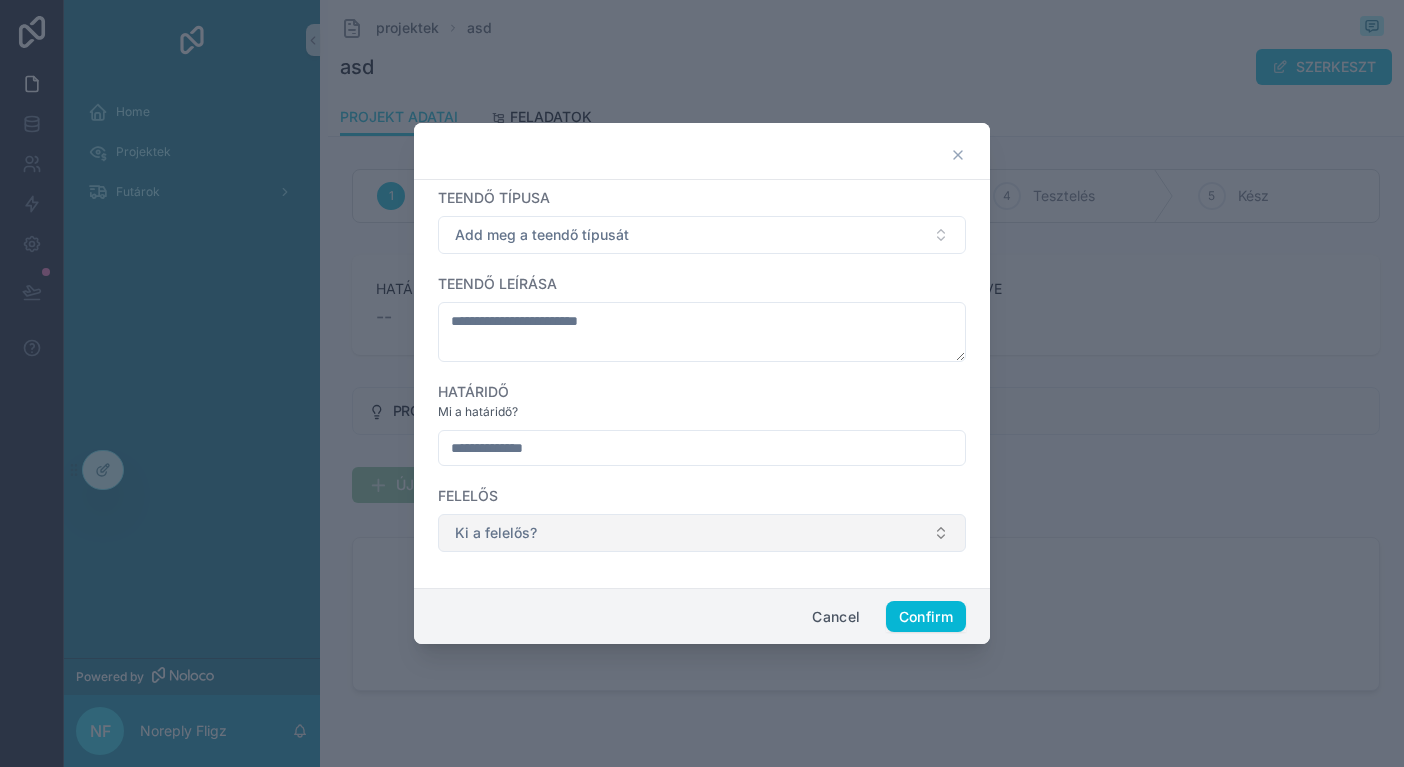 click on "Ki a felelős?" at bounding box center (702, 533) 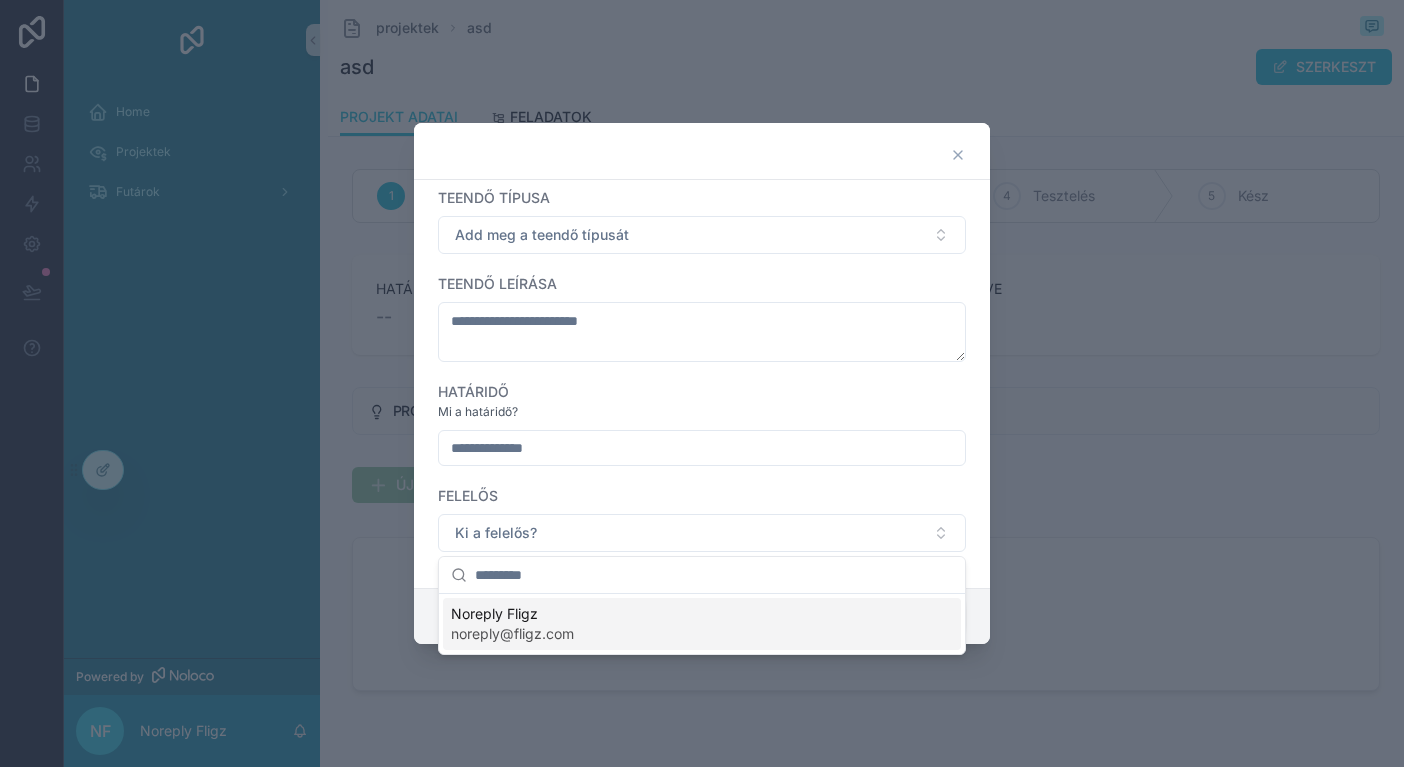 click on "FELELŐS" at bounding box center [702, 496] 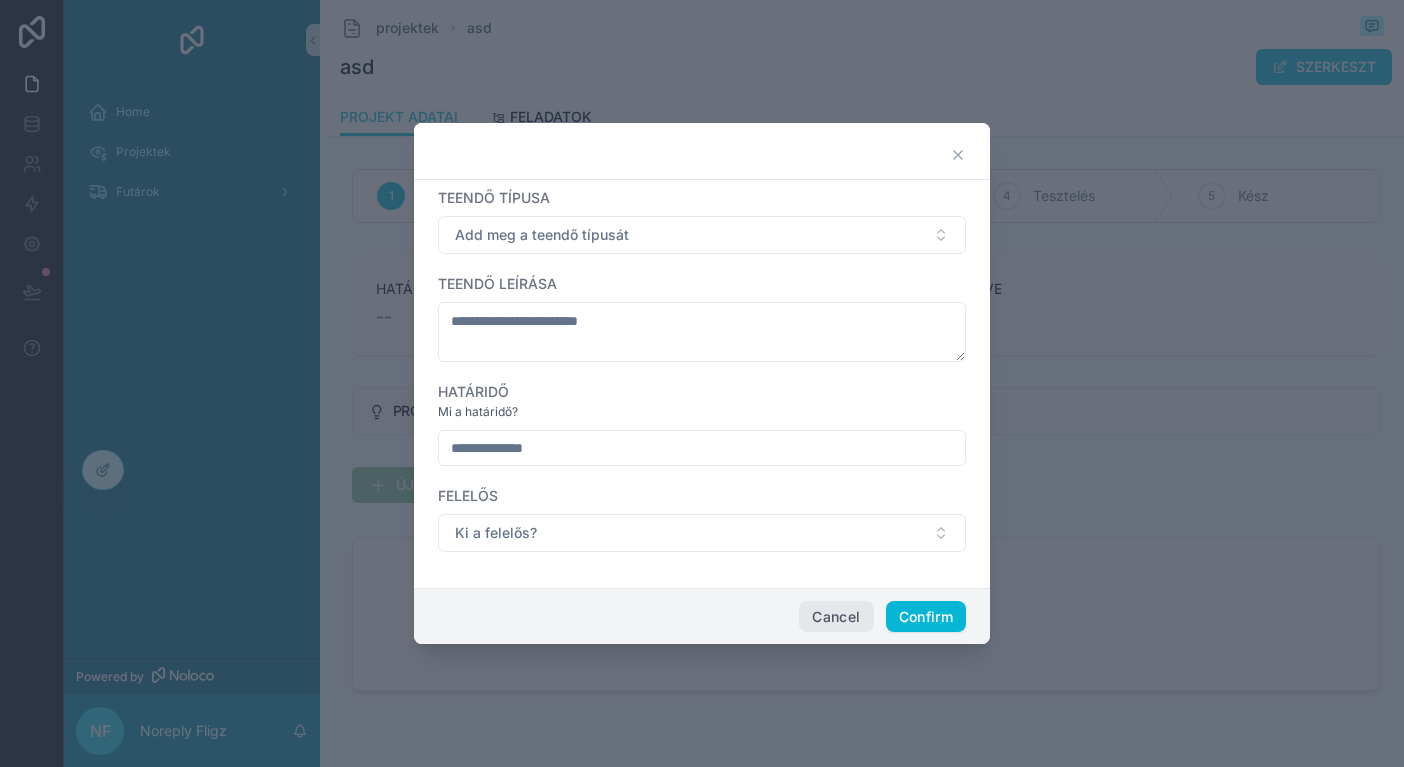 click on "Cancel" at bounding box center [836, 617] 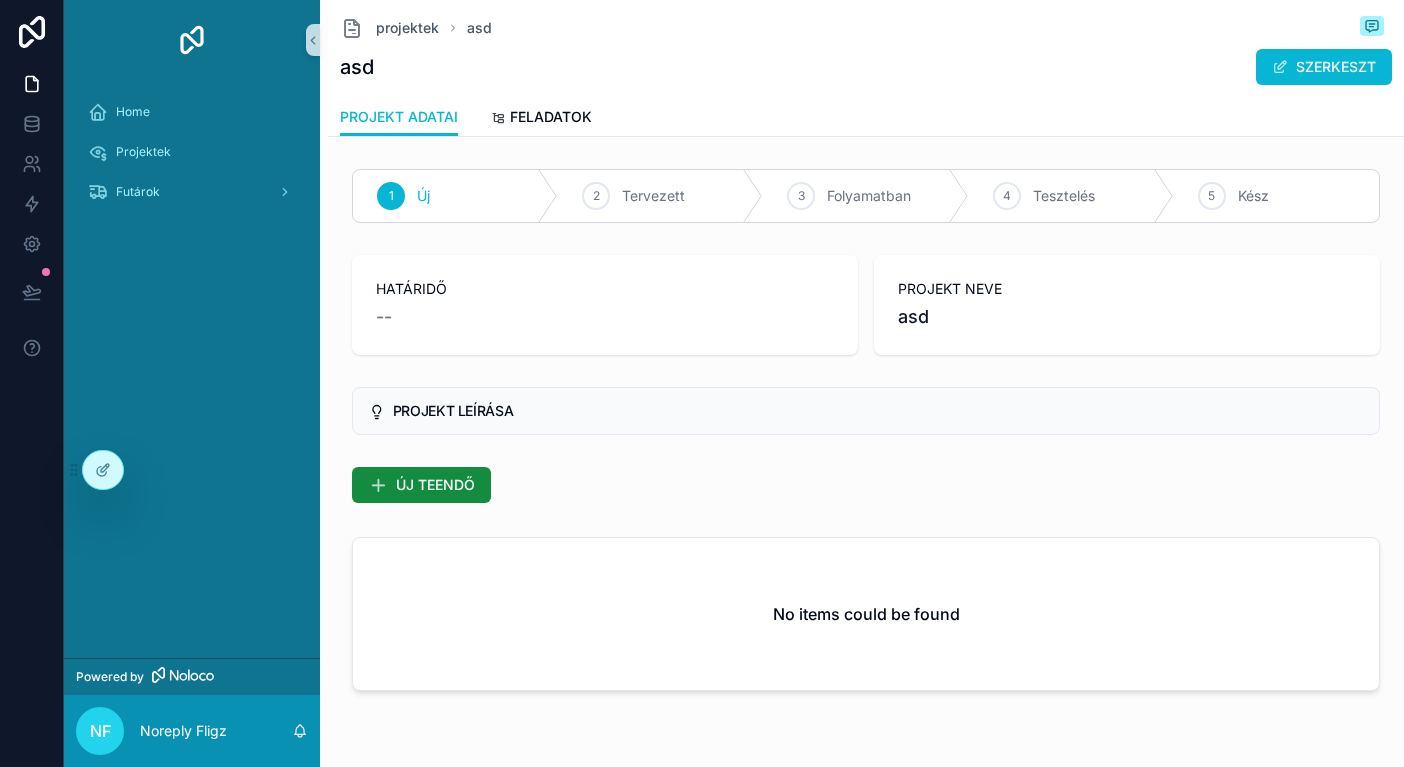 scroll, scrollTop: 0, scrollLeft: 0, axis: both 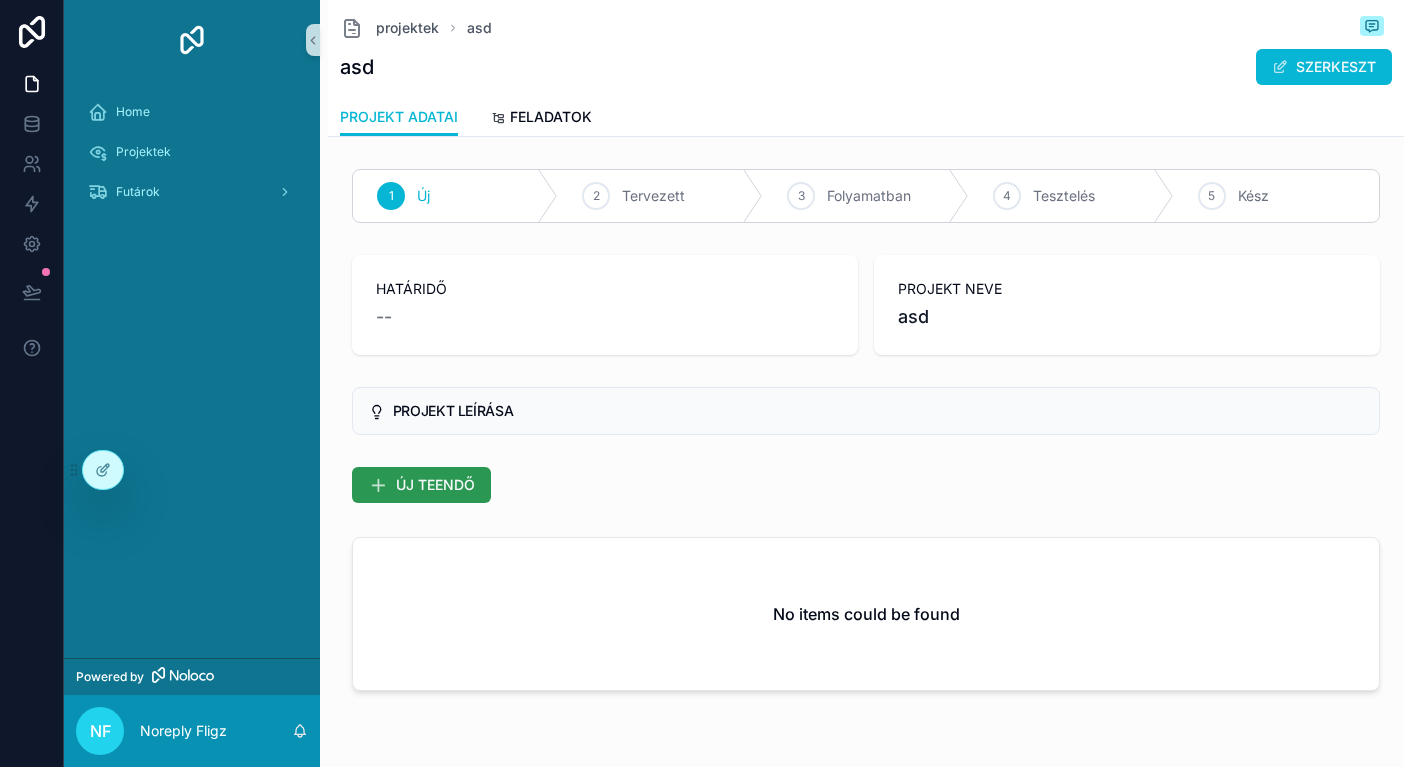 click on "ÚJ TEENDŐ" at bounding box center [435, 485] 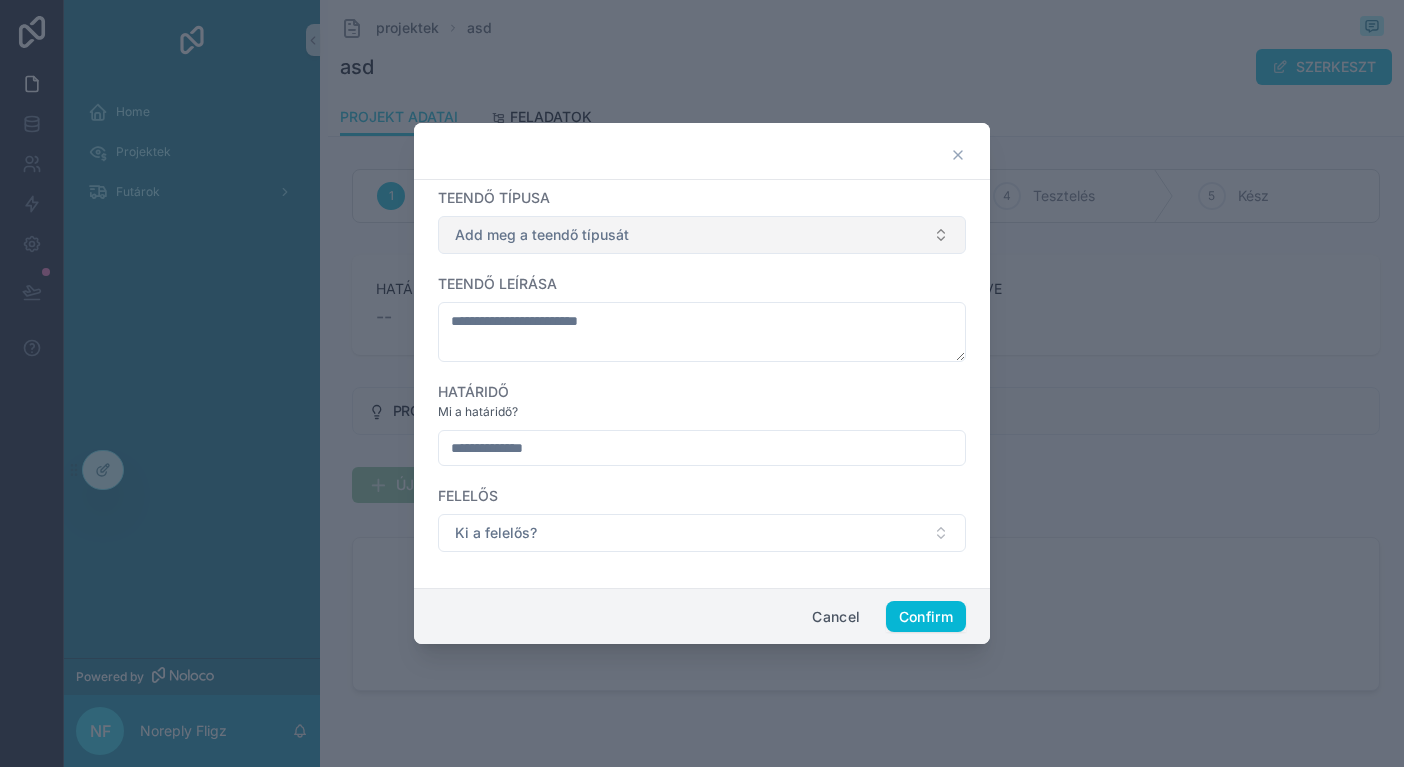click on "Add meg a teendő típusát" at bounding box center (702, 235) 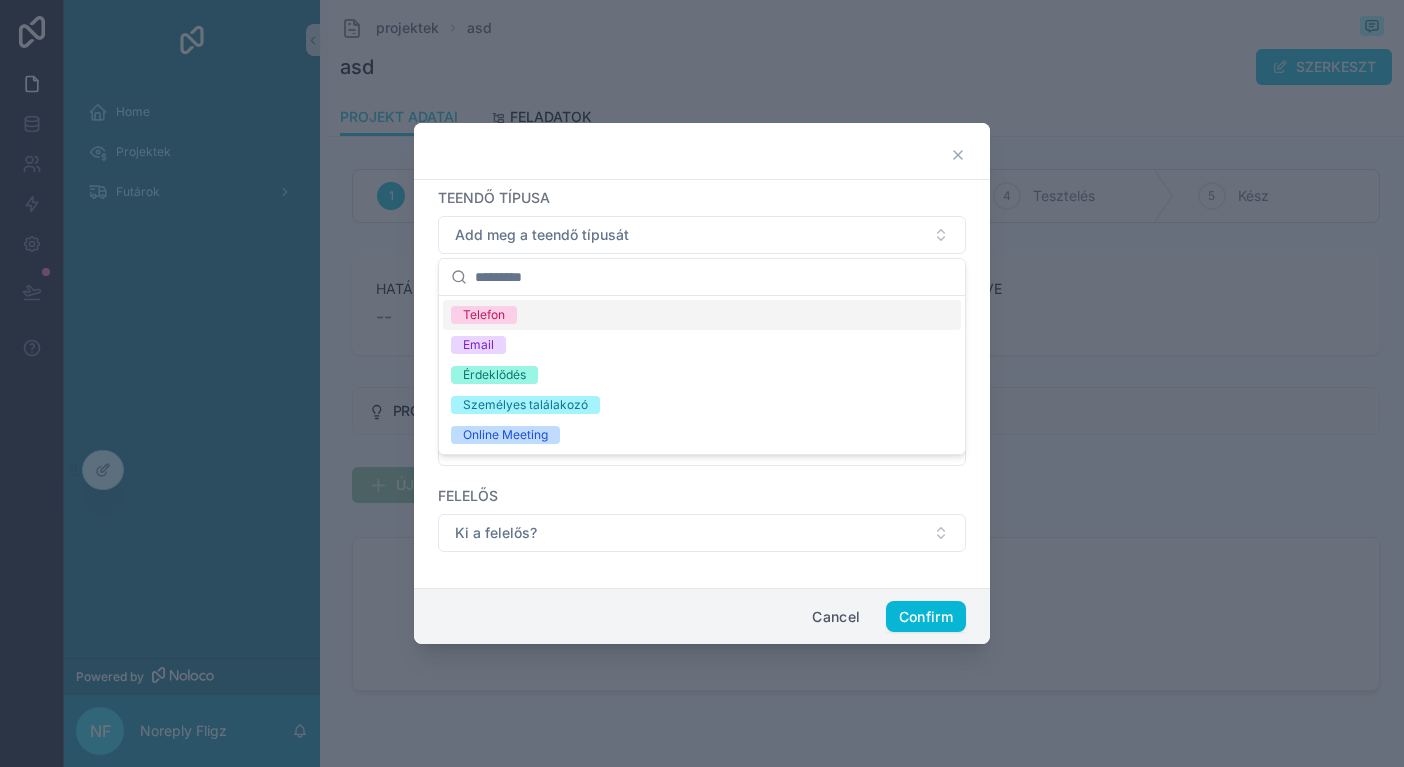 click on "Telefon" at bounding box center [702, 315] 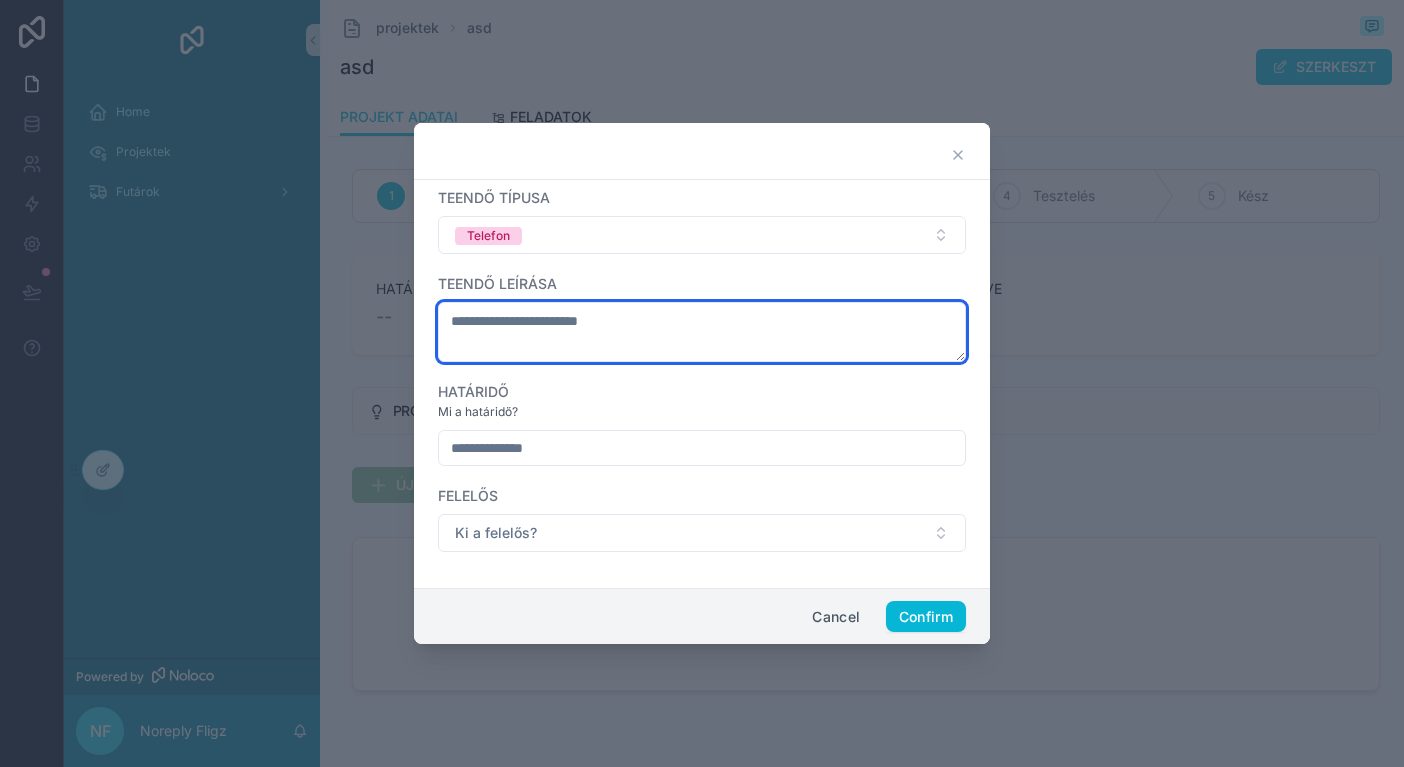 click at bounding box center [702, 332] 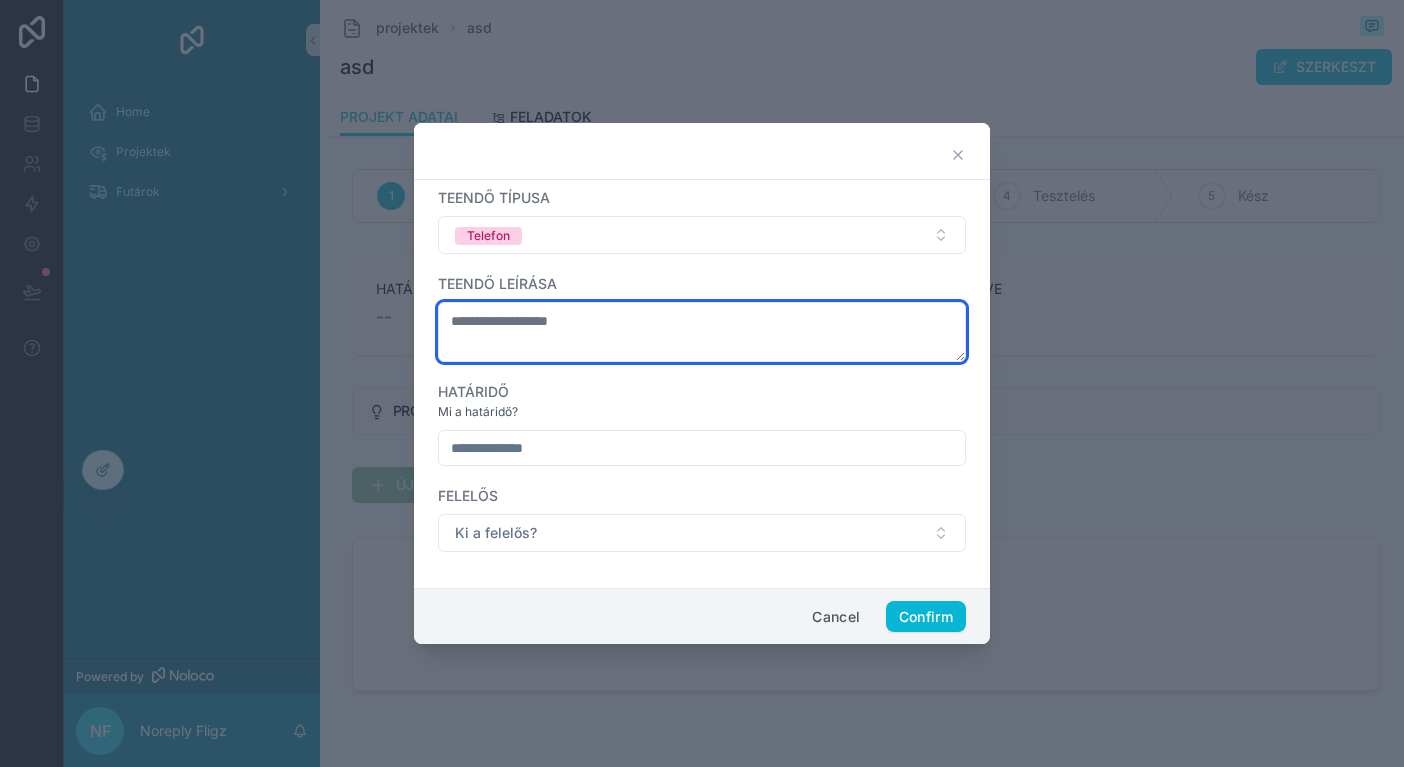 type on "**********" 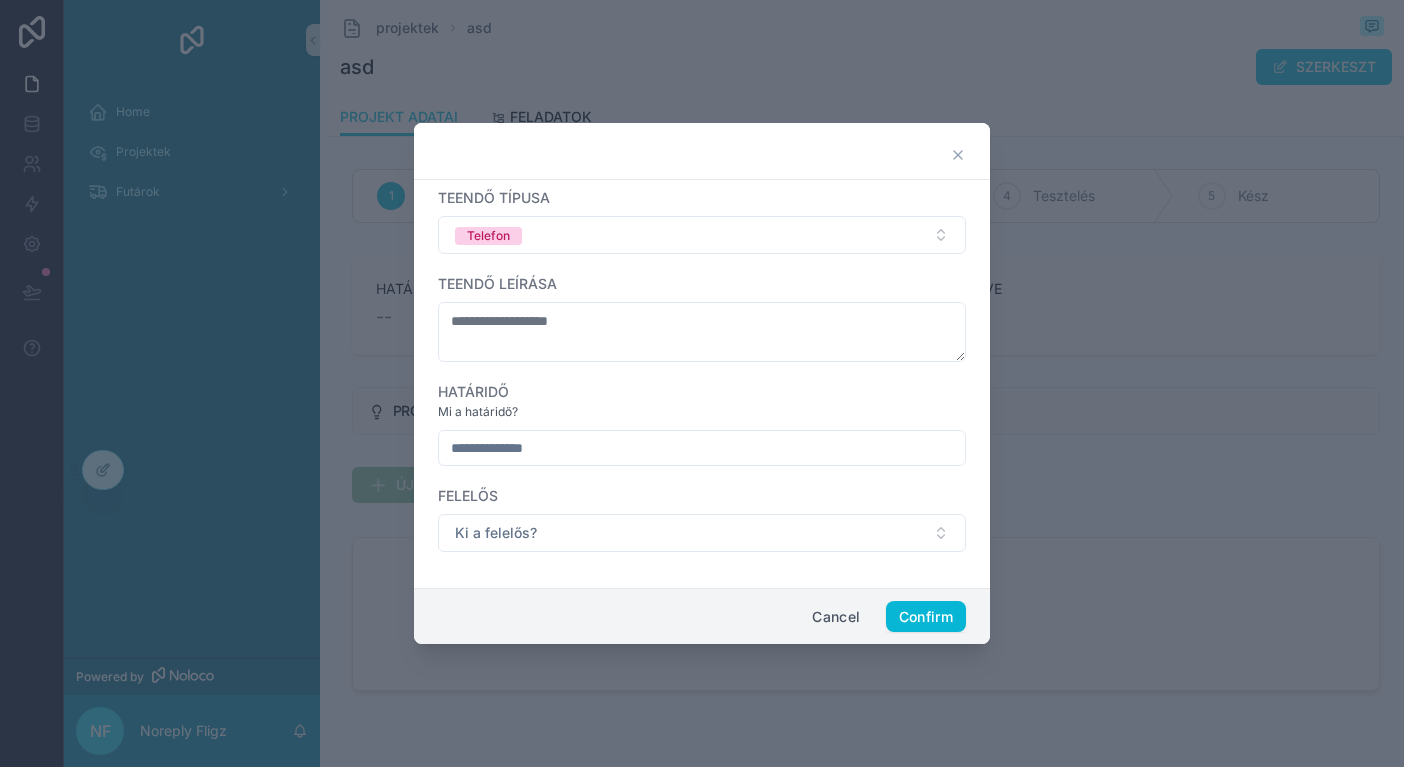 click at bounding box center (702, 448) 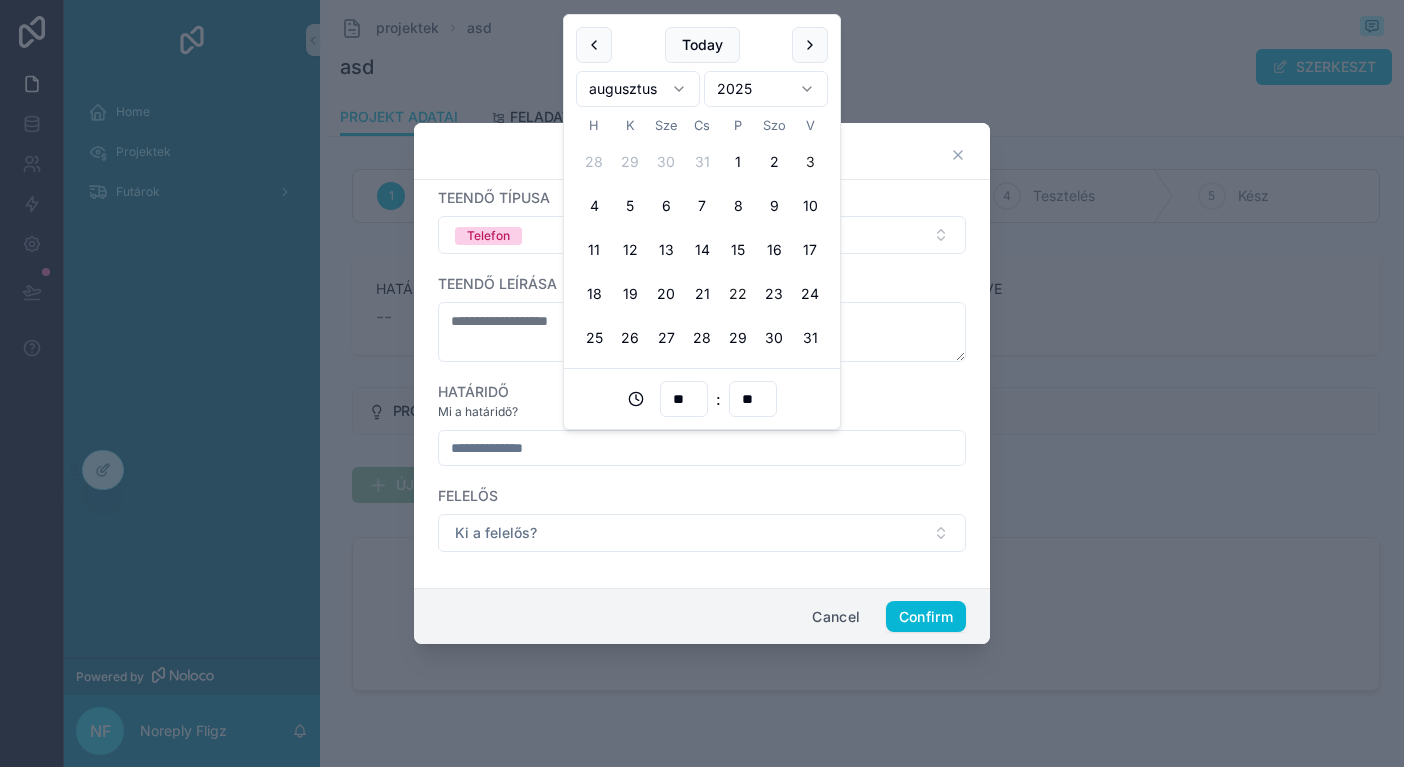 click on "22" at bounding box center [738, 294] 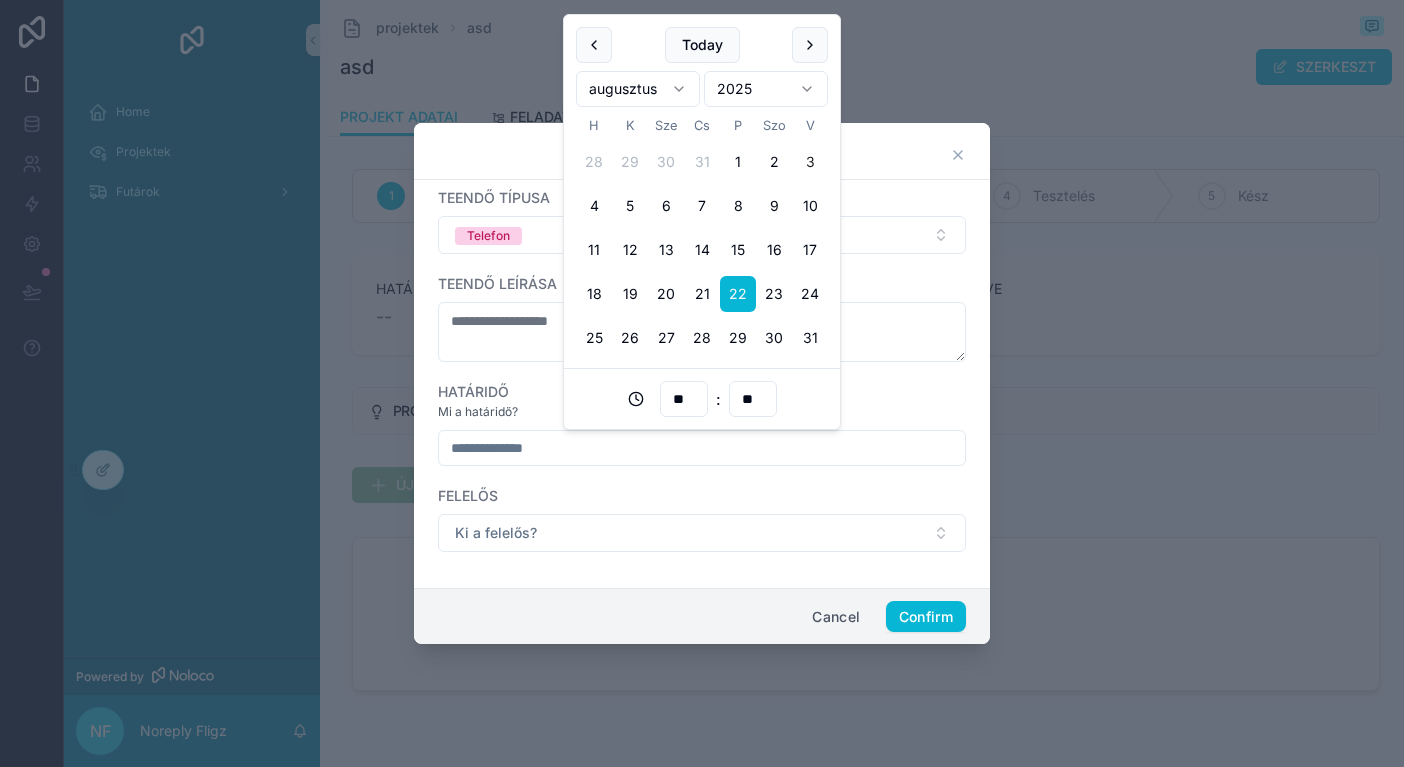 type on "**********" 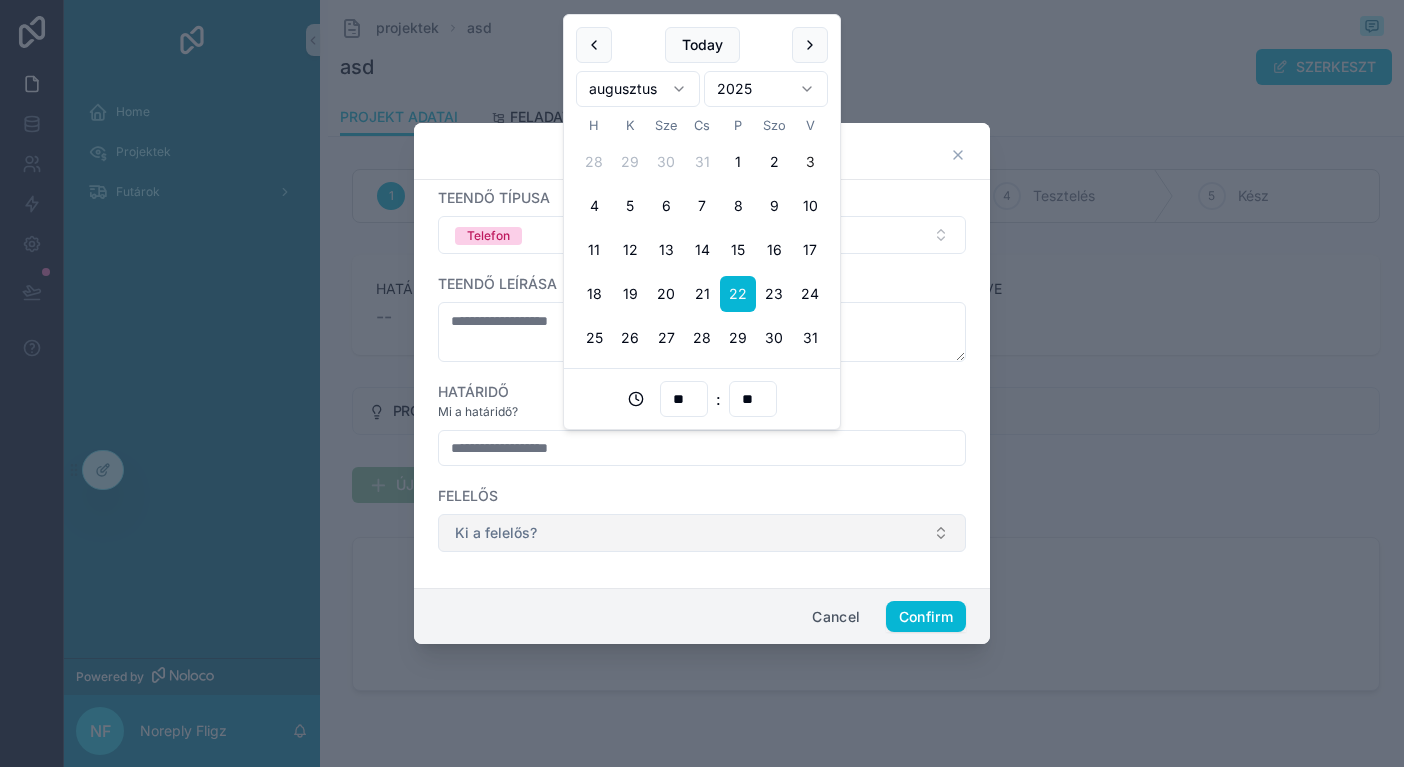 click on "Ki a felelős?" at bounding box center (702, 533) 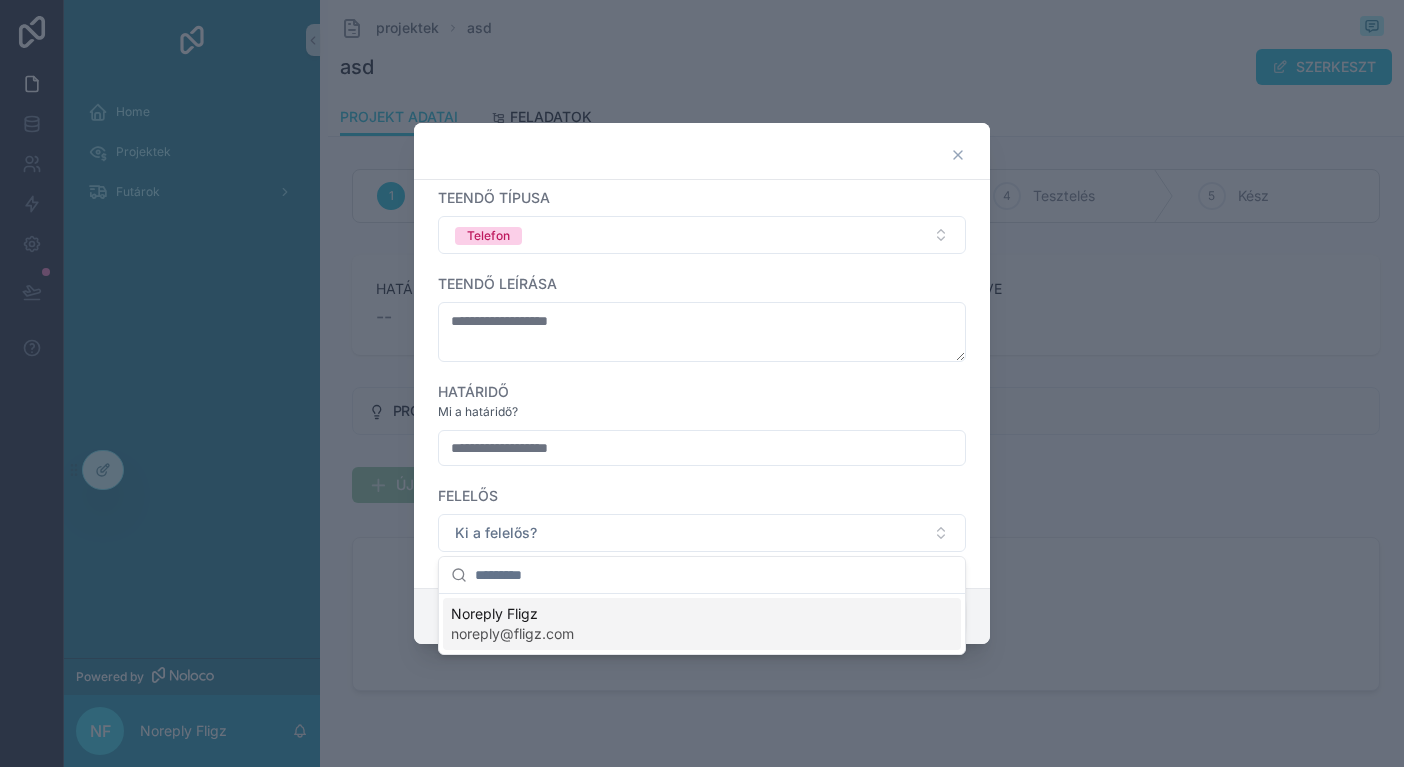 click on "noreply@fligz.com" at bounding box center [512, 634] 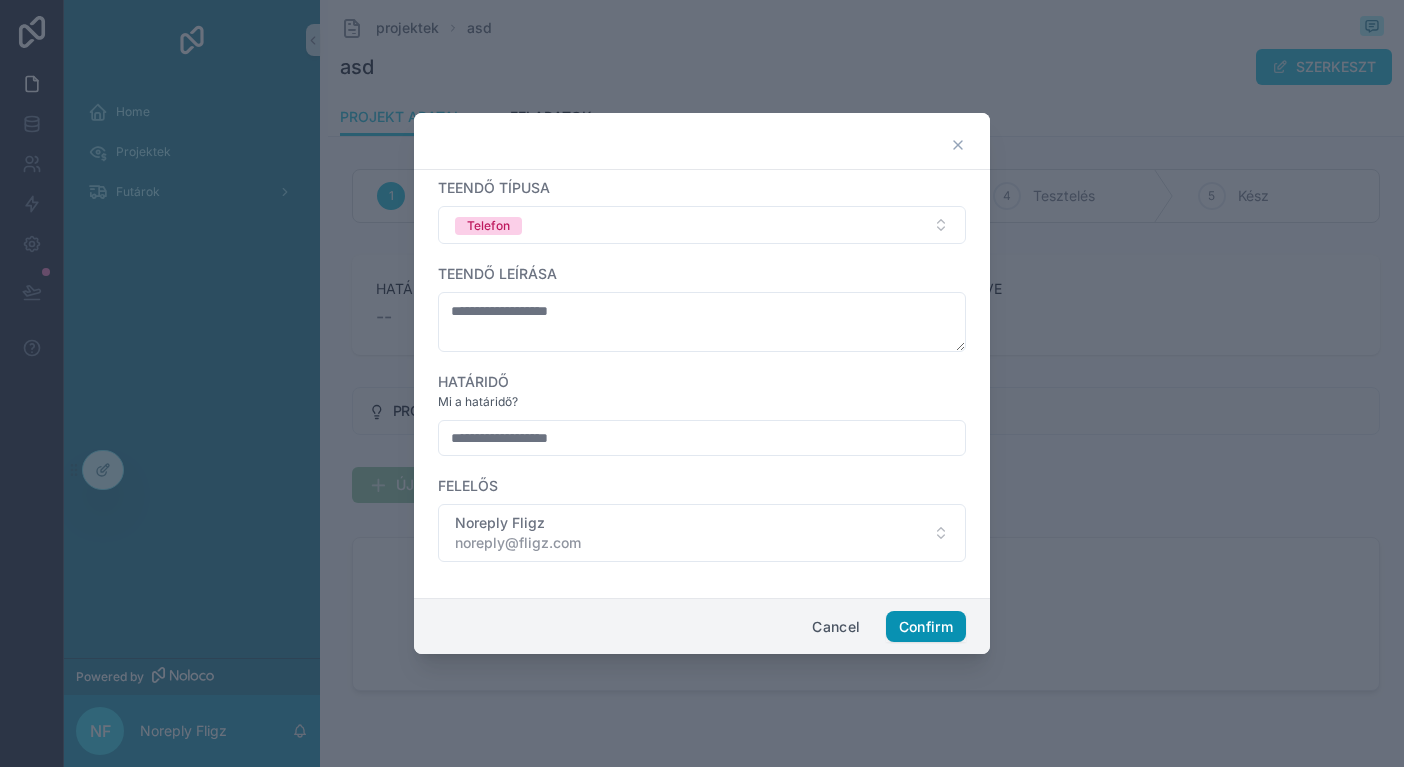 click on "Confirm" at bounding box center (926, 627) 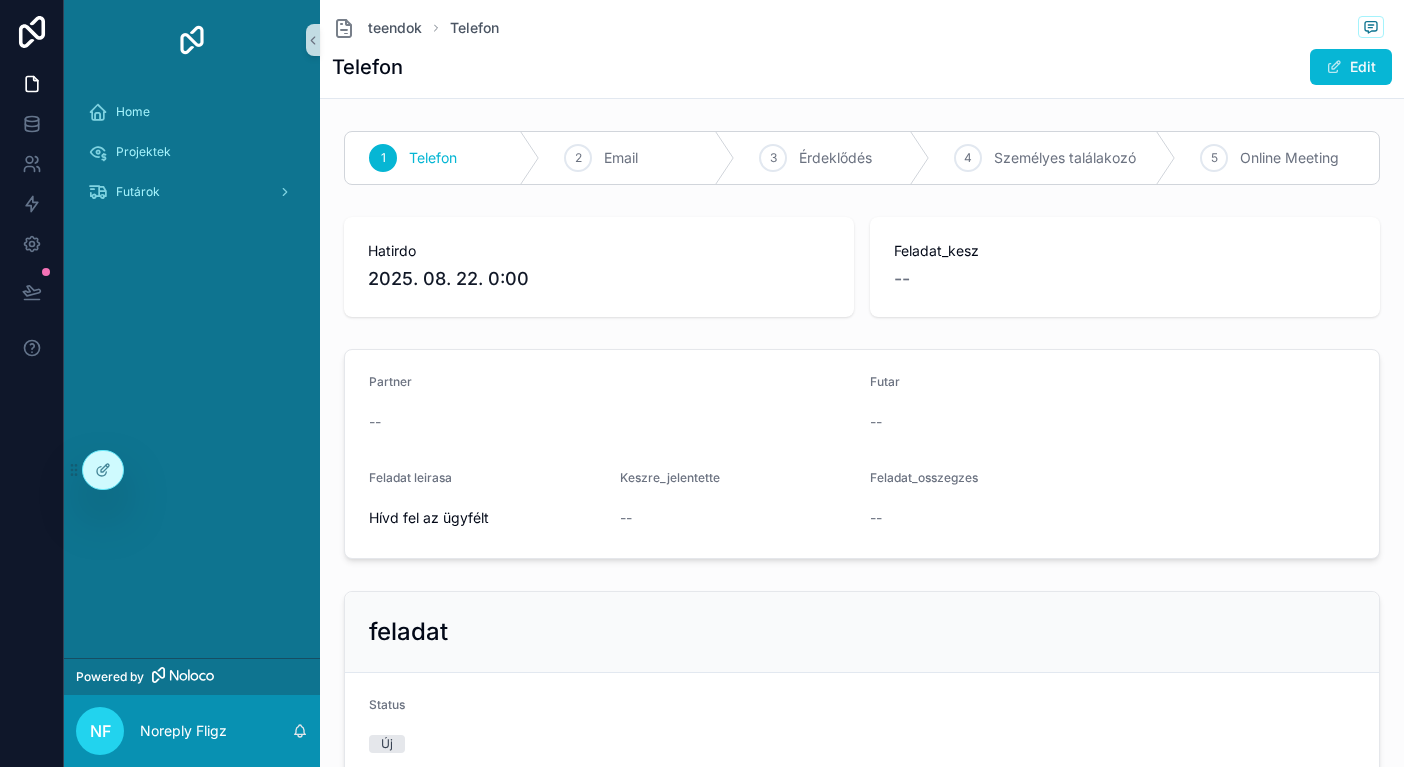 scroll, scrollTop: 0, scrollLeft: 0, axis: both 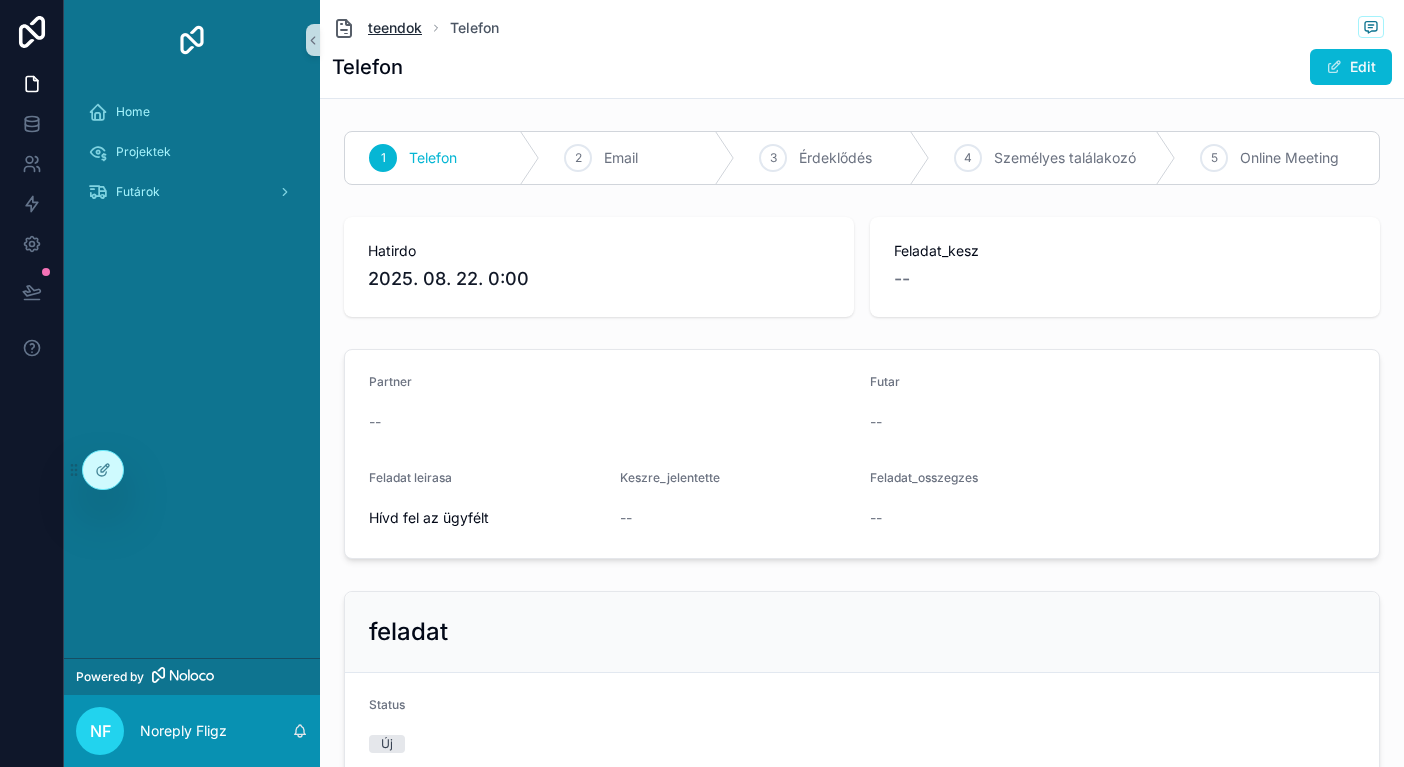 click on "teendok" at bounding box center (395, 28) 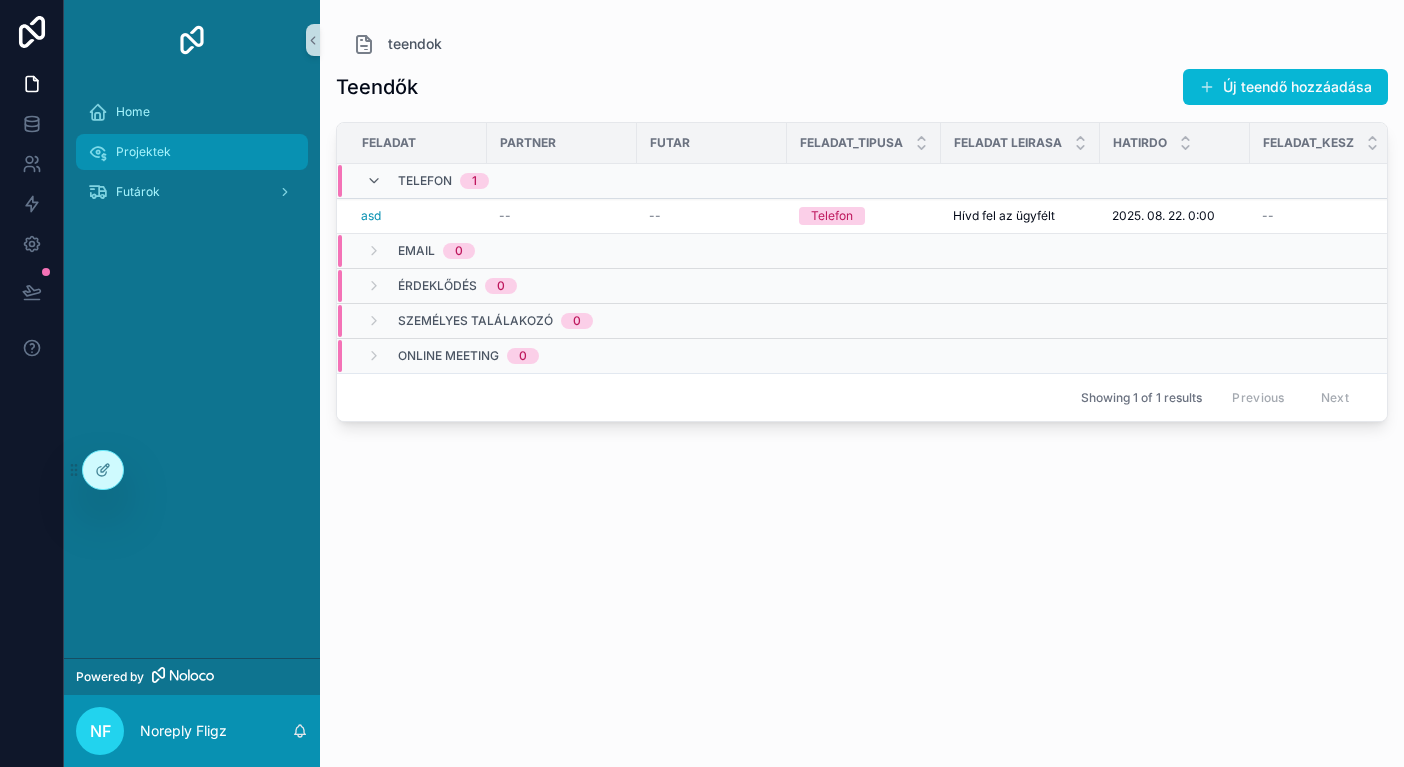 click on "Projektek" at bounding box center [143, 152] 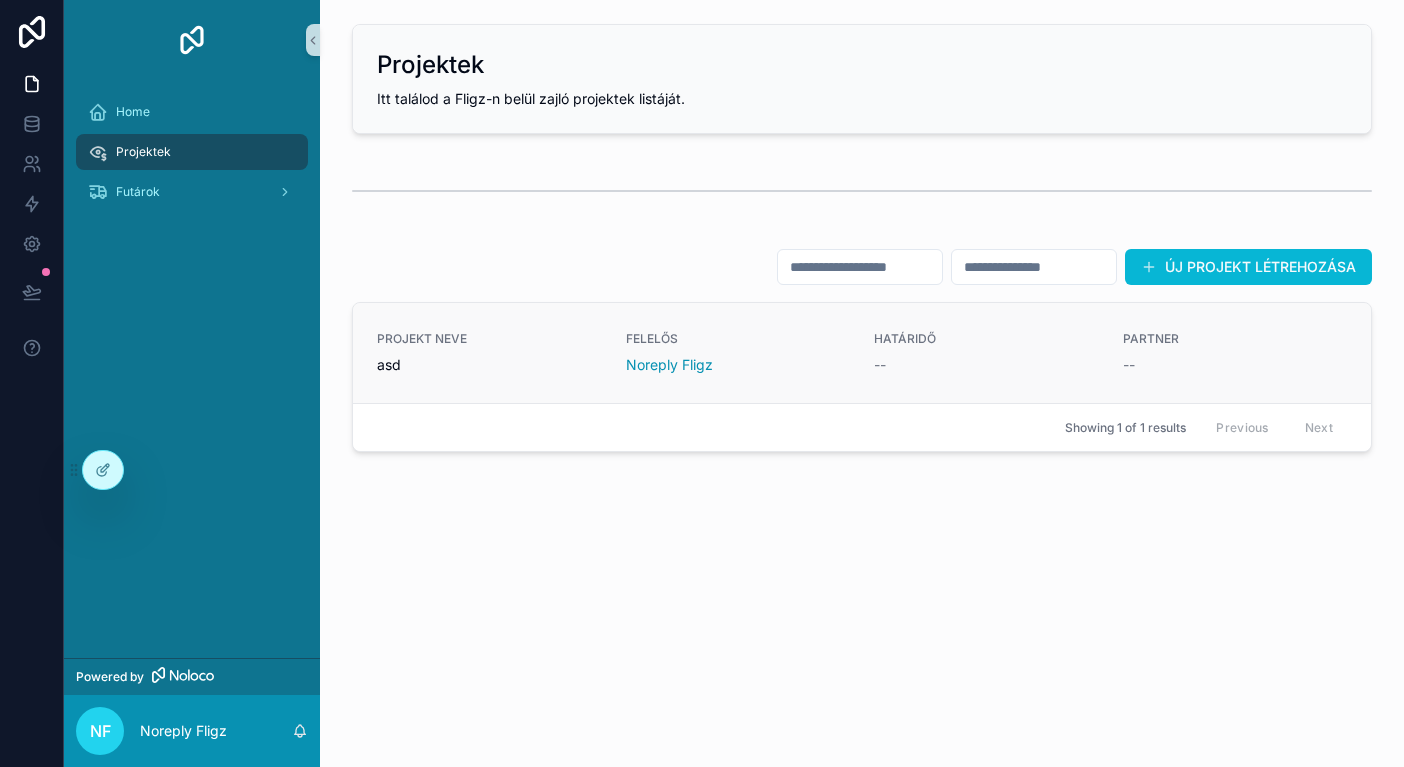 click on "PROJEKT NEVE asd FELELŐS Noreply Fligz HATÁRIDŐ -- PARTNER --" at bounding box center [862, 353] 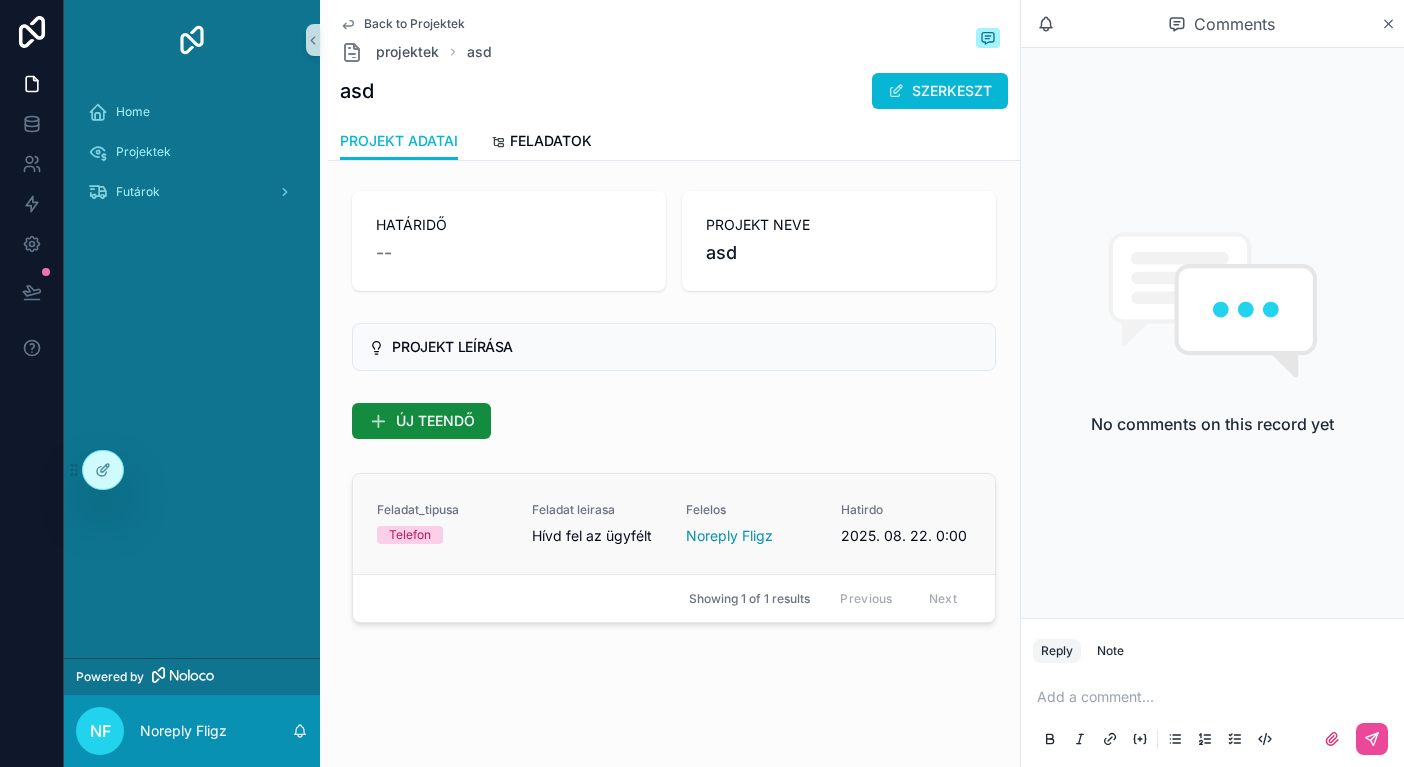 scroll, scrollTop: 88, scrollLeft: 0, axis: vertical 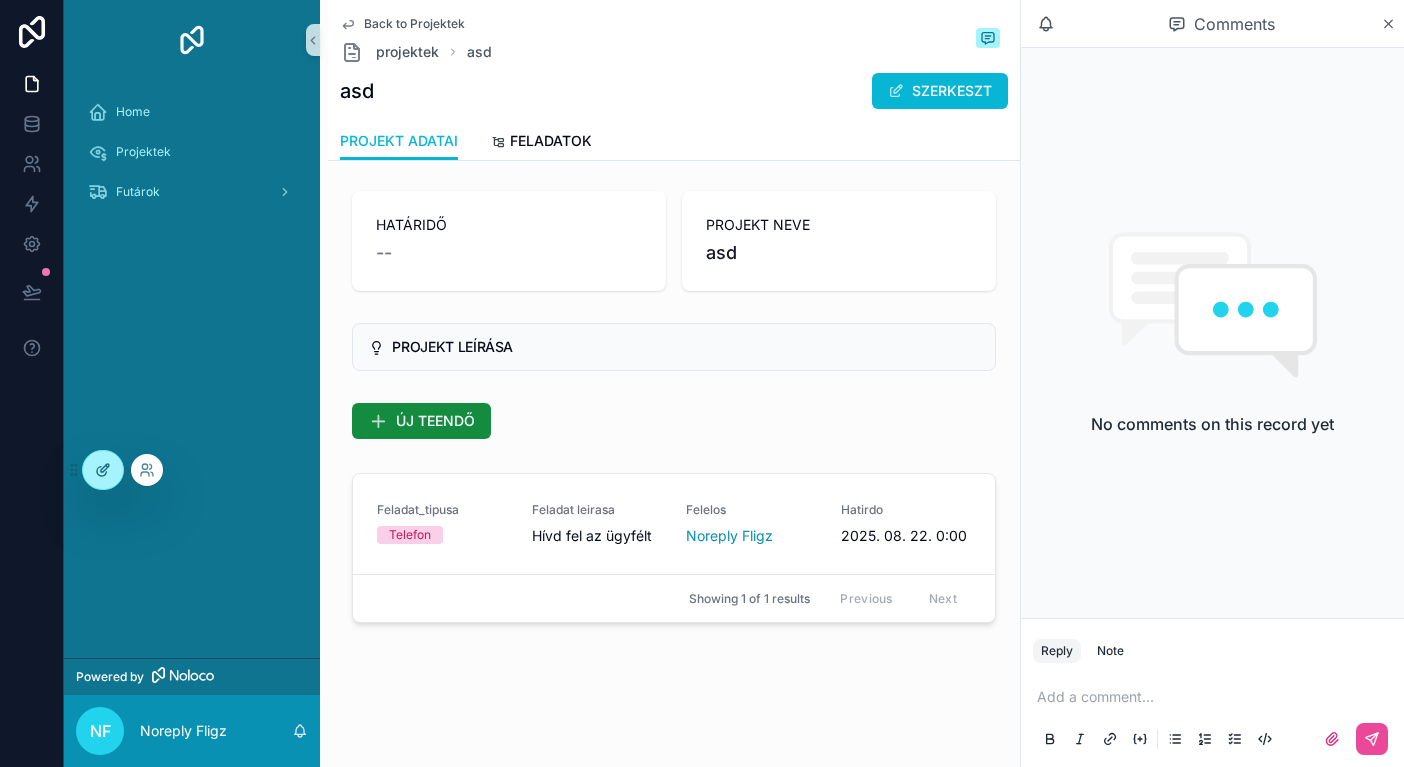 click 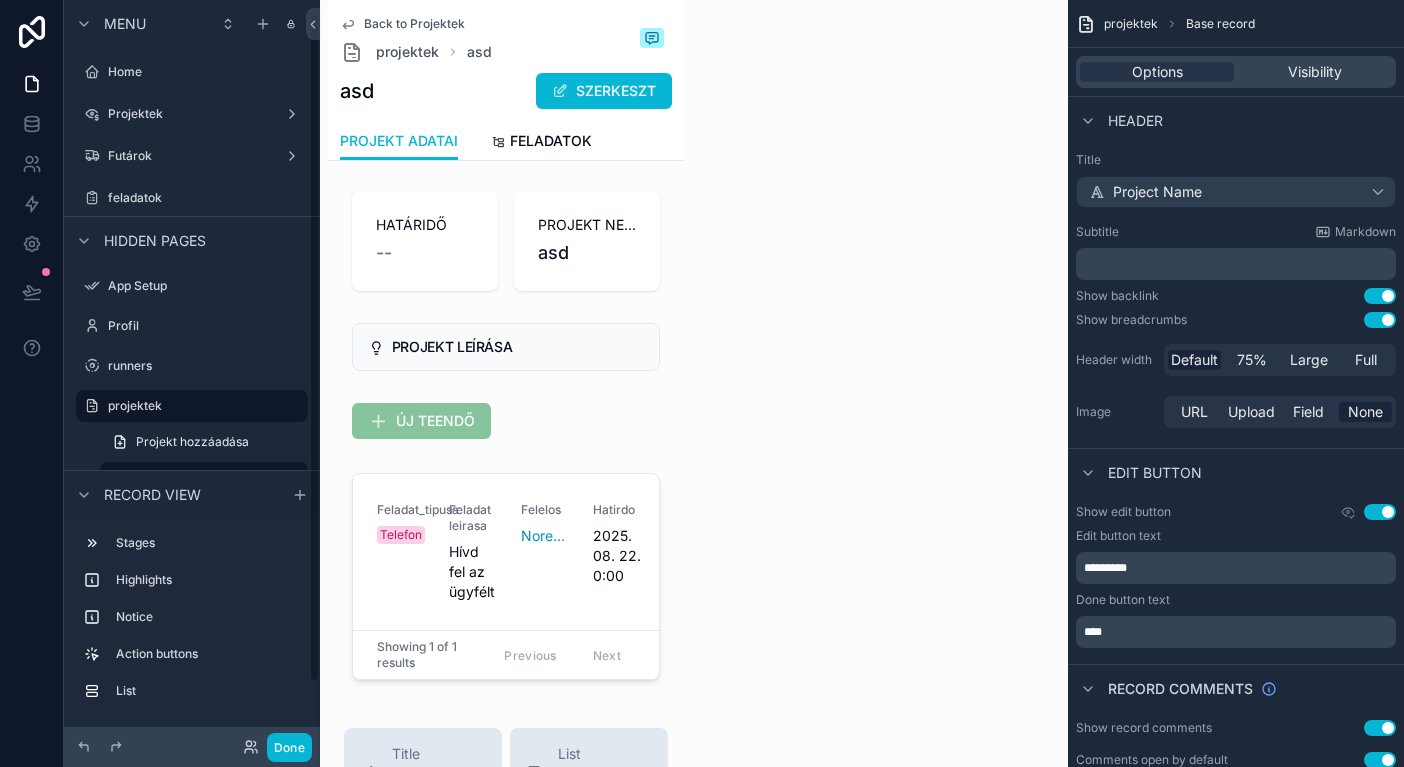 scroll, scrollTop: 15, scrollLeft: 0, axis: vertical 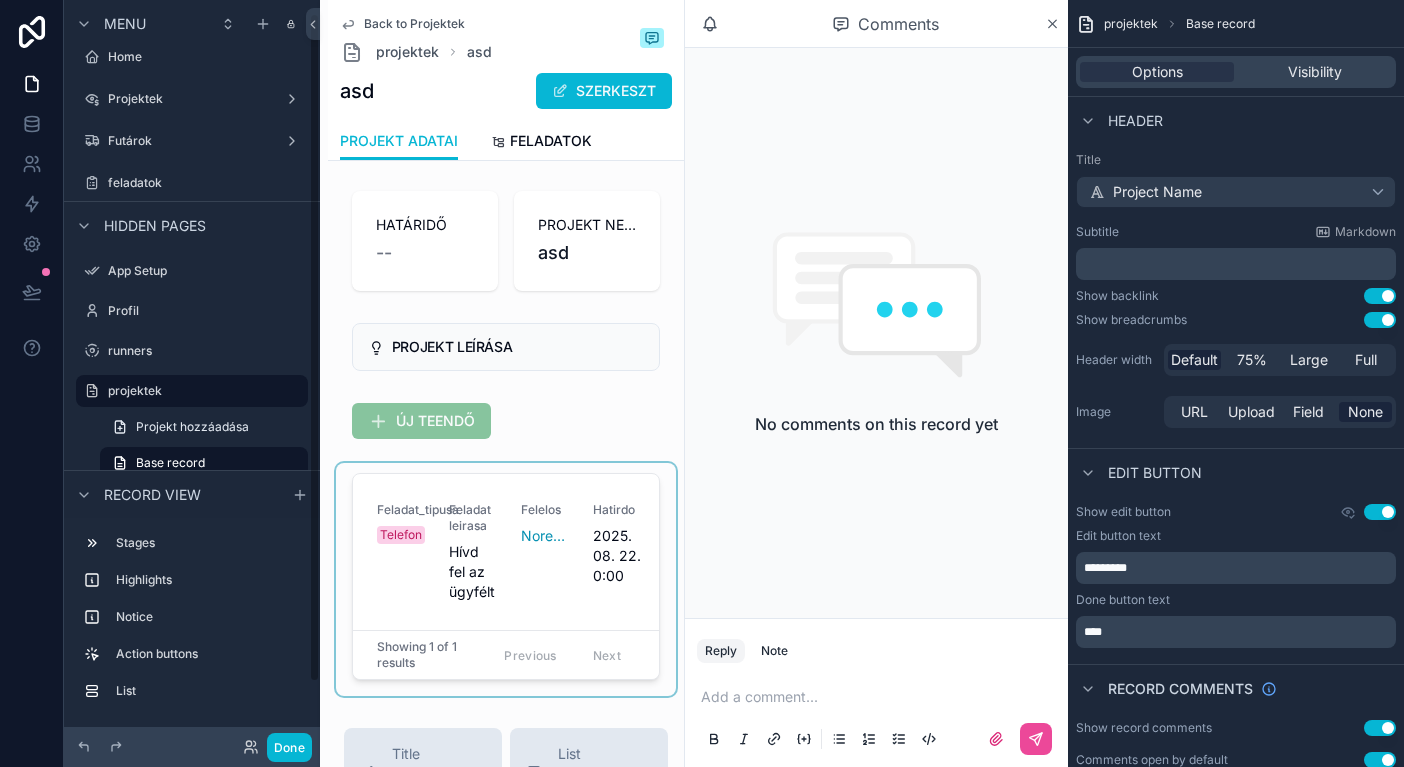 click at bounding box center [506, 579] 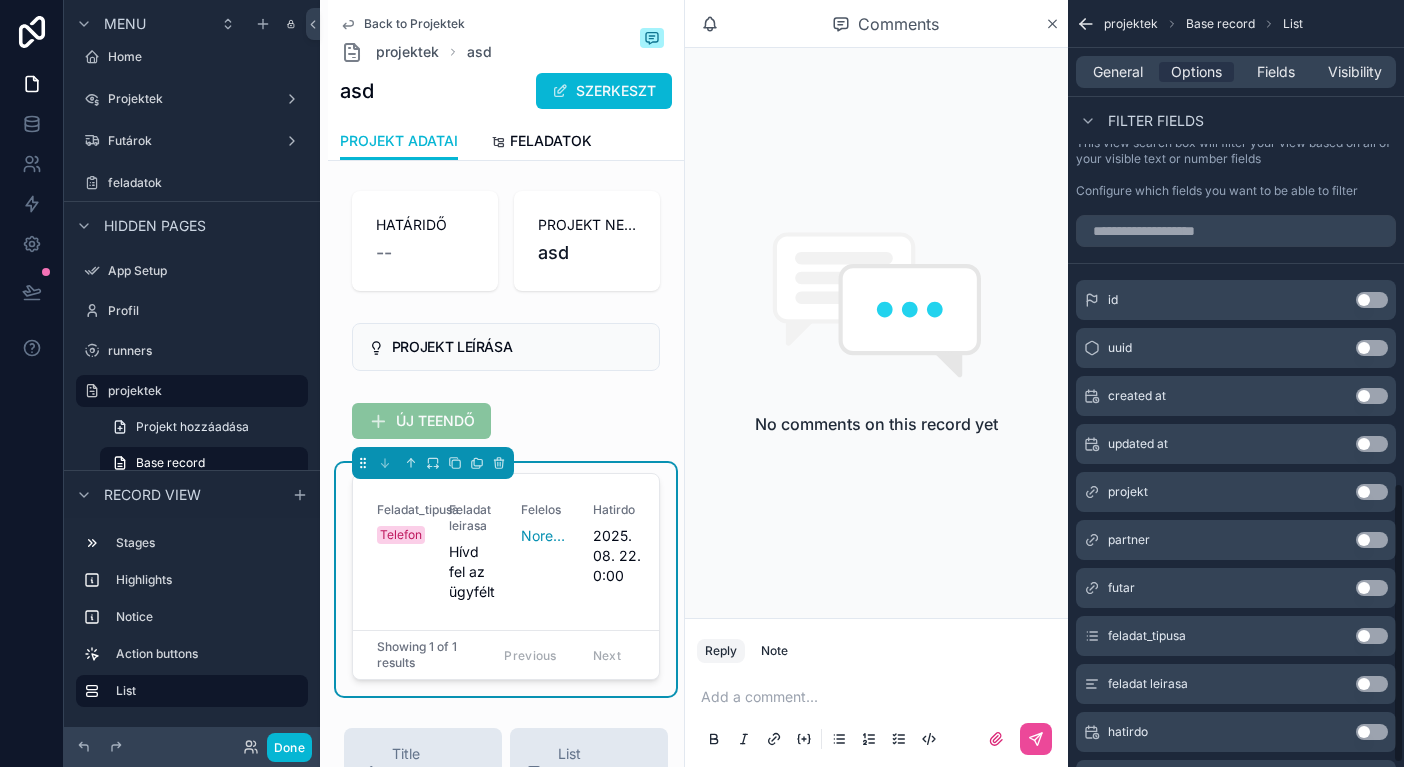 scroll, scrollTop: 753, scrollLeft: 0, axis: vertical 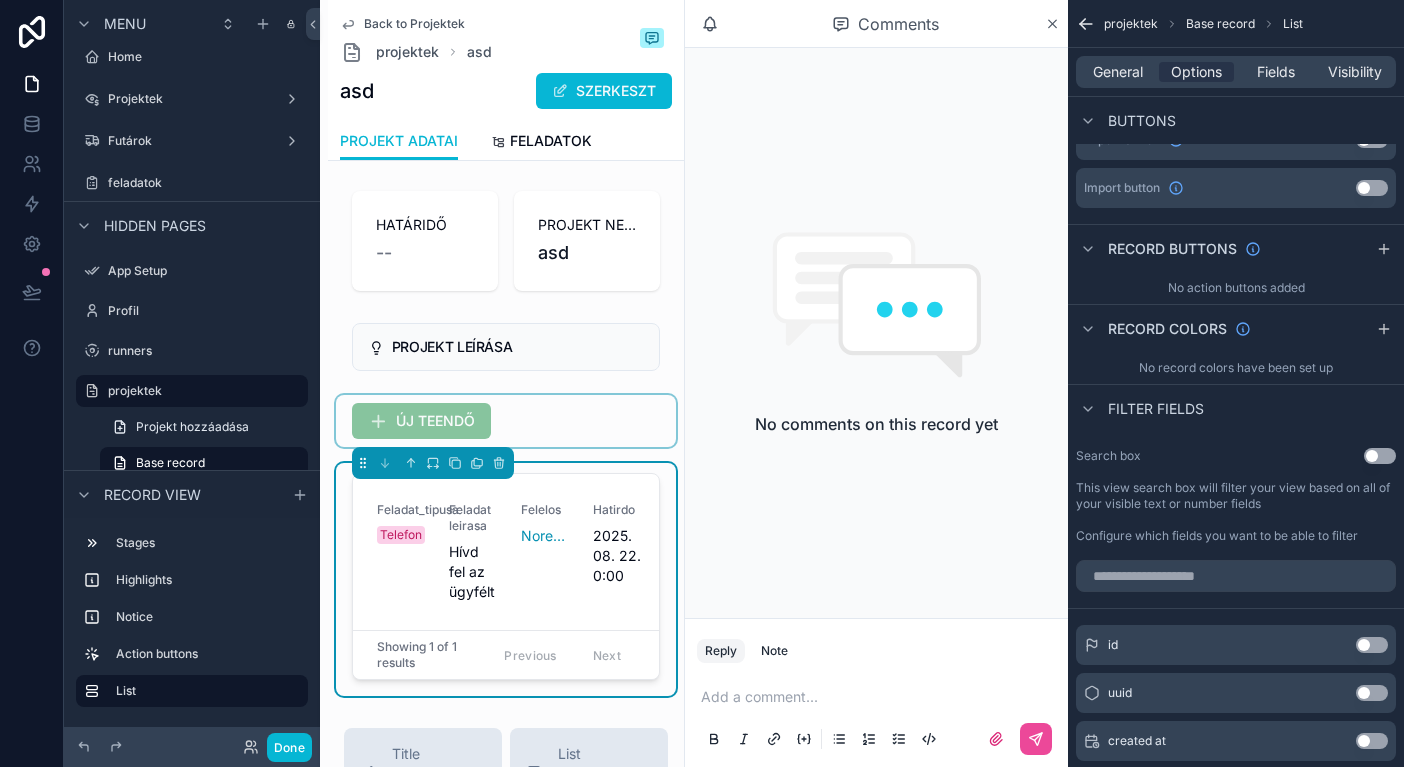 click at bounding box center (506, 421) 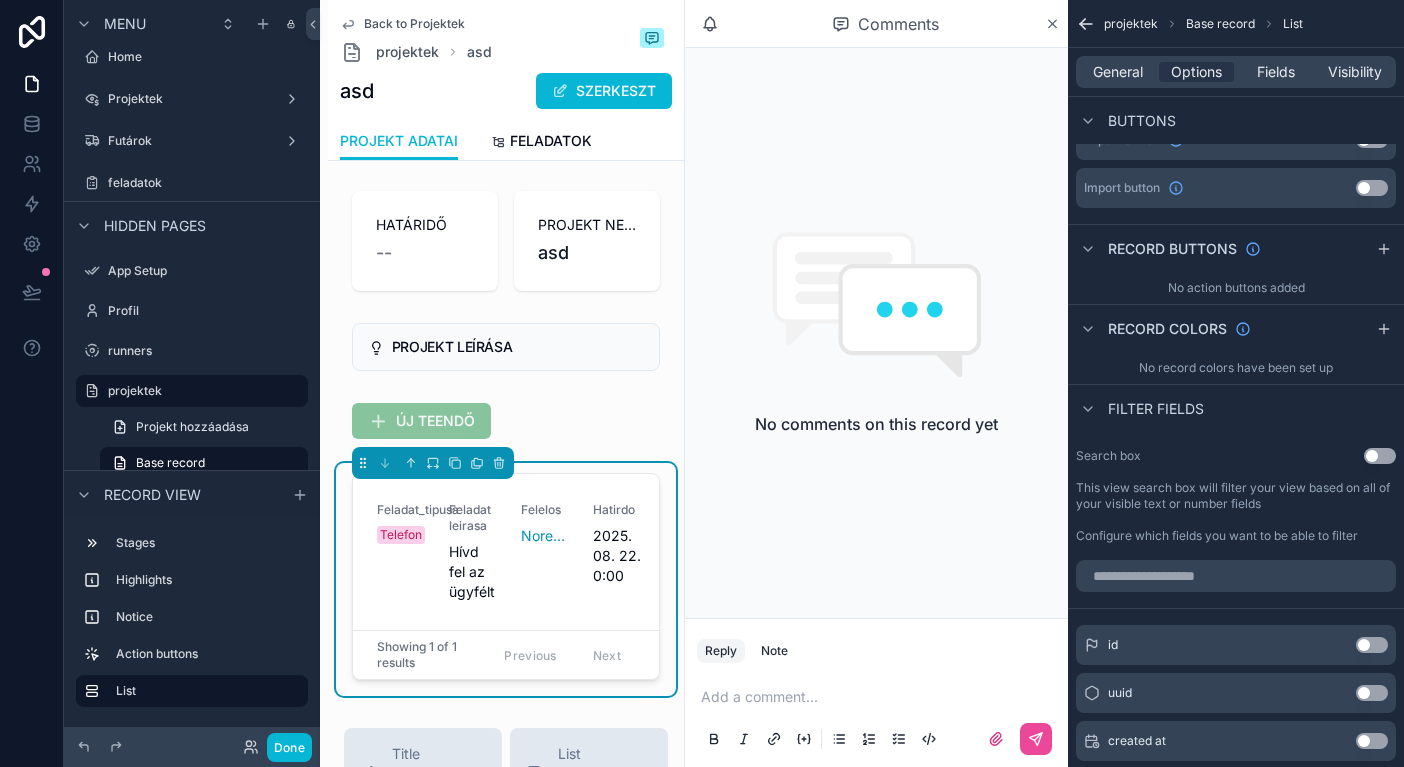 scroll, scrollTop: 0, scrollLeft: 0, axis: both 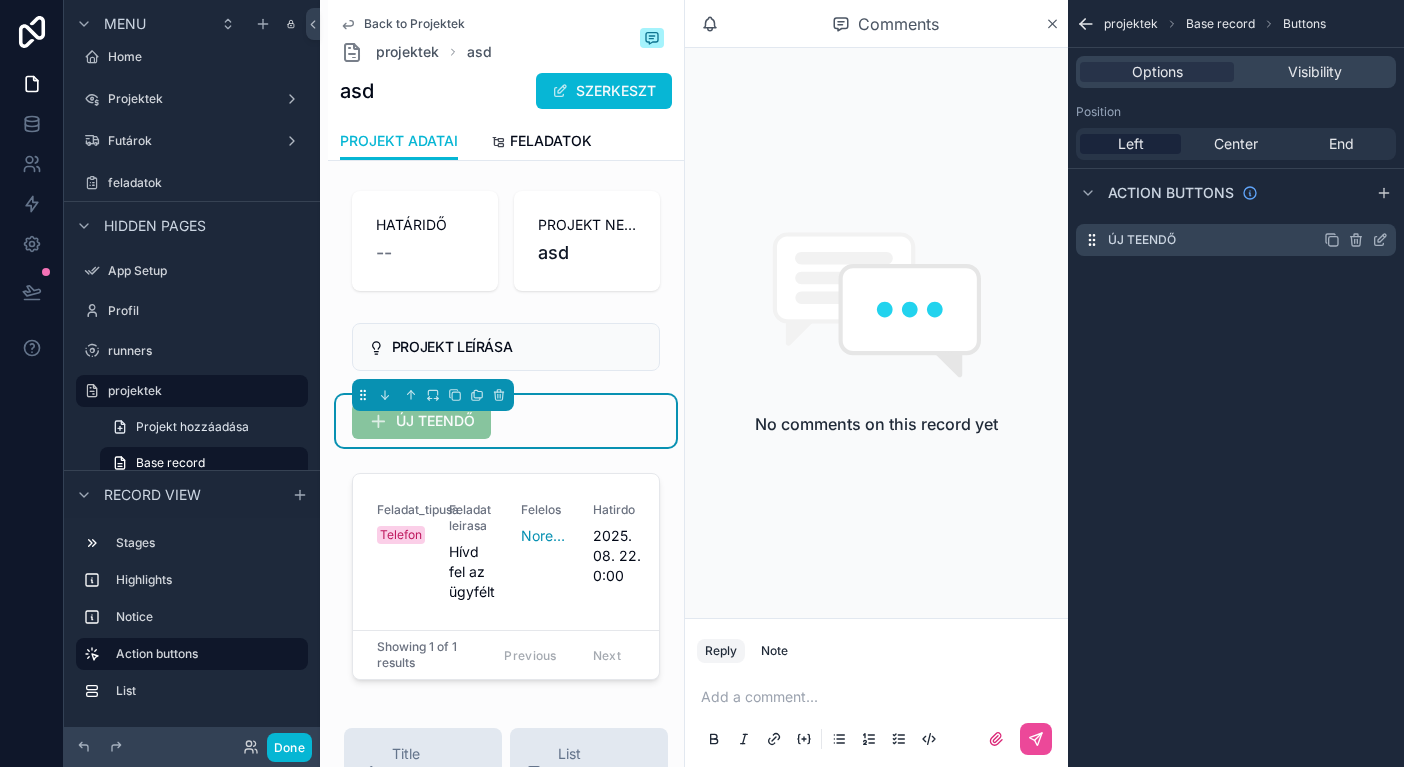 click 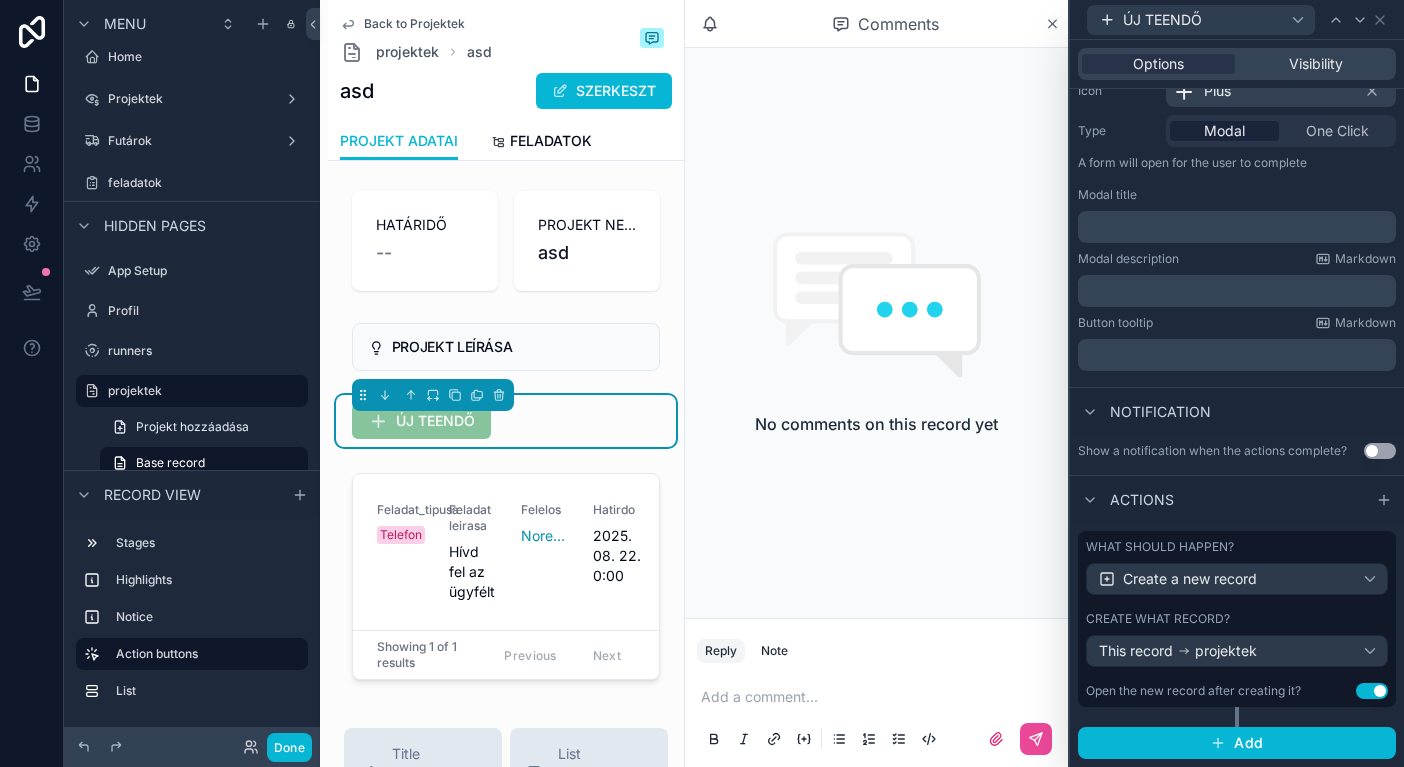scroll, scrollTop: 221, scrollLeft: 0, axis: vertical 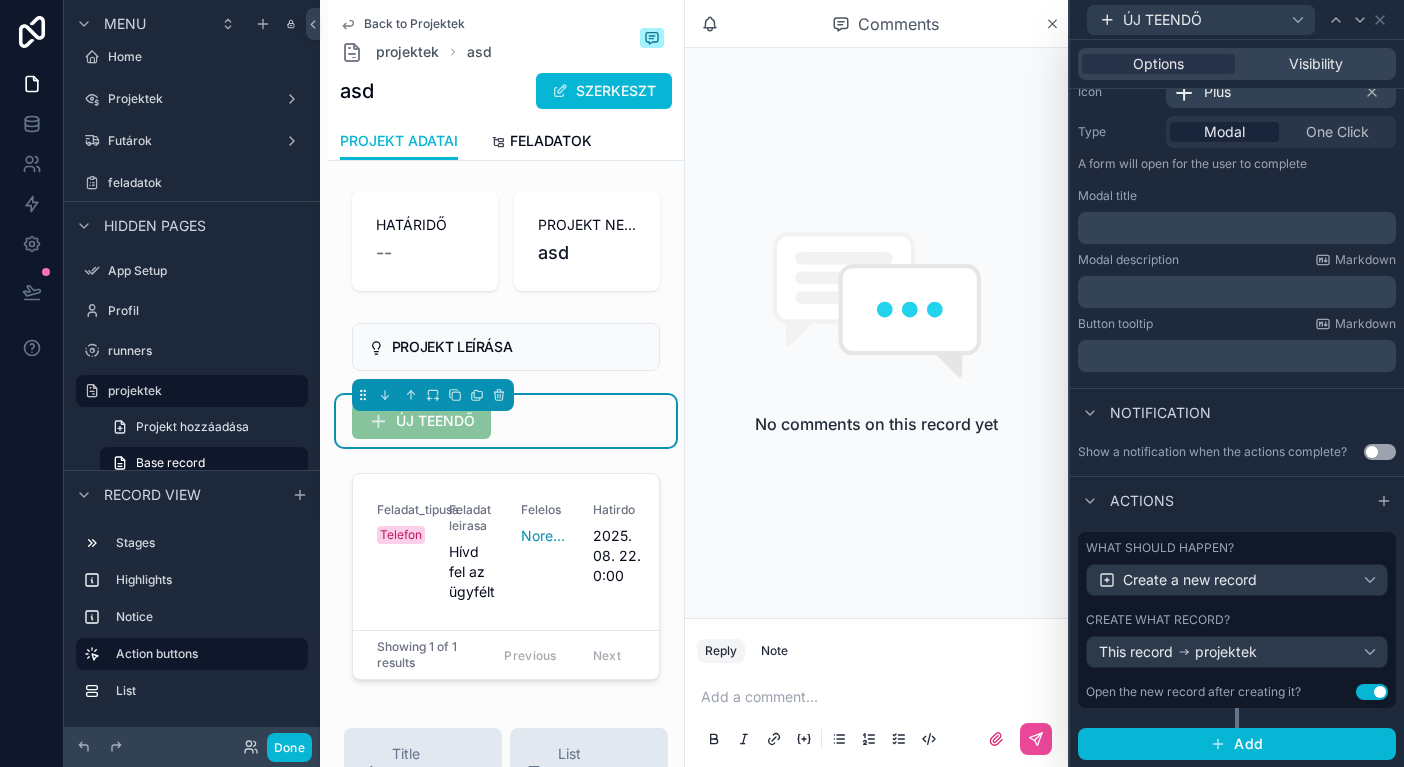 click on "Use setting" at bounding box center [1372, 692] 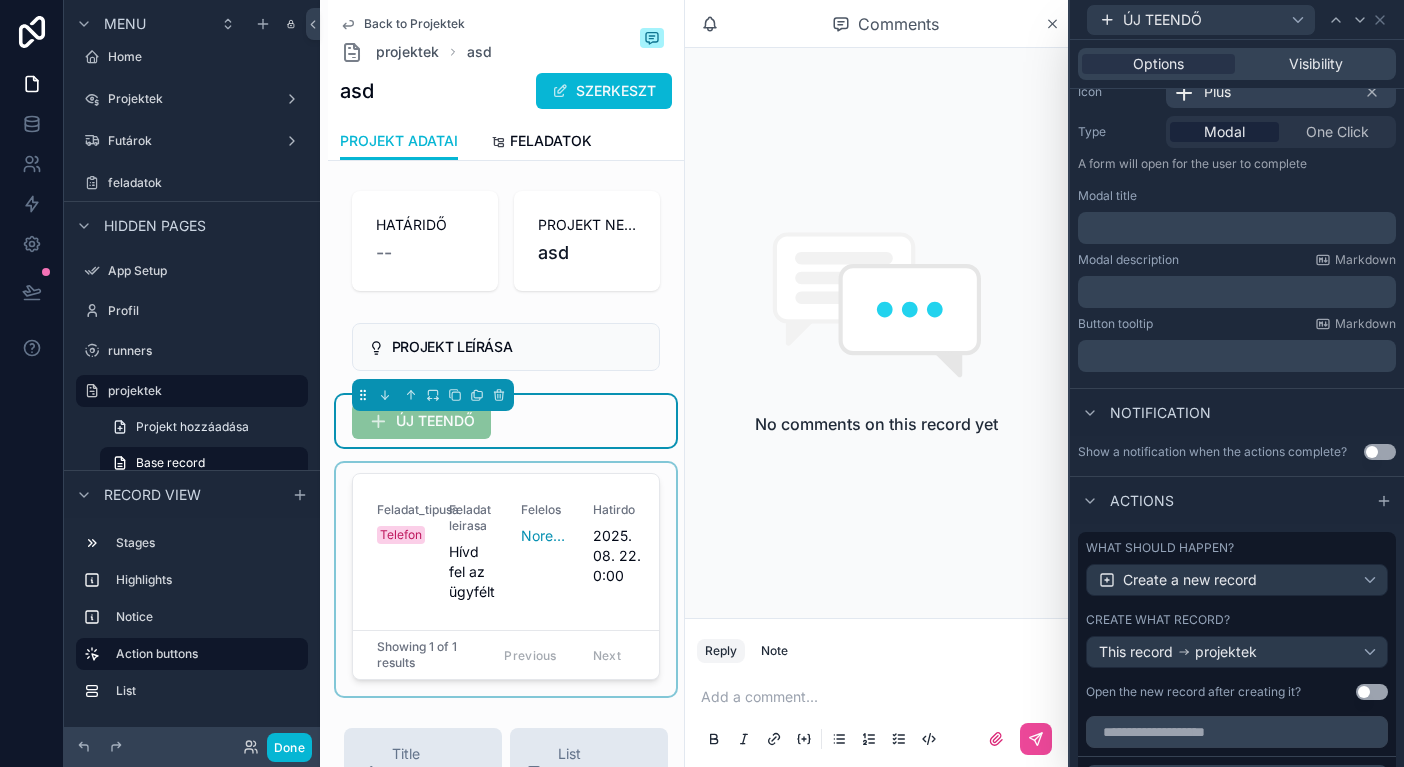 click at bounding box center [506, 579] 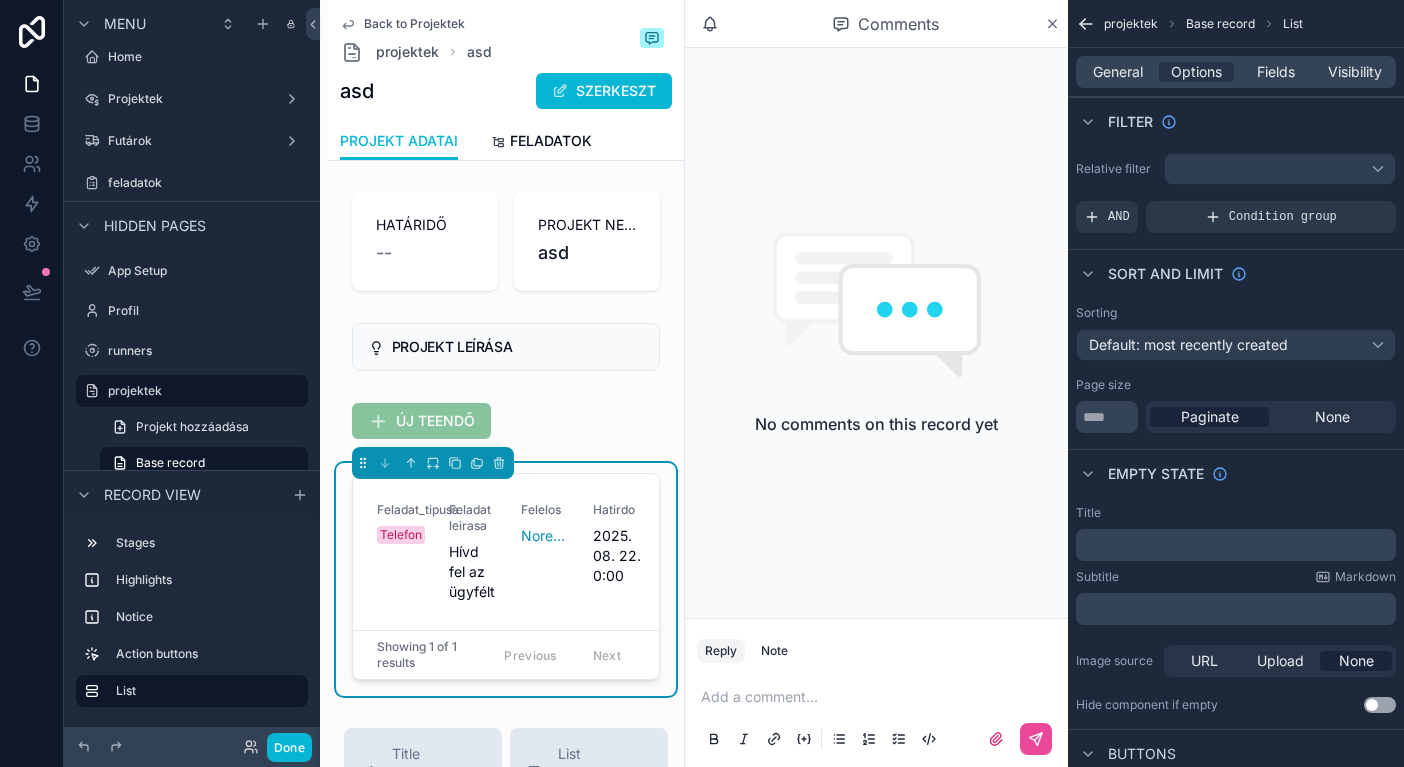 click on "General Options Fields Visibility" at bounding box center (1236, 72) 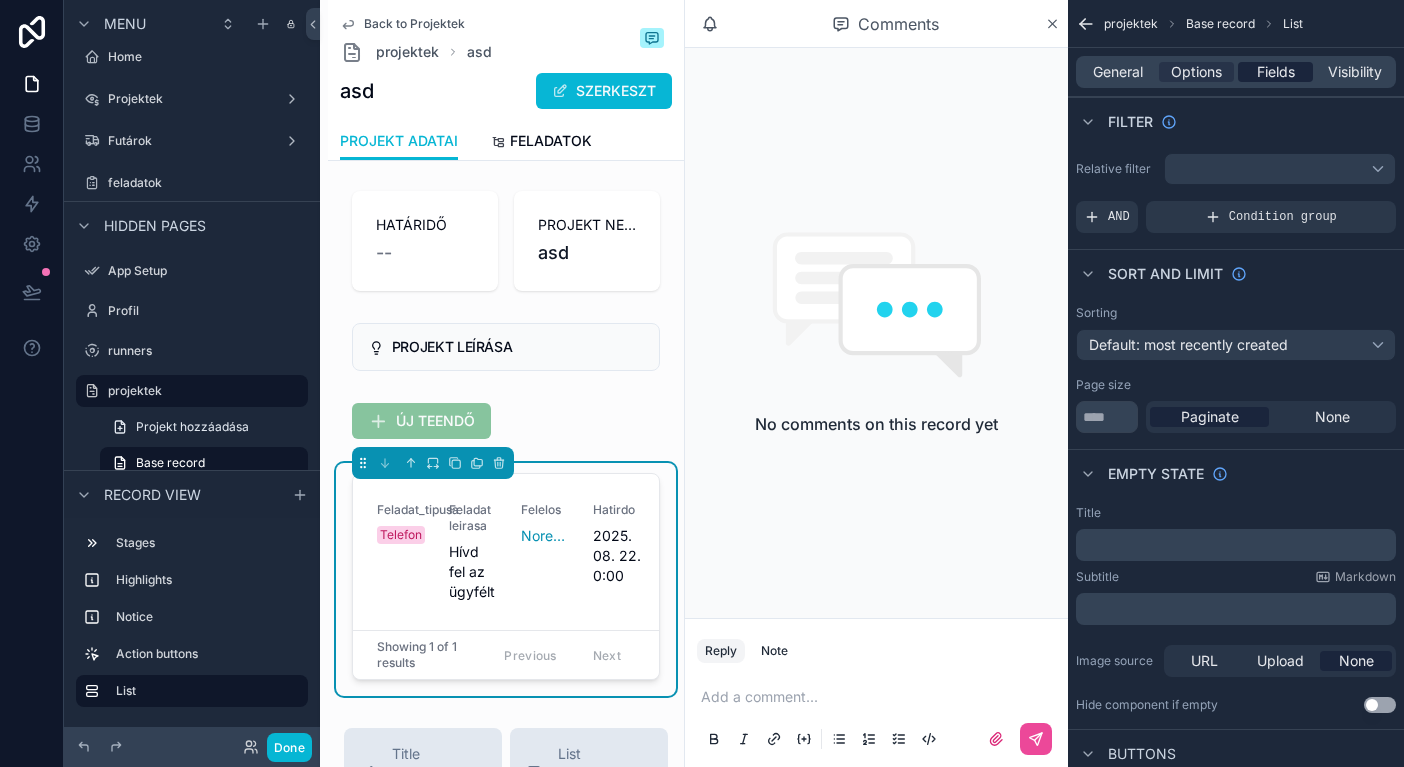 click on "Fields" at bounding box center (1276, 72) 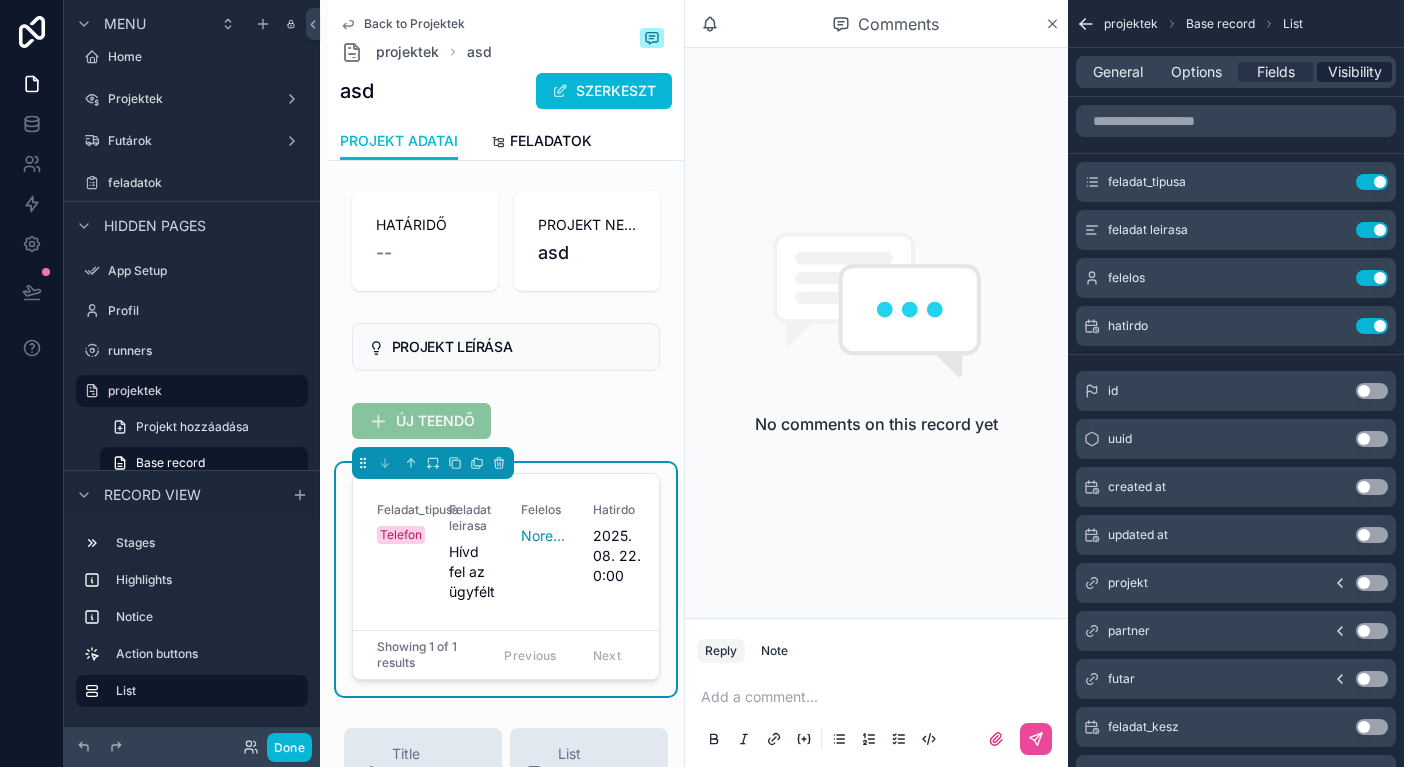 click on "Visibility" at bounding box center (1355, 72) 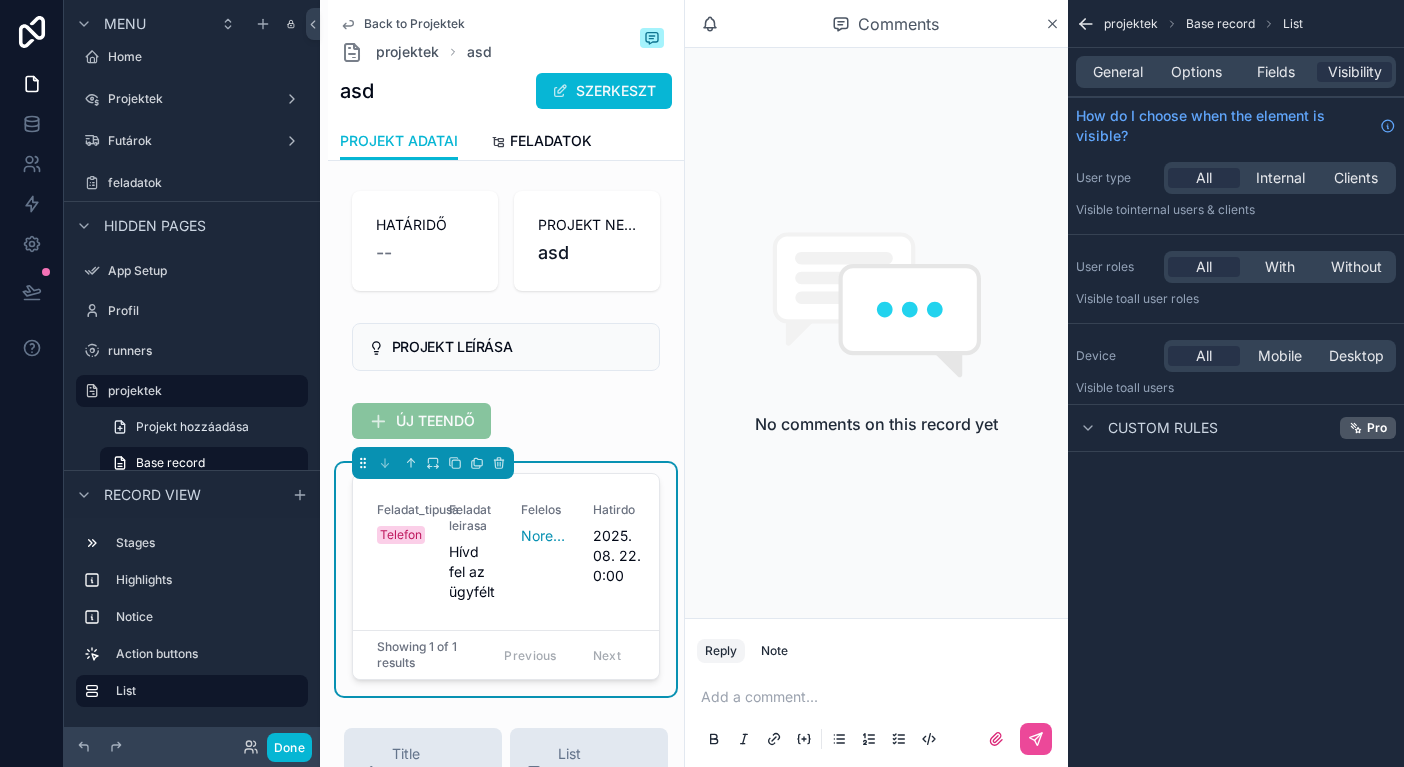 click on "General Options Fields Visibility" at bounding box center [1236, 72] 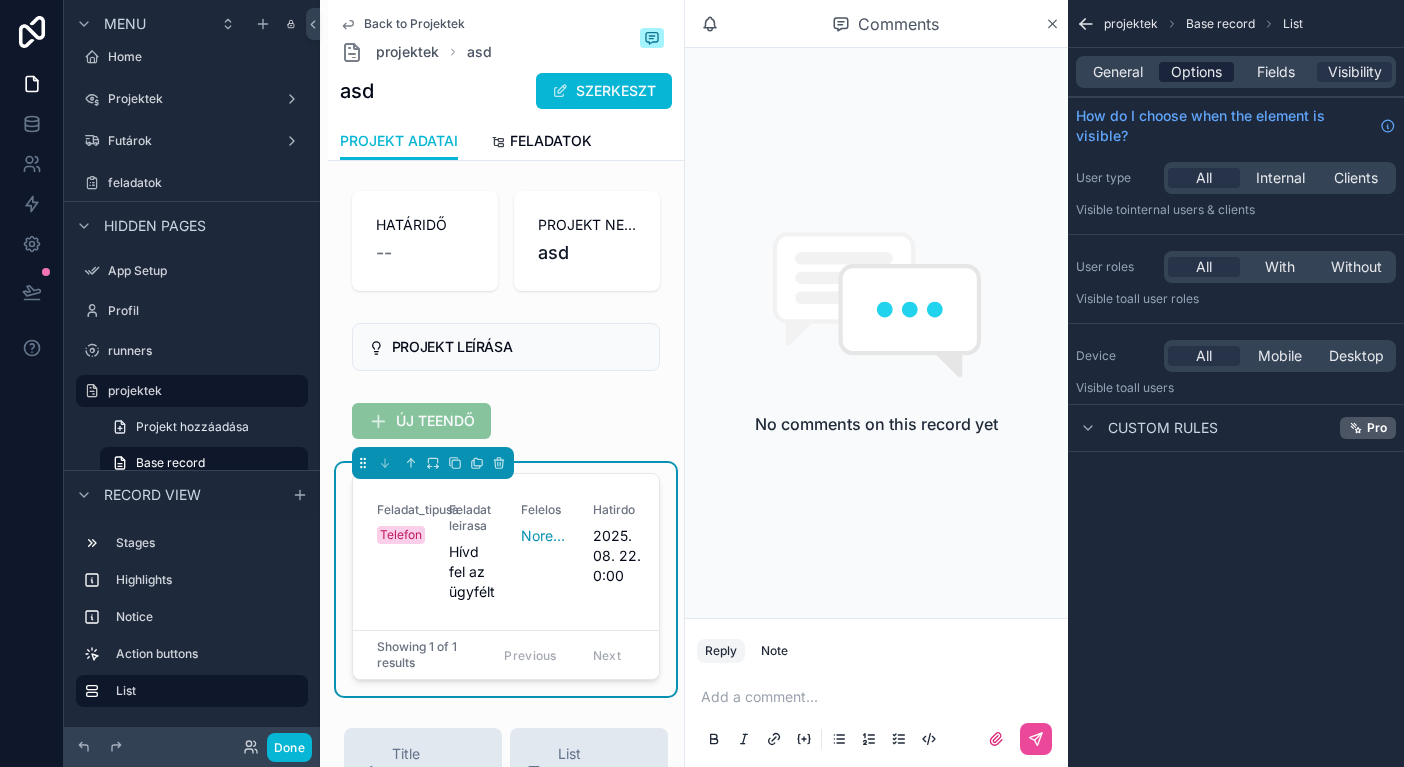 click on "Options" at bounding box center [1196, 72] 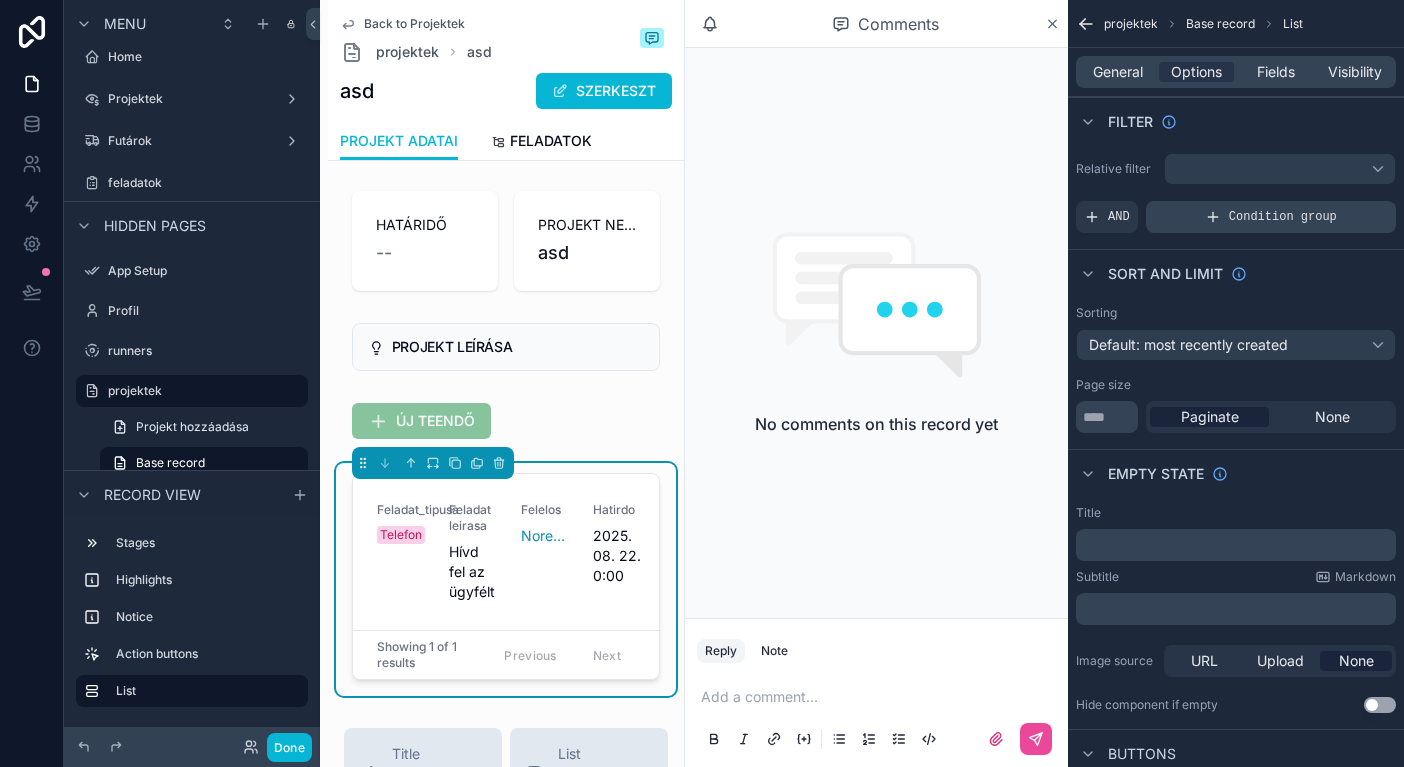 click on "Condition group" at bounding box center (1271, 217) 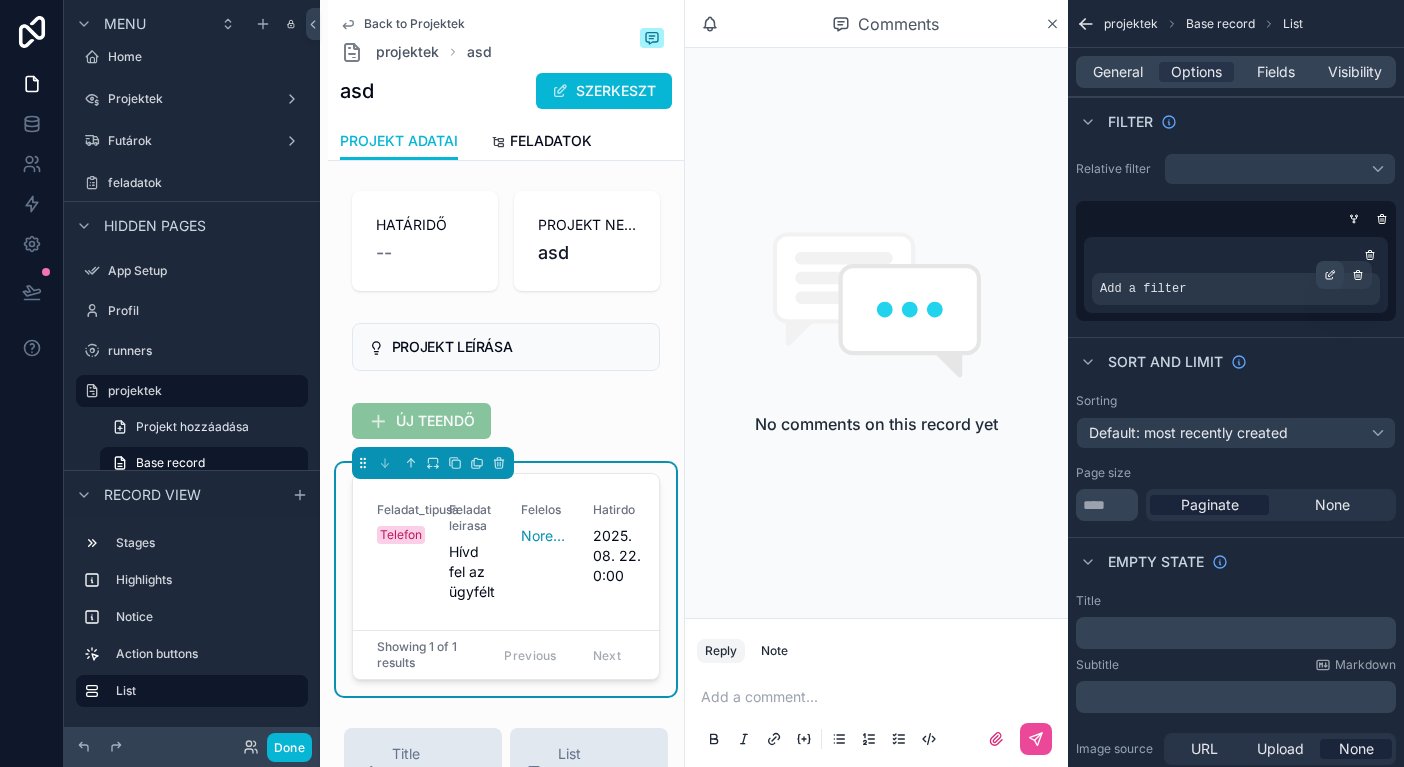 click 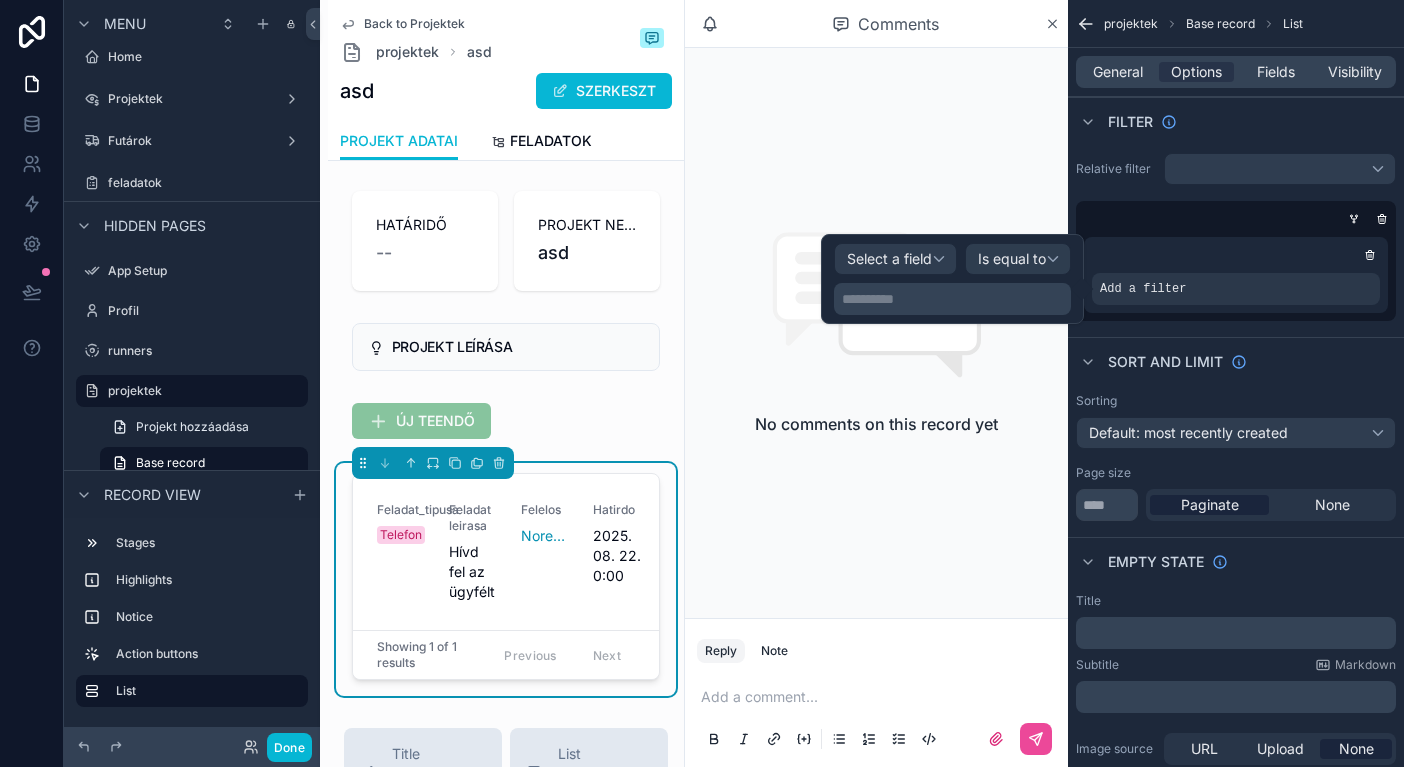 click on "Select a field" at bounding box center (889, 258) 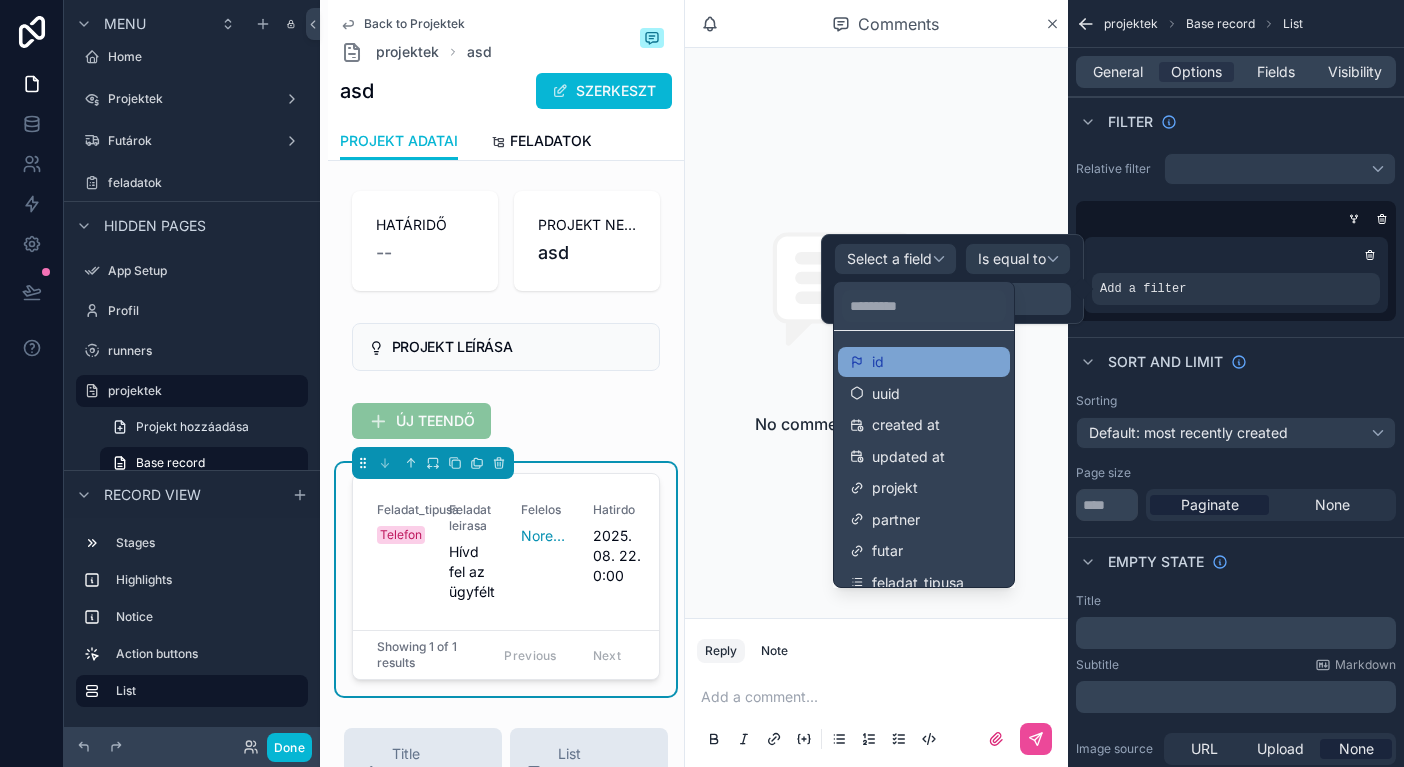 scroll, scrollTop: 59, scrollLeft: 0, axis: vertical 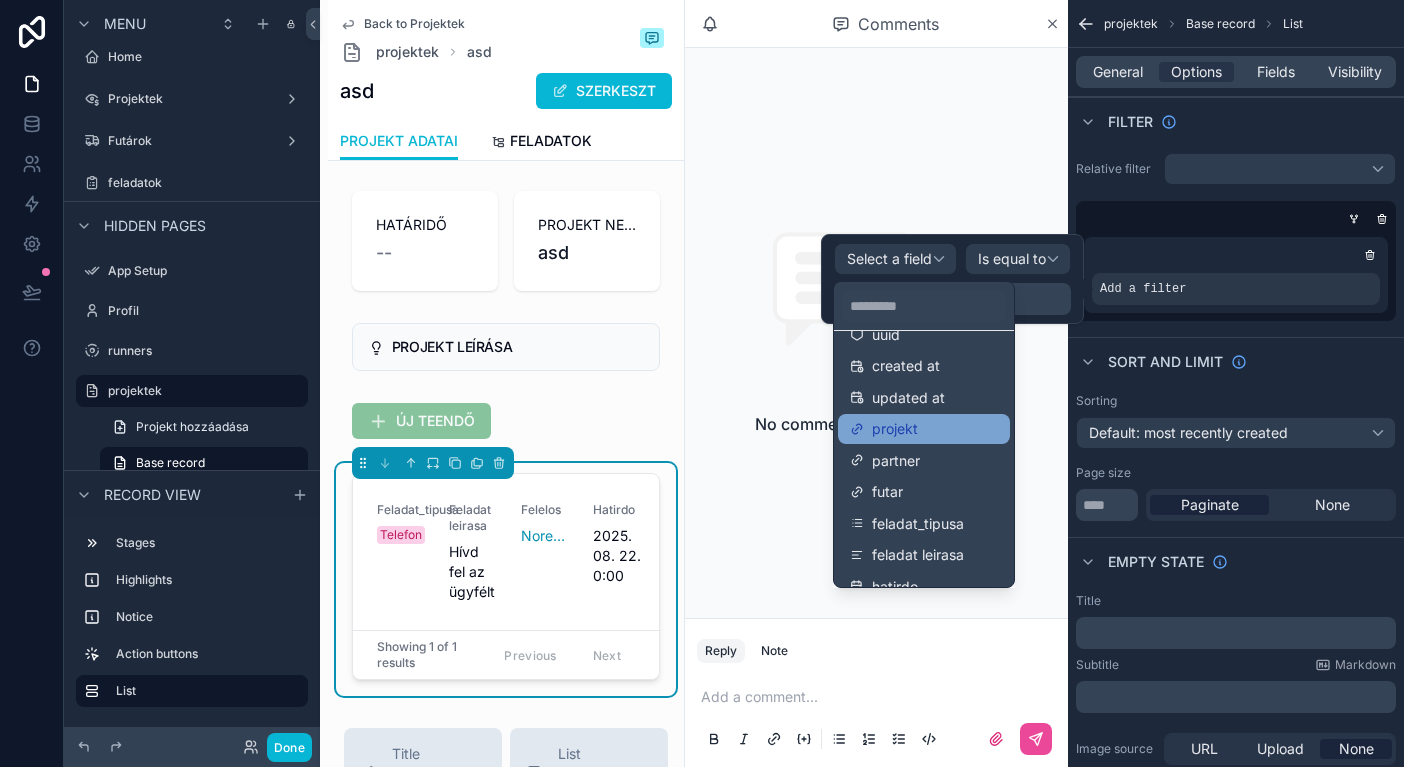 click on "projekt" at bounding box center [924, 429] 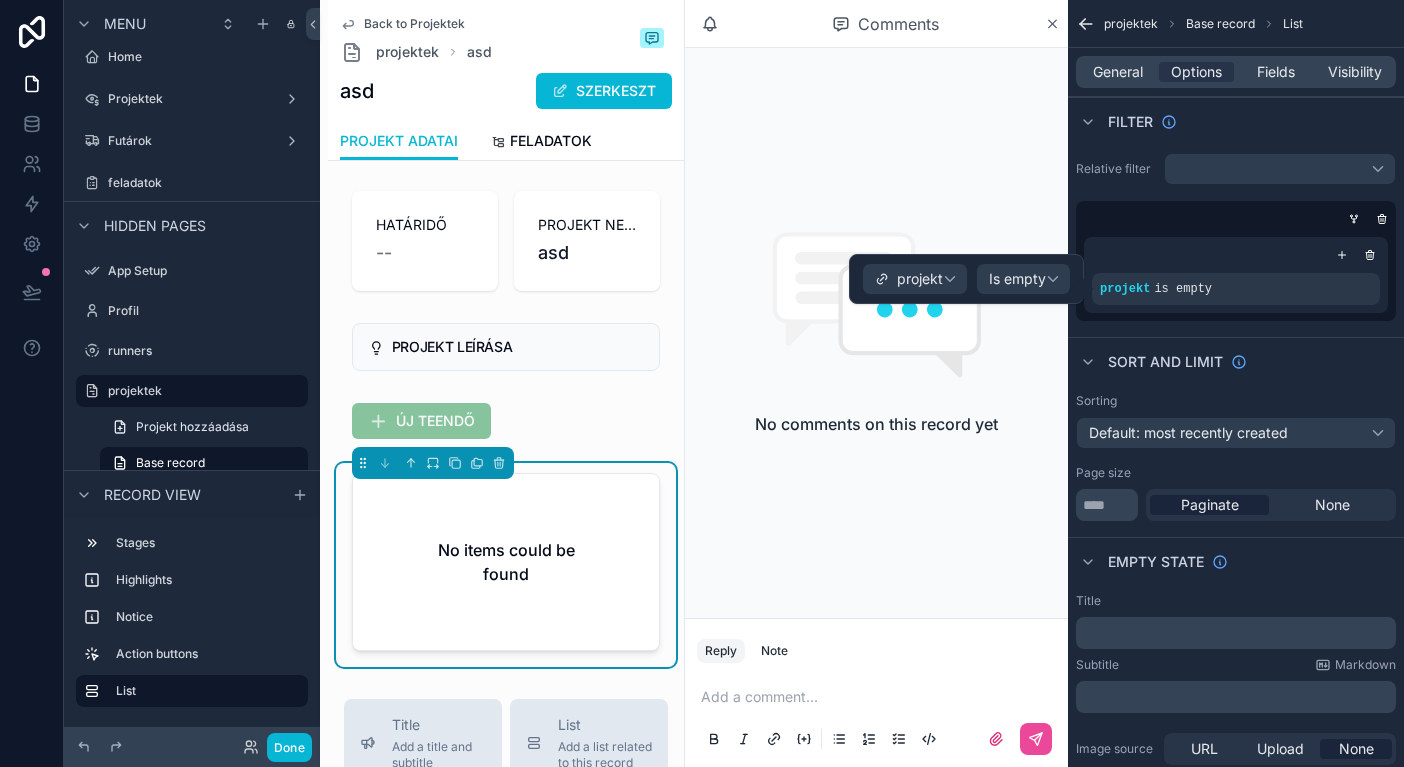 click on "Is empty" at bounding box center (1017, 279) 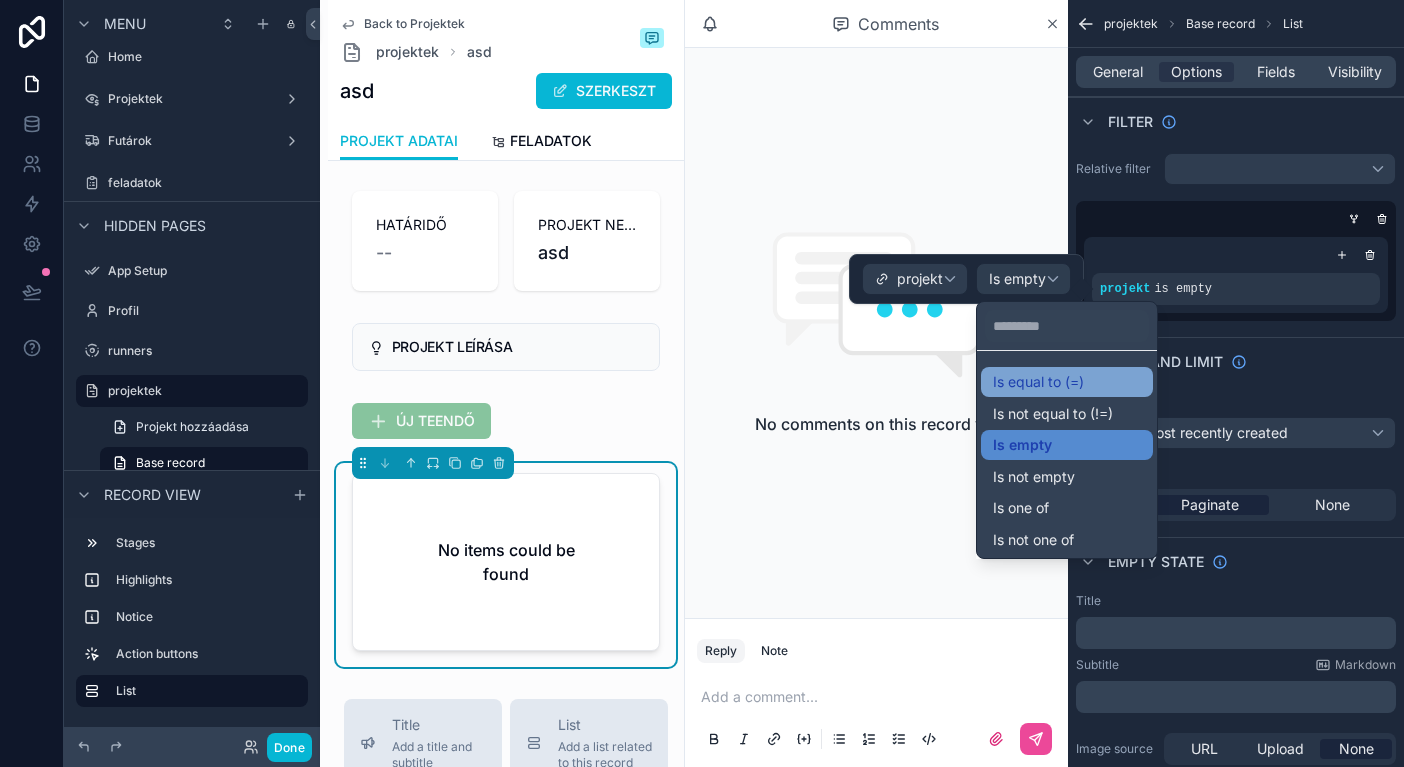 click on "Is equal to (=)" at bounding box center [1038, 382] 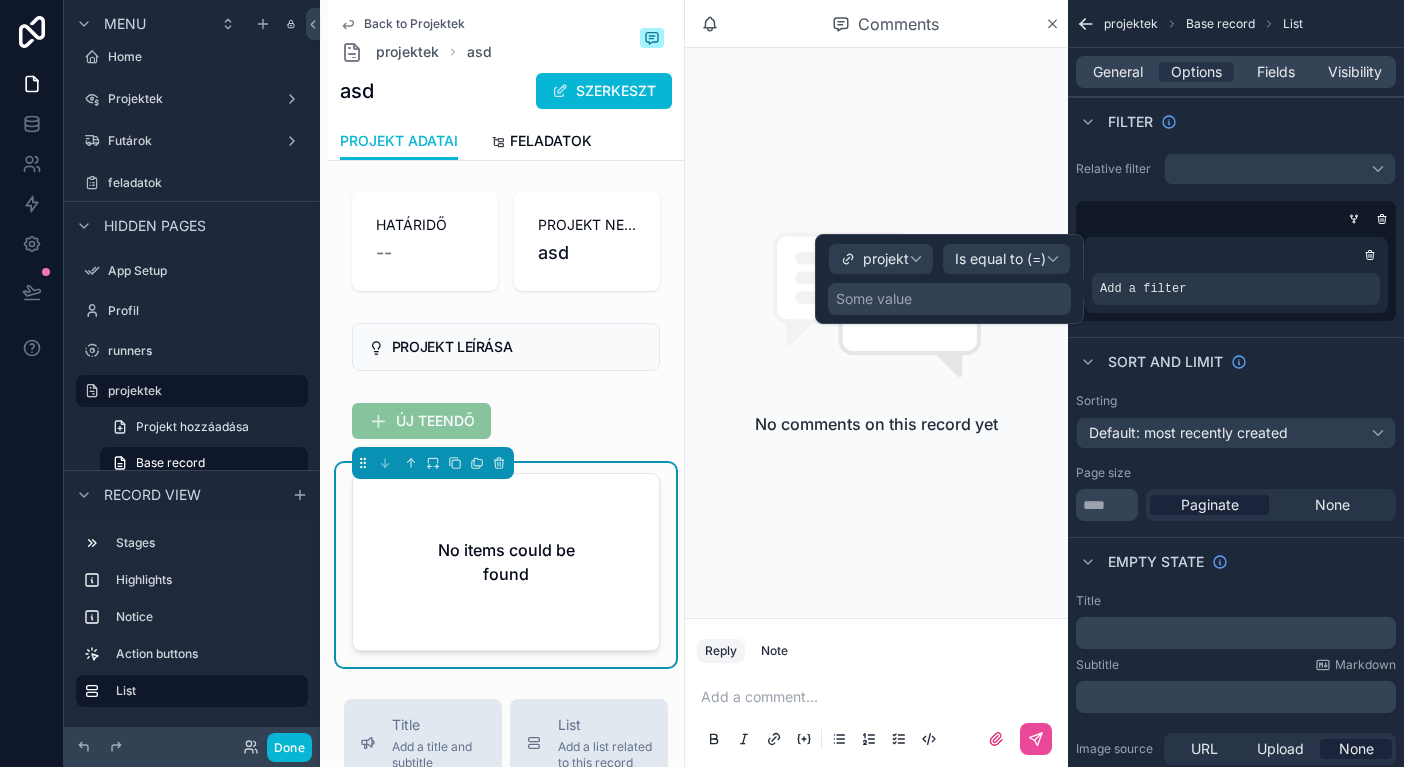 click on "Some value" at bounding box center (874, 299) 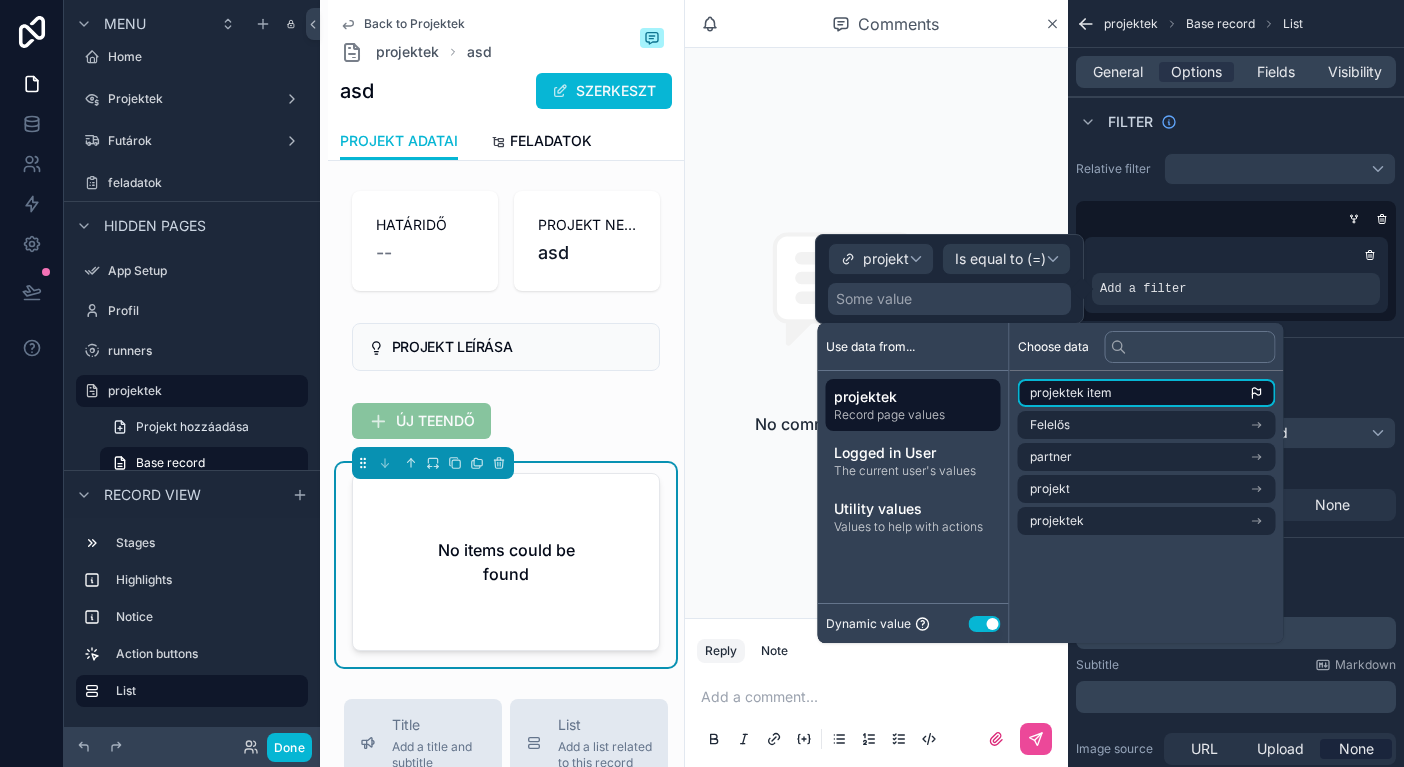 click on "projektek item" at bounding box center (1071, 393) 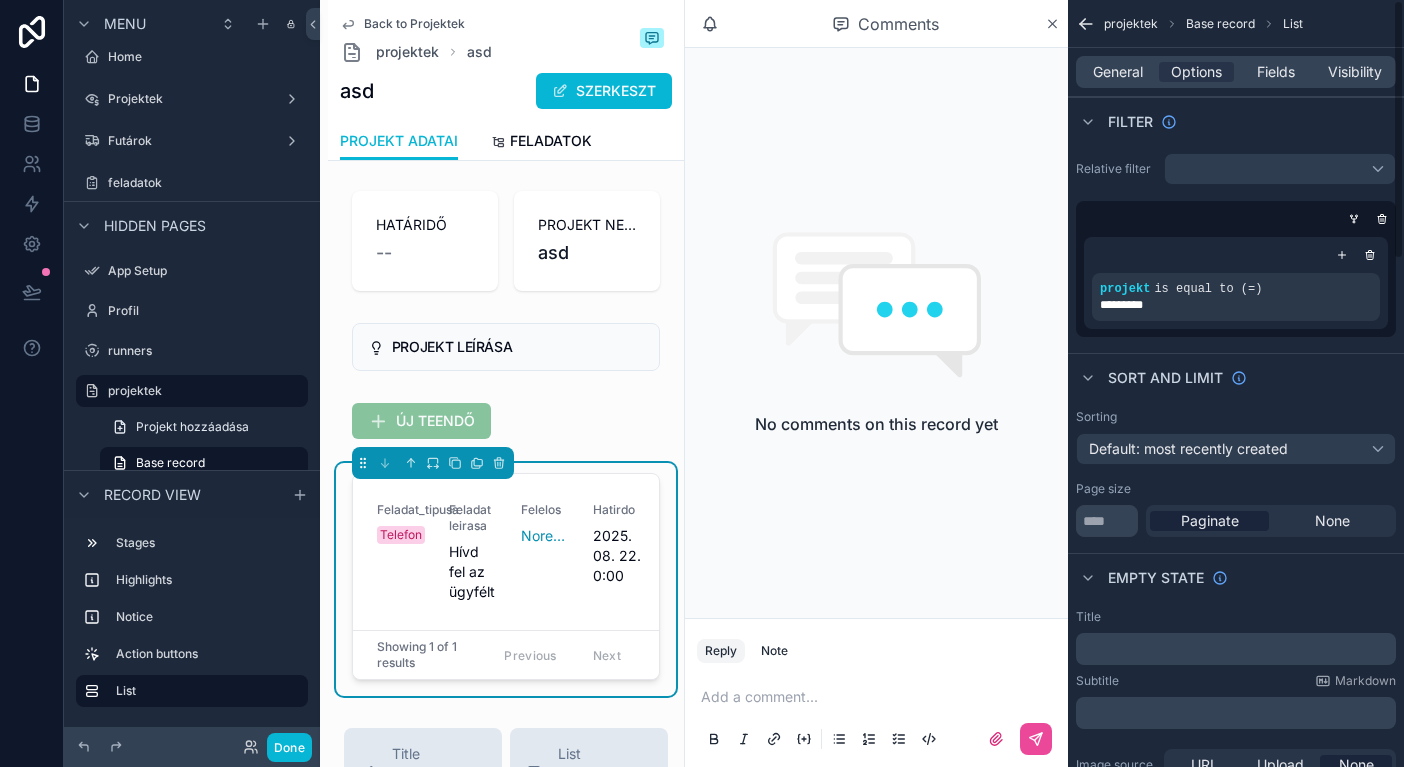 click on "Sort And Limit" at bounding box center (1236, 377) 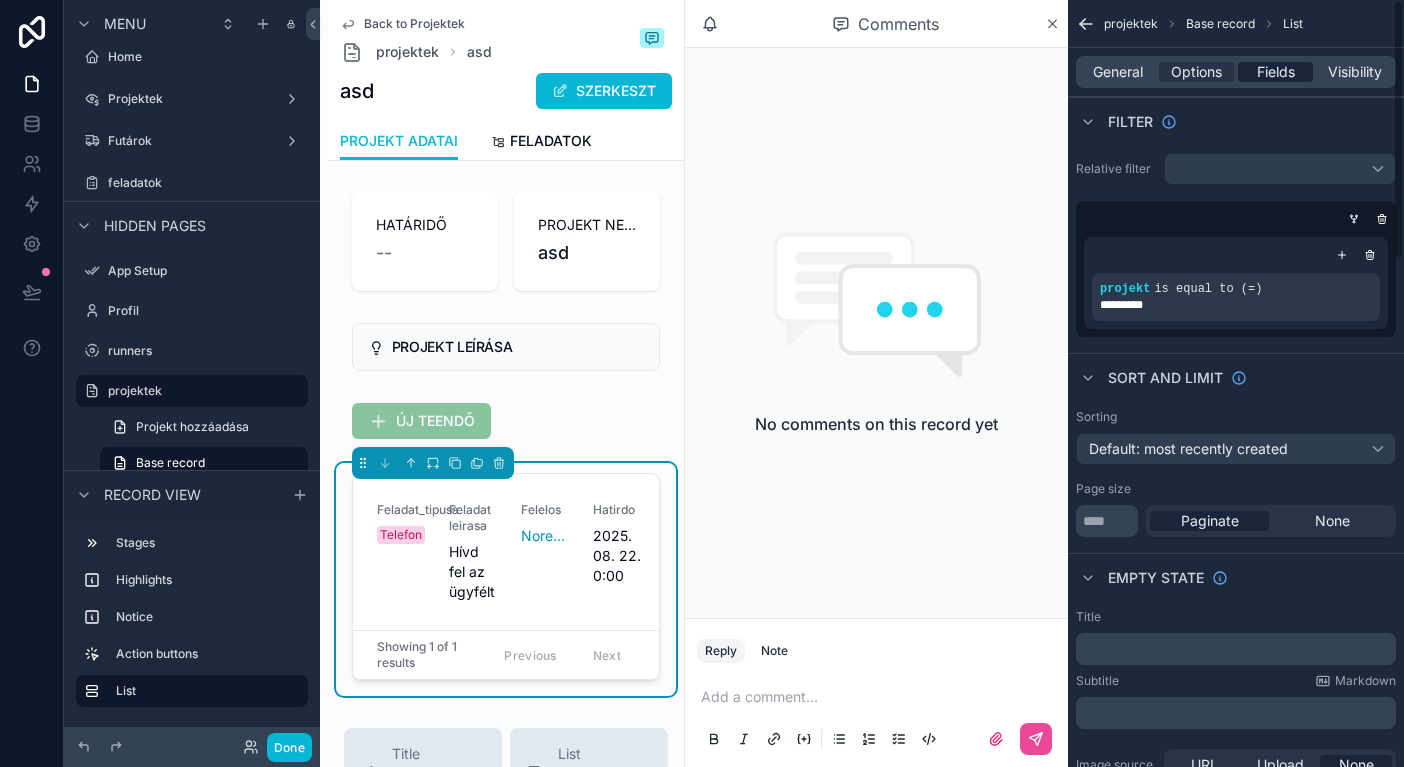 click on "Fields" at bounding box center [1276, 72] 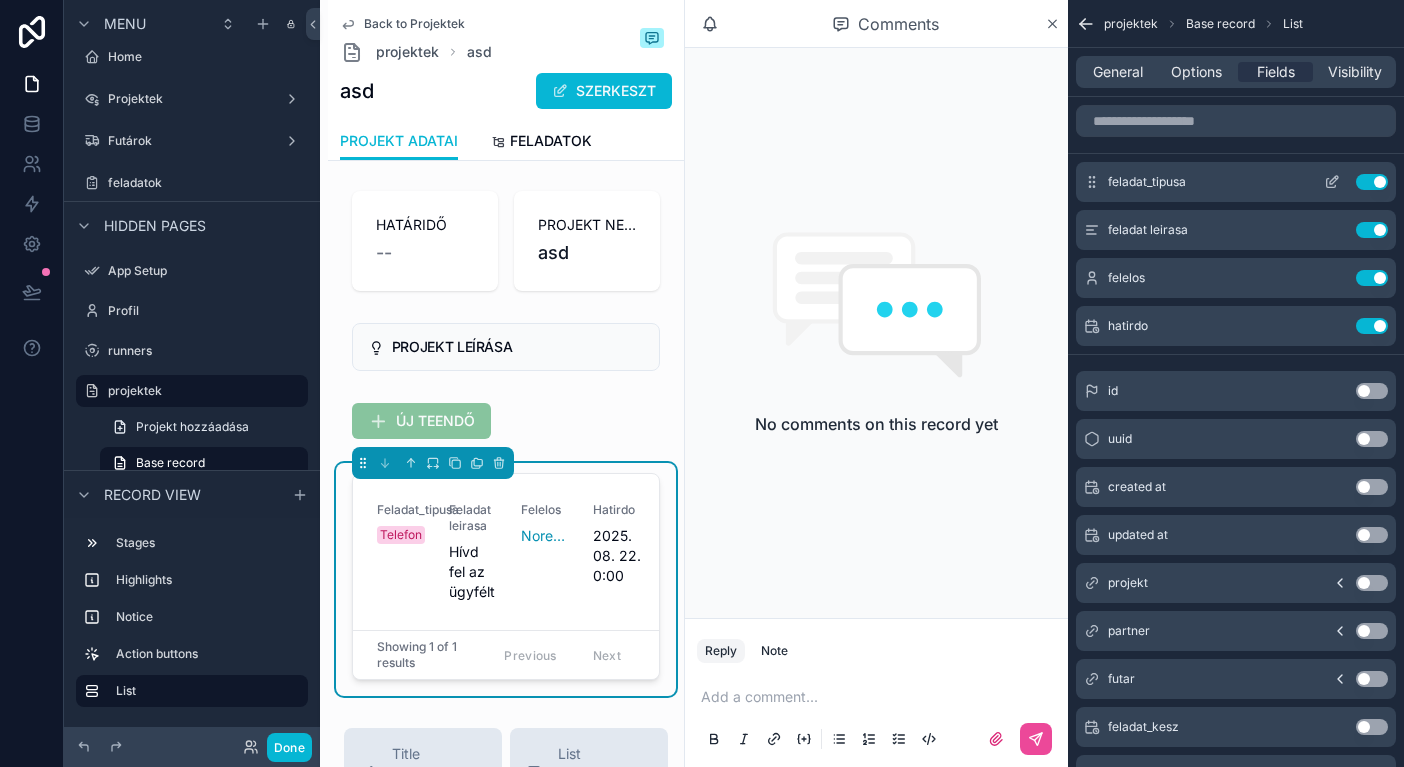 click 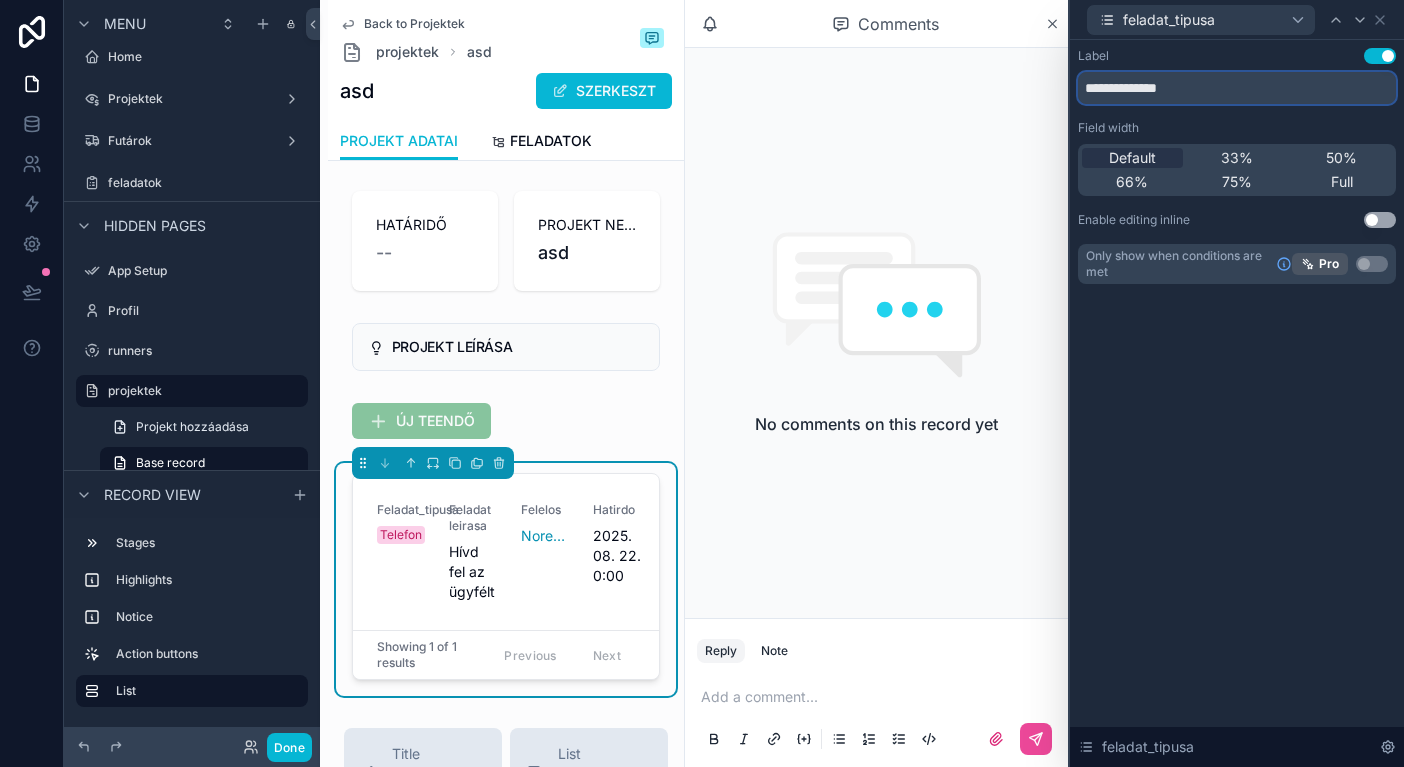 click on "**********" at bounding box center (1237, 88) 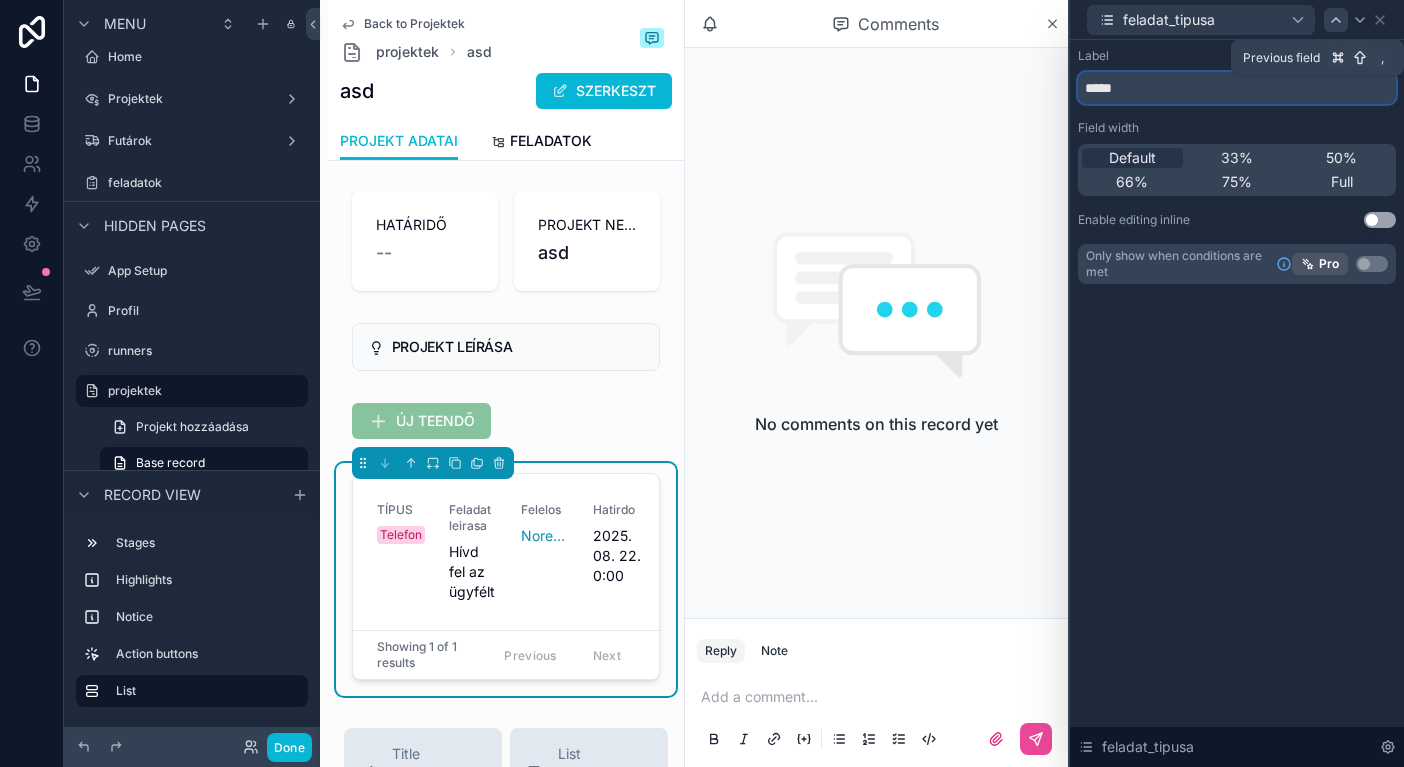 type on "*****" 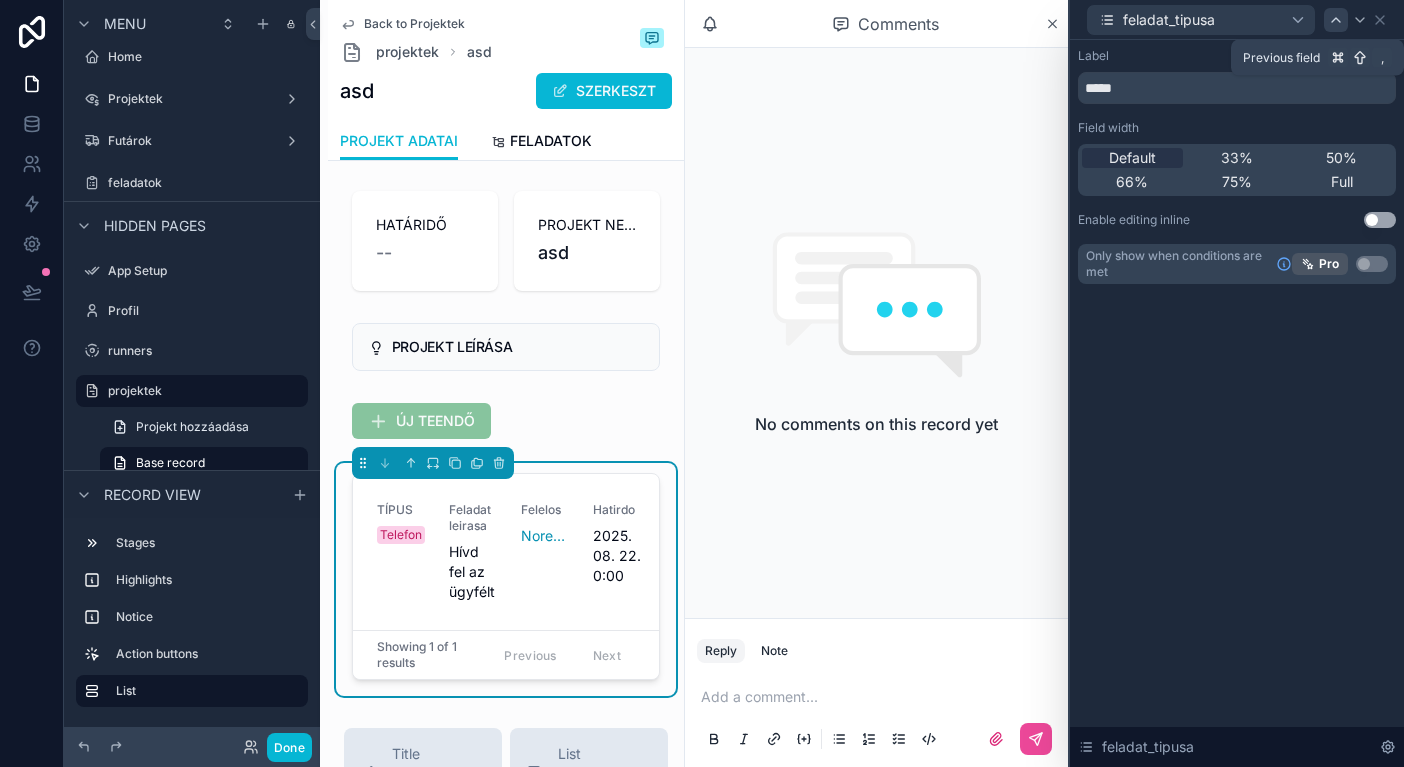 click at bounding box center (1336, 20) 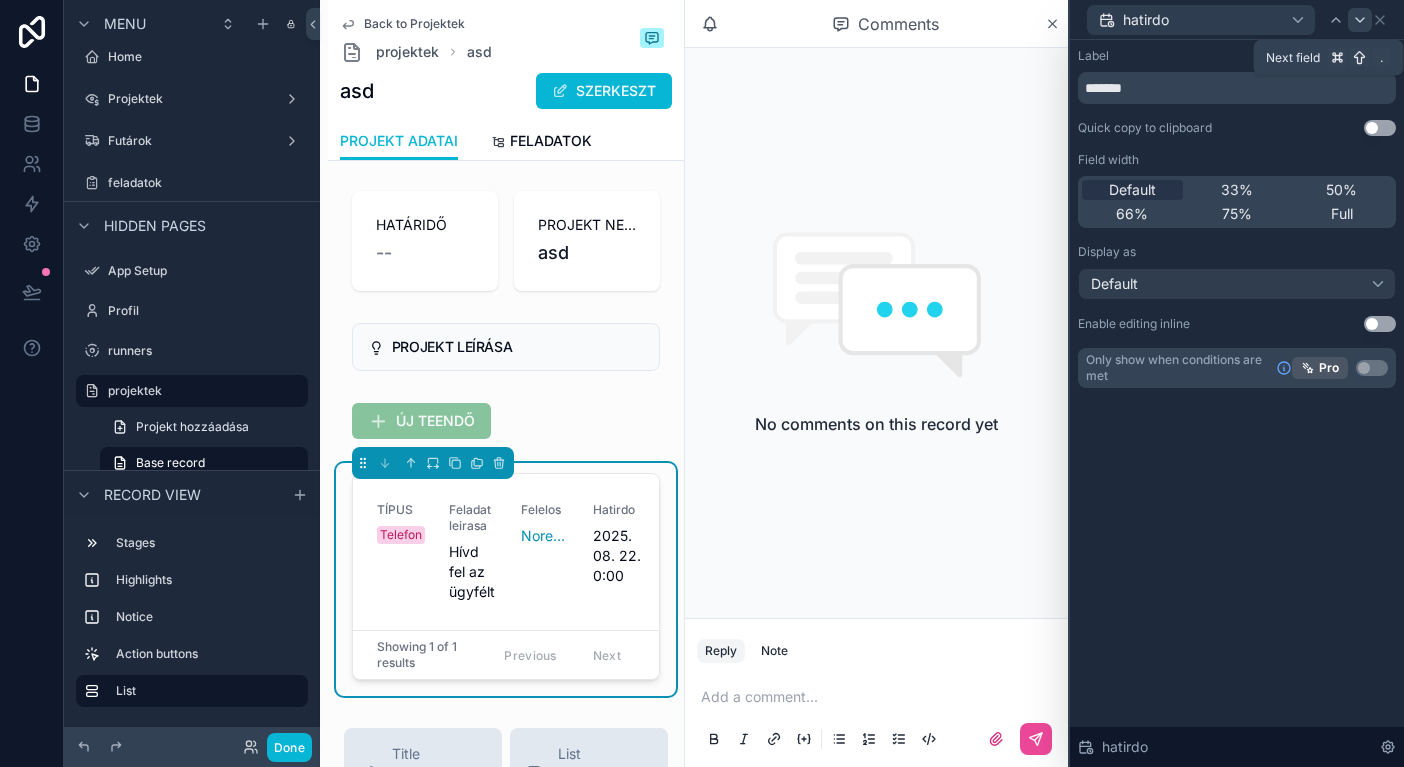 click 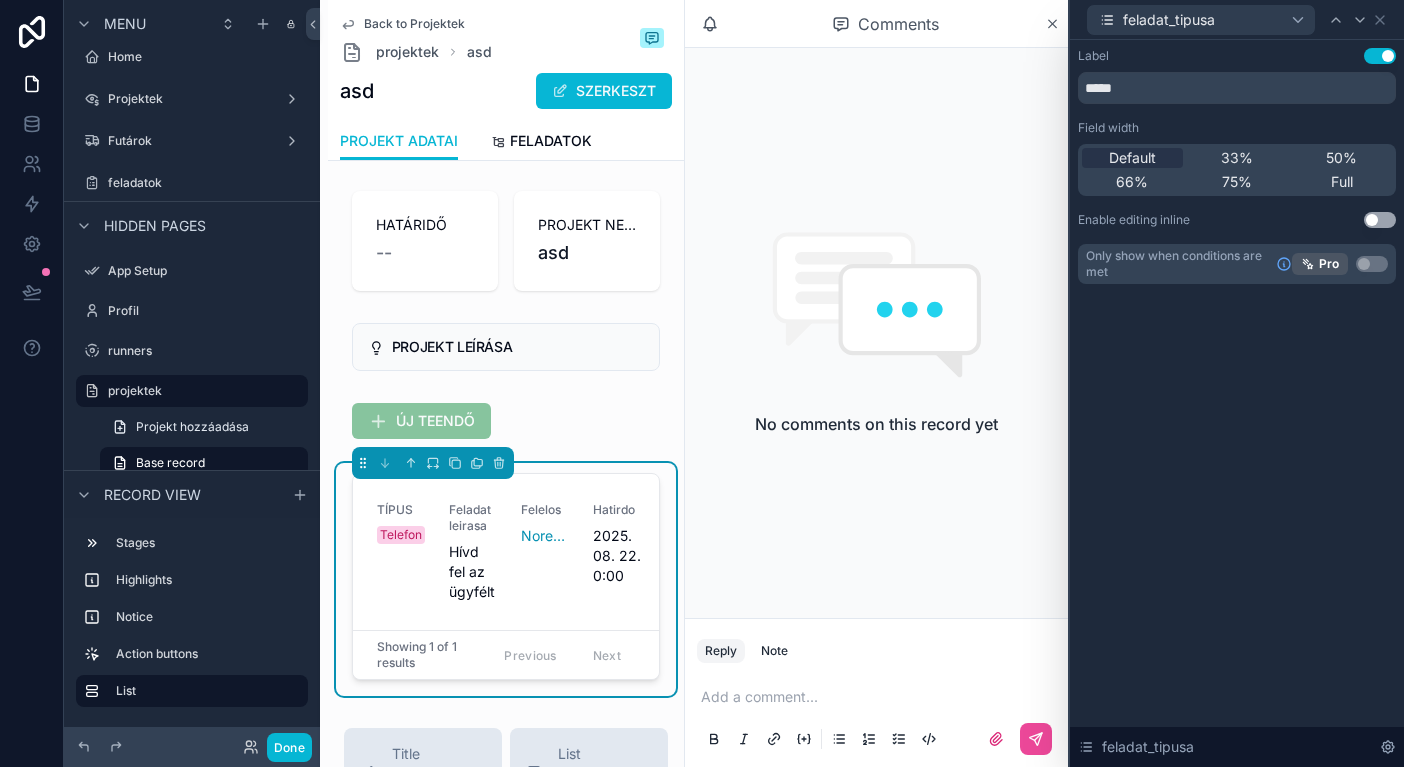 click 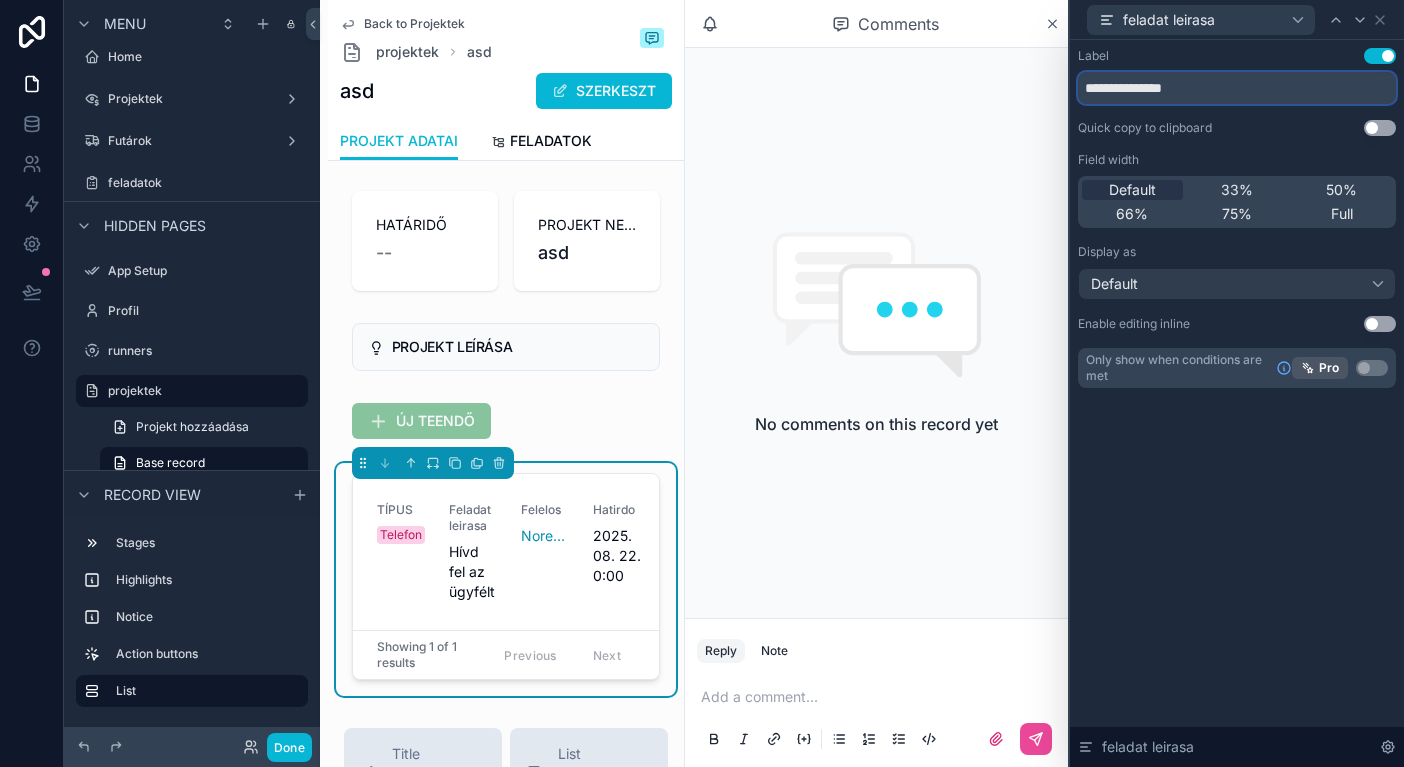 click on "**********" at bounding box center (1237, 88) 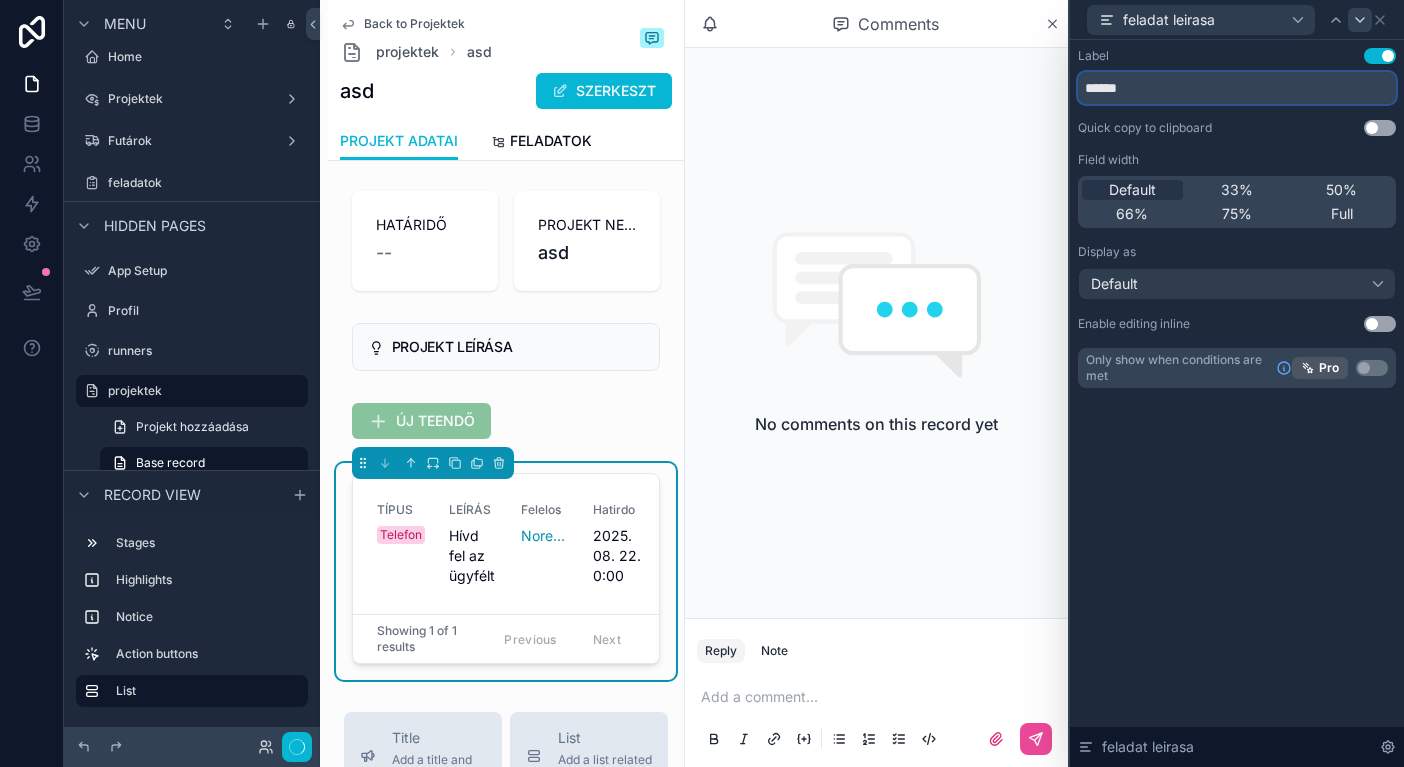 type on "******" 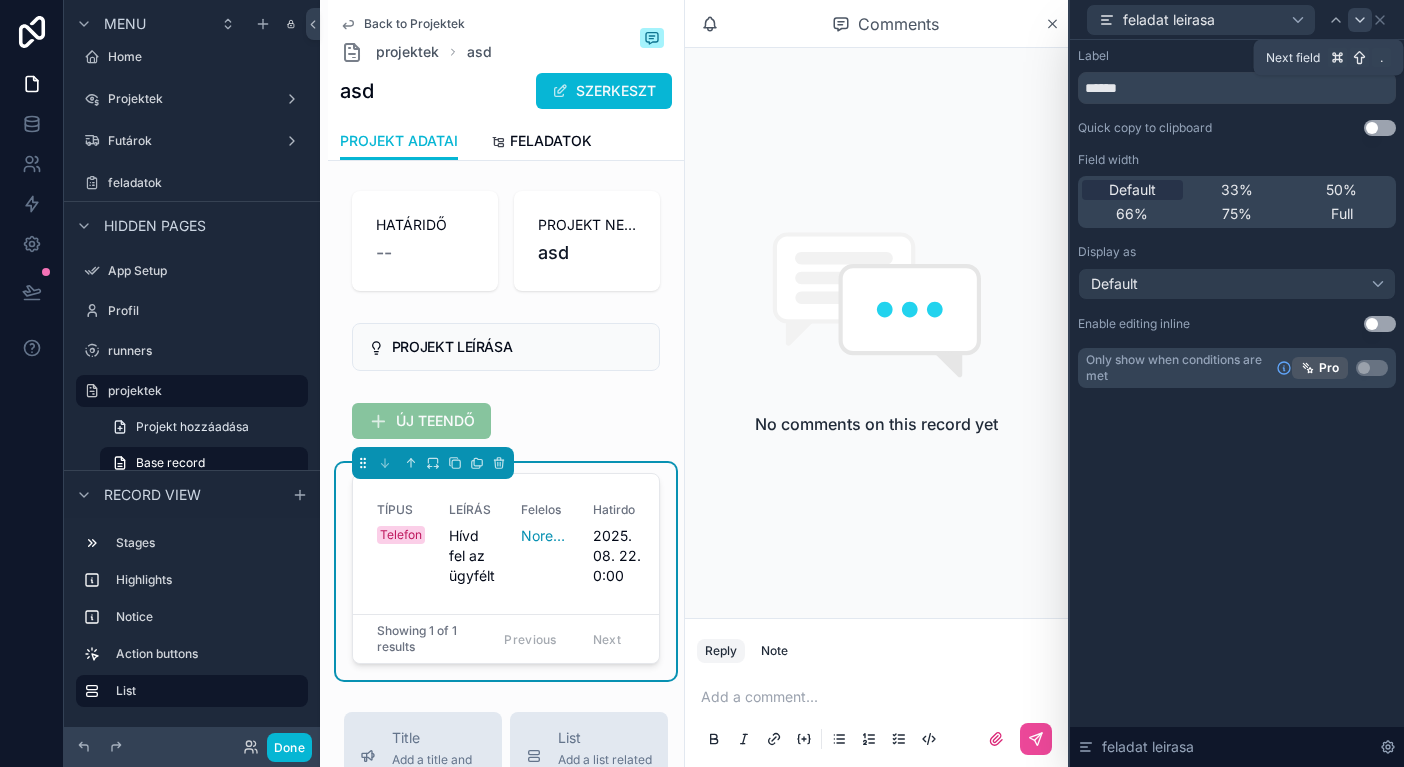 click 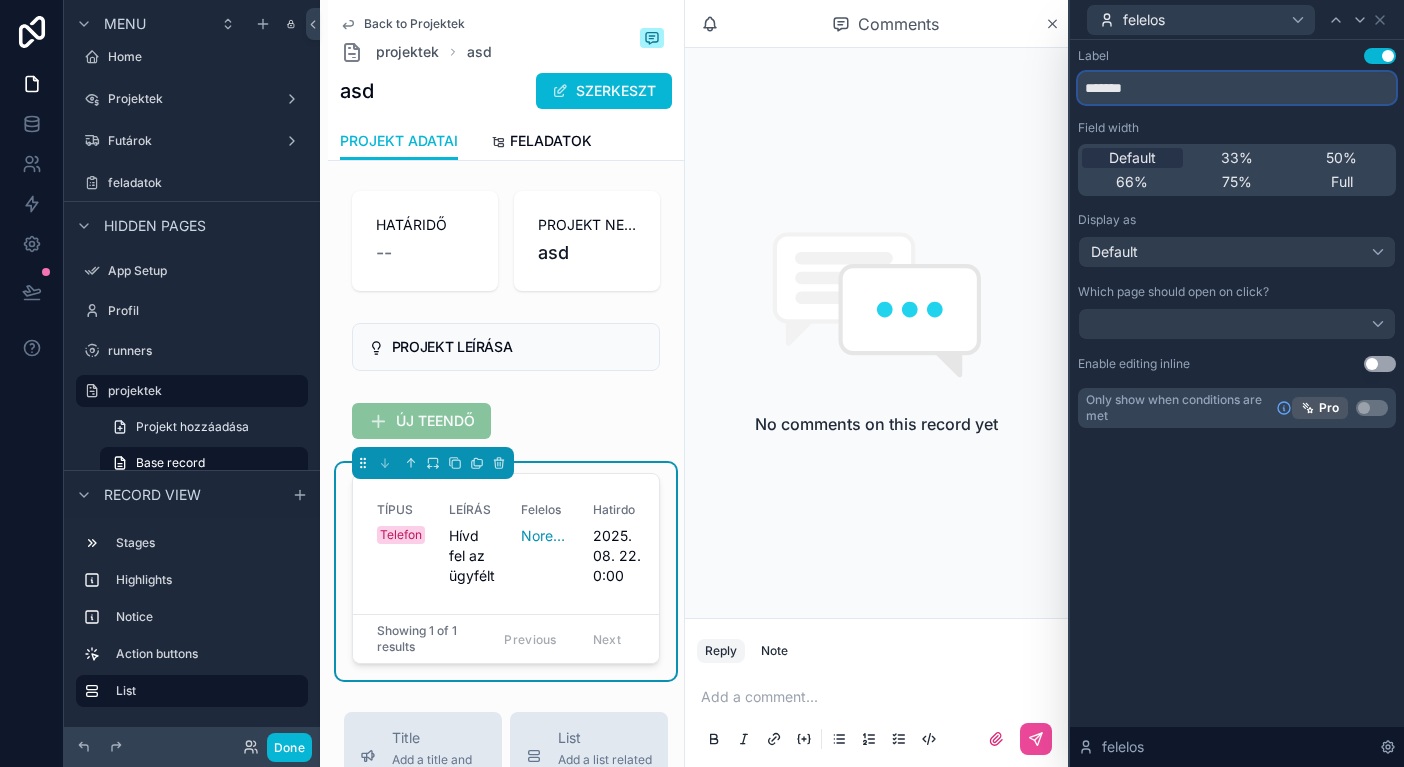 click on "*******" at bounding box center (1237, 88) 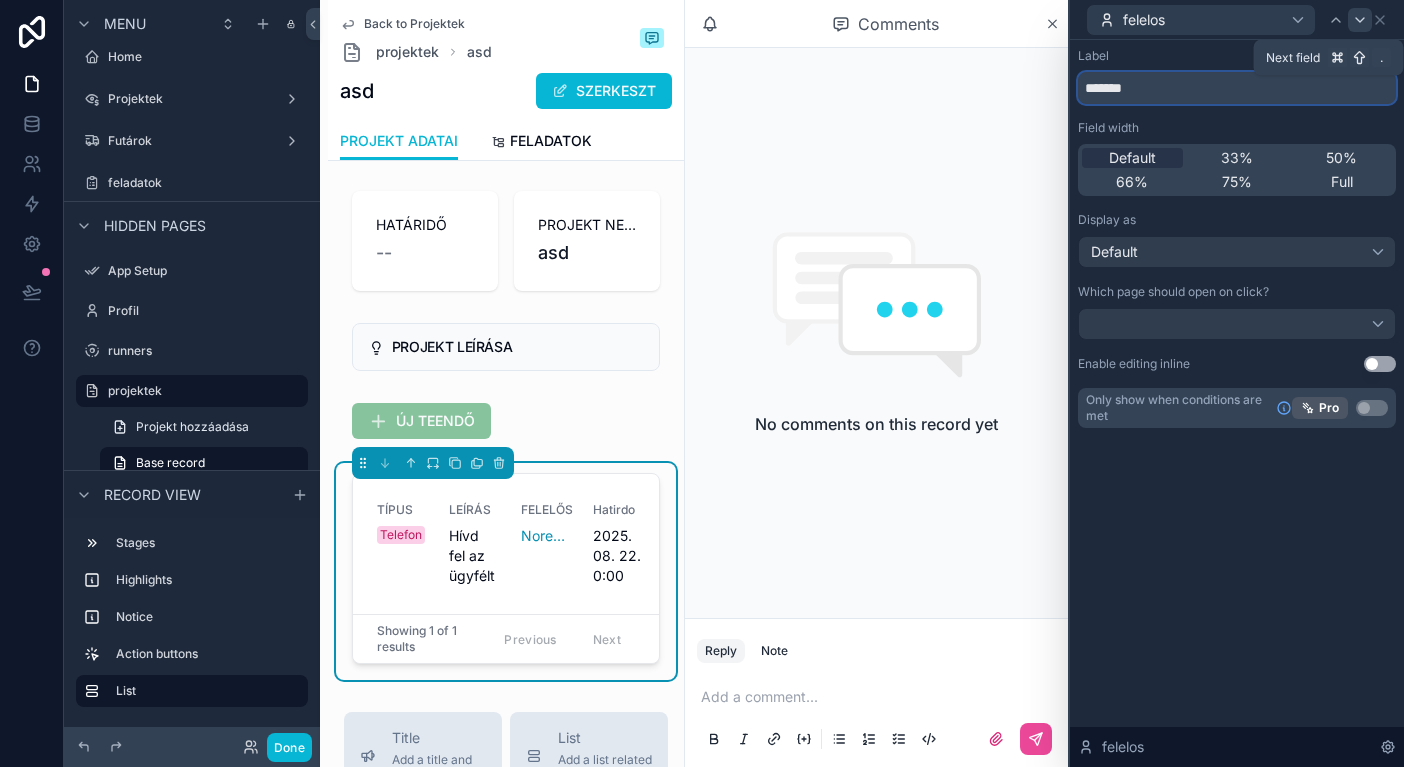 type on "*******" 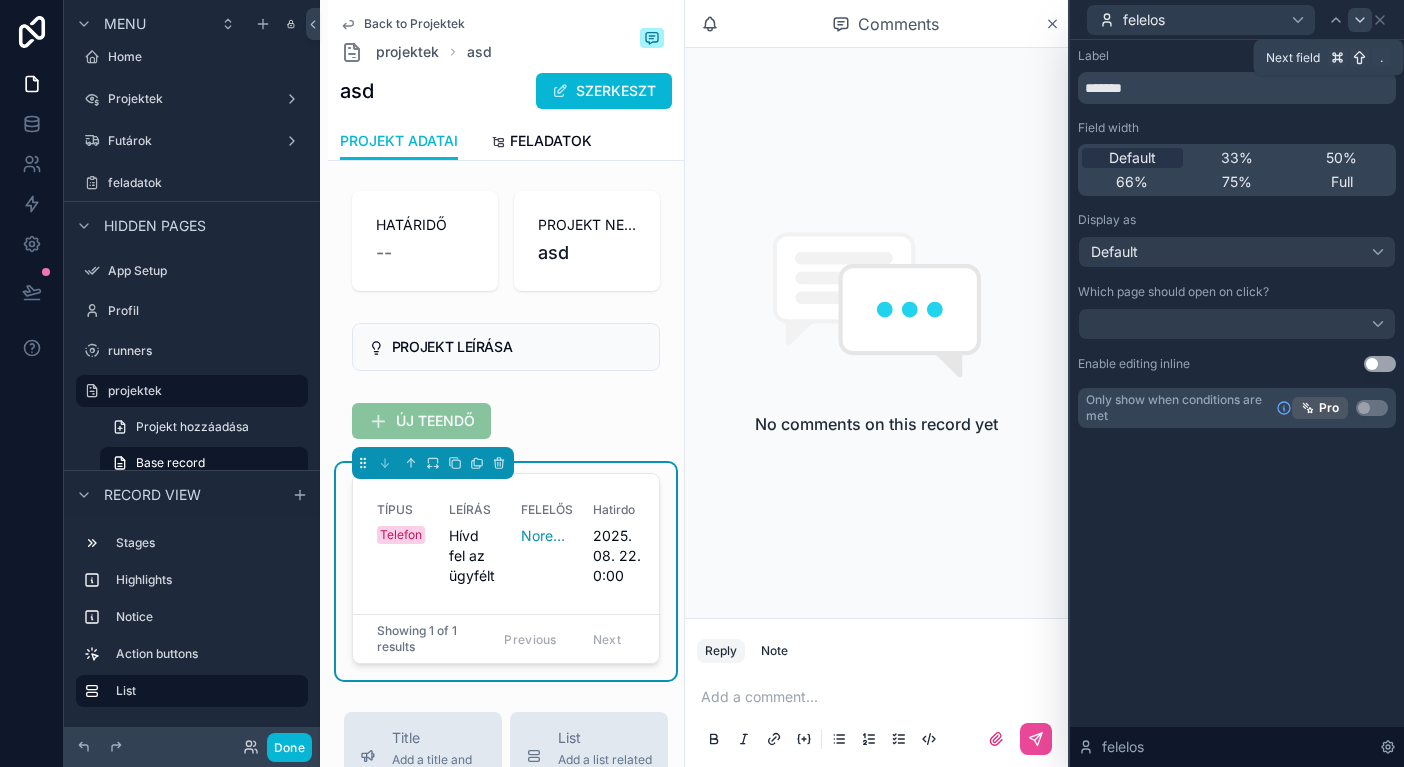 click 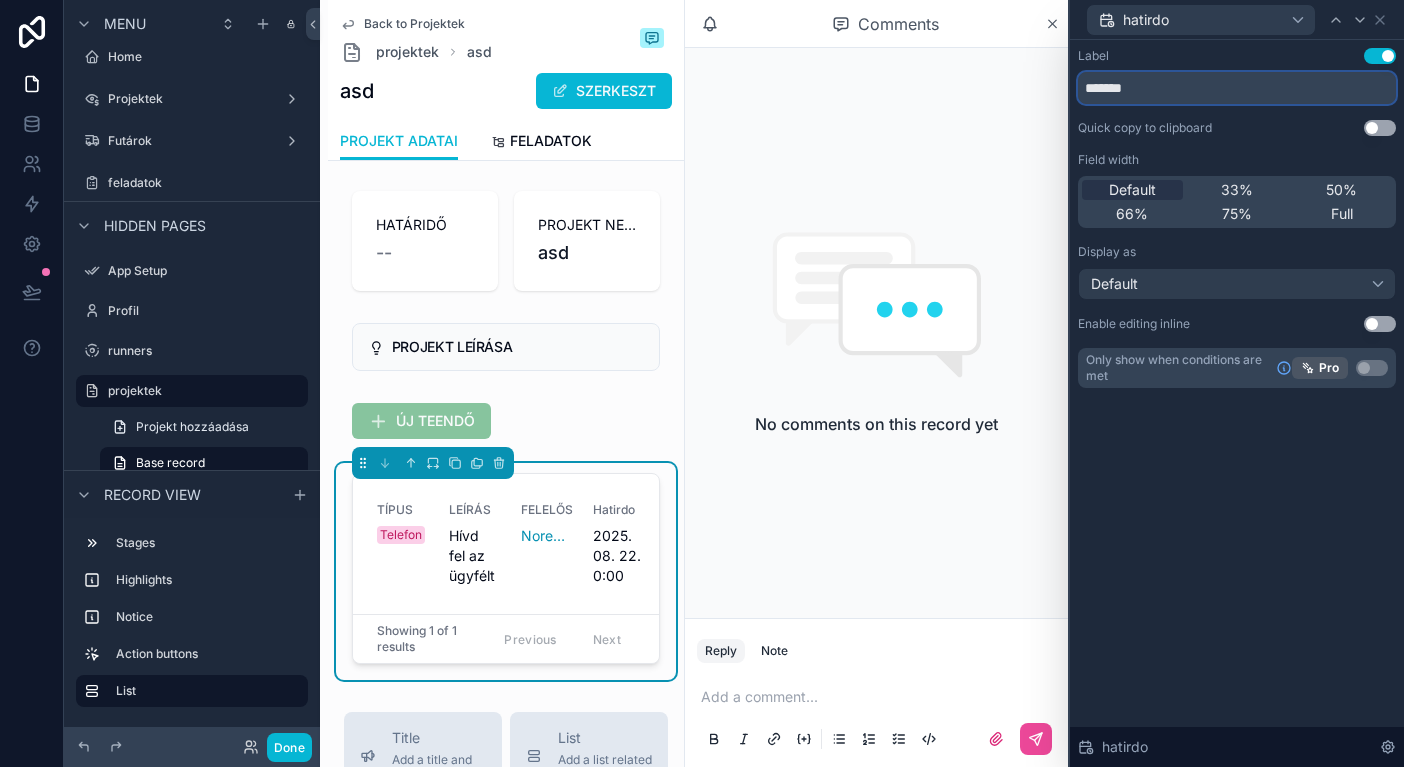 click on "*******" at bounding box center (1237, 88) 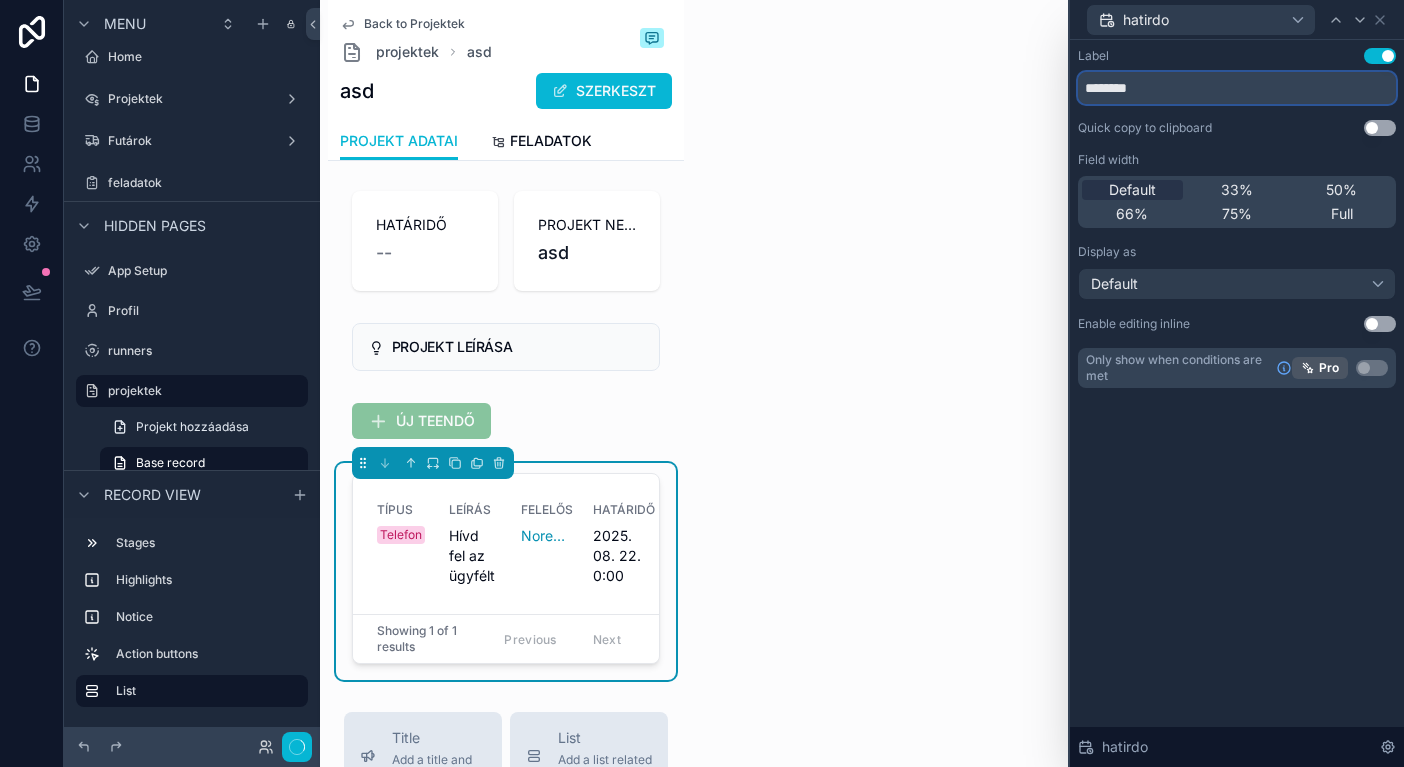 type on "********" 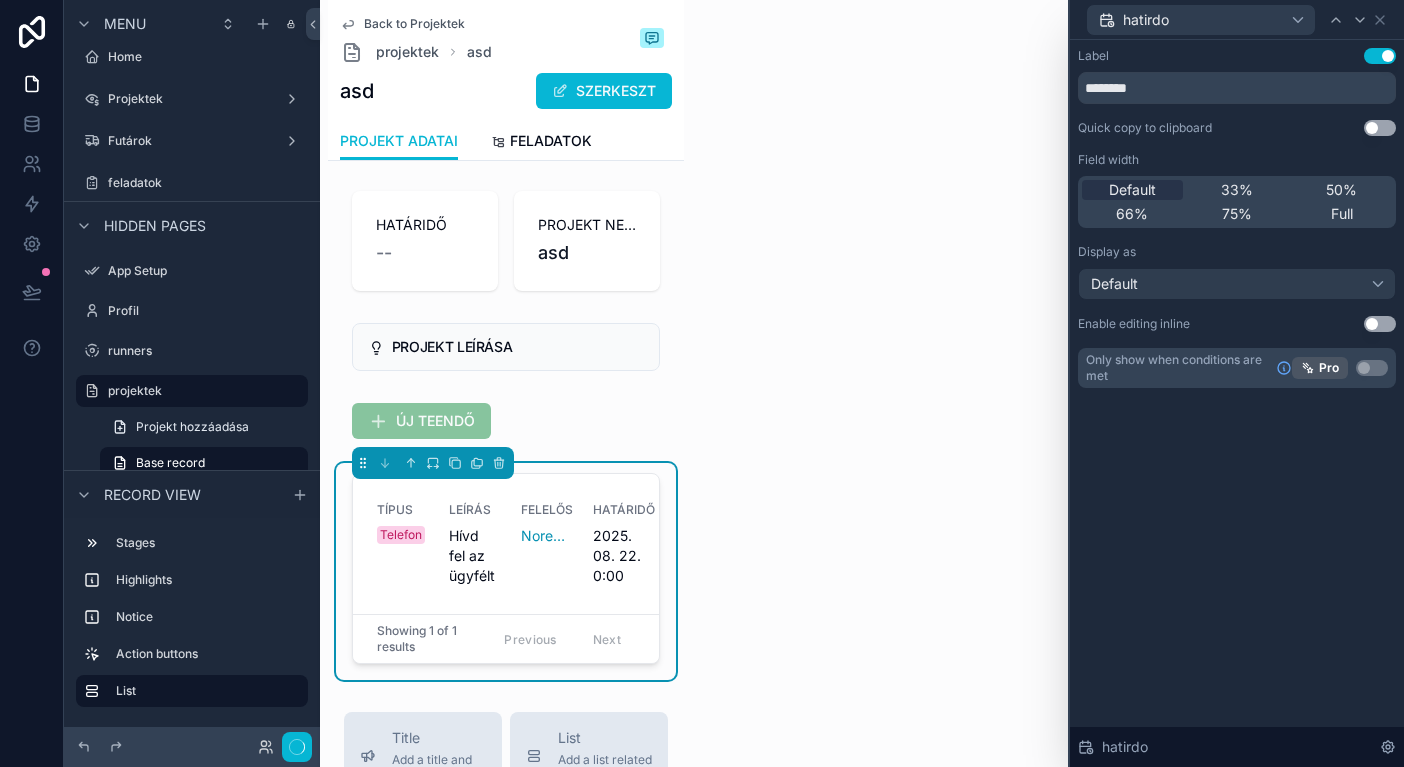 click on "Label Use setting ******** Quick copy to clipboard Use setting Field width Default 33% 50% 66% 75% Full Display as Default Enable editing inline Use setting Only show when conditions are met Pro Use setting hatirdo" at bounding box center [1237, 403] 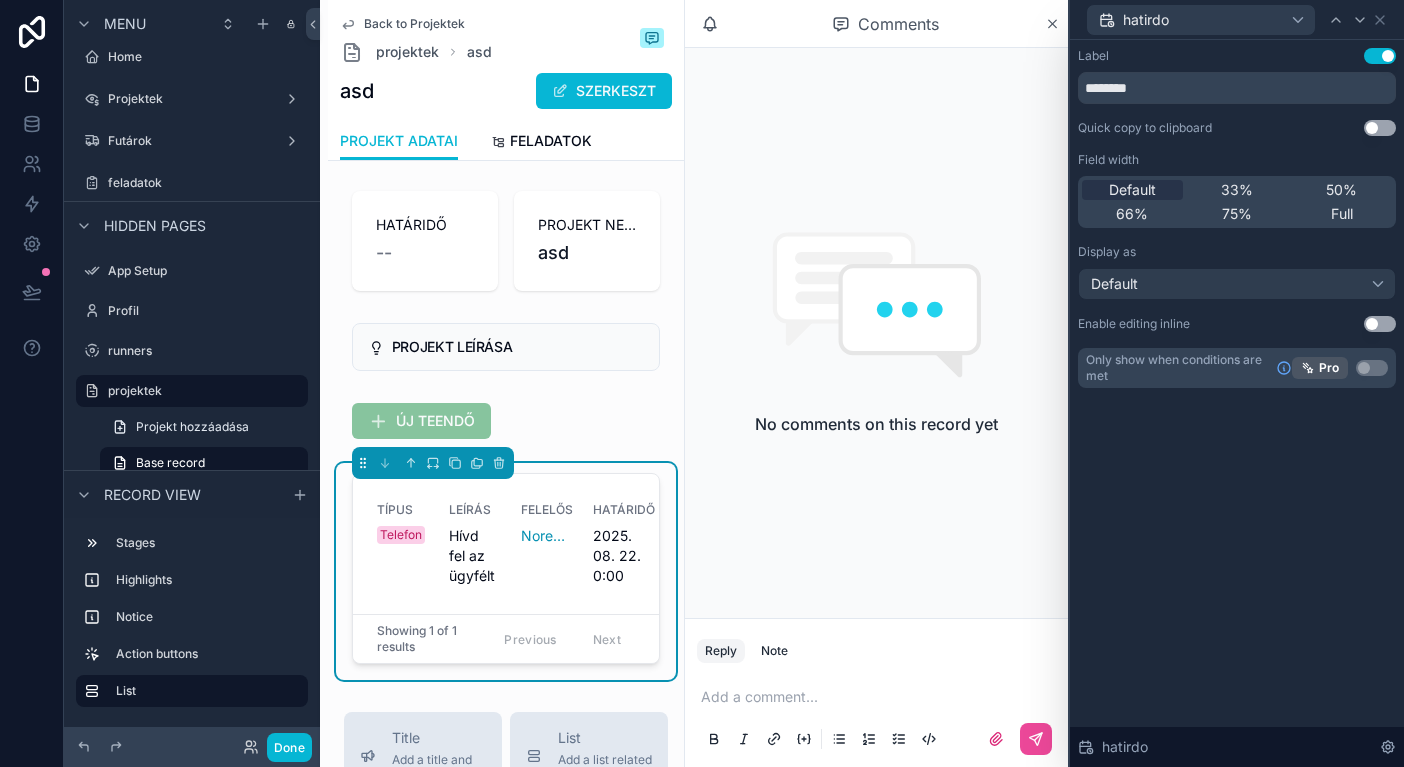 click on "hatirdo" at bounding box center [1237, 19] 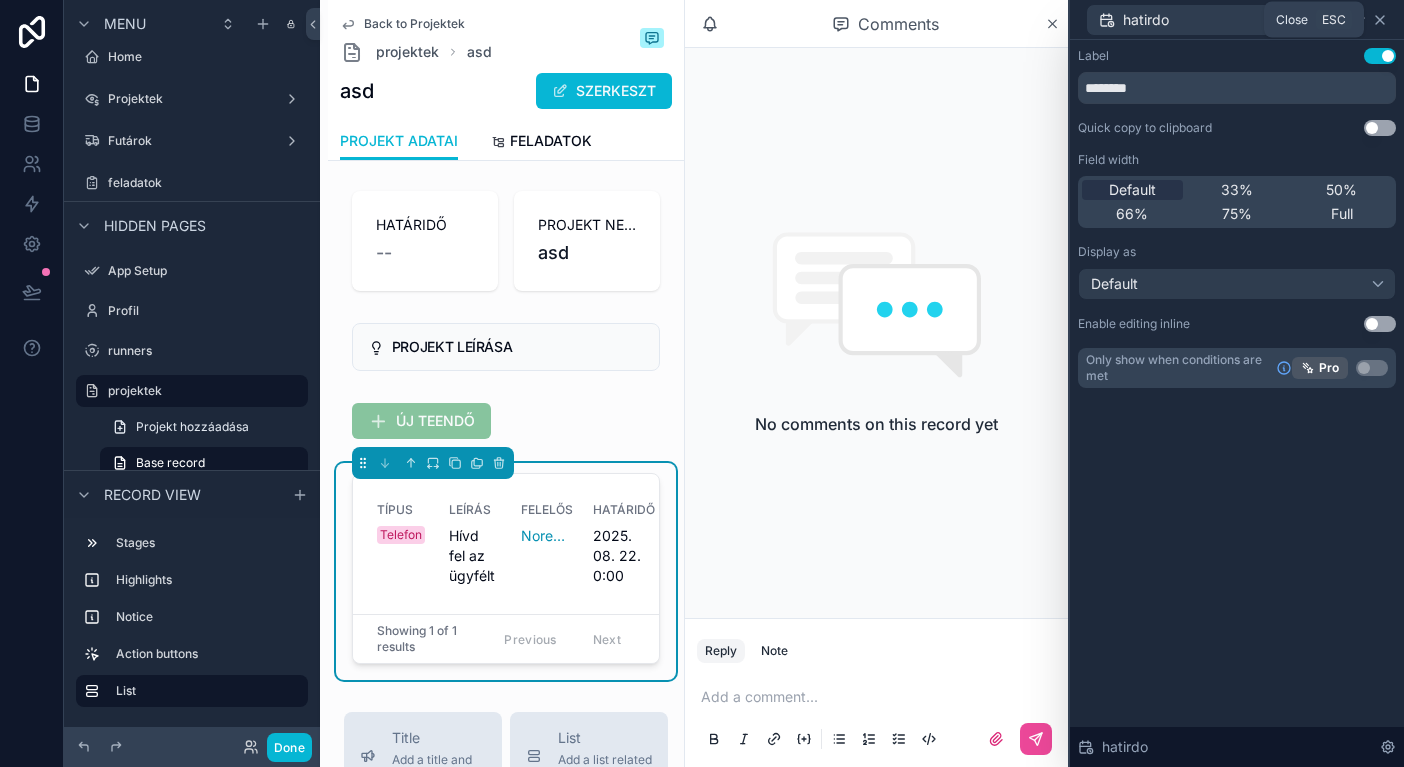 click 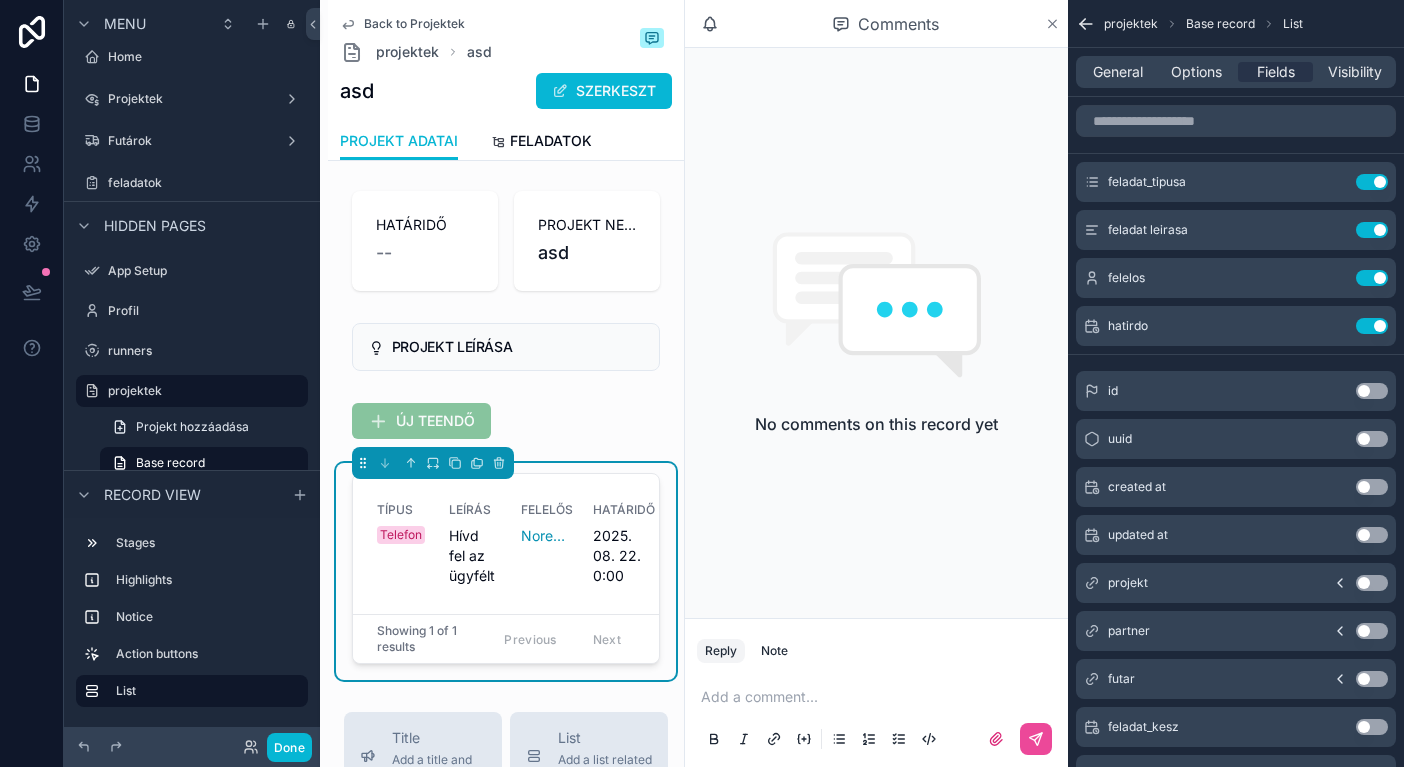 click 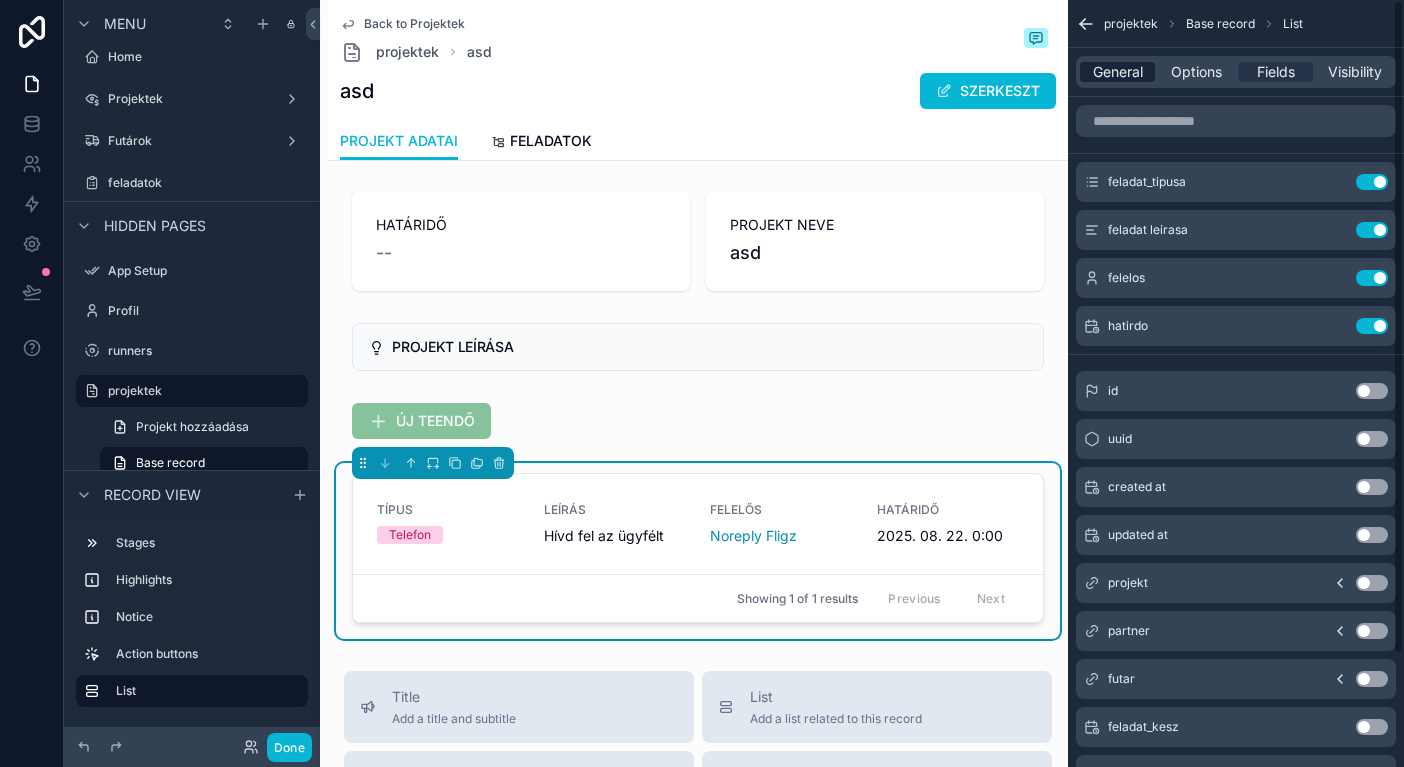 click on "General" at bounding box center [1118, 72] 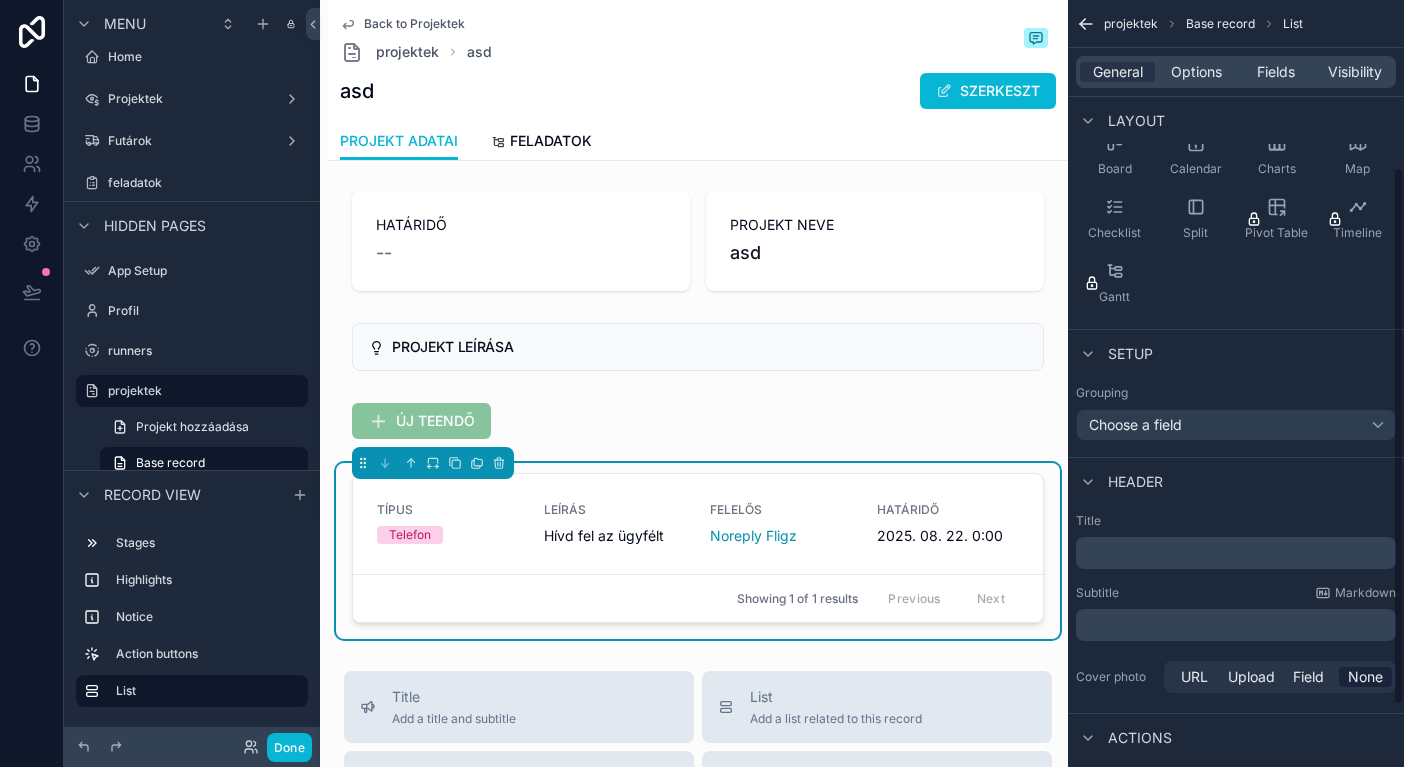 scroll, scrollTop: 239, scrollLeft: 0, axis: vertical 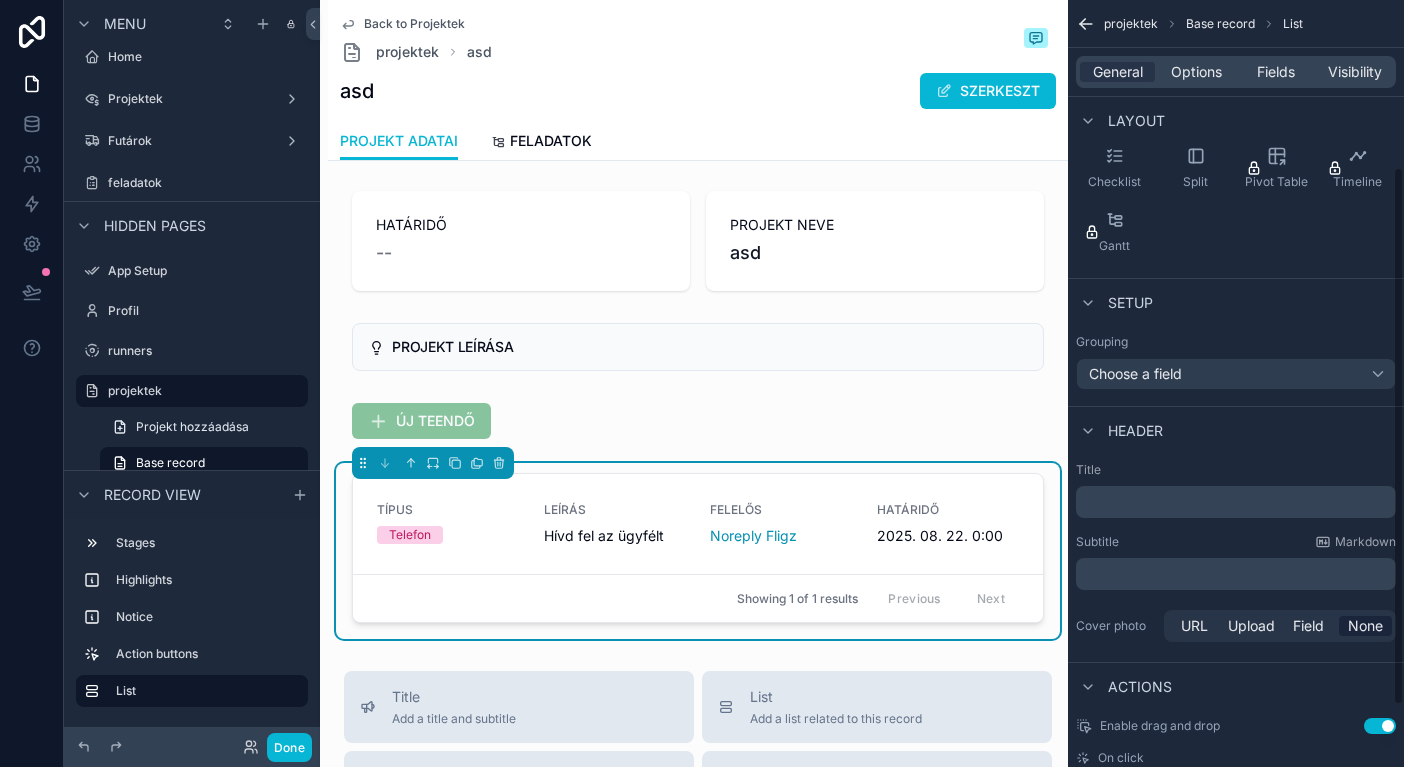 click on "Title ﻿ Subtitle Markdown ﻿ Cover photo URL Upload Field None" at bounding box center [1236, 554] 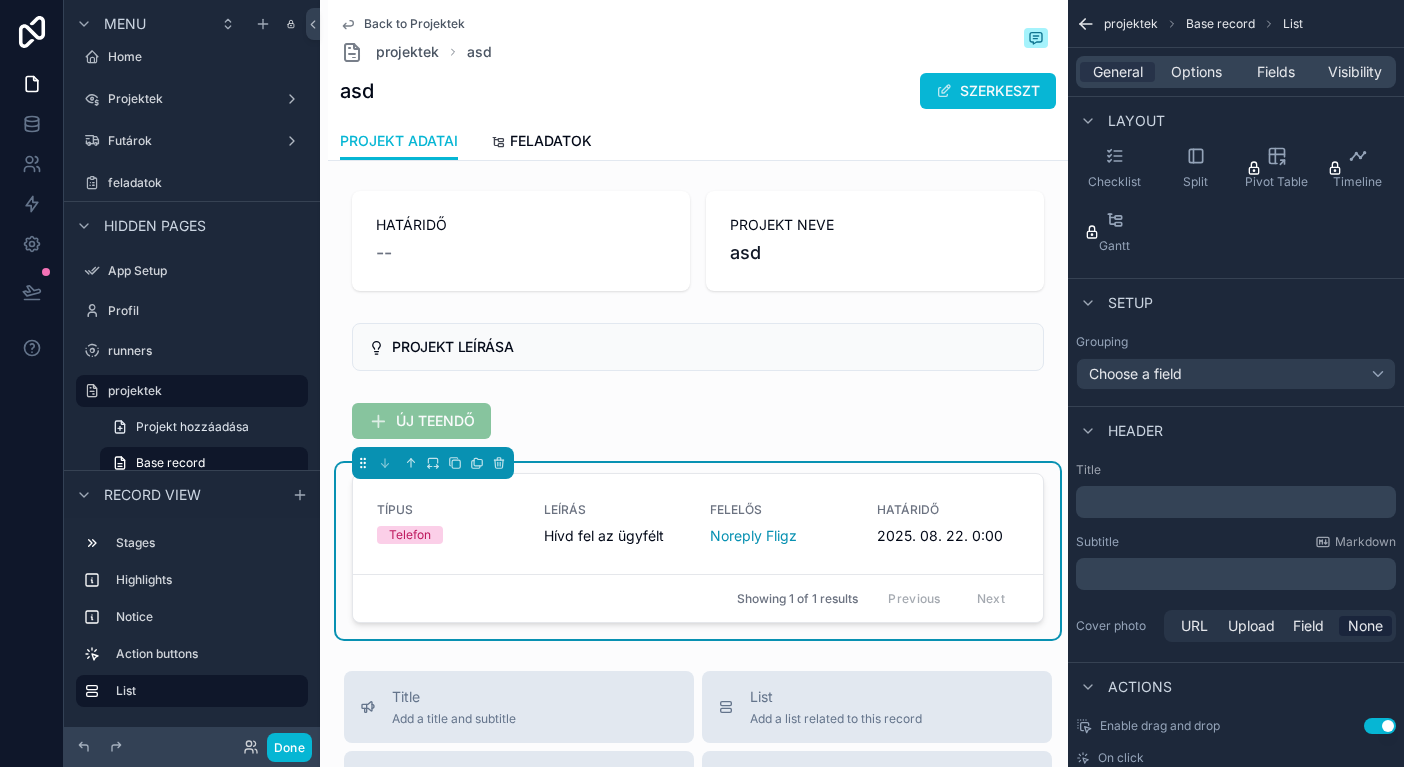 click on "﻿" at bounding box center [1238, 502] 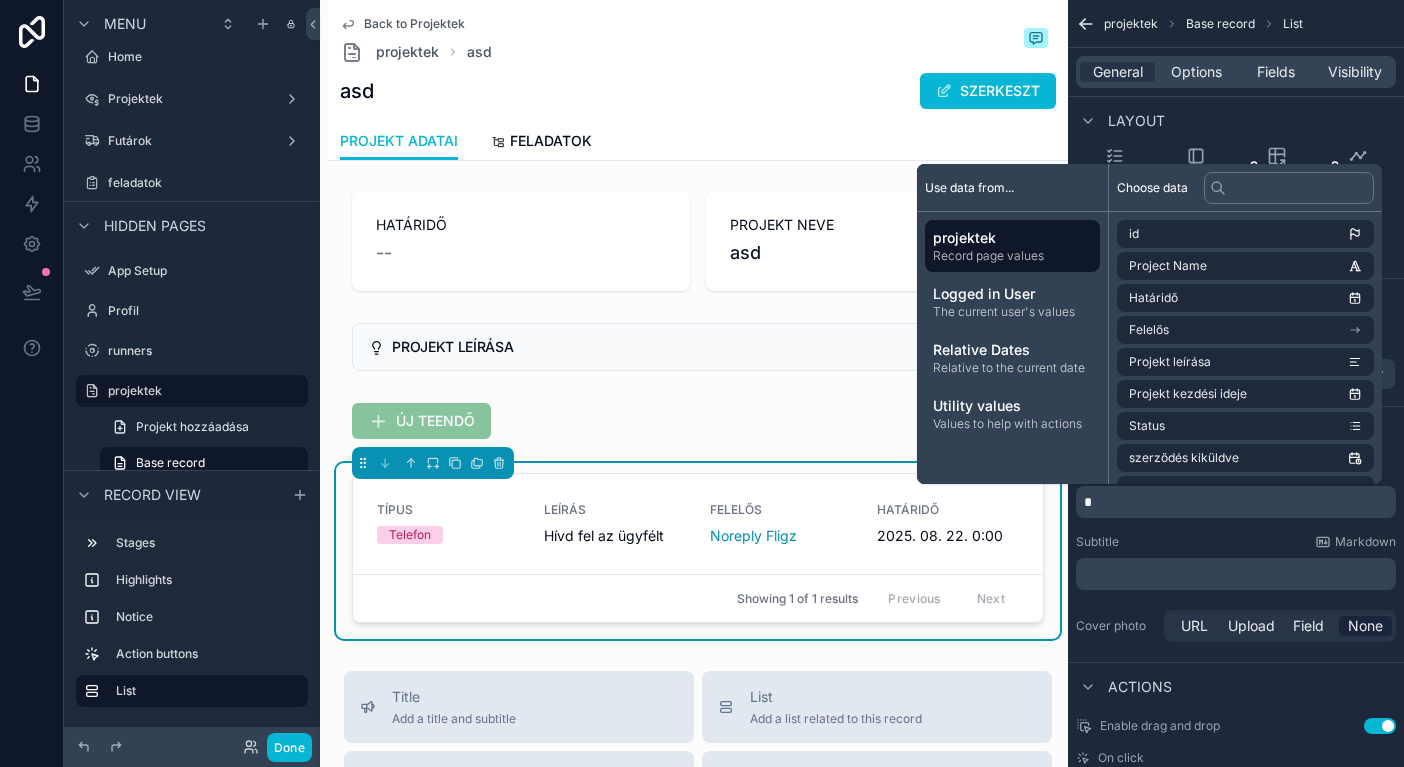 type 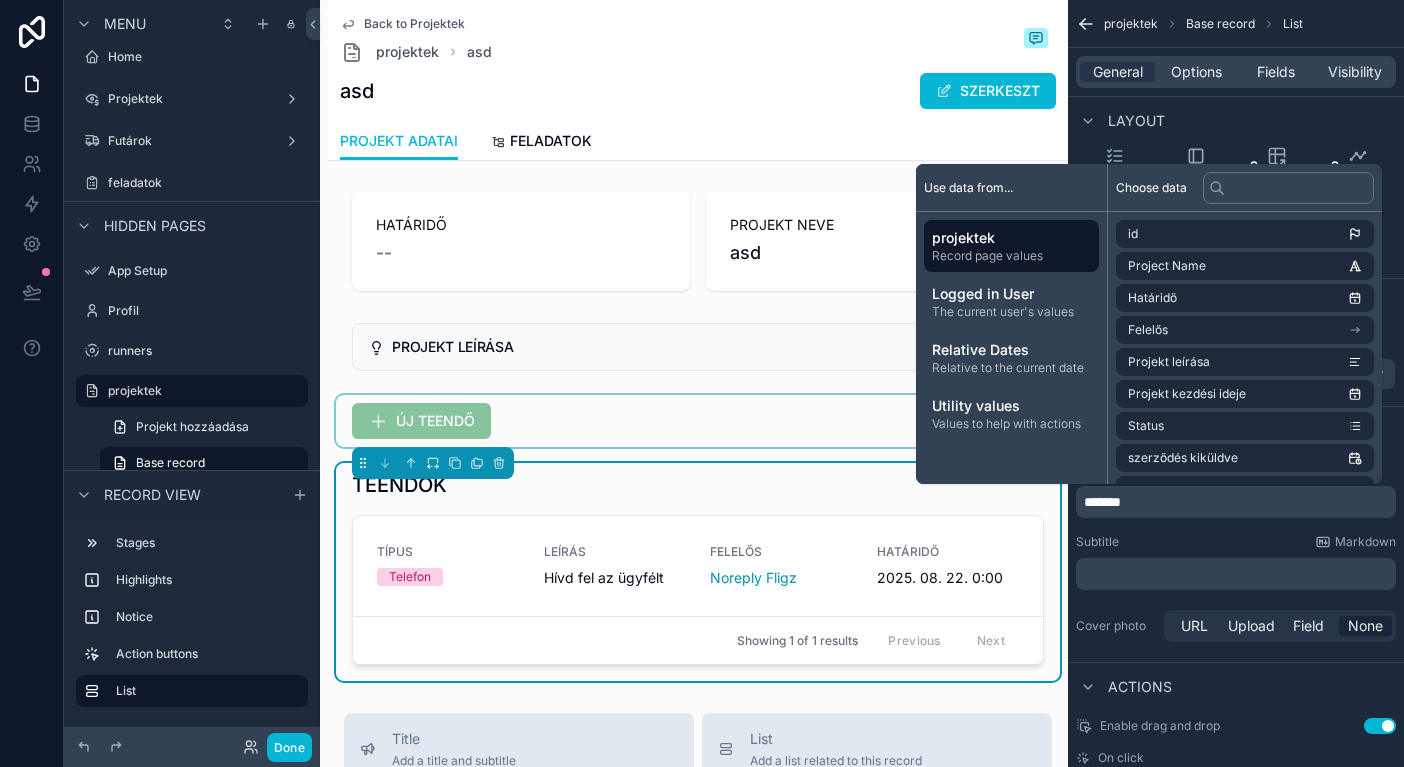 click at bounding box center [698, 421] 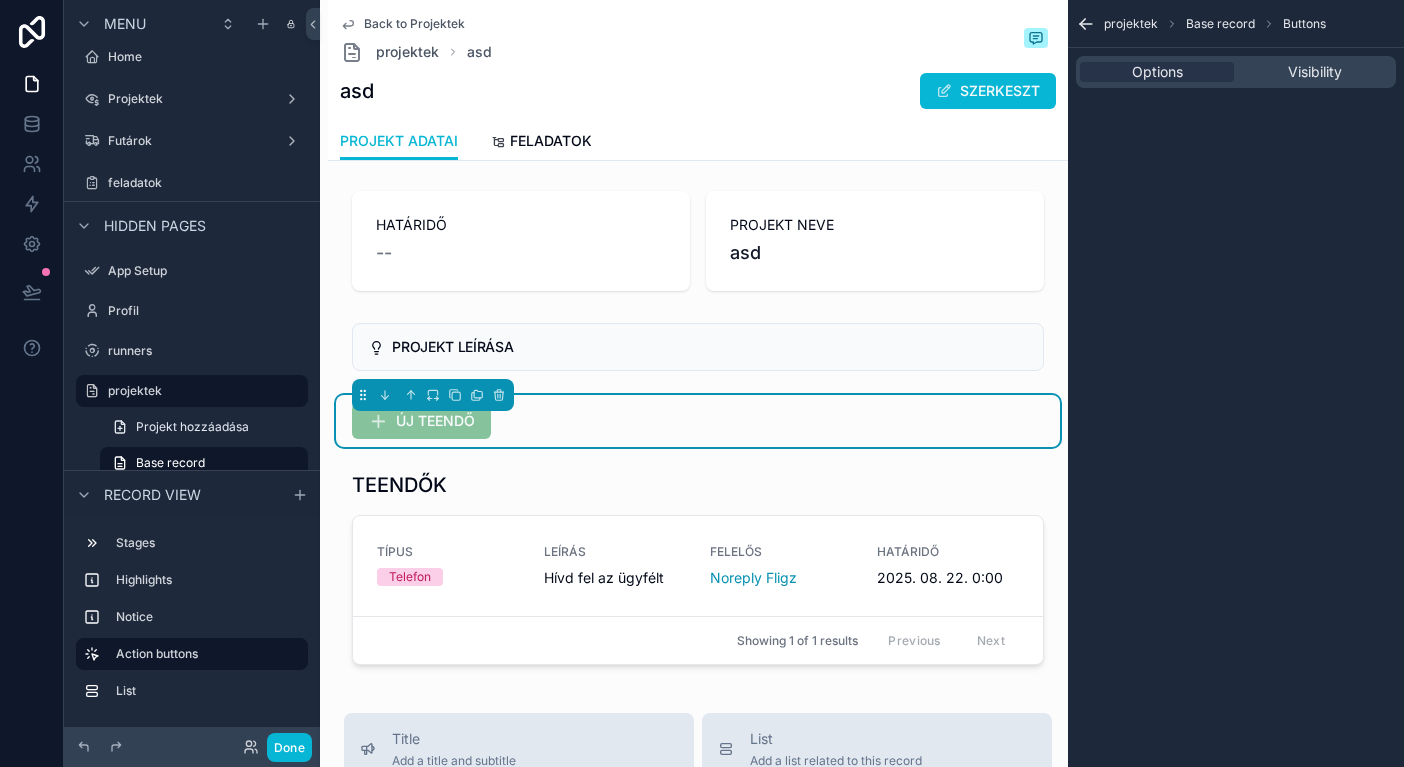 scroll, scrollTop: 0, scrollLeft: 0, axis: both 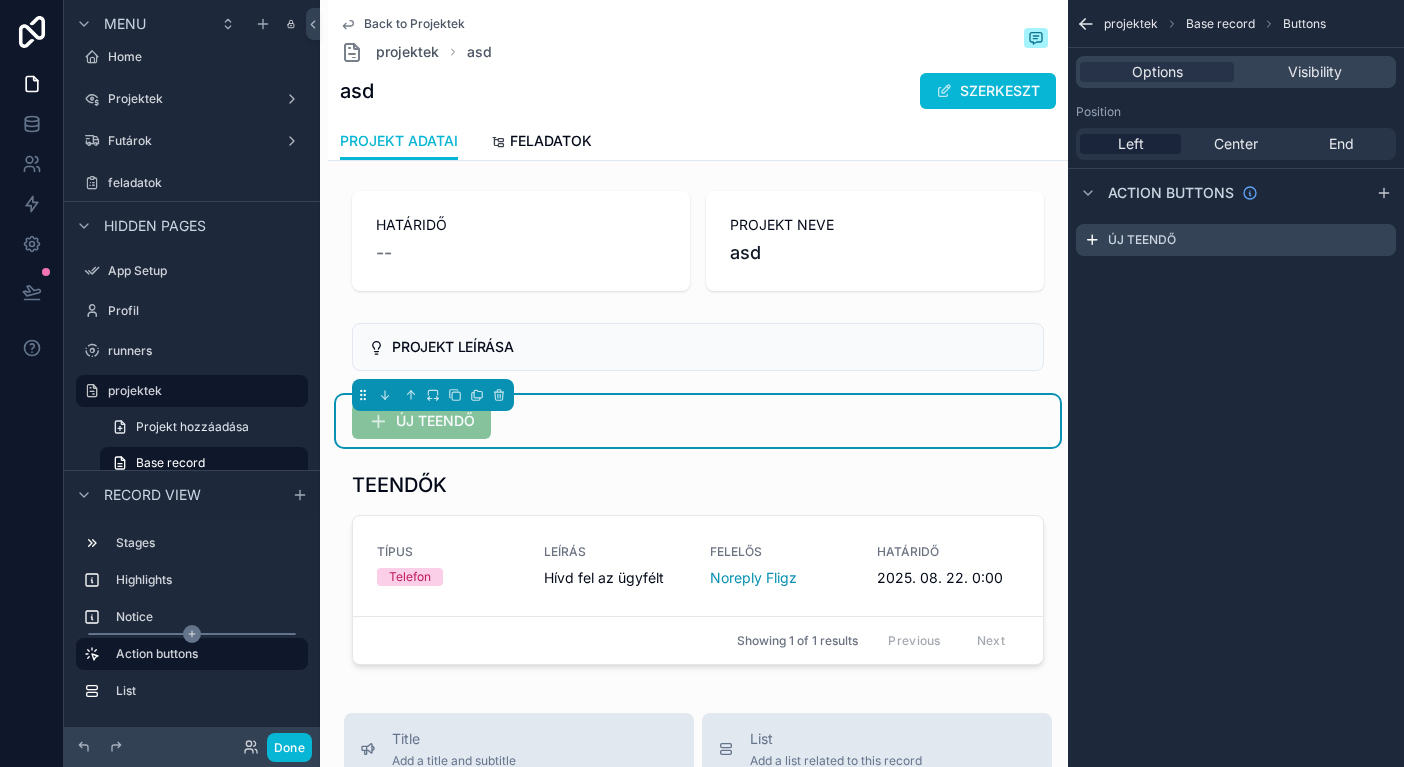 click at bounding box center [192, 634] 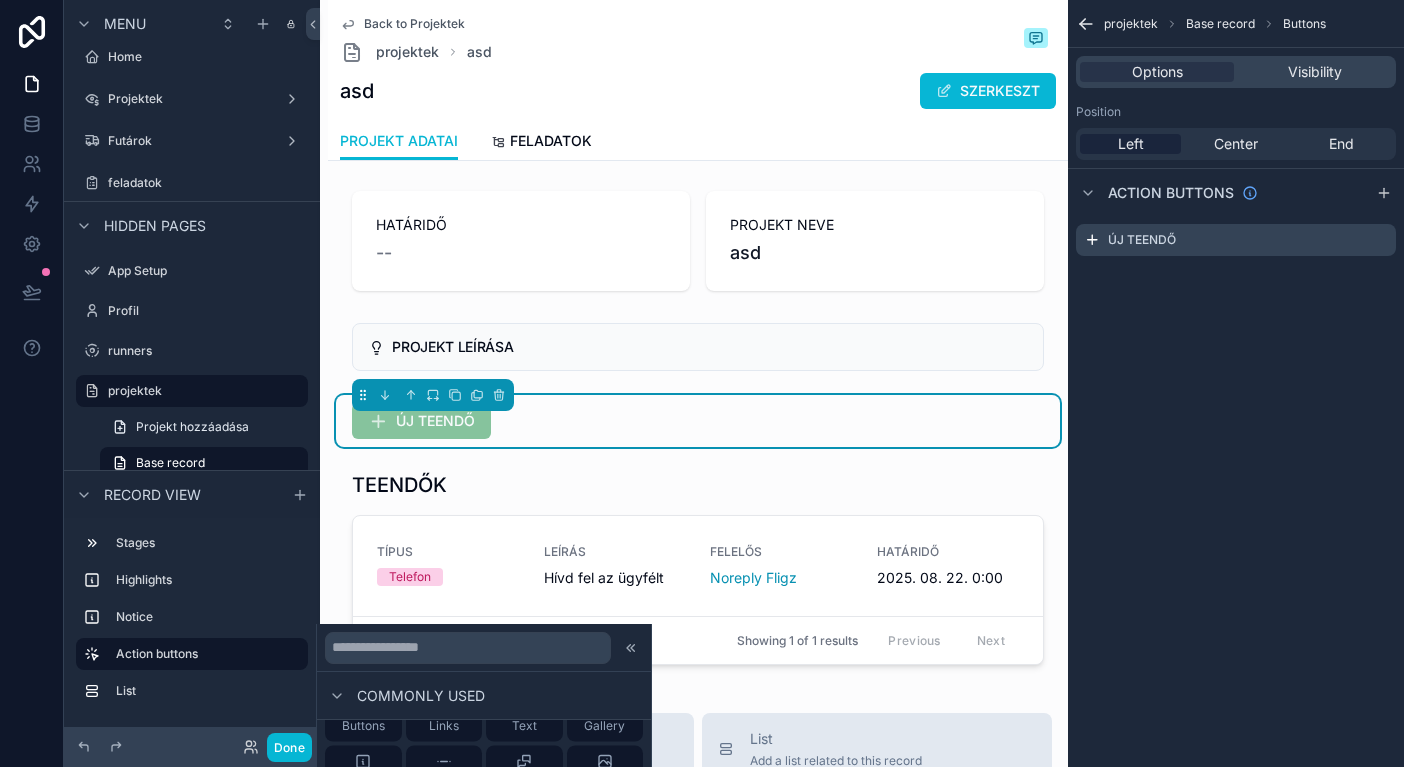 scroll, scrollTop: 187, scrollLeft: 0, axis: vertical 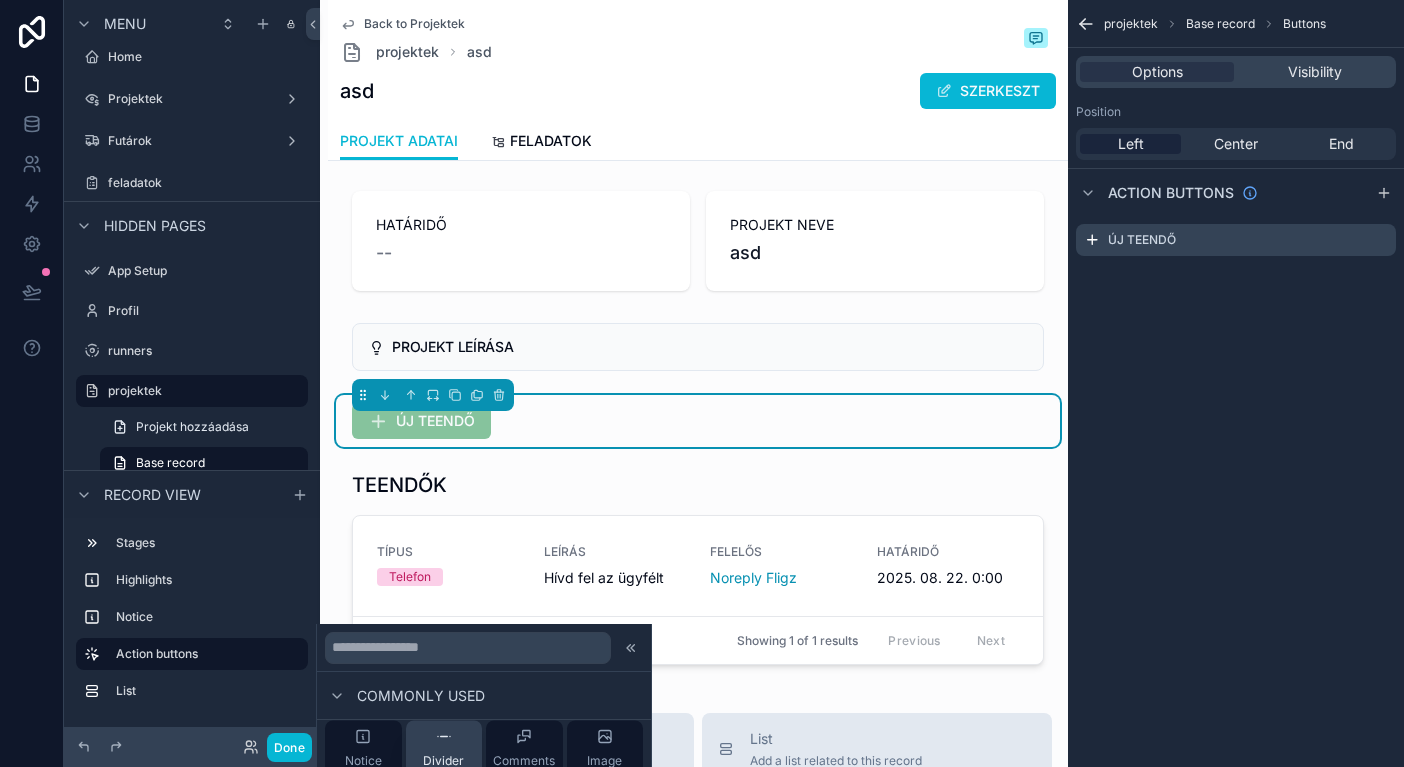 click on "Divider" at bounding box center [443, 749] 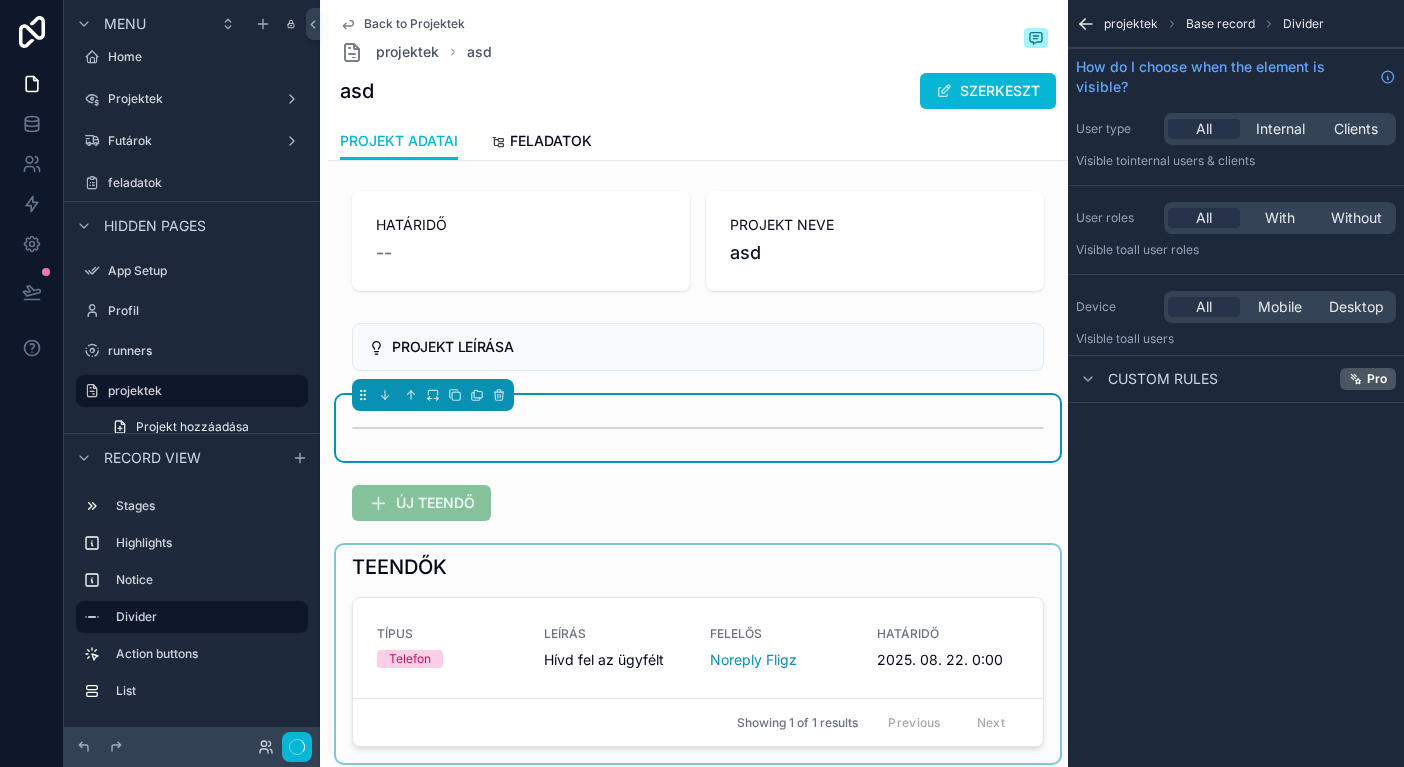 scroll, scrollTop: 133, scrollLeft: 0, axis: vertical 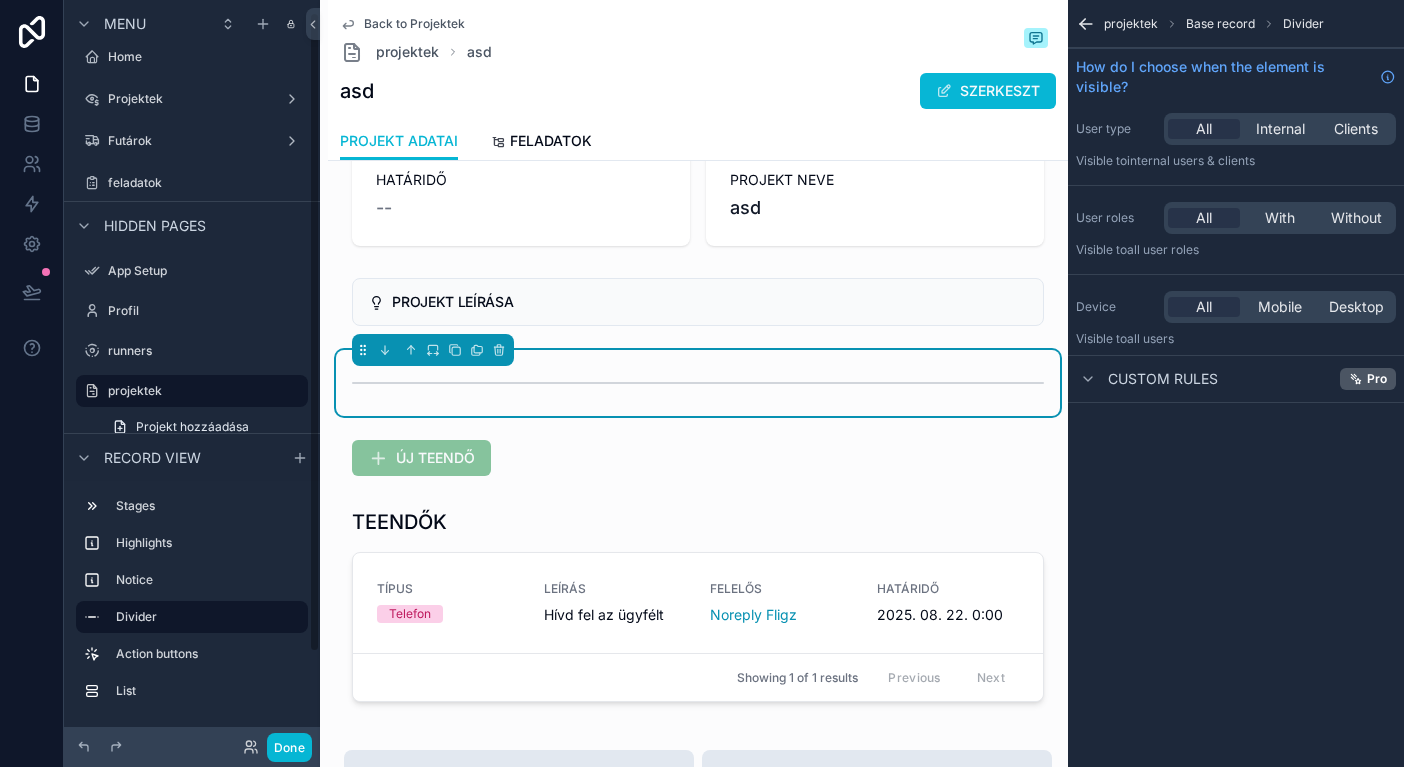 click on "Done" at bounding box center (192, 747) 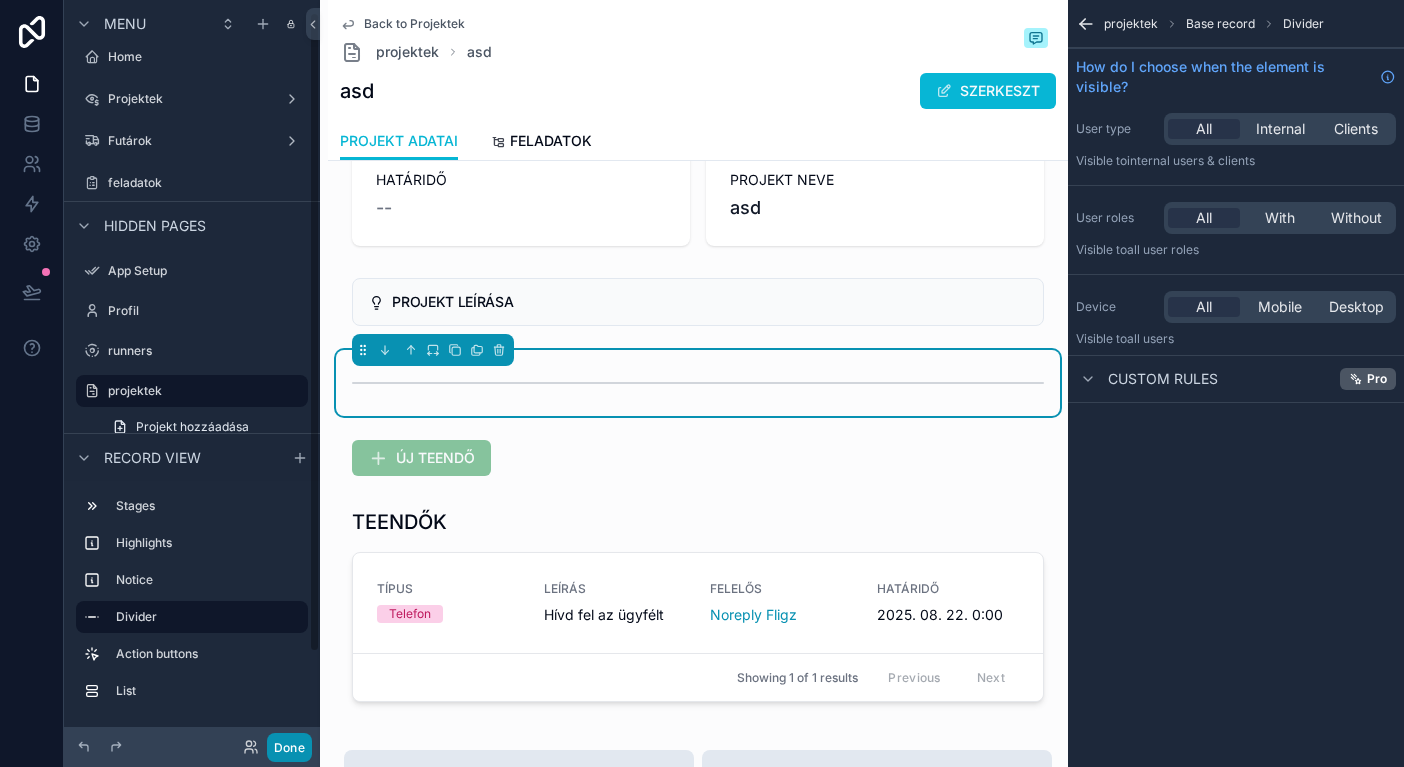 click on "Done" at bounding box center [289, 747] 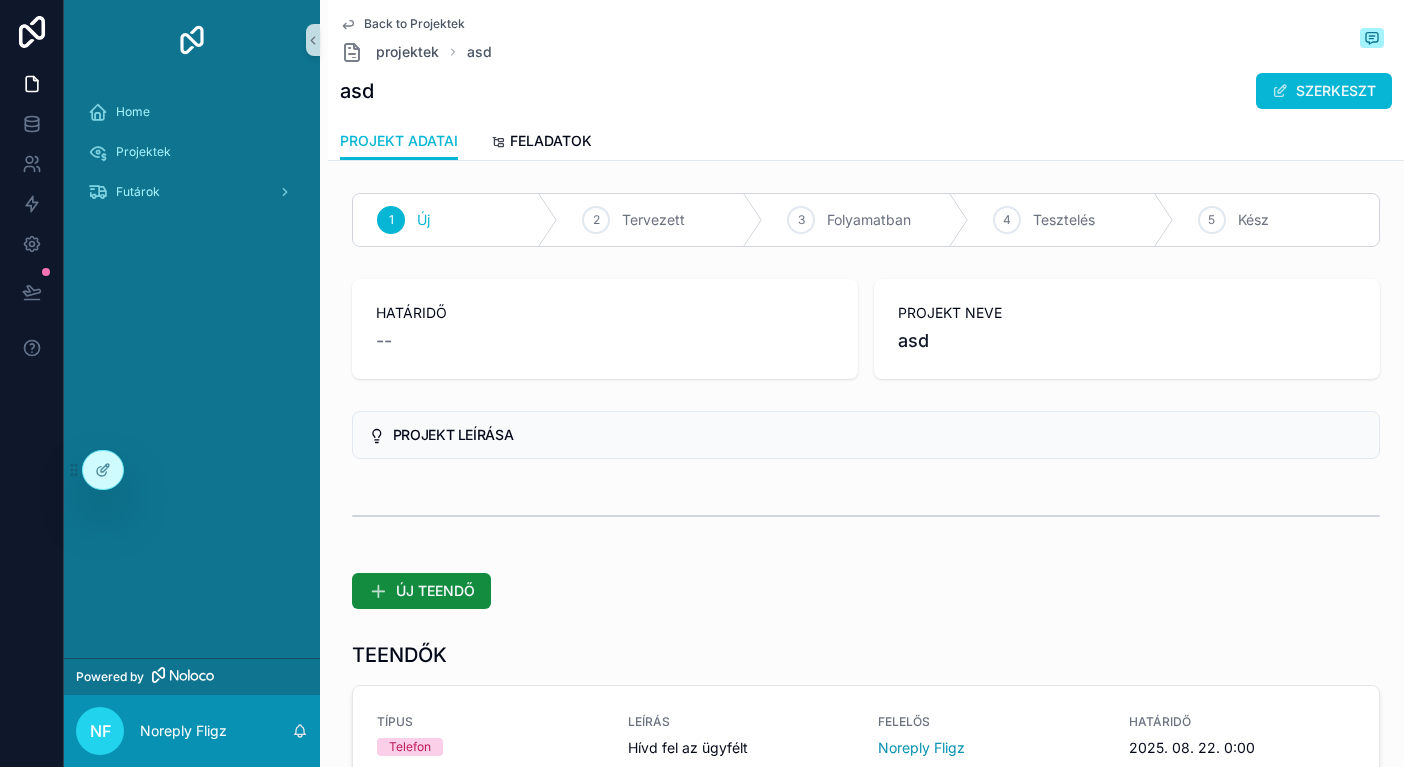 scroll, scrollTop: 0, scrollLeft: 0, axis: both 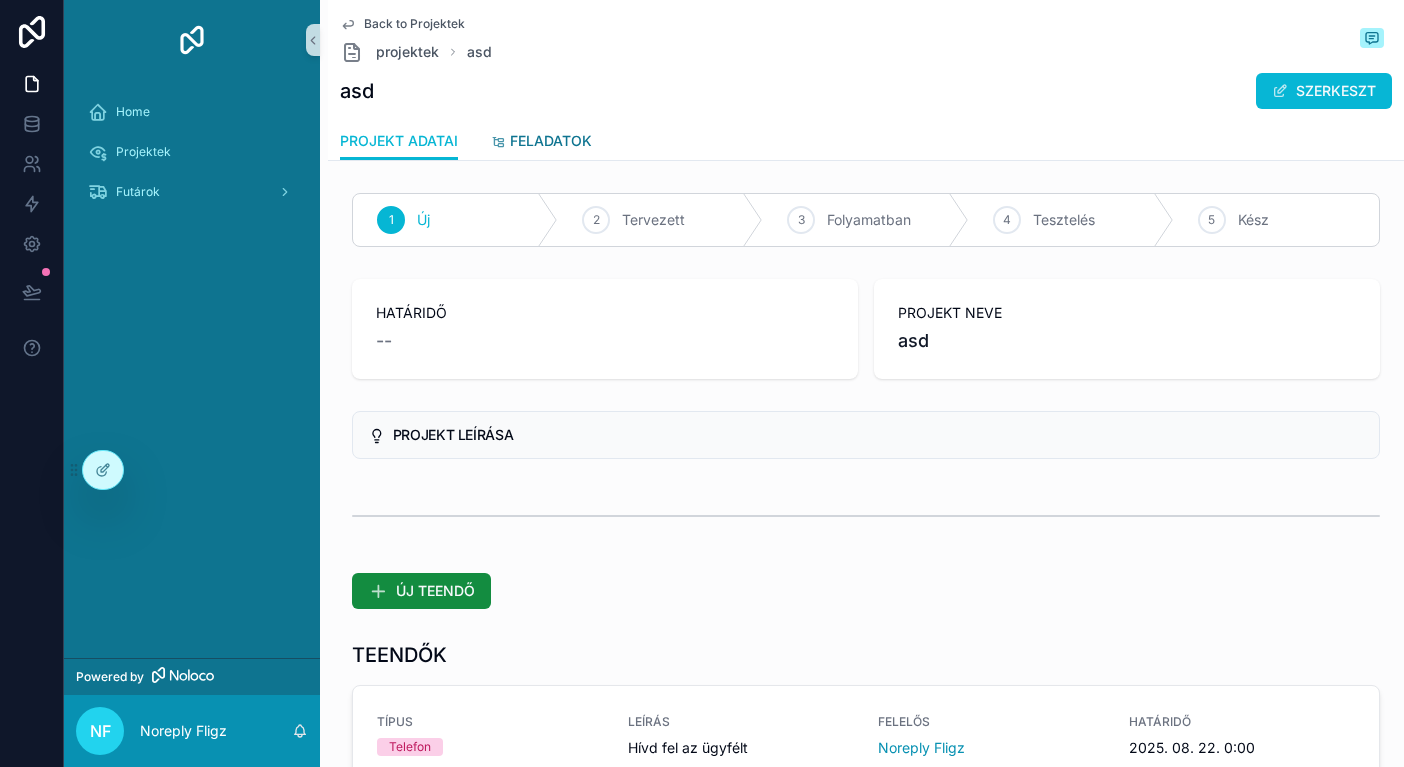 click on "FELADATOK" at bounding box center (551, 141) 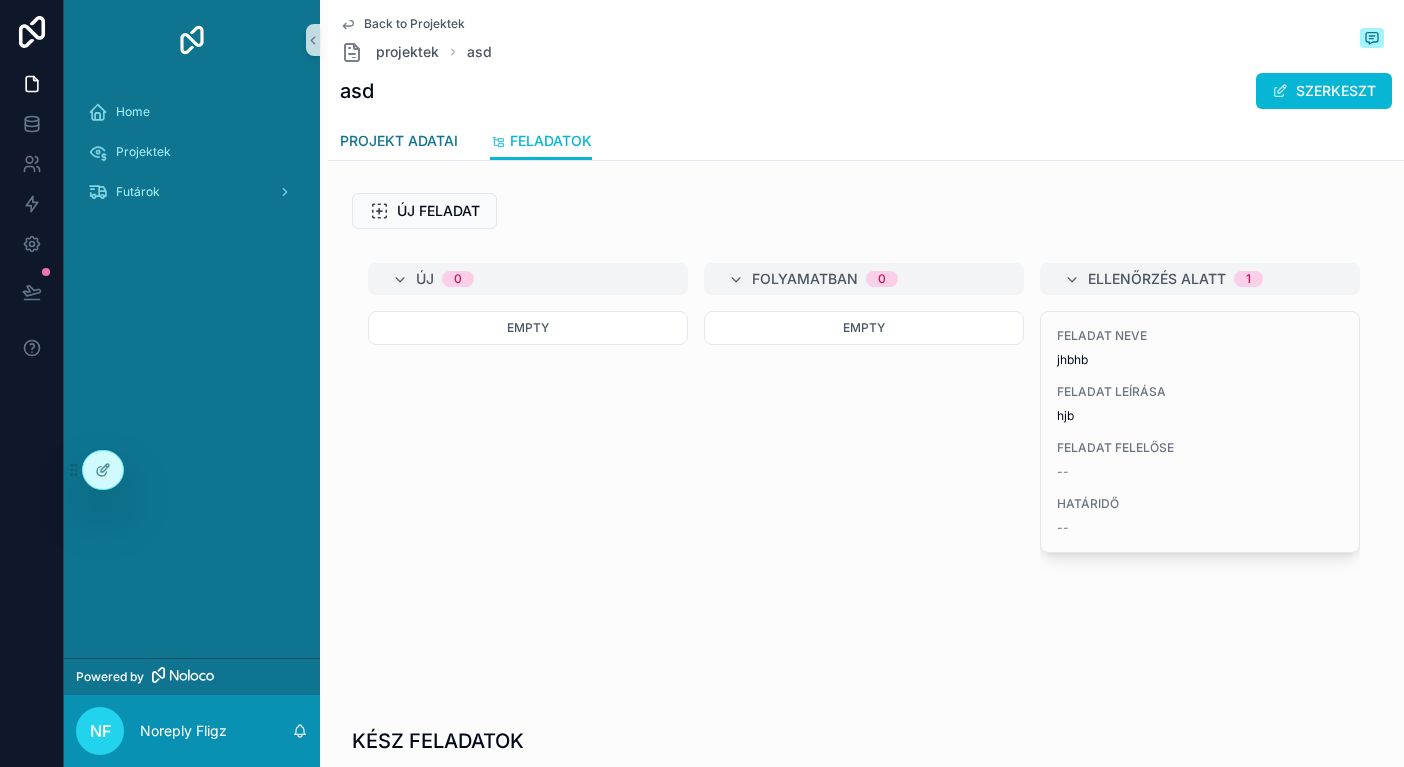 scroll, scrollTop: 0, scrollLeft: 0, axis: both 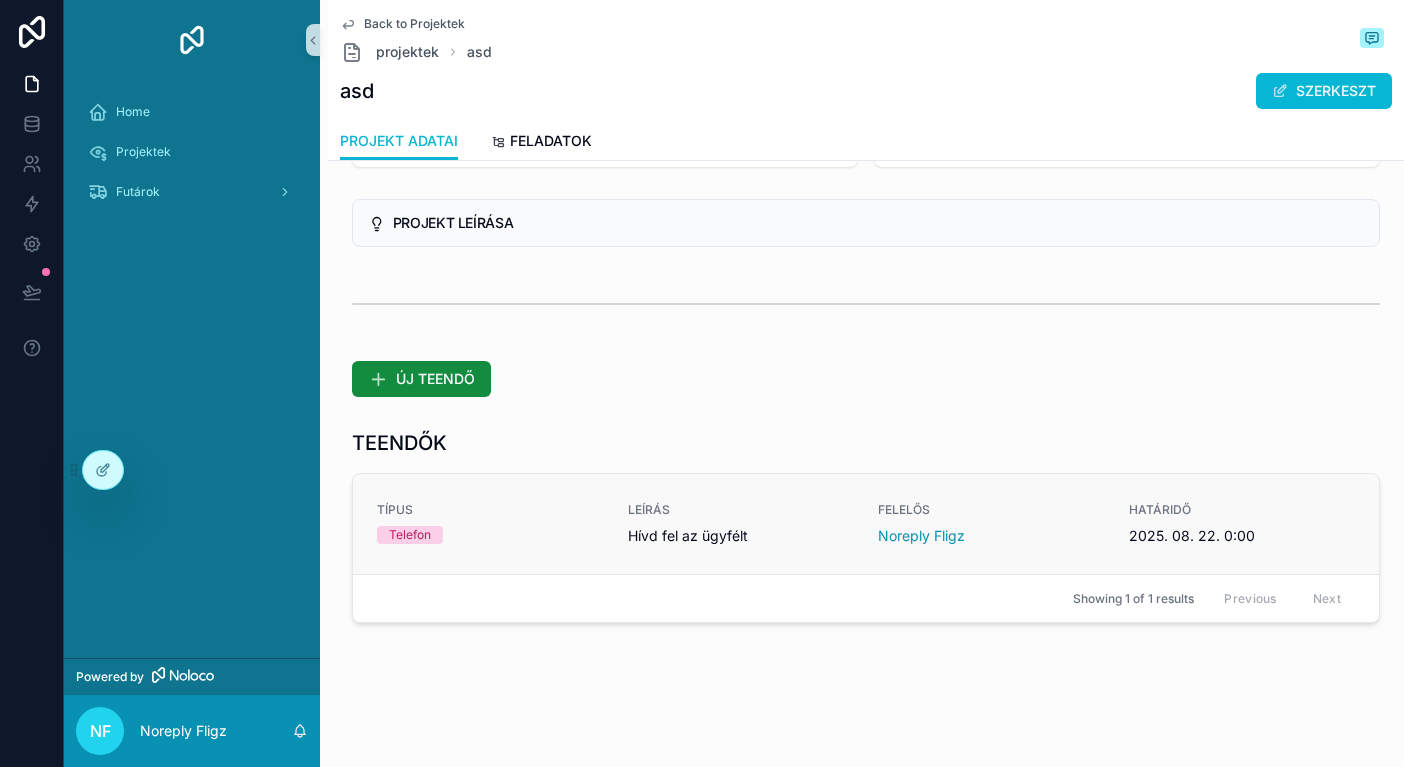 click on "TÍPUS Telefon" at bounding box center [490, 523] 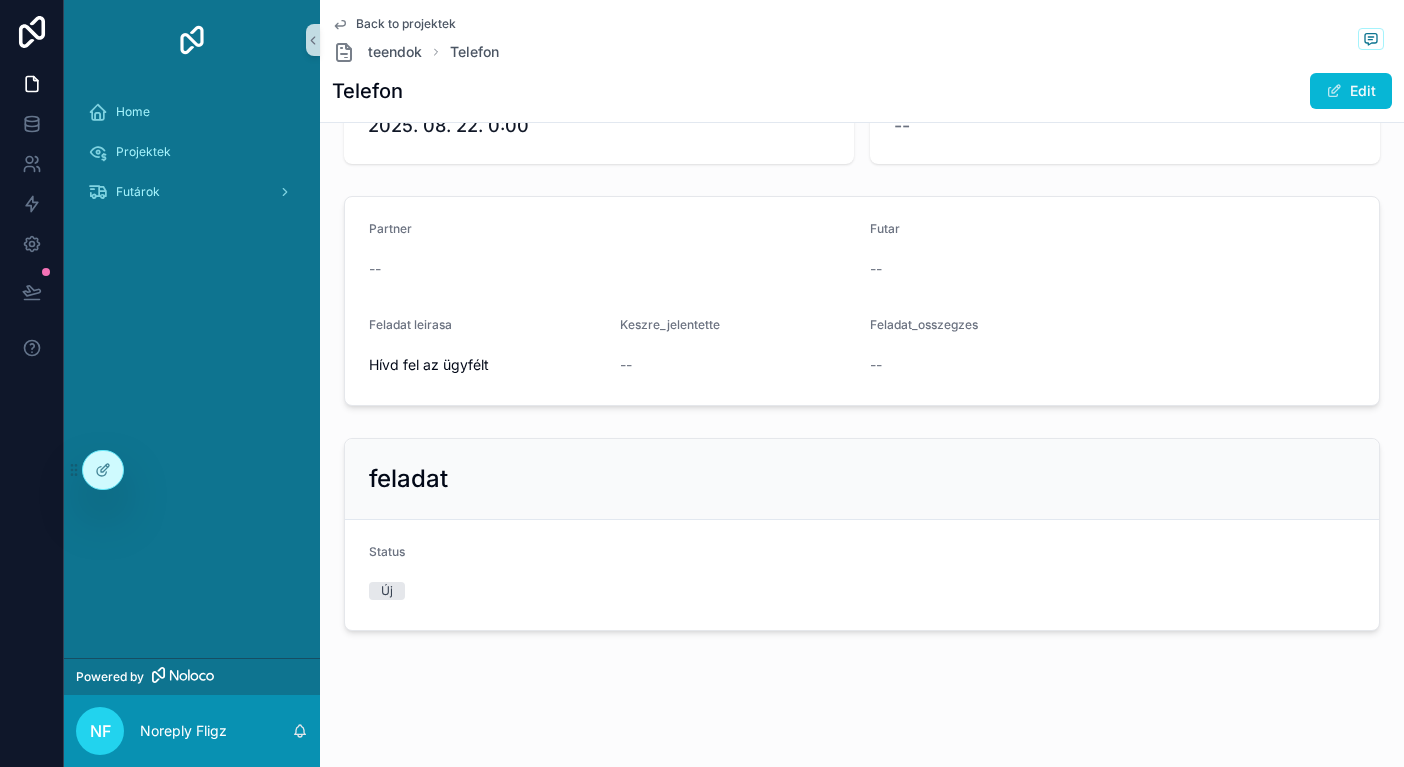 click on "Back to projektek" at bounding box center (406, 24) 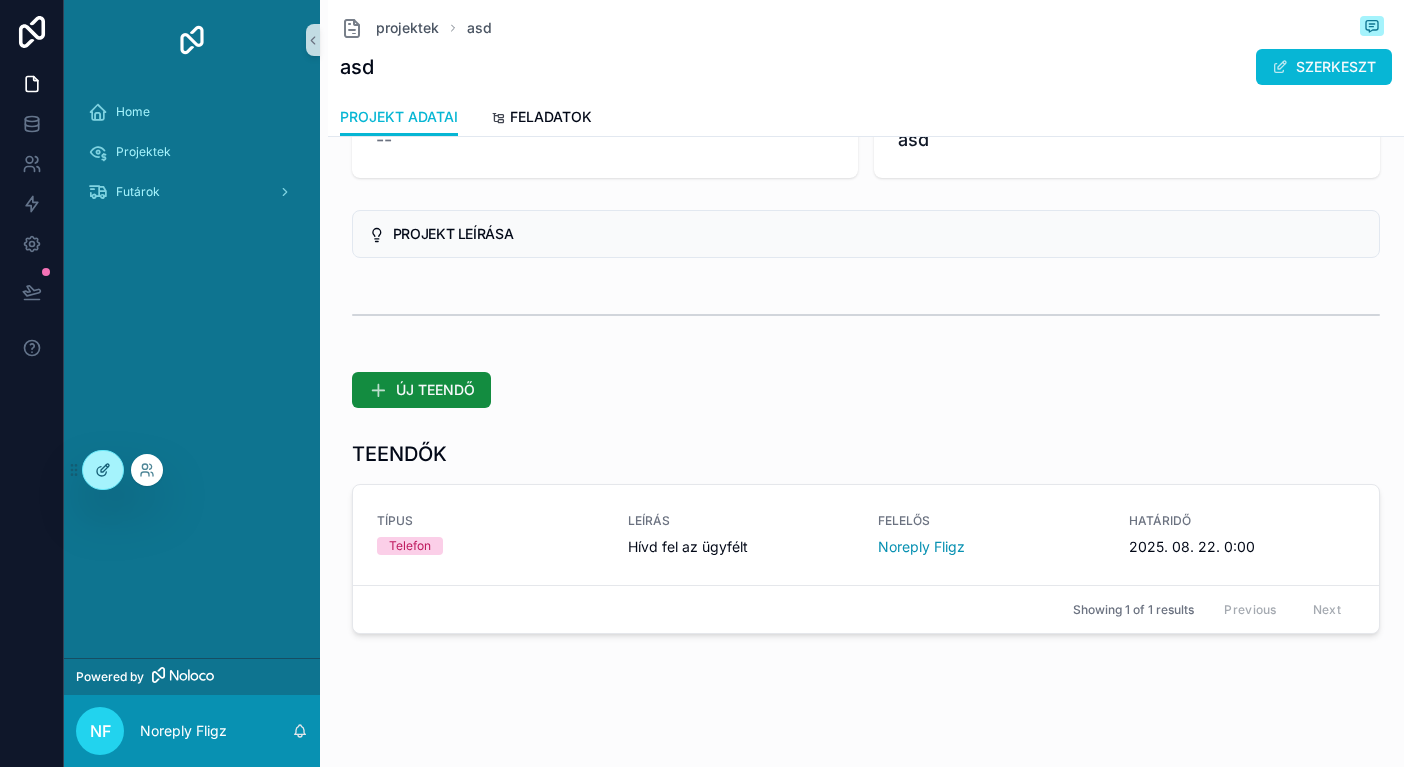 click at bounding box center (103, 470) 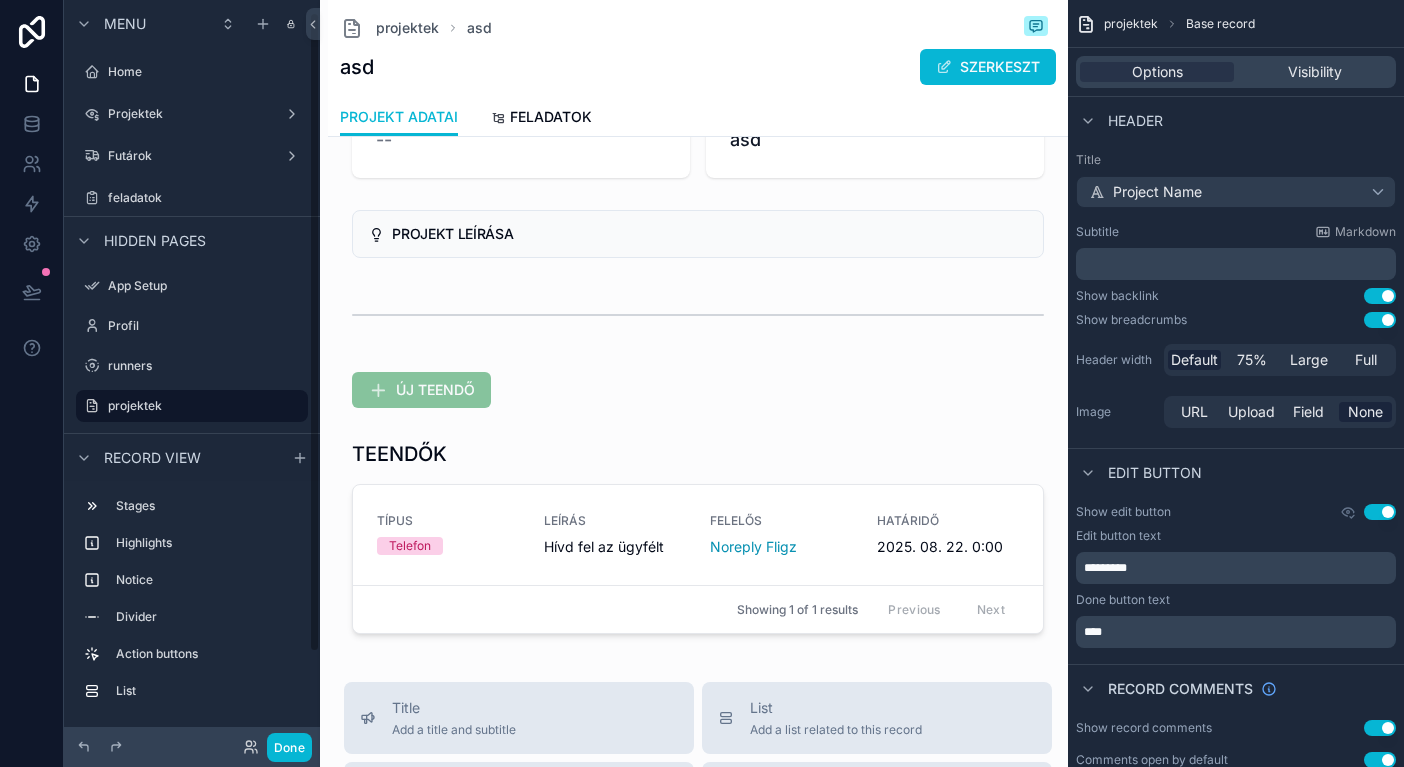 scroll, scrollTop: 15, scrollLeft: 0, axis: vertical 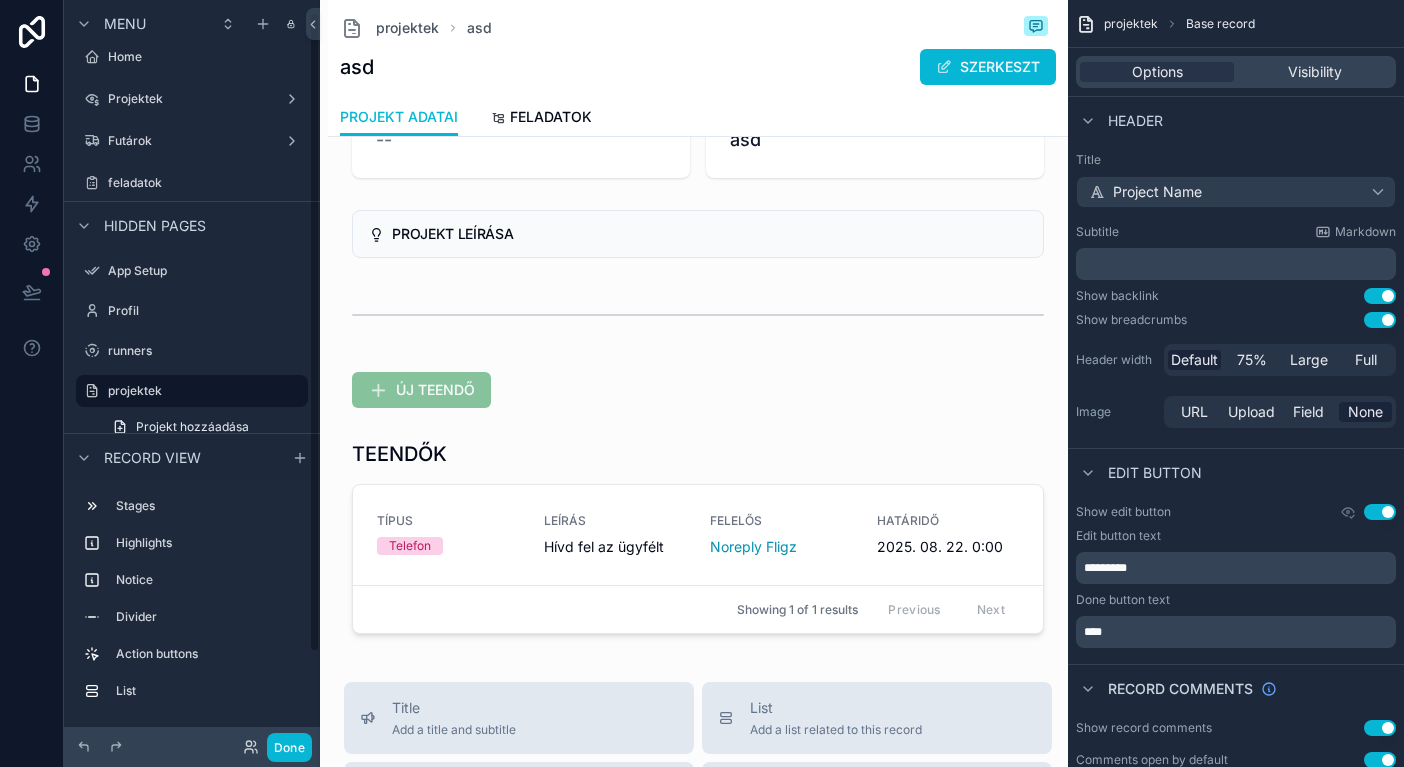 click at bounding box center [698, 541] 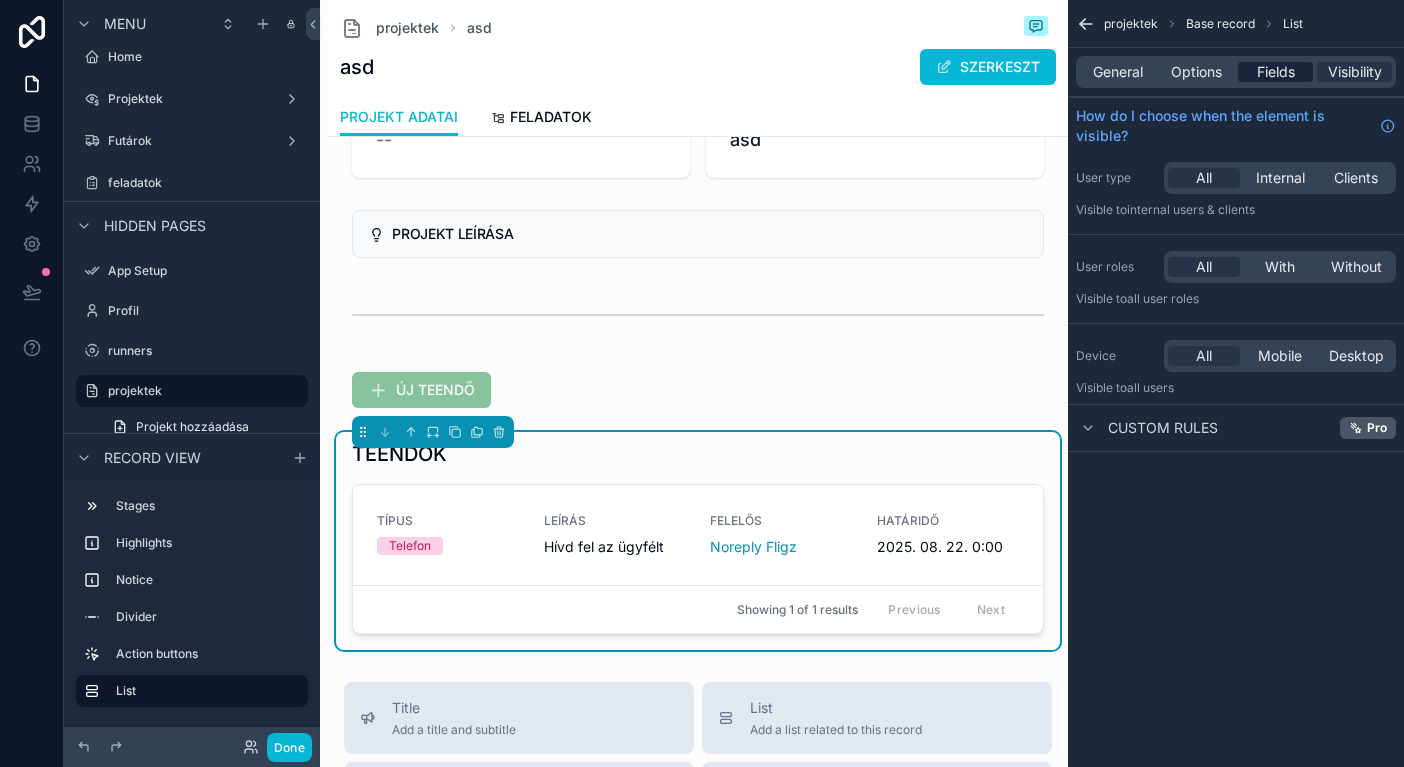 click on "Fields" at bounding box center [1275, 72] 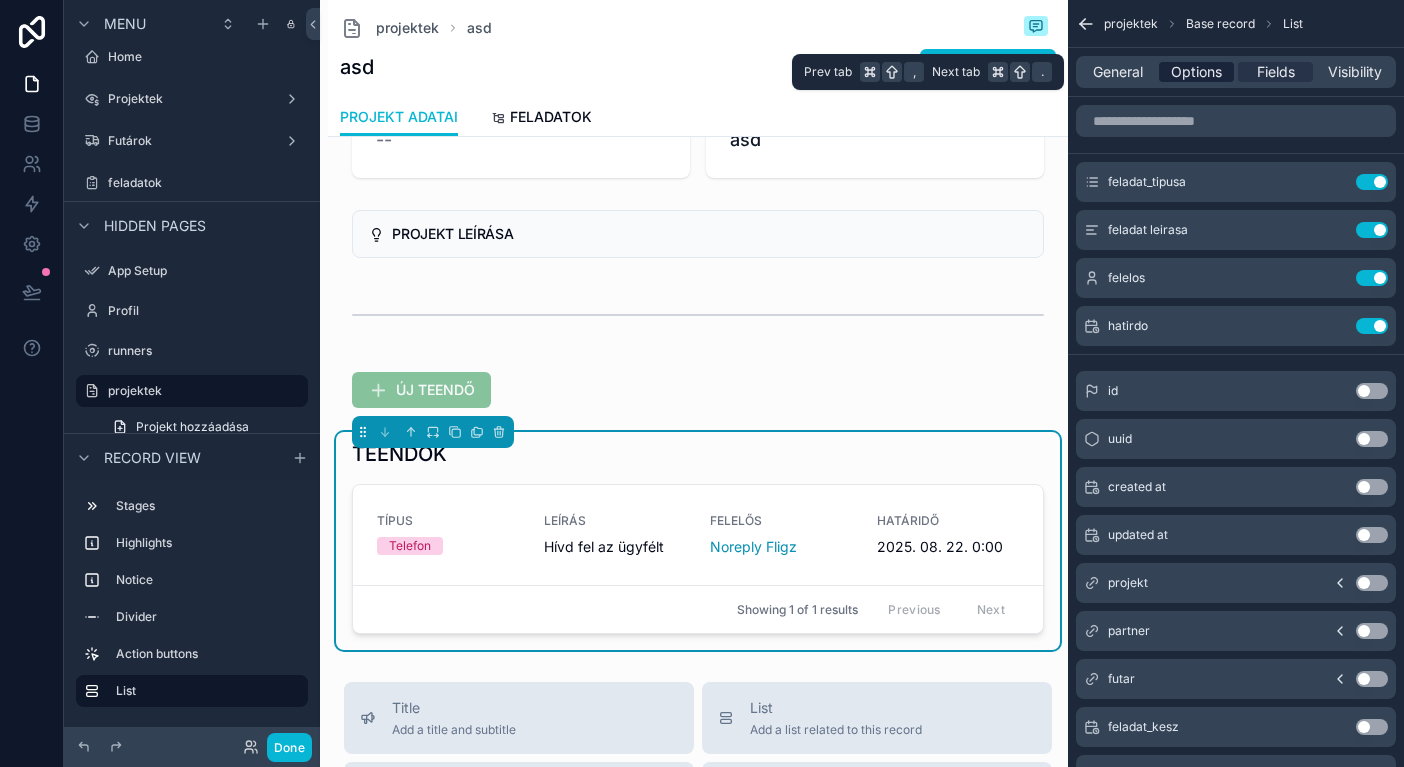 click on "Options" at bounding box center (1196, 72) 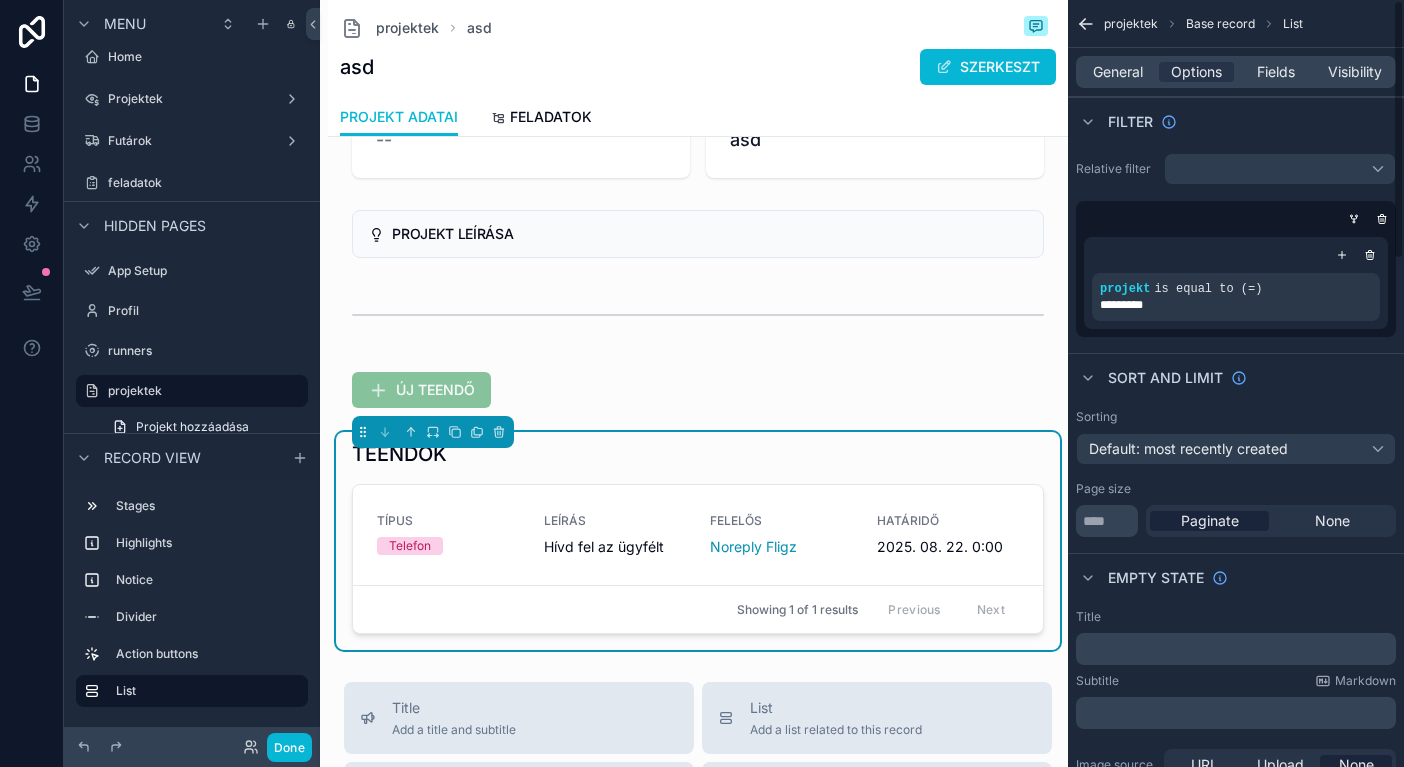 scroll, scrollTop: 0, scrollLeft: 0, axis: both 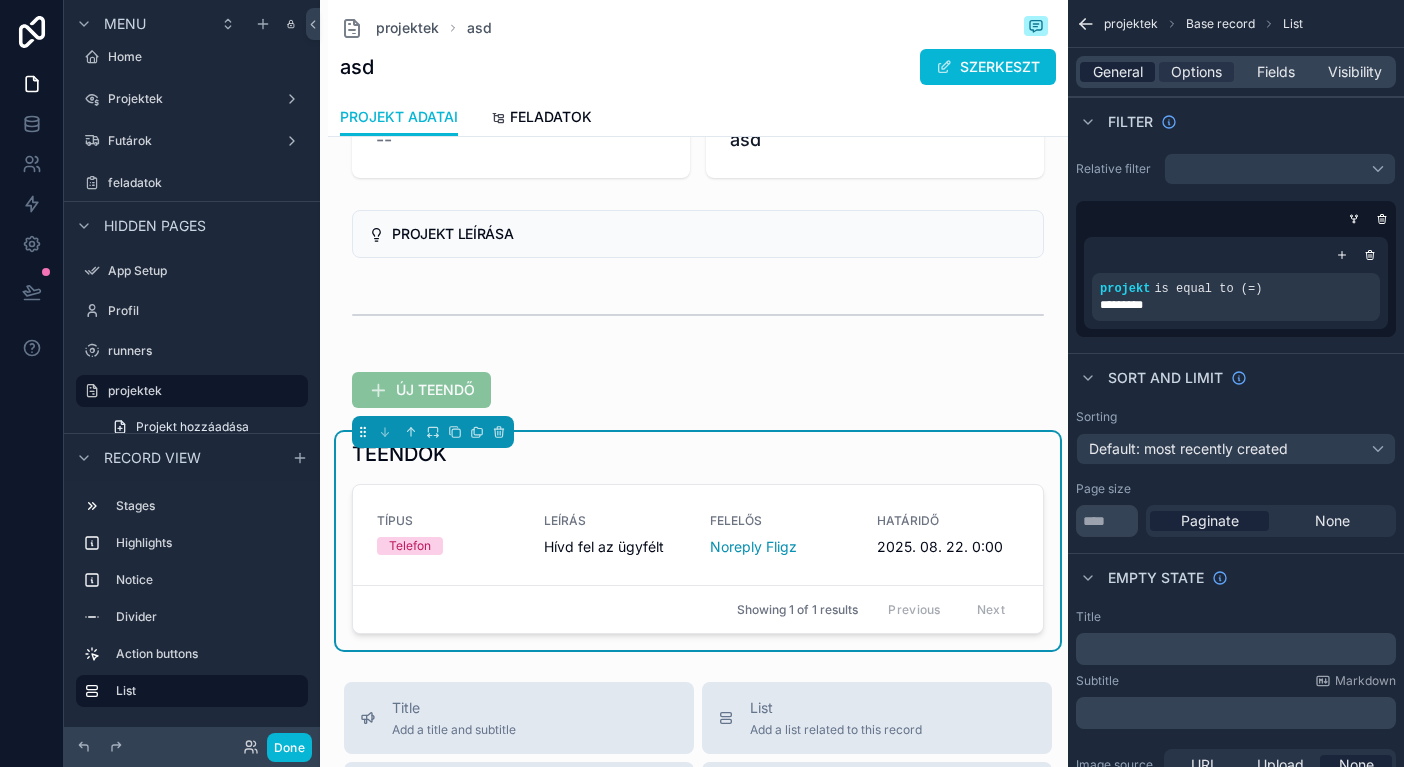 click on "General" at bounding box center [1118, 72] 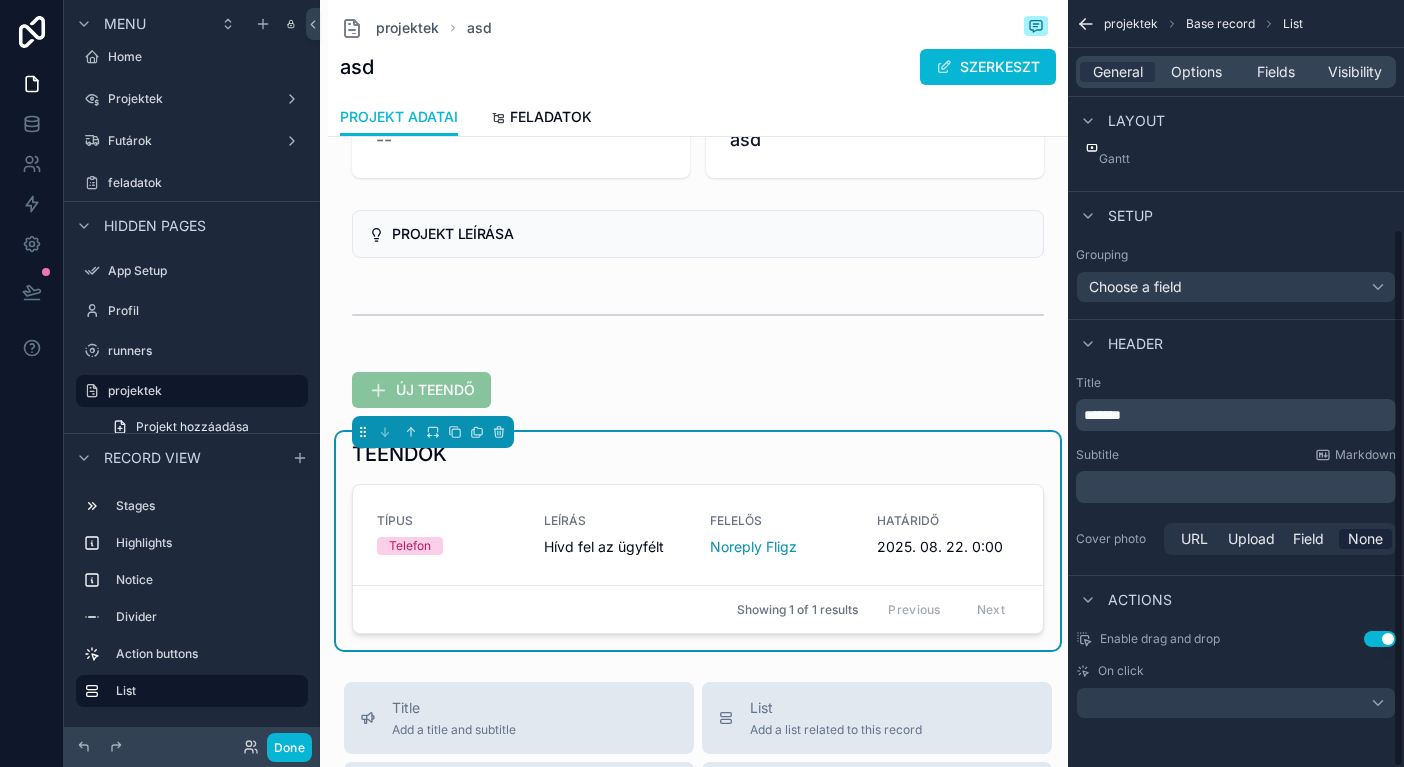 scroll, scrollTop: 326, scrollLeft: 0, axis: vertical 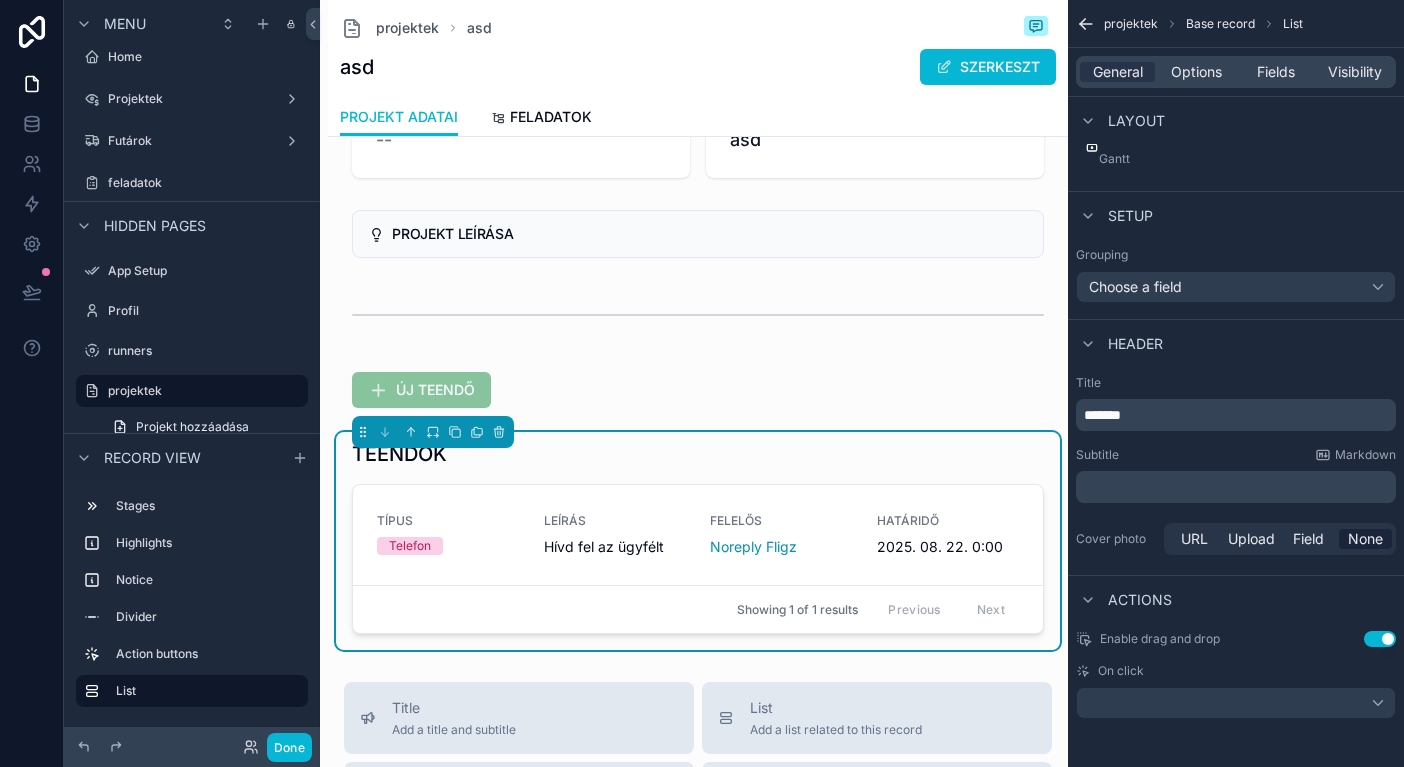 click at bounding box center [1236, 703] 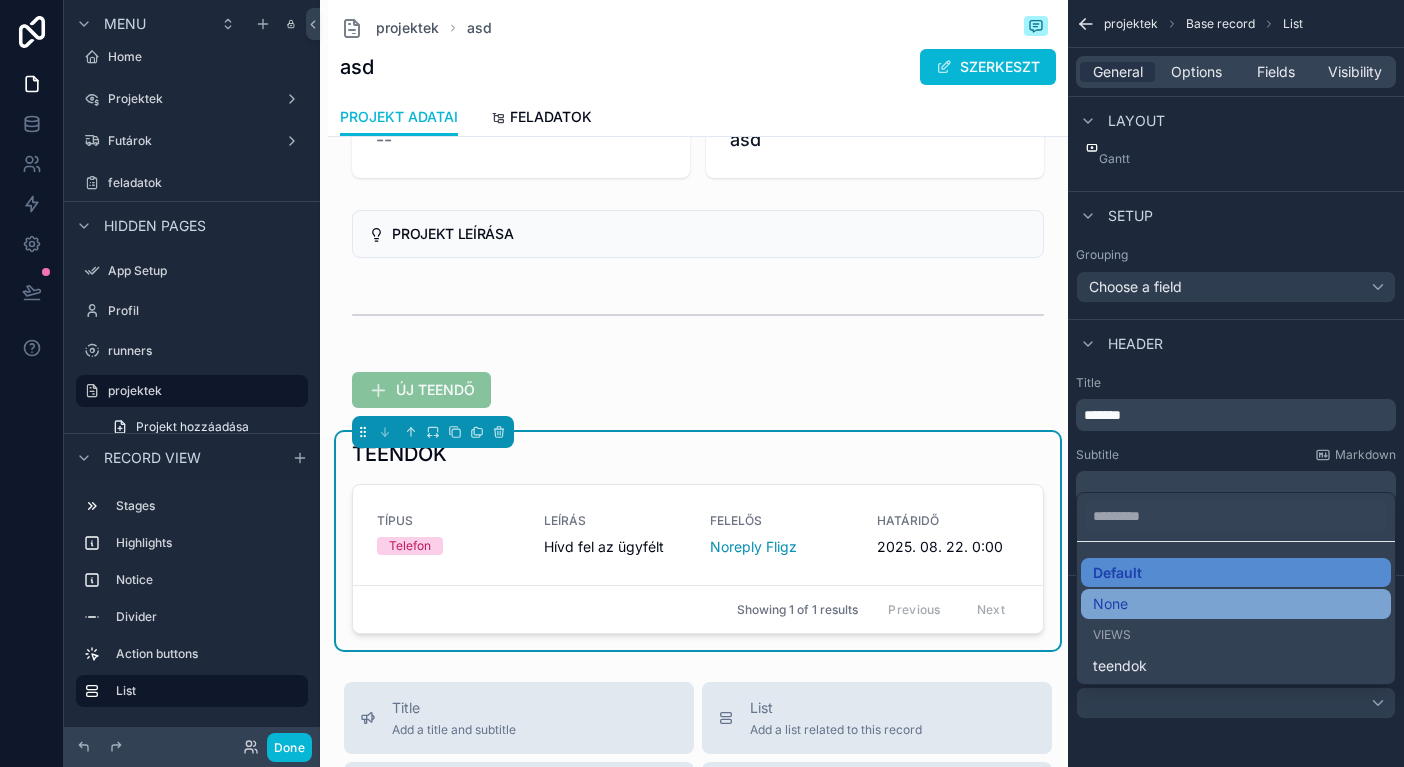 click on "None" at bounding box center (1236, 604) 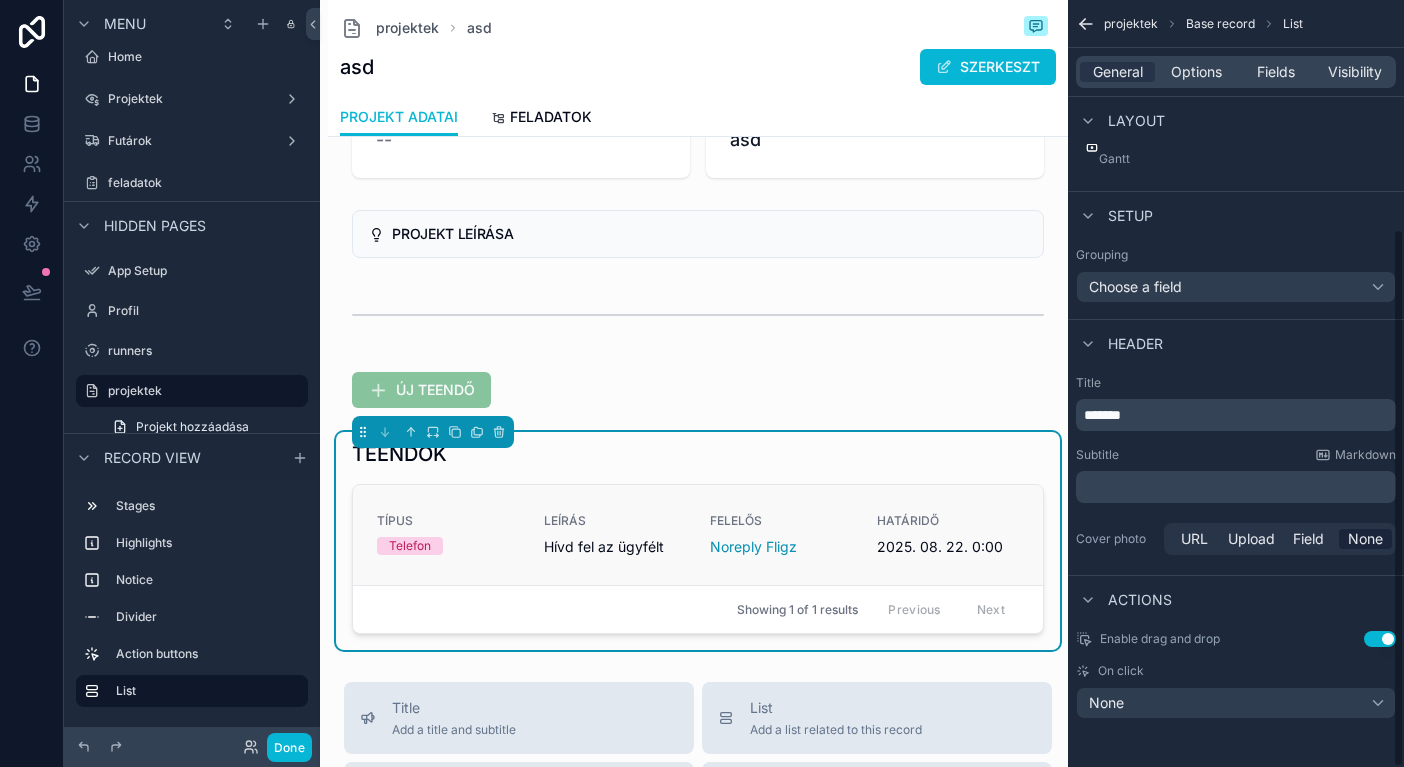 click on "TÍPUS Telefon LEÍRÁS Hívd fel az ügyfélt FELELŐS Noreply Fligz HATÁRIDŐ 2025. 08. 22. 0:00" at bounding box center [698, 535] 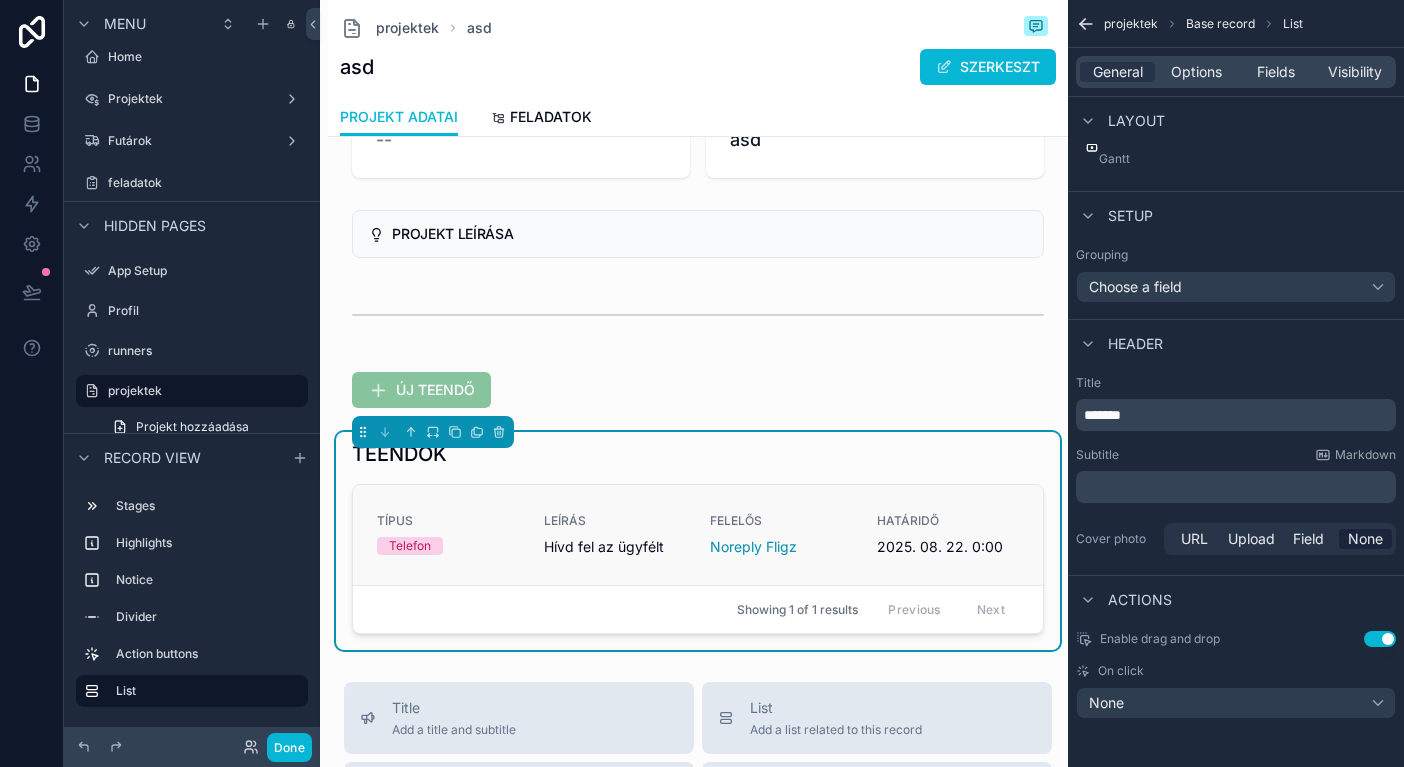 click on "TÍPUS Telefon LEÍRÁS Hívd fel az ügyfélt FELELŐS Noreply Fligz HATÁRIDŐ 2025. 08. 22. 0:00" at bounding box center (698, 535) 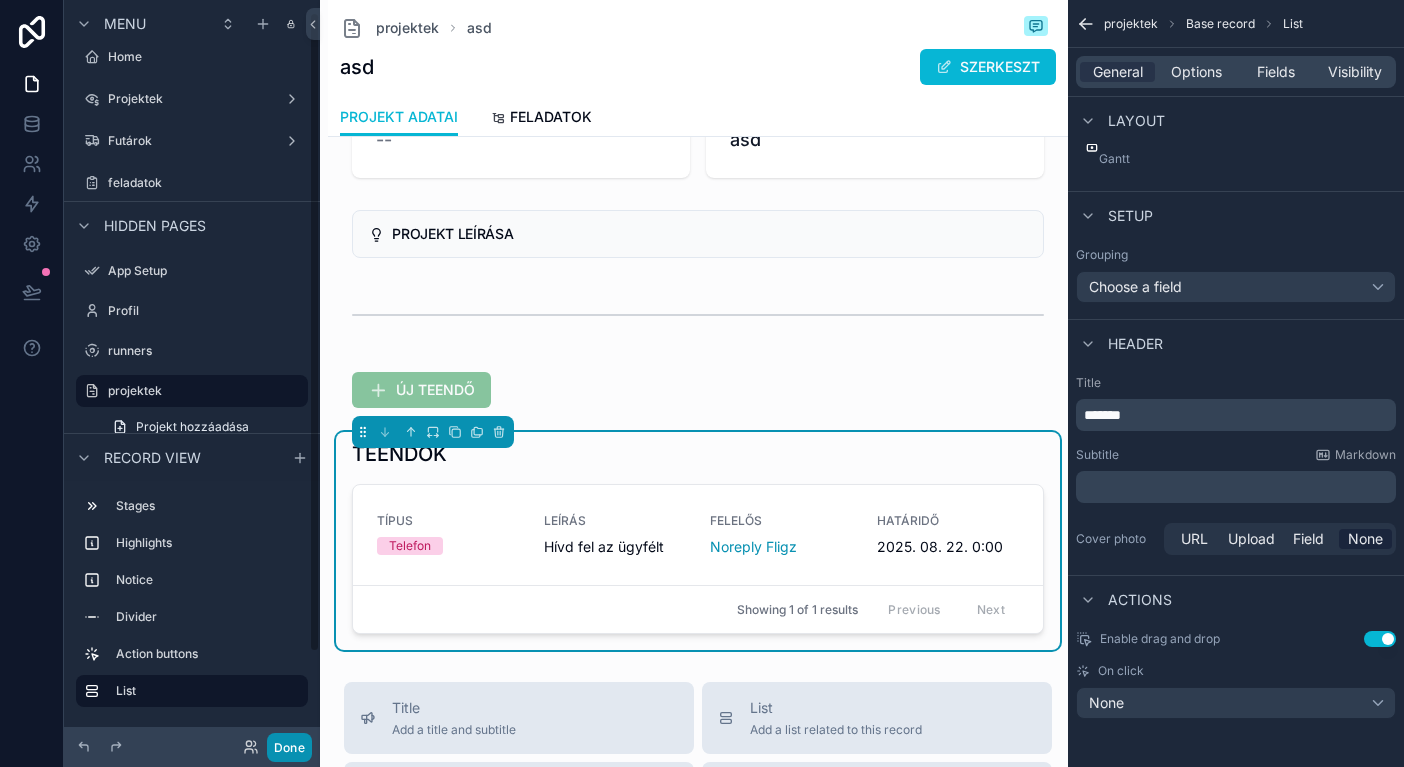 click on "Done" at bounding box center (289, 747) 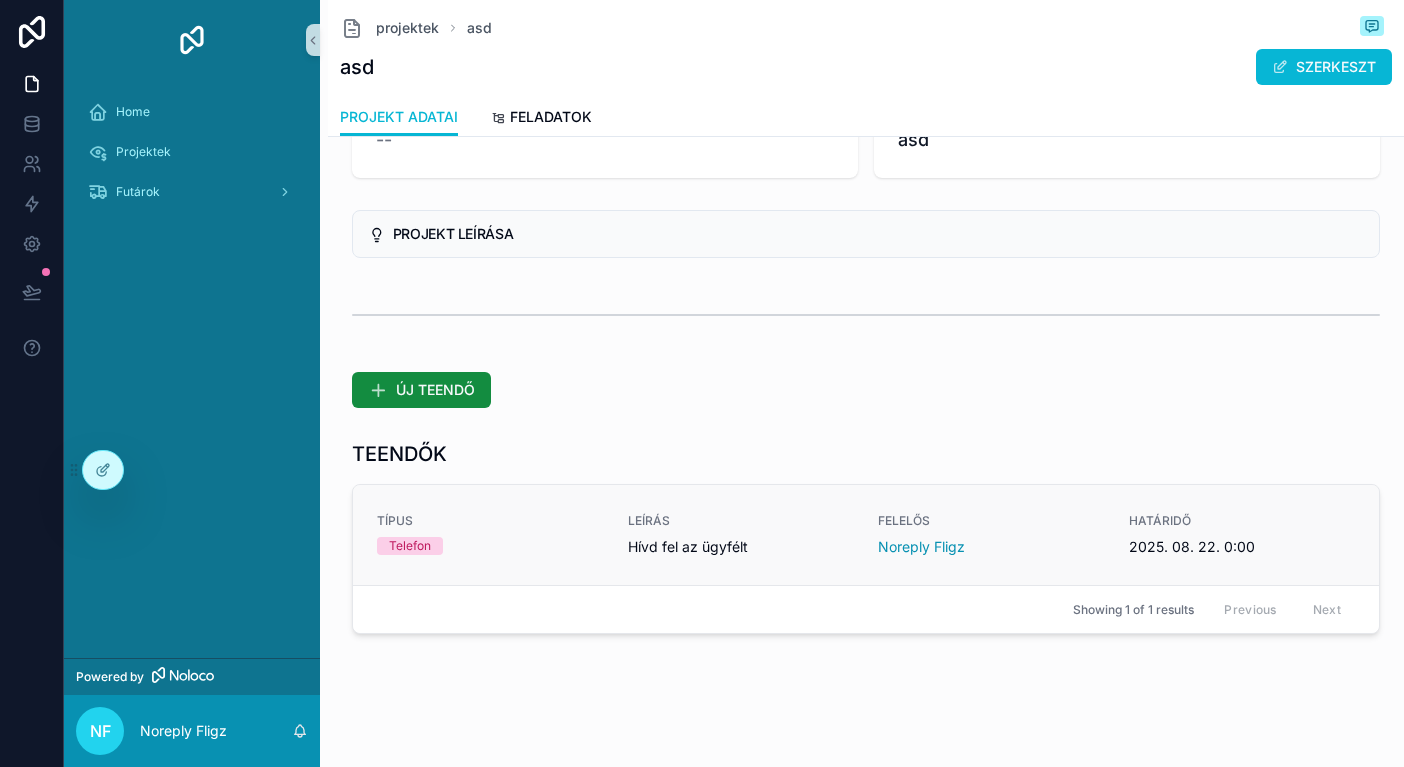 click on "TÍPUS Telefon" at bounding box center [490, 534] 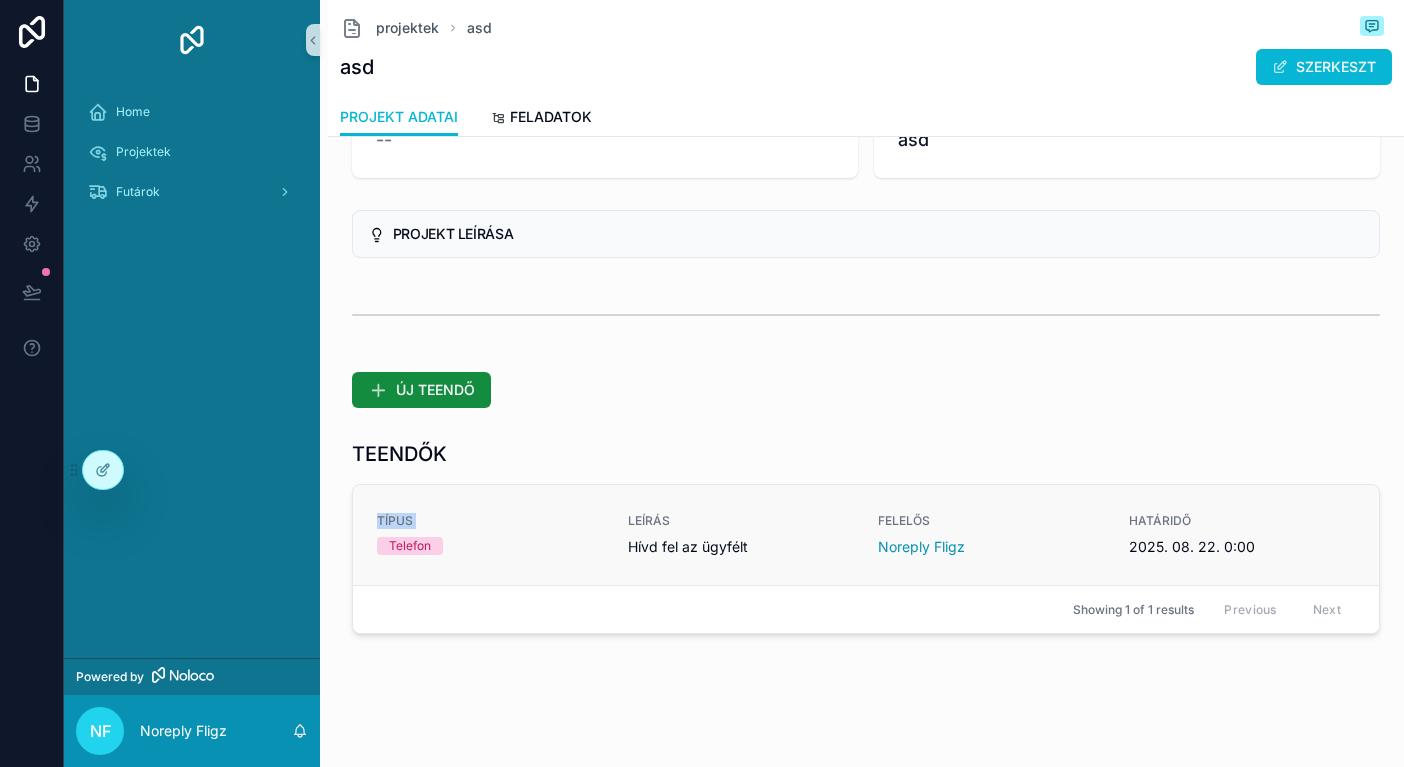 click on "TÍPUS Telefon" at bounding box center (490, 534) 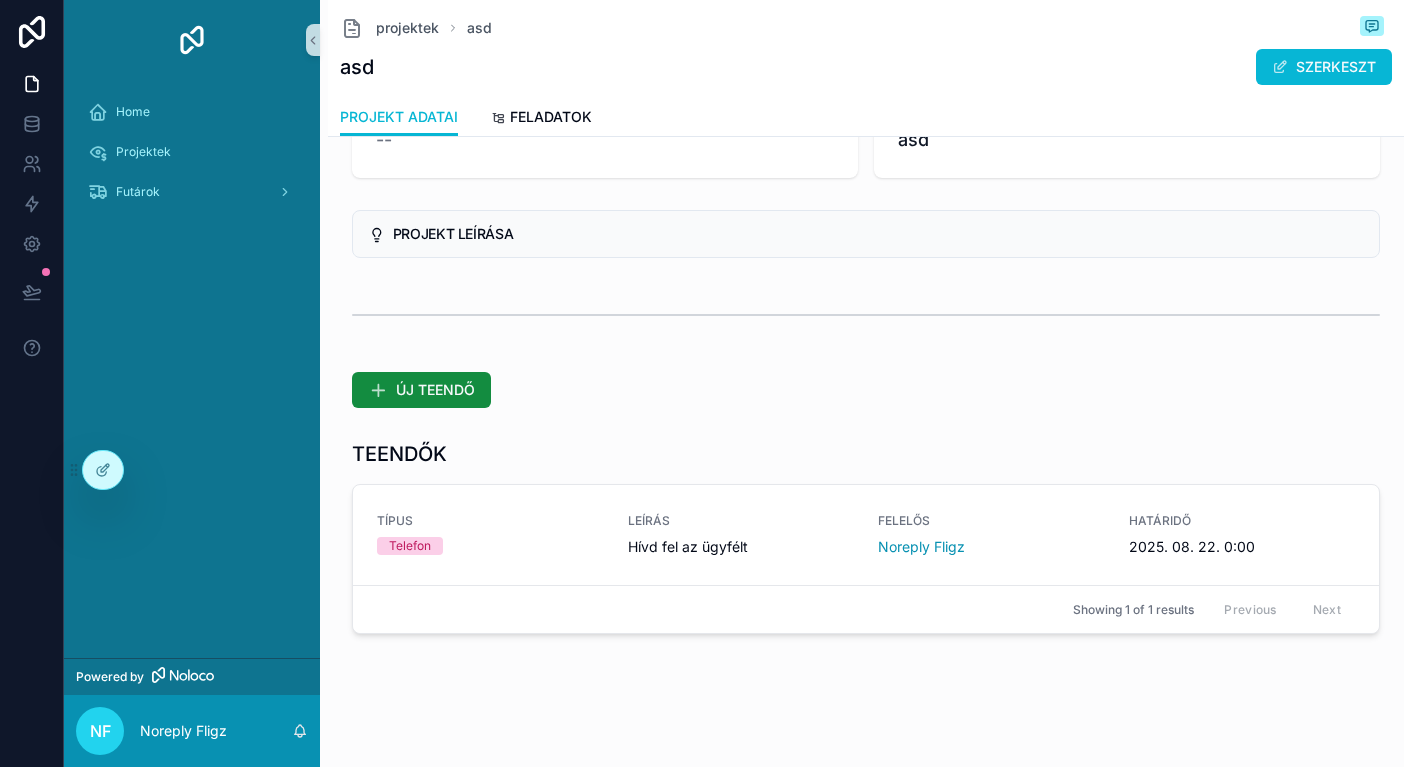 click on "ÚJ TEENDŐ" at bounding box center (866, 390) 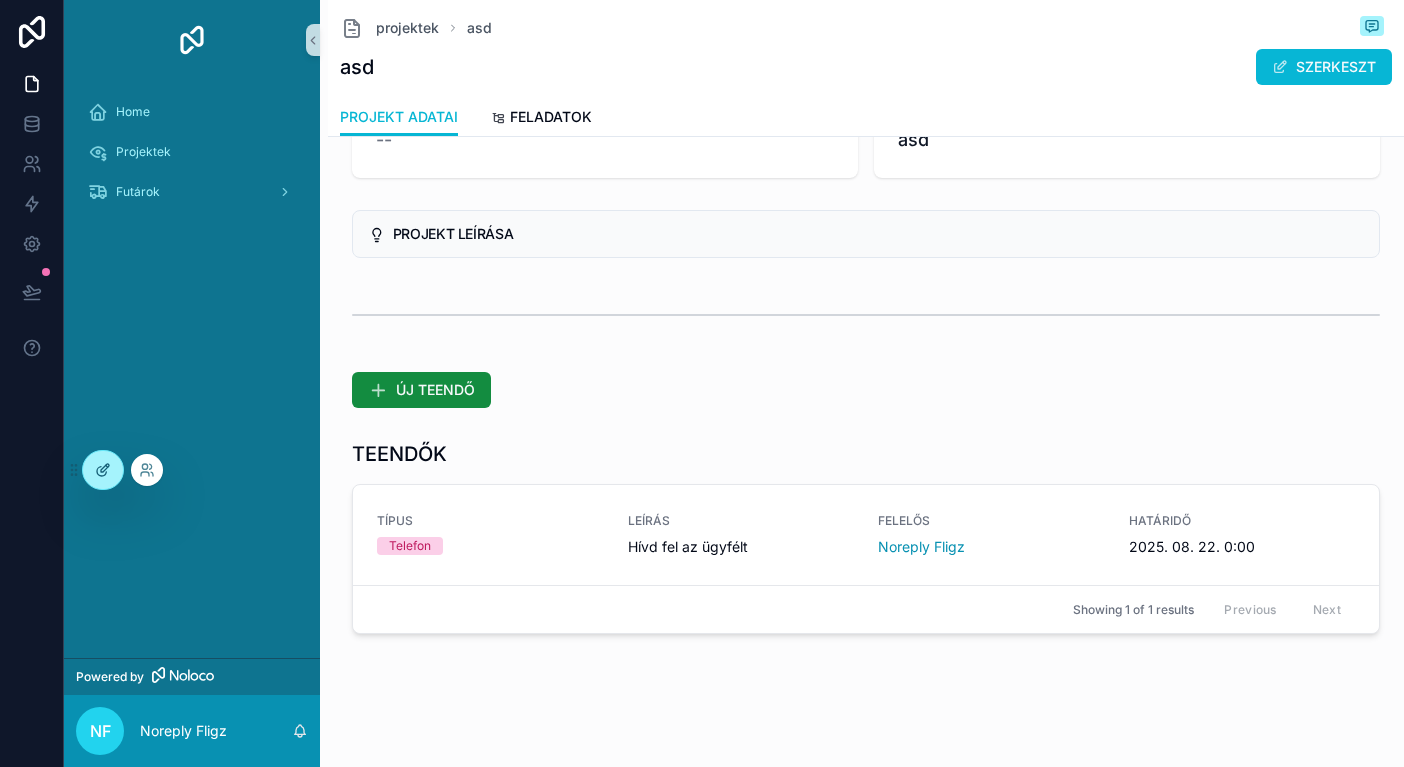 click 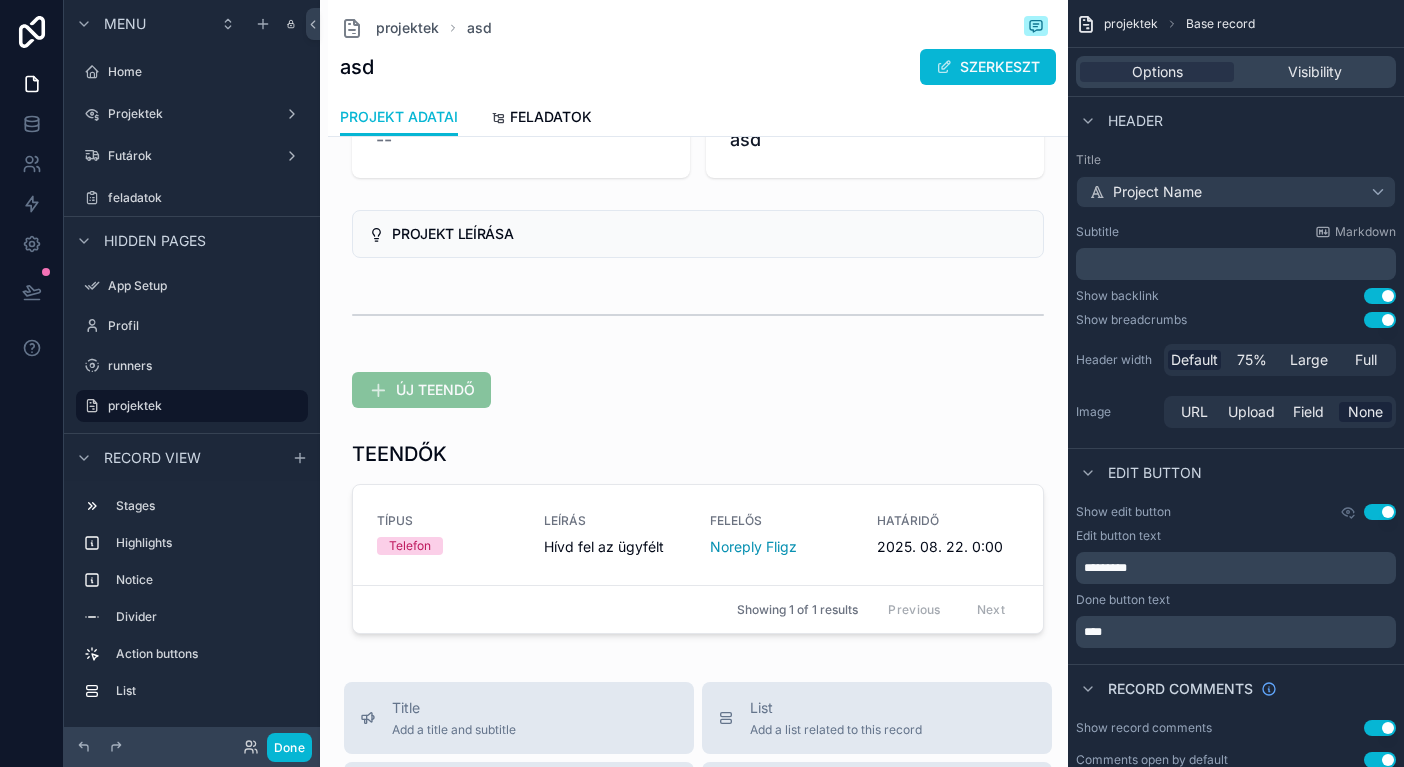 scroll, scrollTop: 15, scrollLeft: 0, axis: vertical 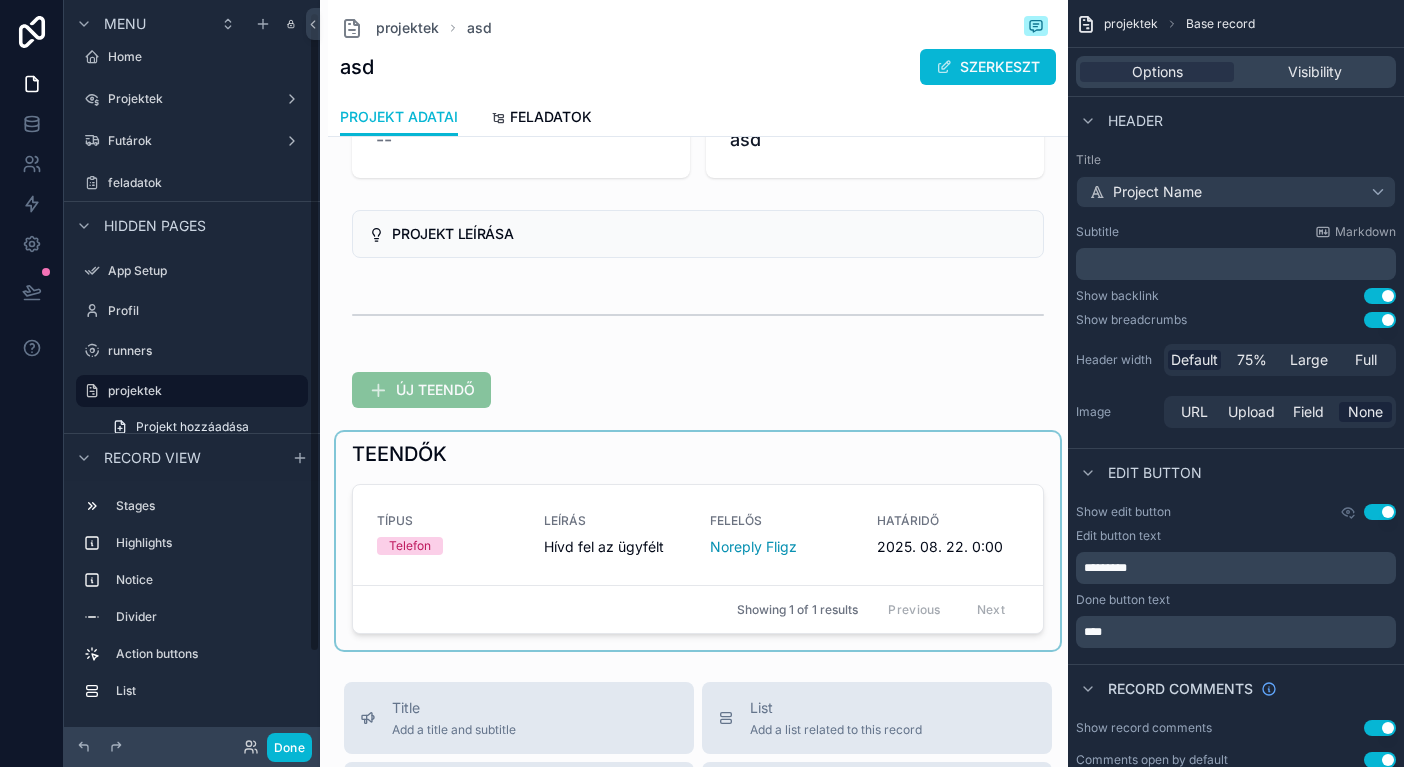 click at bounding box center [698, 541] 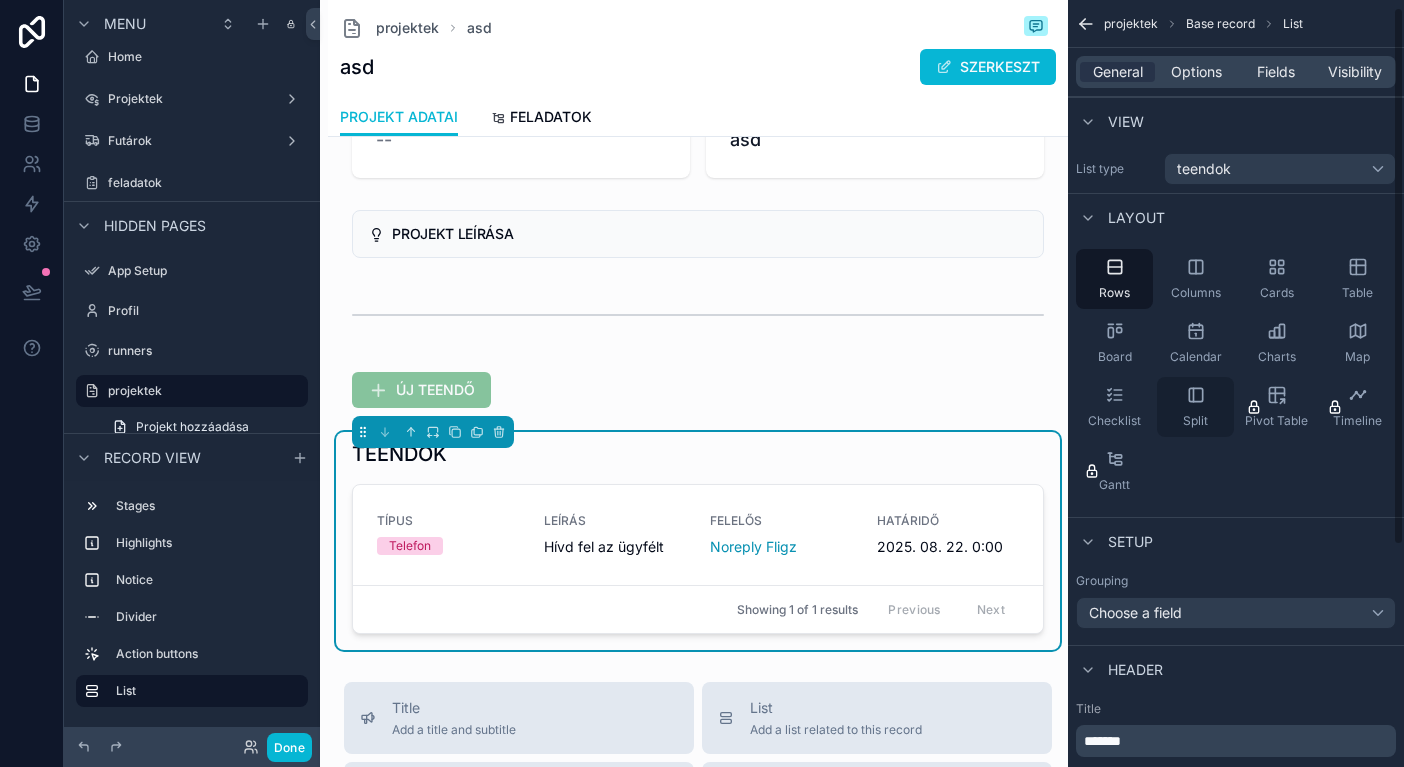 scroll, scrollTop: 15, scrollLeft: 0, axis: vertical 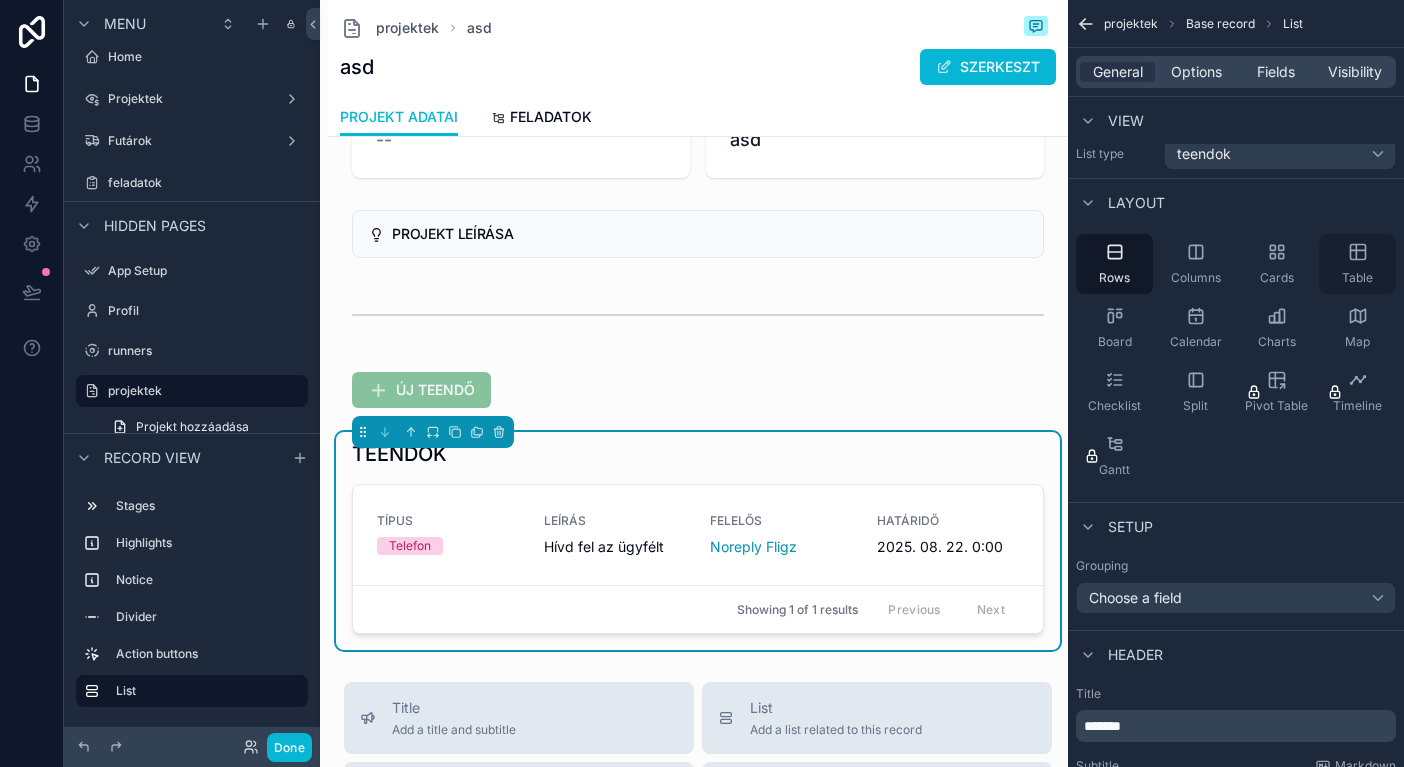 click on "Table" at bounding box center [1357, 264] 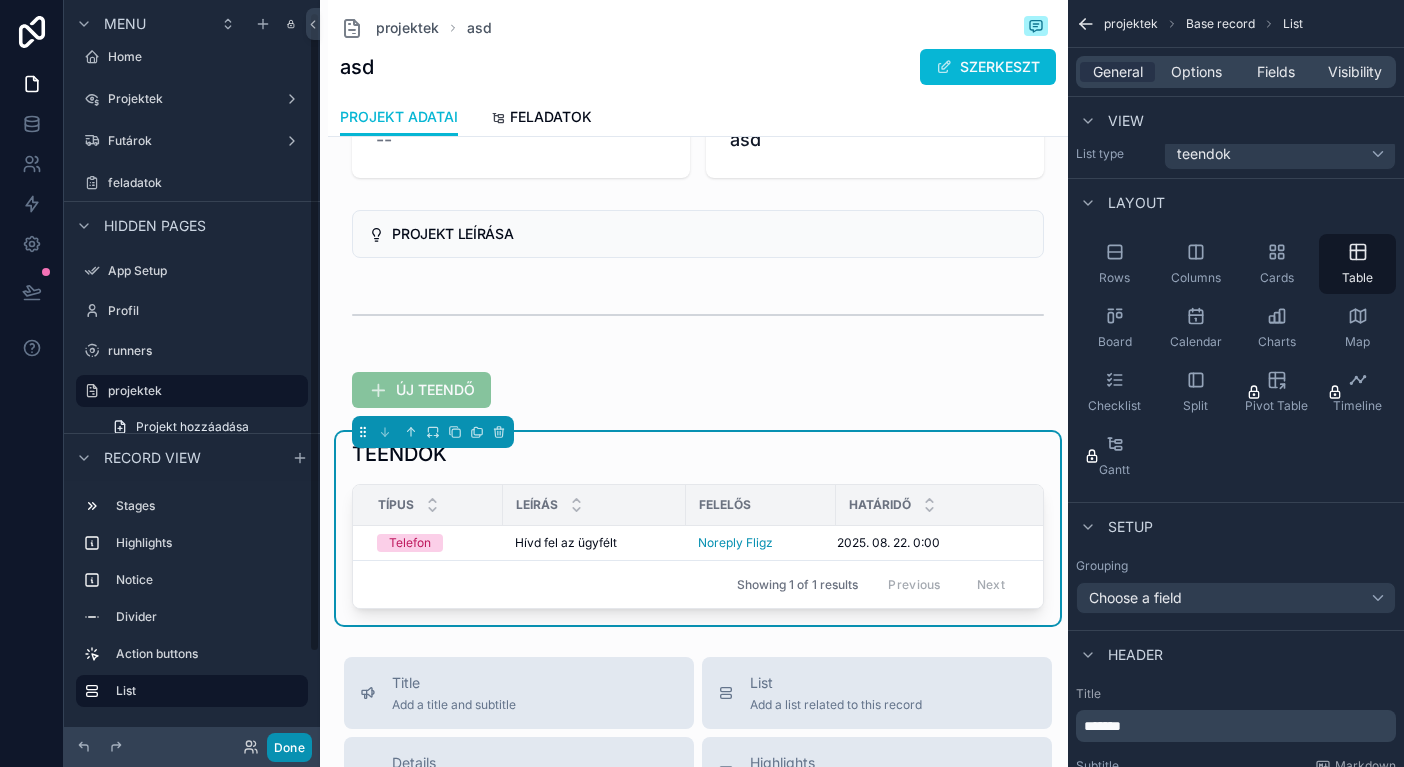 click on "Done" at bounding box center [289, 747] 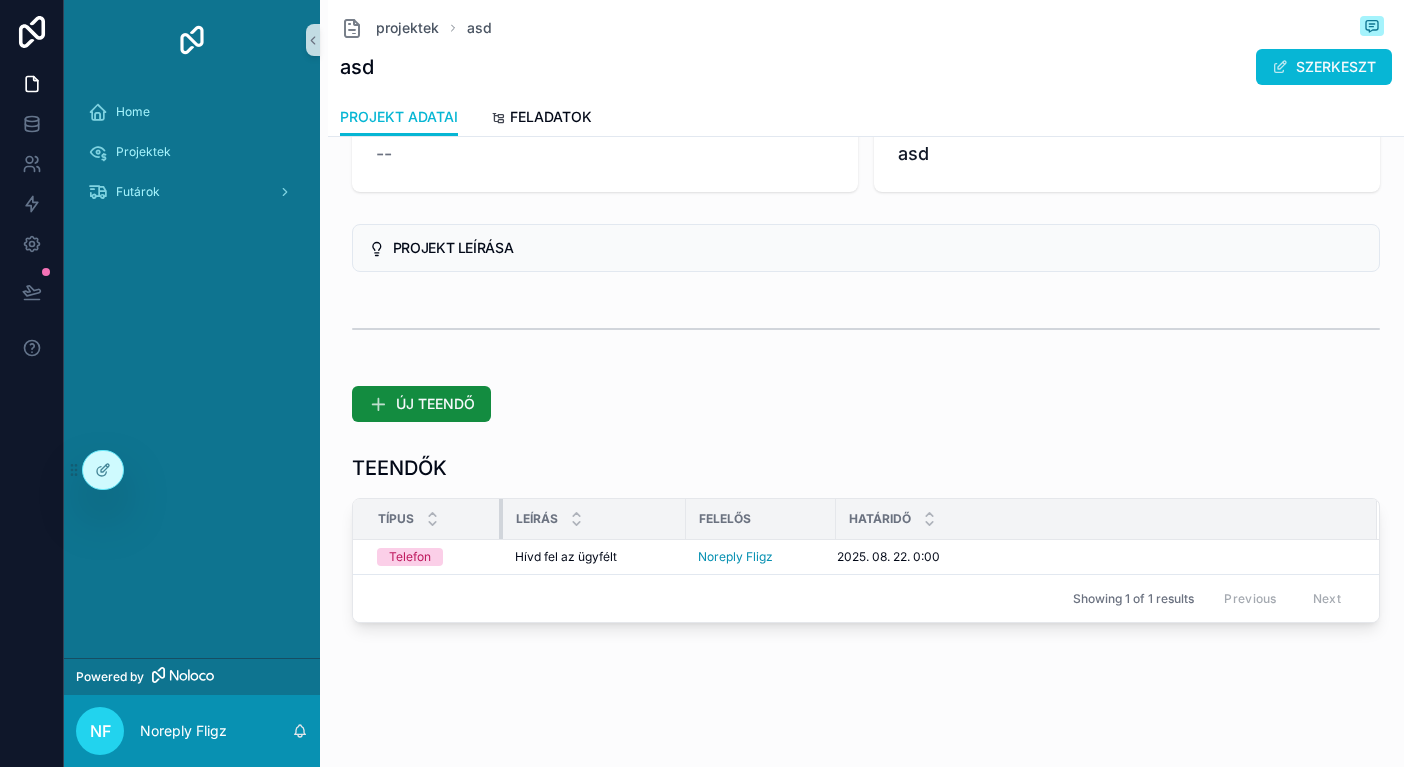 scroll, scrollTop: 163, scrollLeft: 0, axis: vertical 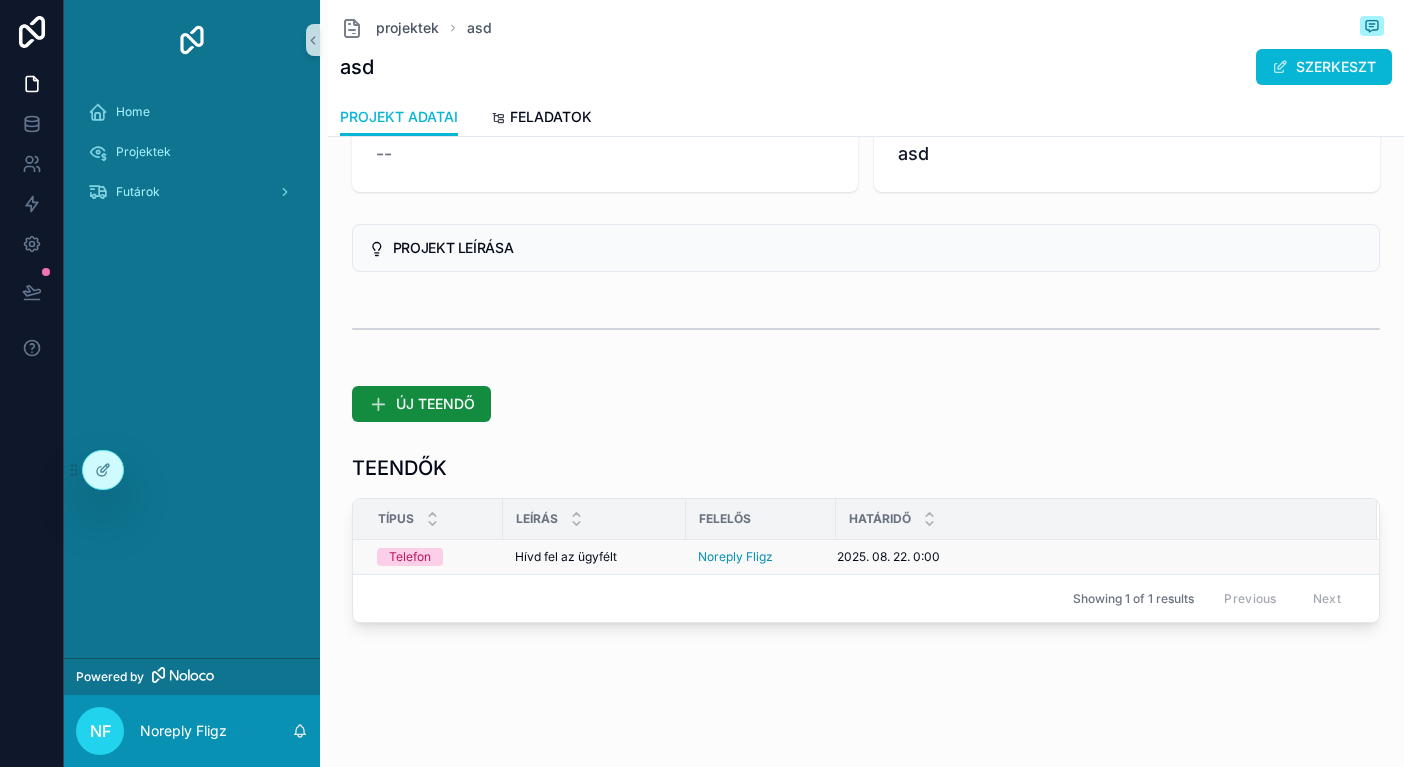 click on "Noreply Fligz" at bounding box center (761, 557) 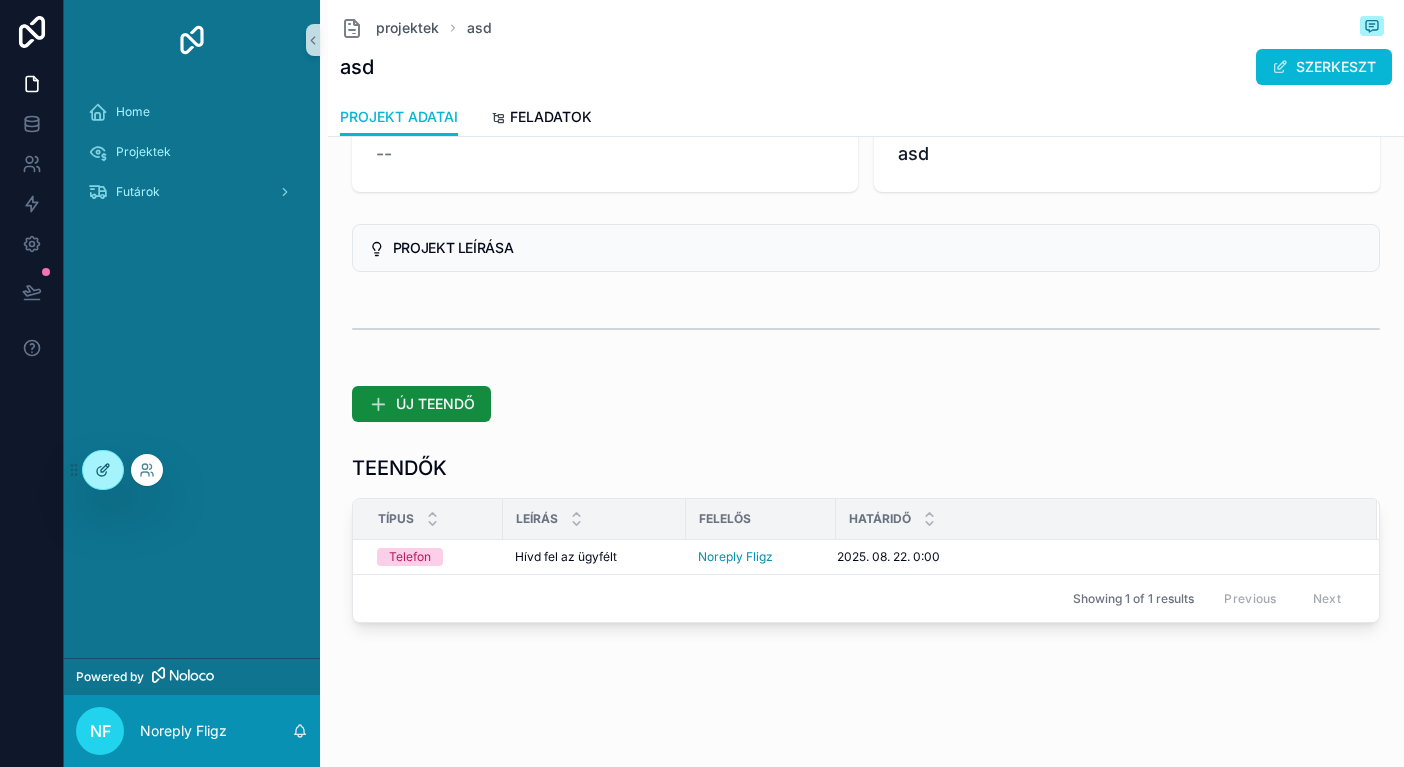 click 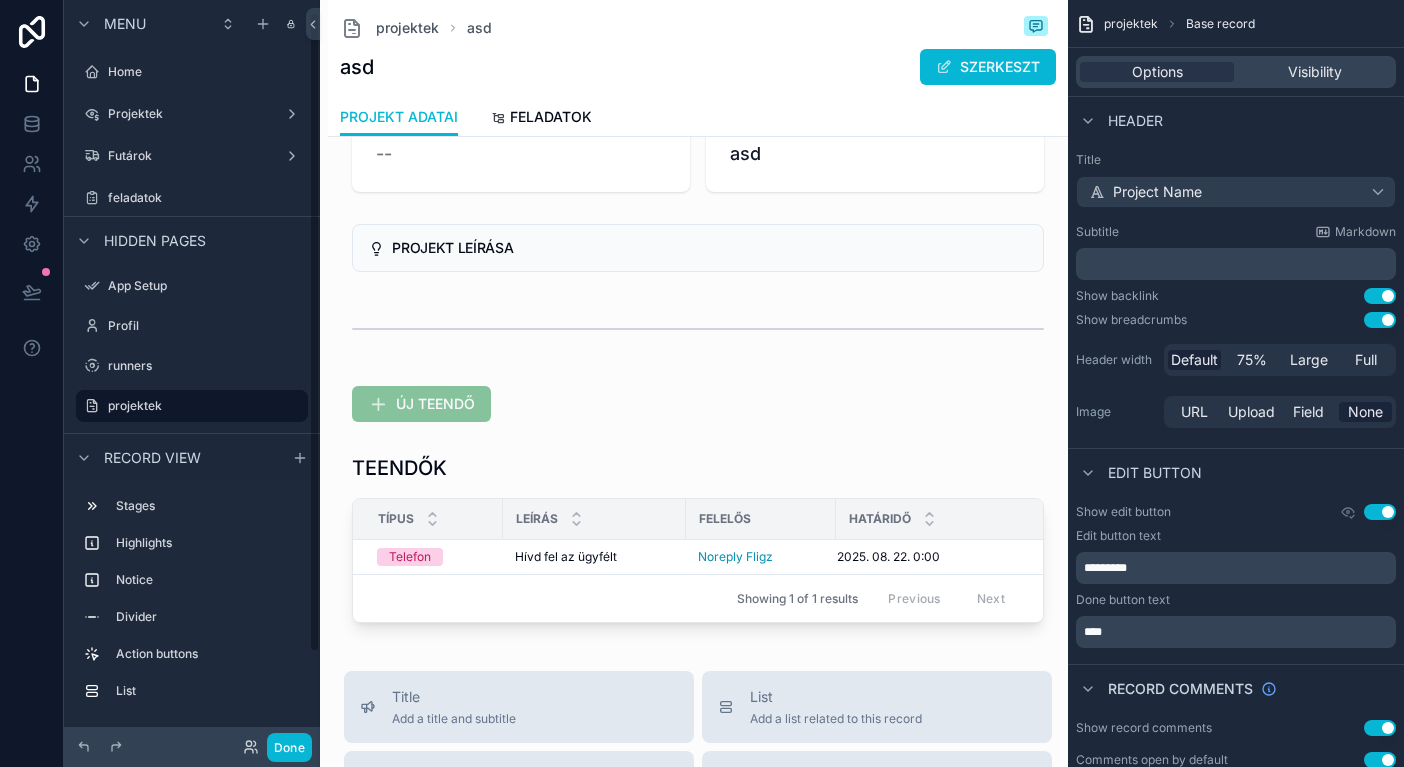 scroll, scrollTop: 15, scrollLeft: 0, axis: vertical 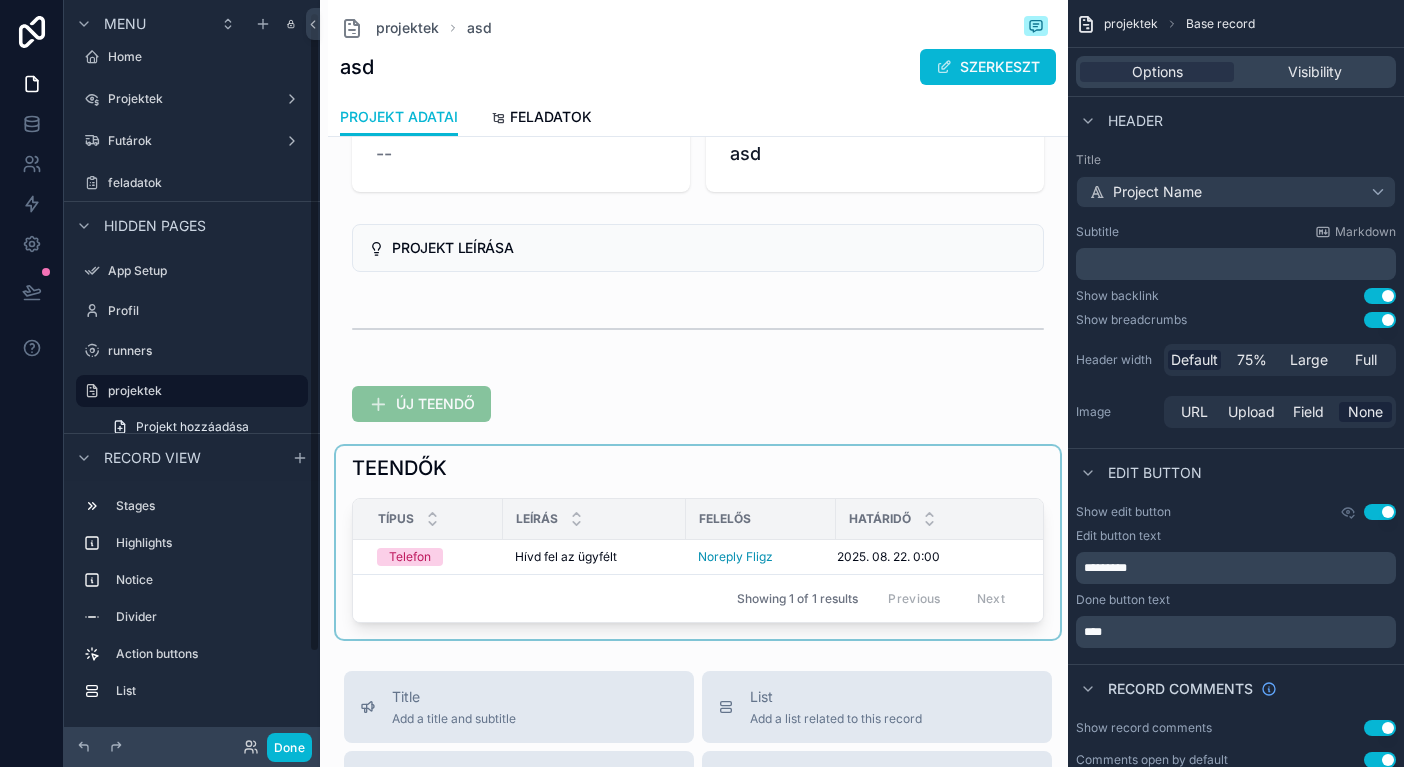 click at bounding box center [698, 542] 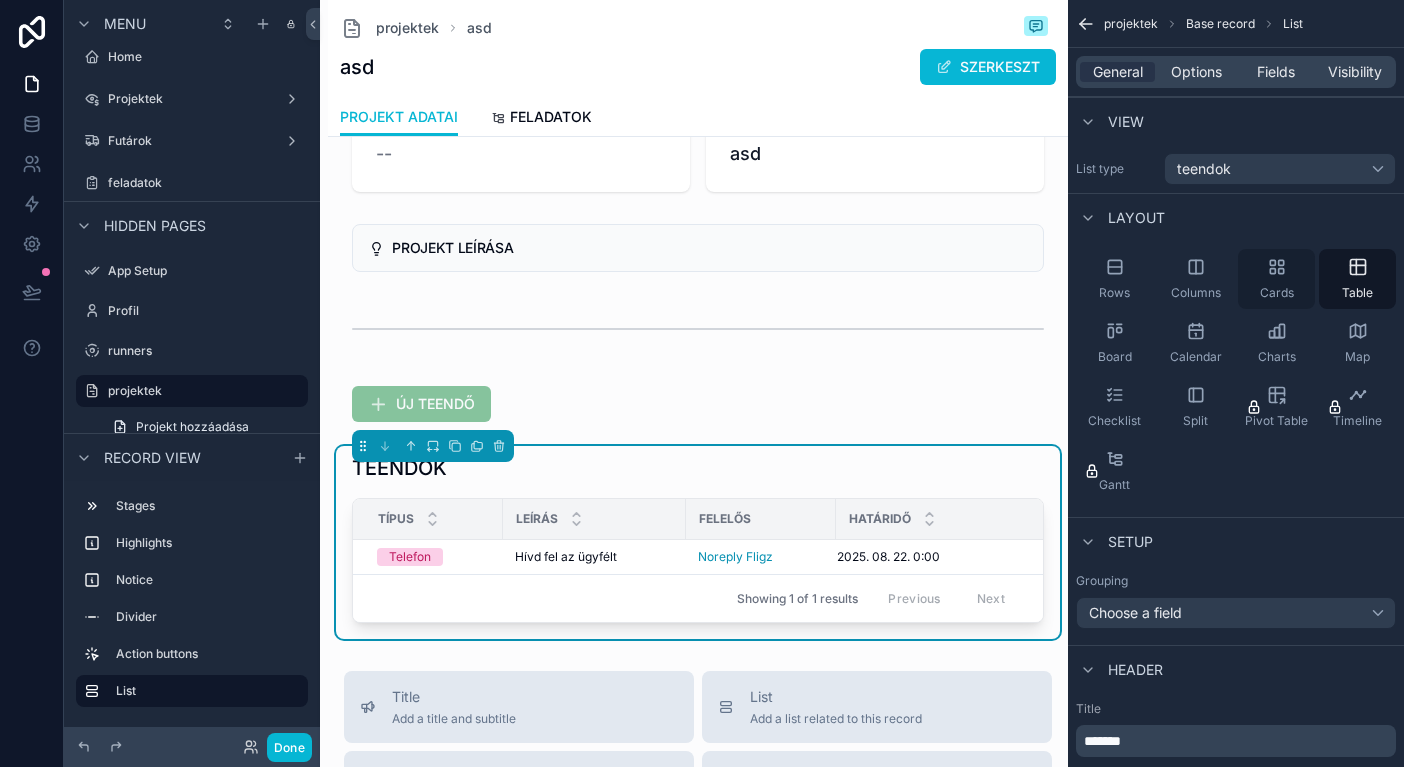 click on "Cards" at bounding box center (1276, 279) 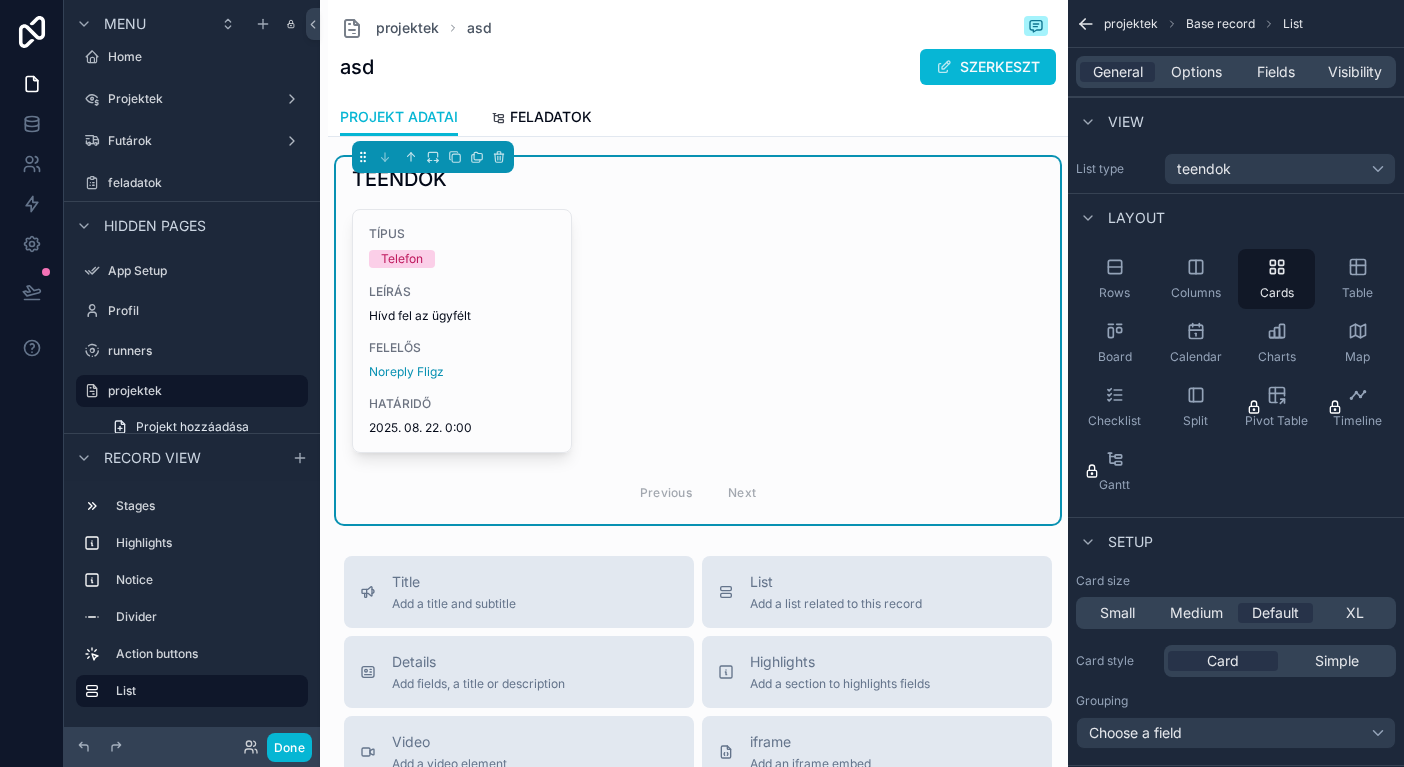 scroll, scrollTop: 454, scrollLeft: 0, axis: vertical 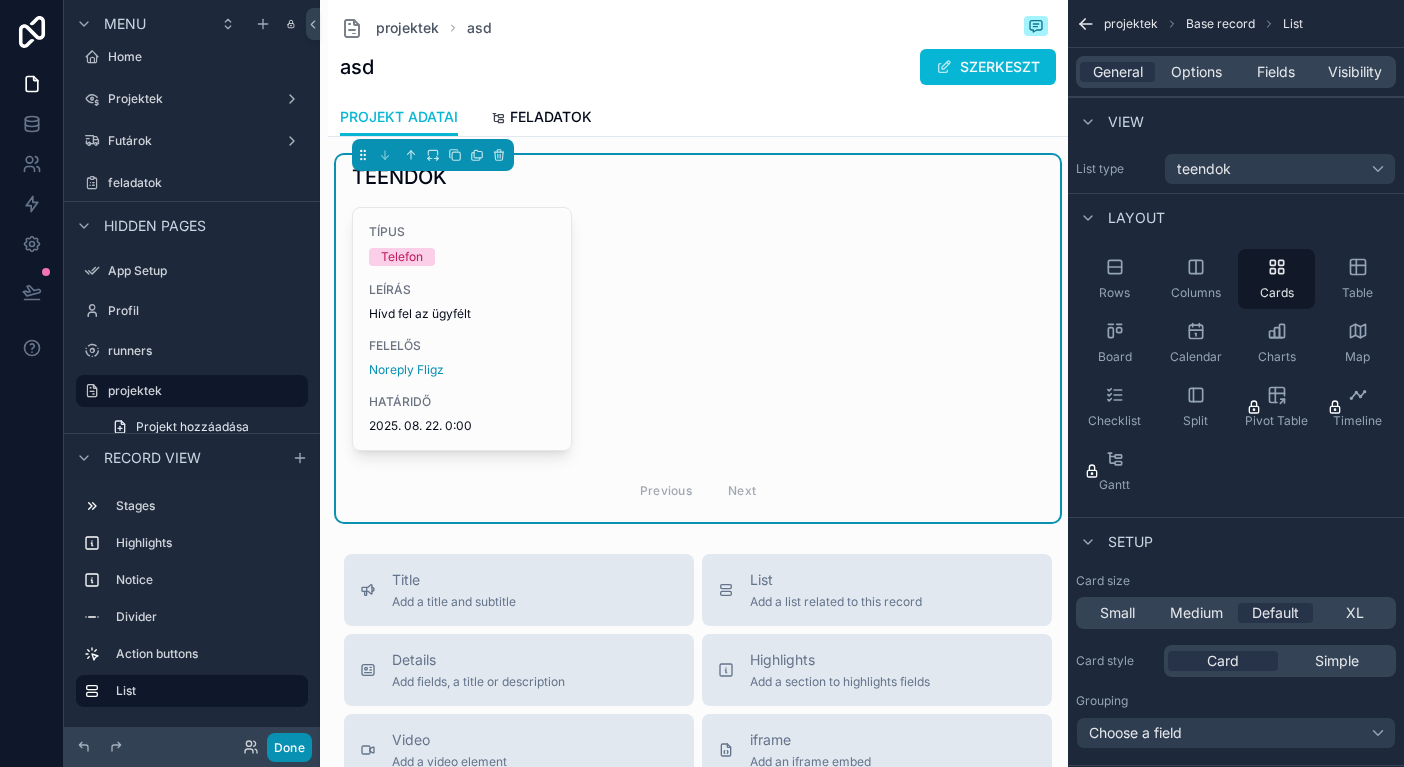 click on "Done" at bounding box center (289, 747) 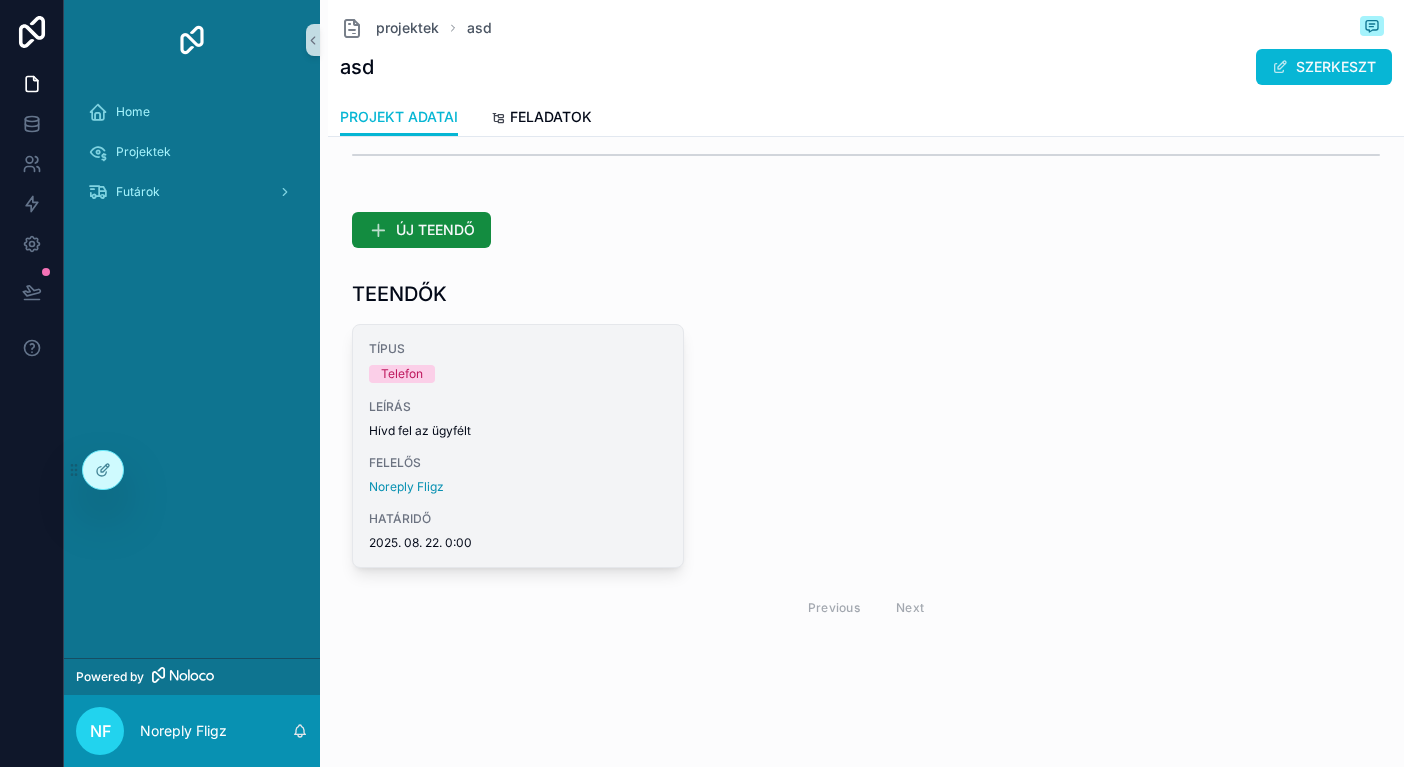 click on "TÍPUS Telefon LEÍRÁS Hívd fel az ügyfélt FELELŐS Noreply Fligz HATÁRIDŐ 2025. 08. 22. 0:00" at bounding box center [518, 446] 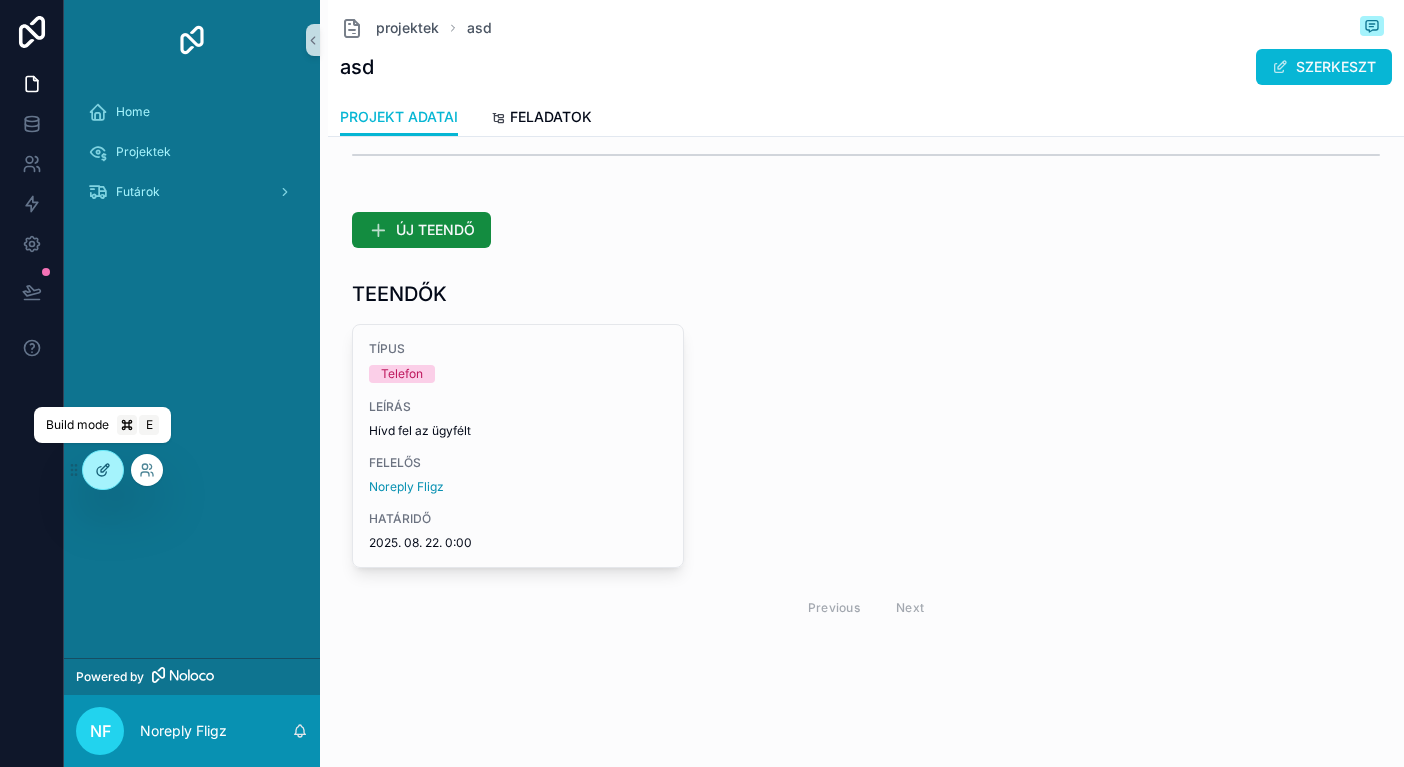 click at bounding box center [103, 470] 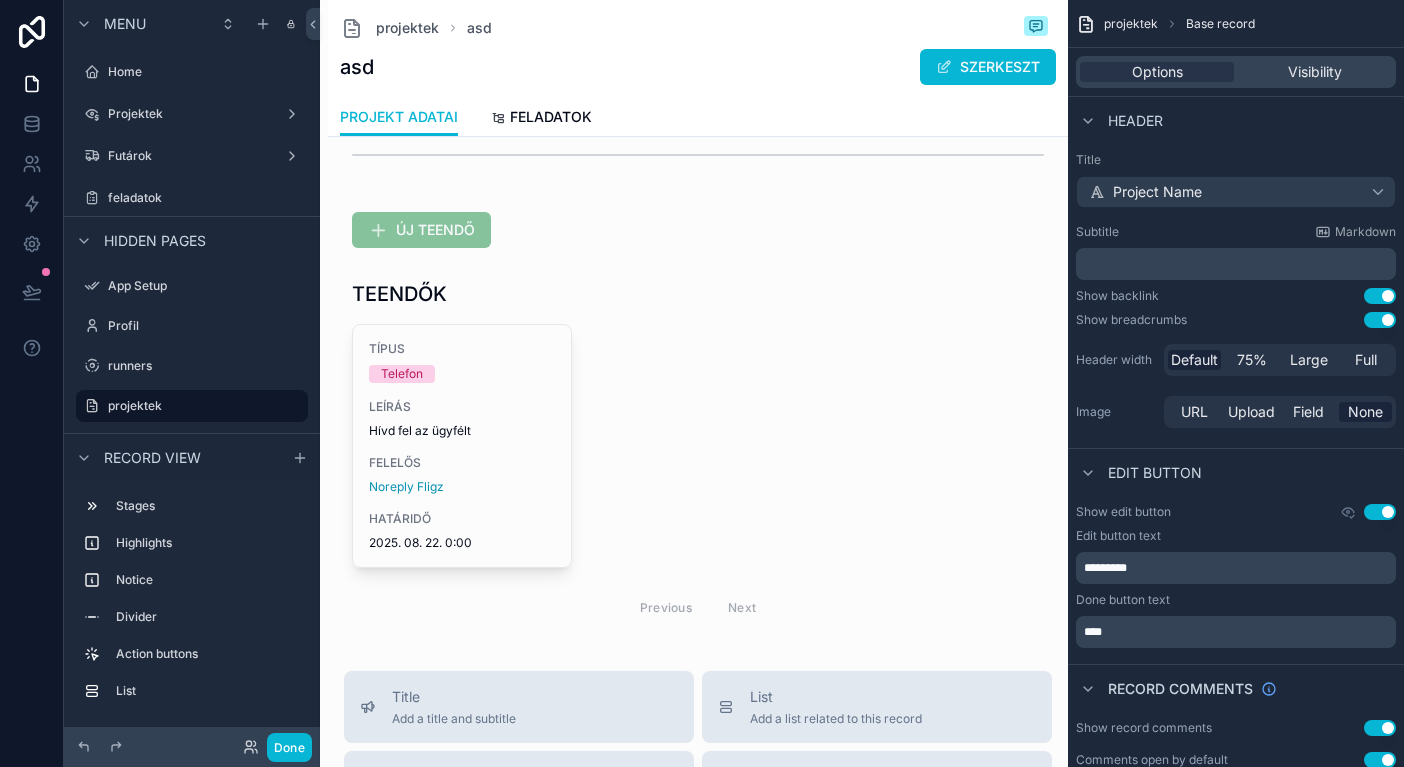 scroll, scrollTop: 15, scrollLeft: 0, axis: vertical 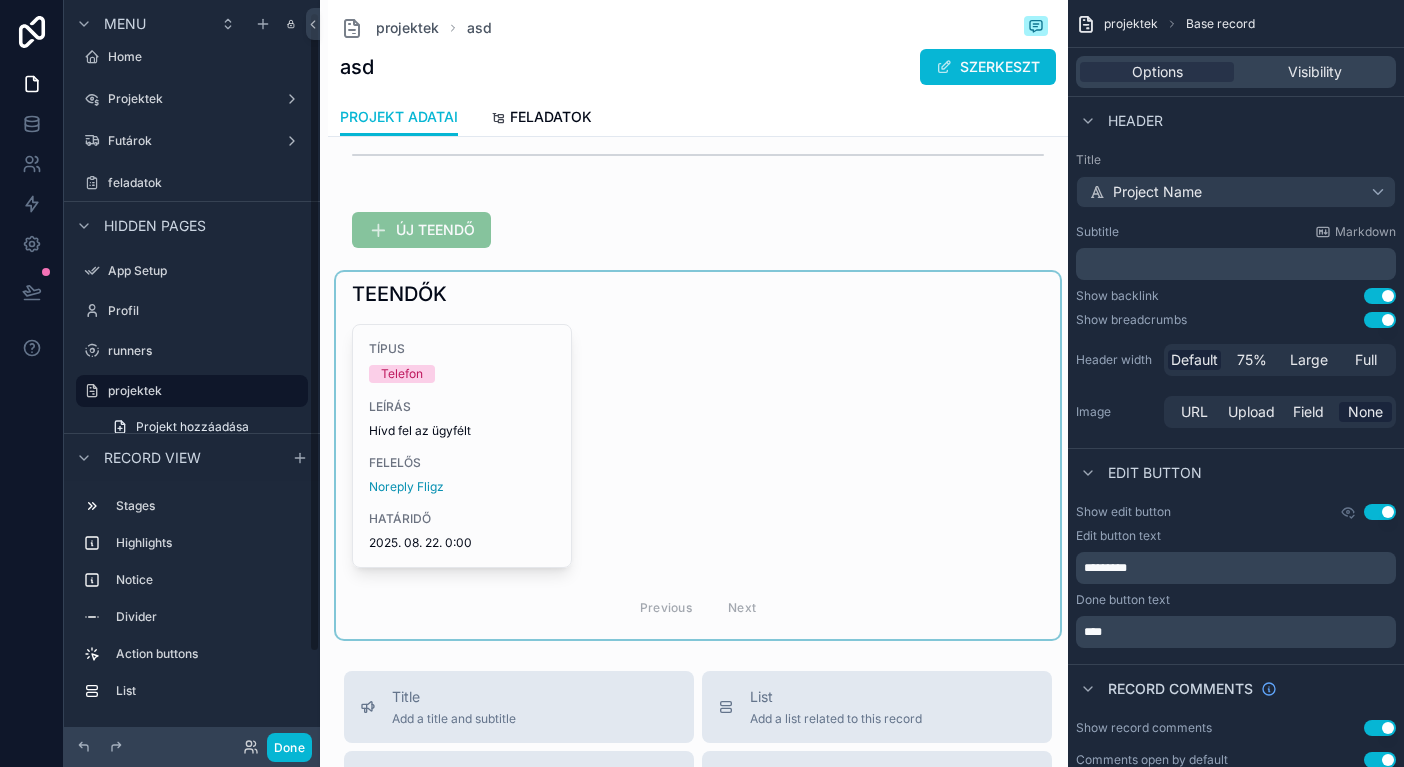 click at bounding box center (698, 455) 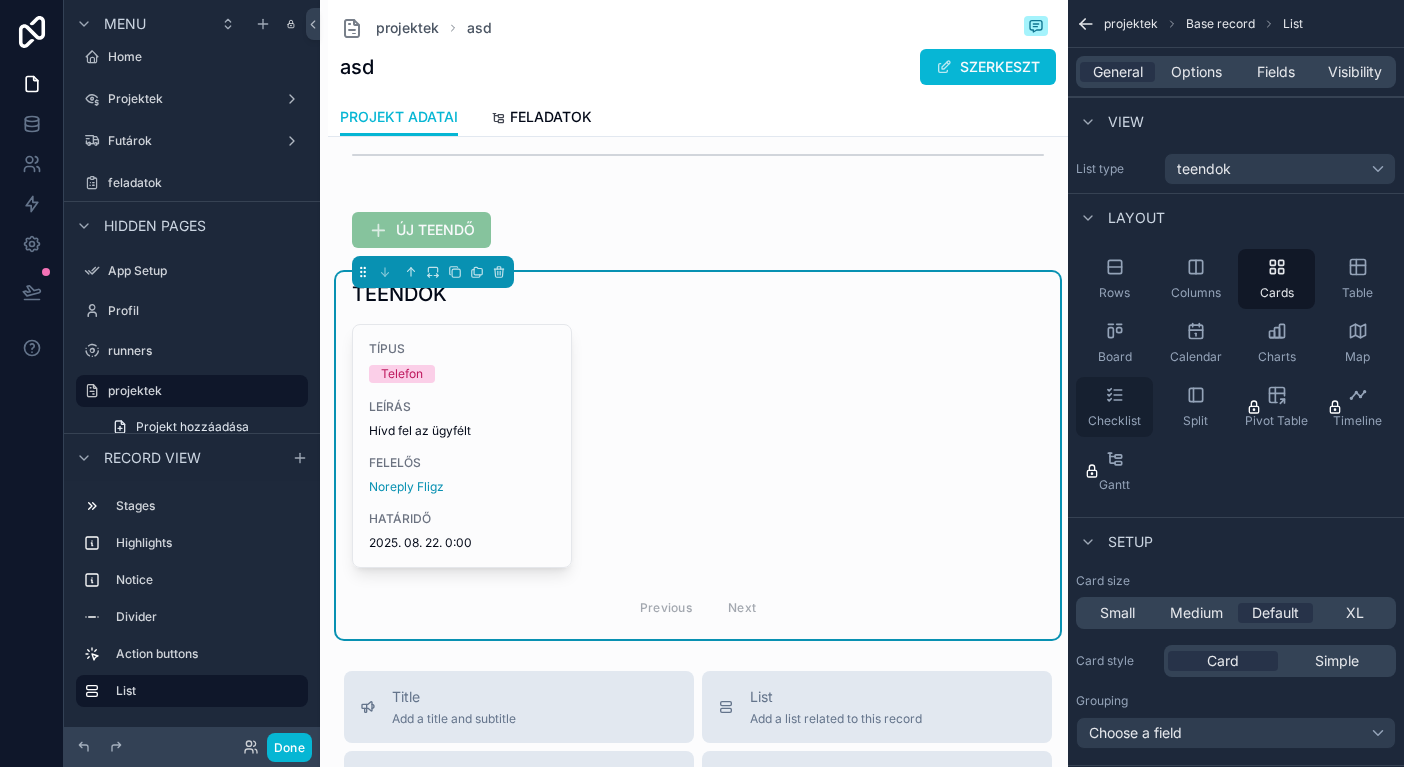 click 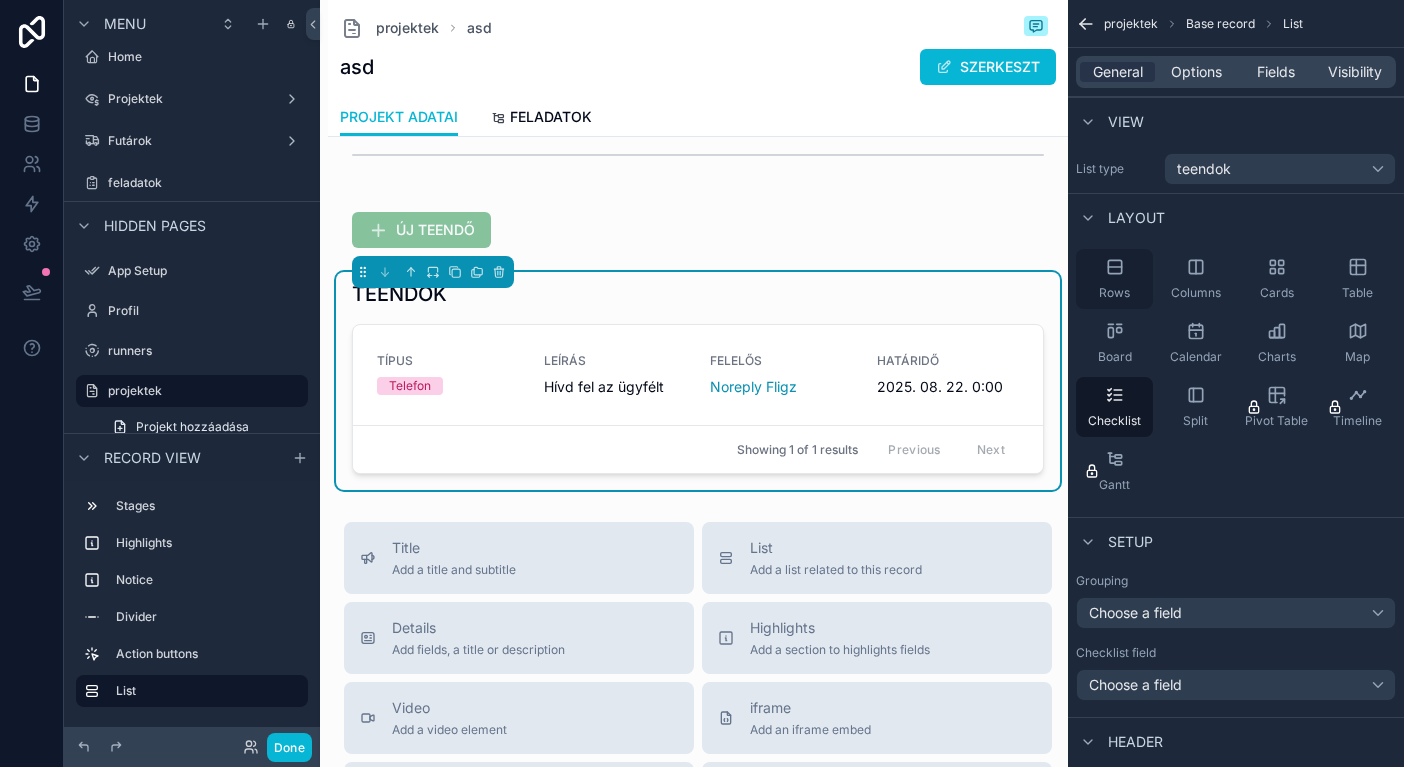 click on "Rows" at bounding box center [1114, 279] 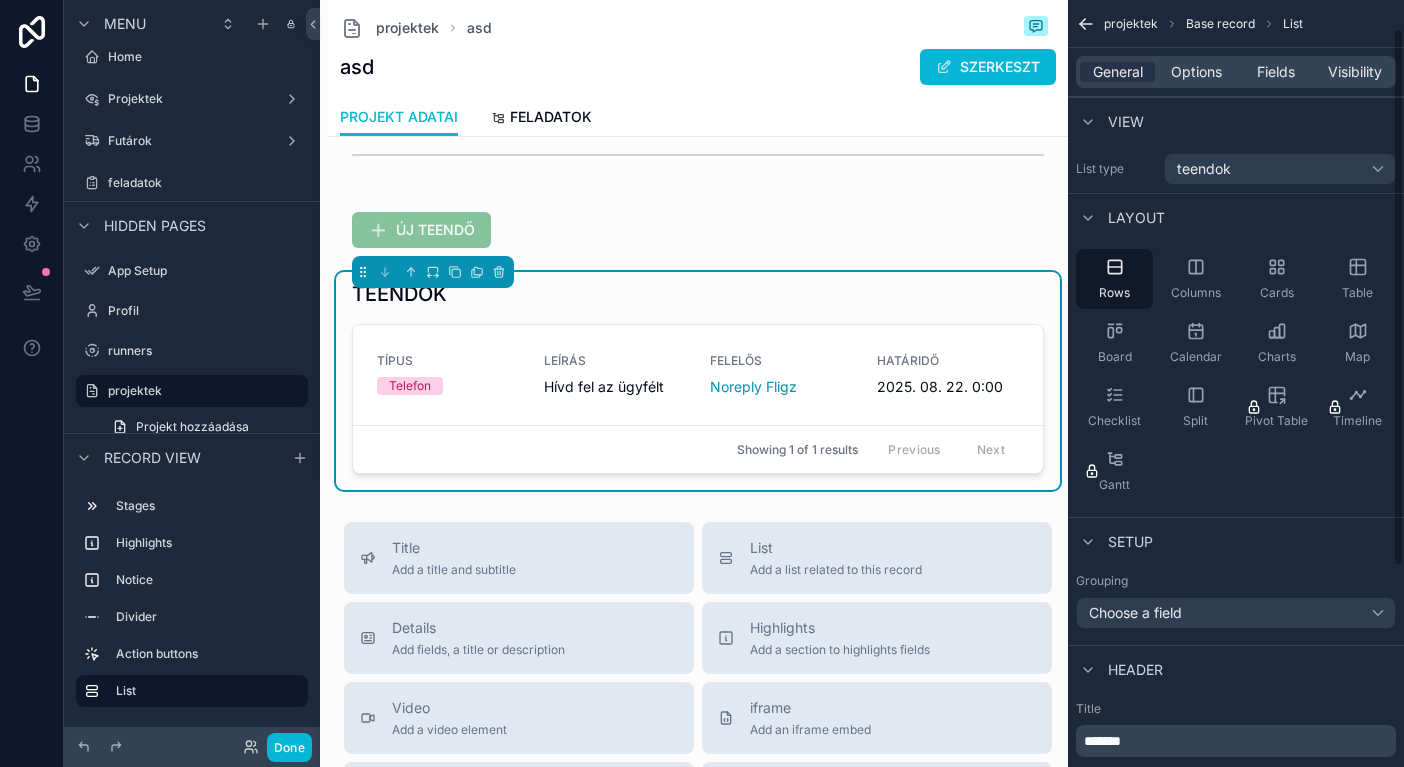 scroll, scrollTop: 206, scrollLeft: 0, axis: vertical 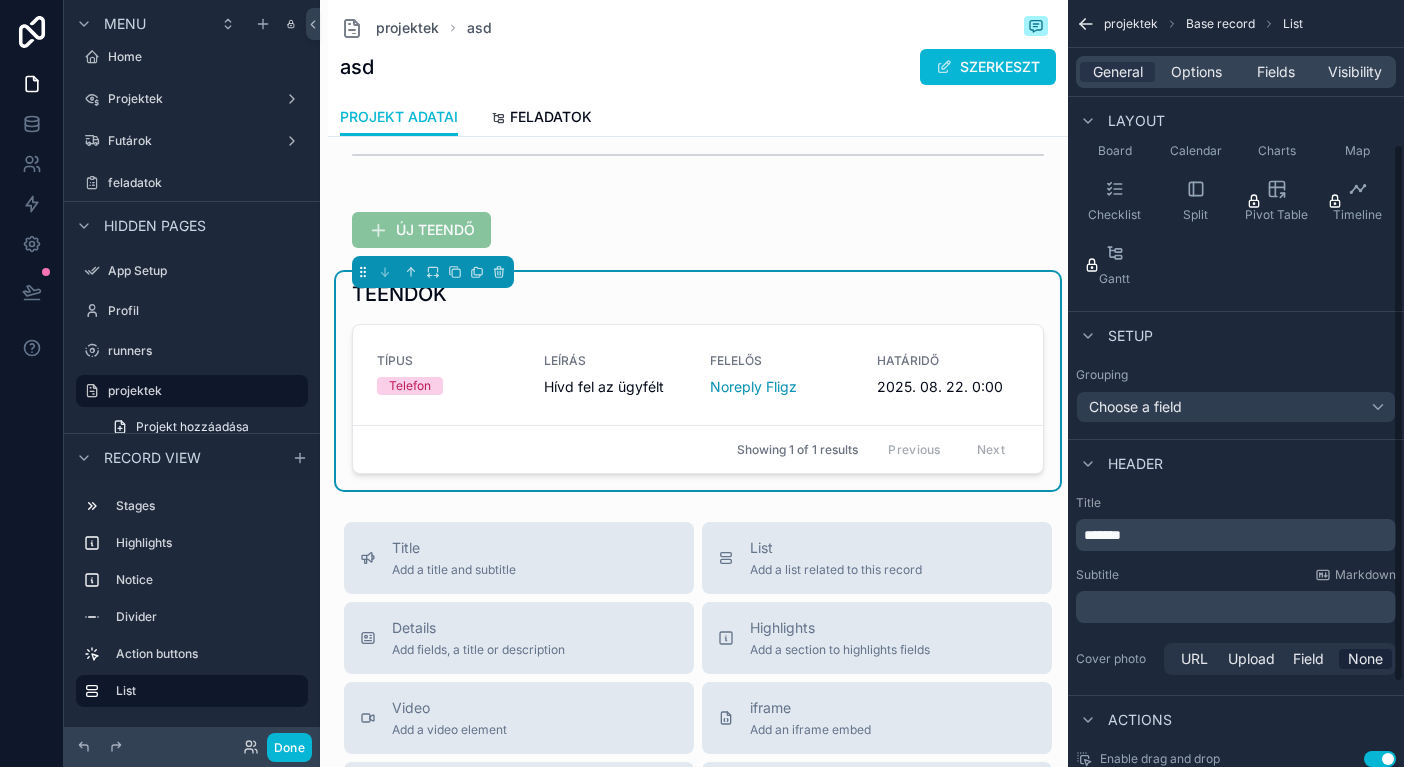 click on "Done" at bounding box center (272, 747) 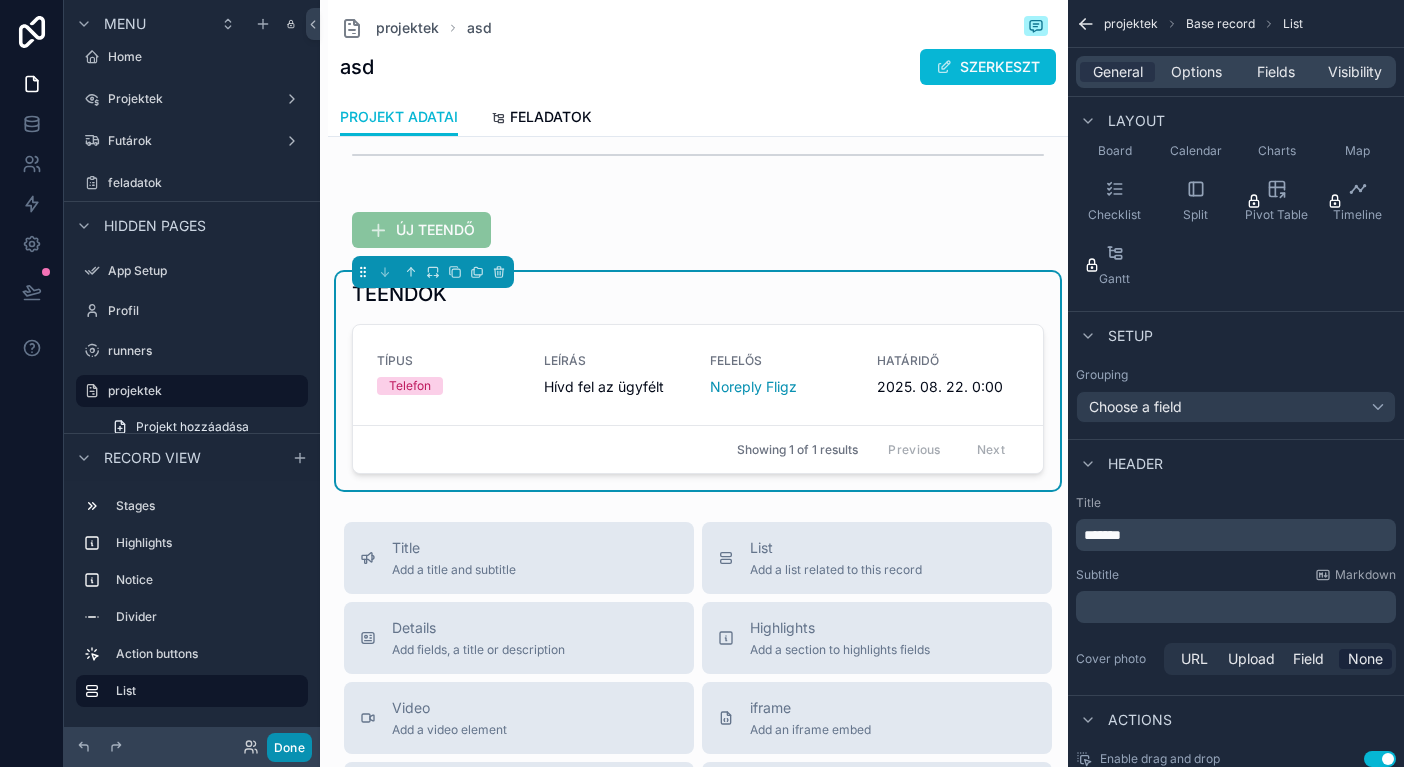 click on "Done" at bounding box center [289, 747] 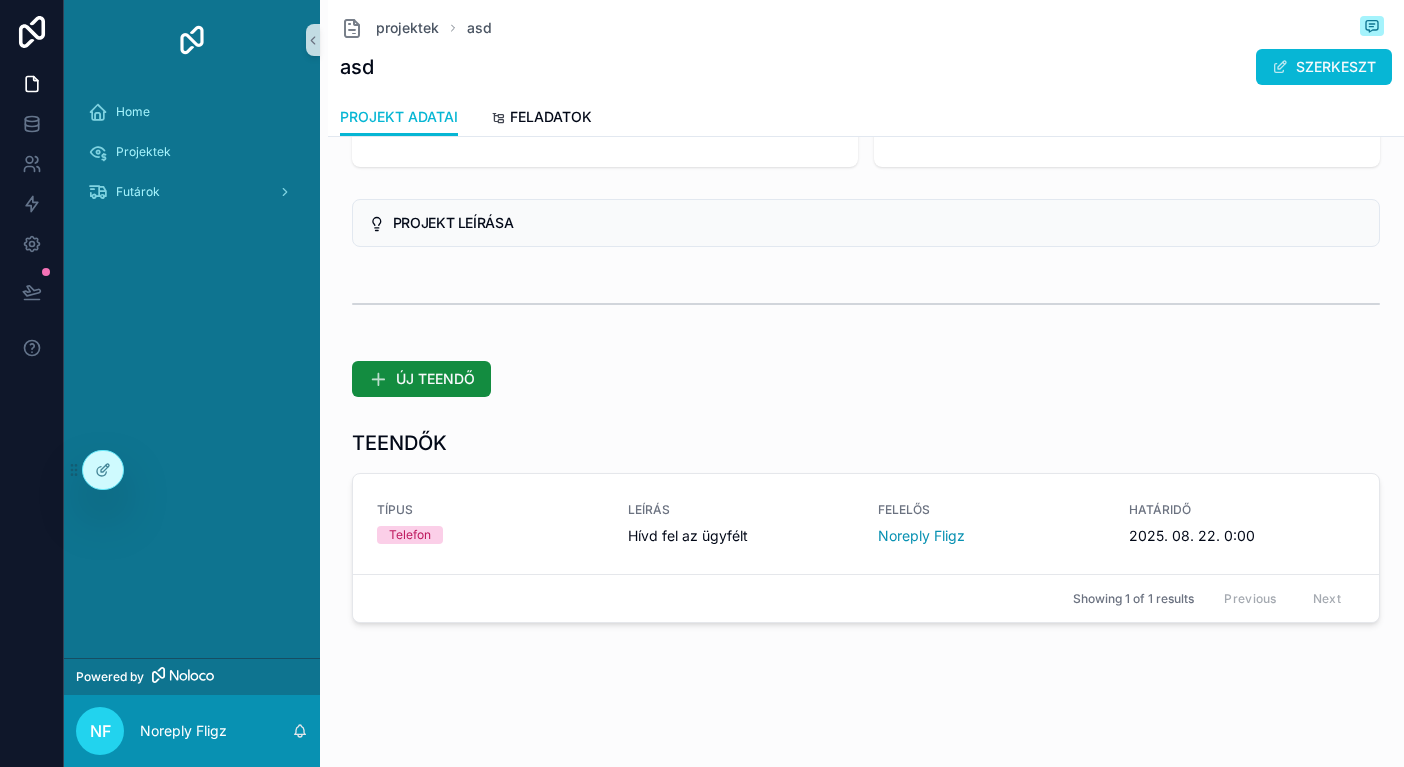 scroll, scrollTop: 188, scrollLeft: 0, axis: vertical 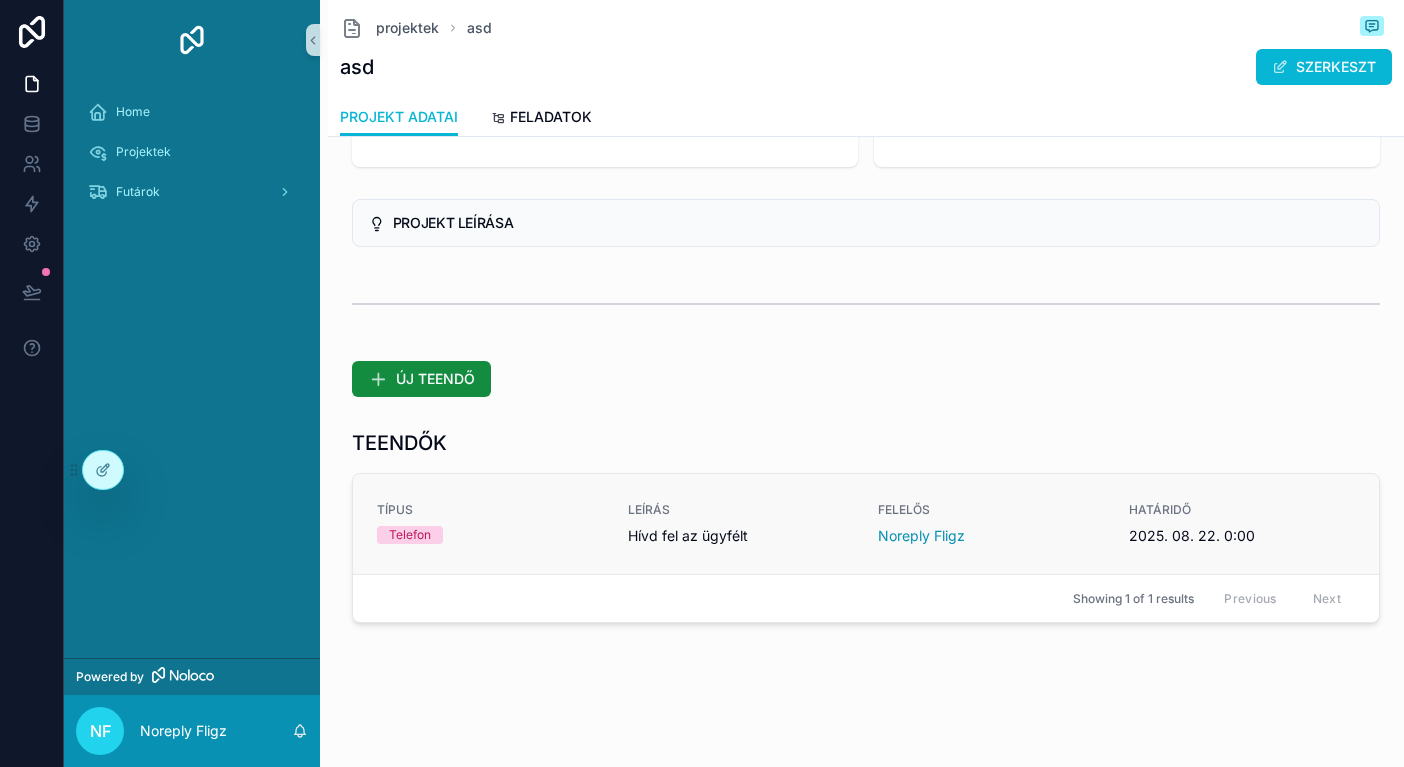 click on "Telefon" at bounding box center (490, 535) 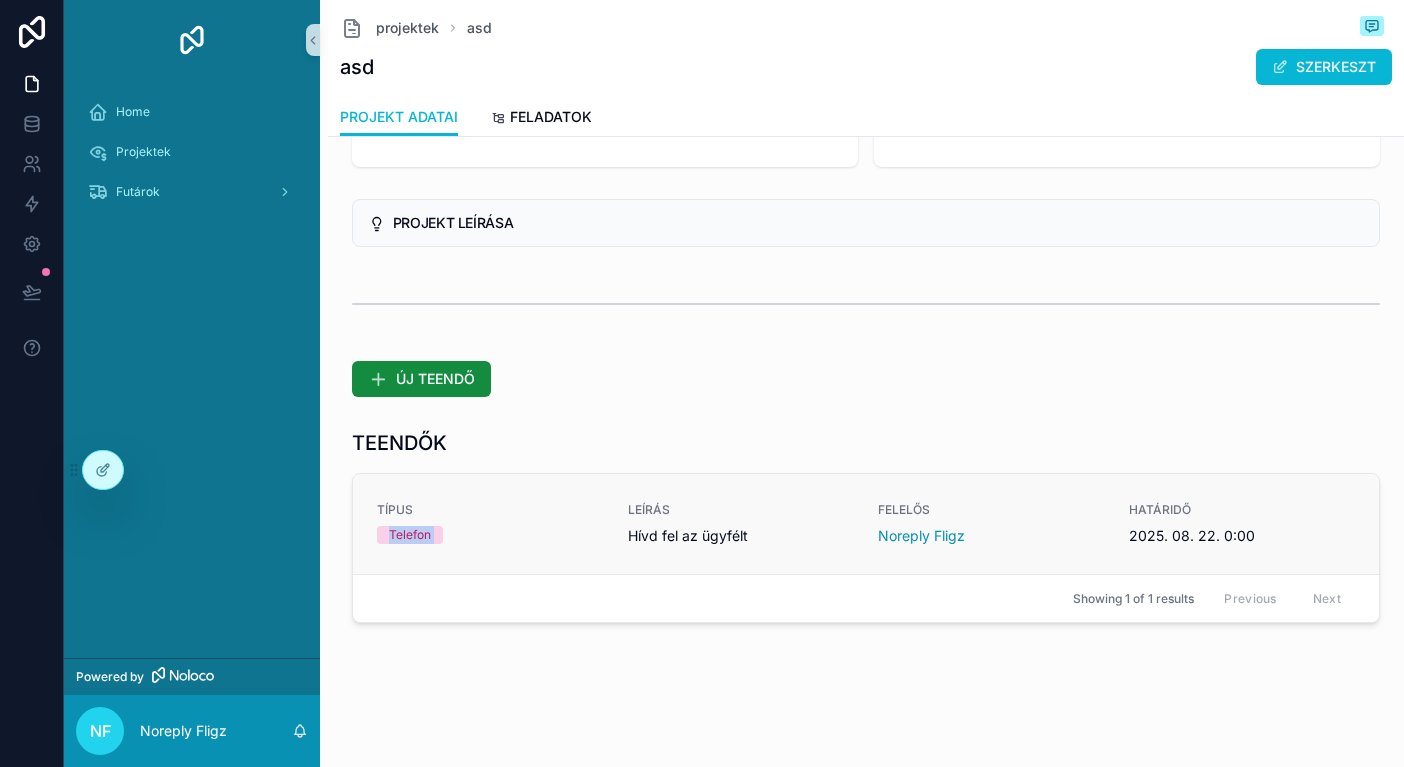 click on "Telefon" at bounding box center (490, 535) 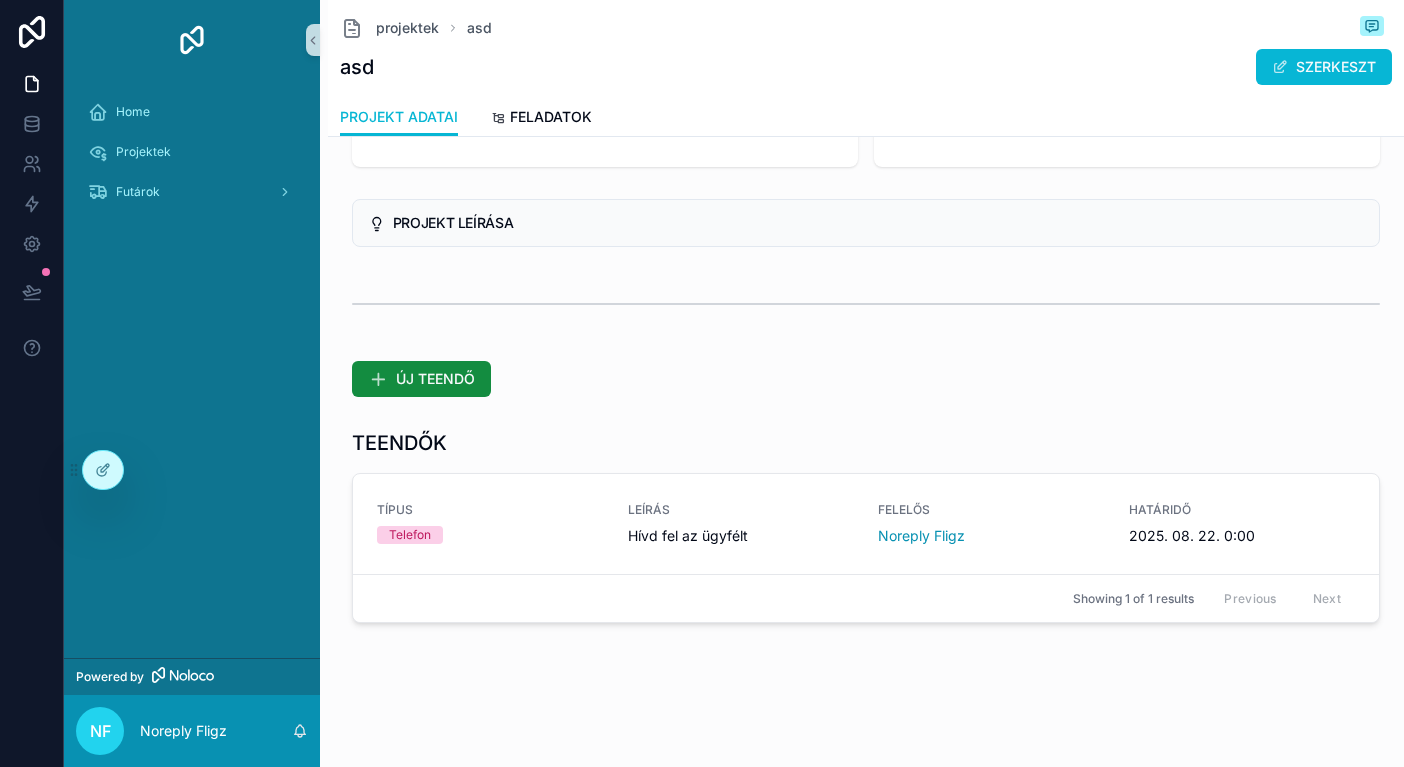 click on "ÚJ TEENDŐ" at bounding box center [866, 379] 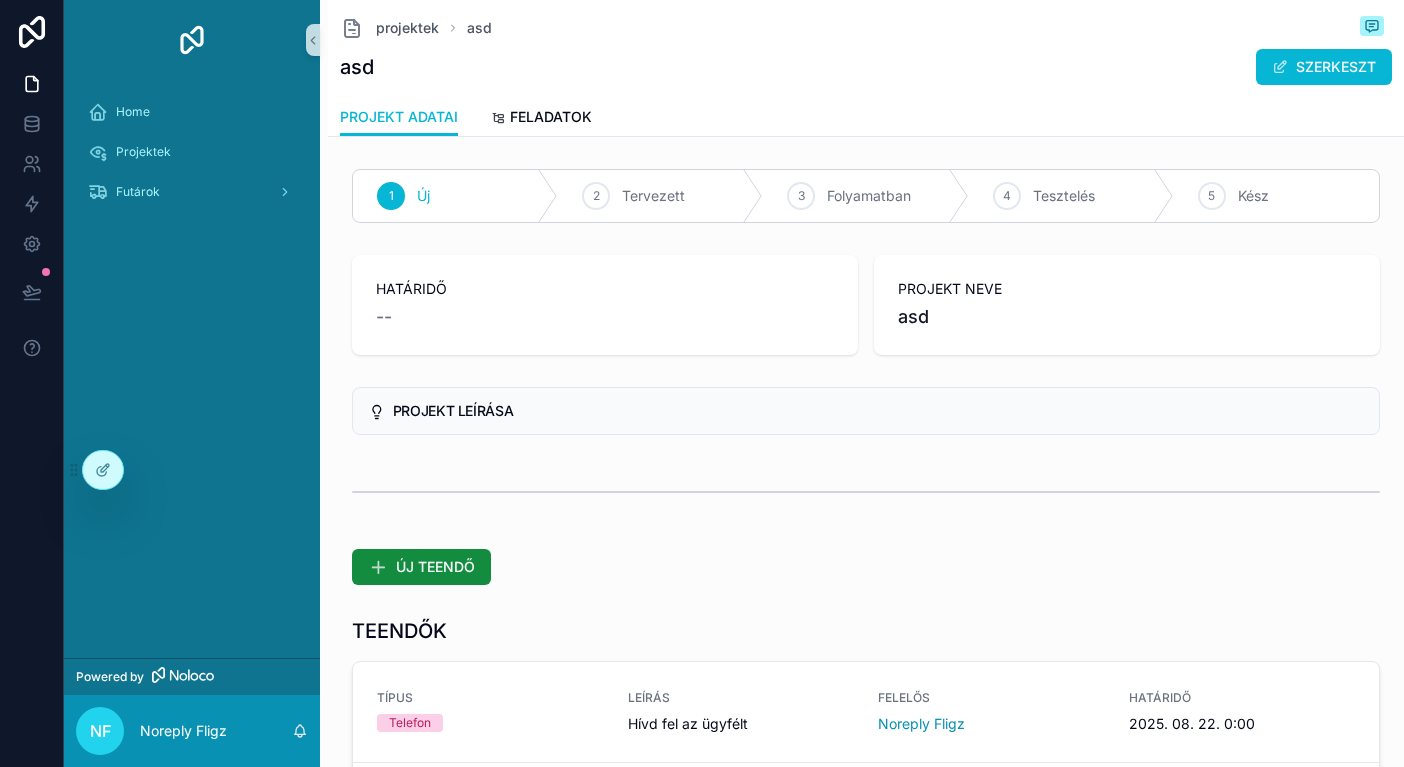 scroll, scrollTop: 0, scrollLeft: 0, axis: both 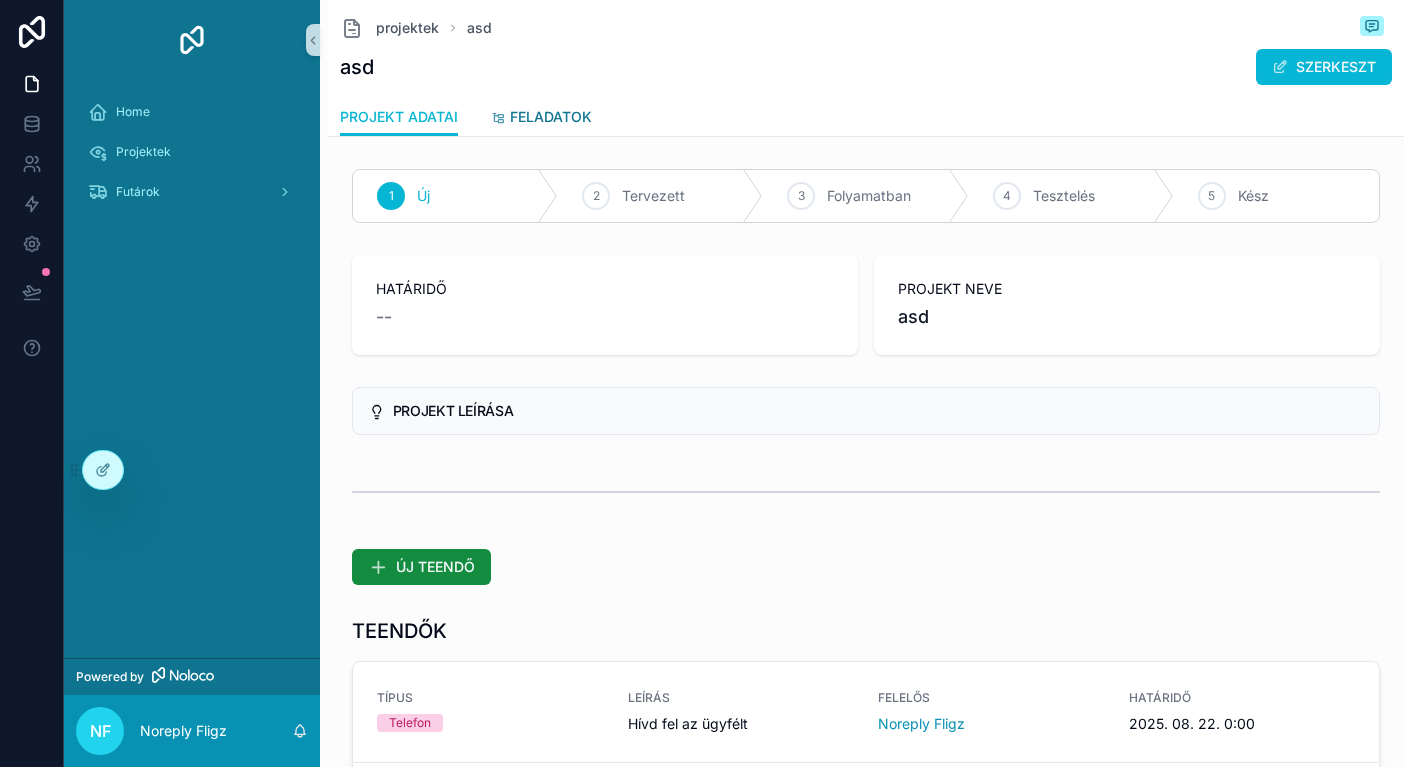 click on "FELADATOK" at bounding box center (541, 119) 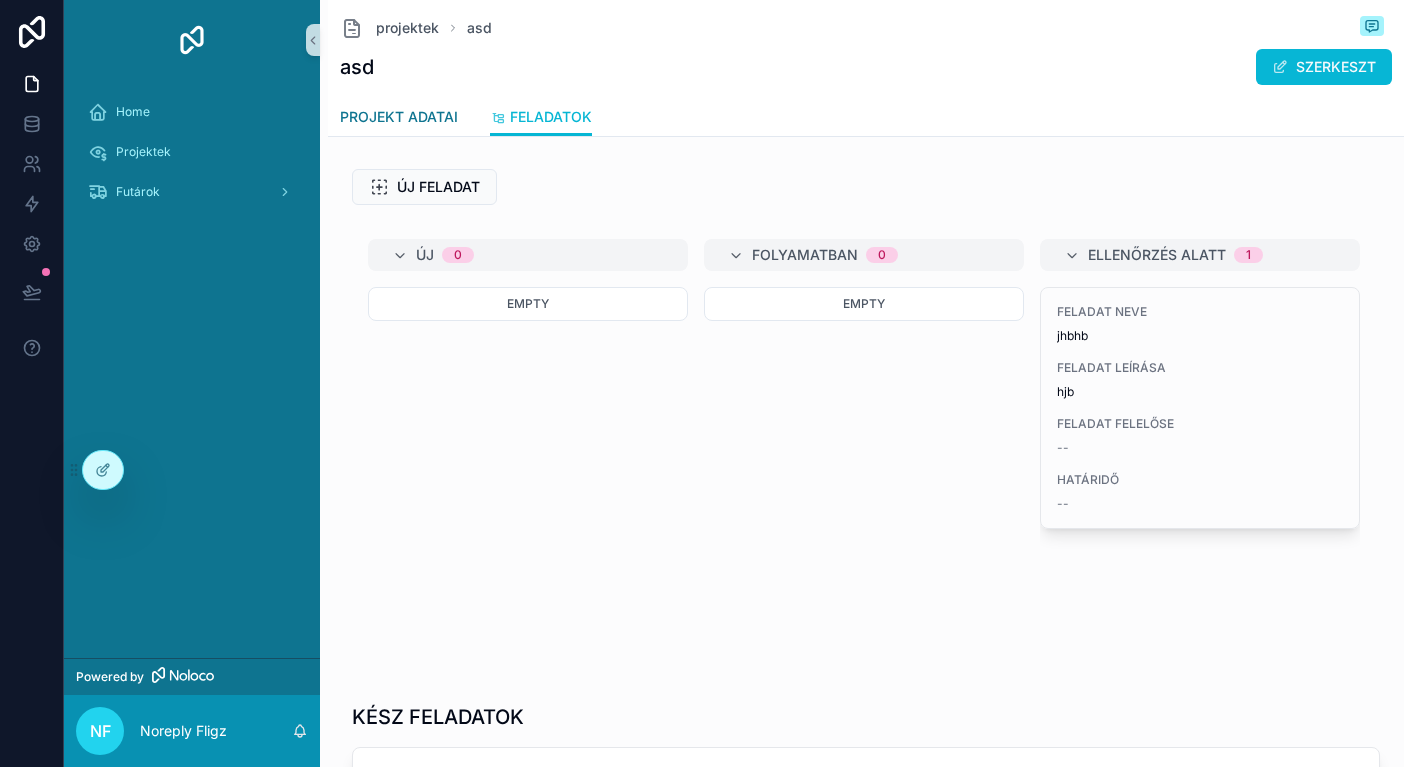 click on "PROJEKT ADATAI" at bounding box center (399, 117) 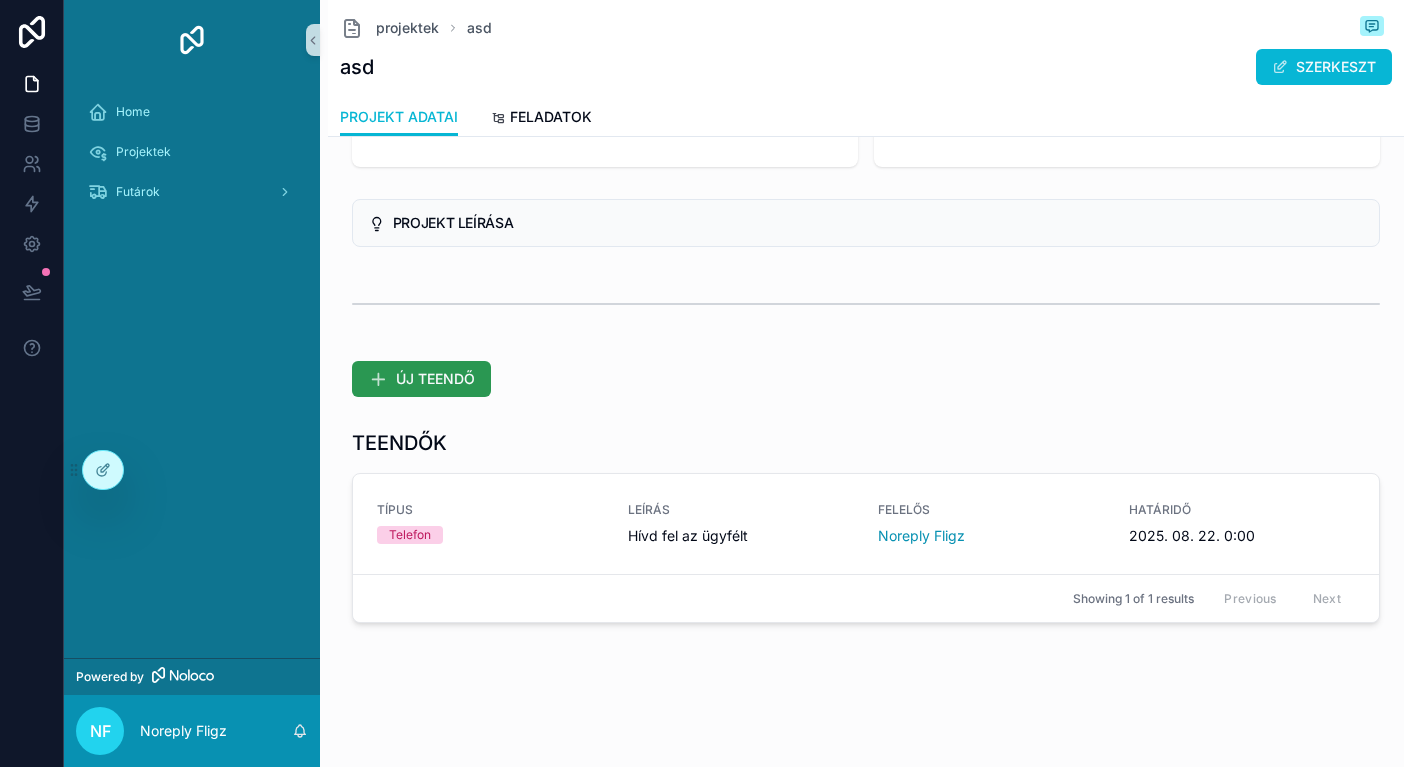 scroll, scrollTop: 188, scrollLeft: 0, axis: vertical 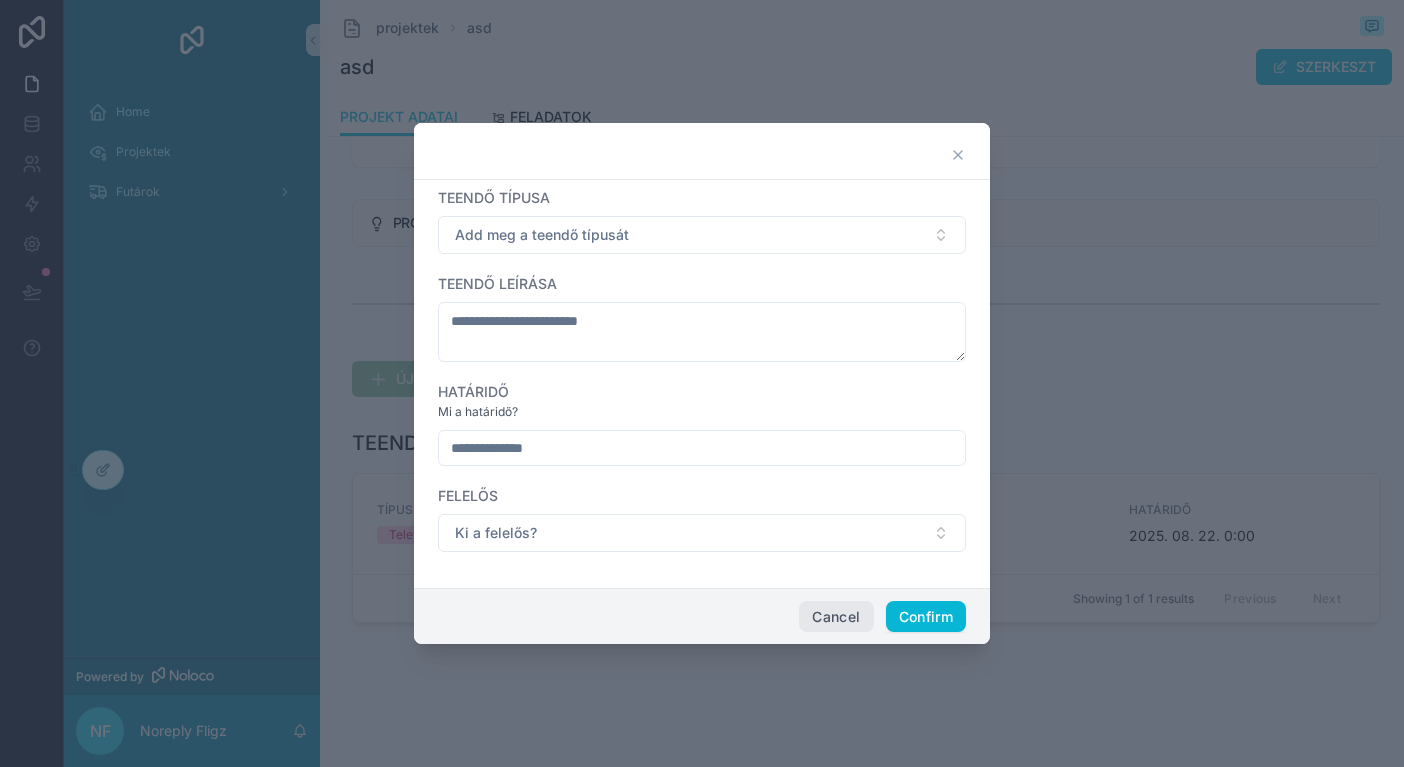 click on "Cancel" at bounding box center [836, 617] 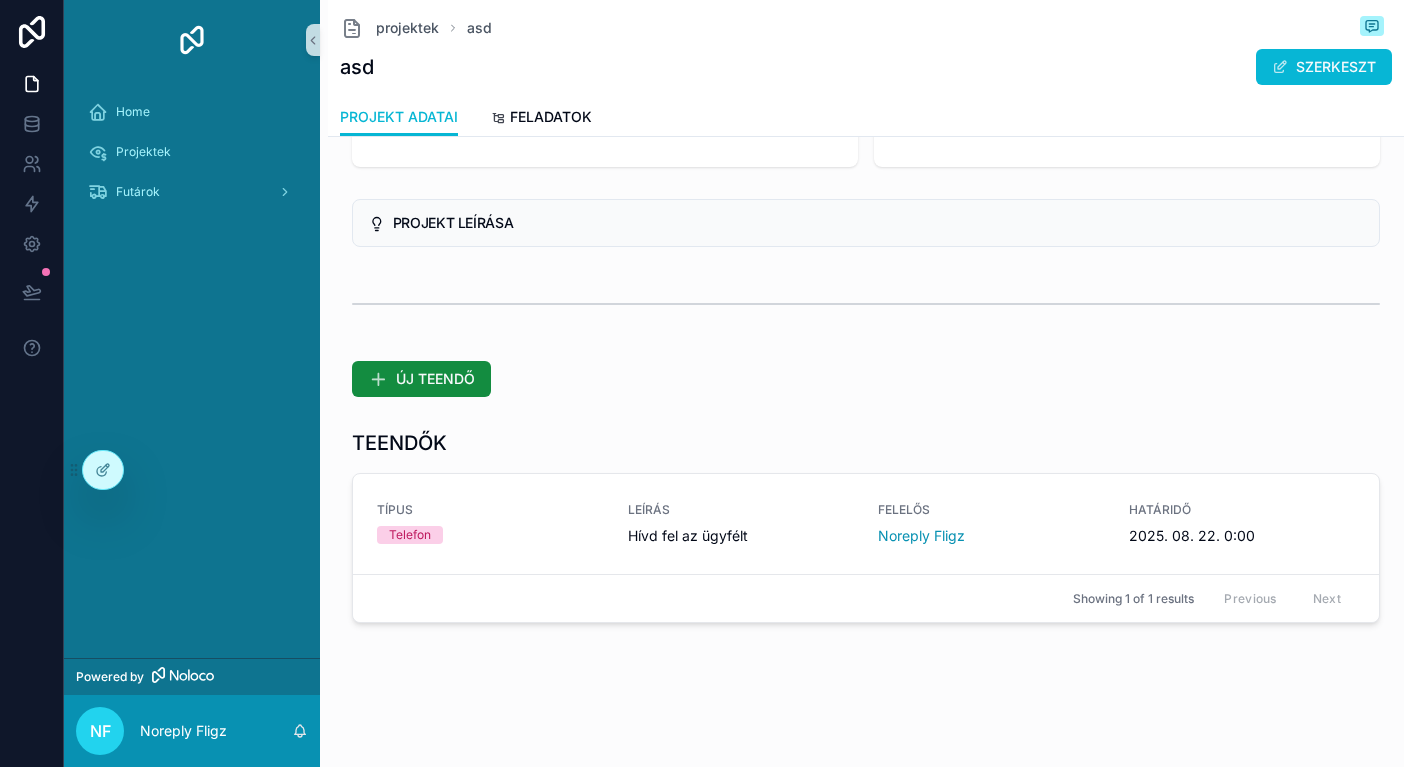 scroll, scrollTop: 0, scrollLeft: 0, axis: both 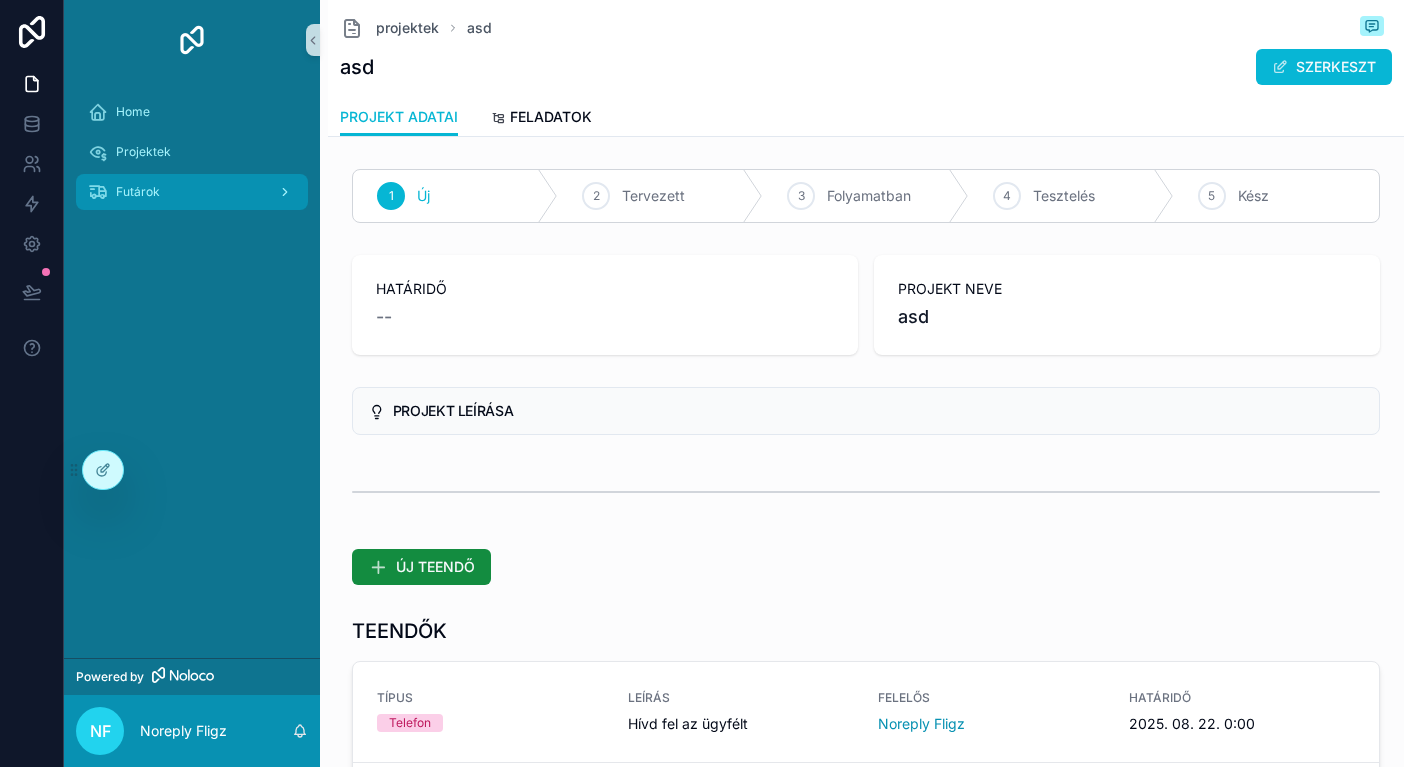 click on "Futárok" at bounding box center [138, 192] 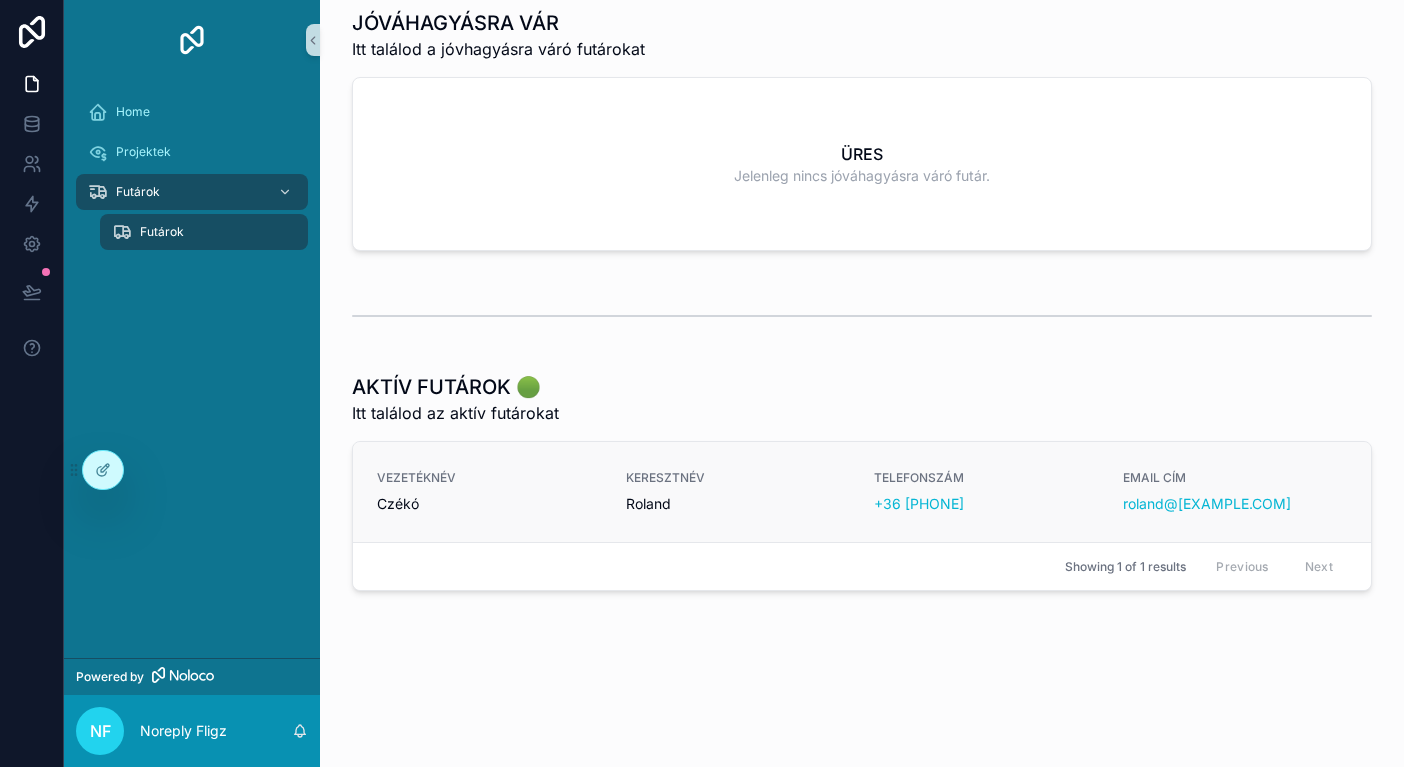 scroll, scrollTop: 158, scrollLeft: 0, axis: vertical 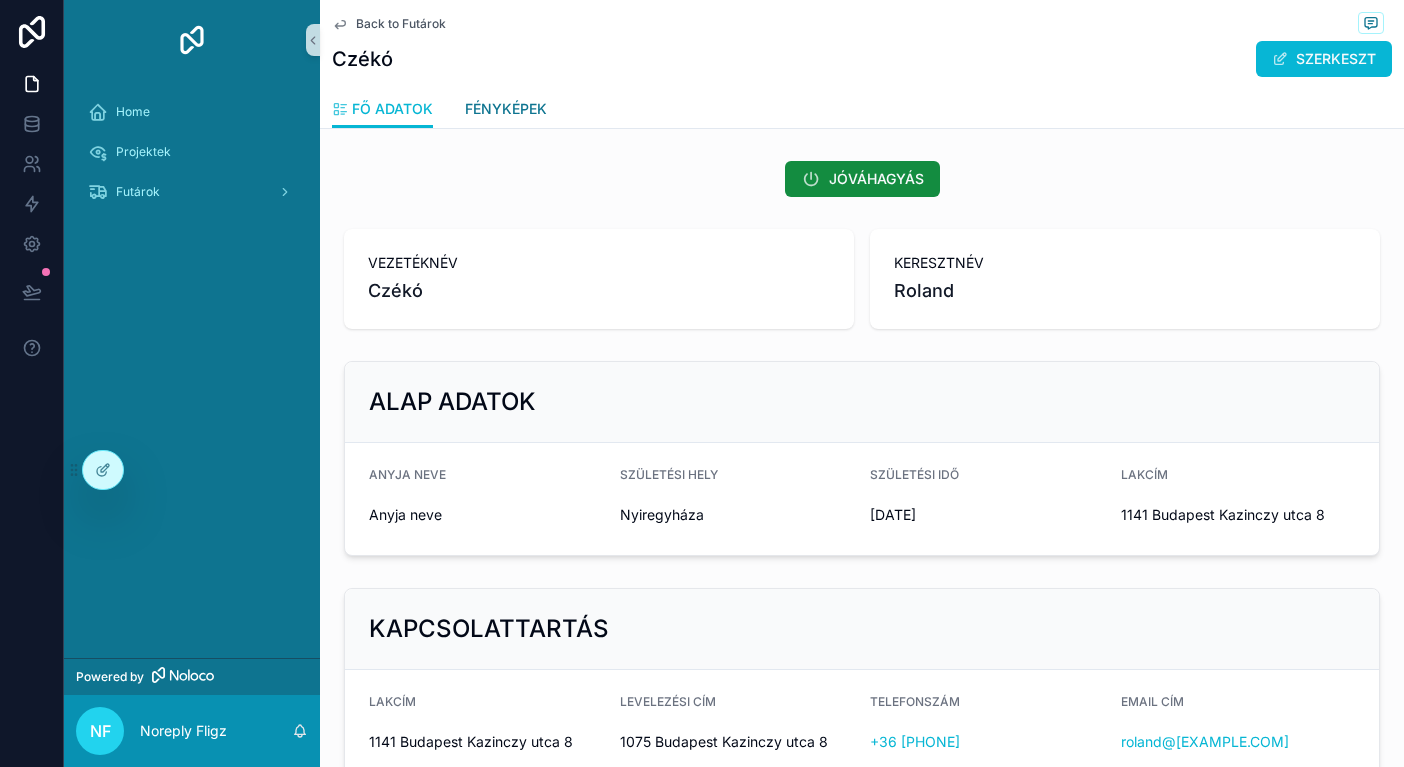 click on "FÉNYKÉPEK" at bounding box center (506, 109) 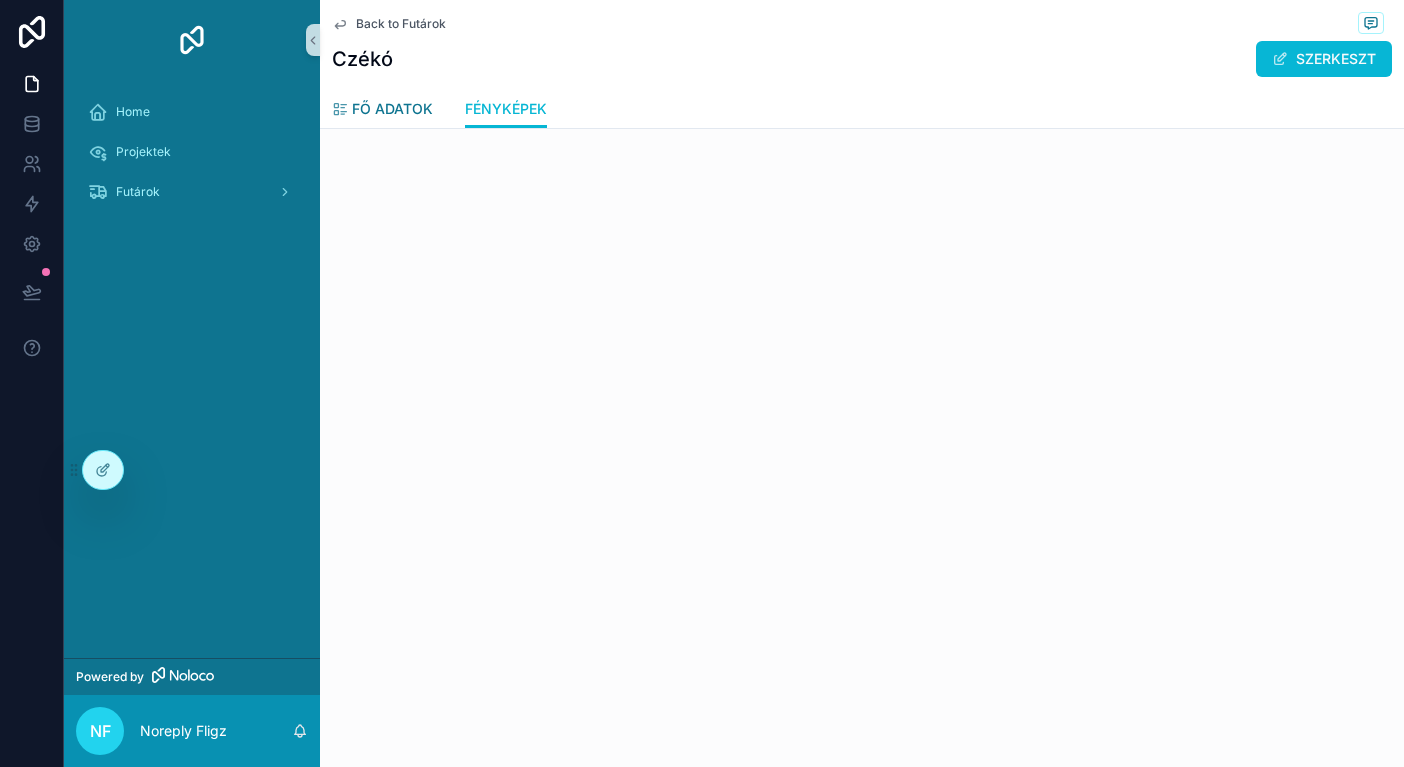scroll, scrollTop: -1, scrollLeft: 0, axis: vertical 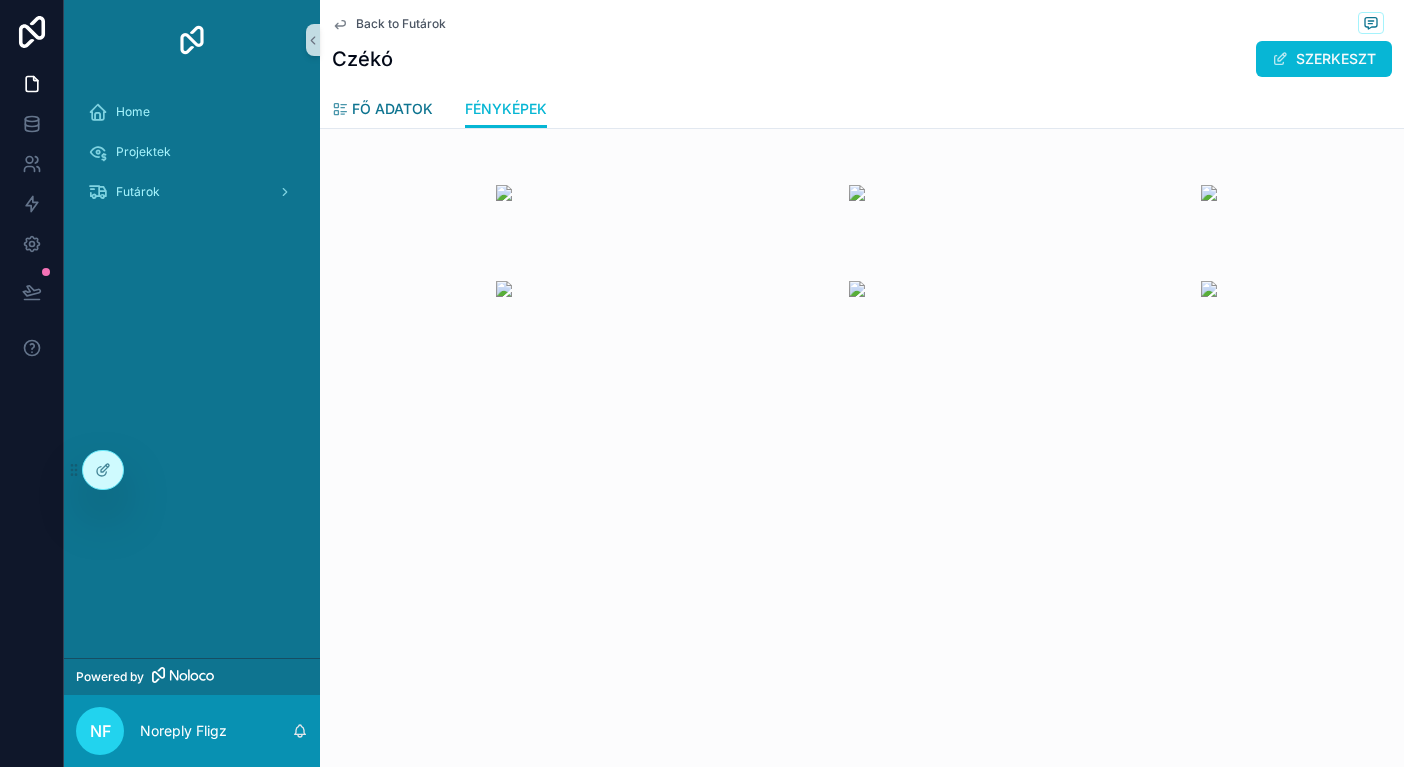 click on "FŐ ADATOK" at bounding box center (392, 109) 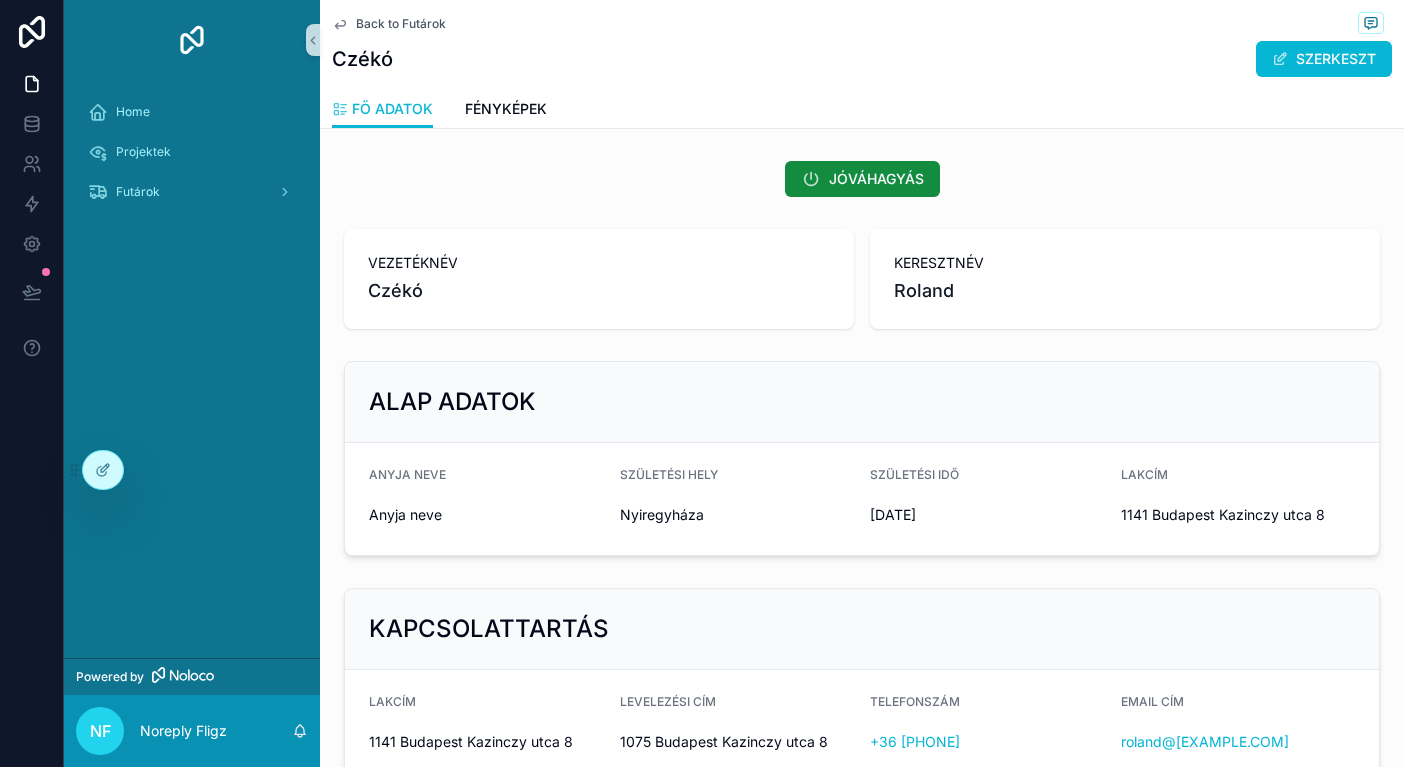 click on "Back to Futárok" at bounding box center [401, 24] 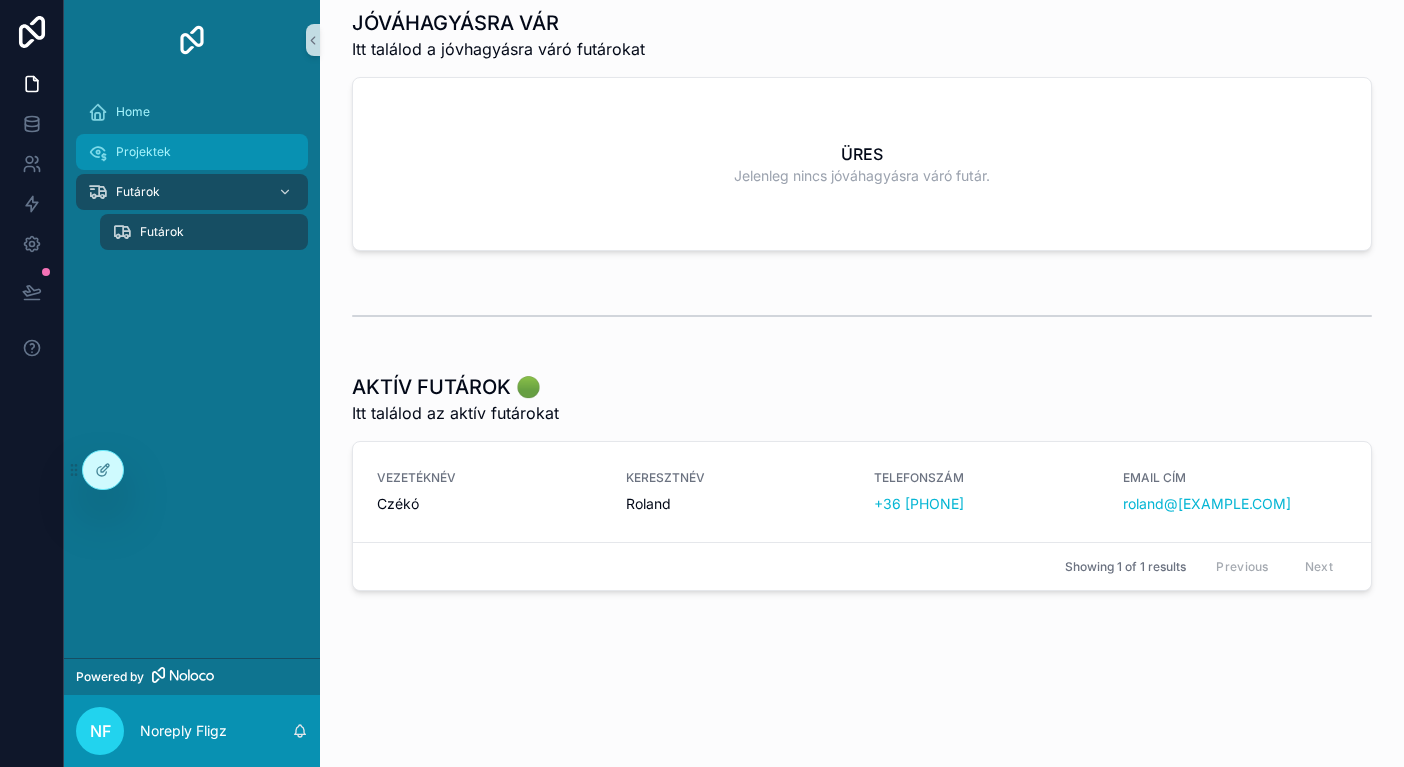 scroll, scrollTop: 157, scrollLeft: 0, axis: vertical 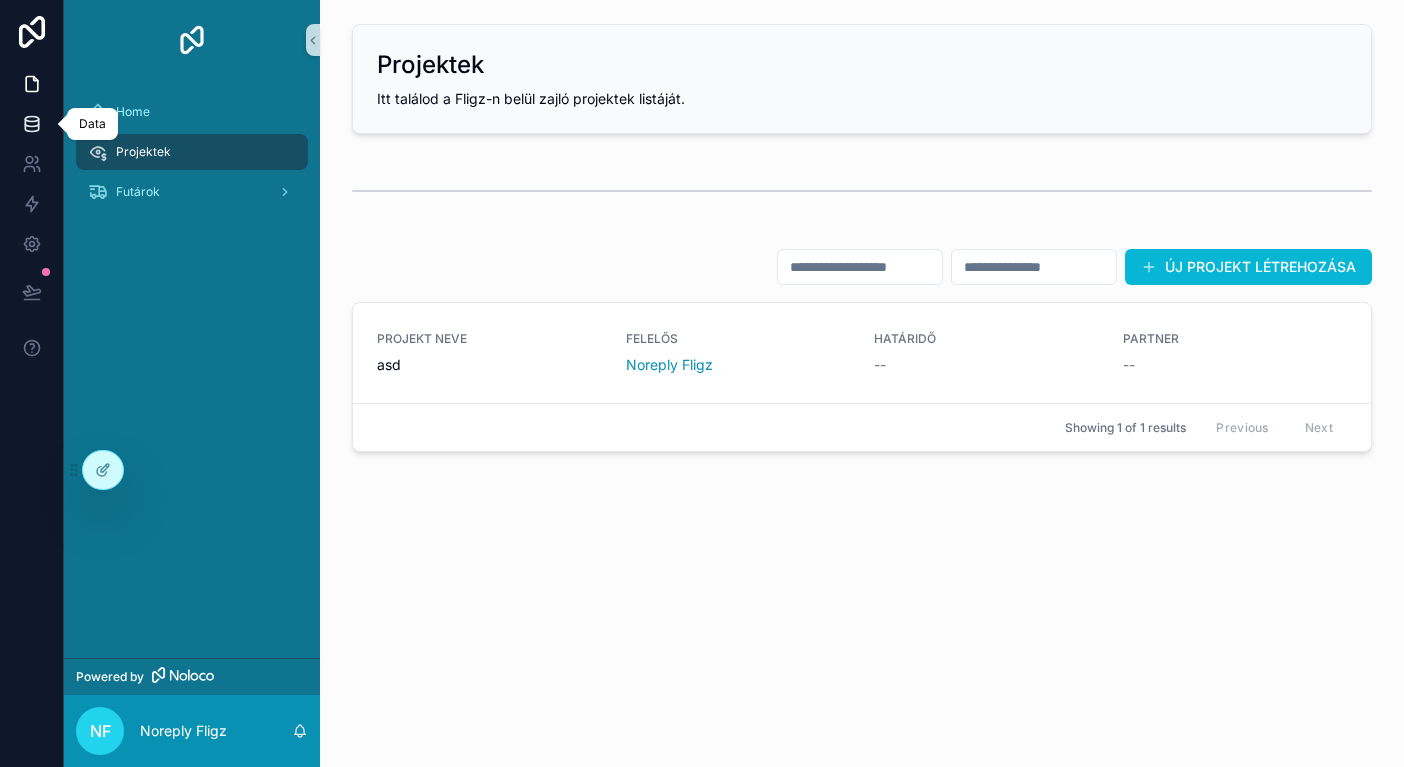 click 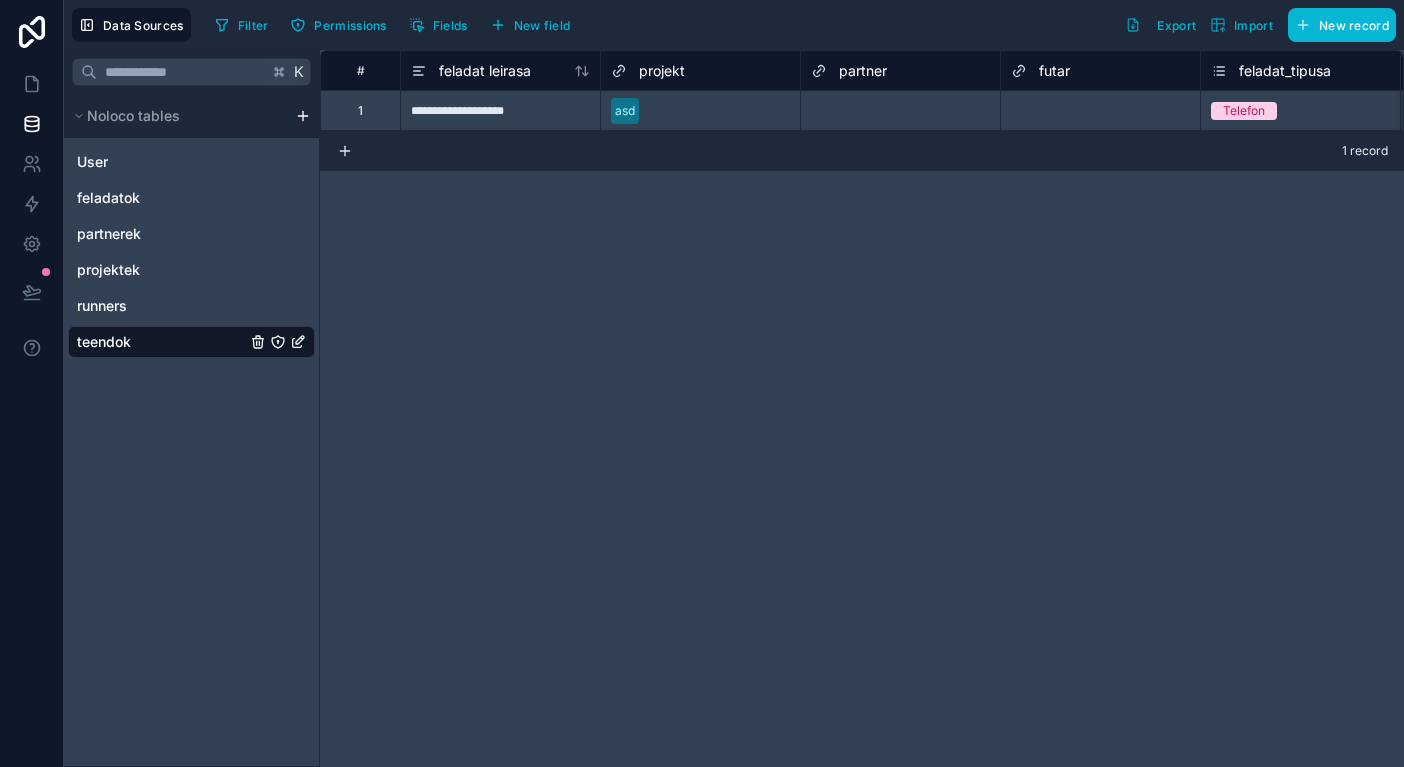 click on "User feladatok partnerek projektek runners teendok" at bounding box center (191, 248) 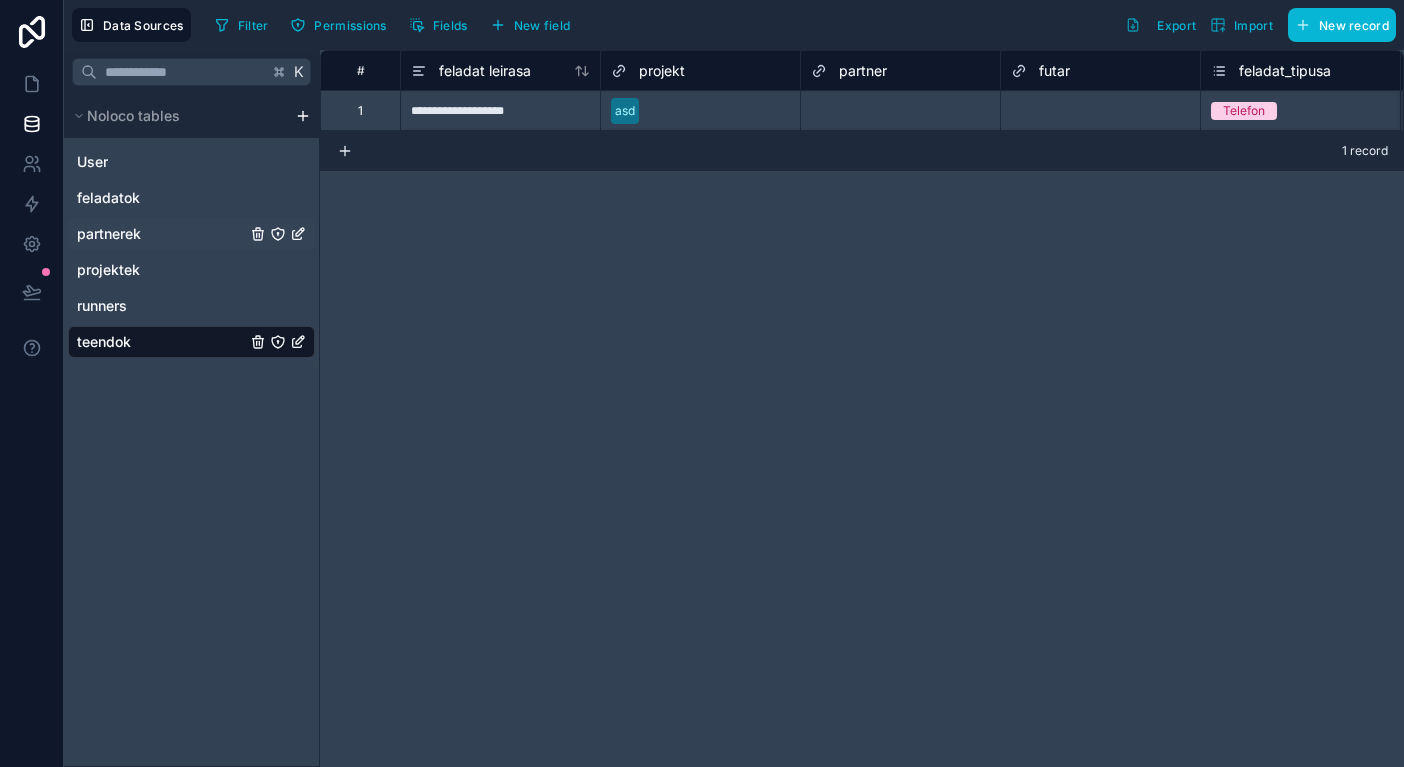 click on "partnerek" at bounding box center (109, 234) 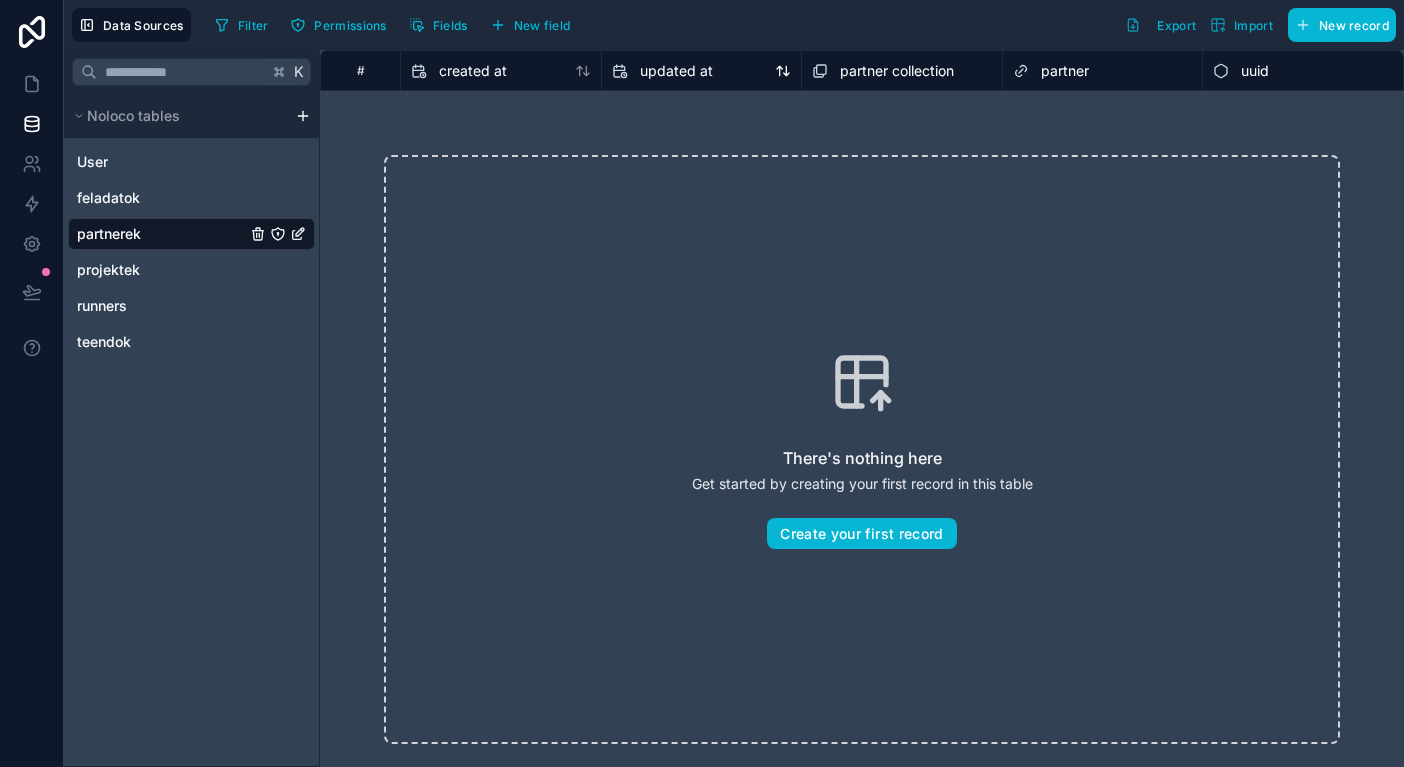 scroll, scrollTop: 0, scrollLeft: 0, axis: both 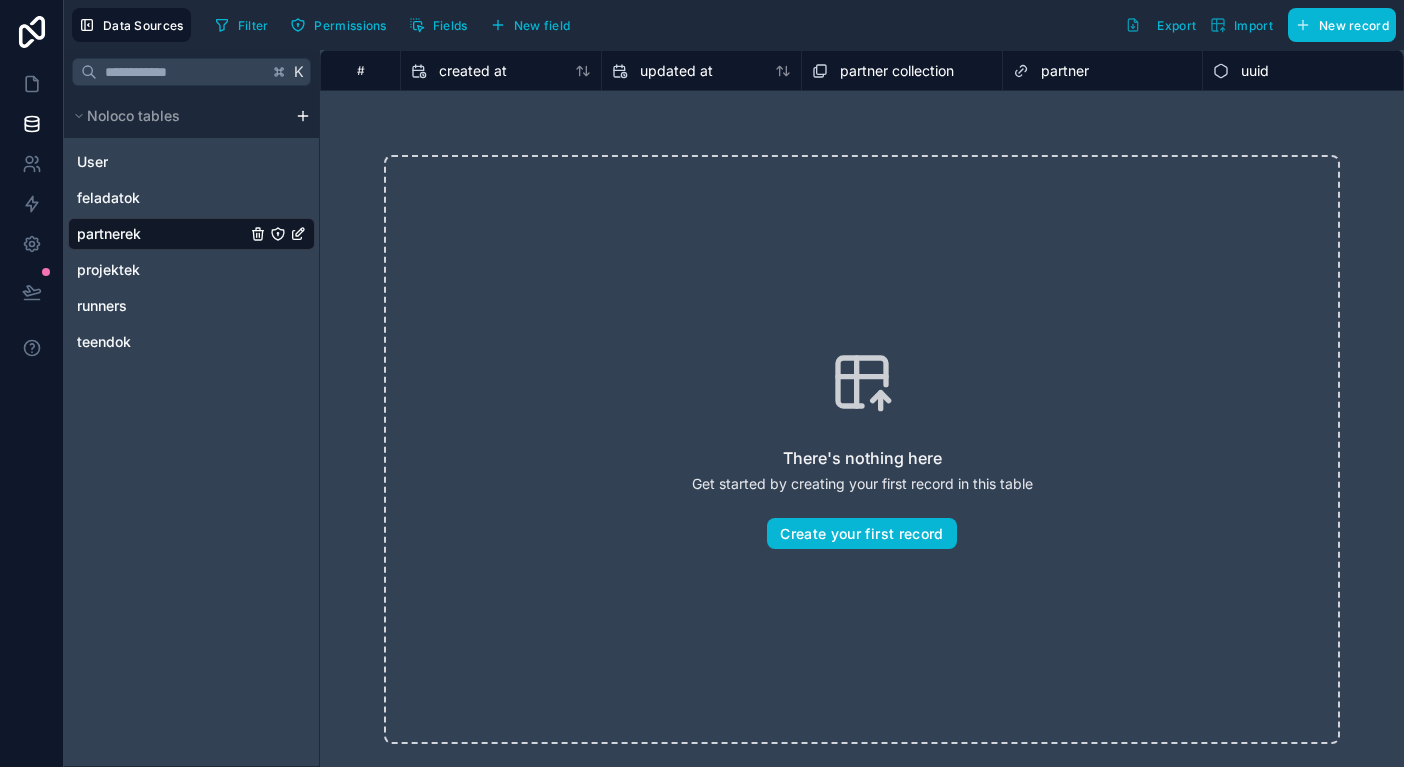 click on "partner collection" at bounding box center [897, 71] 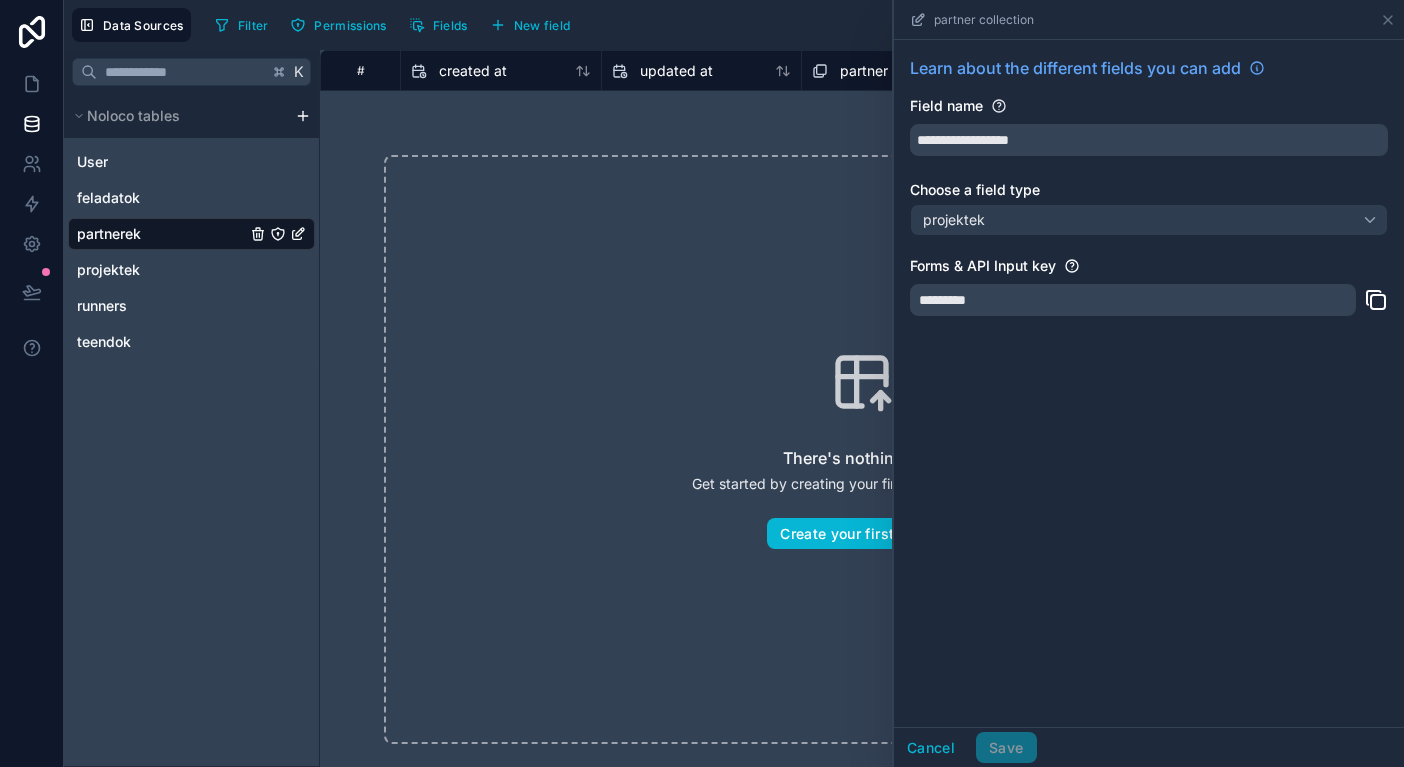 click on "There's nothing here Get started by creating your first record in this table Create your first record" at bounding box center [862, 449] 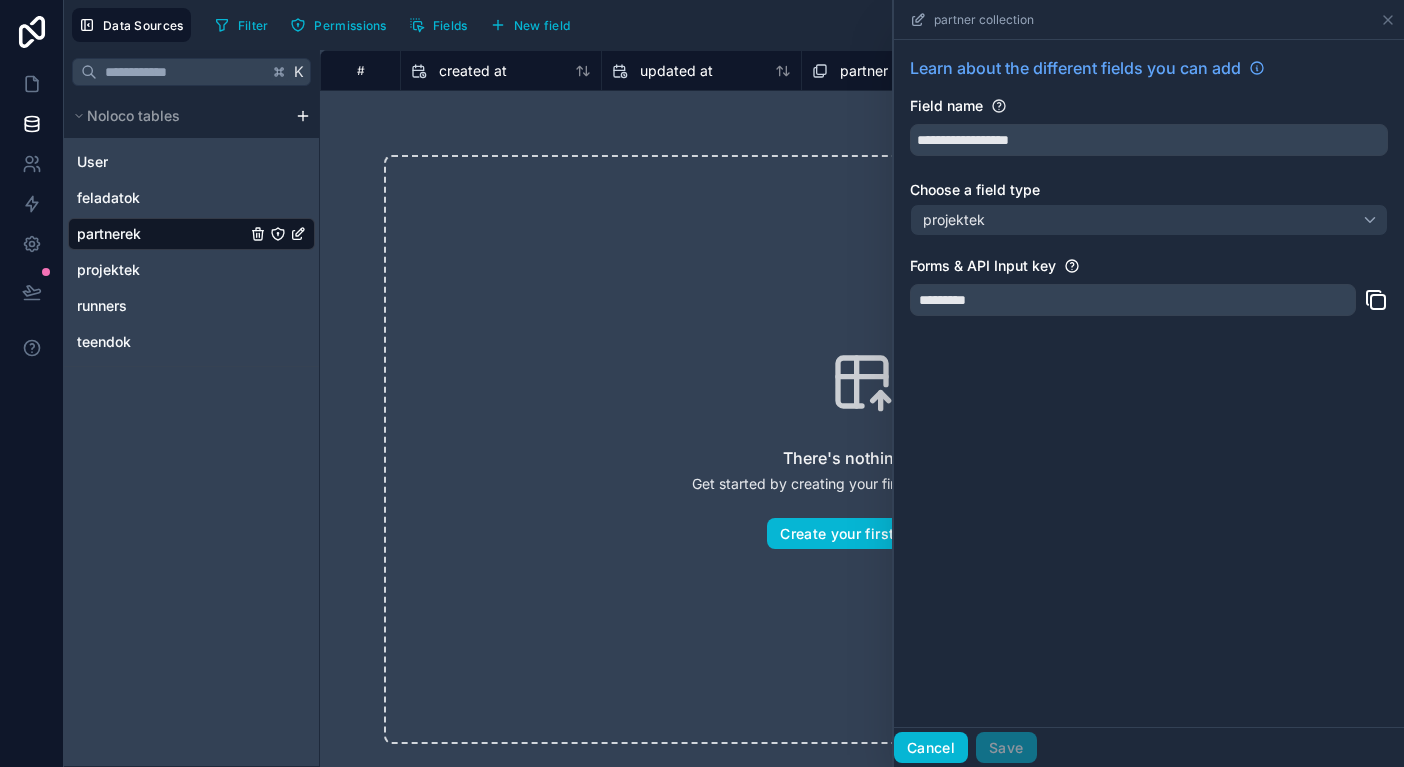 click on "Cancel" at bounding box center (931, 748) 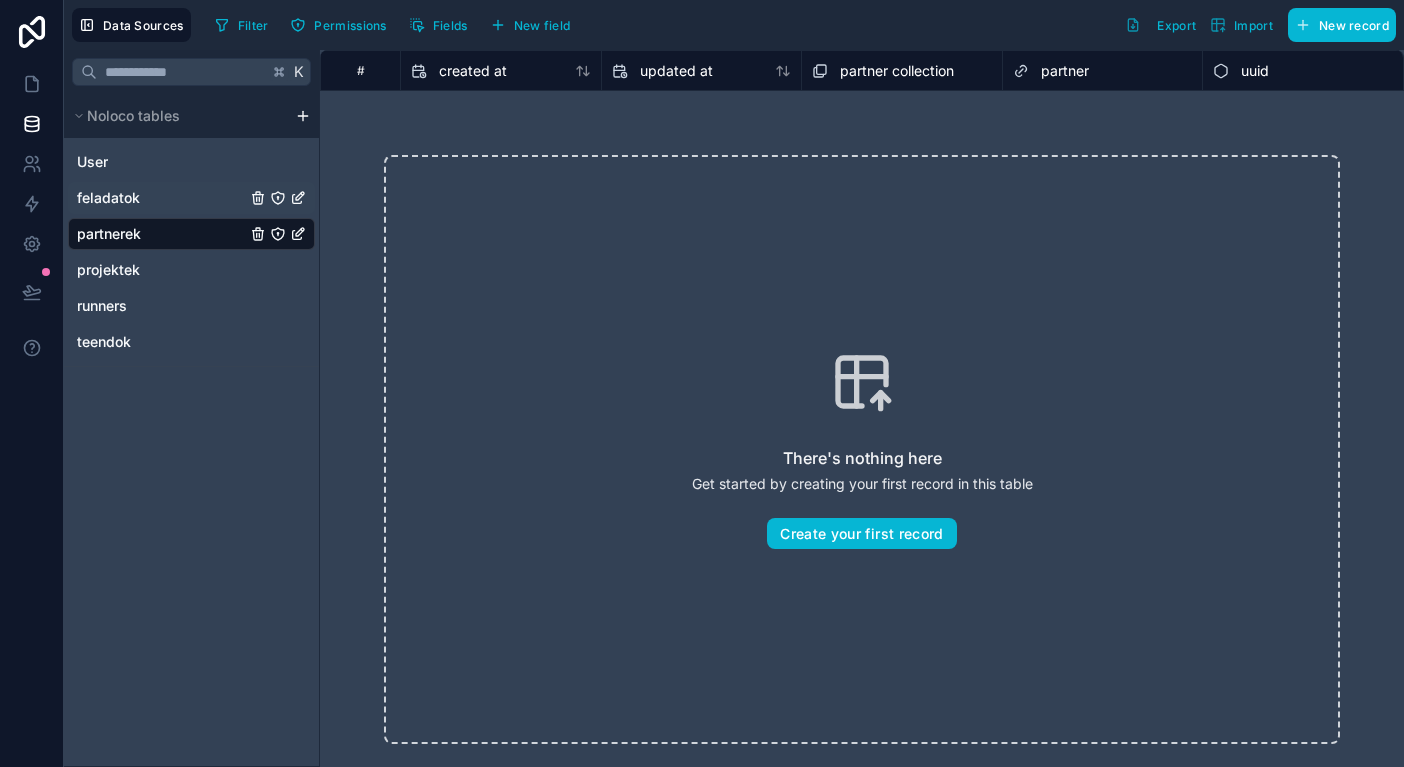 click on "feladatok" at bounding box center (108, 198) 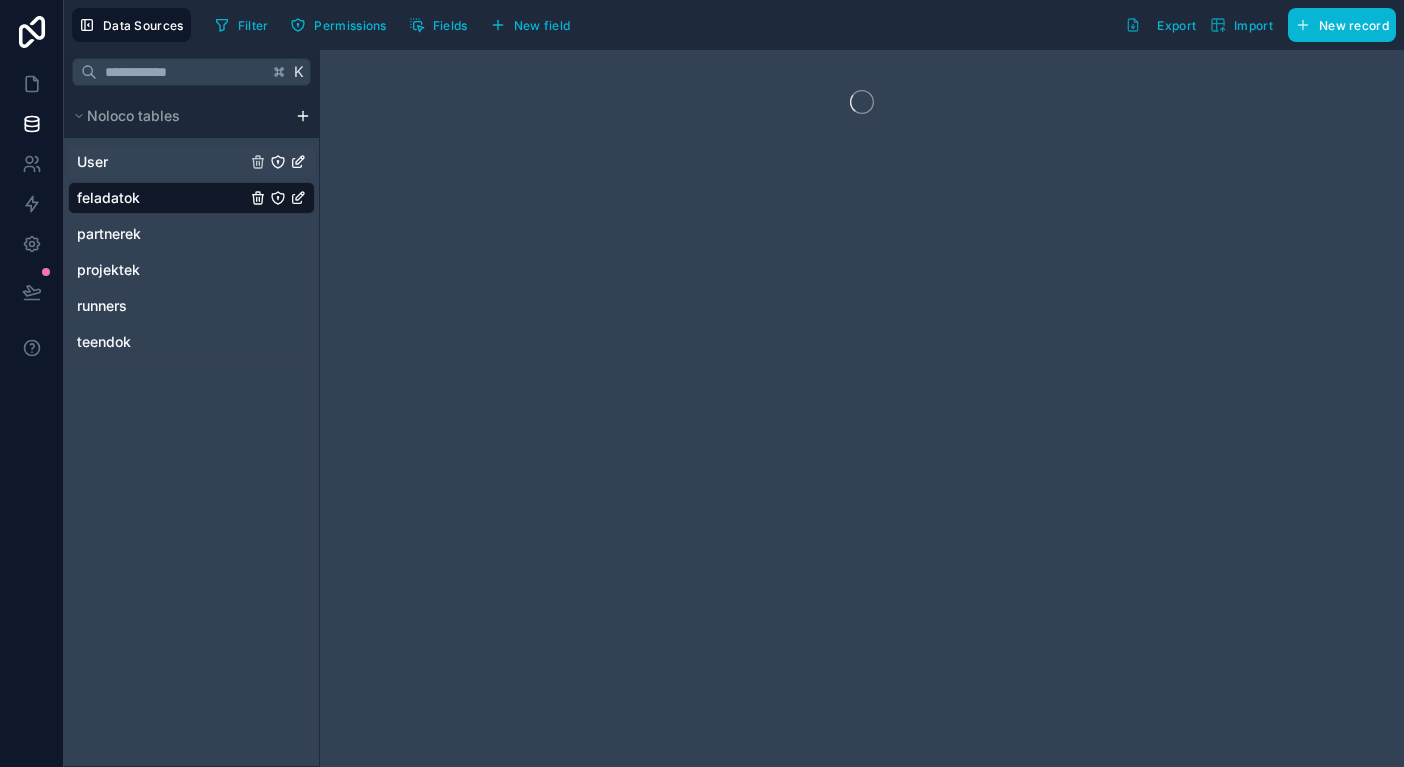 click on "User" at bounding box center [191, 162] 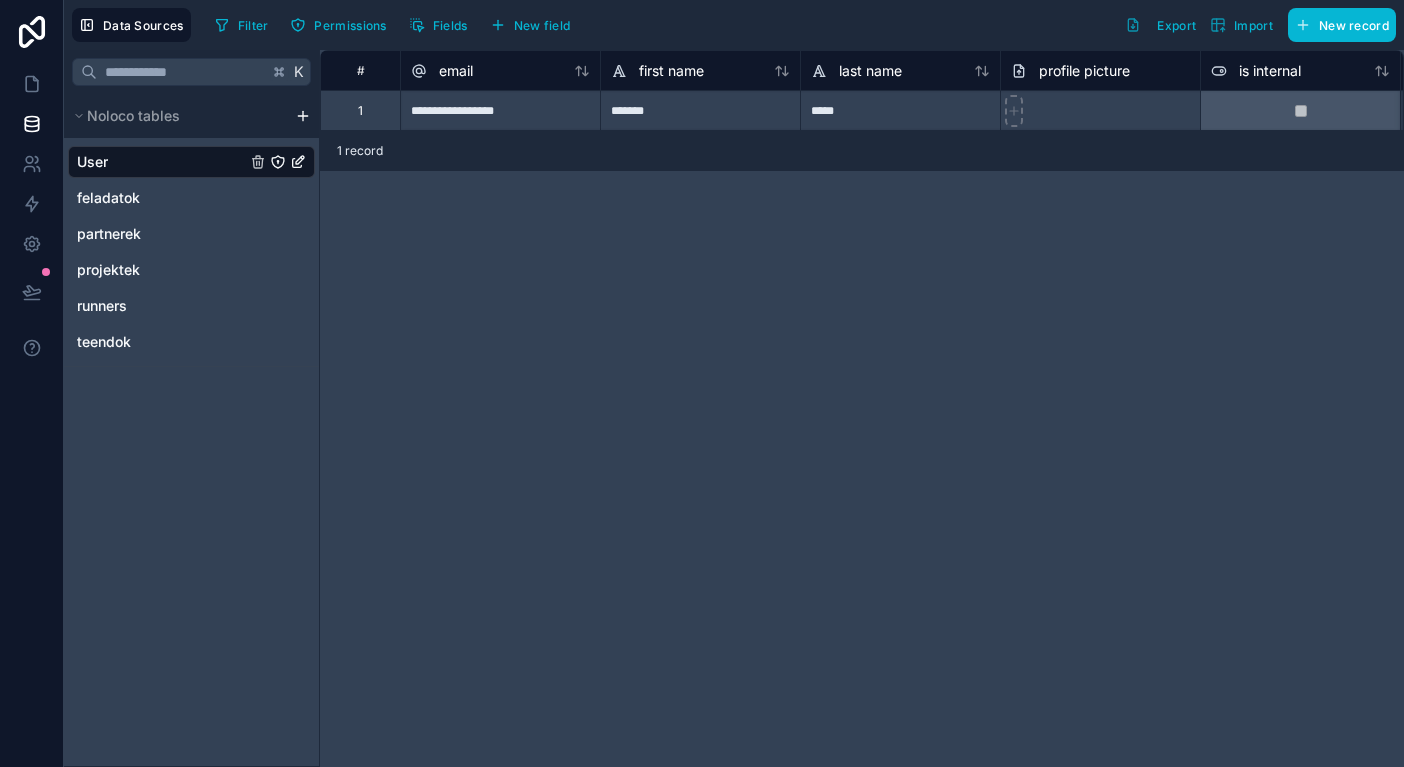 scroll, scrollTop: 0, scrollLeft: 0, axis: both 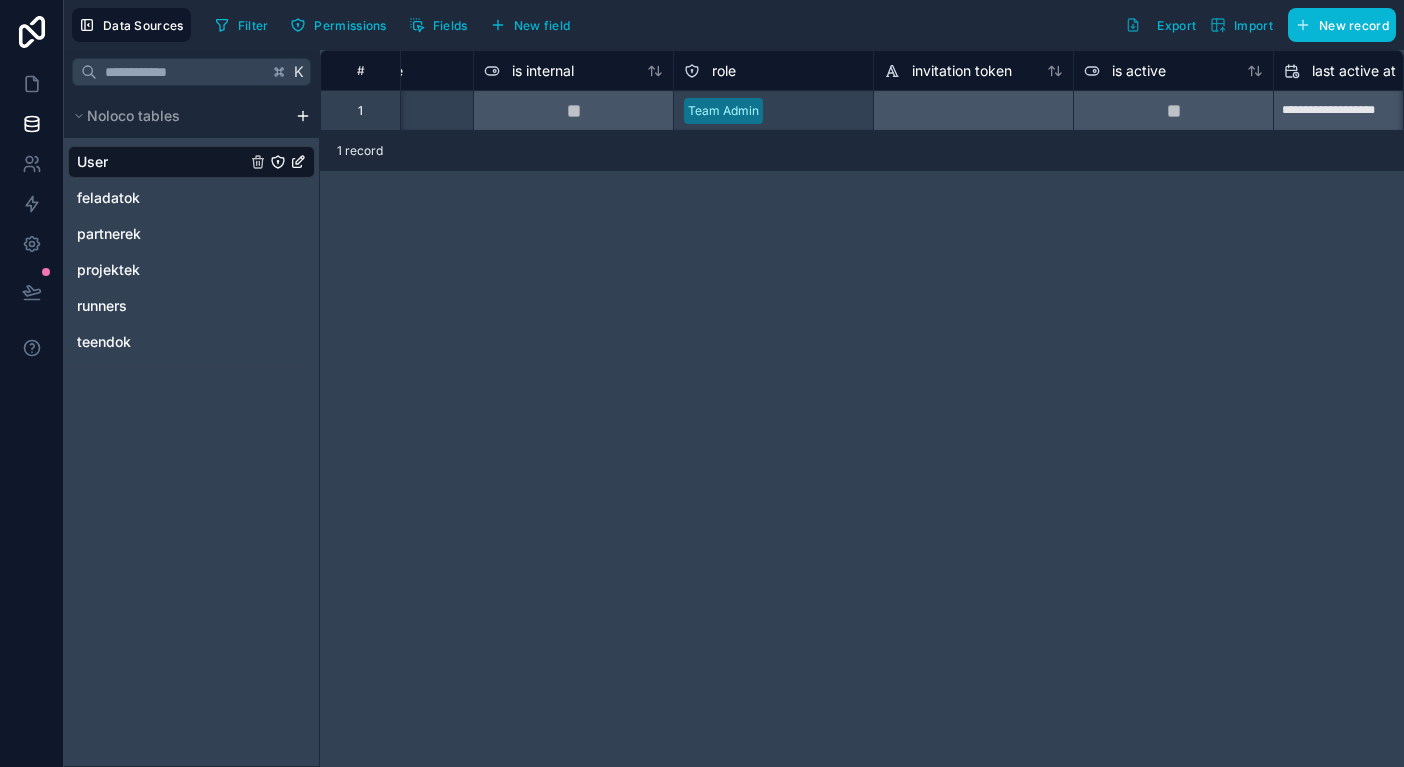 click on "Team Admin" at bounding box center (773, 111) 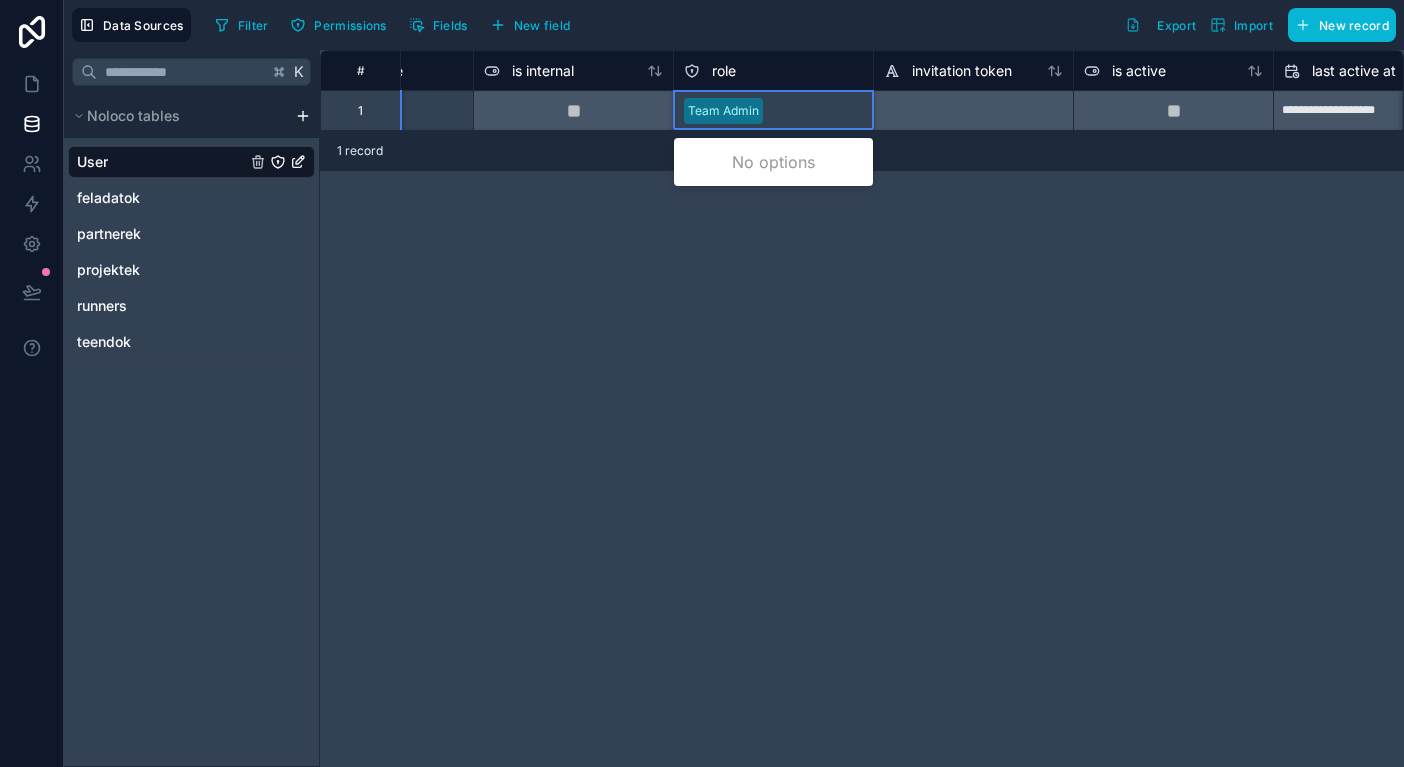 click on "Team Admin" at bounding box center (773, 111) 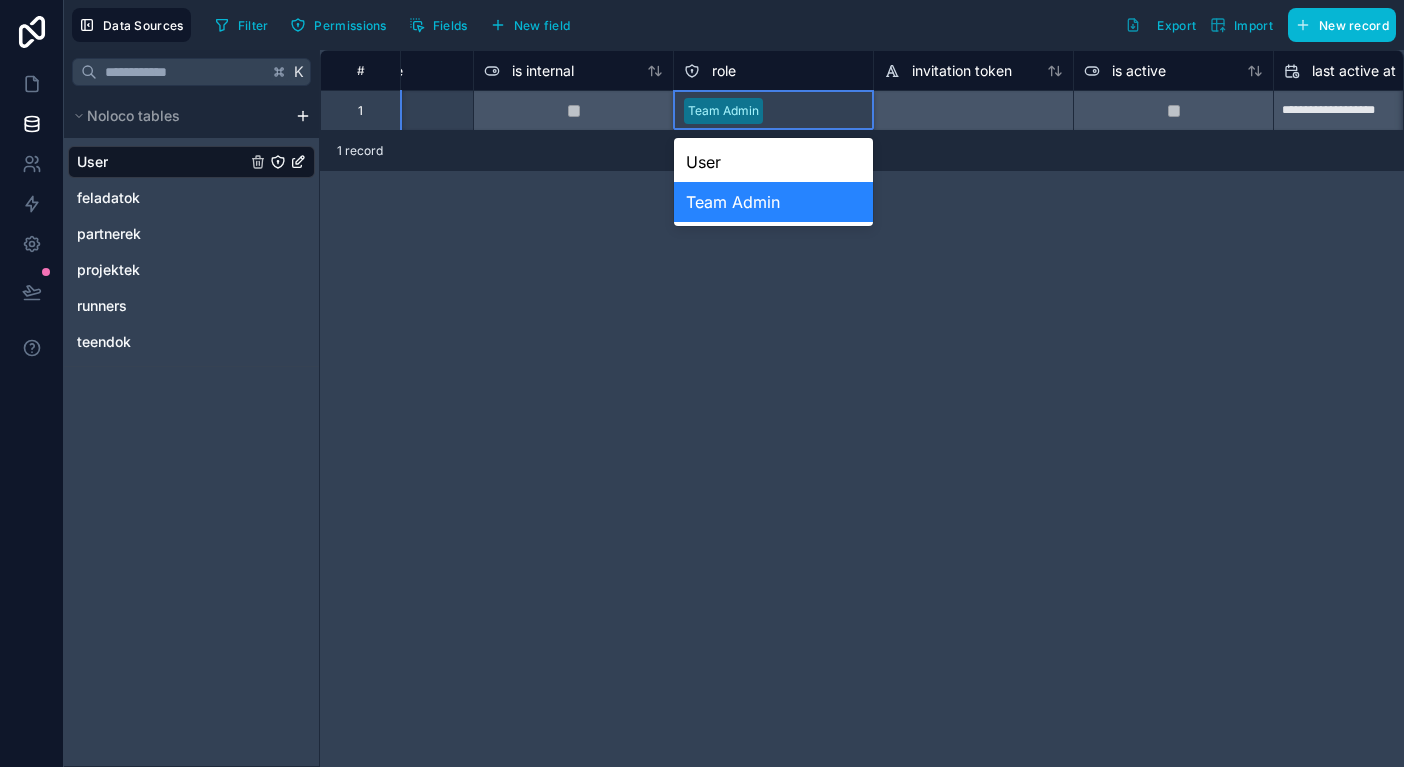 click on "**********" at bounding box center [862, 408] 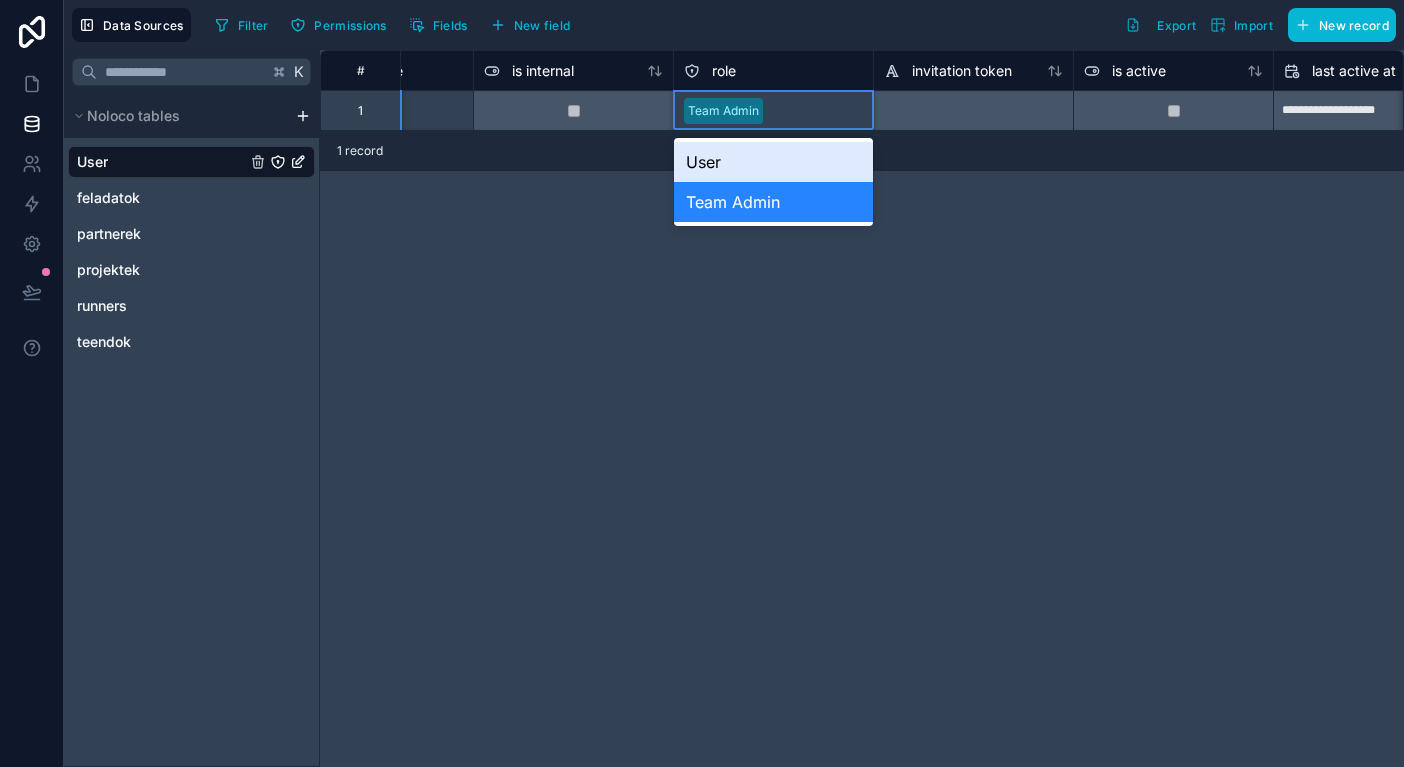 click on "Team Admin" at bounding box center (773, 111) 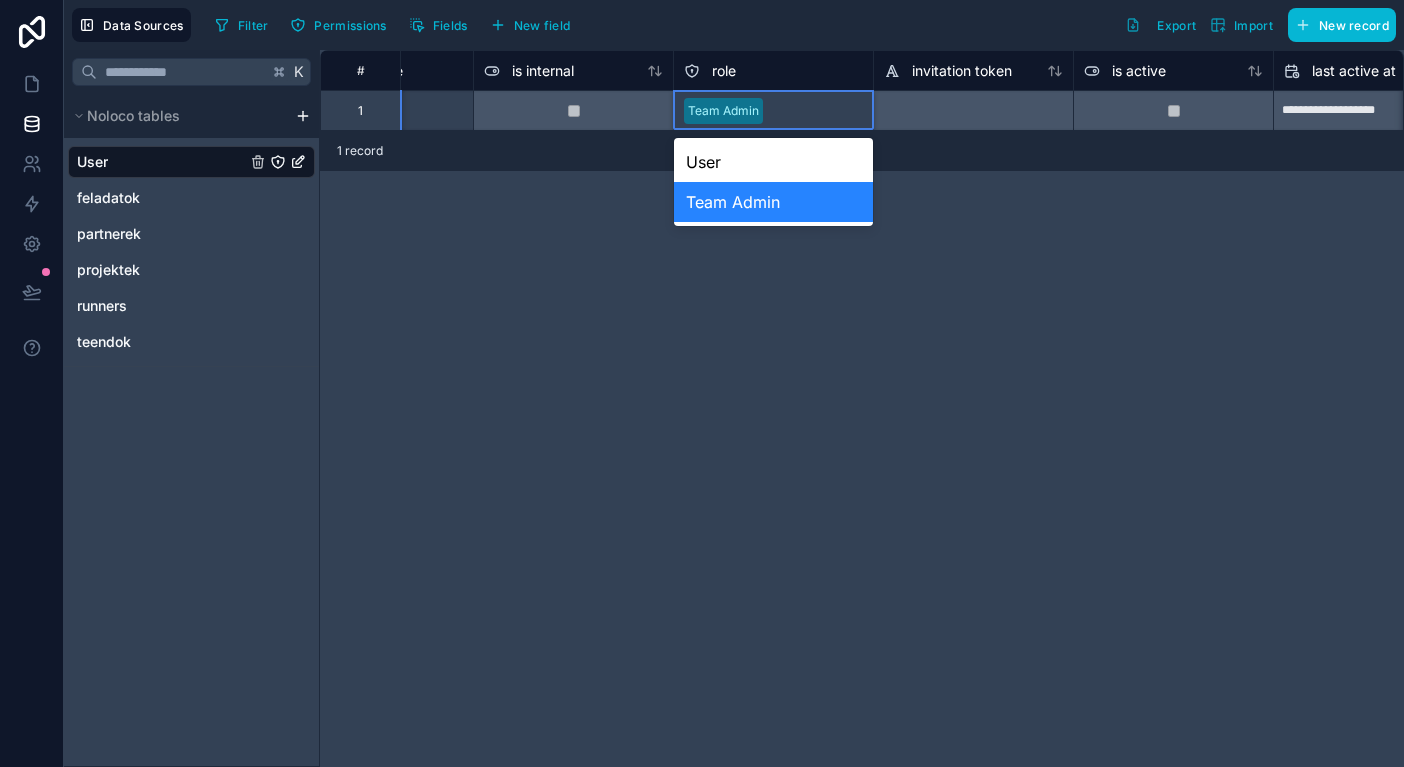 click on "**********" at bounding box center [862, 408] 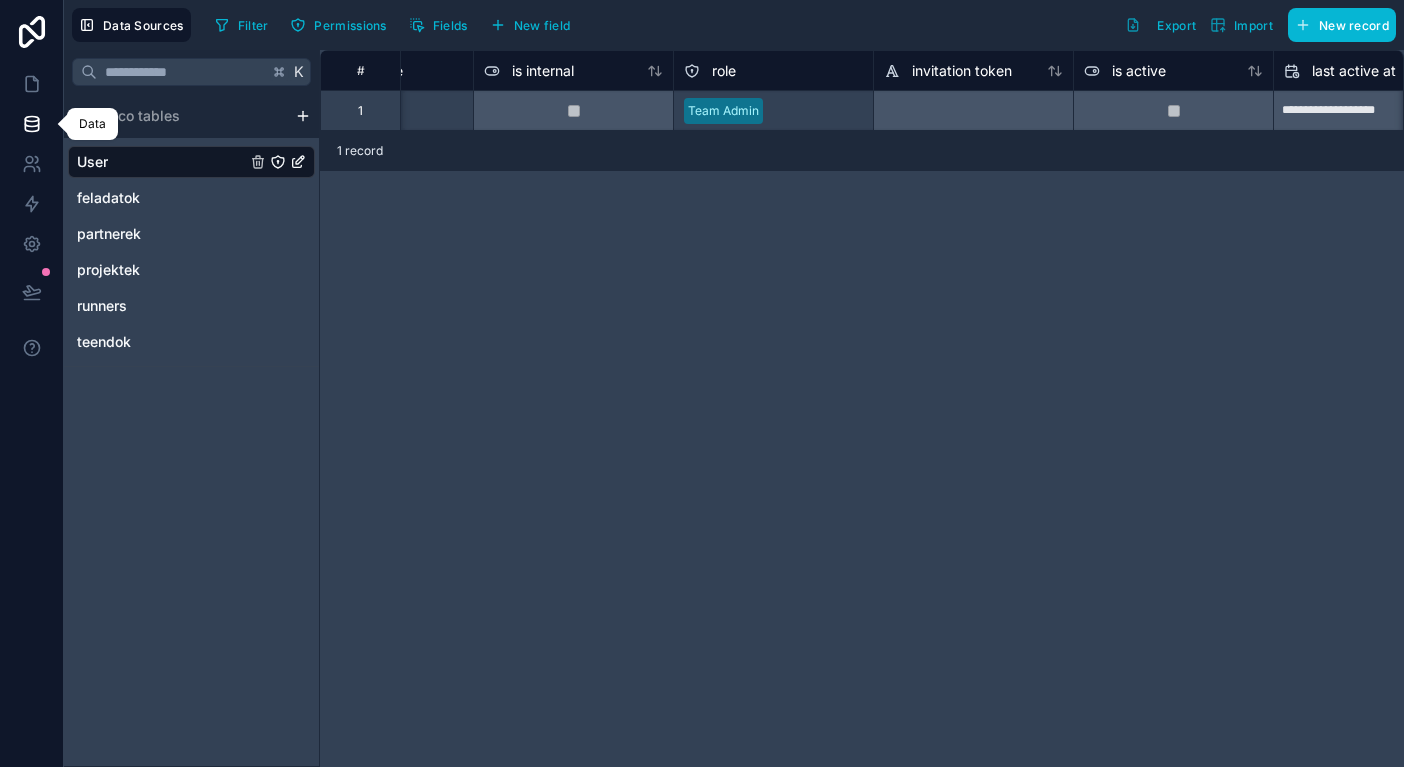 click 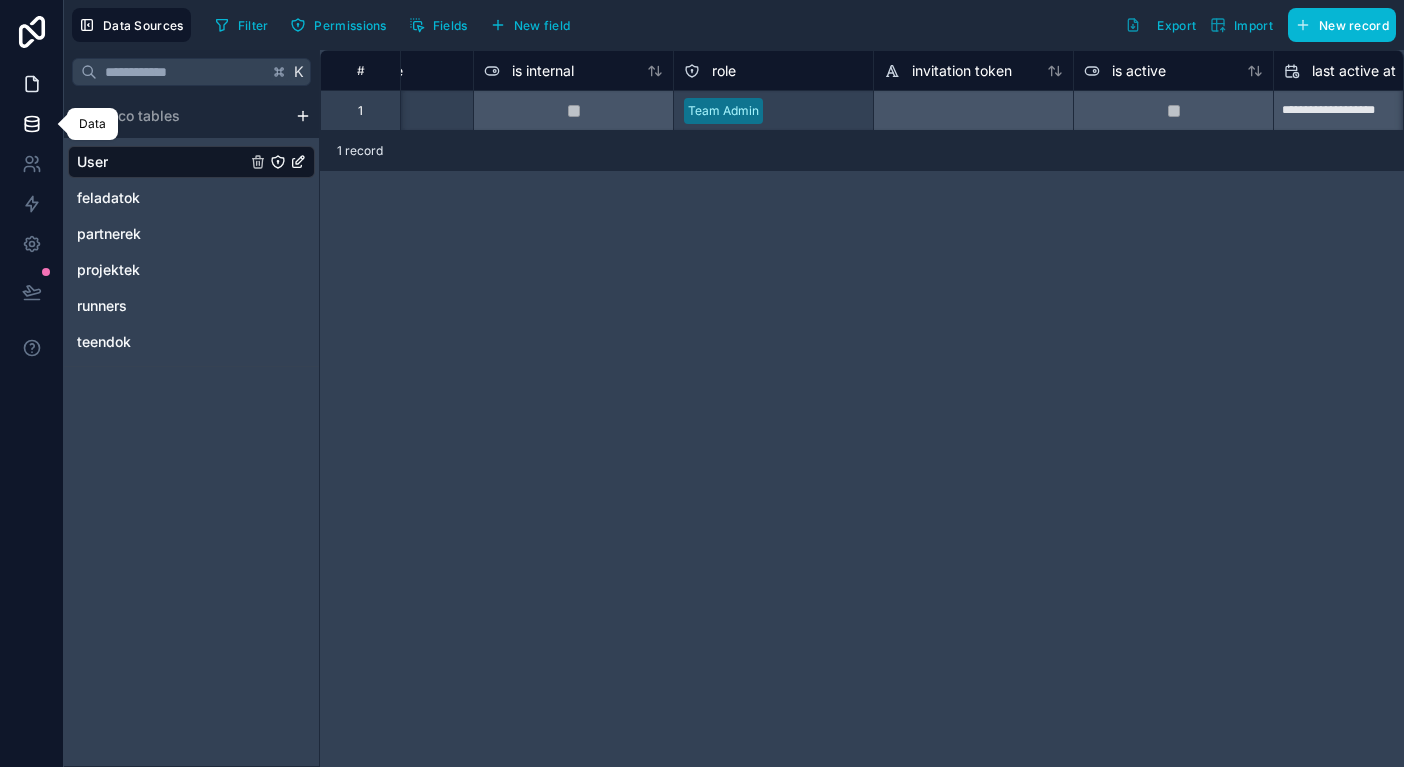 click at bounding box center [31, 84] 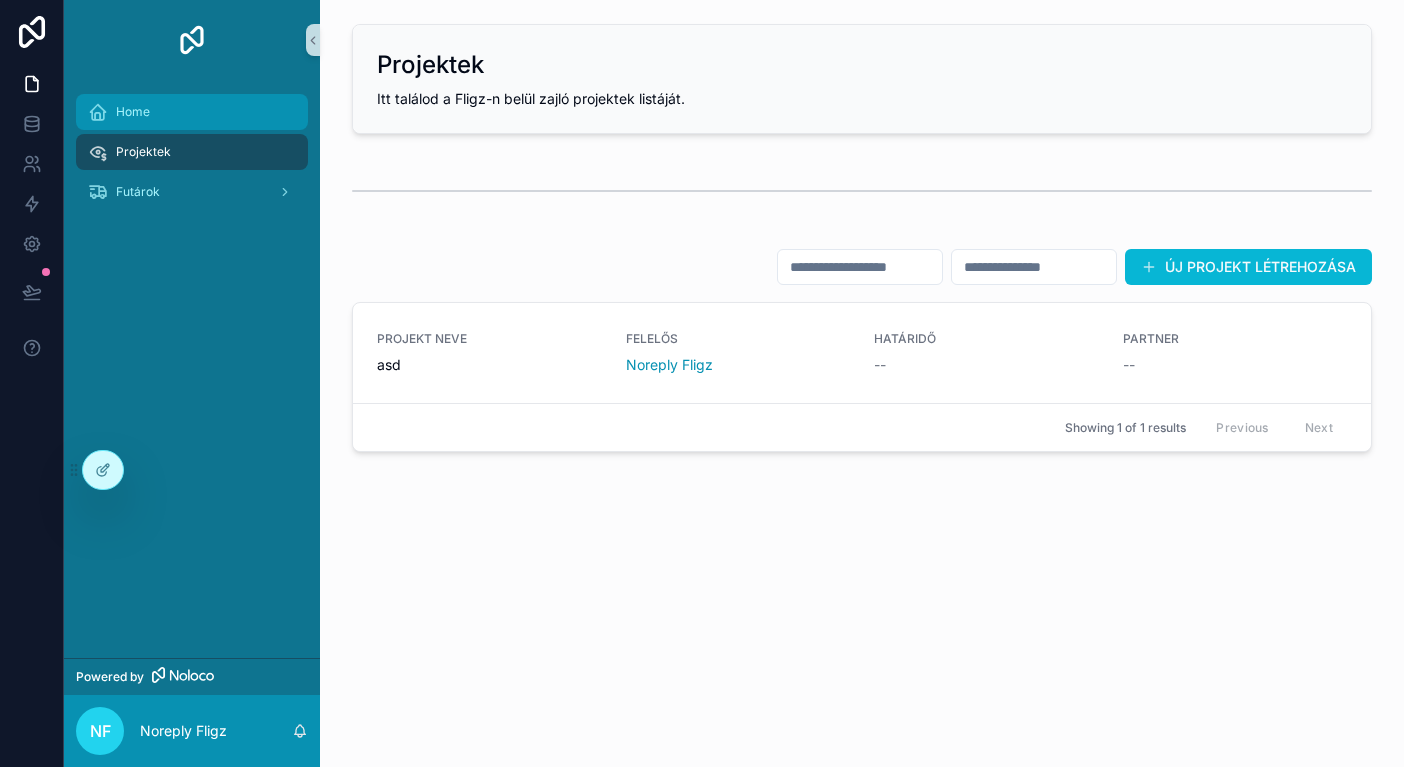 click on "Home" at bounding box center (192, 112) 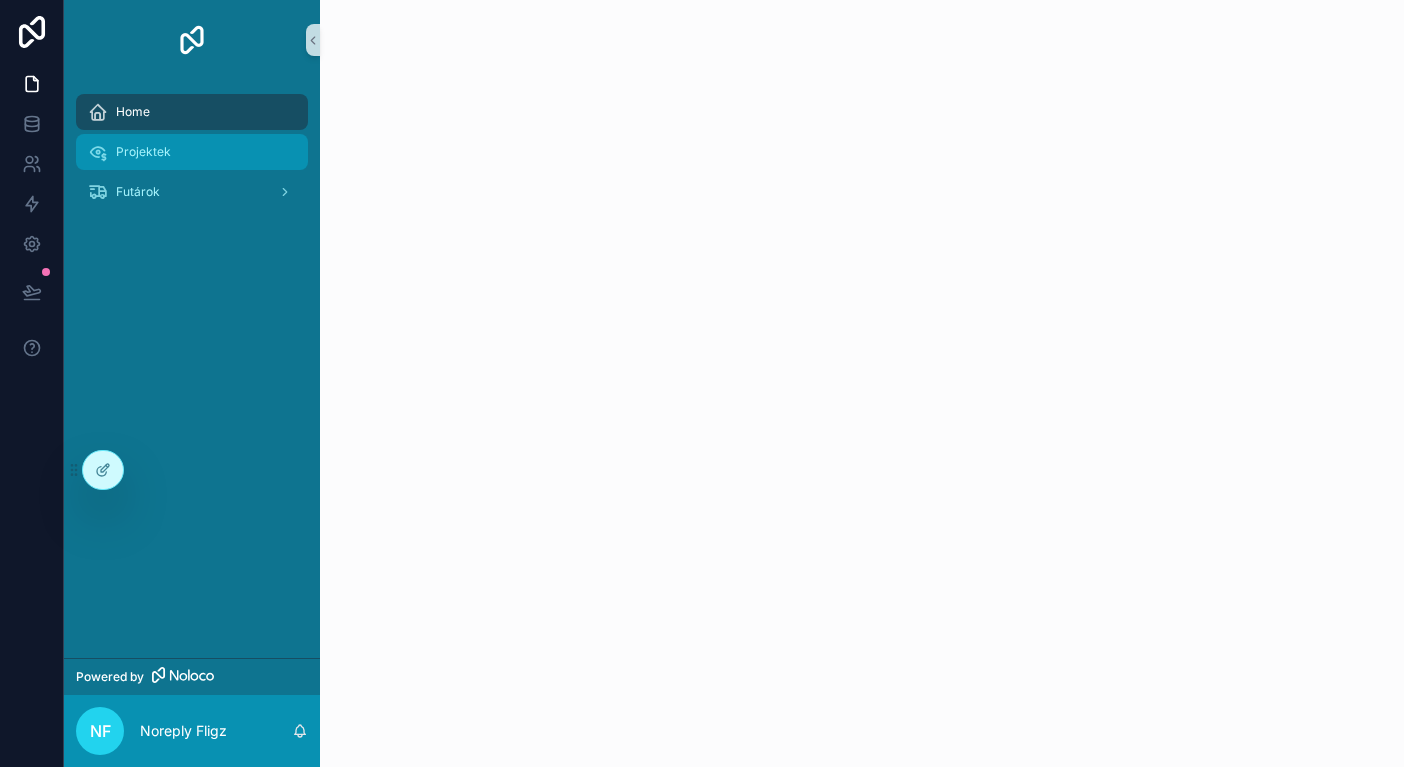 click on "Projektek" at bounding box center [143, 152] 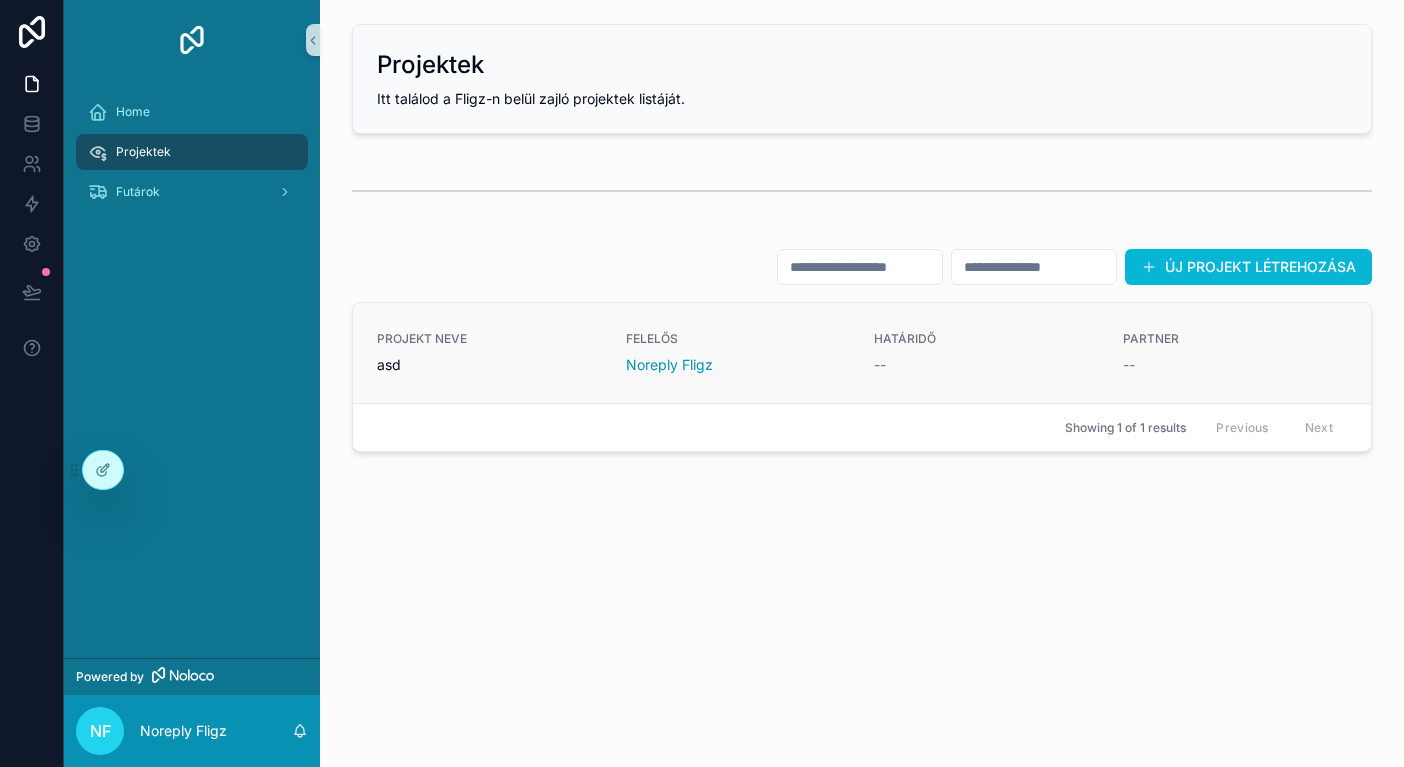 click on "asd" at bounding box center [489, 365] 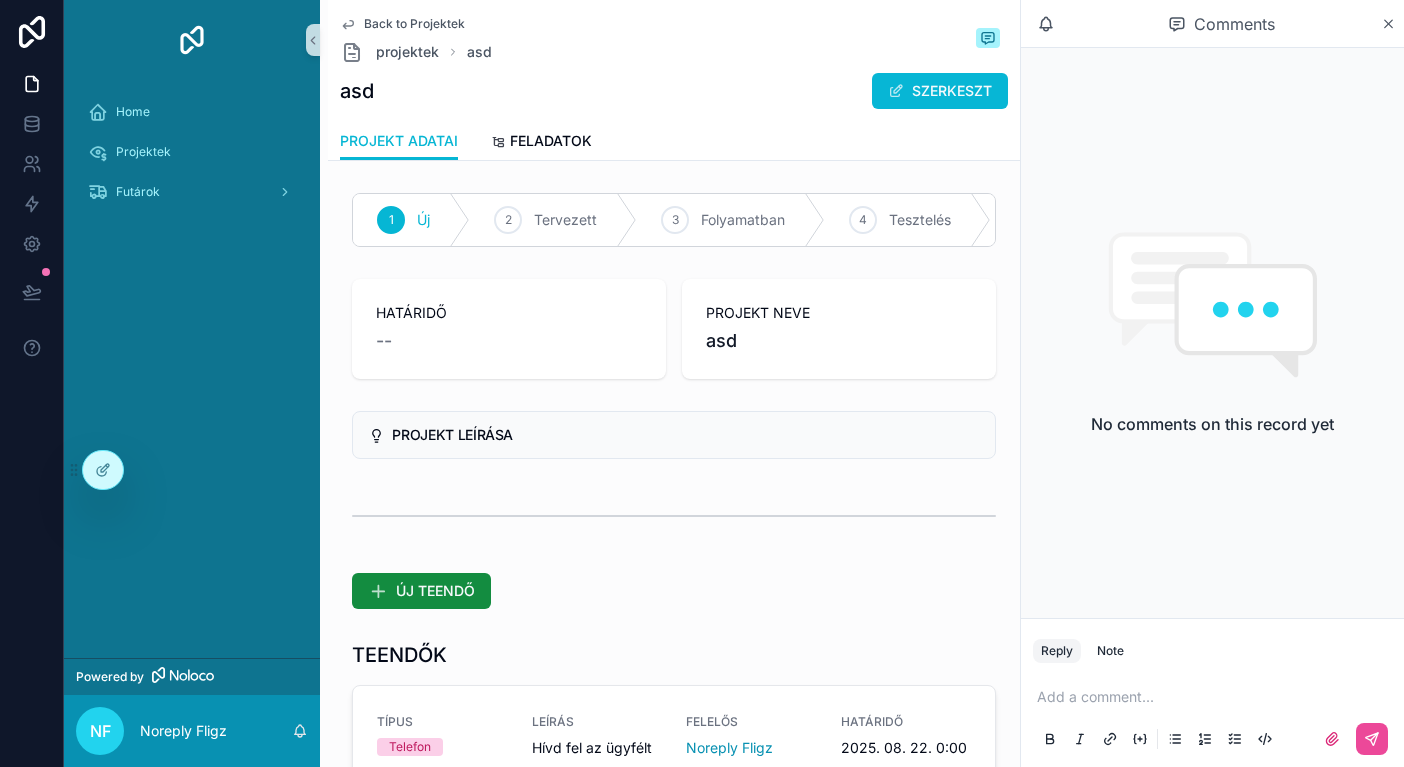 click on "ÚJ TEENDŐ" at bounding box center (674, 591) 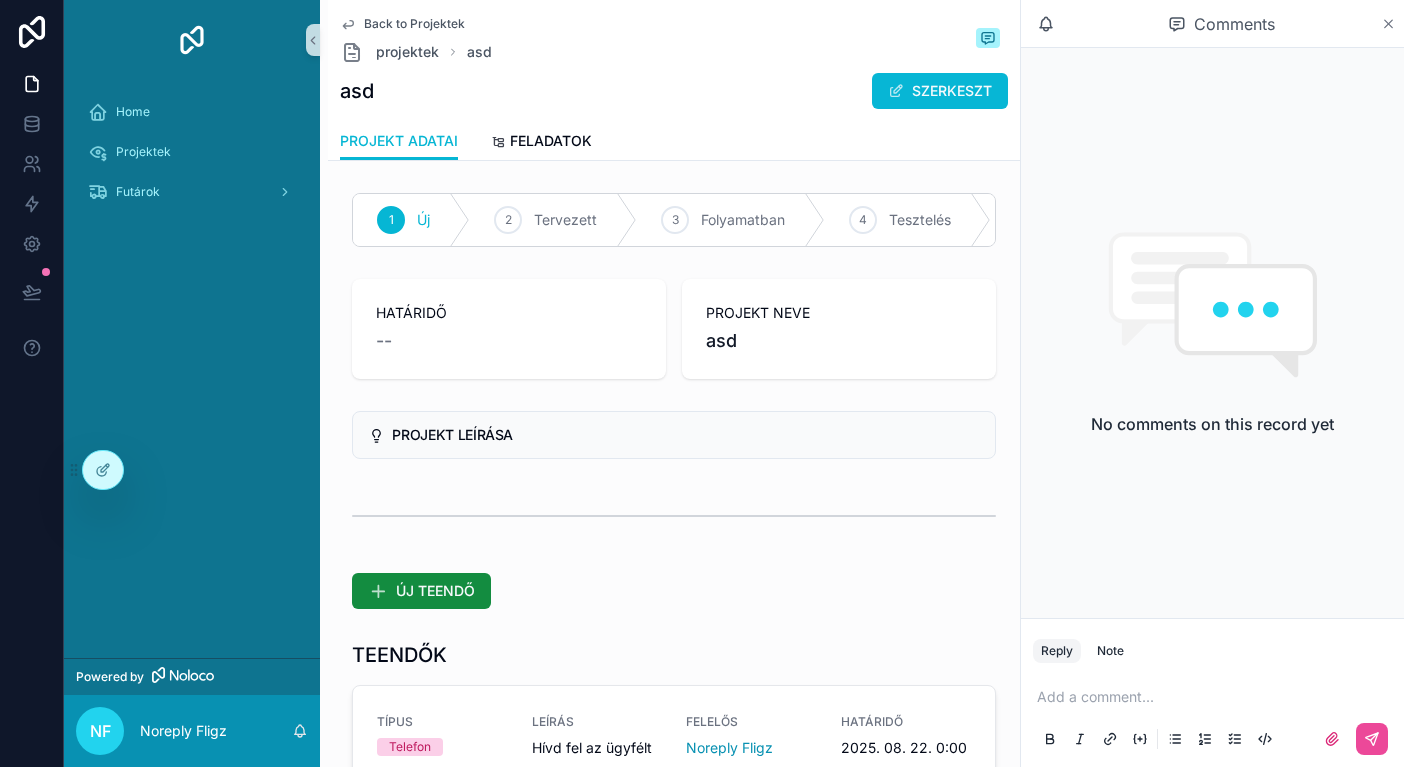 click 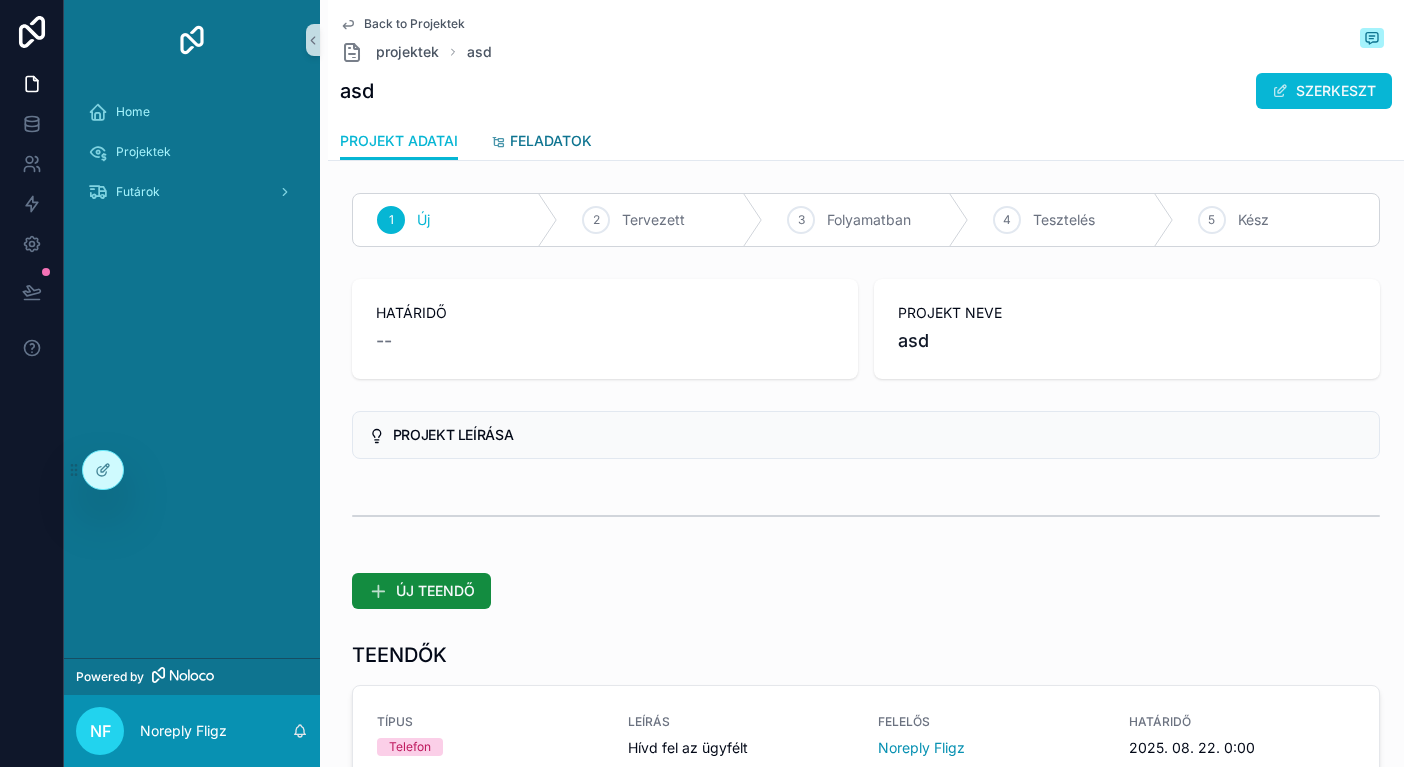 click on "FELADATOK" at bounding box center [551, 141] 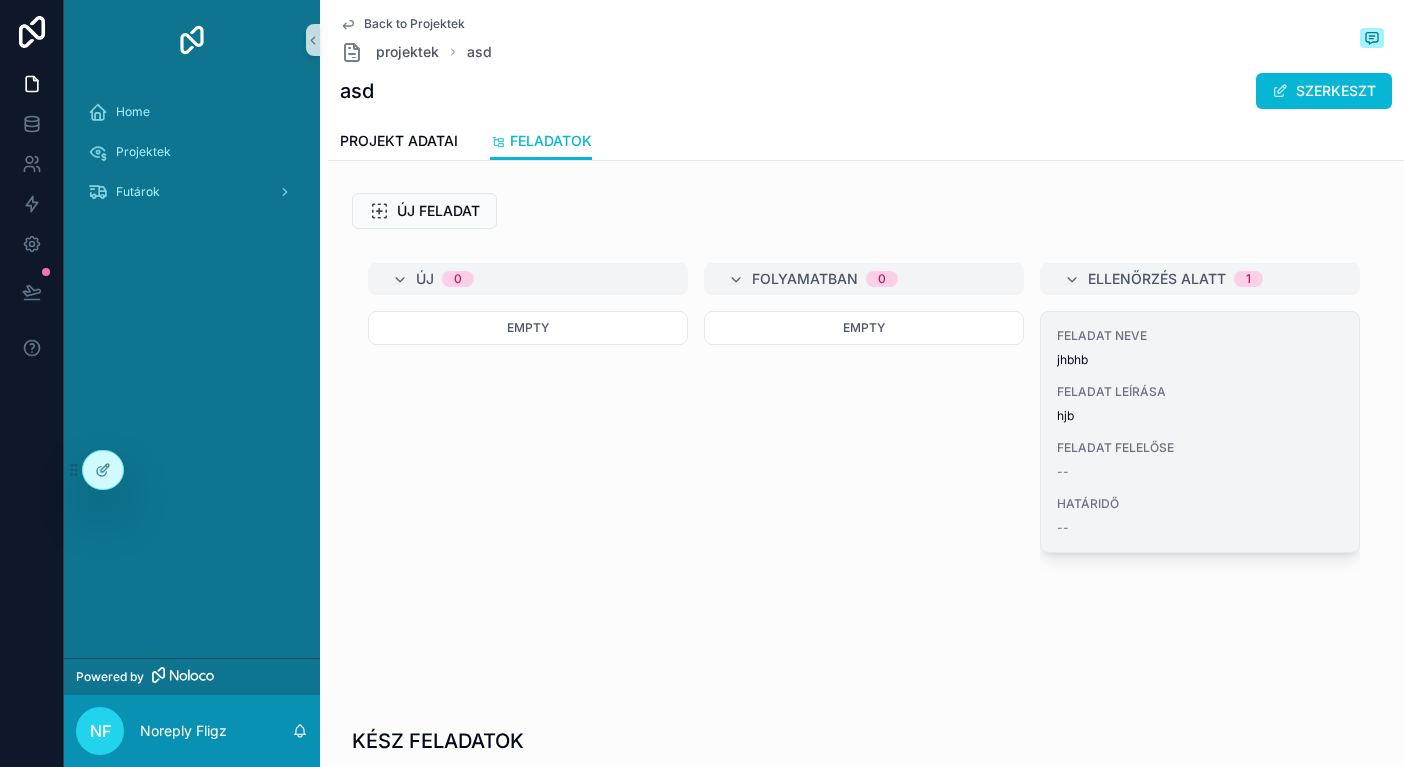 click on "FELADAT LEÍRÁSA" at bounding box center [1200, 392] 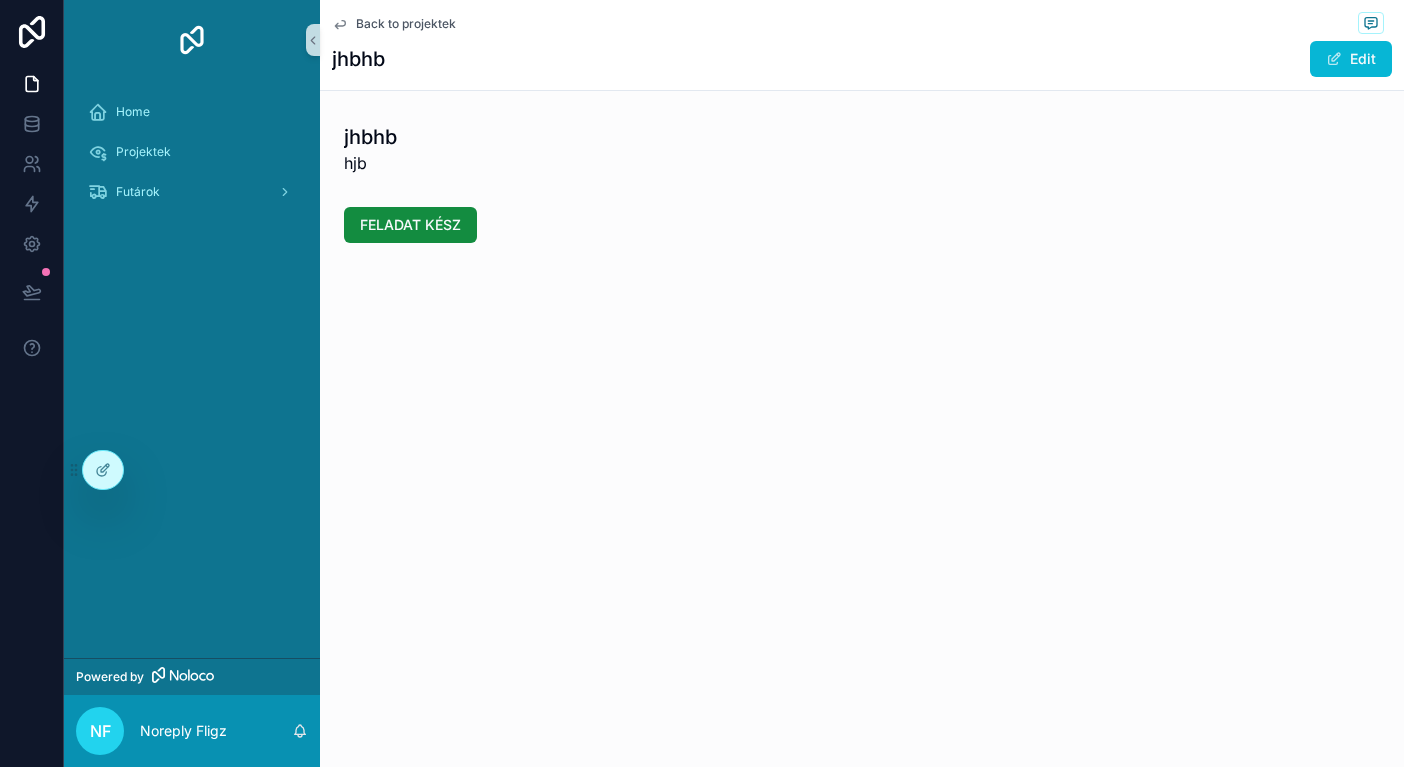click on "Back to projektek" at bounding box center [406, 24] 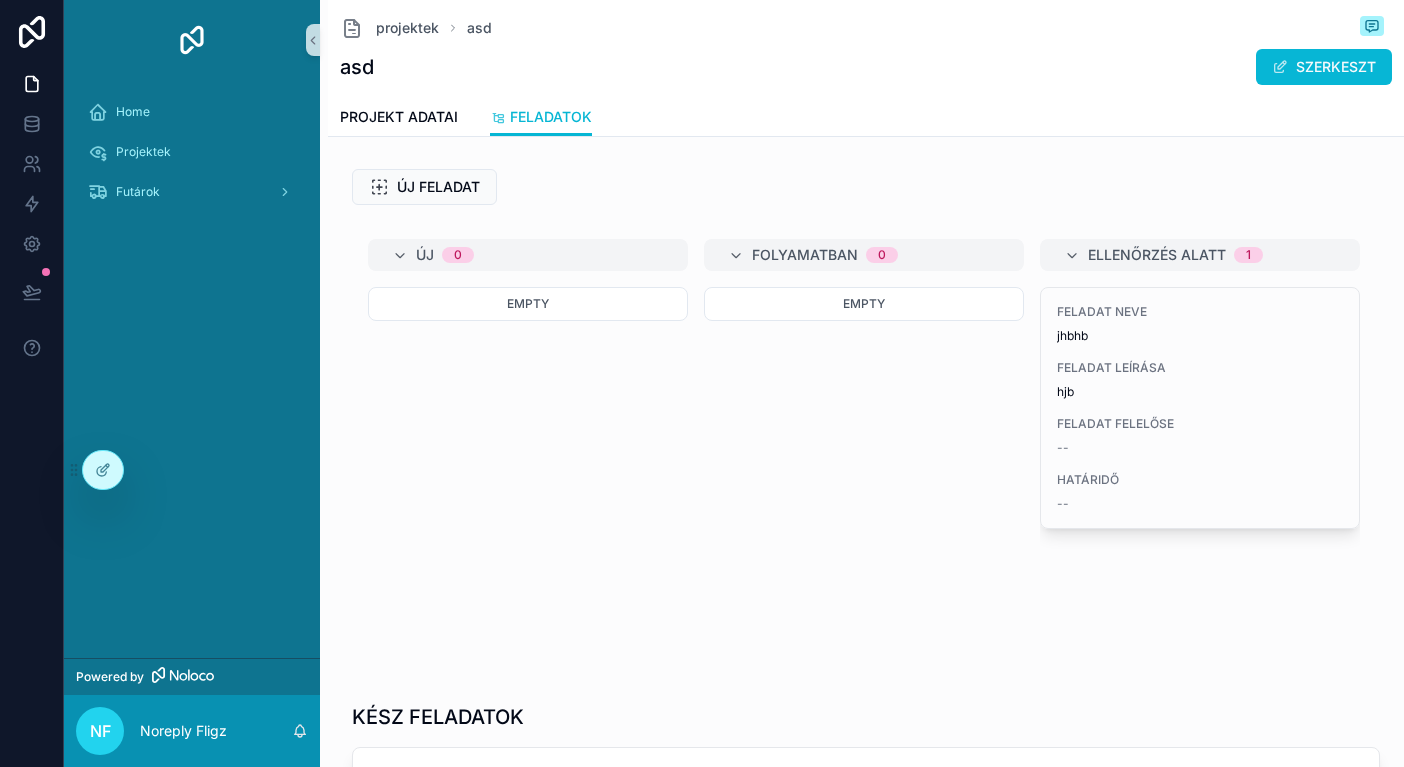 drag, startPoint x: 1188, startPoint y: 395, endPoint x: 1164, endPoint y: 395, distance: 24 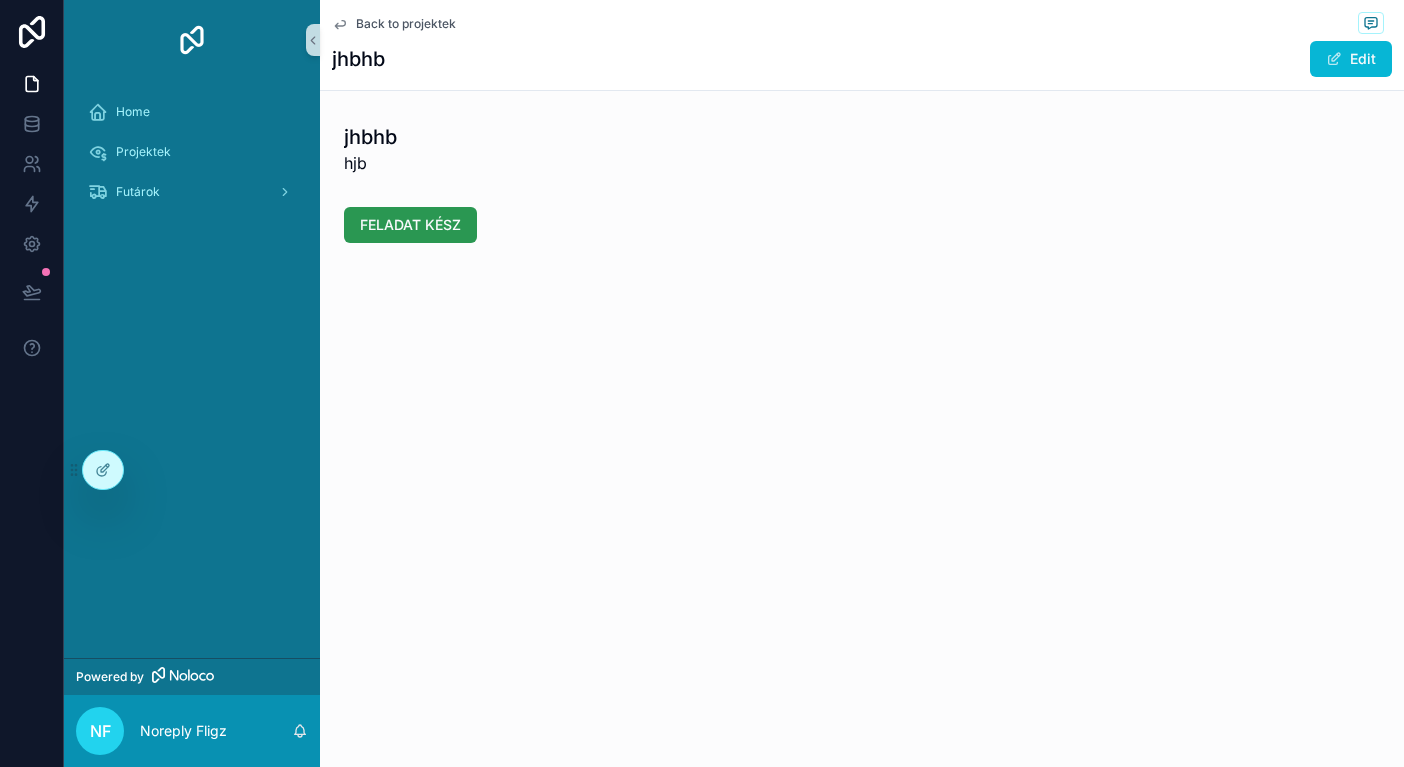 click on "FELADAT KÉSZ" at bounding box center (410, 225) 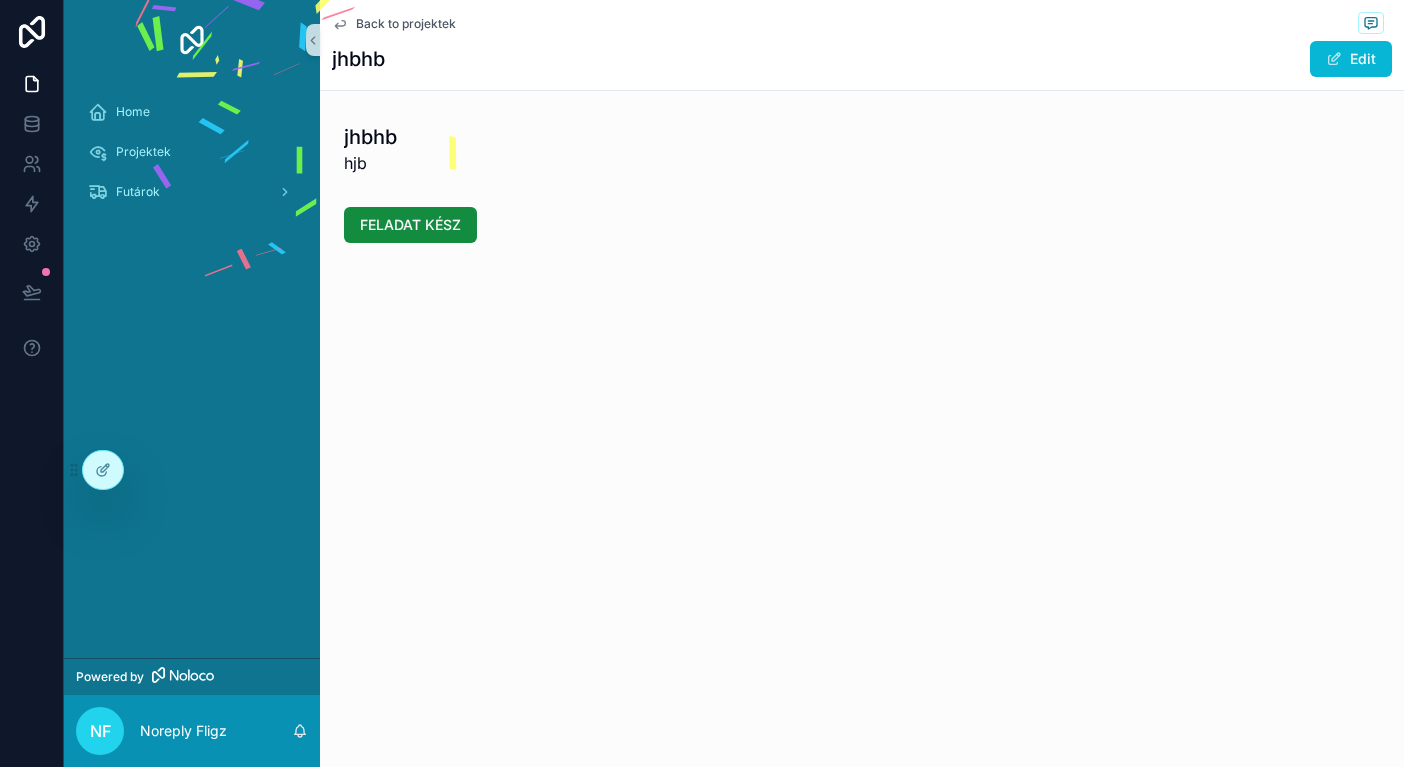 click on "Back to projektek" at bounding box center [406, 24] 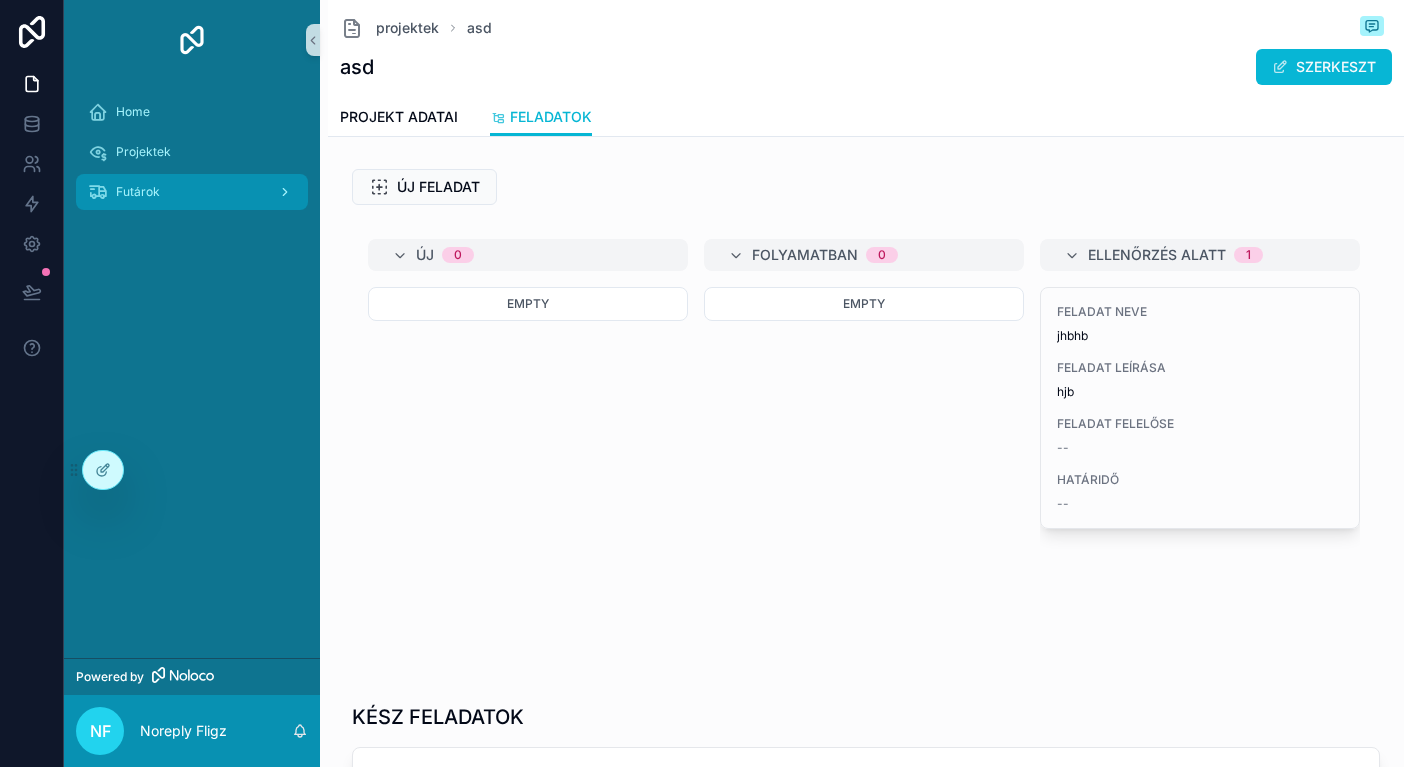 scroll, scrollTop: 0, scrollLeft: 0, axis: both 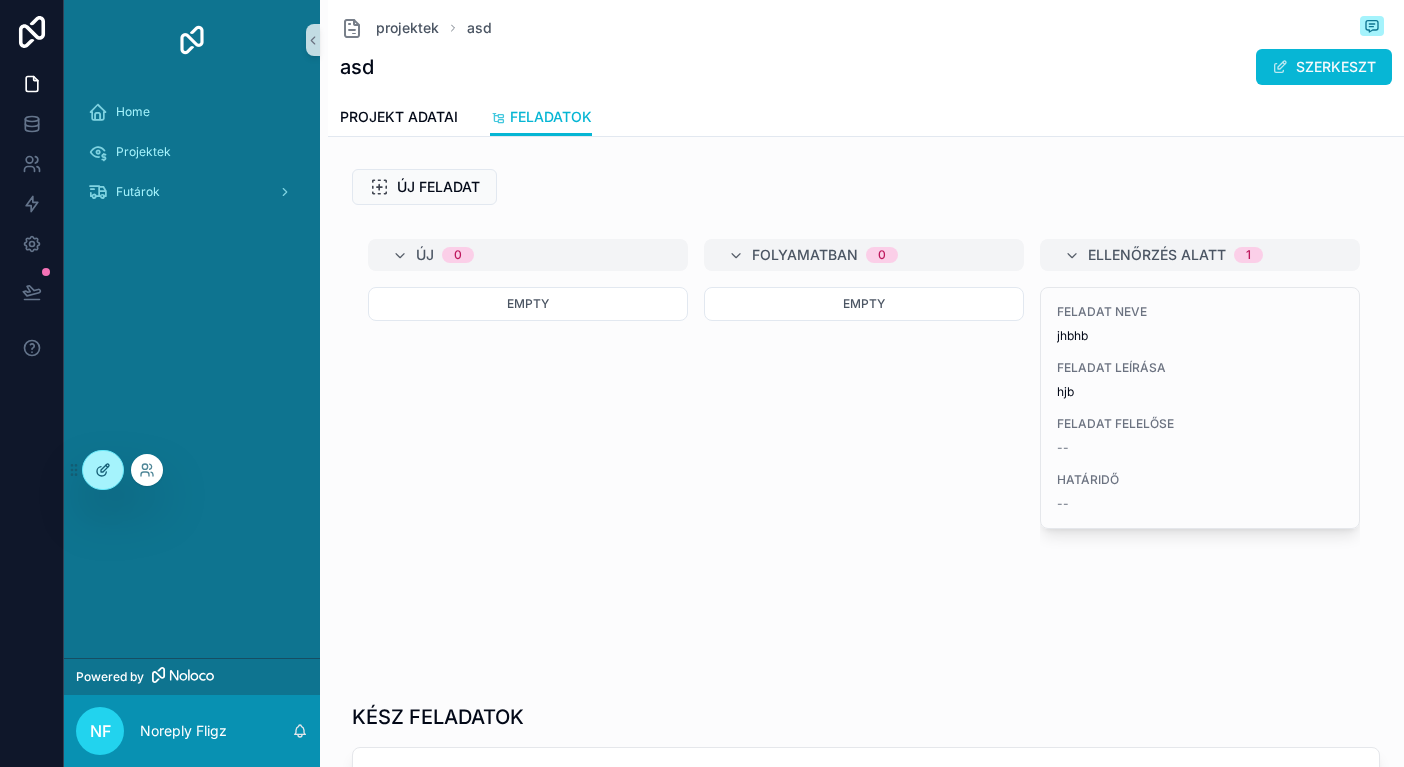 click at bounding box center (103, 470) 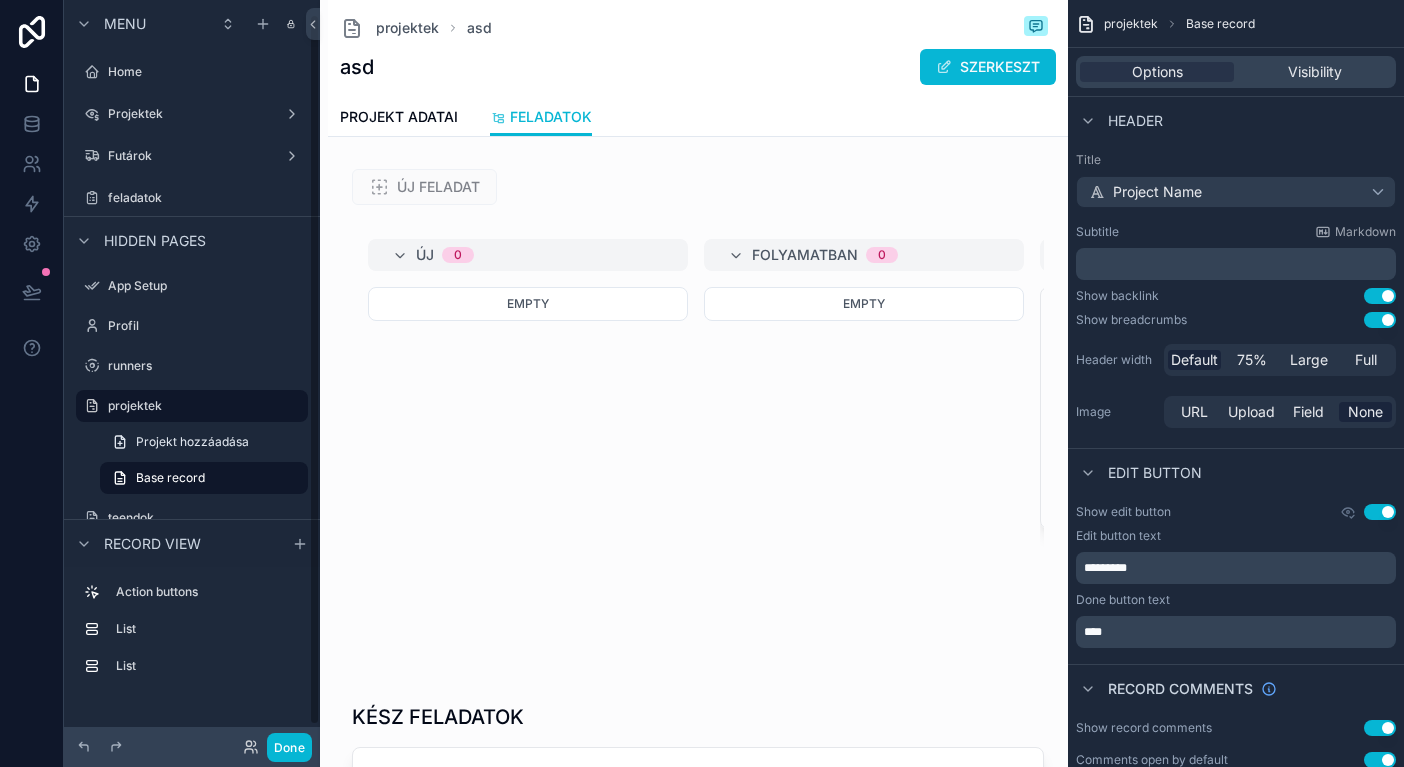 scroll, scrollTop: 15, scrollLeft: 0, axis: vertical 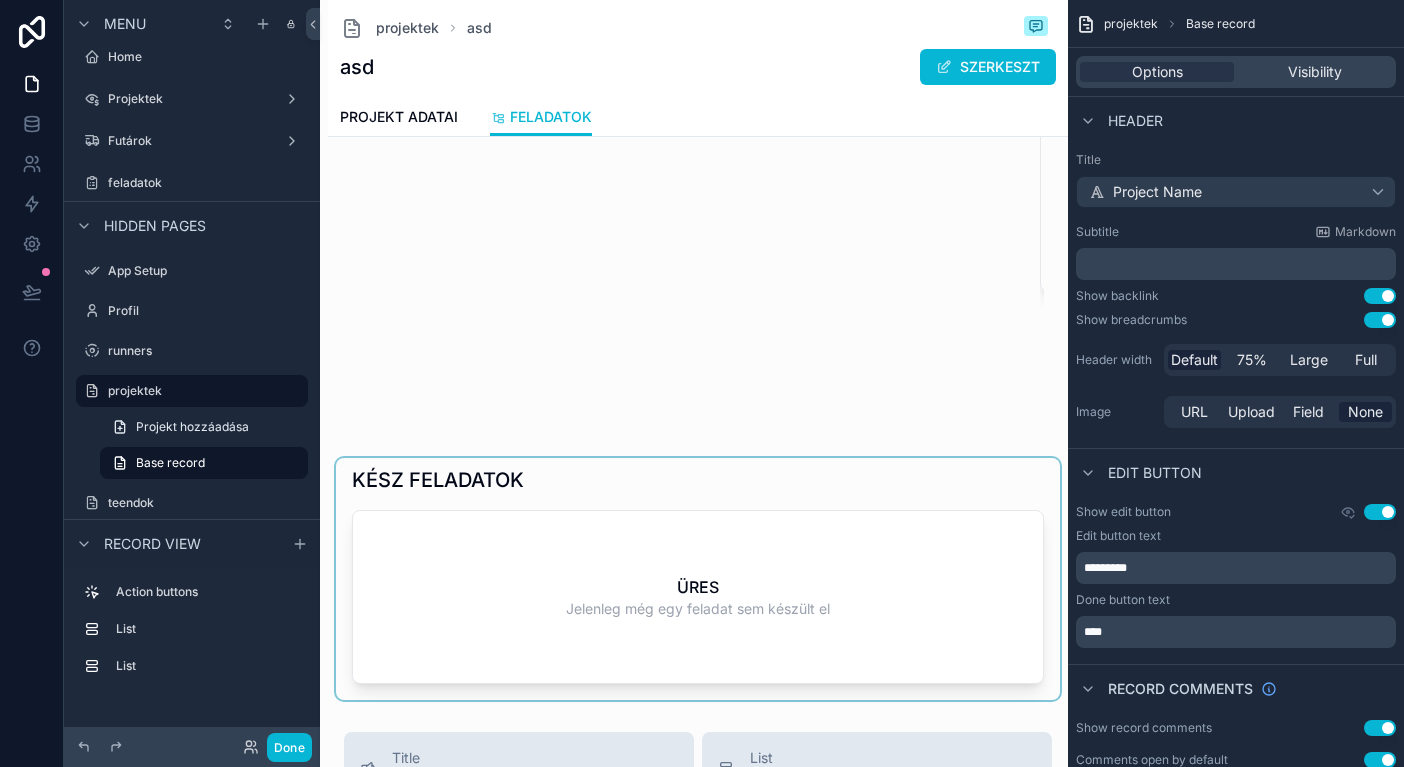 click at bounding box center (698, 579) 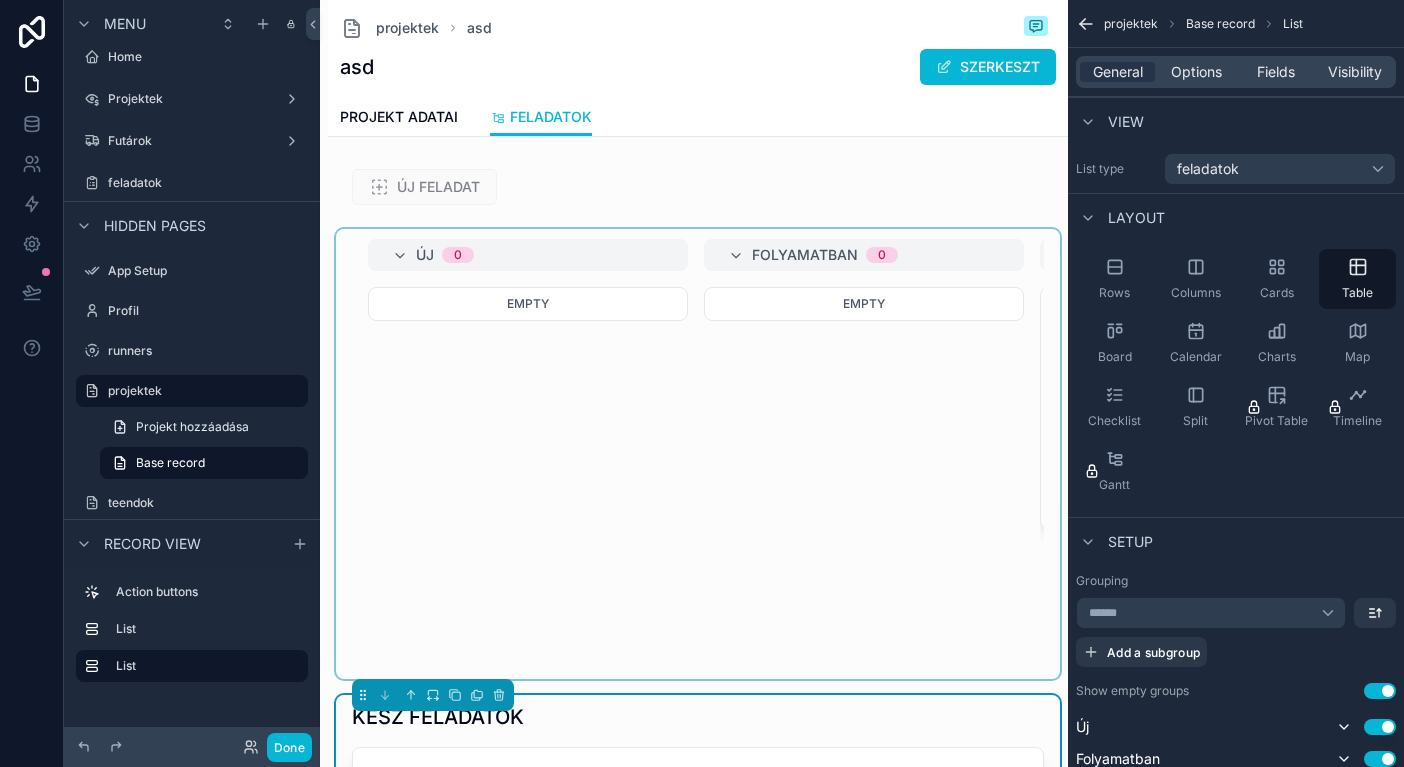 scroll, scrollTop: 0, scrollLeft: 0, axis: both 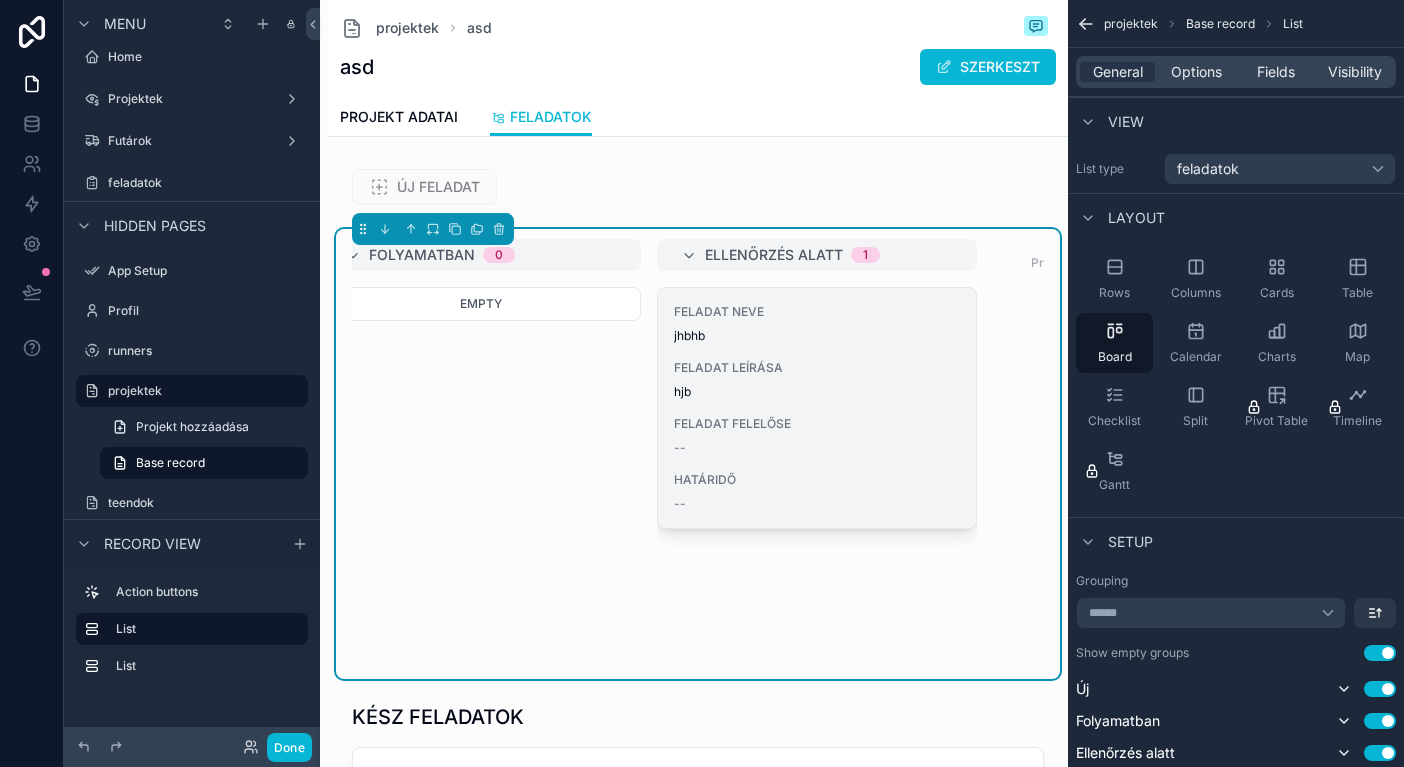 click on "FELADAT LEÍRÁSA" at bounding box center [817, 368] 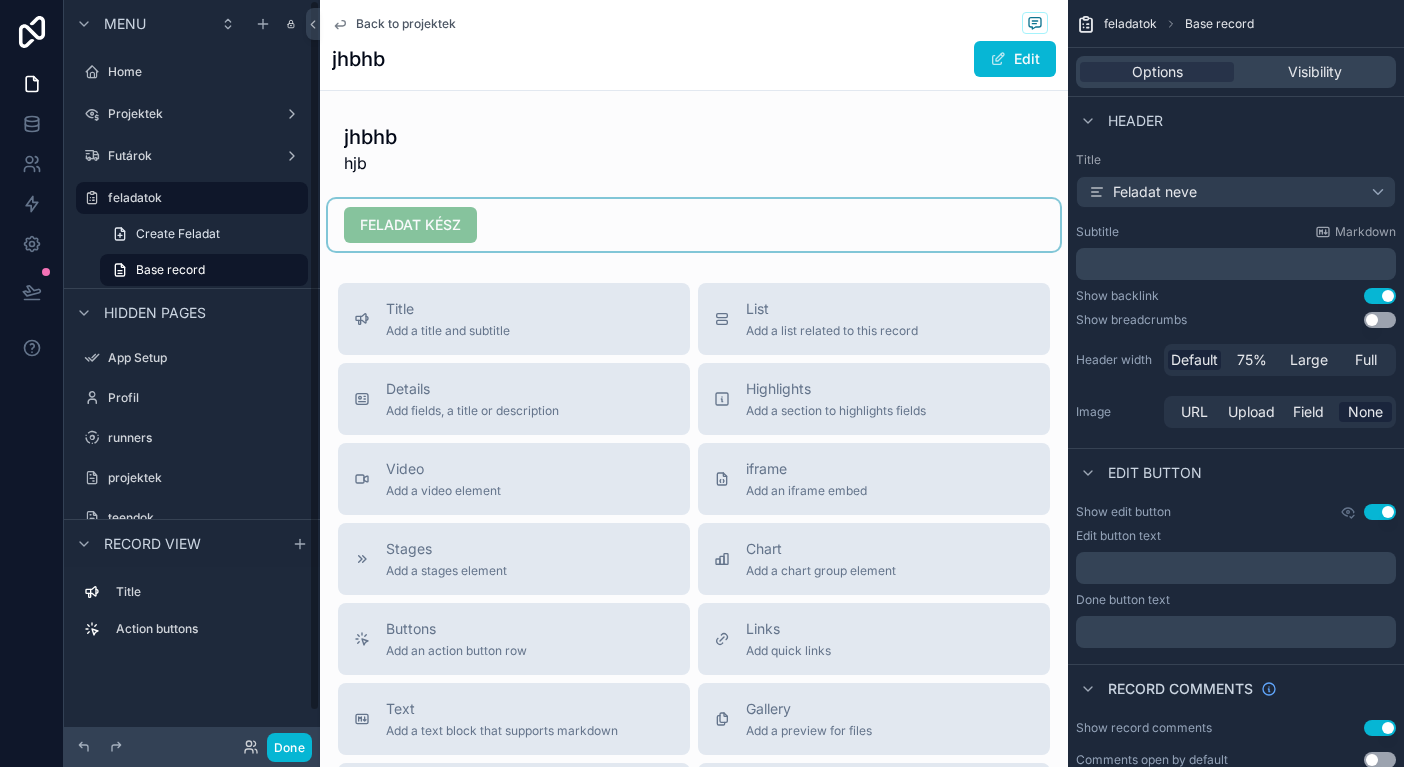 click at bounding box center (694, 225) 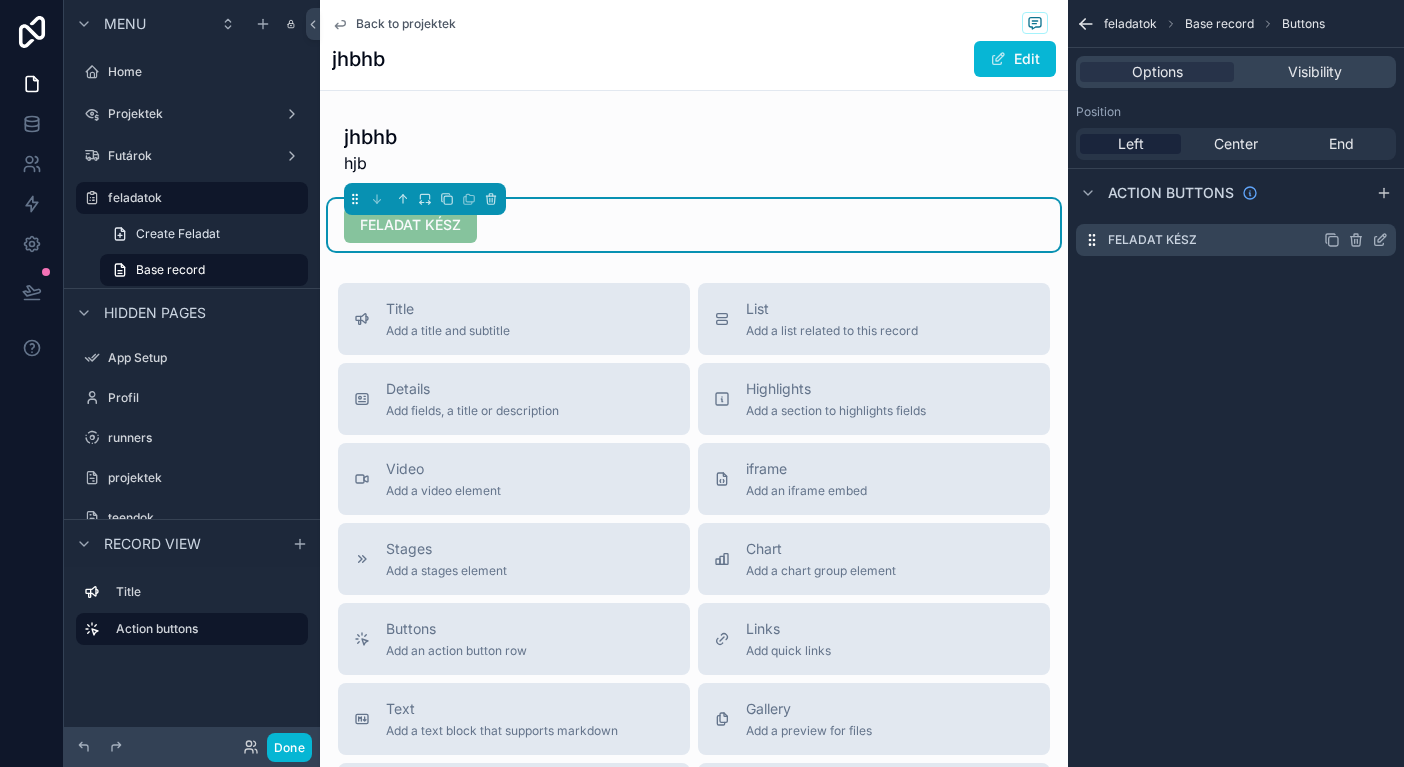 click 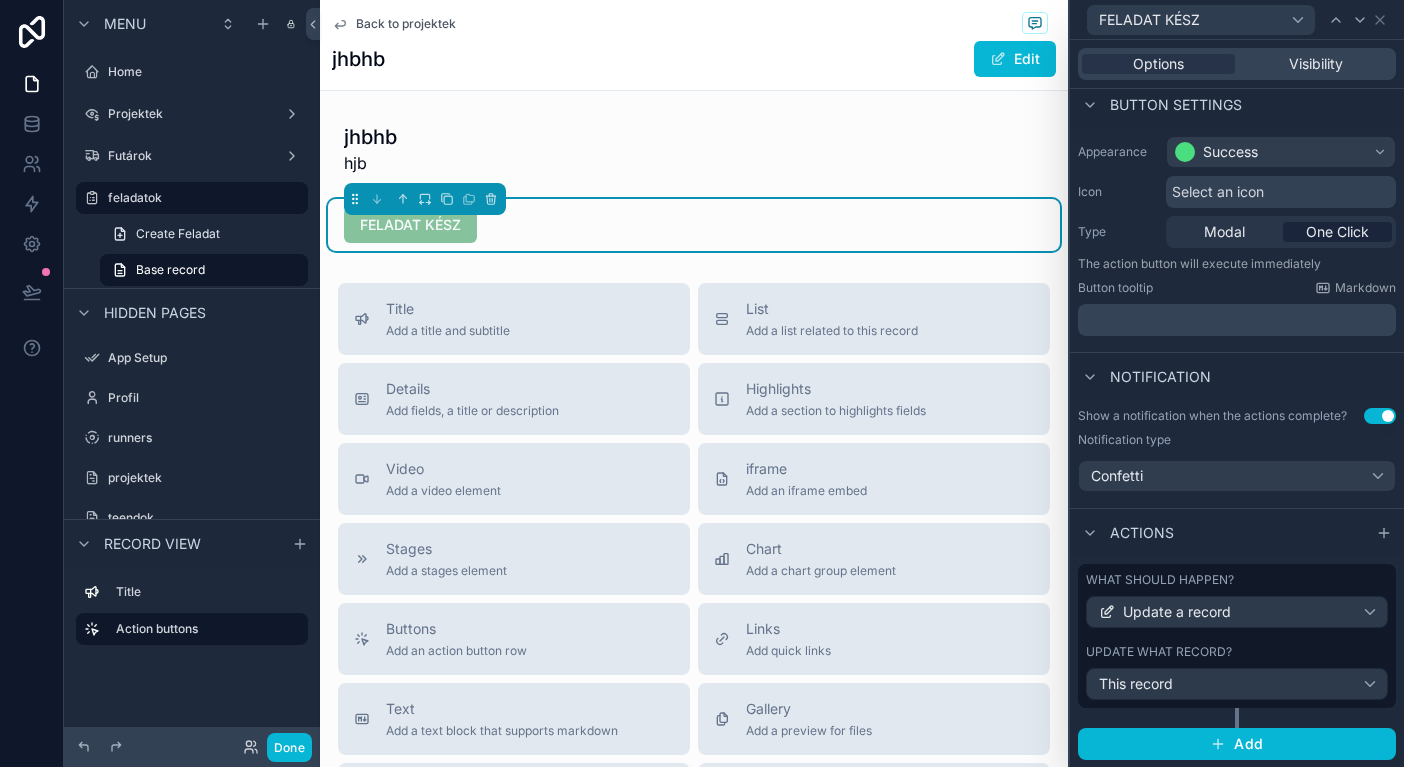 click on "Update what record?" at bounding box center (1159, 652) 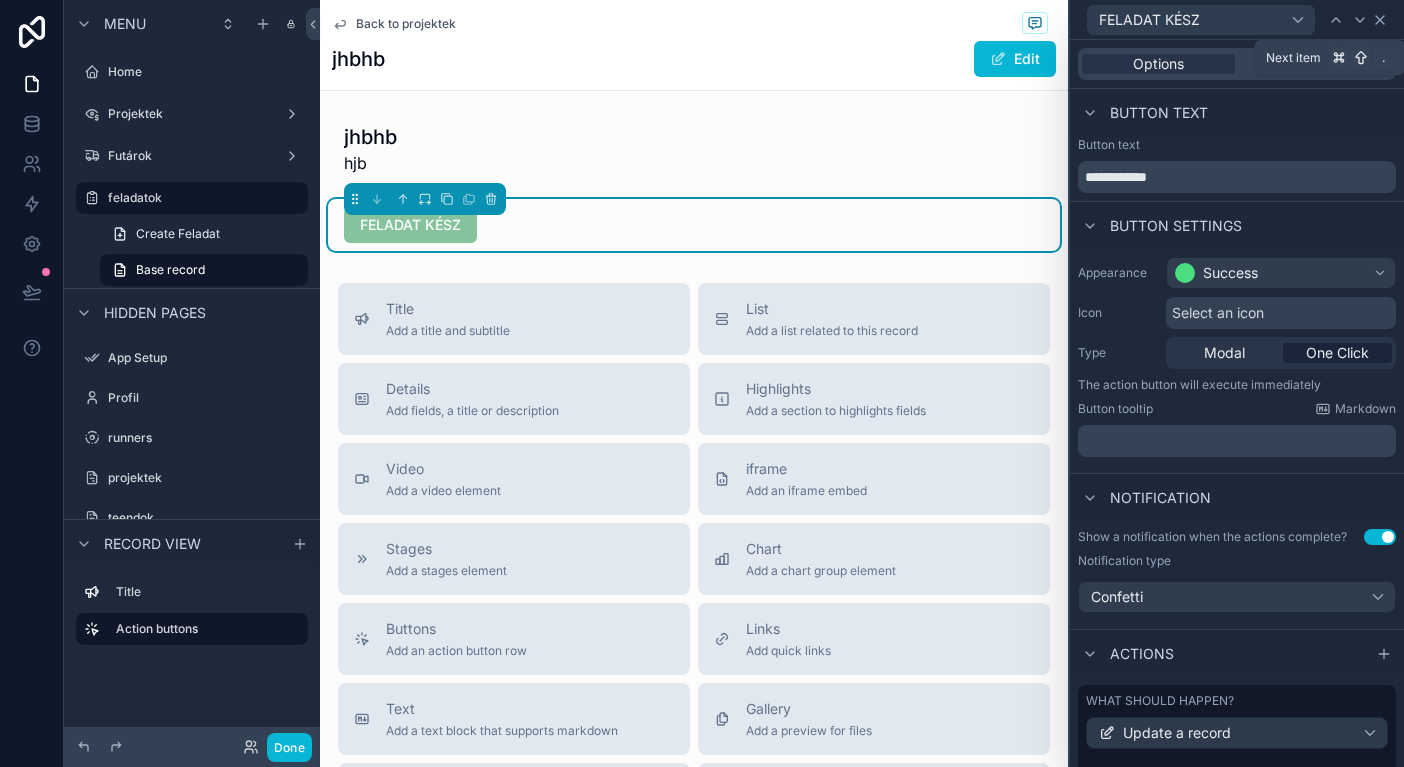 click 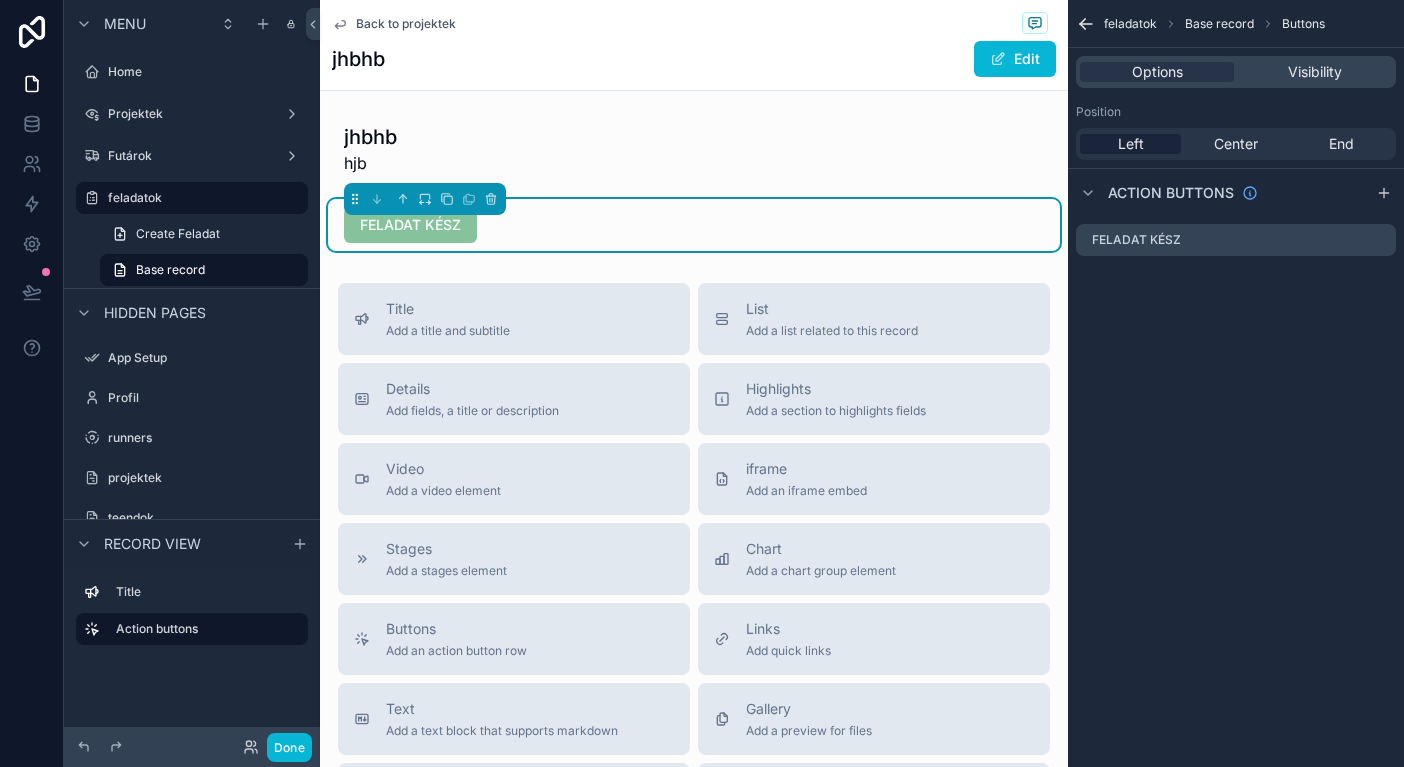 click on "Back to projektek" at bounding box center [406, 24] 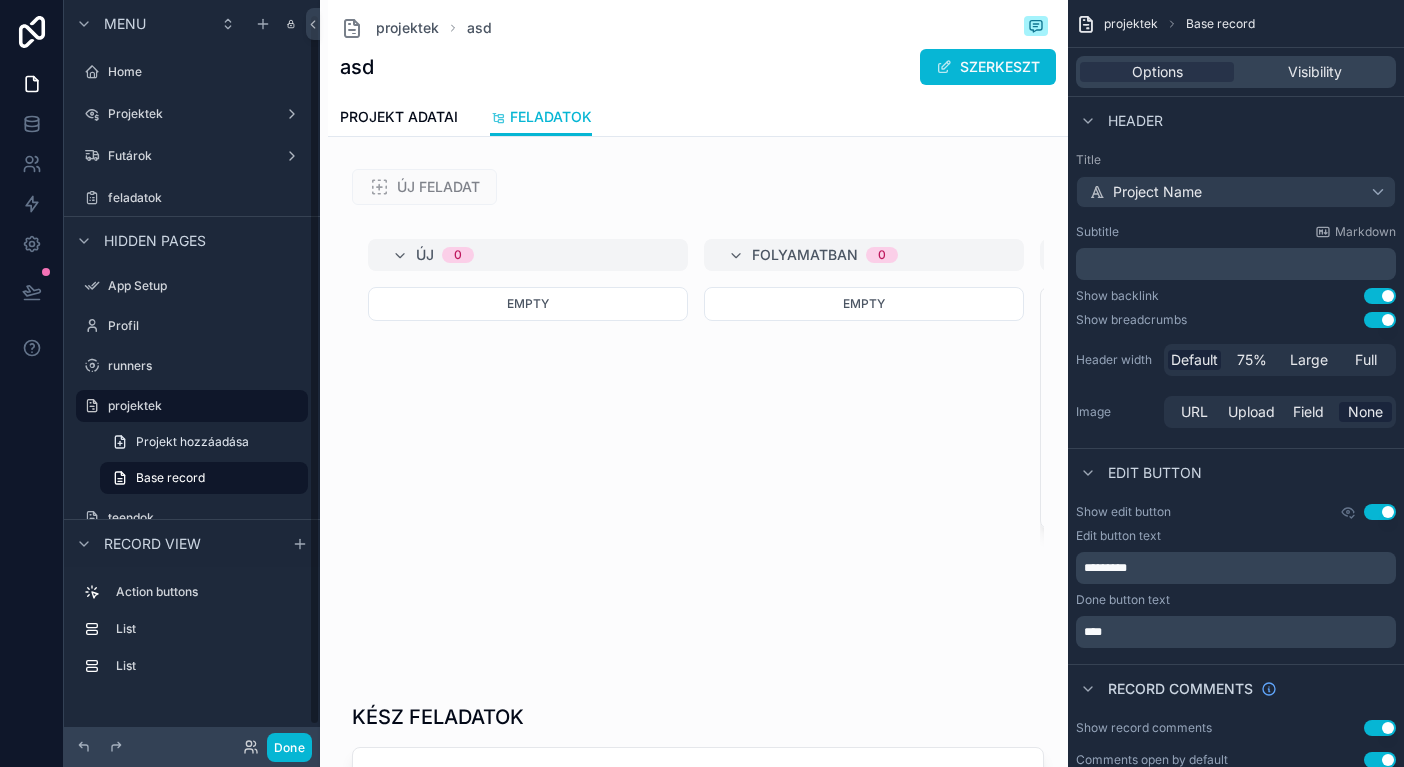 scroll, scrollTop: 15, scrollLeft: 0, axis: vertical 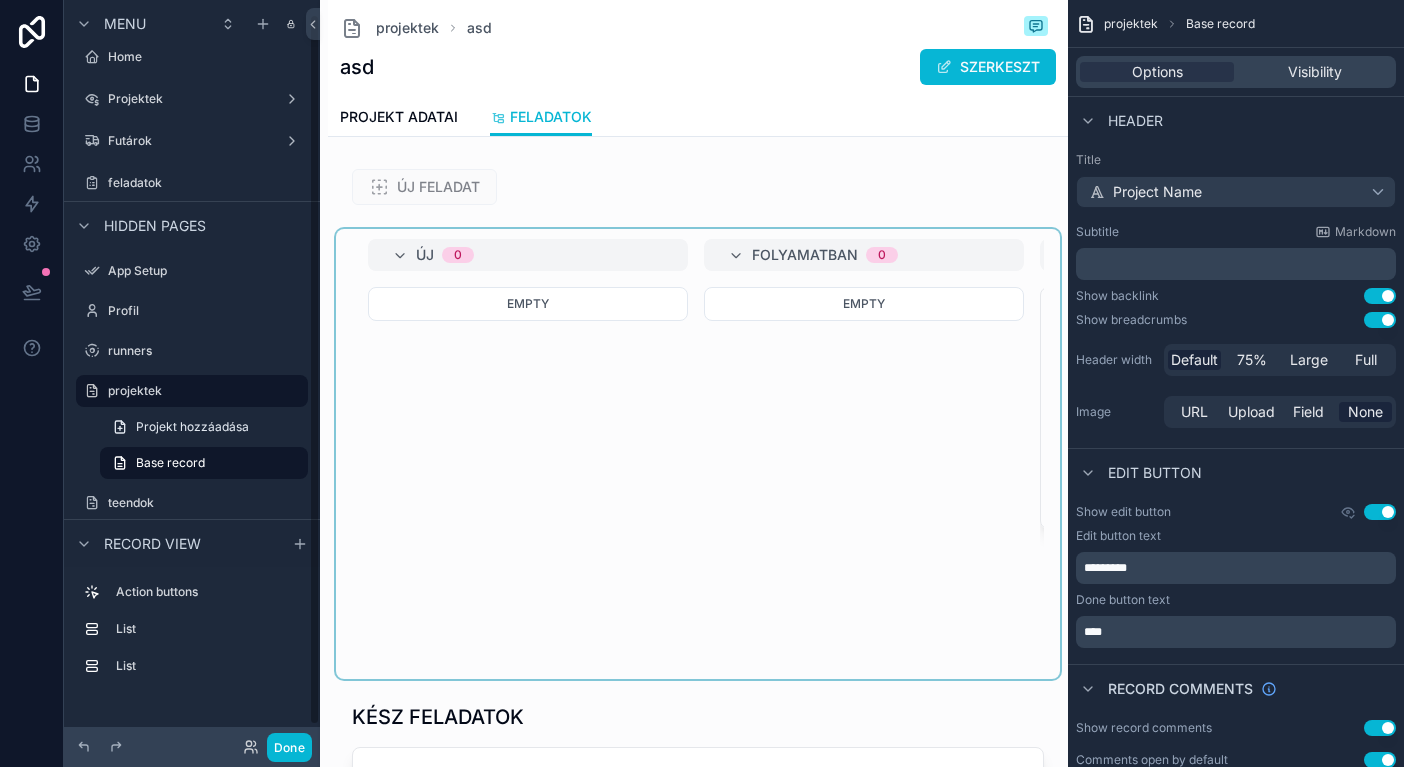 click at bounding box center (698, 454) 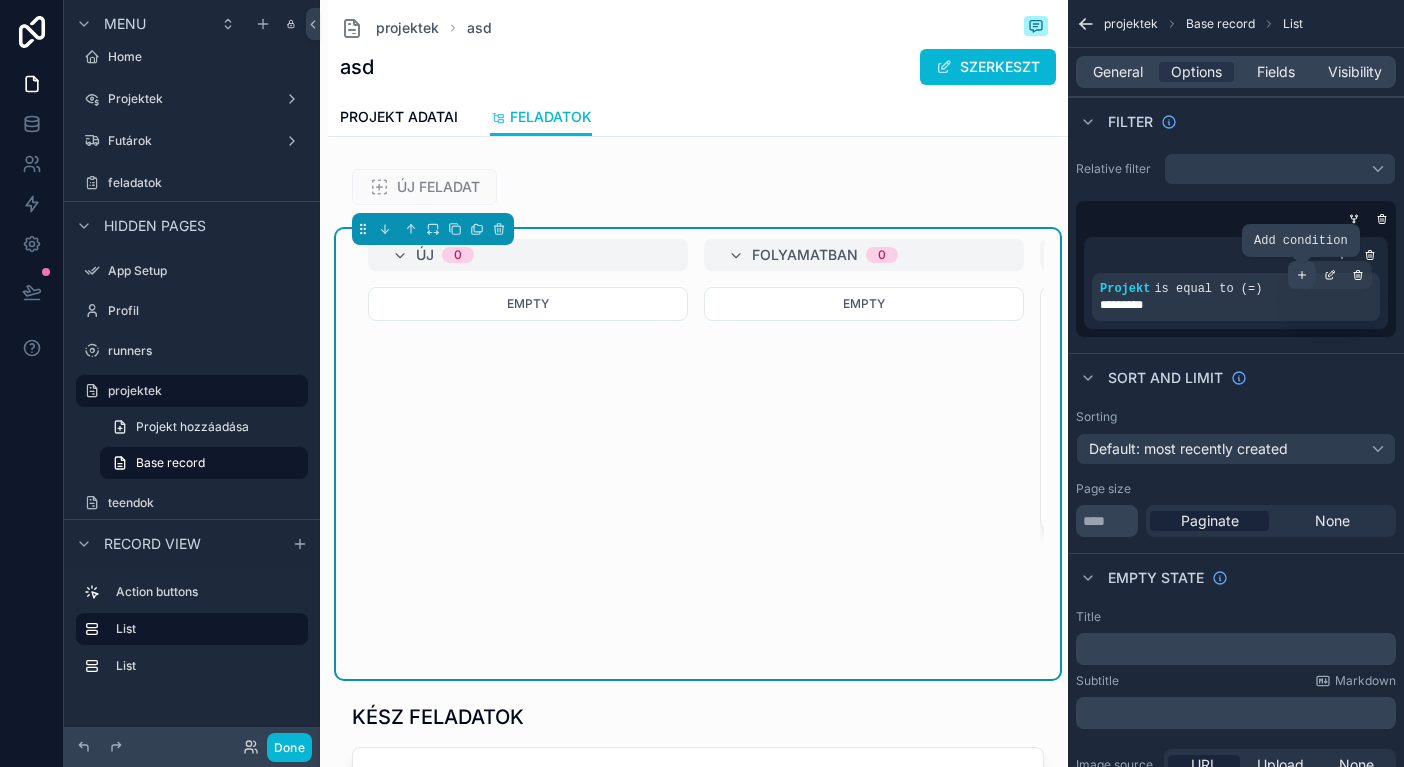 click at bounding box center [1302, 275] 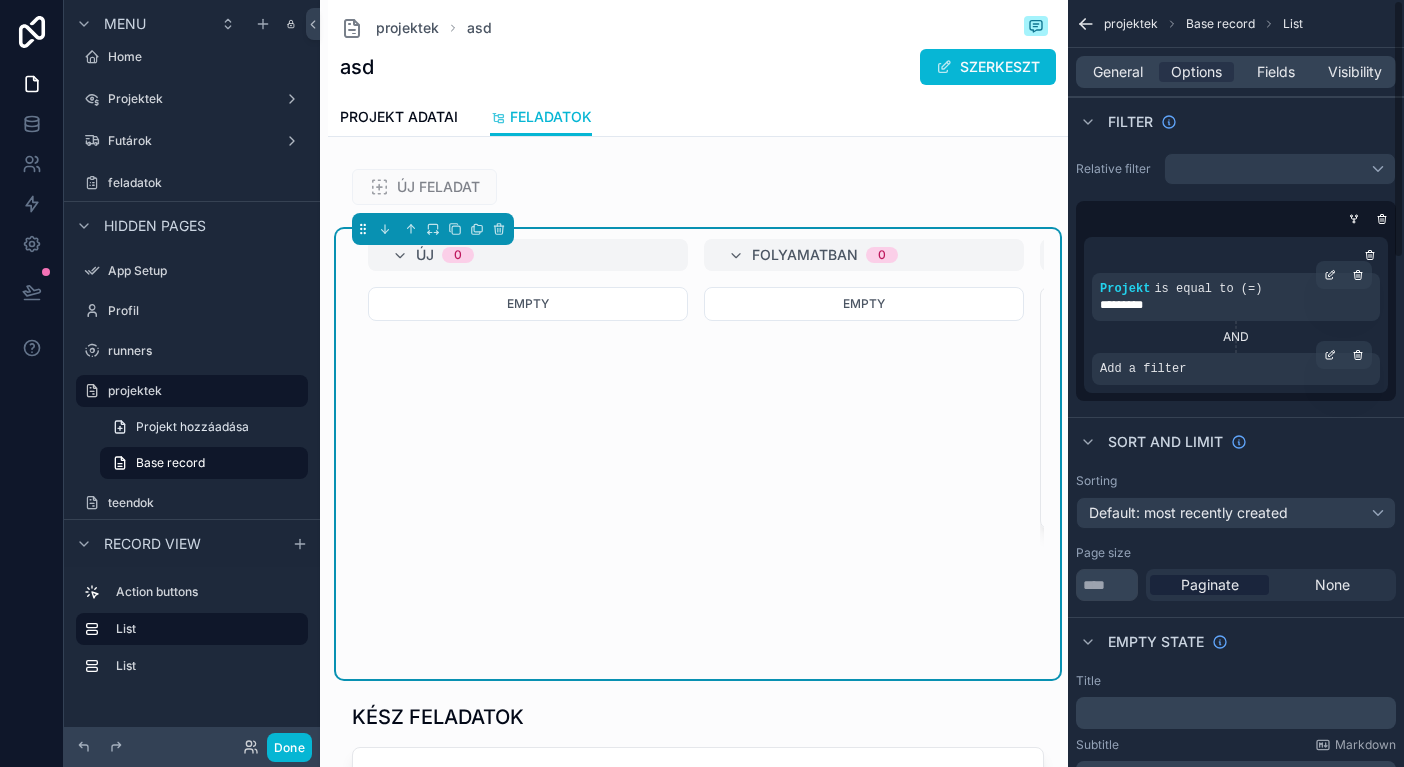 click on "Add a filter" at bounding box center (1236, 369) 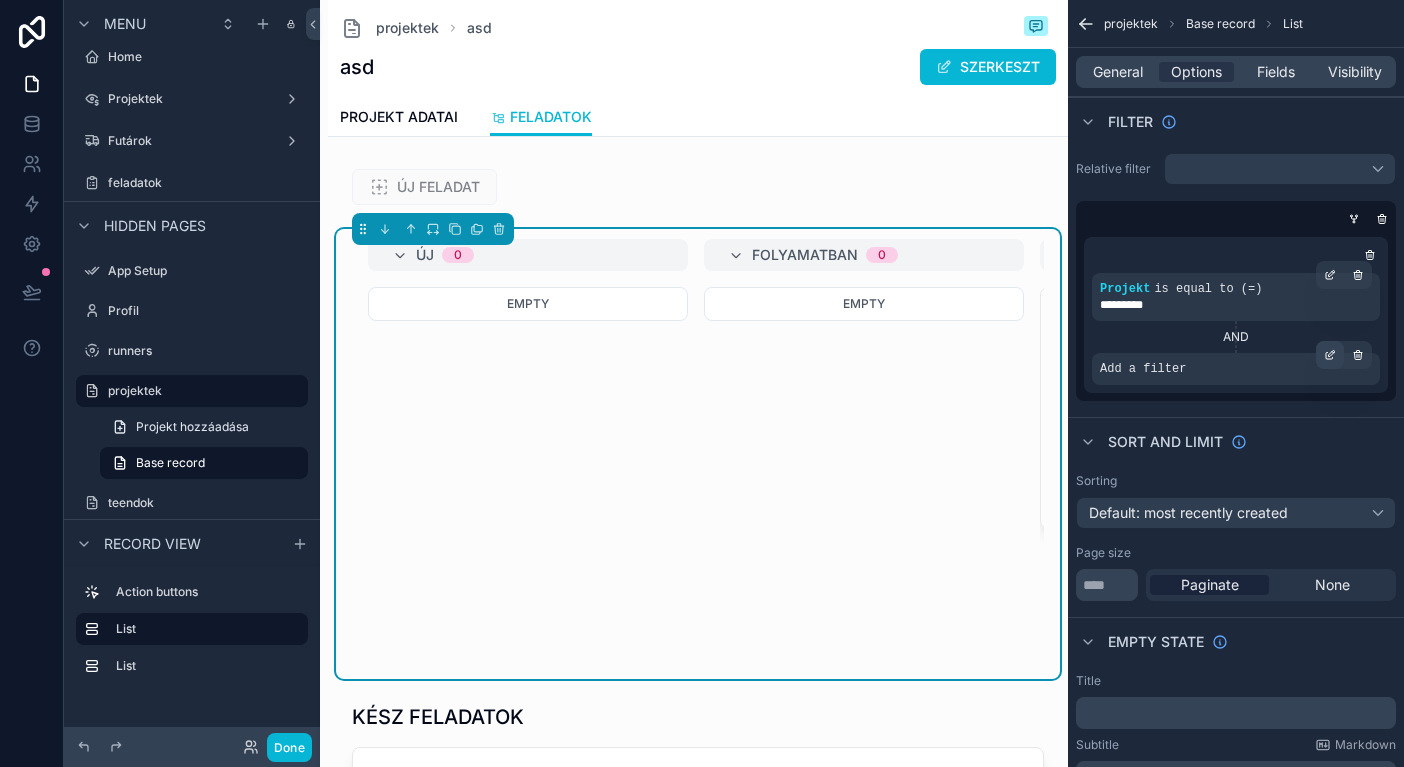 click at bounding box center (1330, 355) 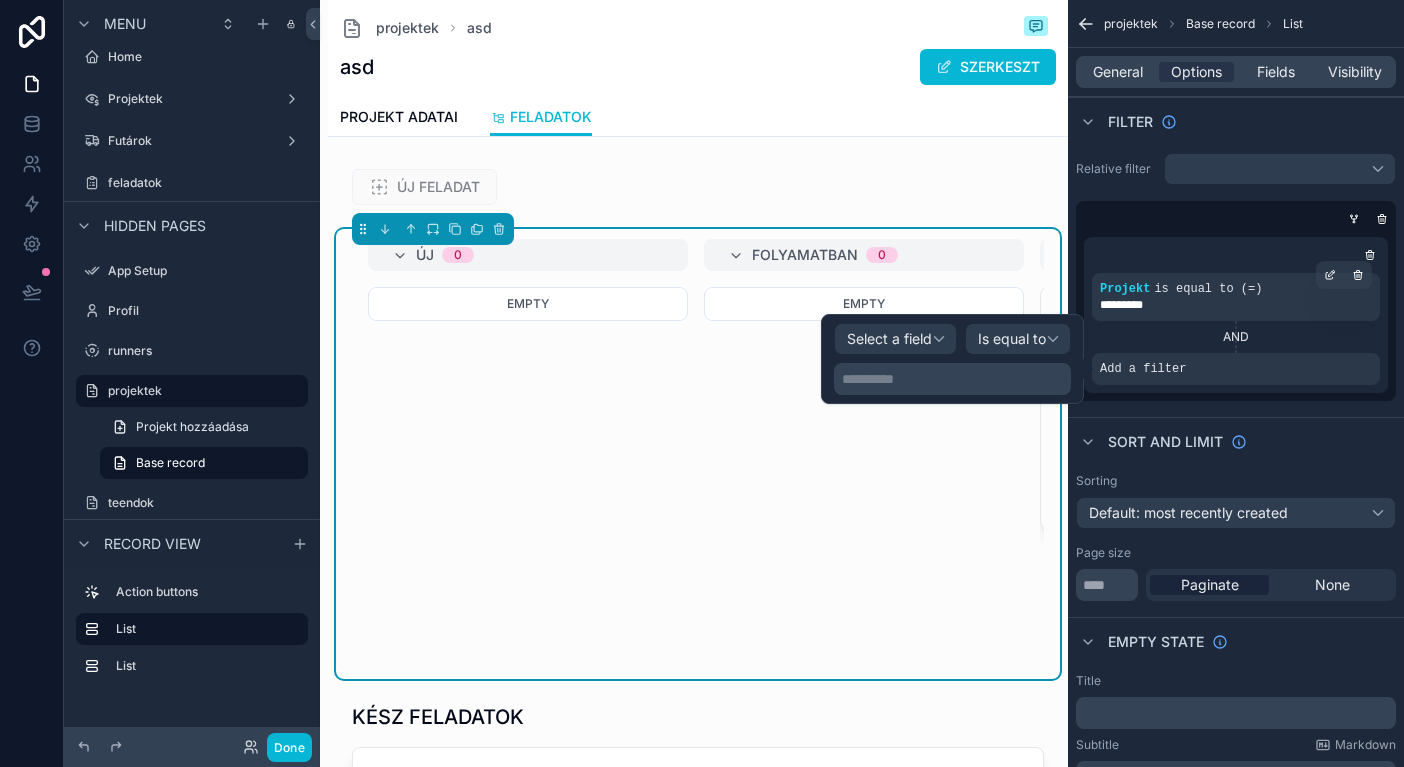 click on "Select a field" at bounding box center [889, 338] 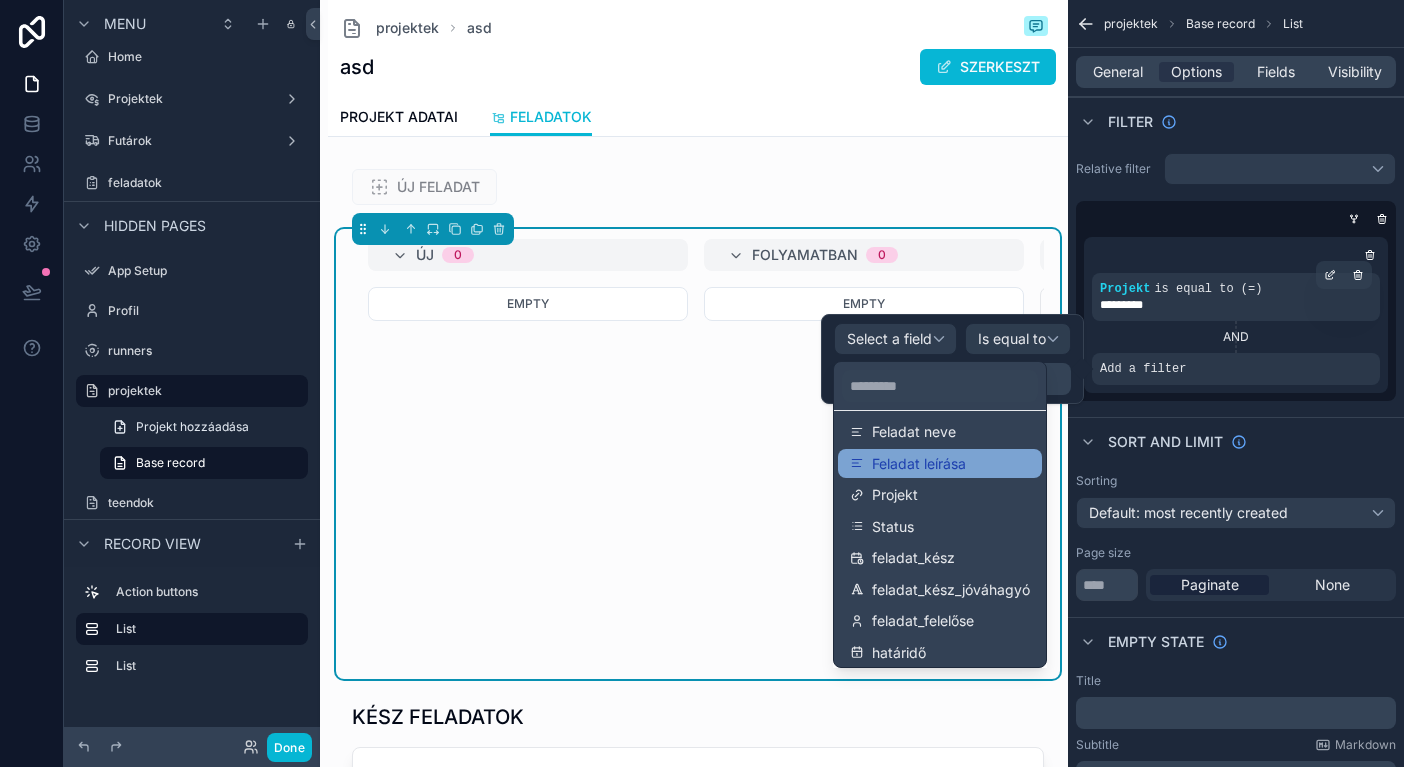 scroll, scrollTop: 134, scrollLeft: 0, axis: vertical 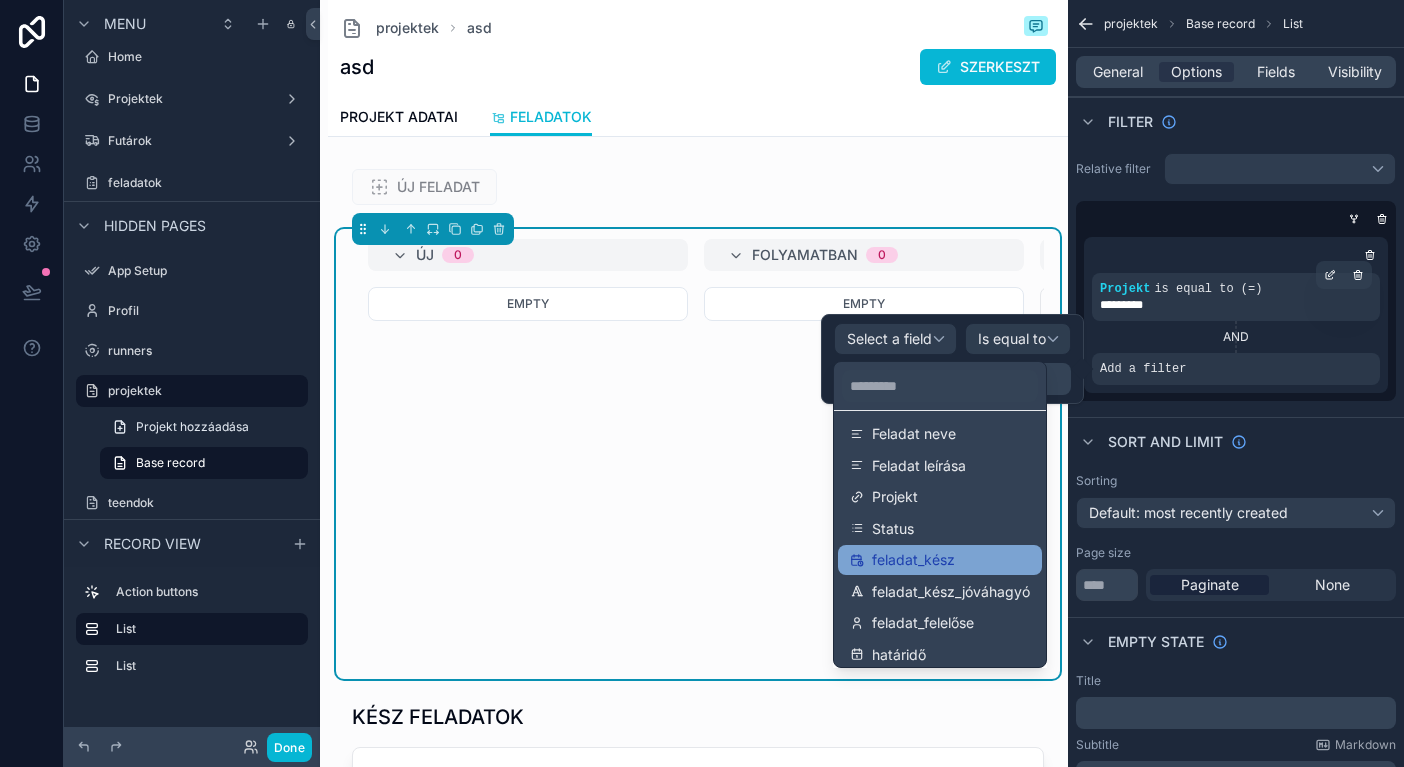 click on "feladat_kész" at bounding box center (913, 560) 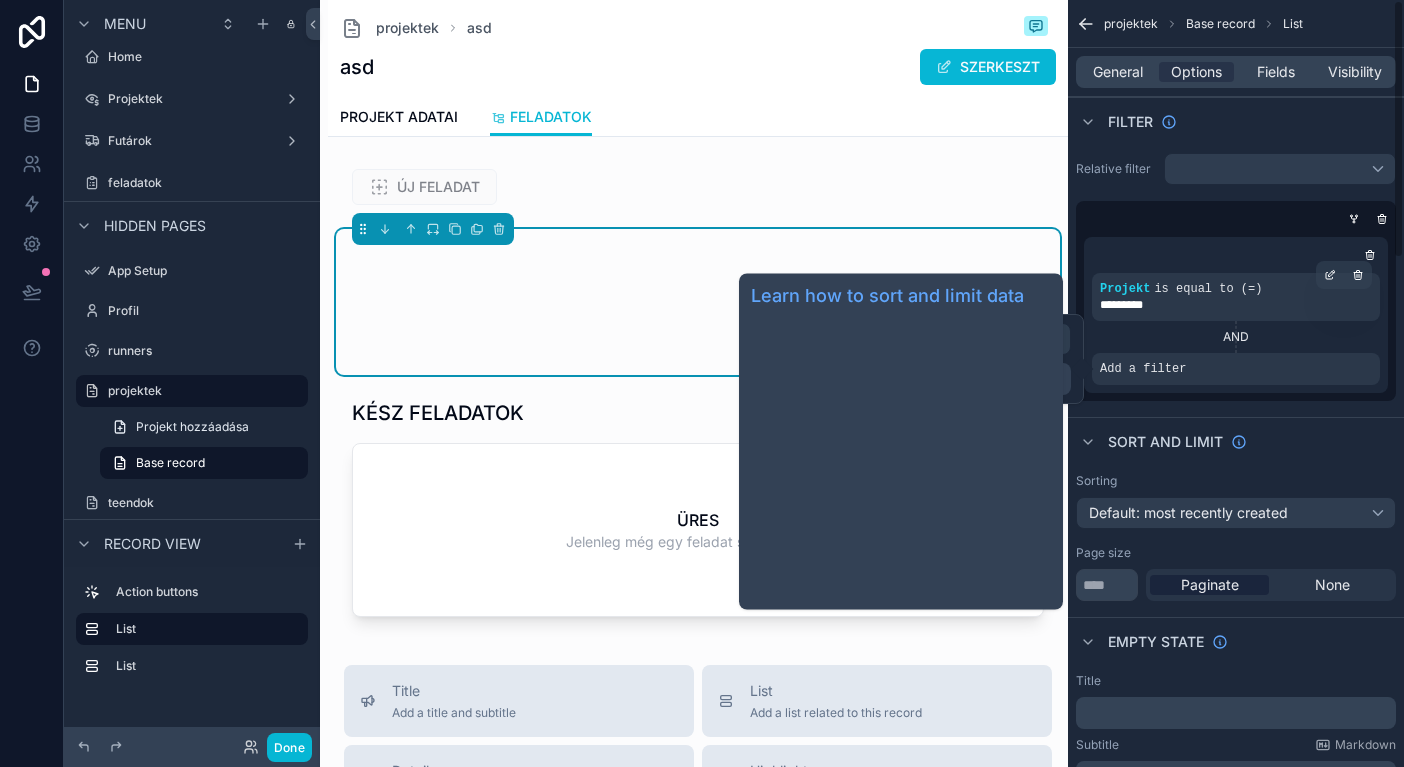 click on "AND" at bounding box center [1236, 337] 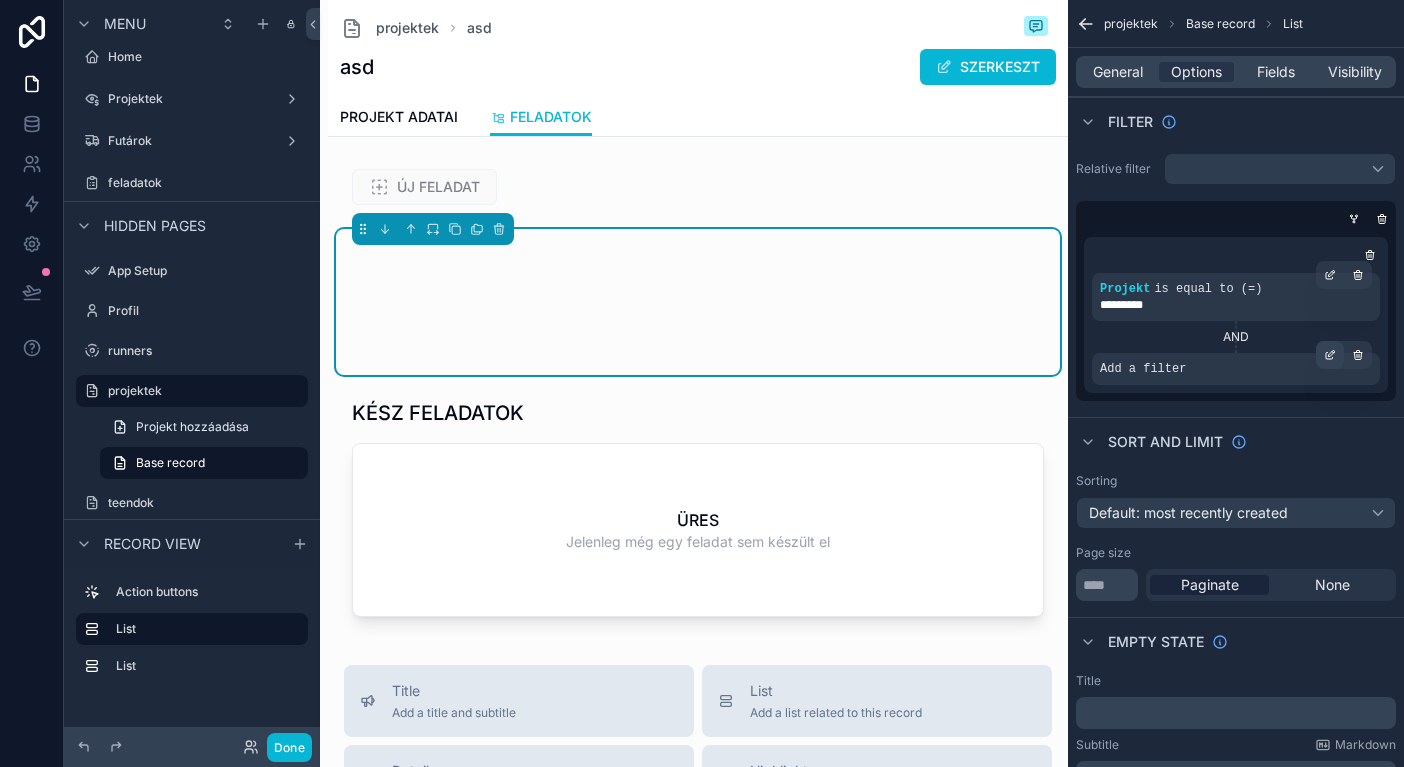 click 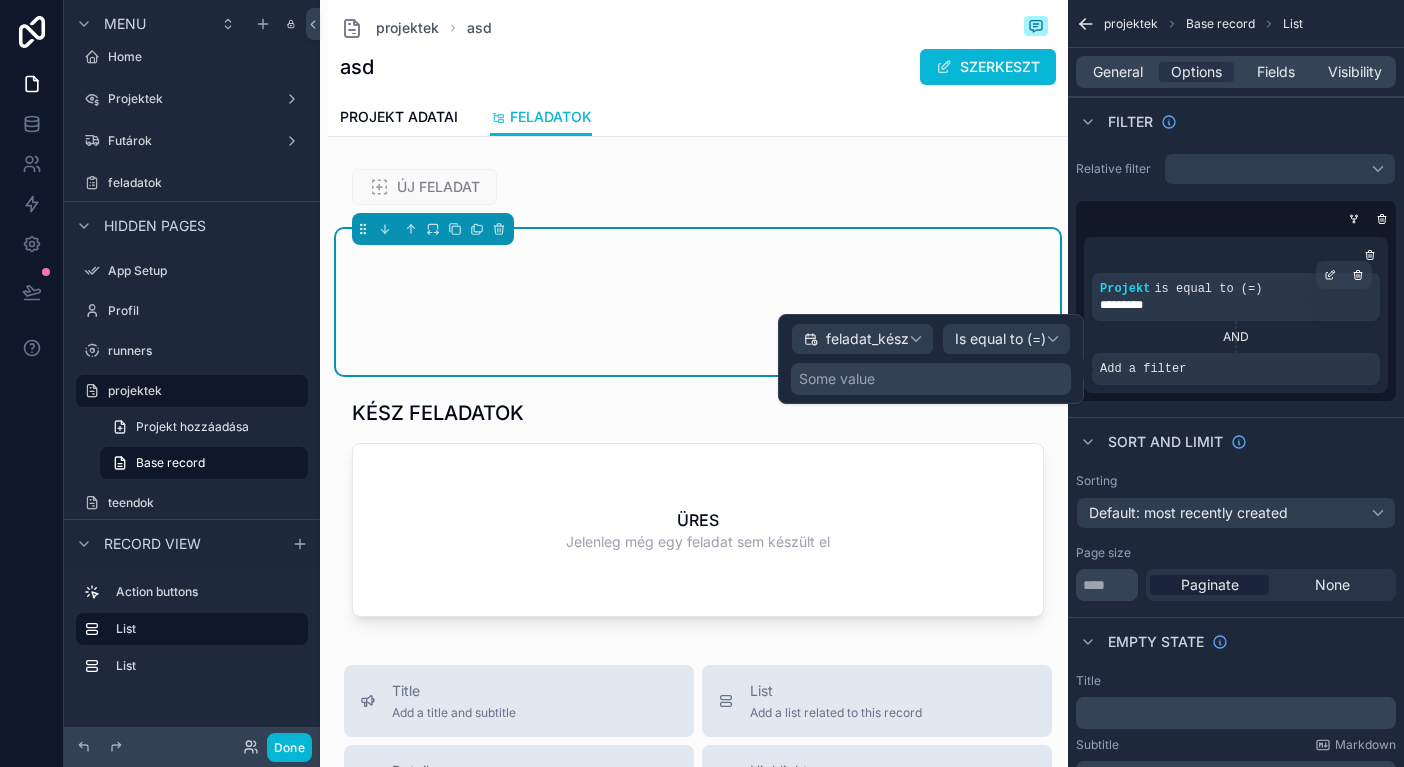 click on "Is equal to (=)" at bounding box center (1006, 339) 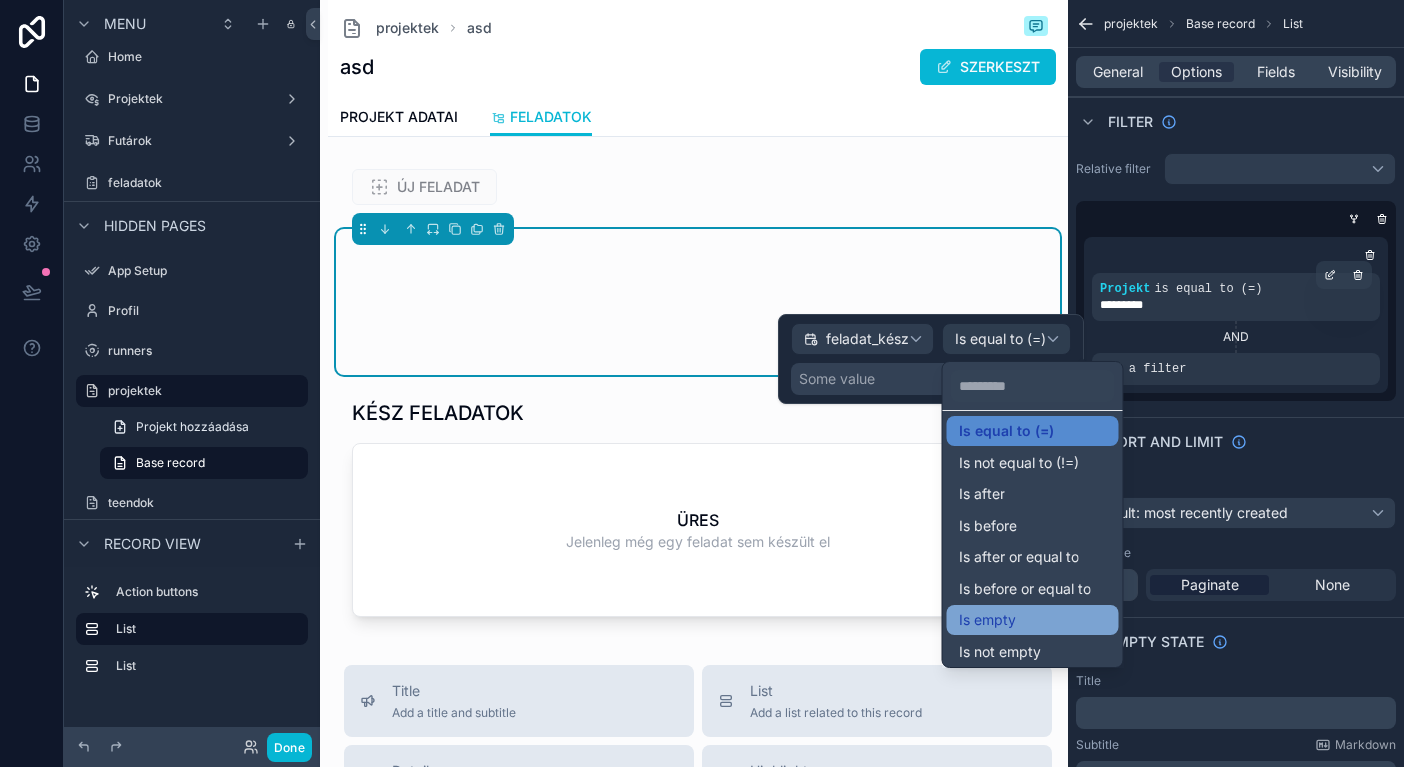 scroll, scrollTop: 10, scrollLeft: 0, axis: vertical 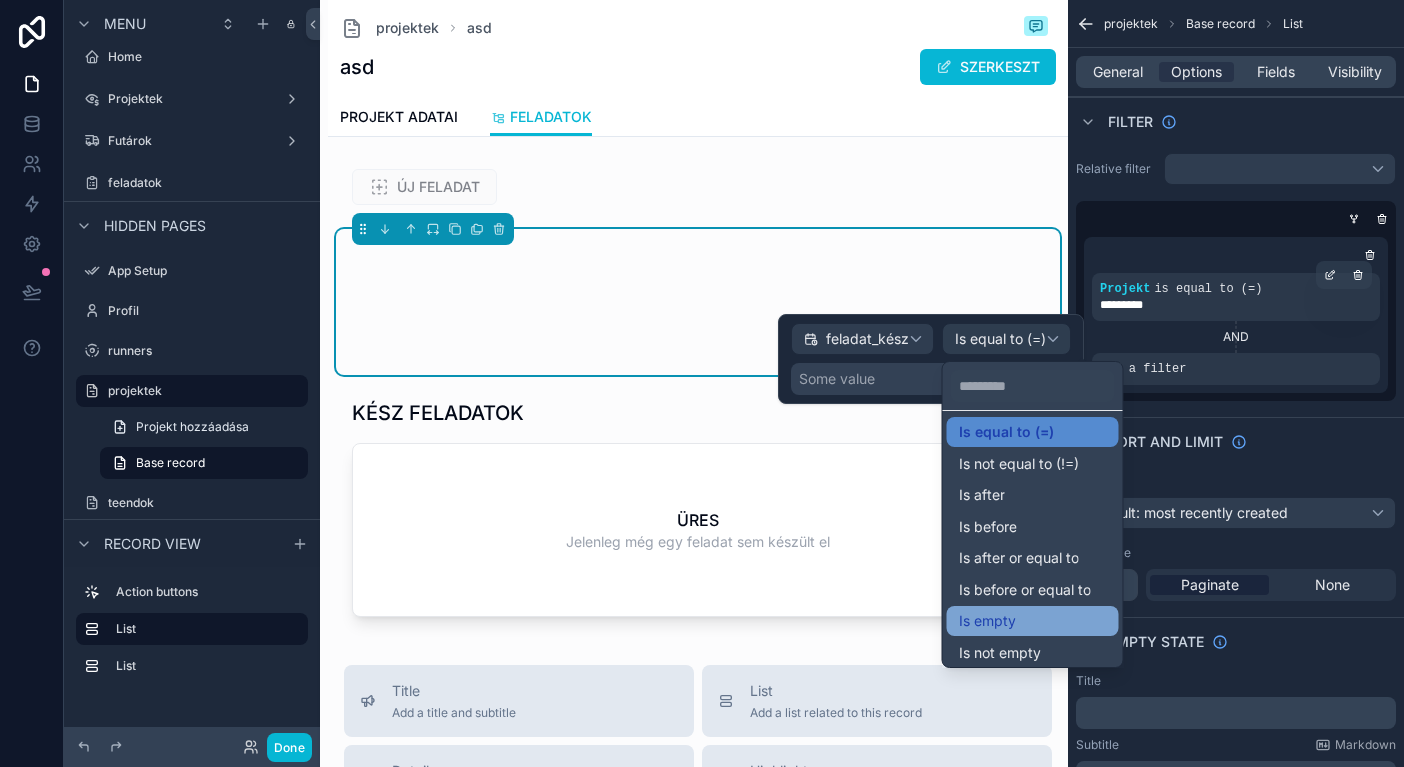 click on "Is empty" at bounding box center (987, 621) 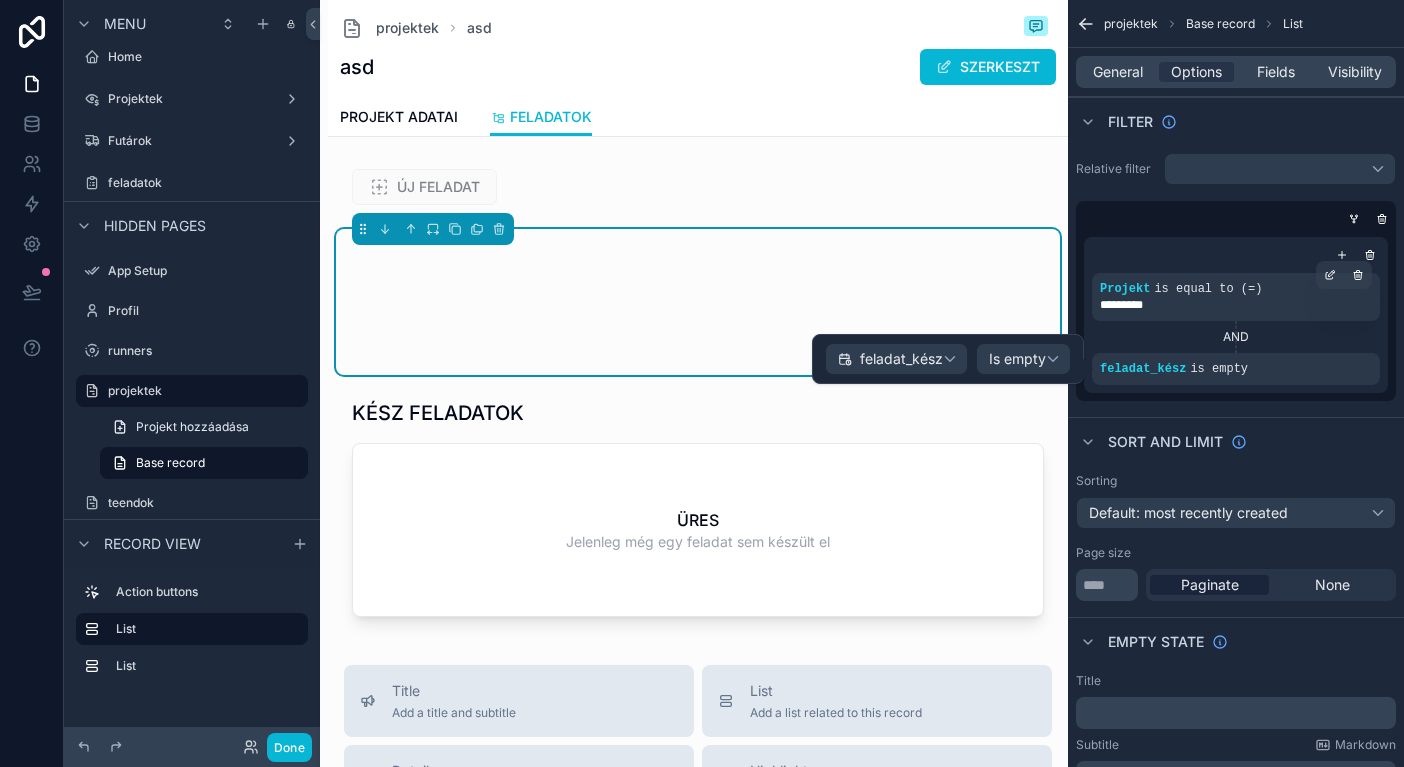 scroll, scrollTop: 0, scrollLeft: 0, axis: both 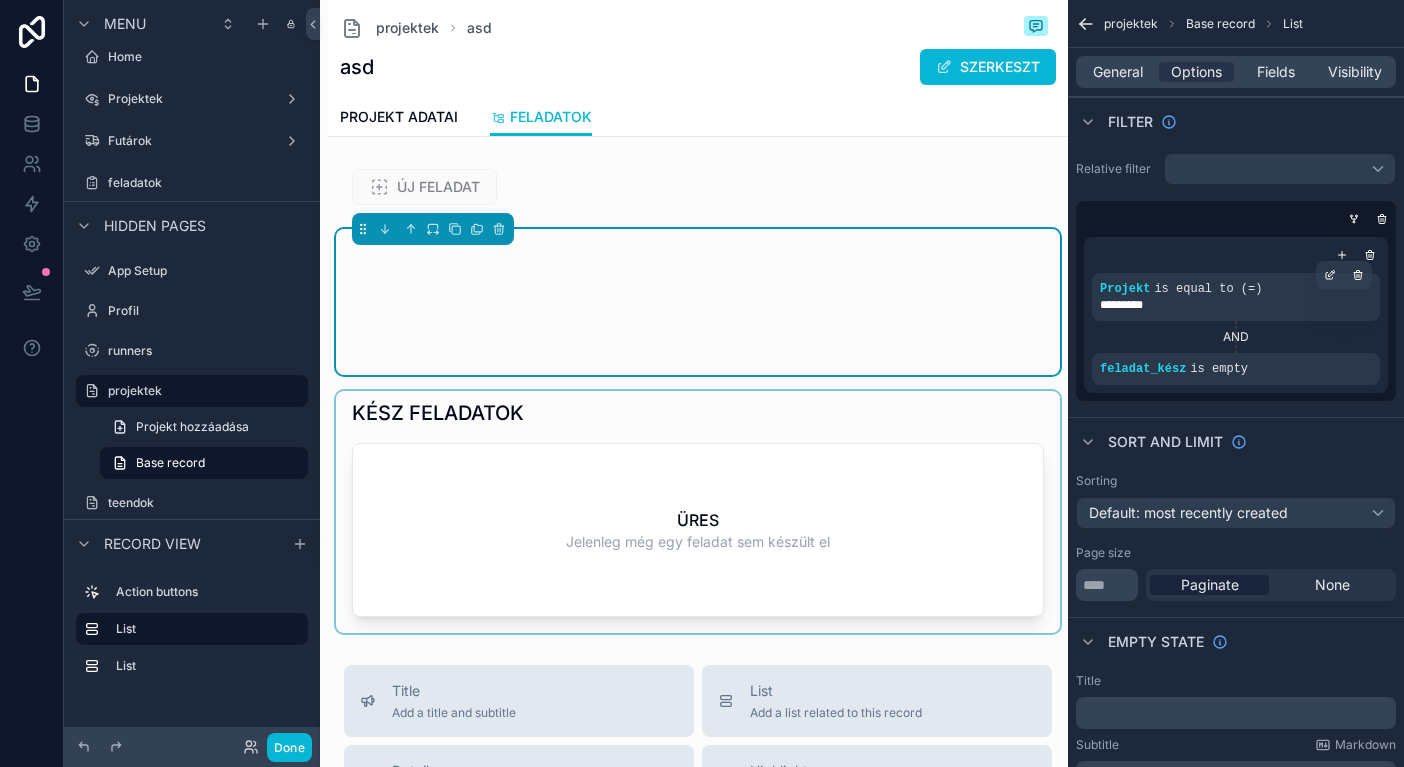click at bounding box center [698, 512] 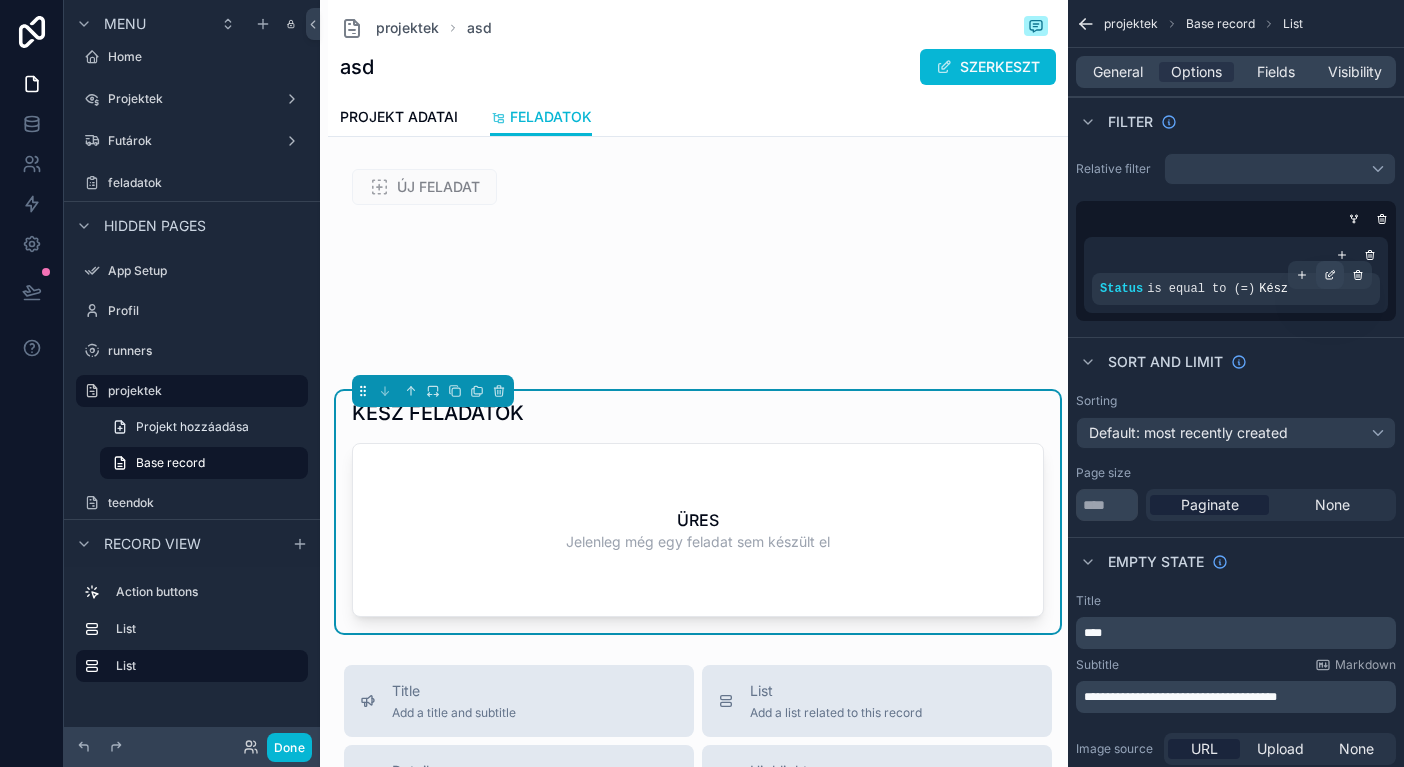 click 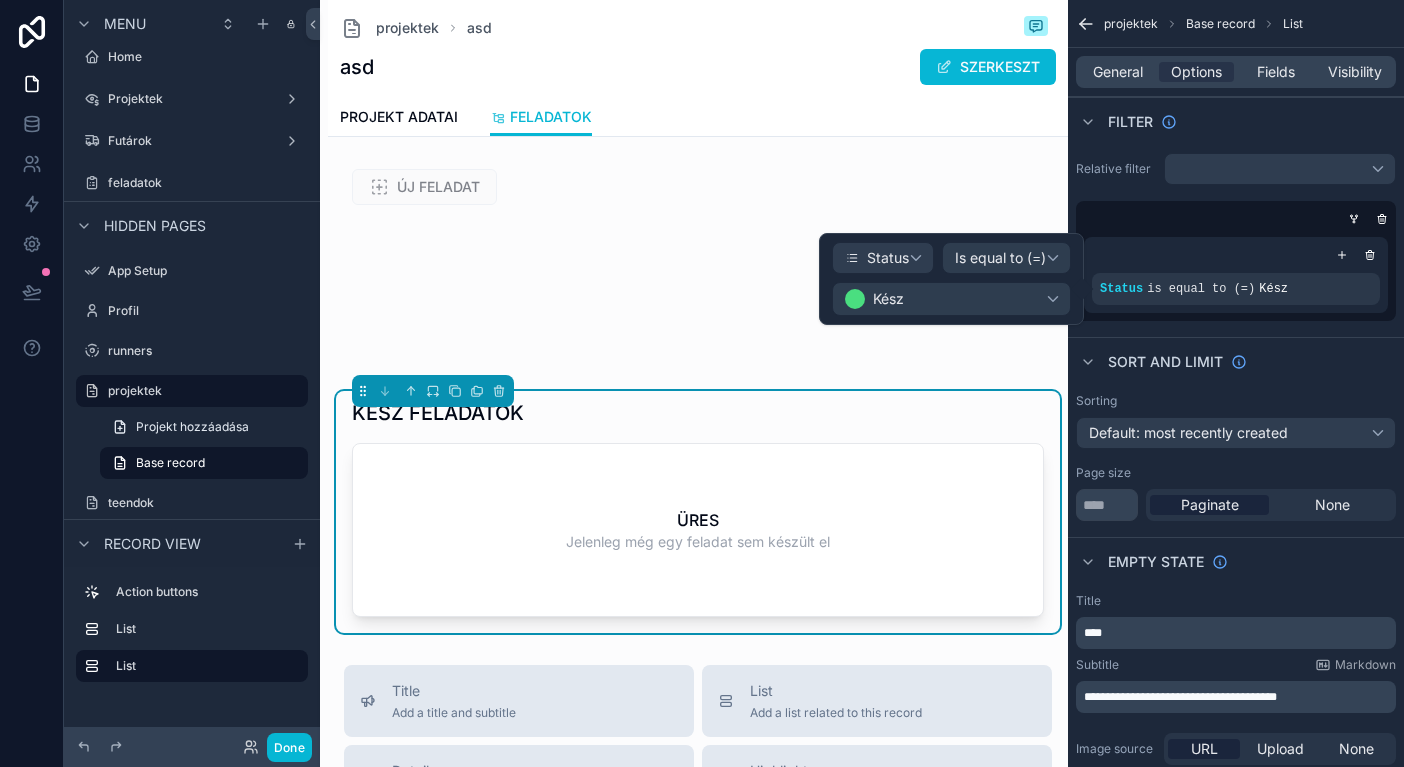 click on "Is equal to (=)" at bounding box center [1000, 258] 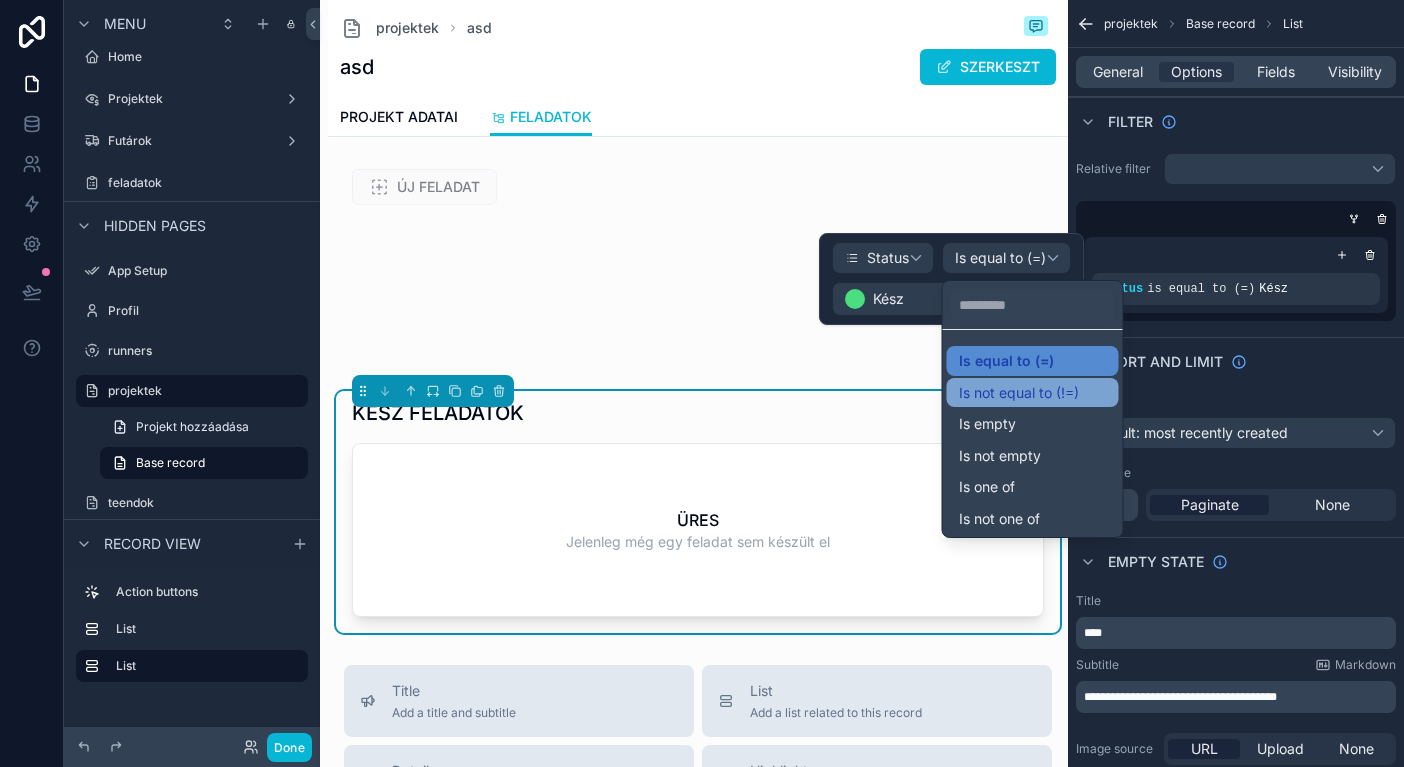 scroll, scrollTop: 1, scrollLeft: 0, axis: vertical 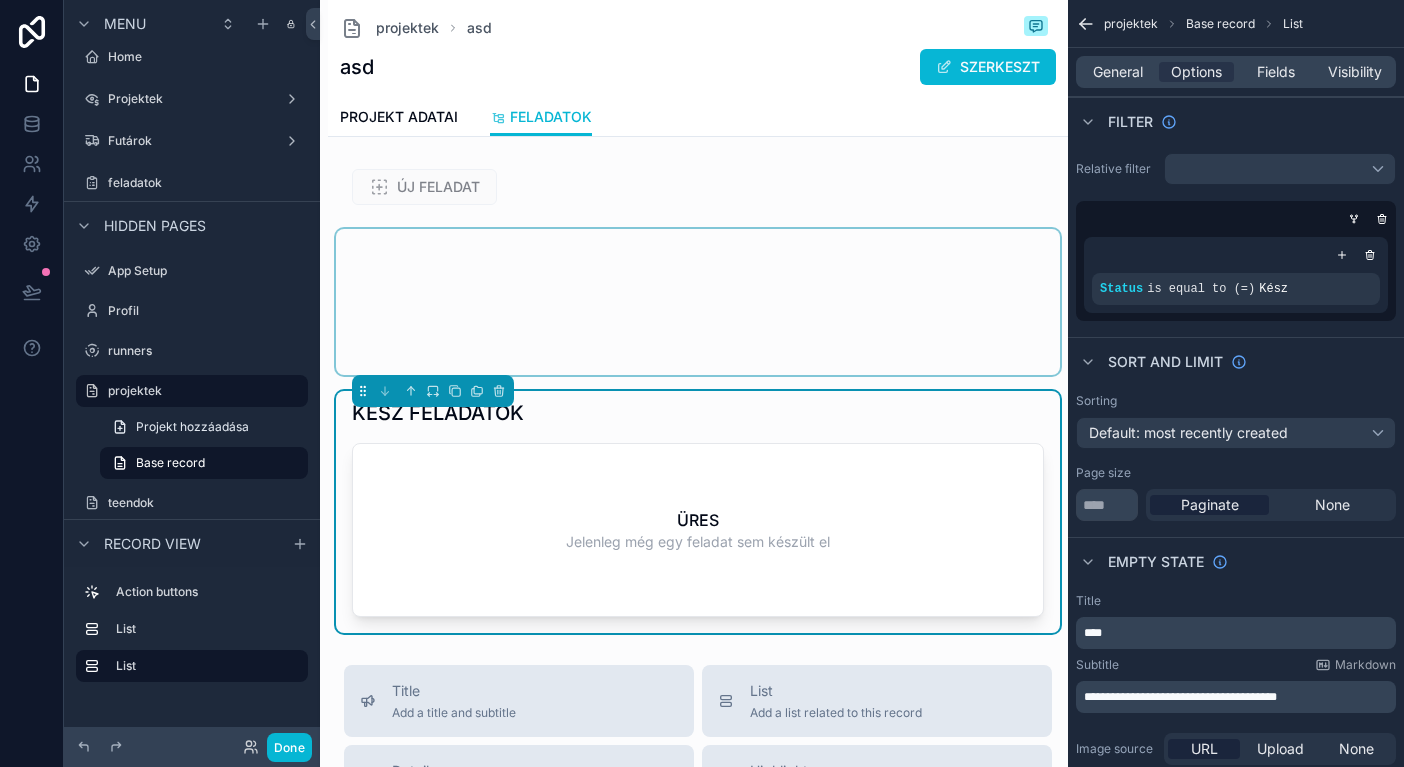 click at bounding box center (698, 302) 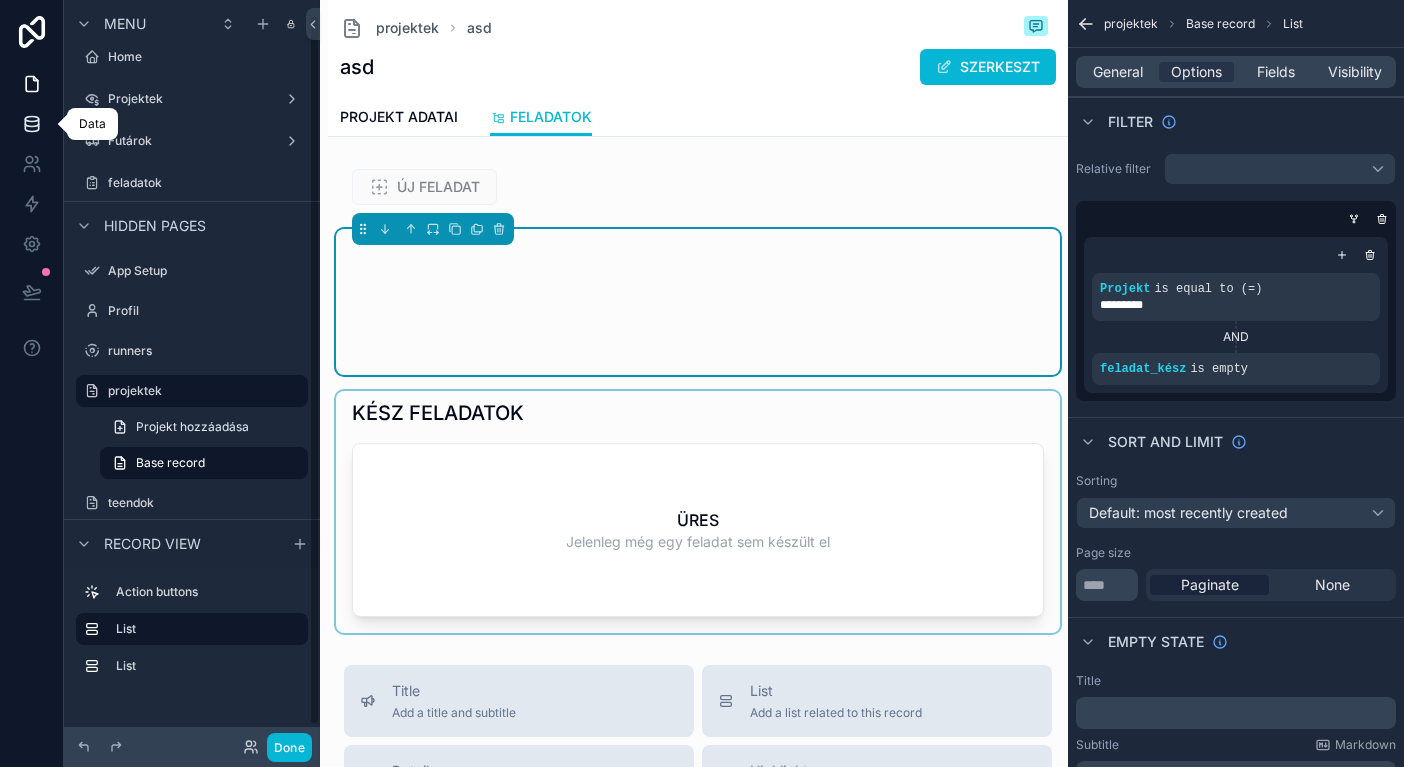 click 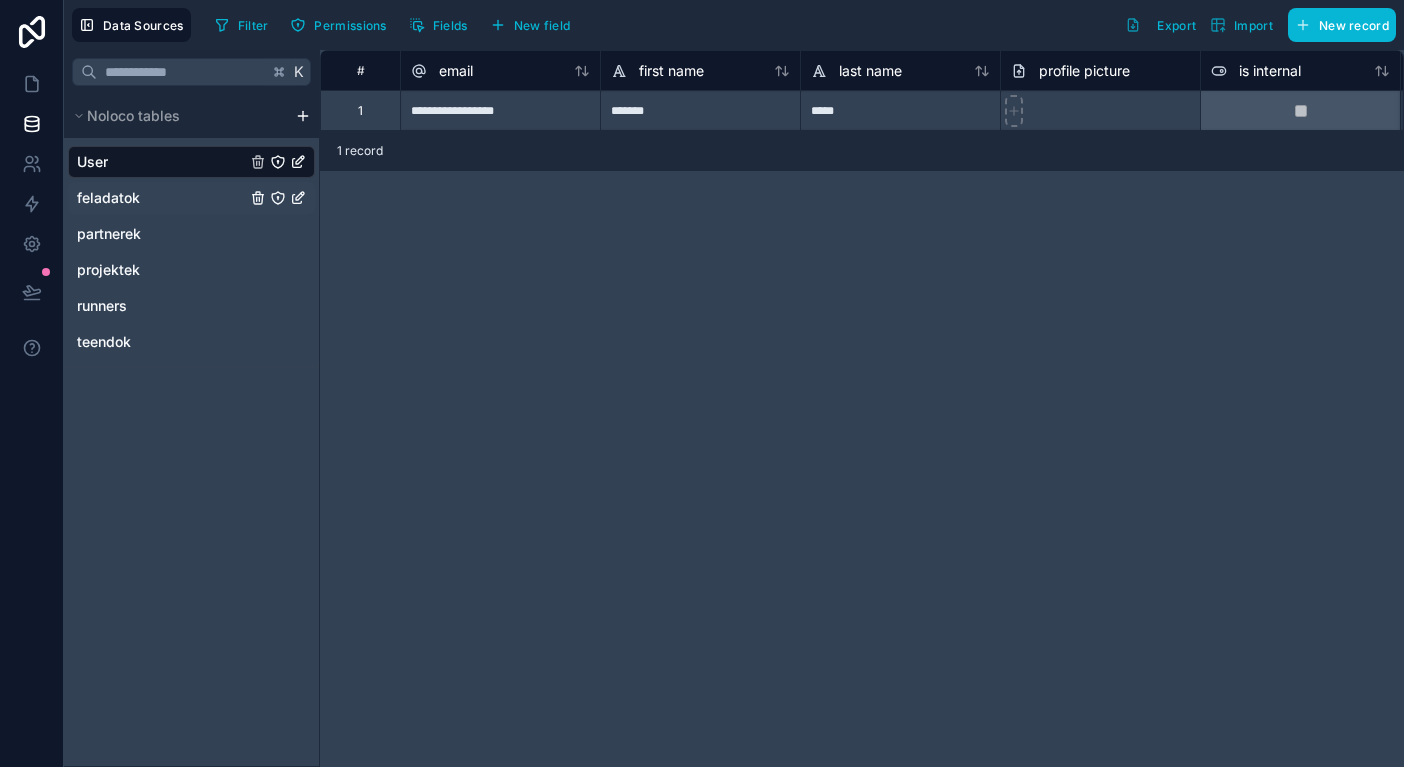 click on "feladatok" at bounding box center [191, 198] 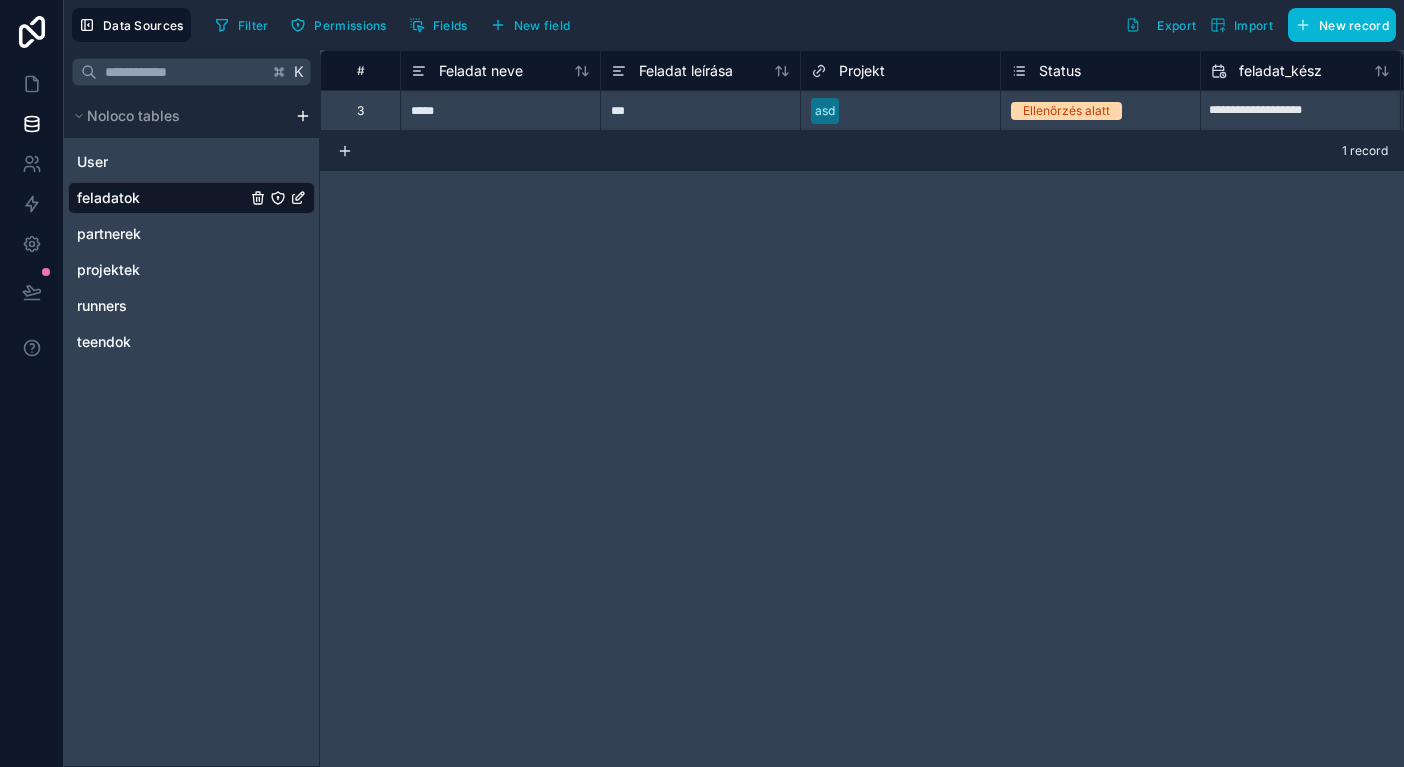 click on "Ellenőrzés alatt" at bounding box center [1100, 111] 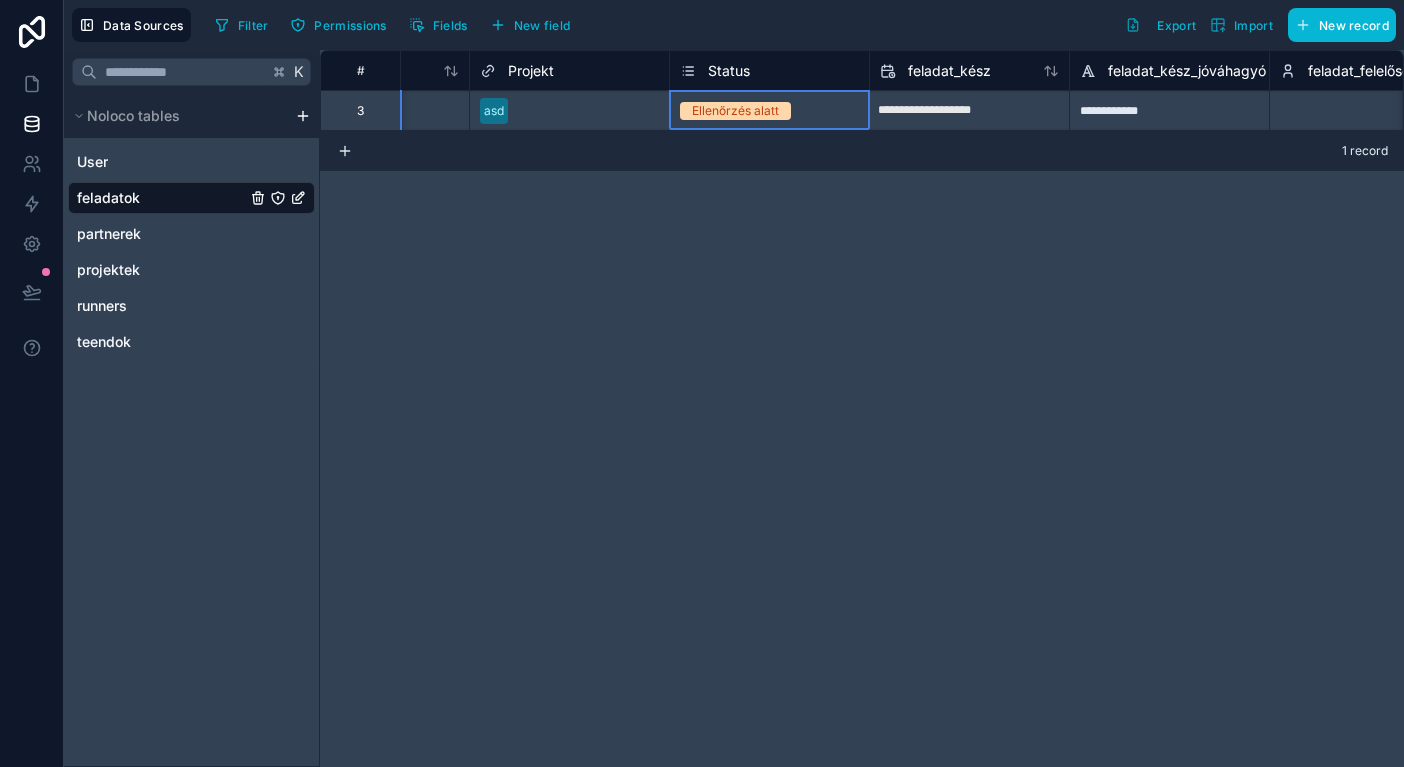 click on "**********" at bounding box center (969, 111) 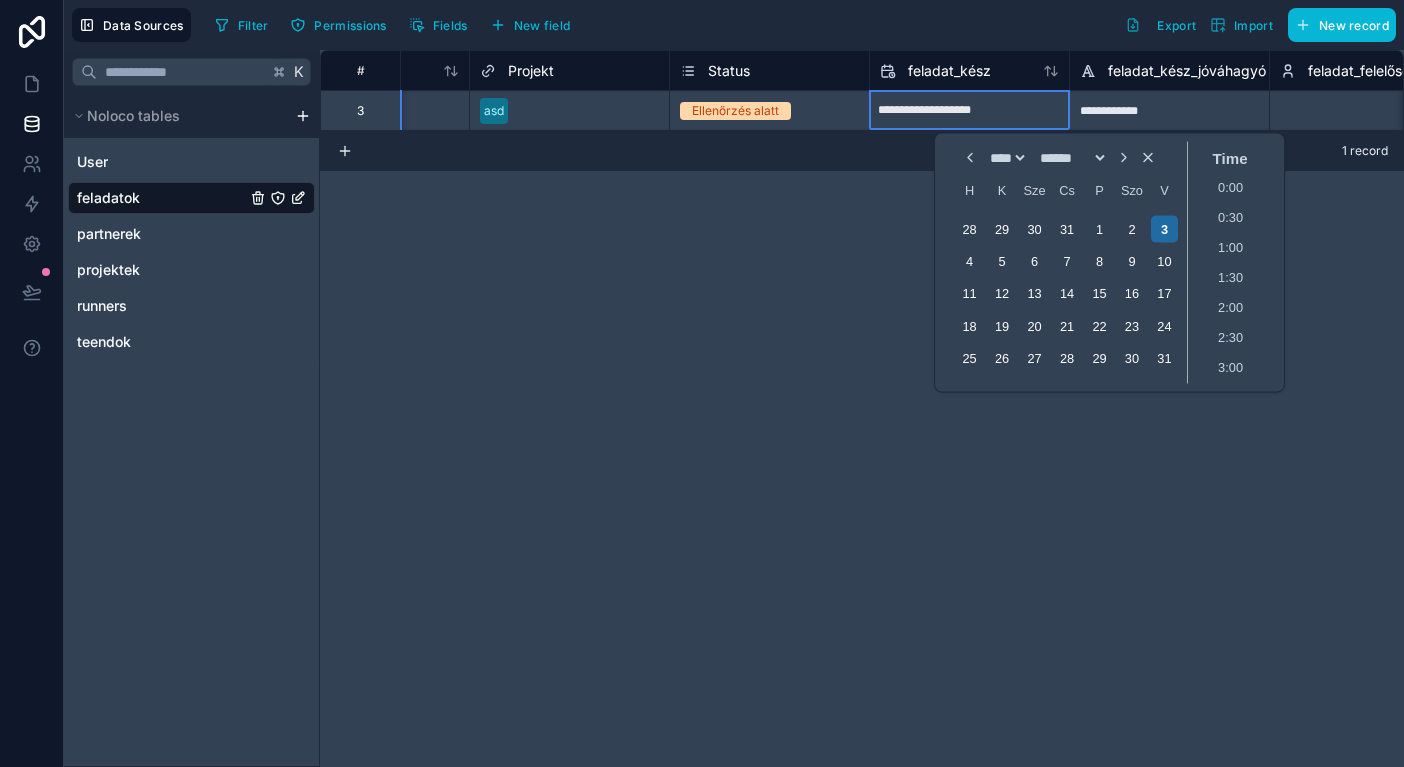 type 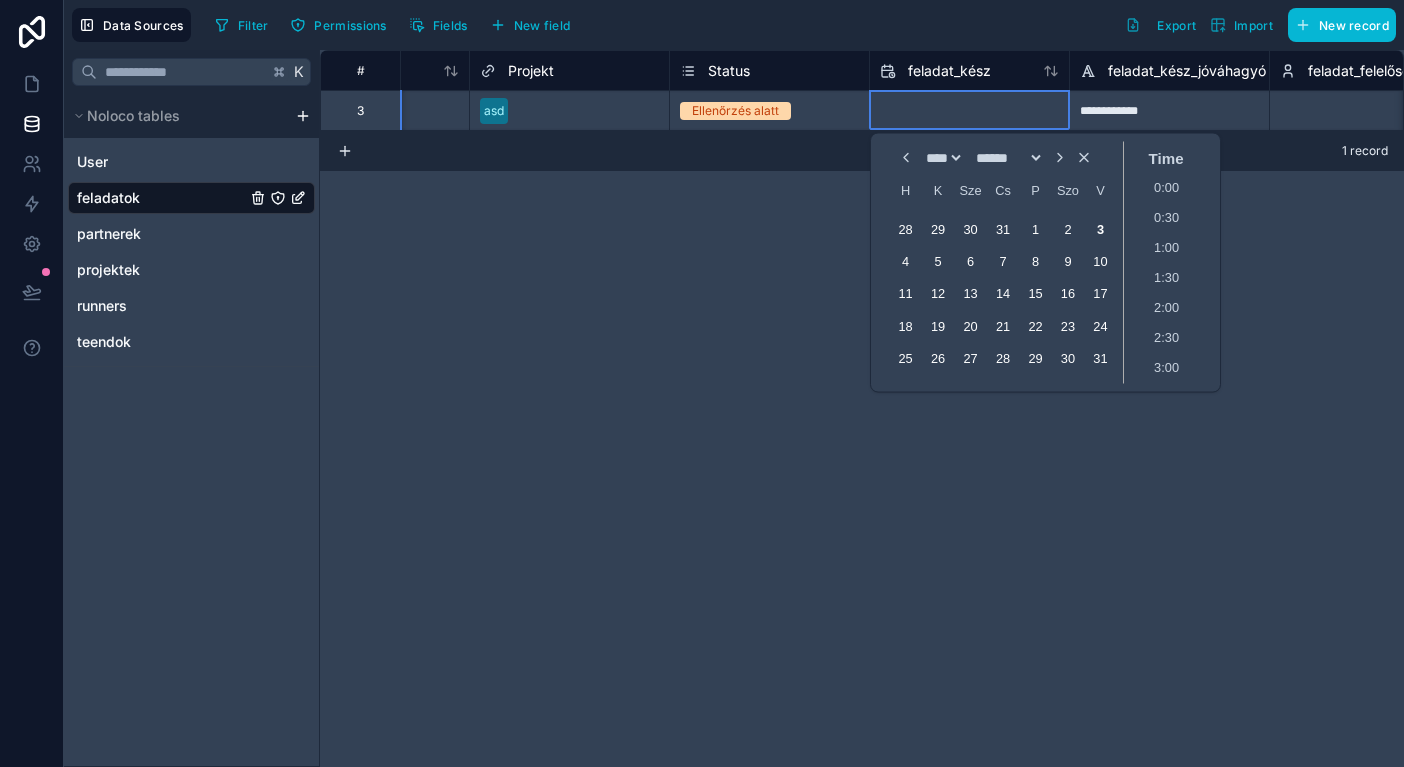 click on "**********" at bounding box center (1169, 110) 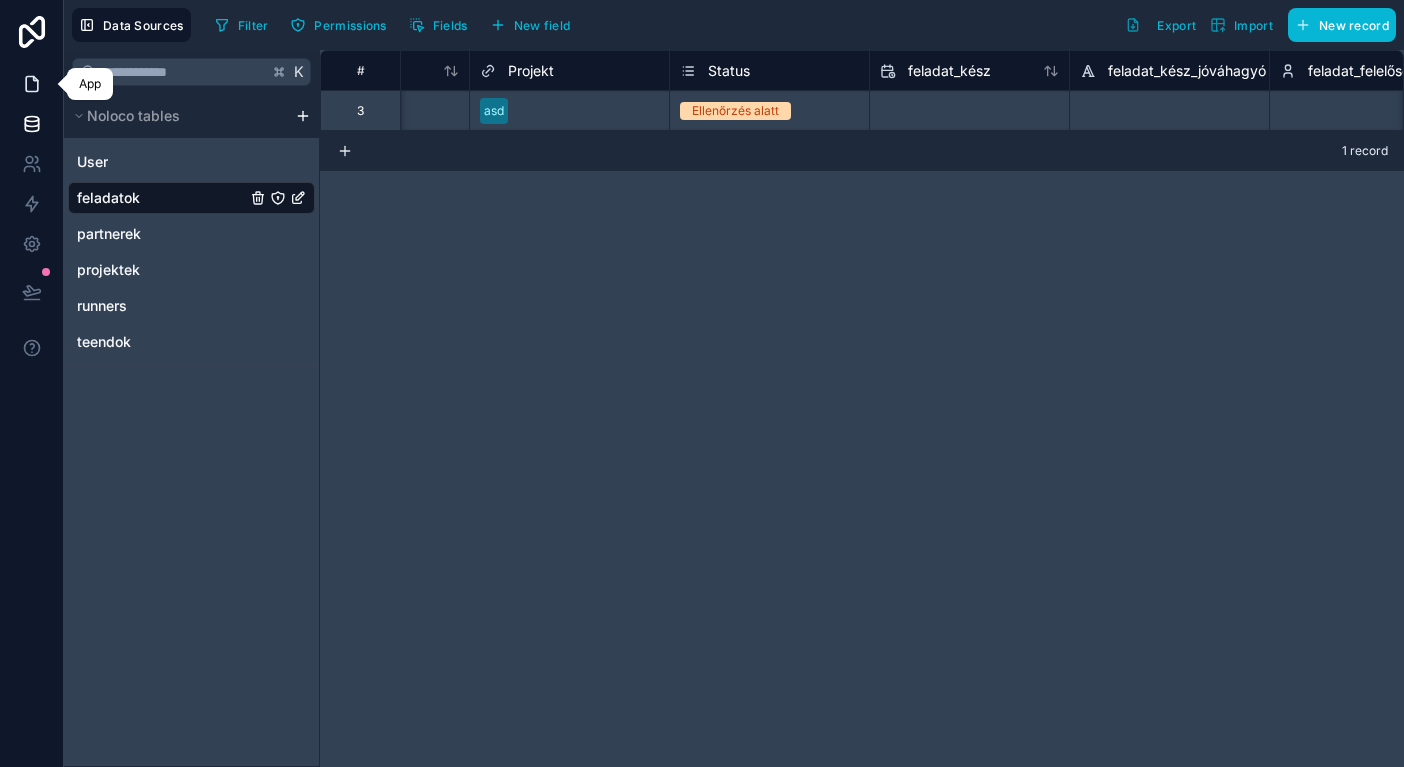 click at bounding box center [31, 84] 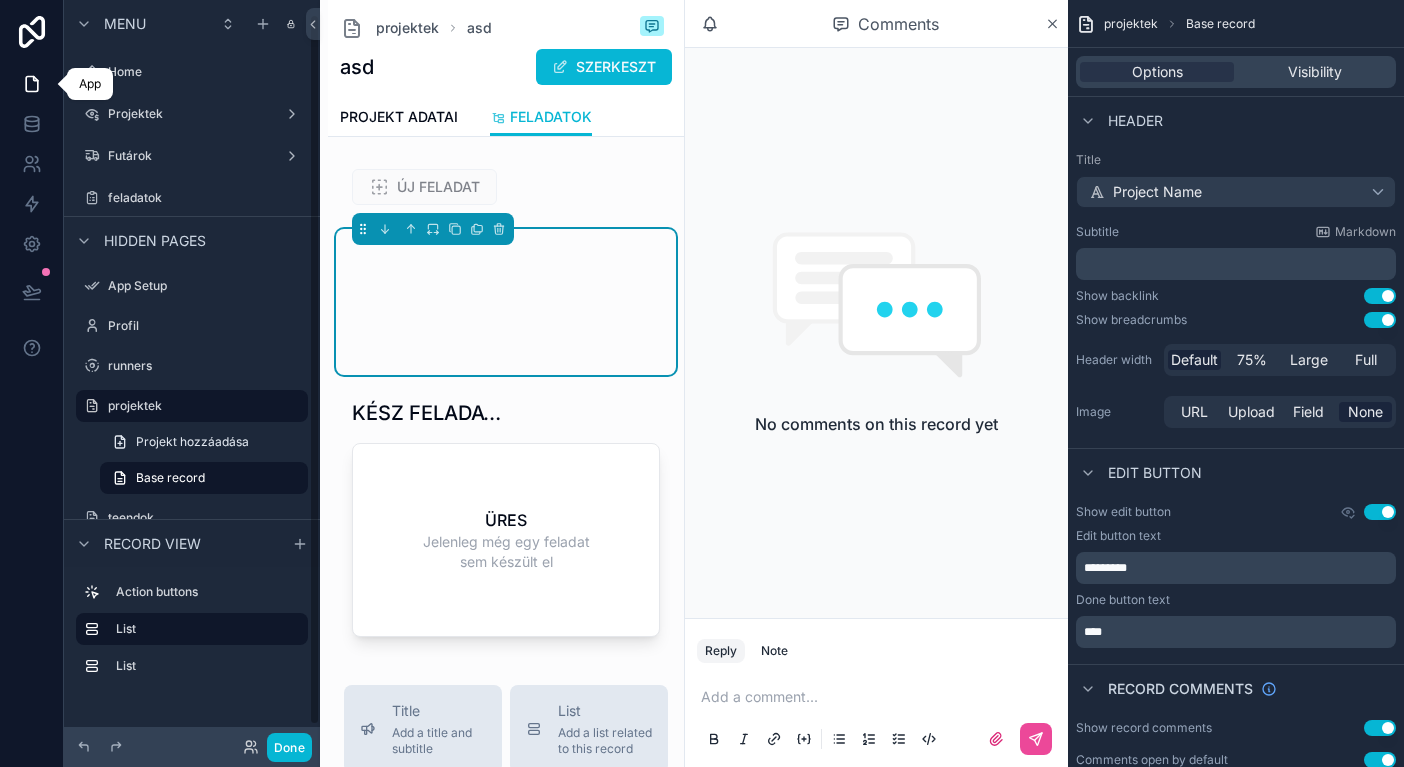 scroll, scrollTop: 15, scrollLeft: 0, axis: vertical 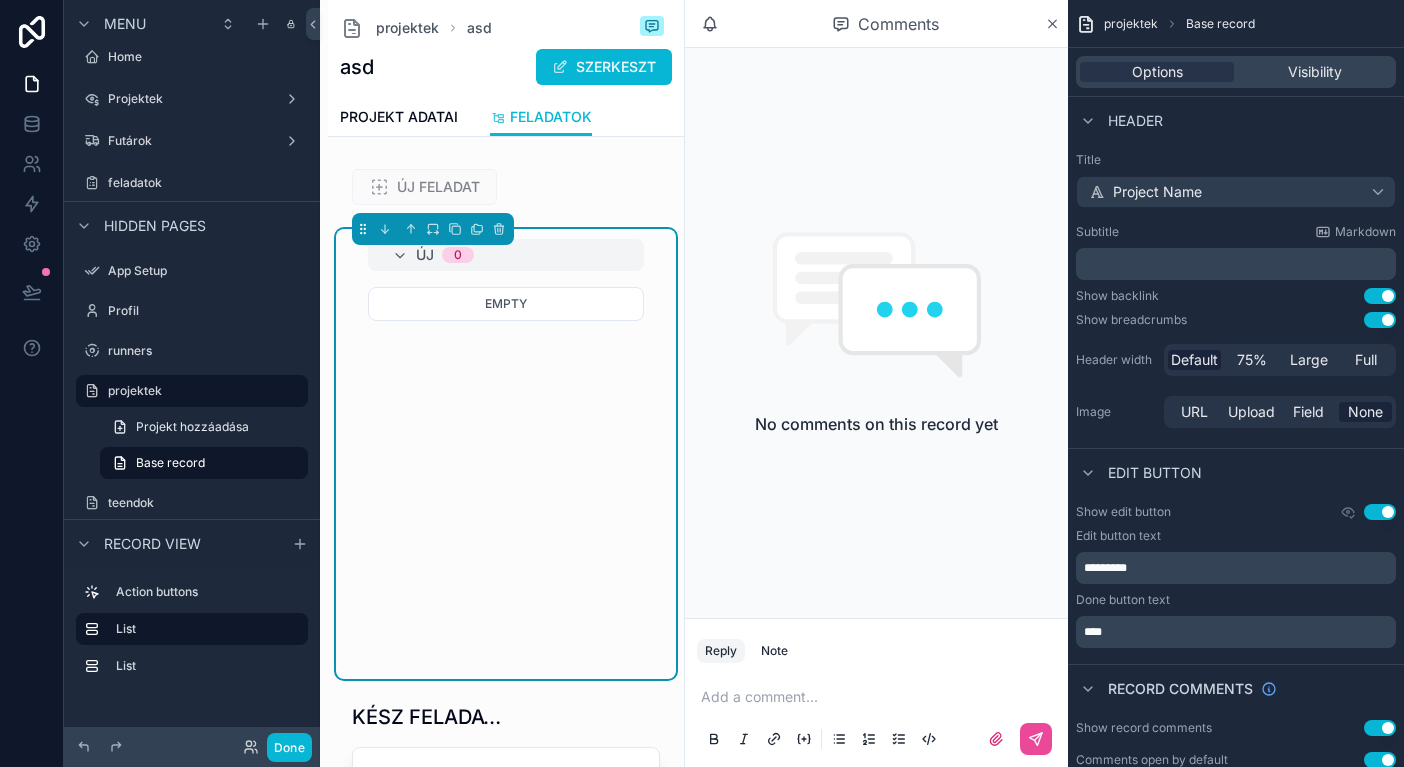 click on "Empty" at bounding box center (506, 479) 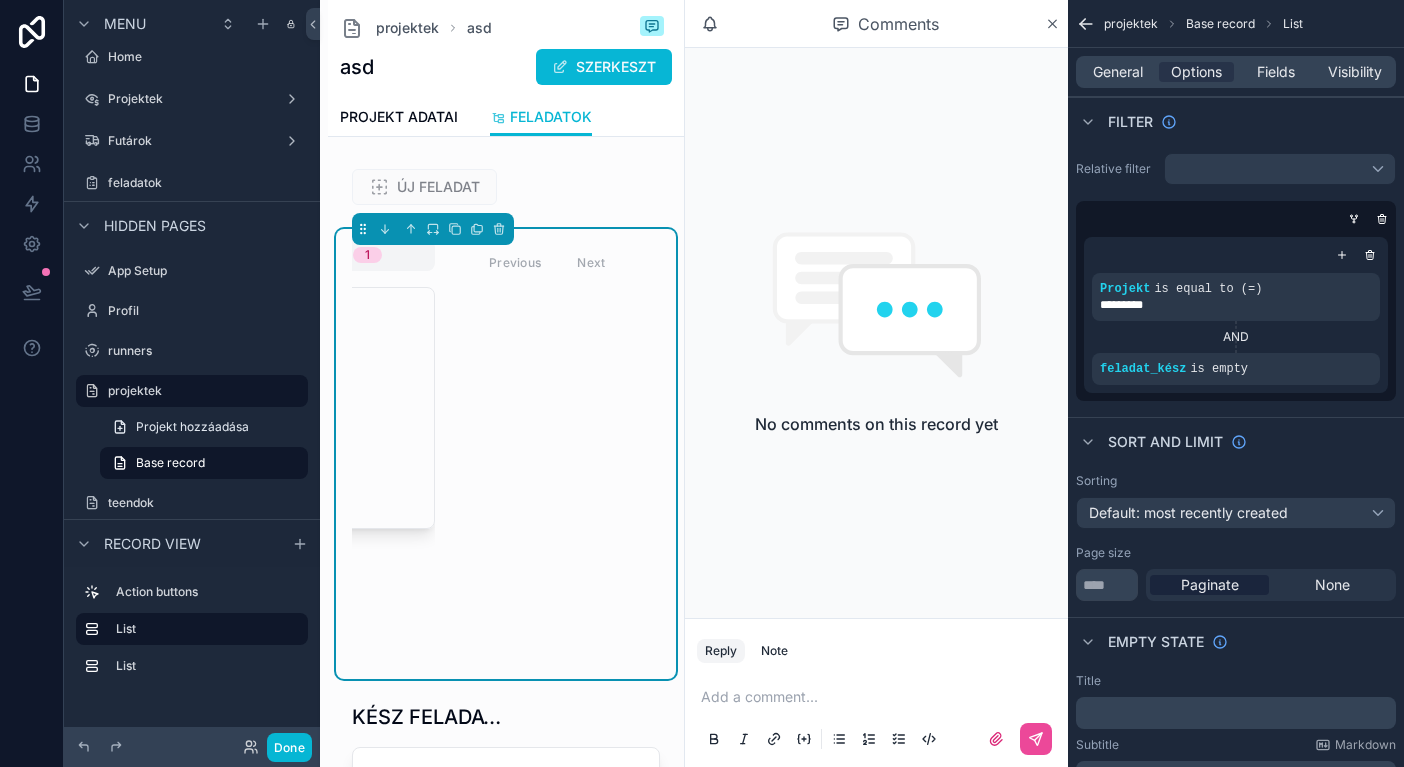 scroll, scrollTop: 0, scrollLeft: 546, axis: horizontal 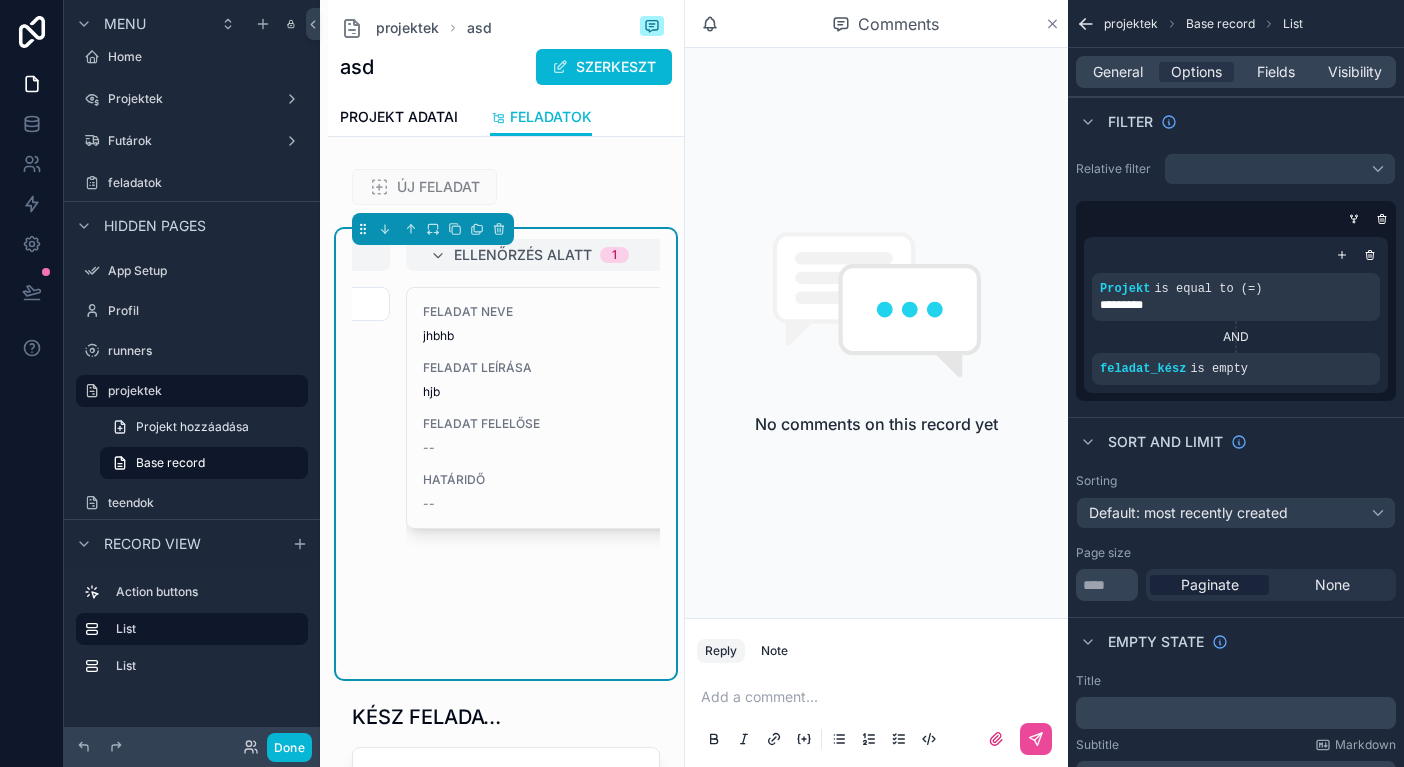 click 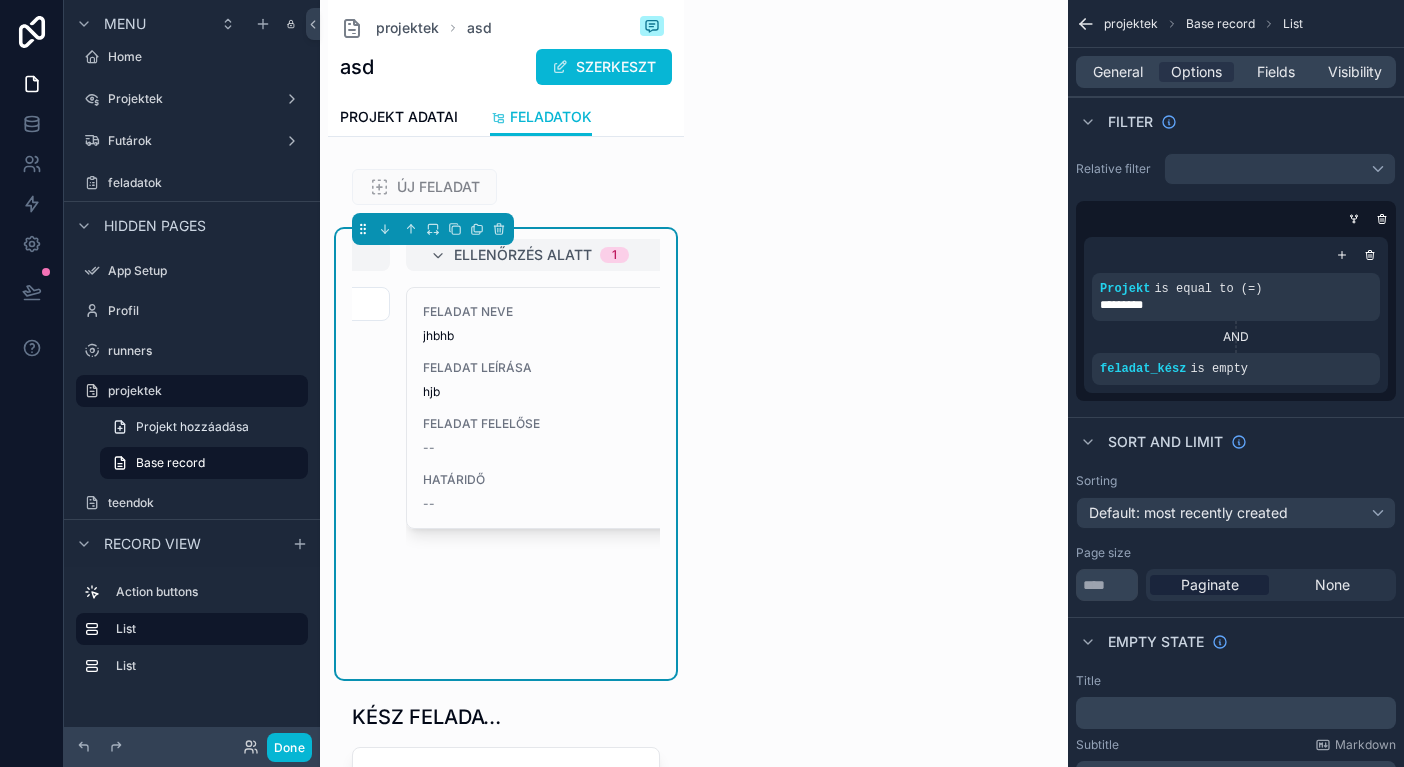 scroll, scrollTop: 0, scrollLeft: 540, axis: horizontal 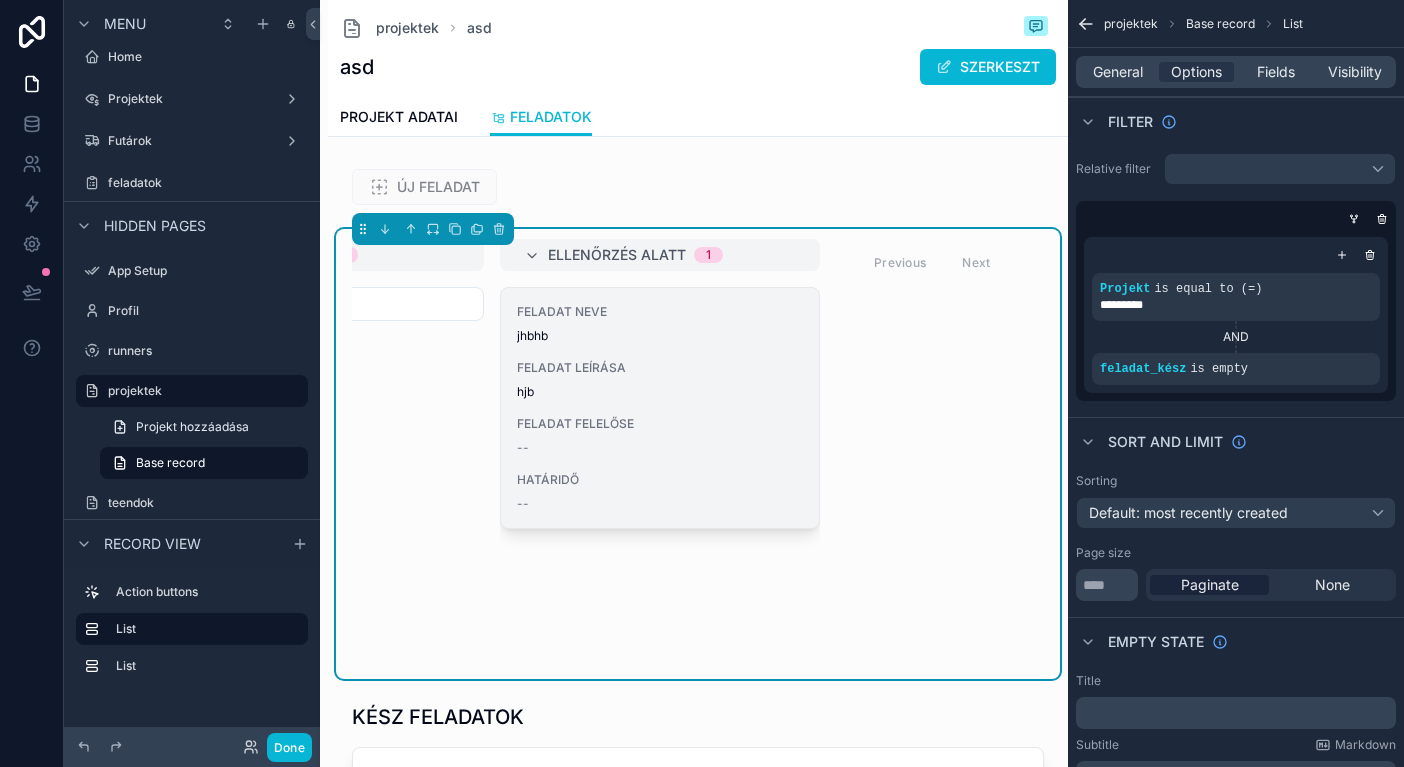 click on "FELADAT FELELŐSE" at bounding box center [660, 424] 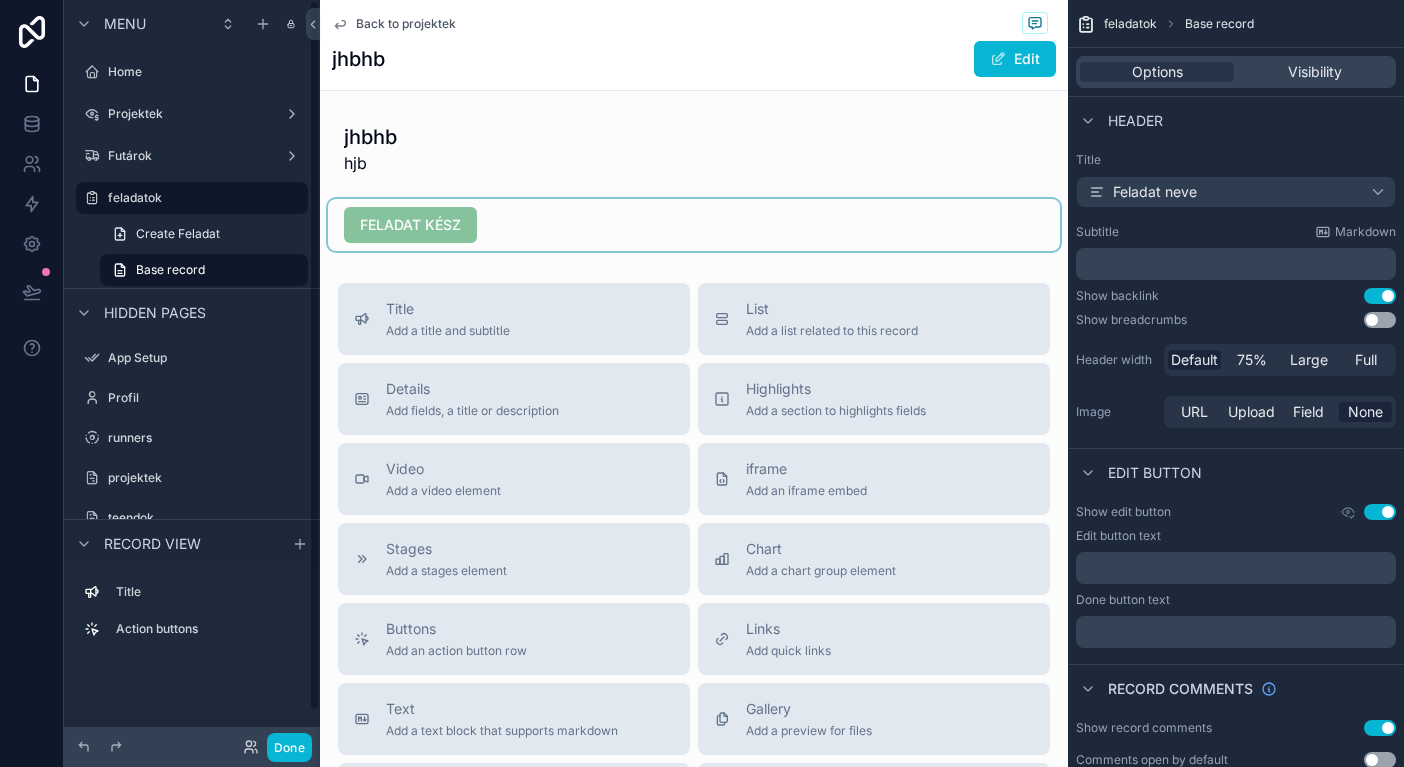 click at bounding box center [694, 225] 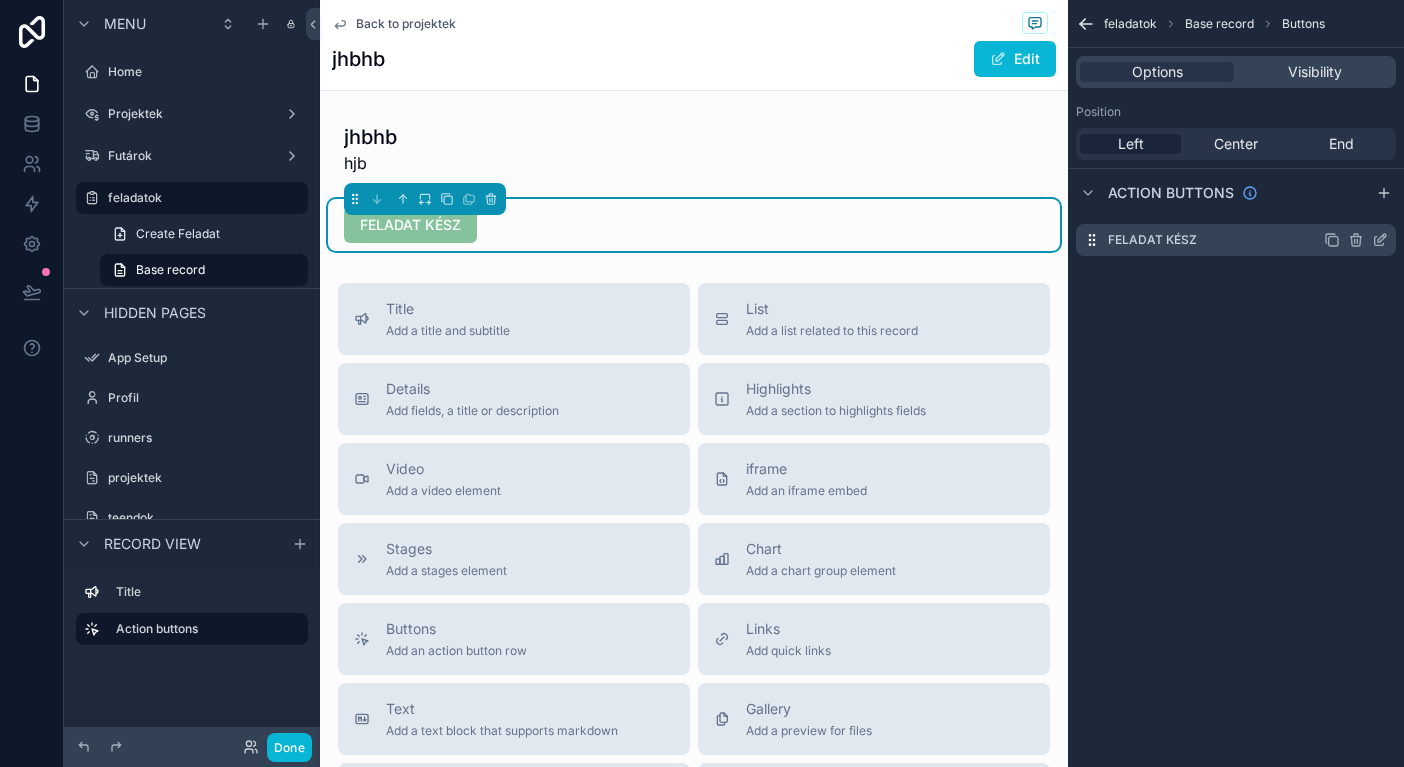 click 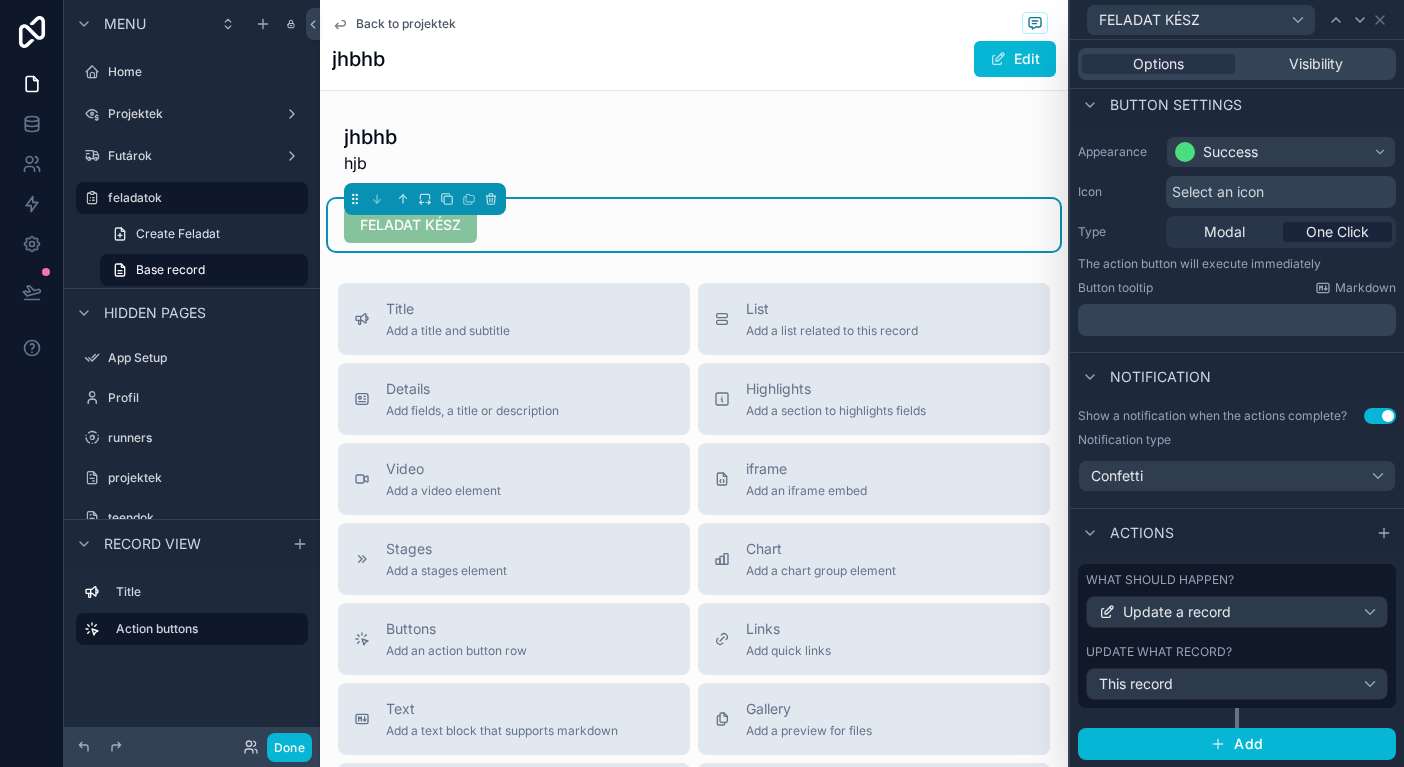 click on "Update what record?" at bounding box center [1159, 652] 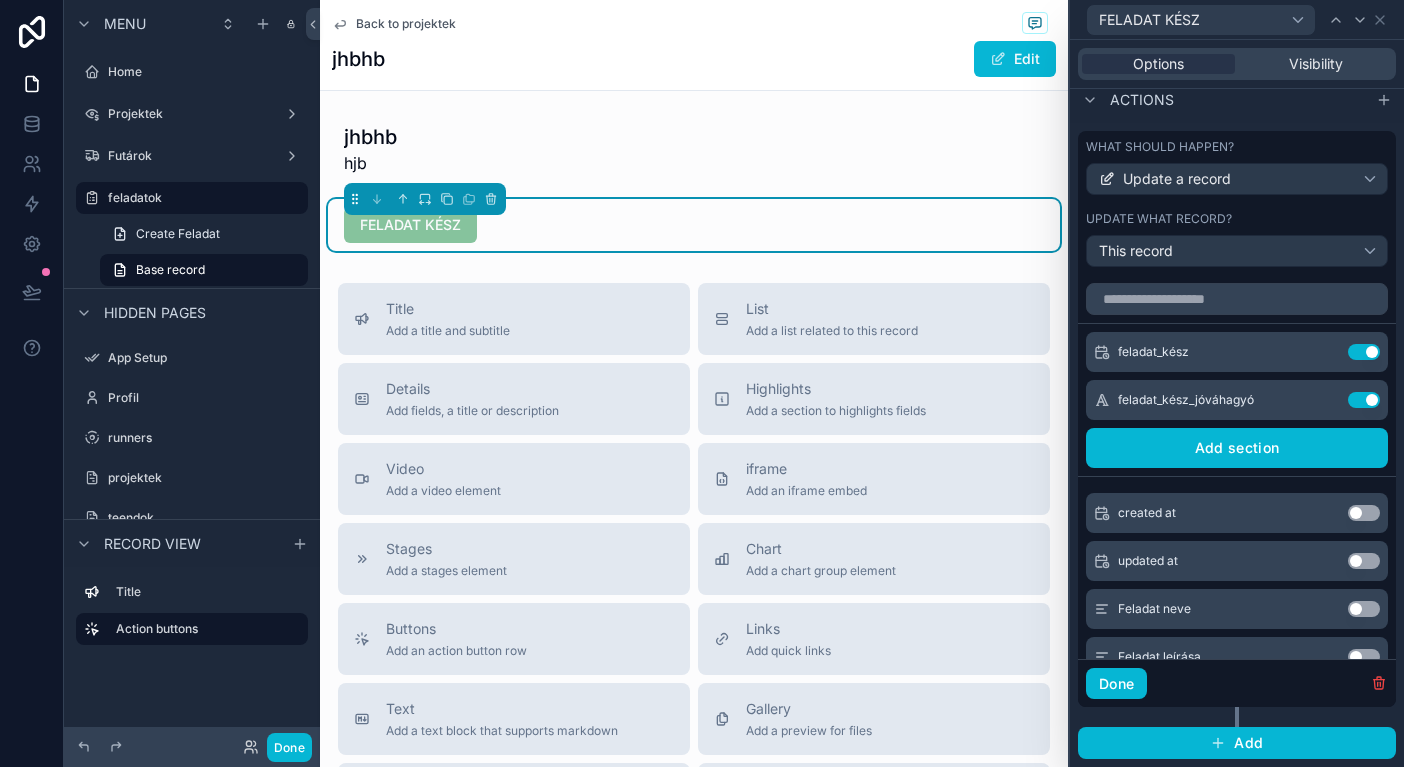 scroll, scrollTop: 553, scrollLeft: 0, axis: vertical 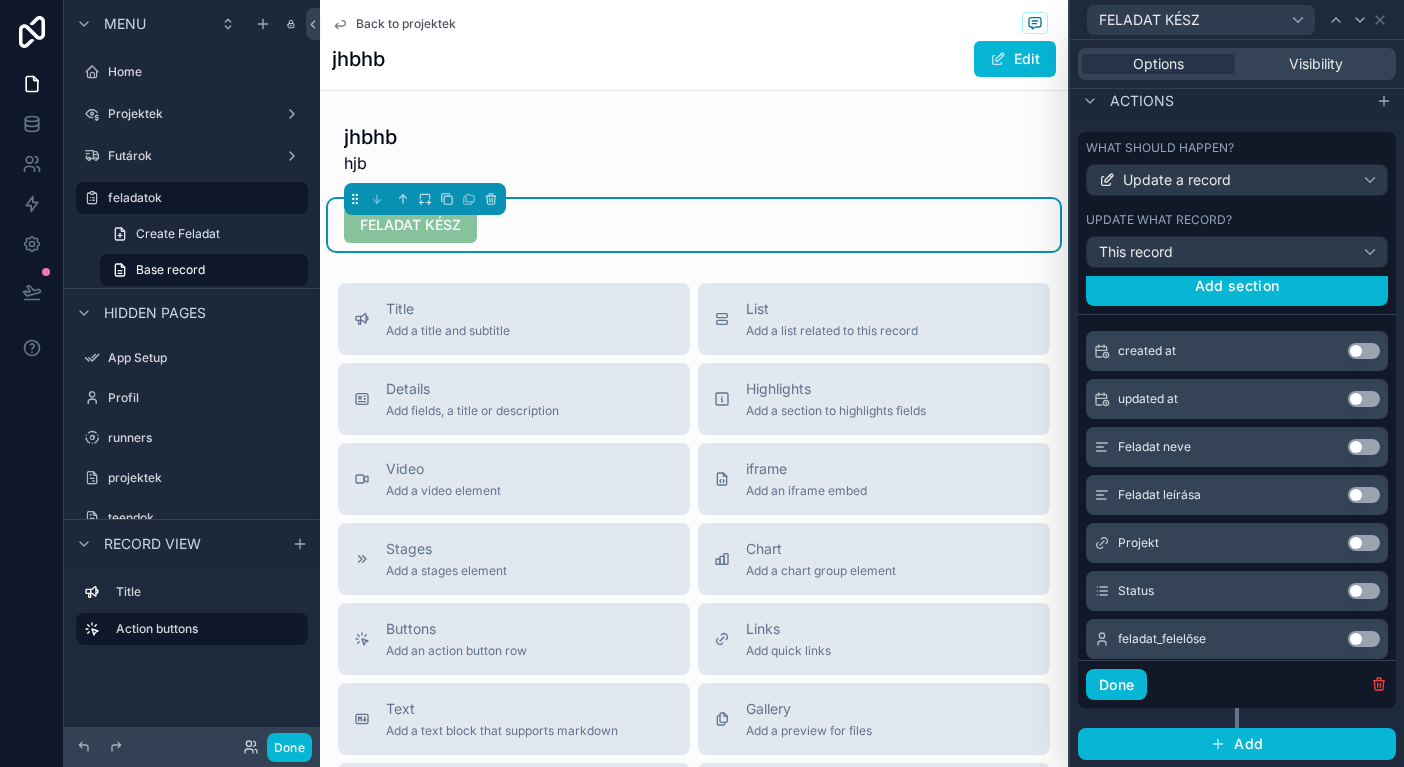 click on "Use setting" at bounding box center (1364, 591) 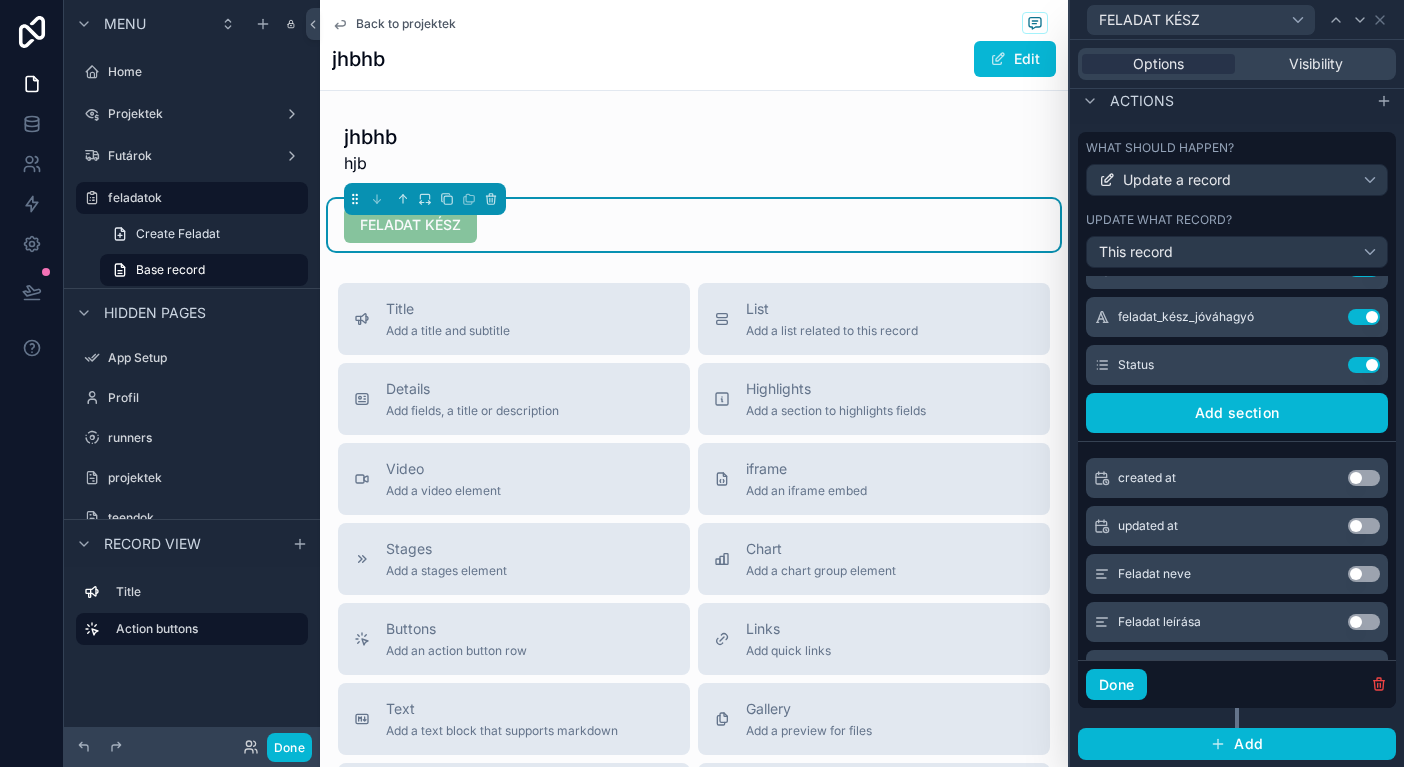scroll, scrollTop: 68, scrollLeft: 0, axis: vertical 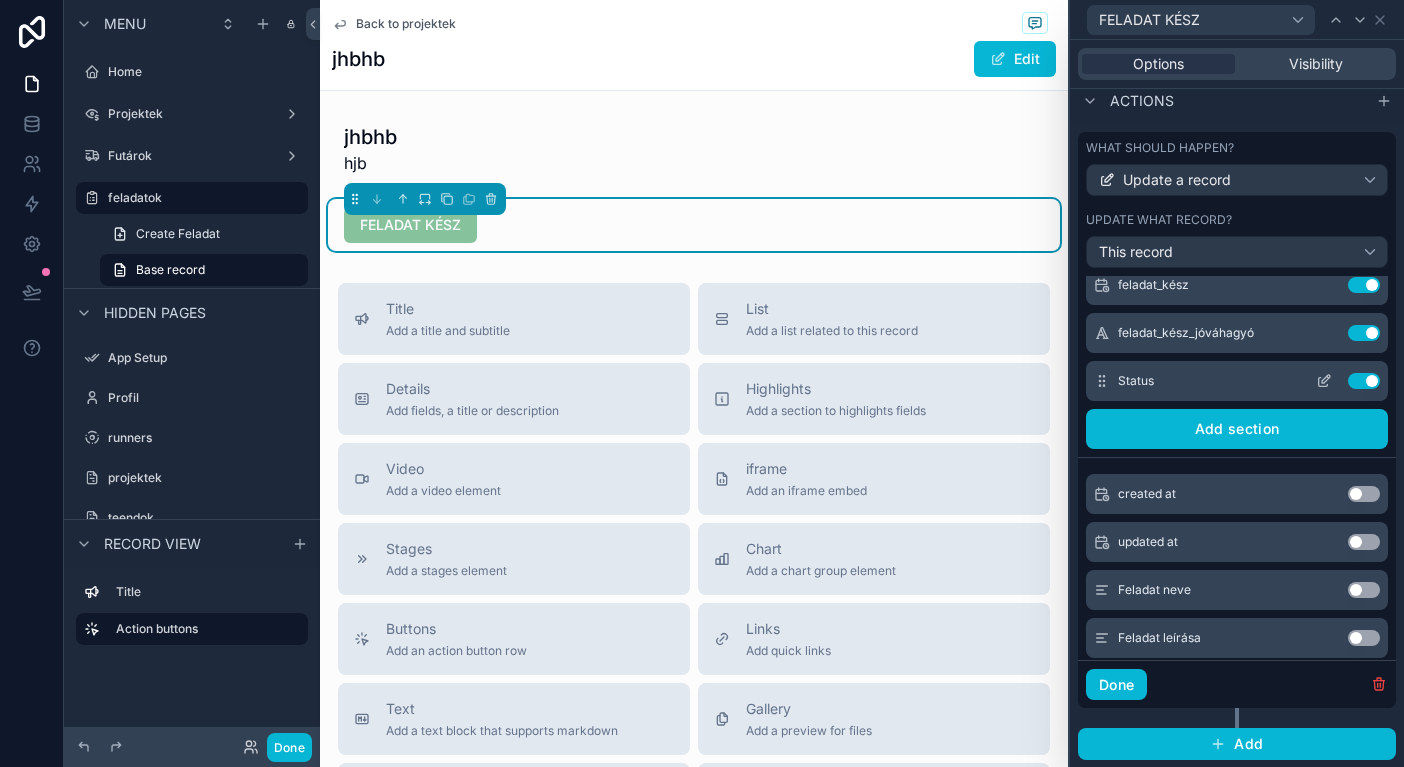 click 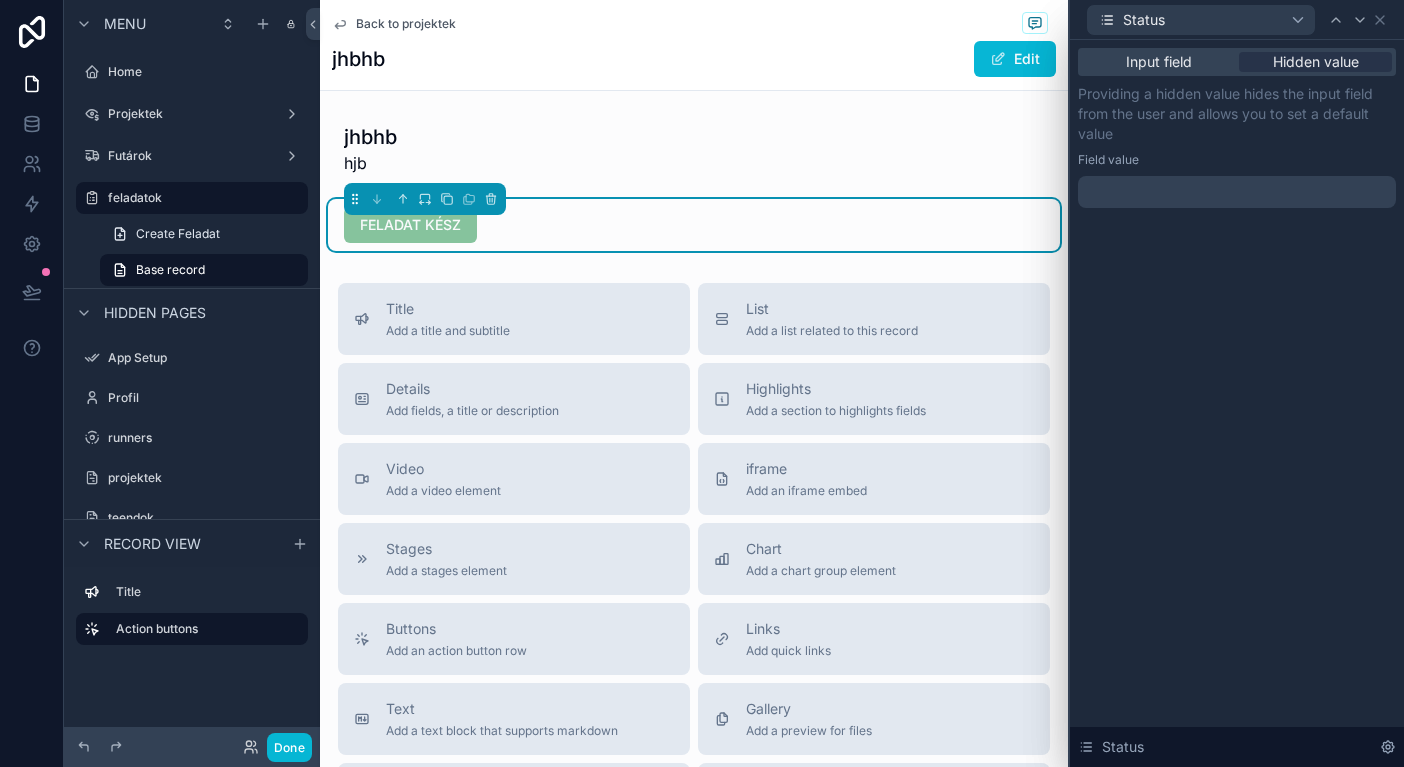 click at bounding box center [1237, 192] 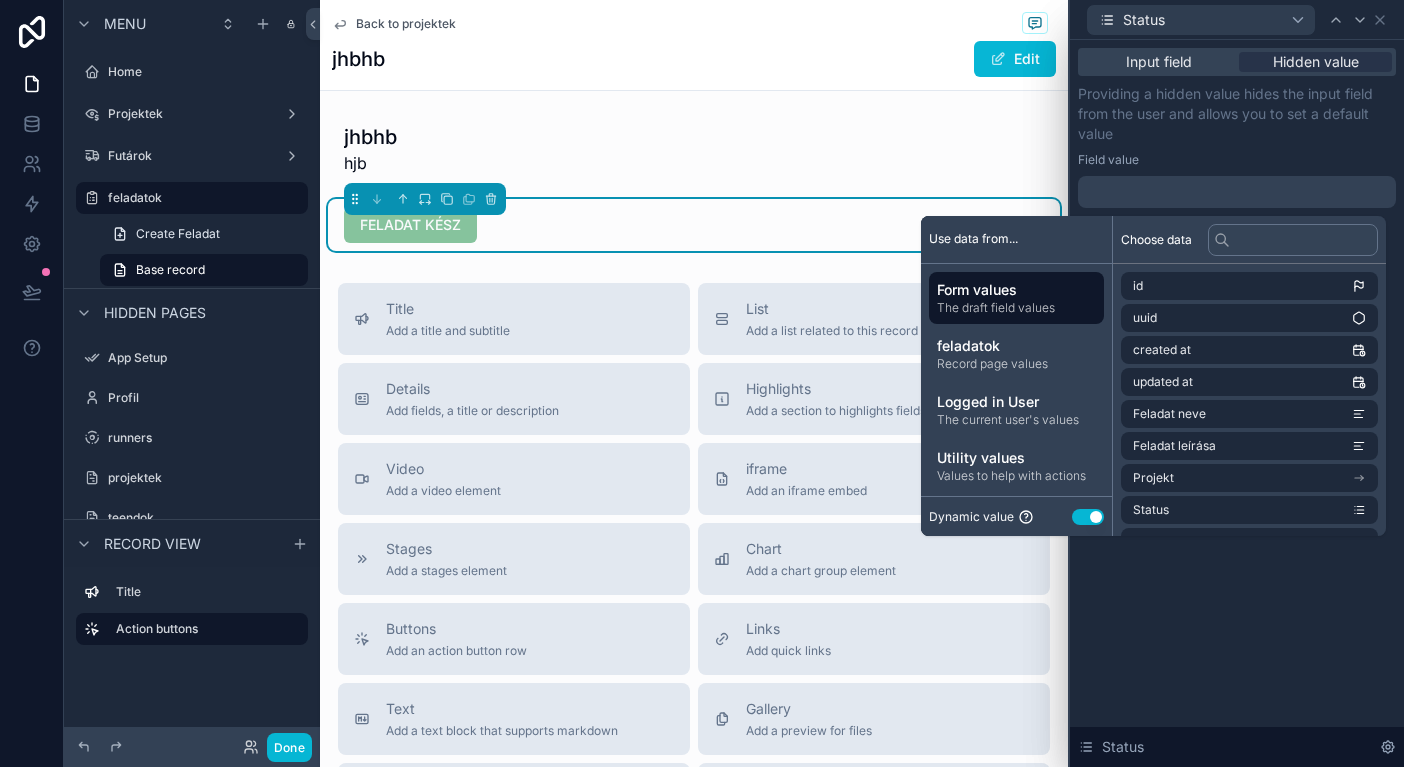 click on "Use setting" at bounding box center [1088, 517] 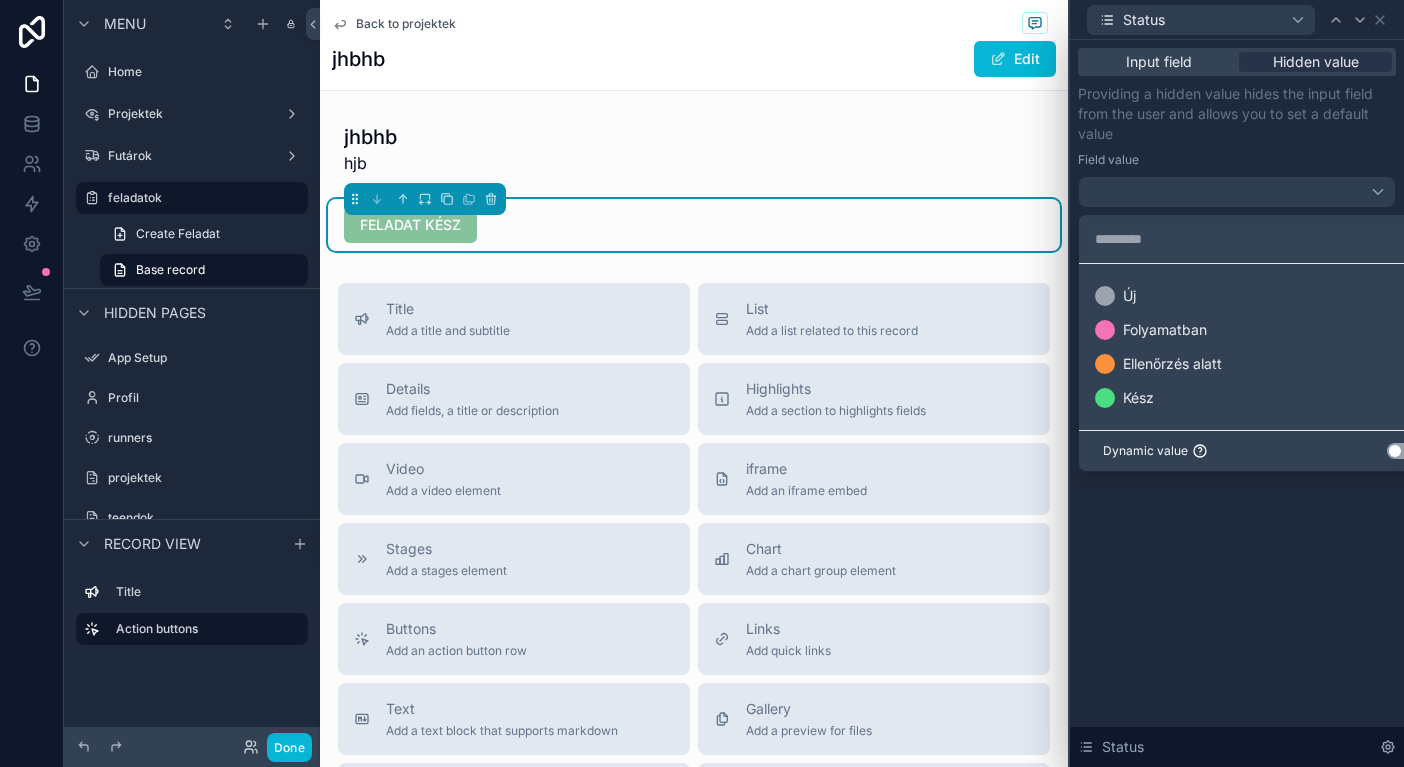 click on "Új Folyamatban Ellenőrzés alatt Kész" at bounding box center [1261, 347] 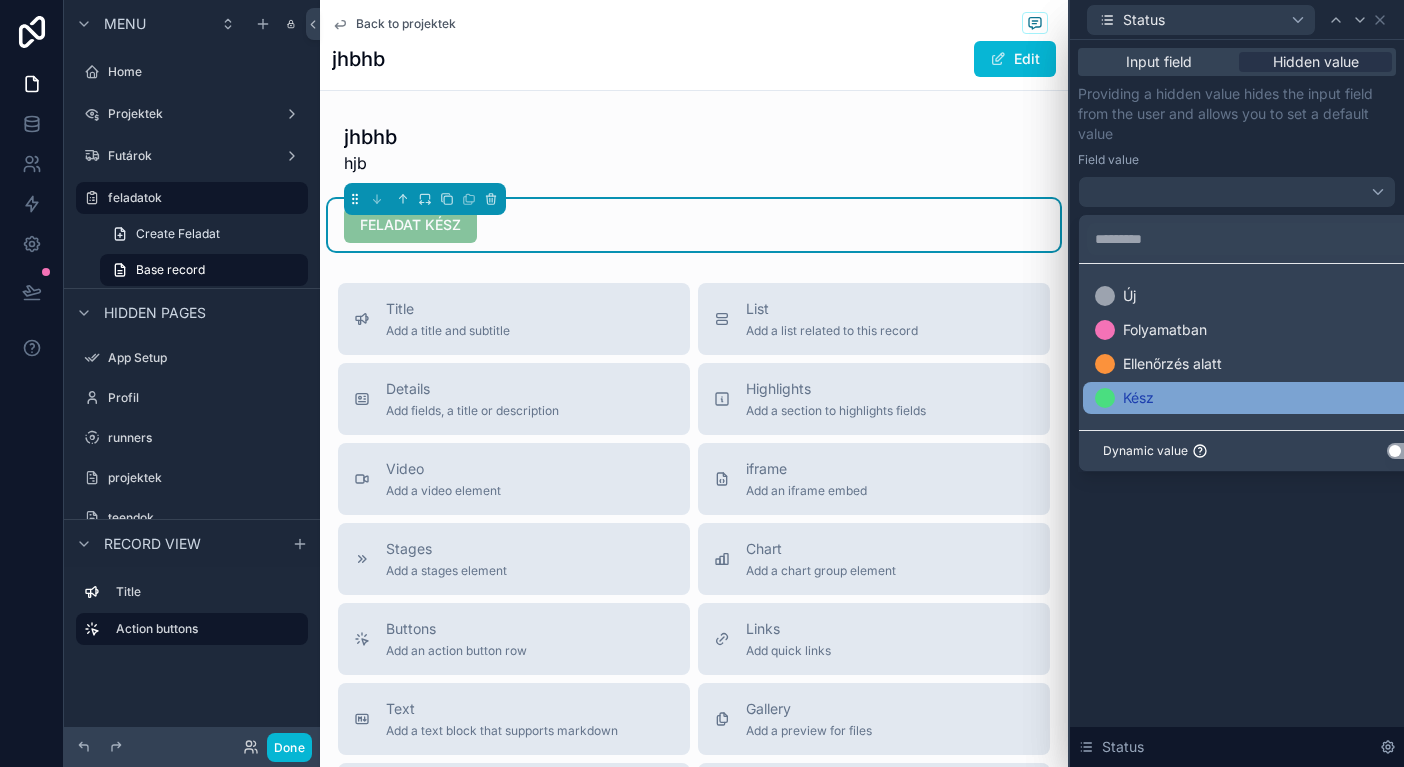 click on "Kész" at bounding box center (1138, 398) 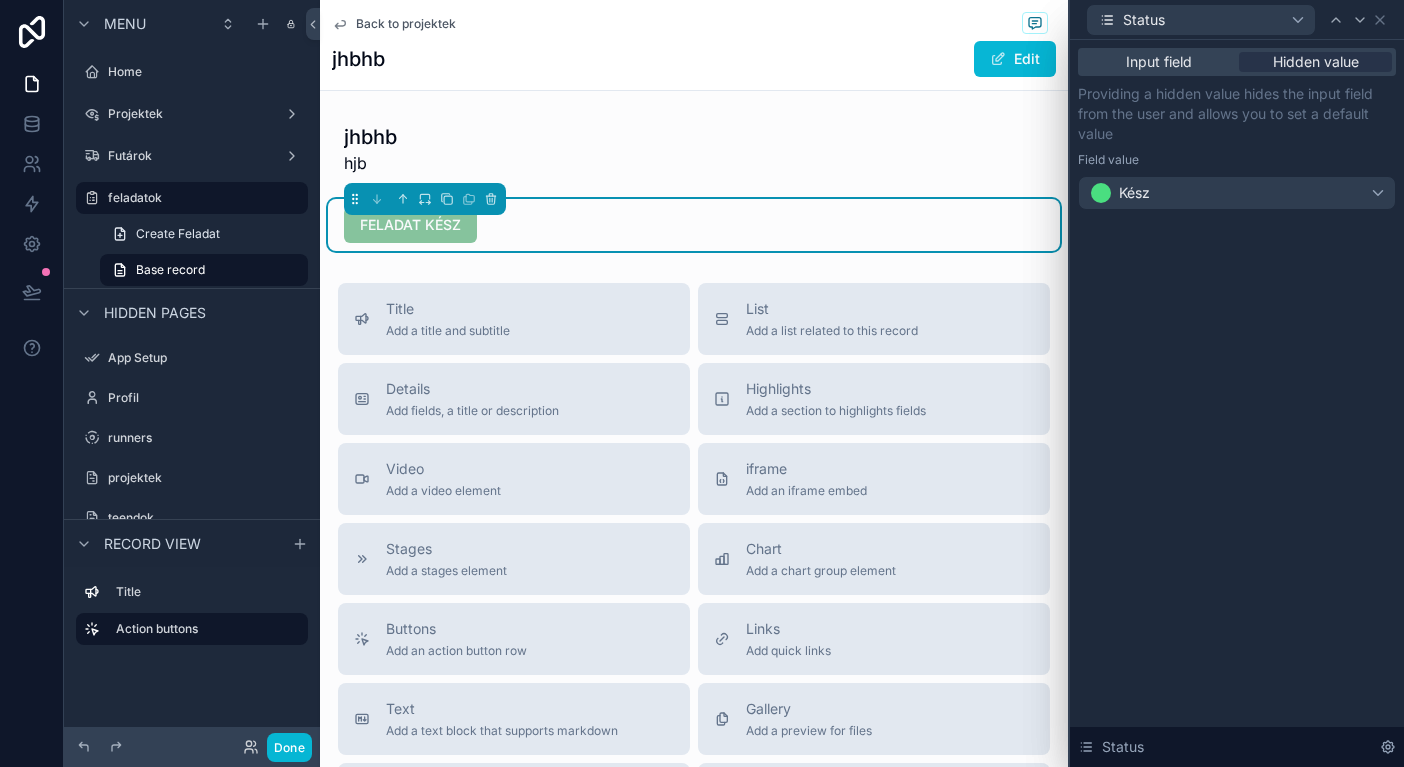click on "Field value" at bounding box center [1237, 160] 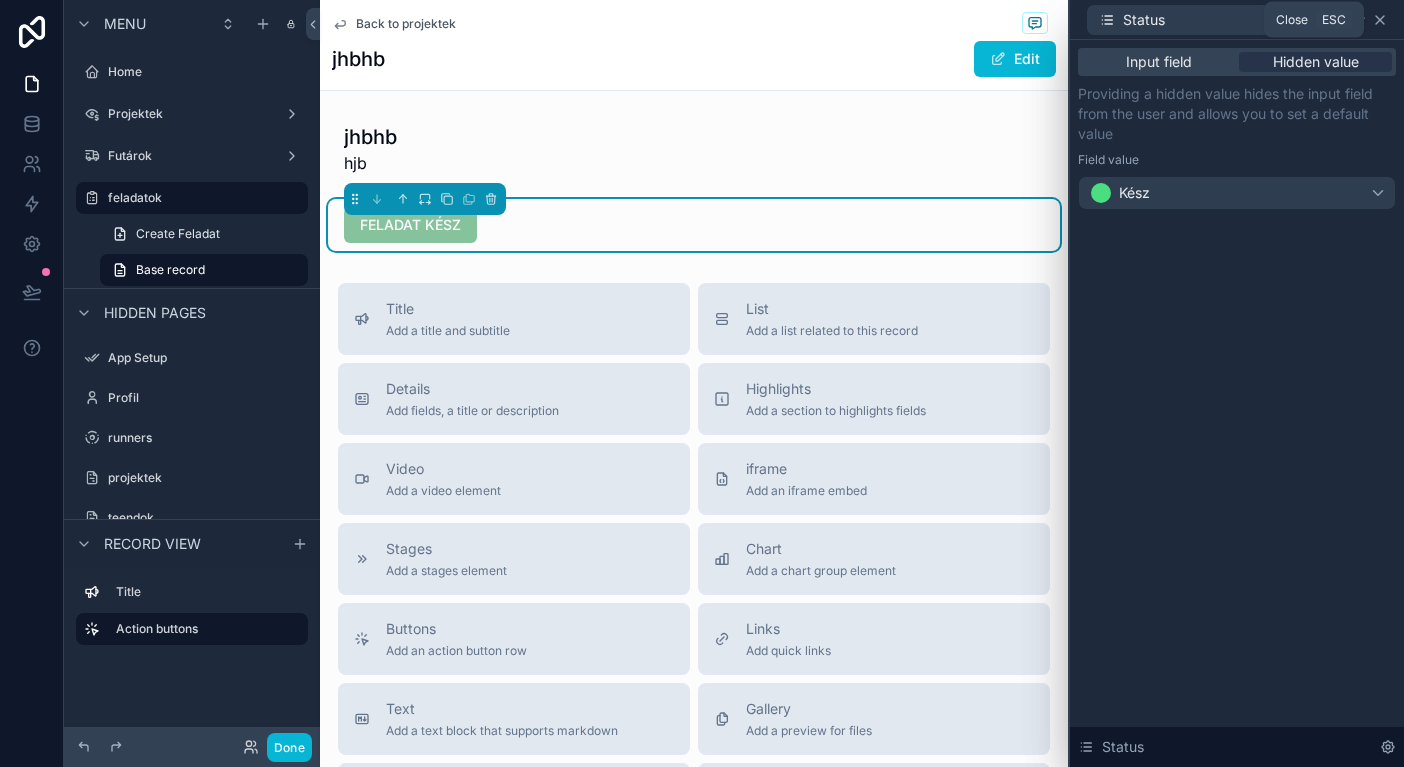 click 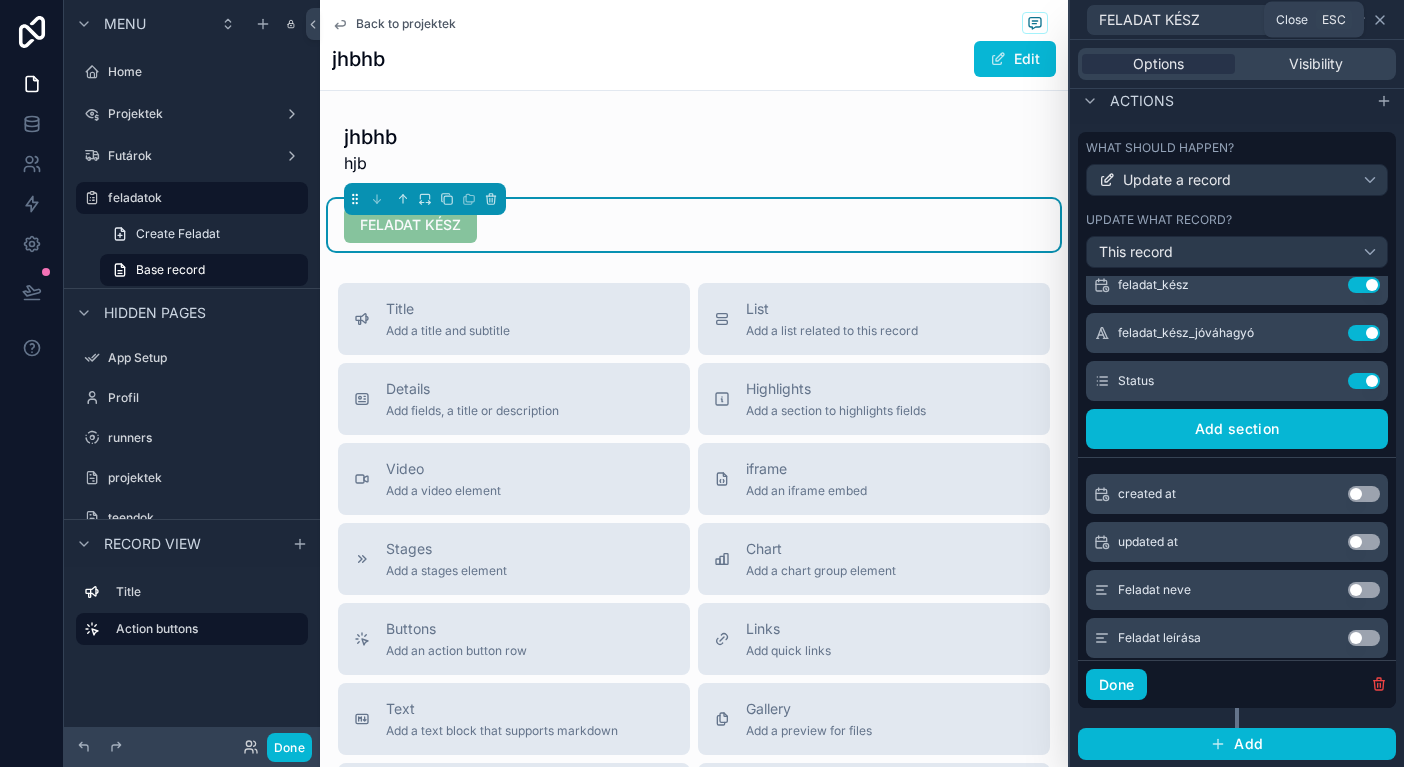 click 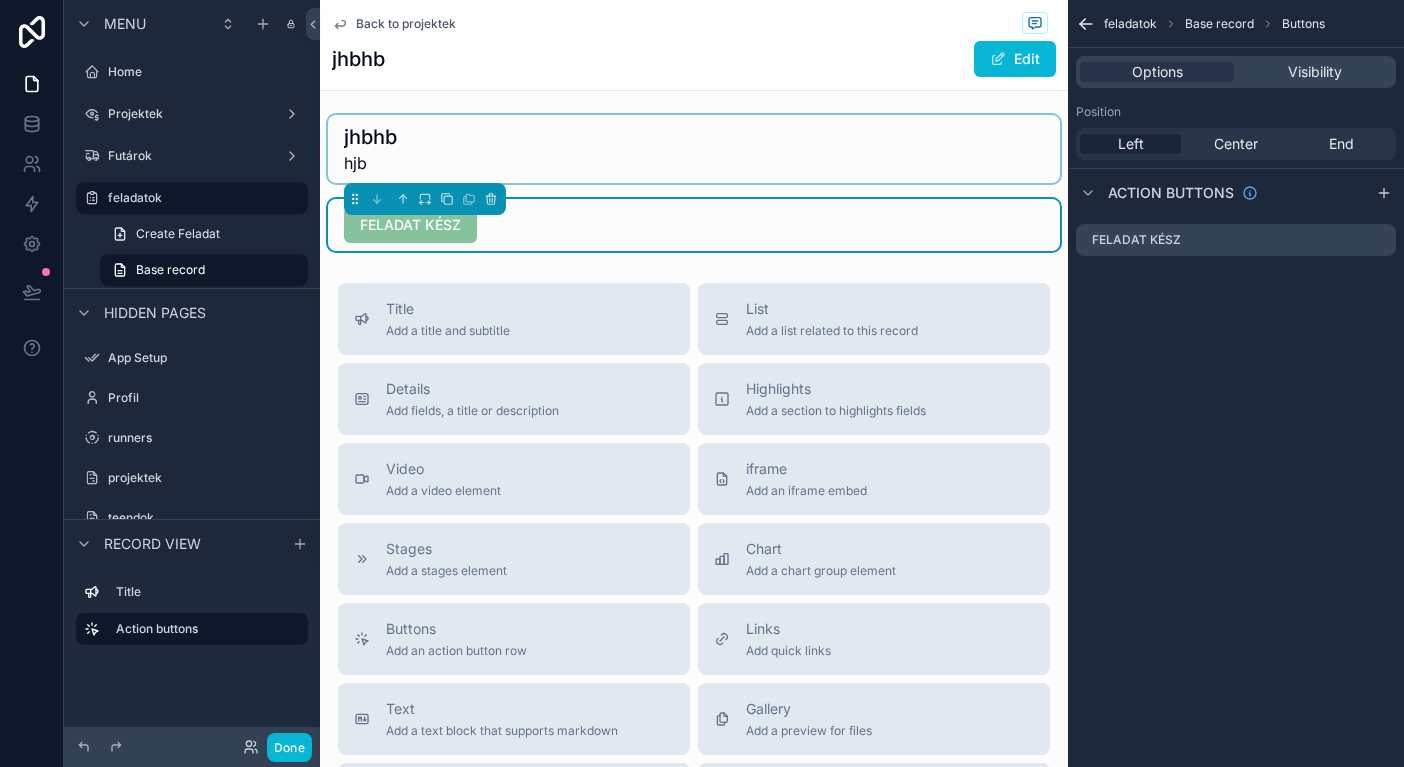 click at bounding box center [694, 149] 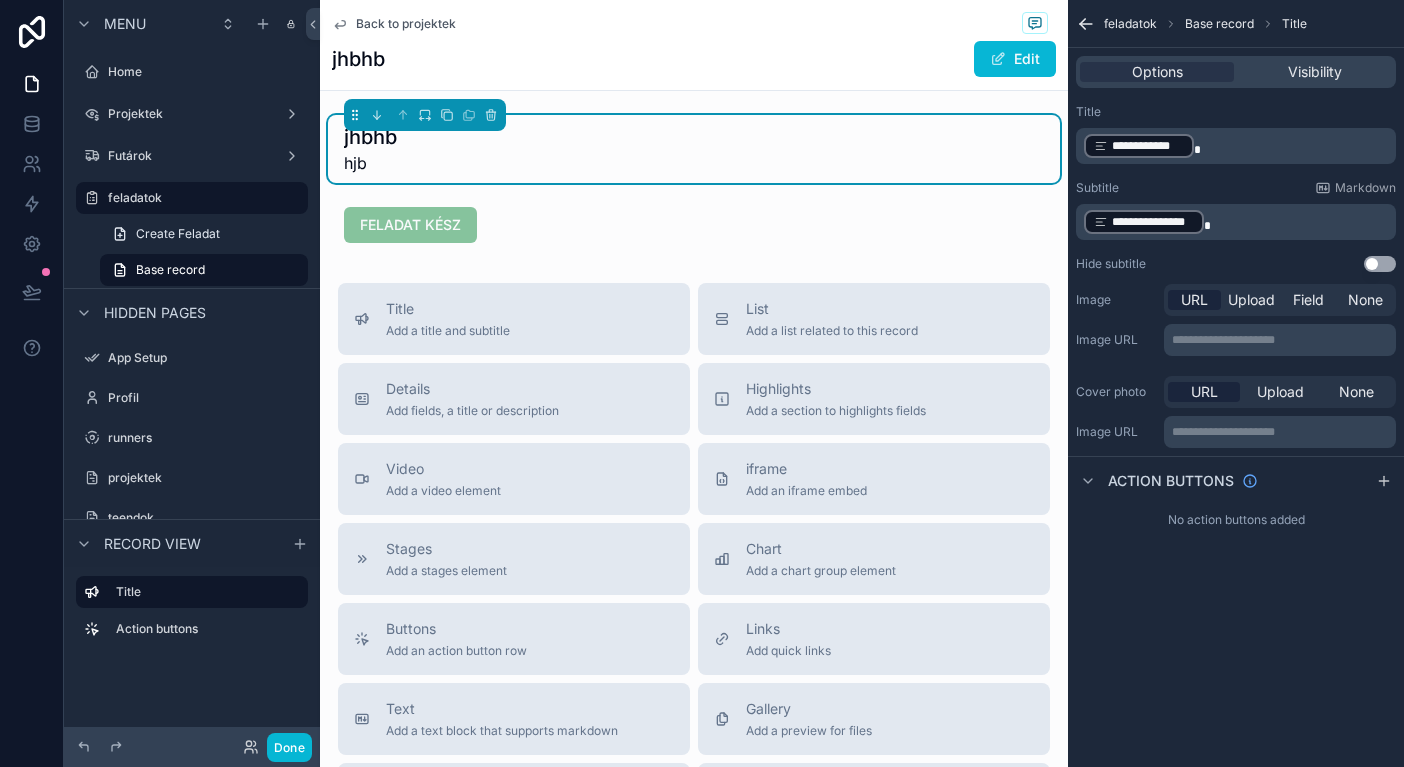 click on "jhbhb Edit" at bounding box center [694, 59] 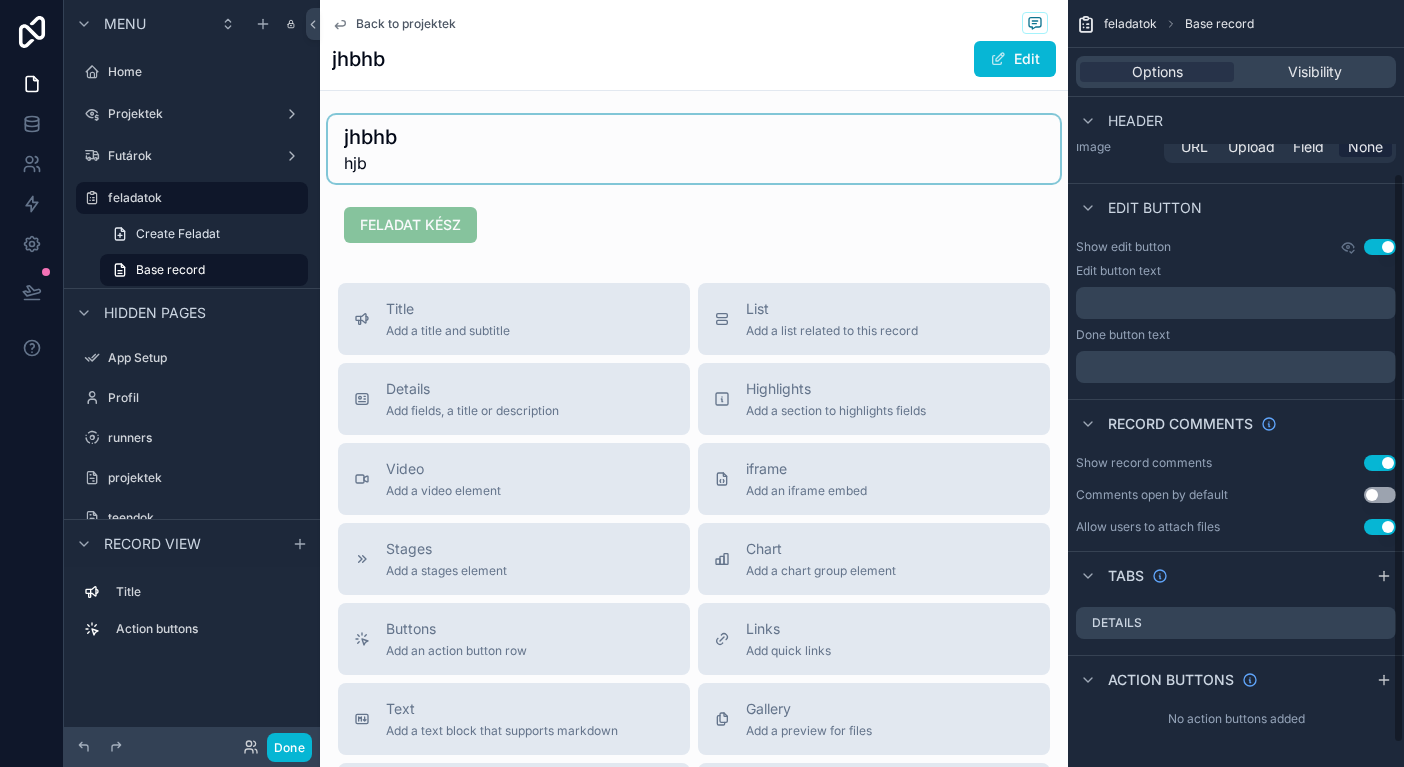 scroll, scrollTop: 178, scrollLeft: 0, axis: vertical 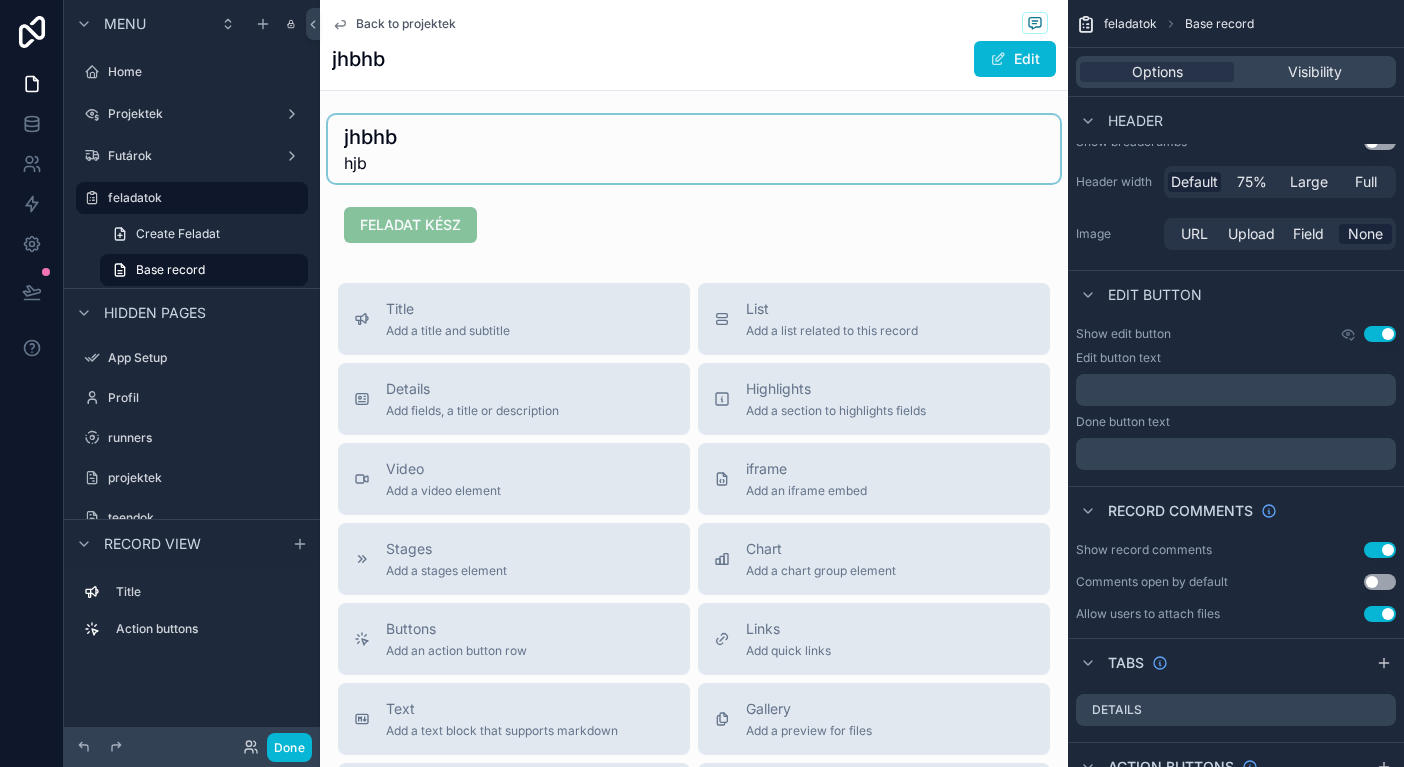 click on "Use setting" at bounding box center (1380, 334) 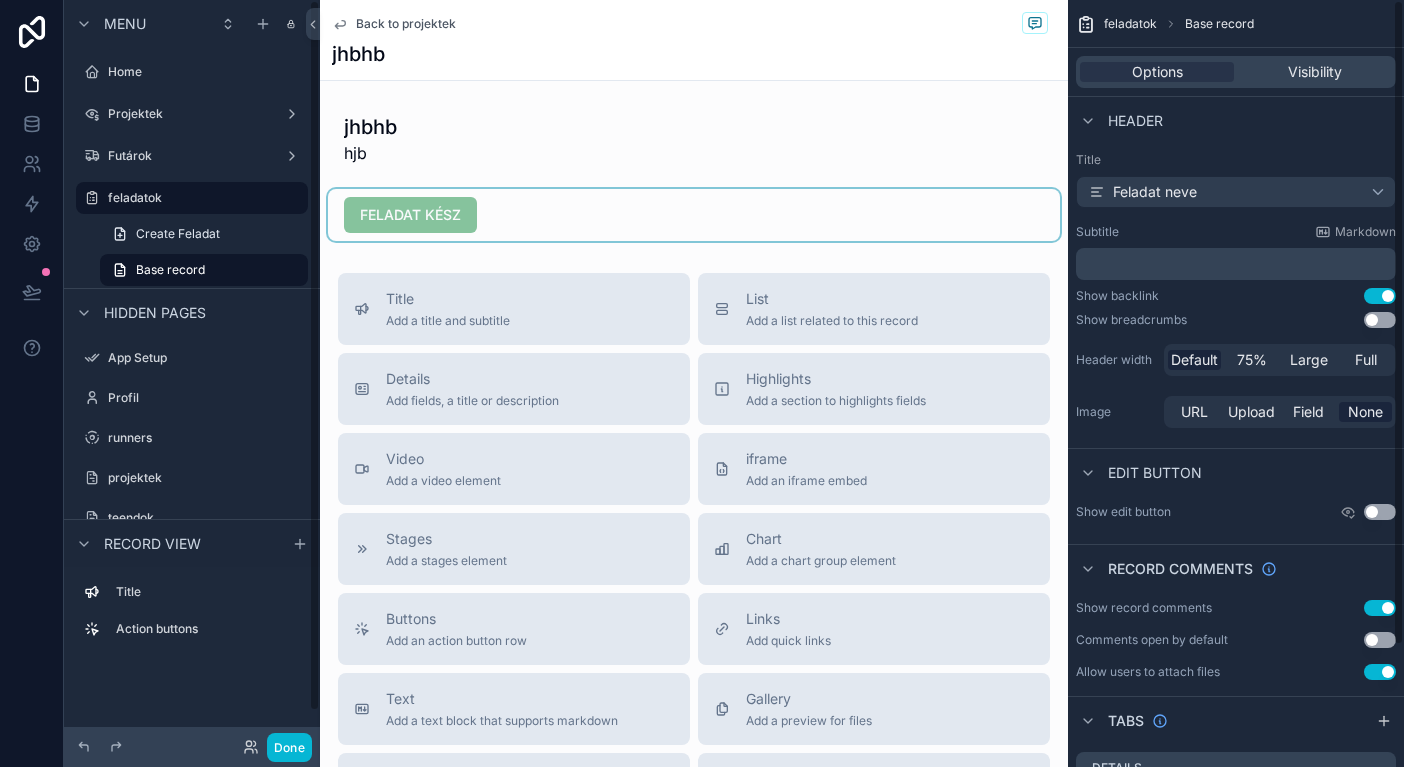 scroll, scrollTop: 0, scrollLeft: 0, axis: both 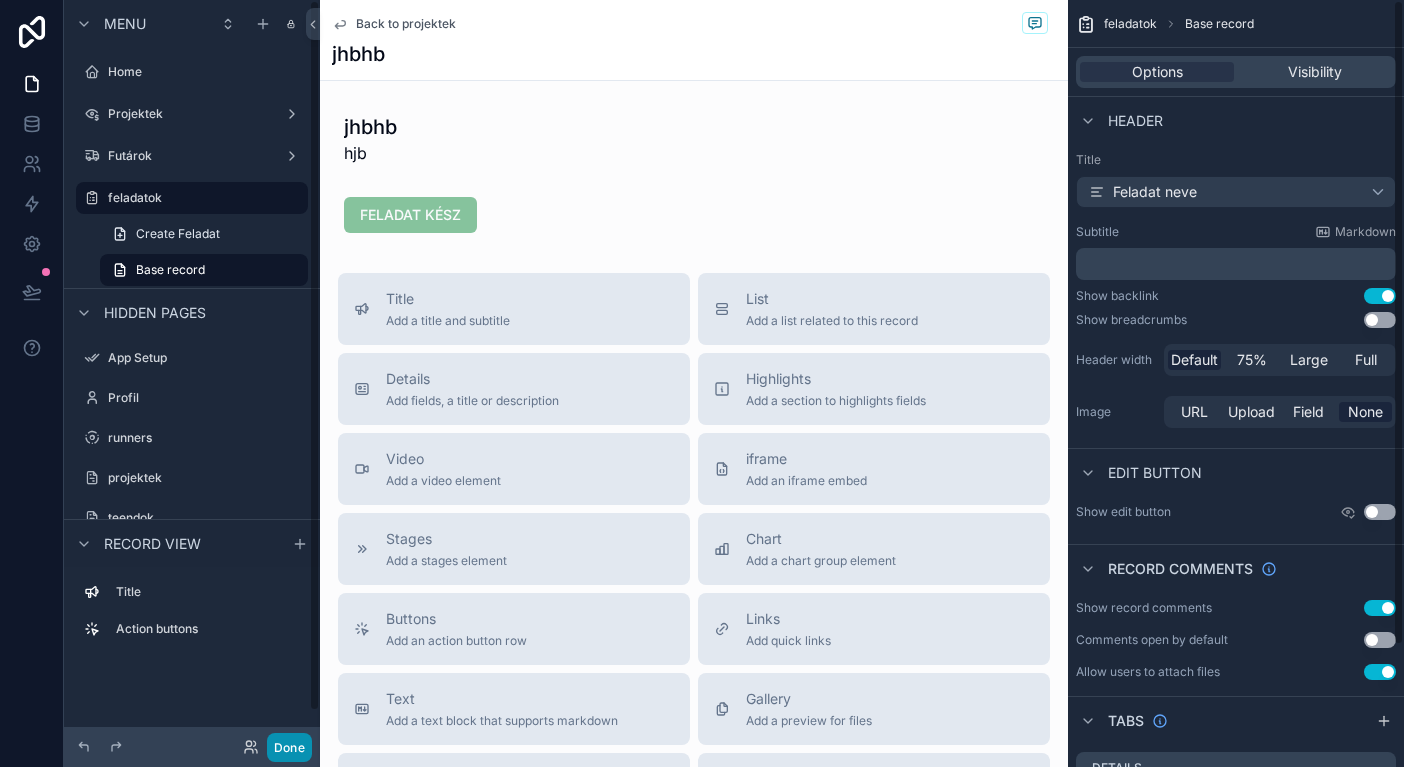 click on "Done" at bounding box center [289, 747] 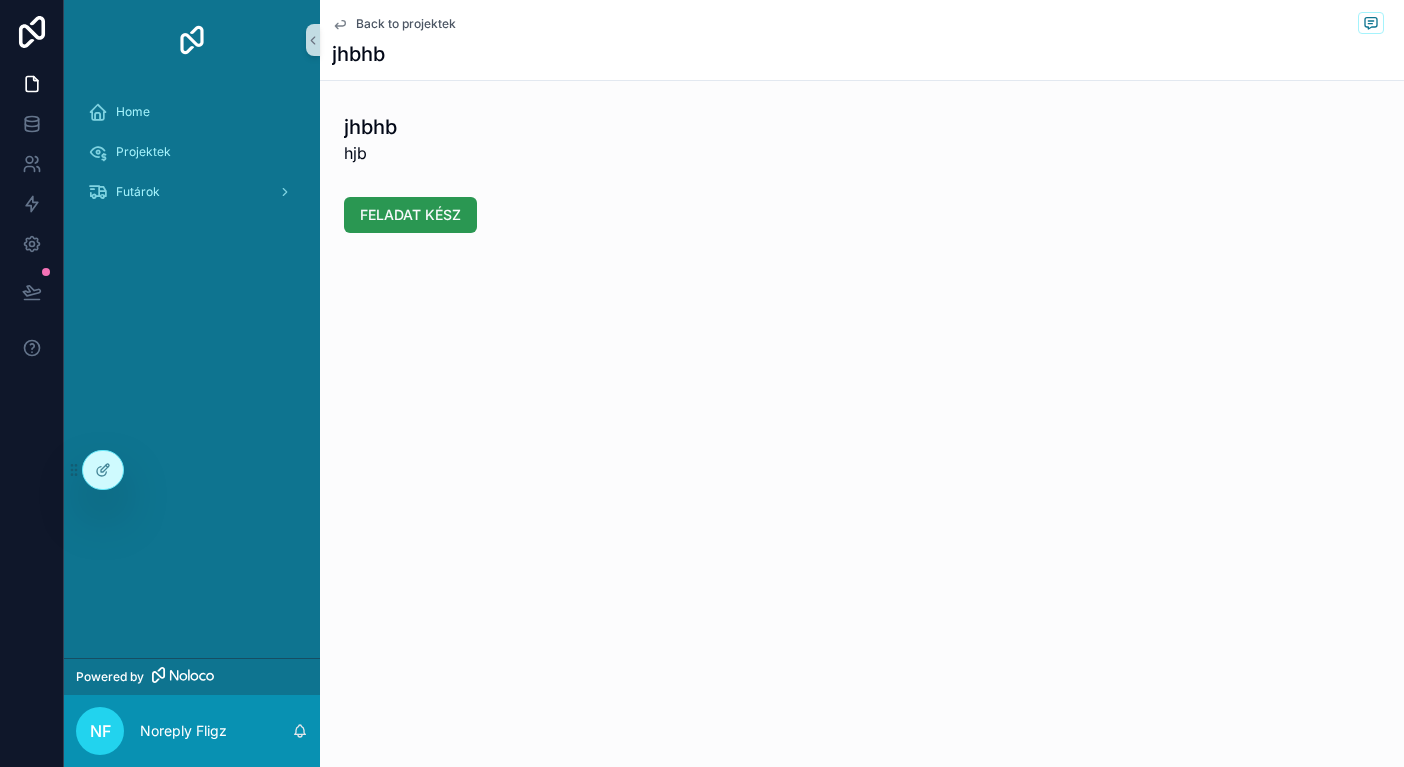 click on "FELADAT KÉSZ" at bounding box center [410, 215] 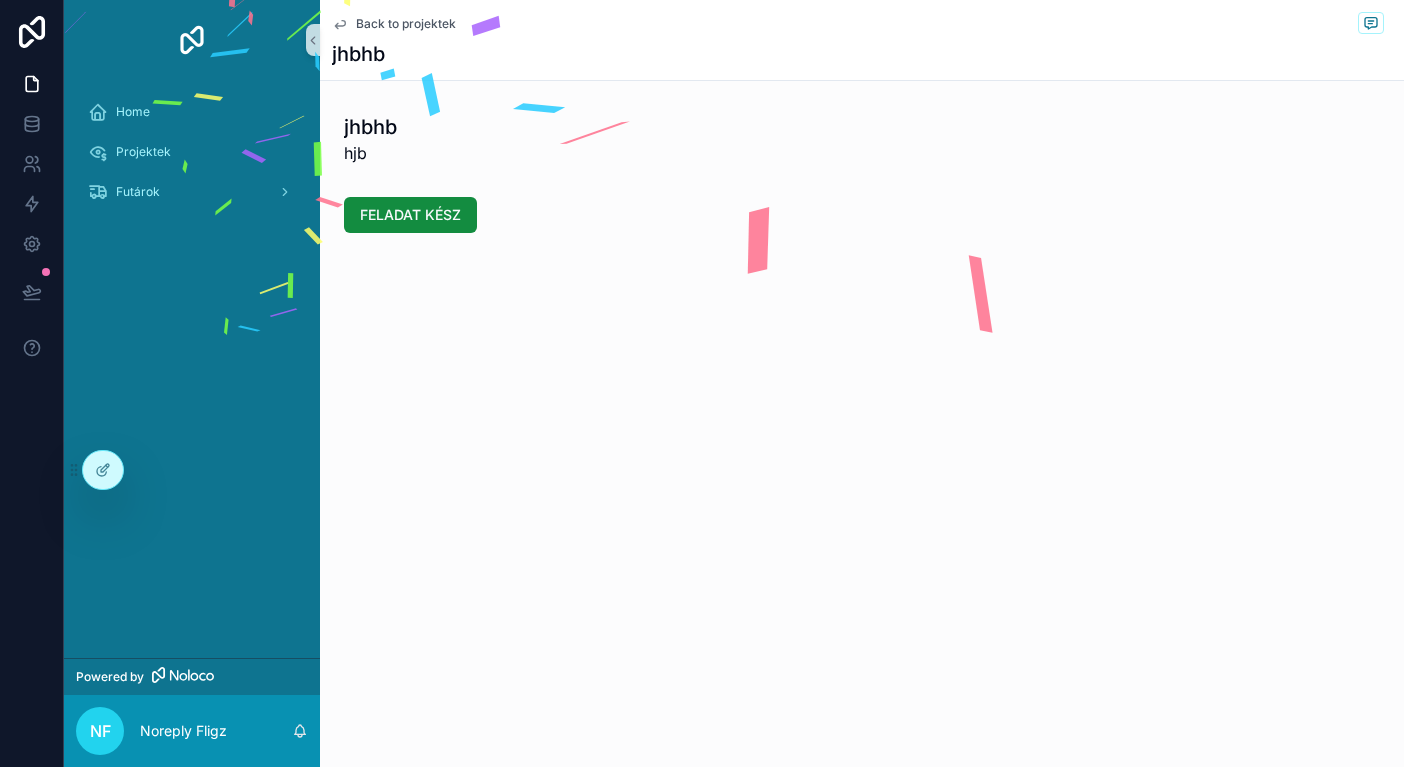 click on "Back to projektek" at bounding box center (406, 24) 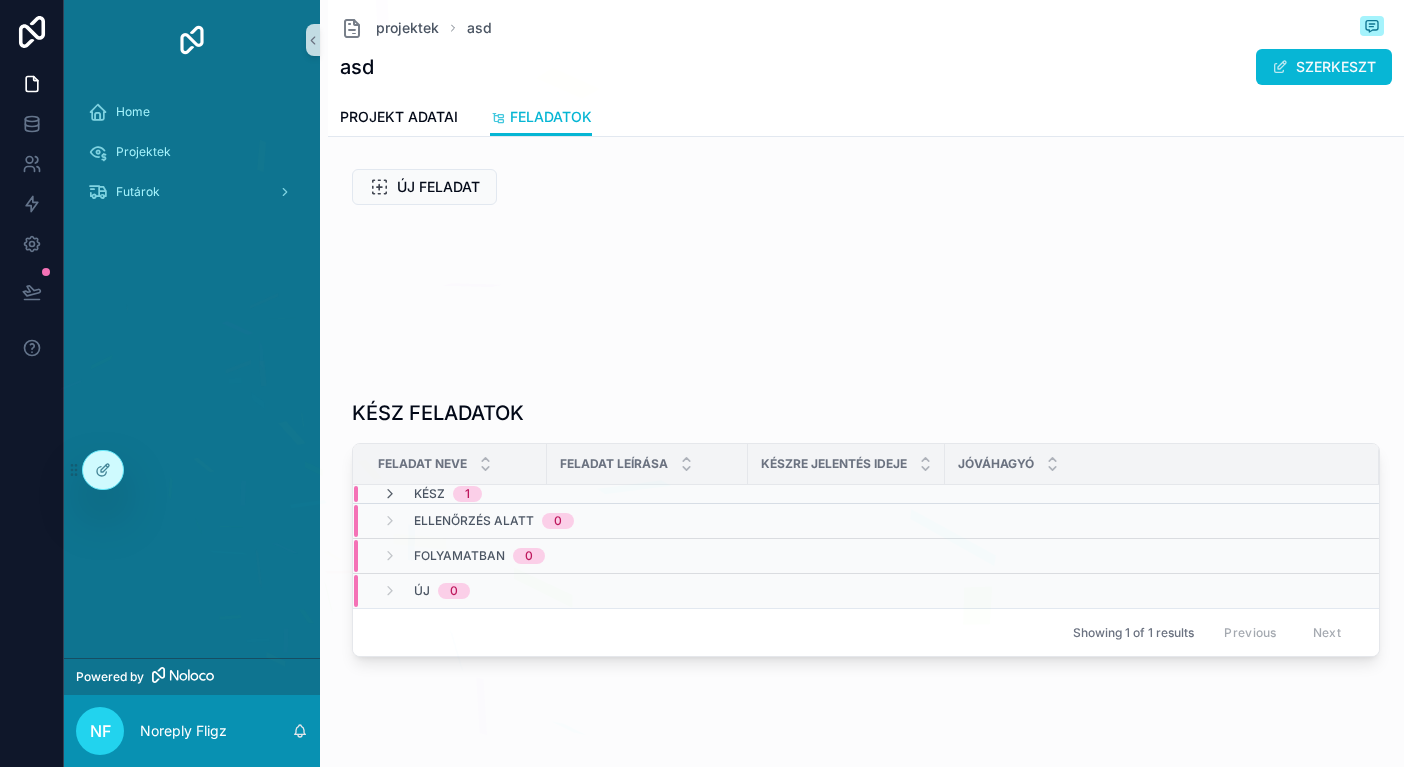 scroll, scrollTop: 0, scrollLeft: 0, axis: both 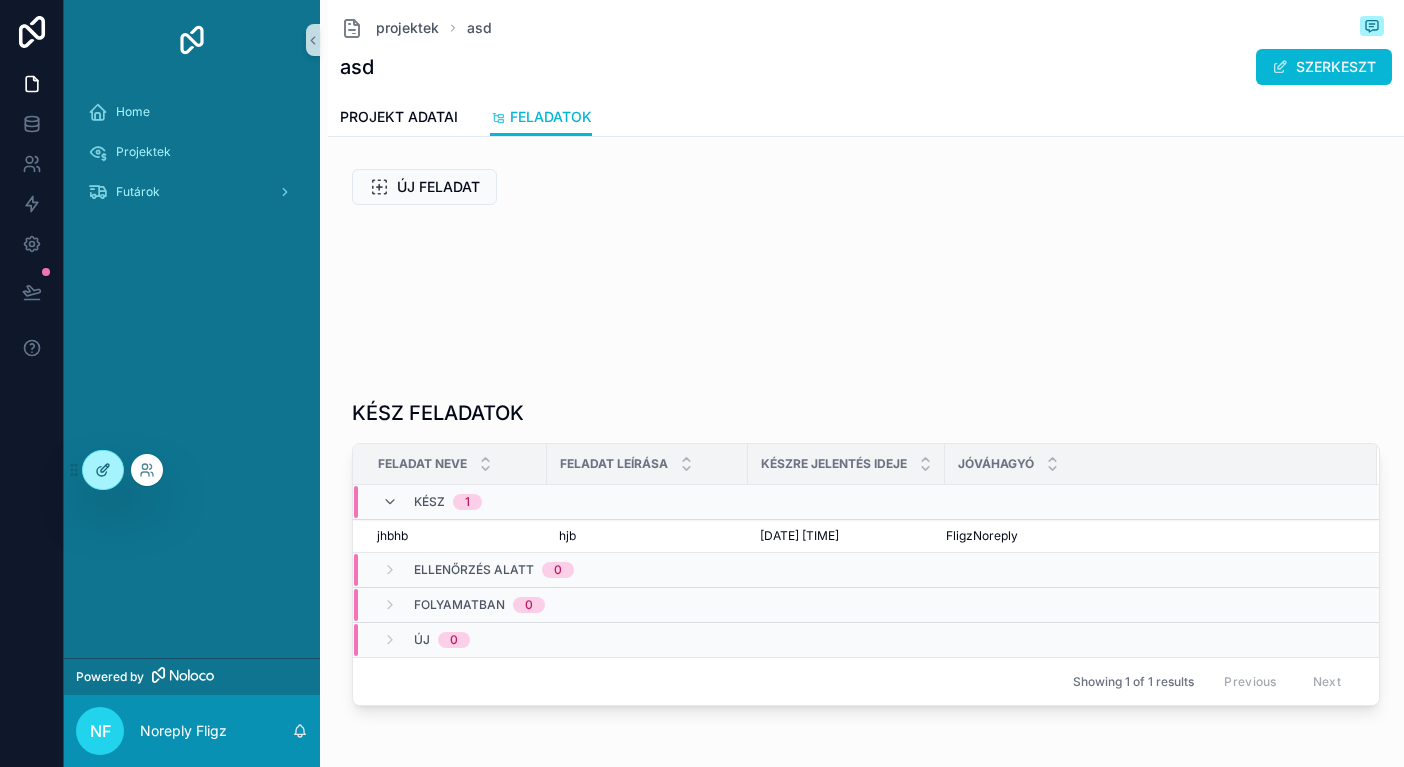 click at bounding box center [103, 470] 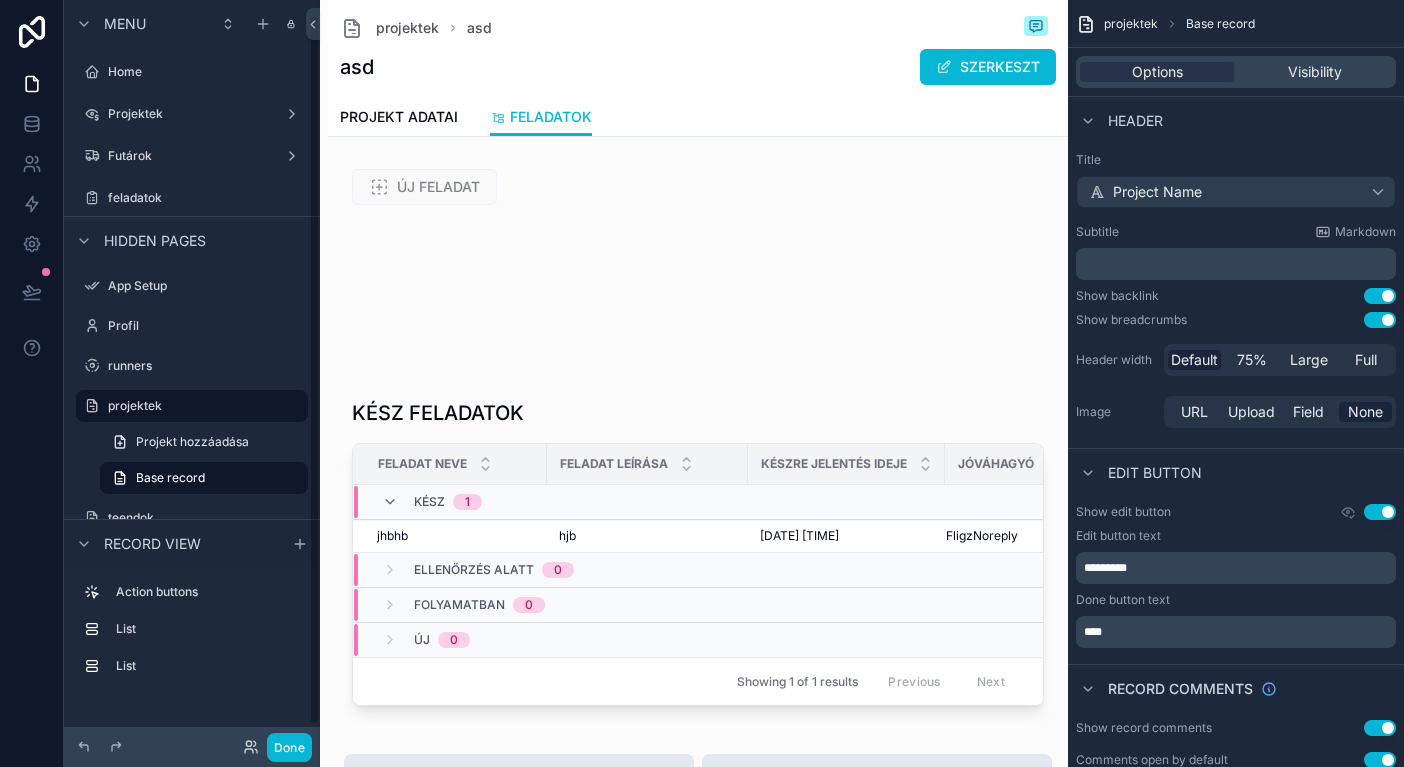 scroll, scrollTop: 15, scrollLeft: 0, axis: vertical 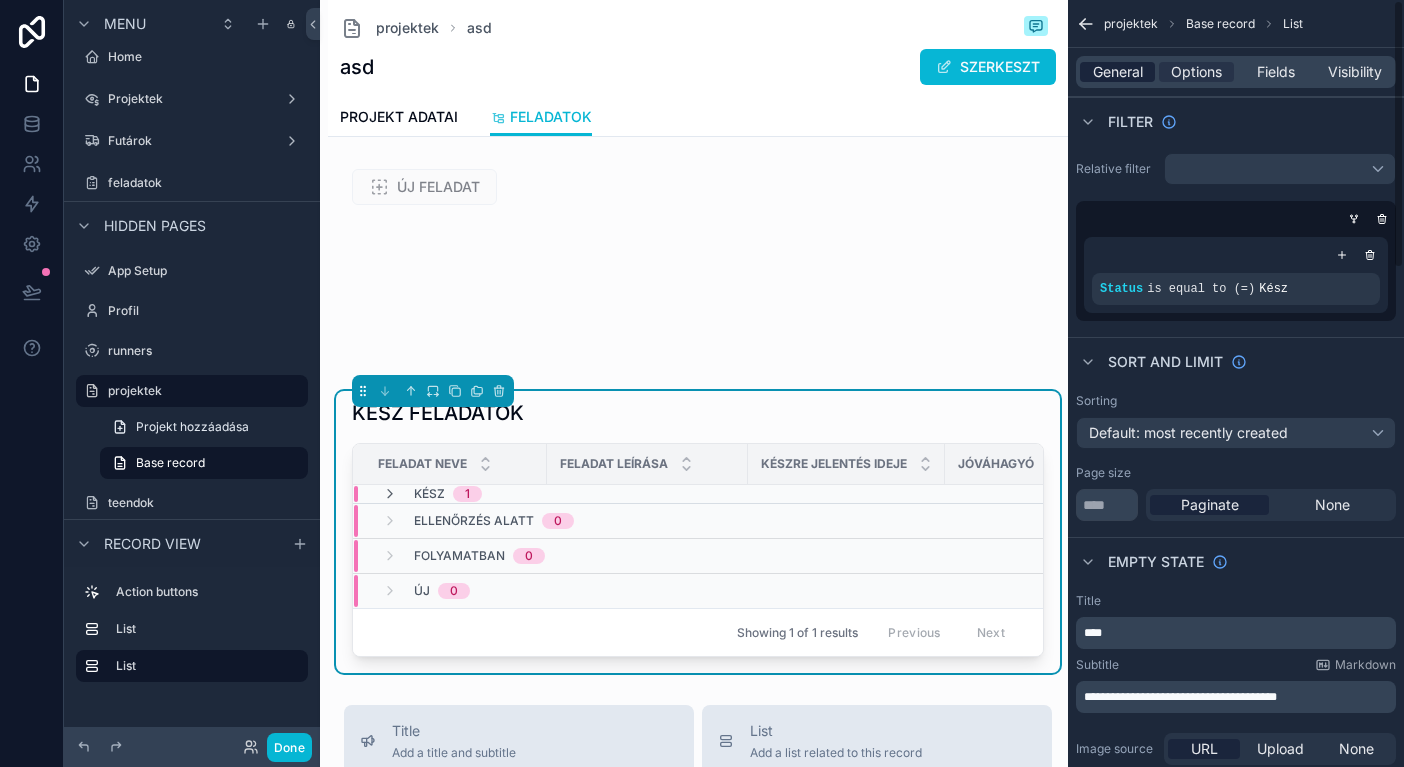 click on "General" at bounding box center (1118, 72) 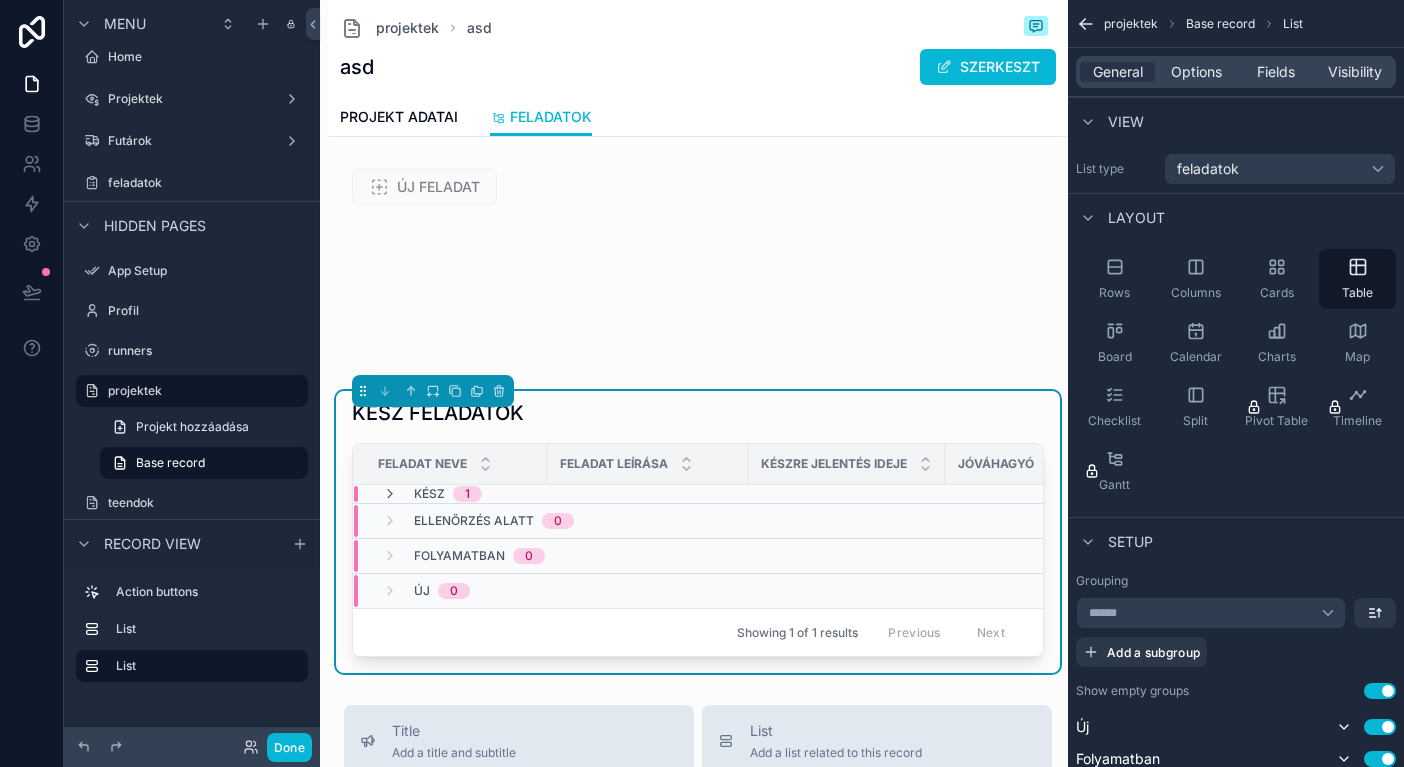 scroll, scrollTop: 0, scrollLeft: 0, axis: both 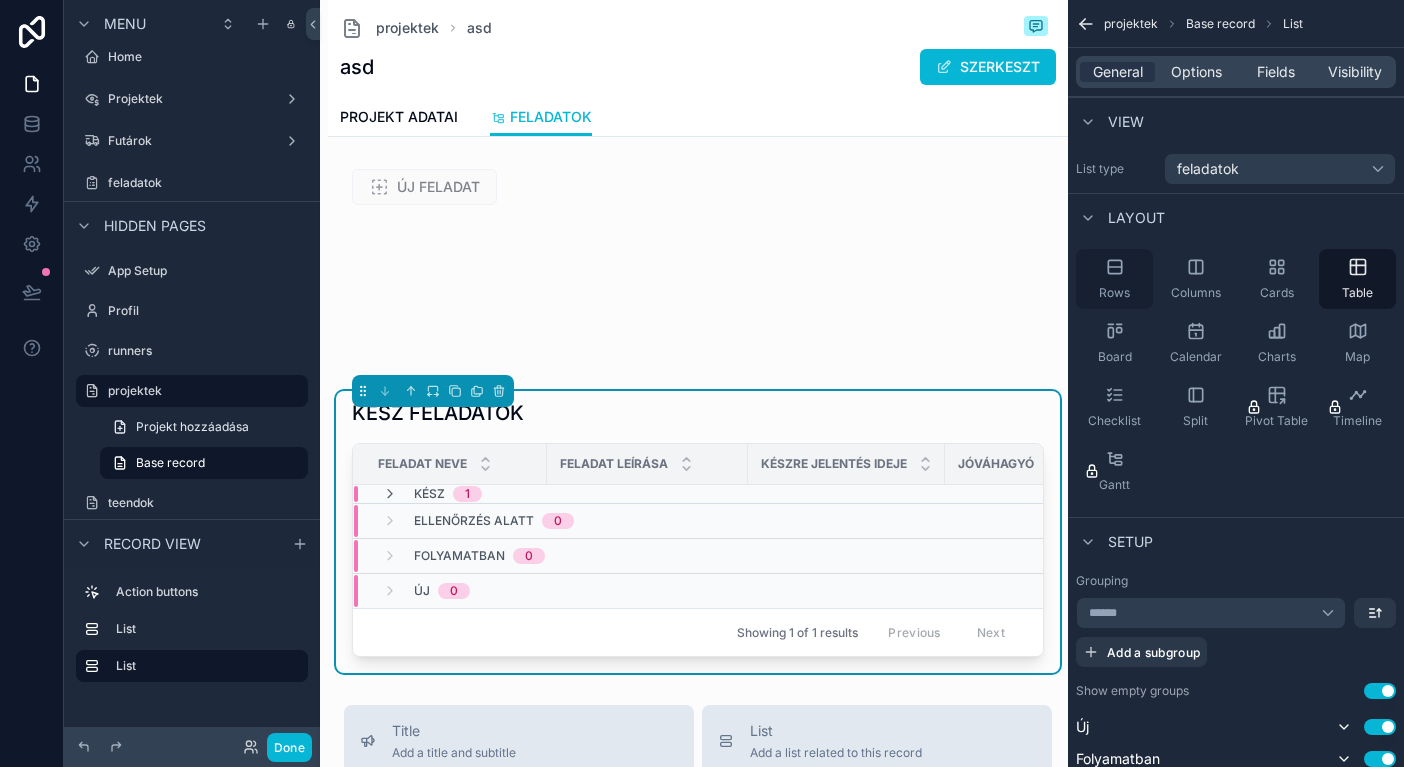 click on "Rows" at bounding box center (1114, 279) 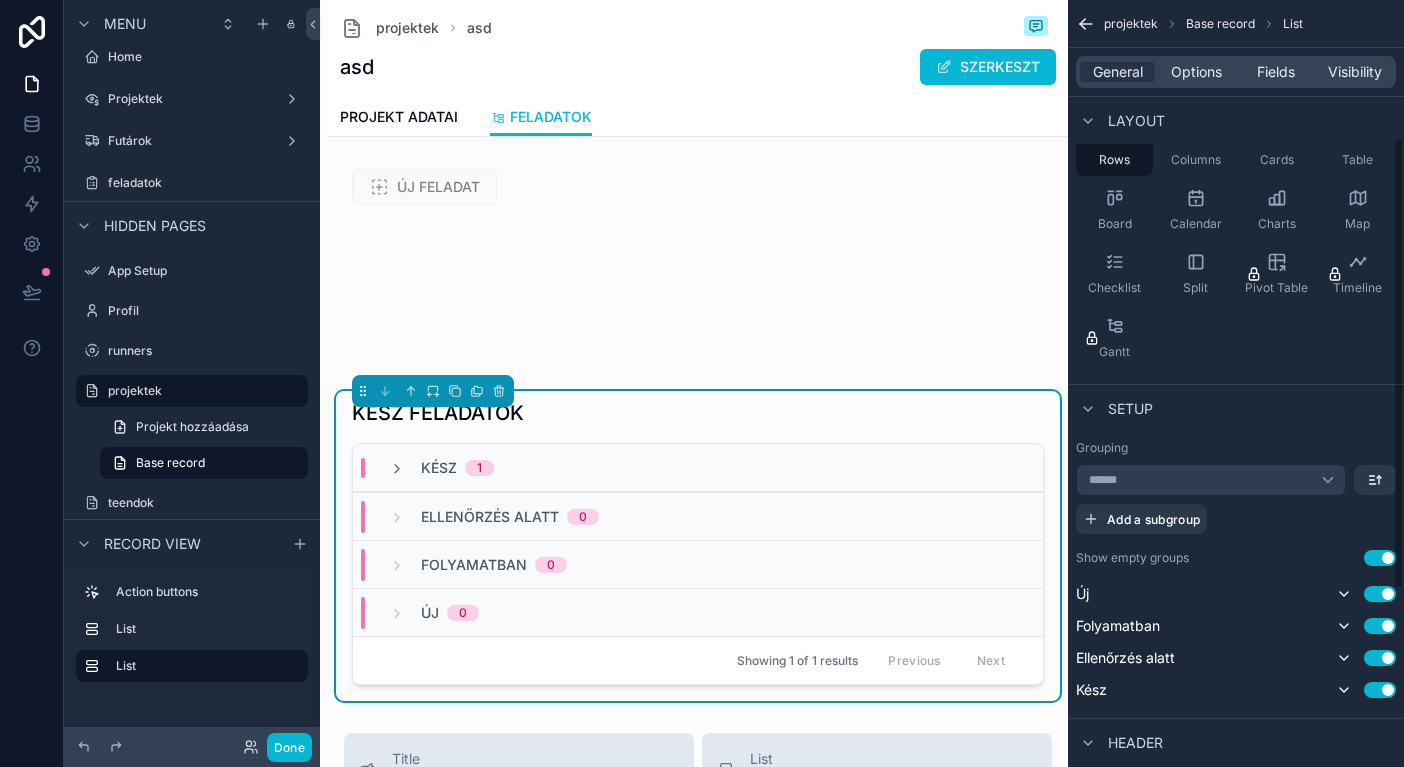 scroll, scrollTop: 285, scrollLeft: 0, axis: vertical 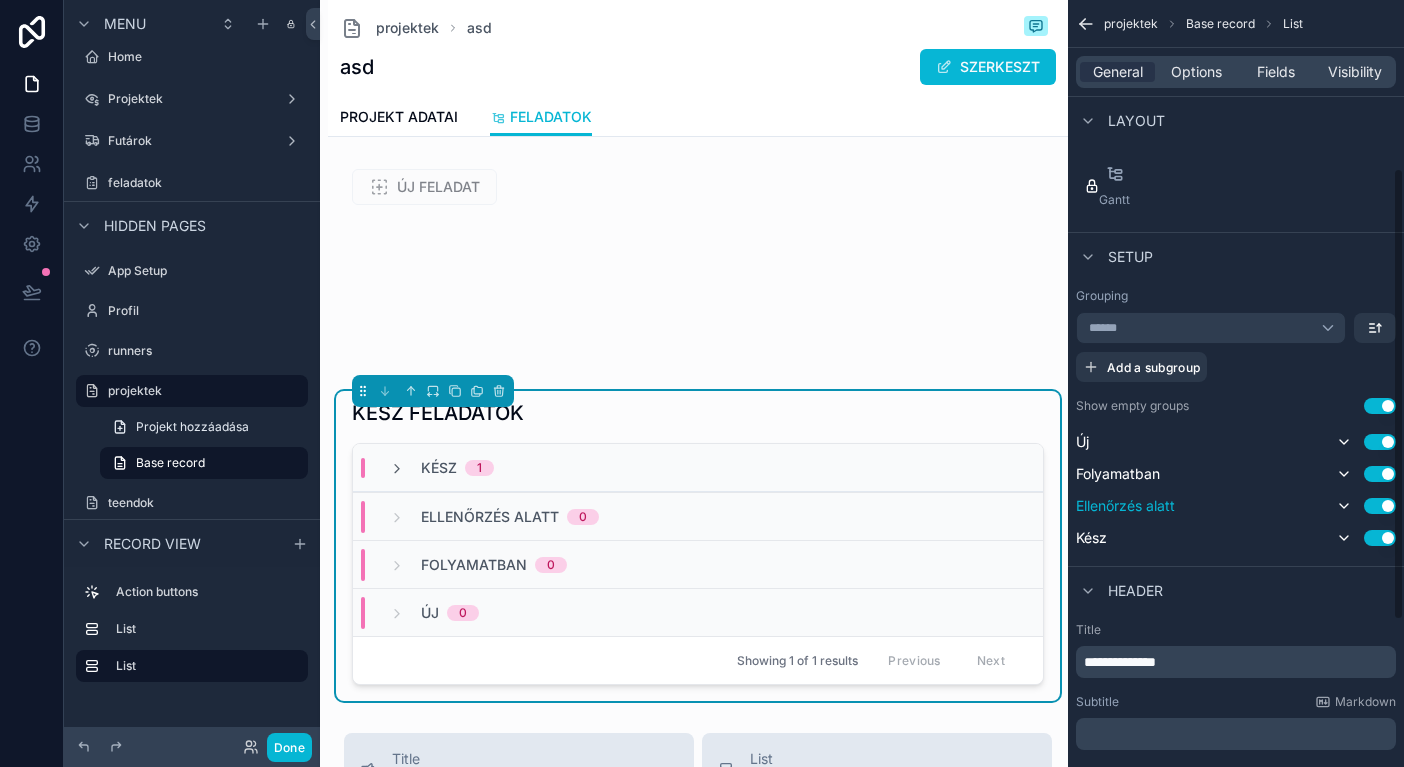click on "Use setting" at bounding box center [1380, 506] 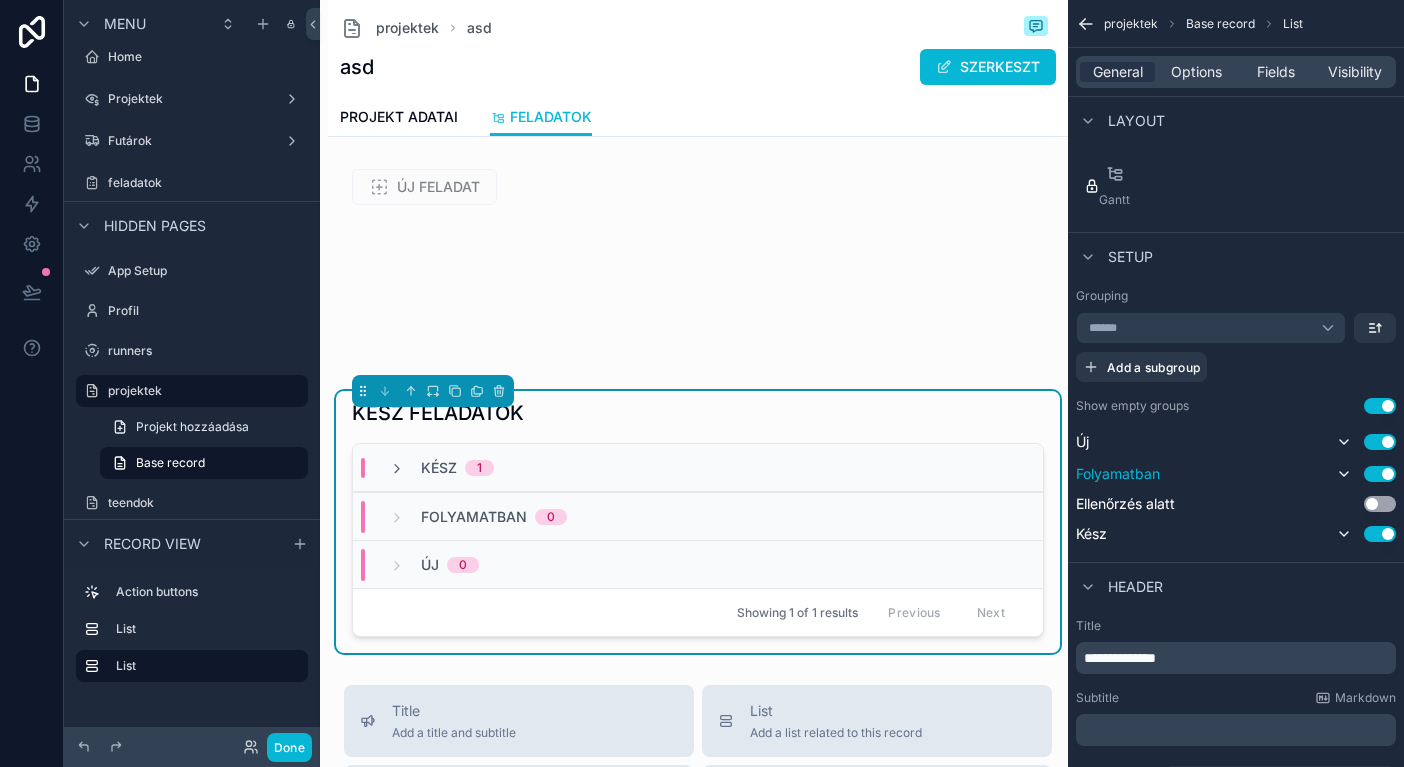 click on "Use setting" at bounding box center [1380, 474] 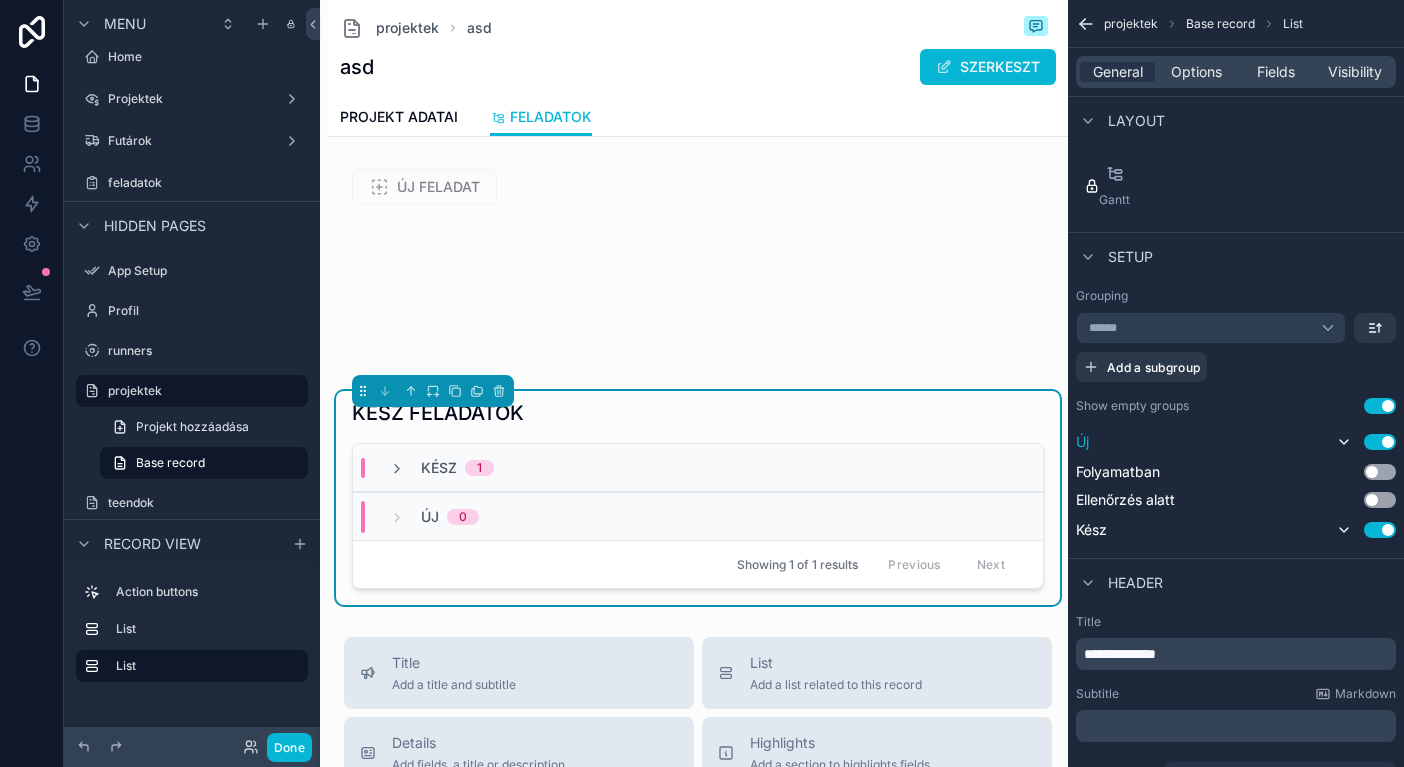 click on "Use setting" at bounding box center [1380, 442] 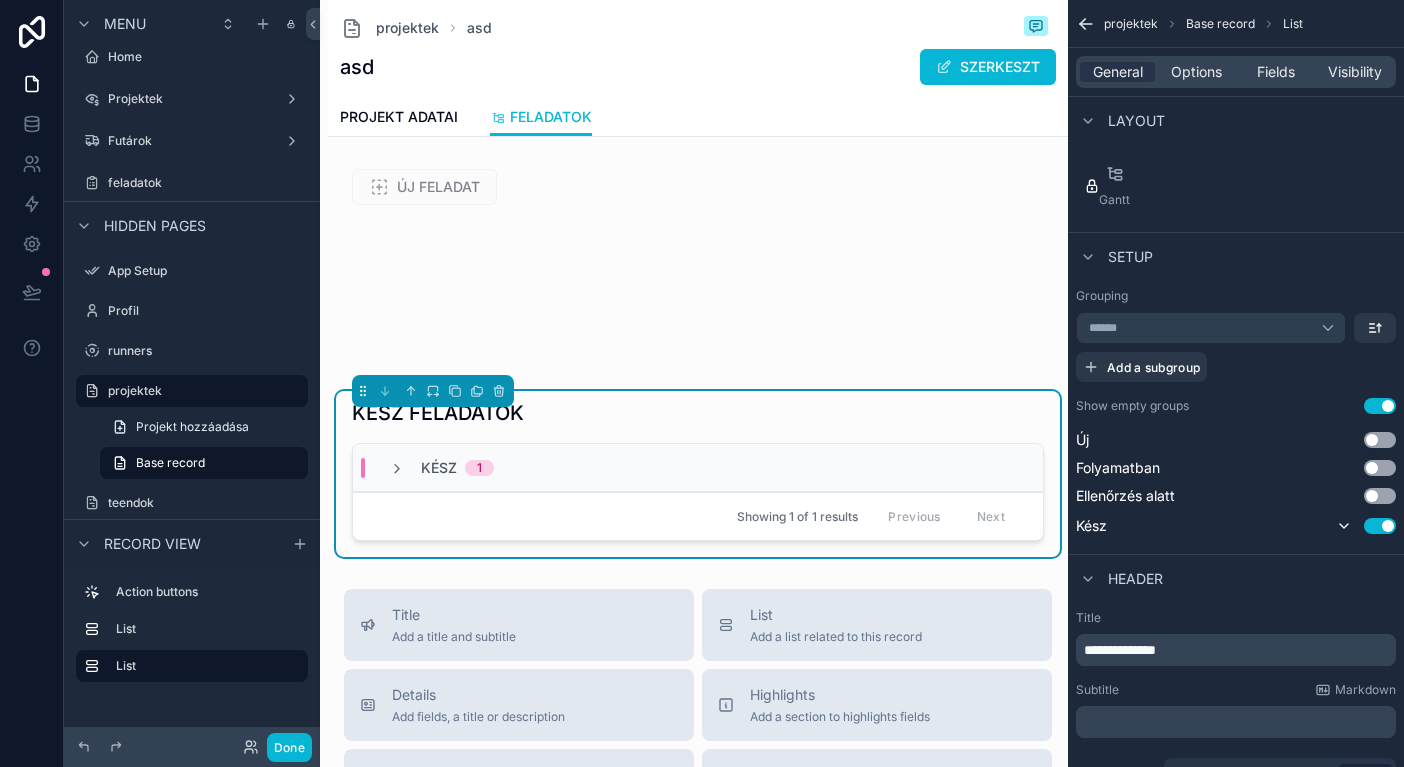 click on "Use setting" at bounding box center [1380, 406] 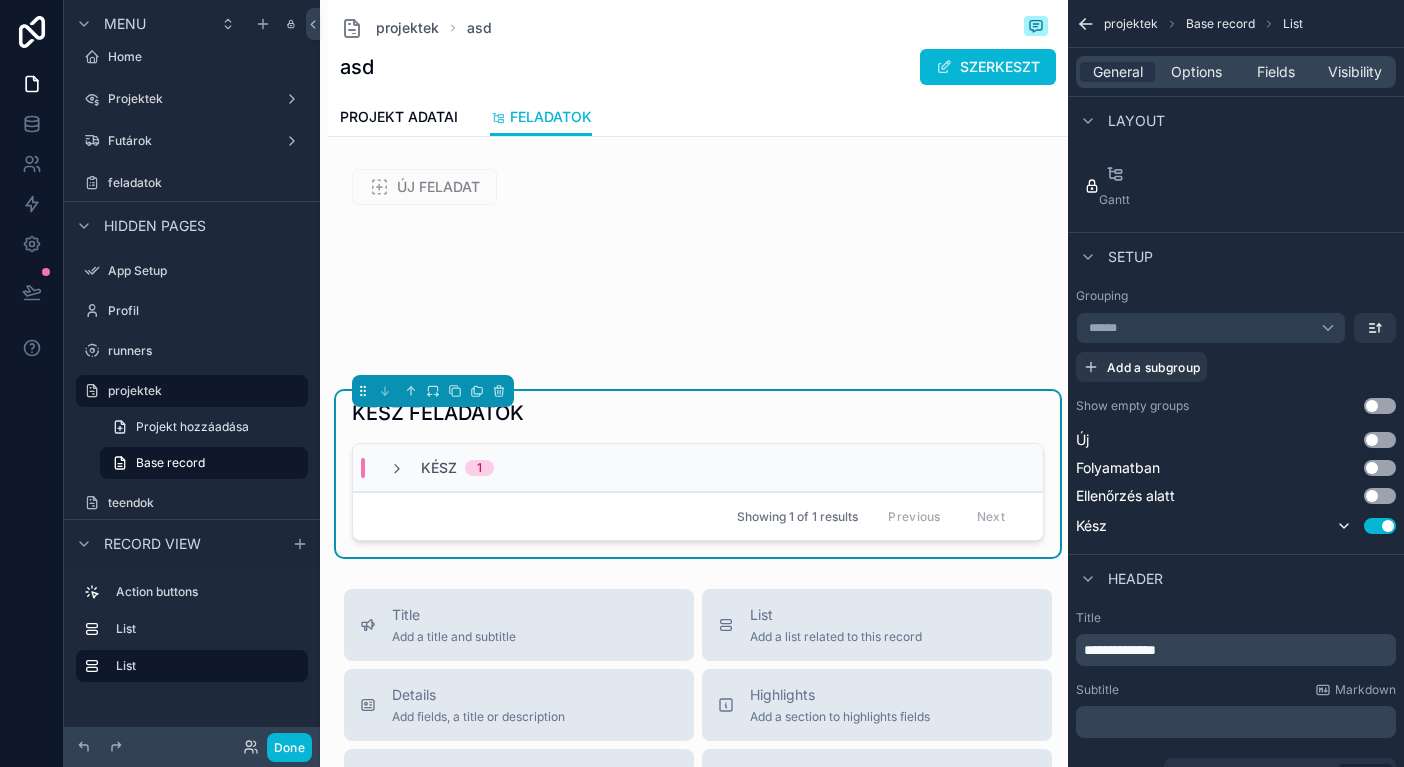 click on "******" at bounding box center (1211, 328) 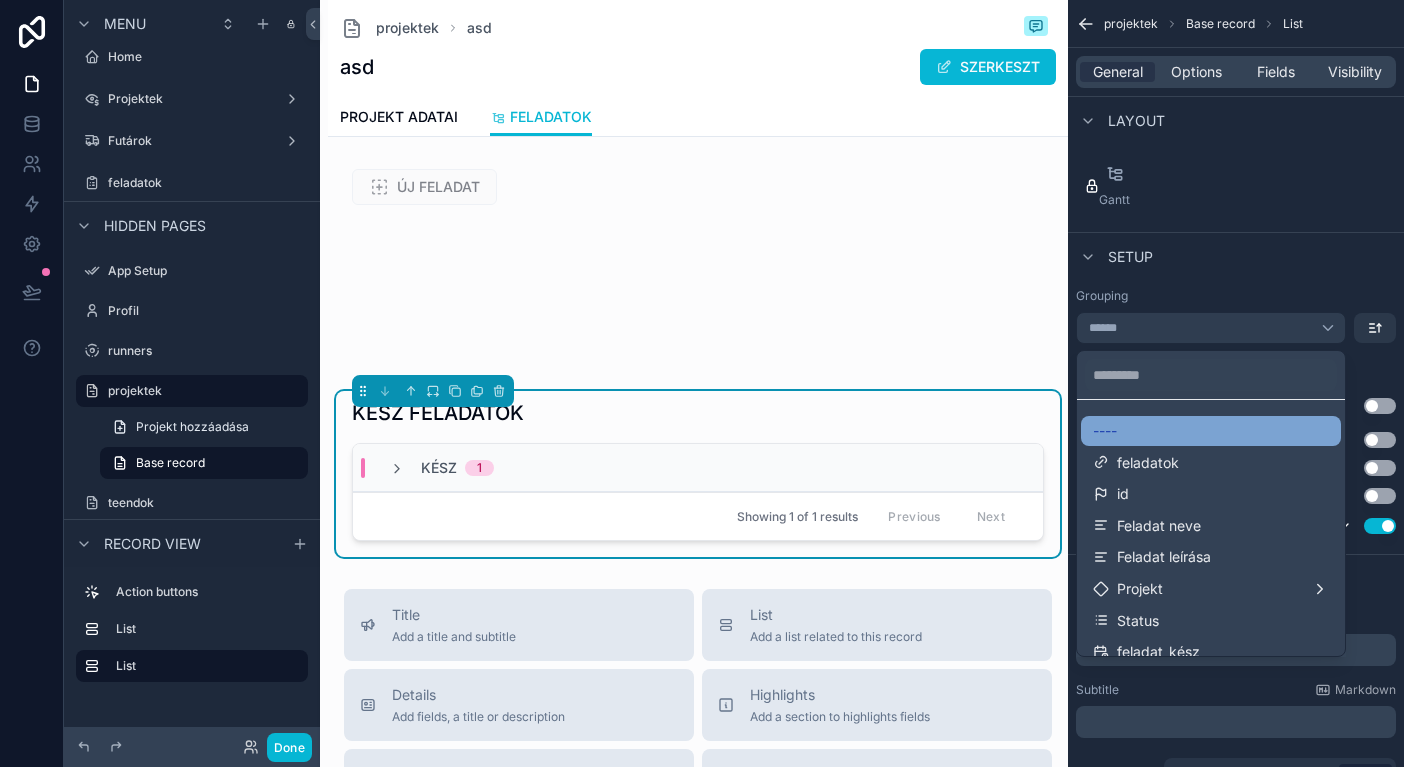 click on "----" at bounding box center [1211, 431] 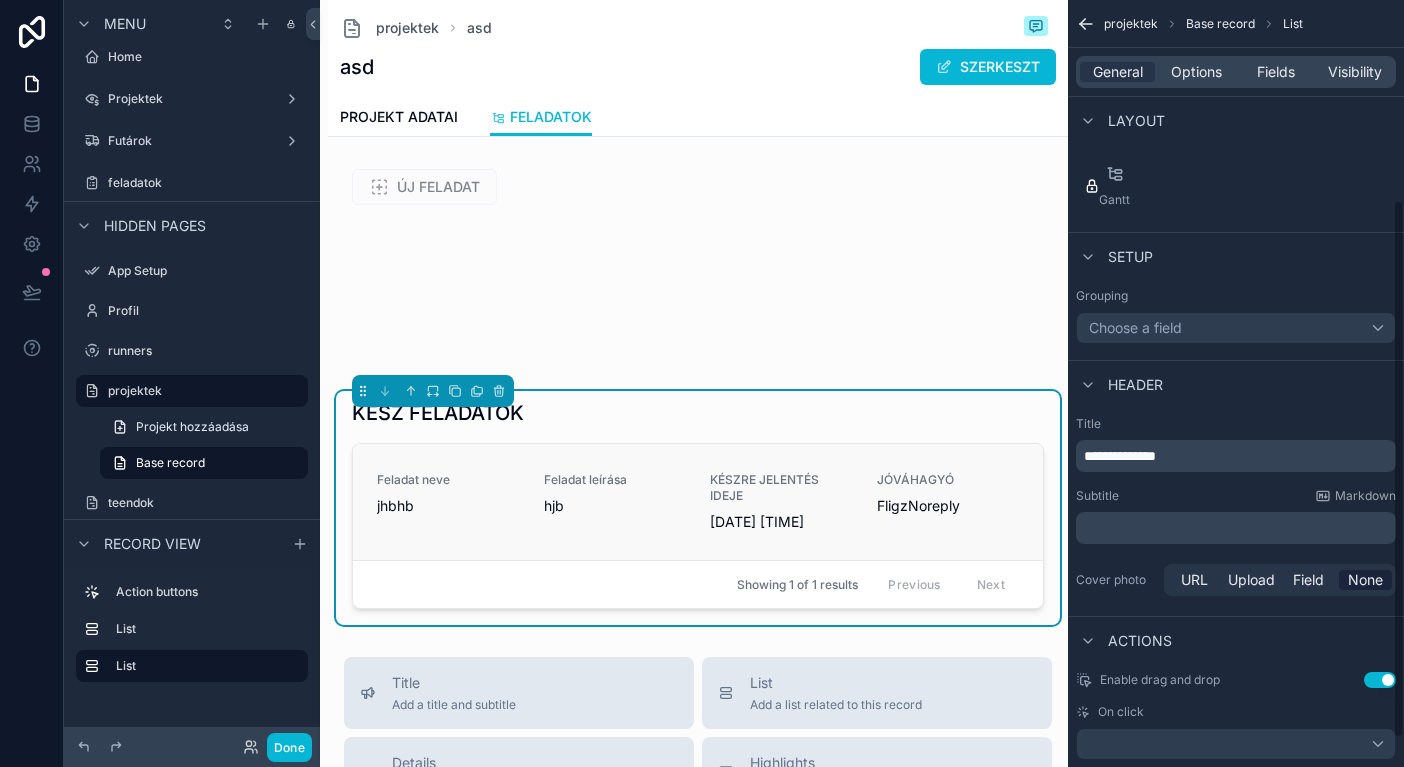scroll, scrollTop: 0, scrollLeft: 0, axis: both 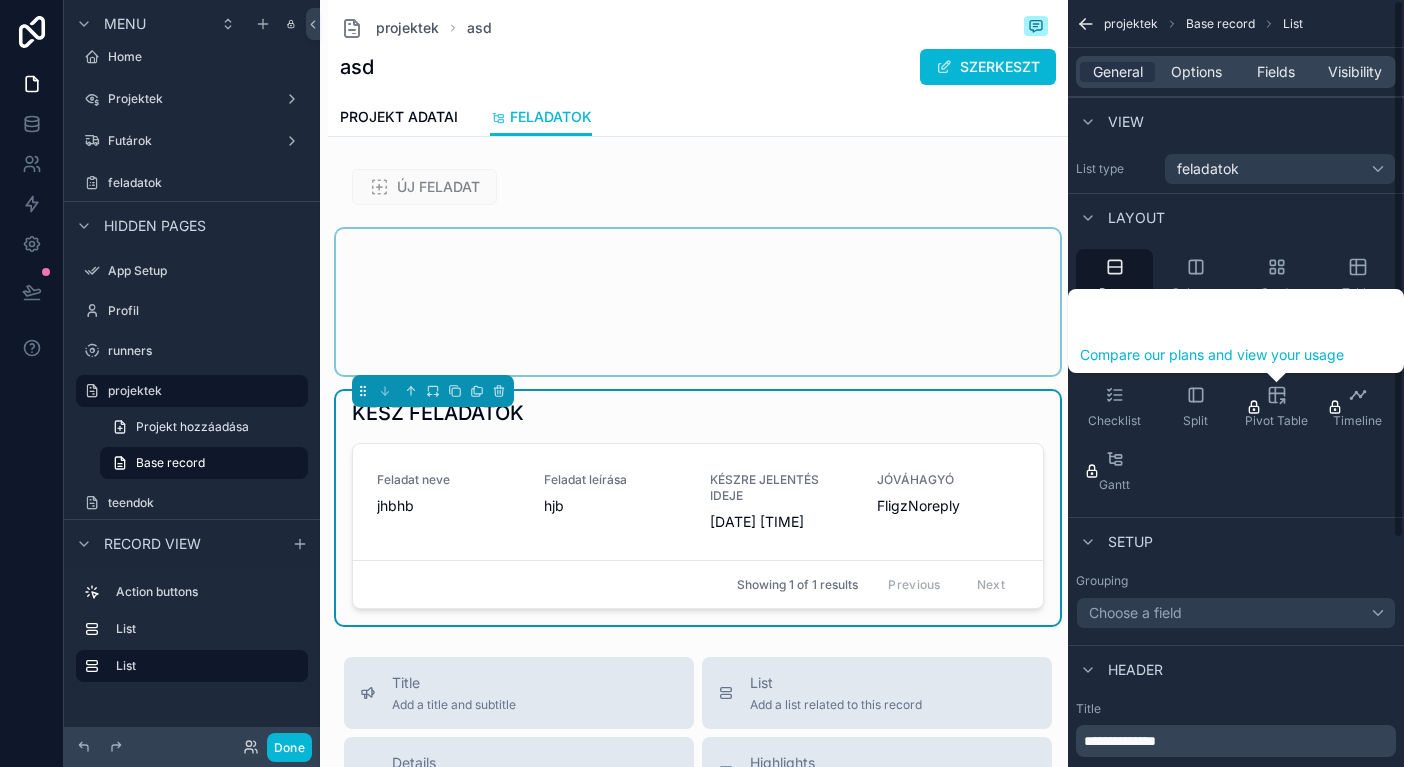 click at bounding box center (698, 302) 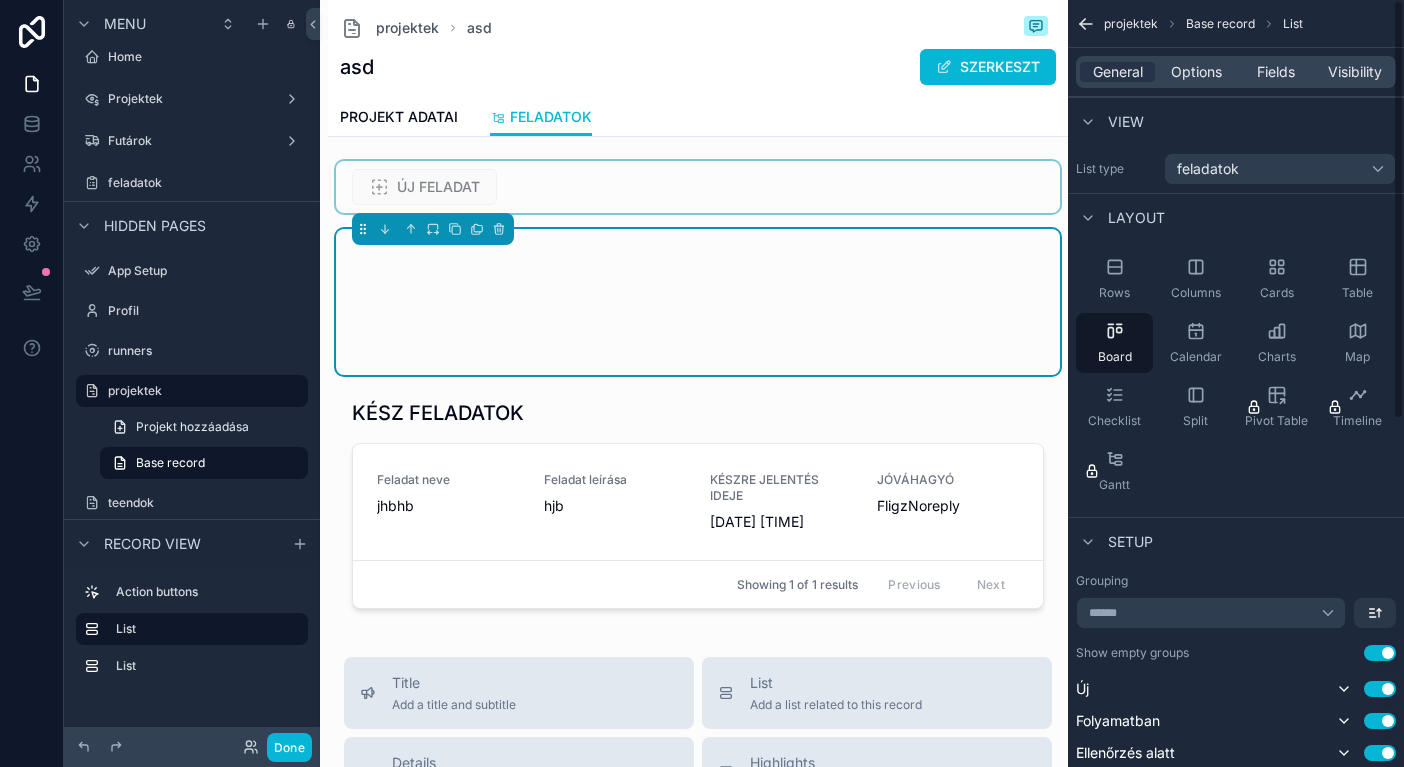 click at bounding box center [698, 187] 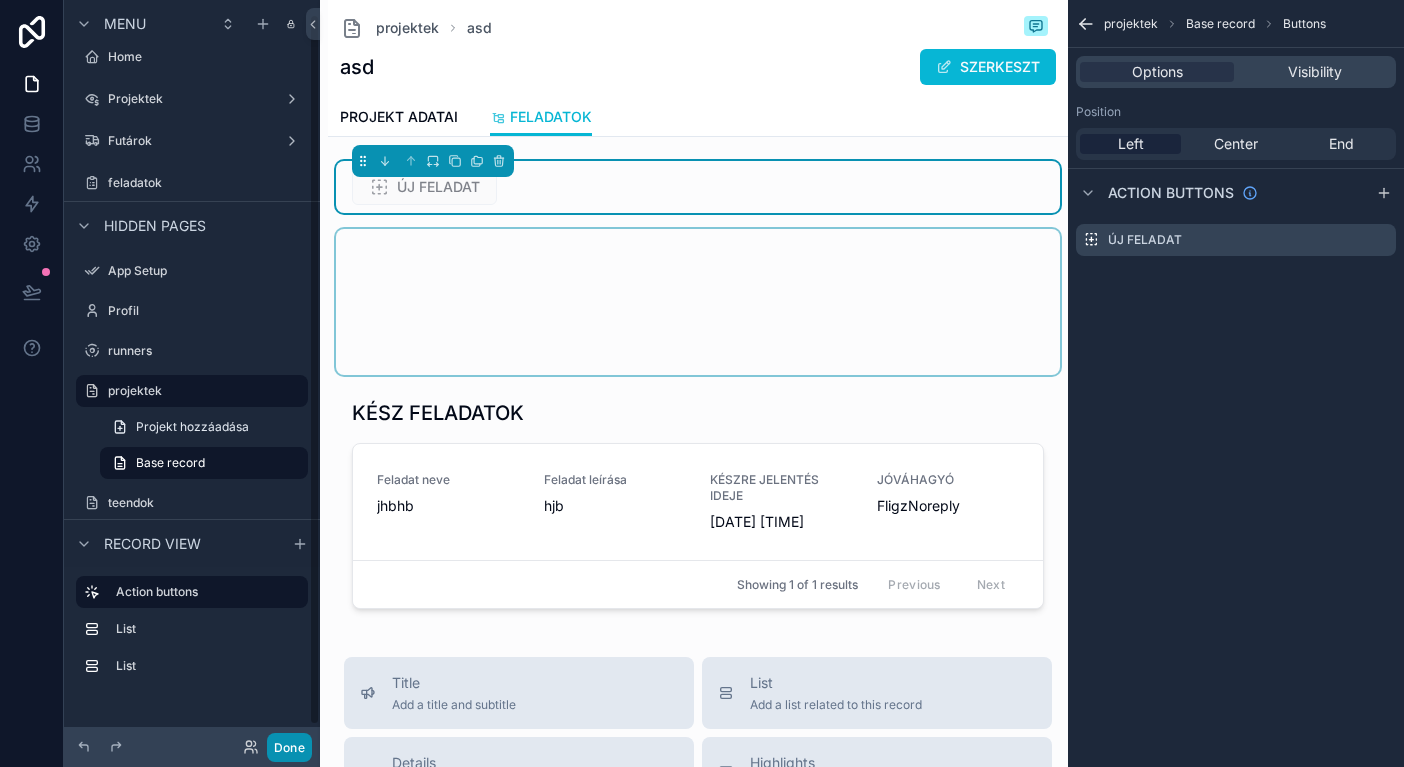 click on "Done" at bounding box center (289, 747) 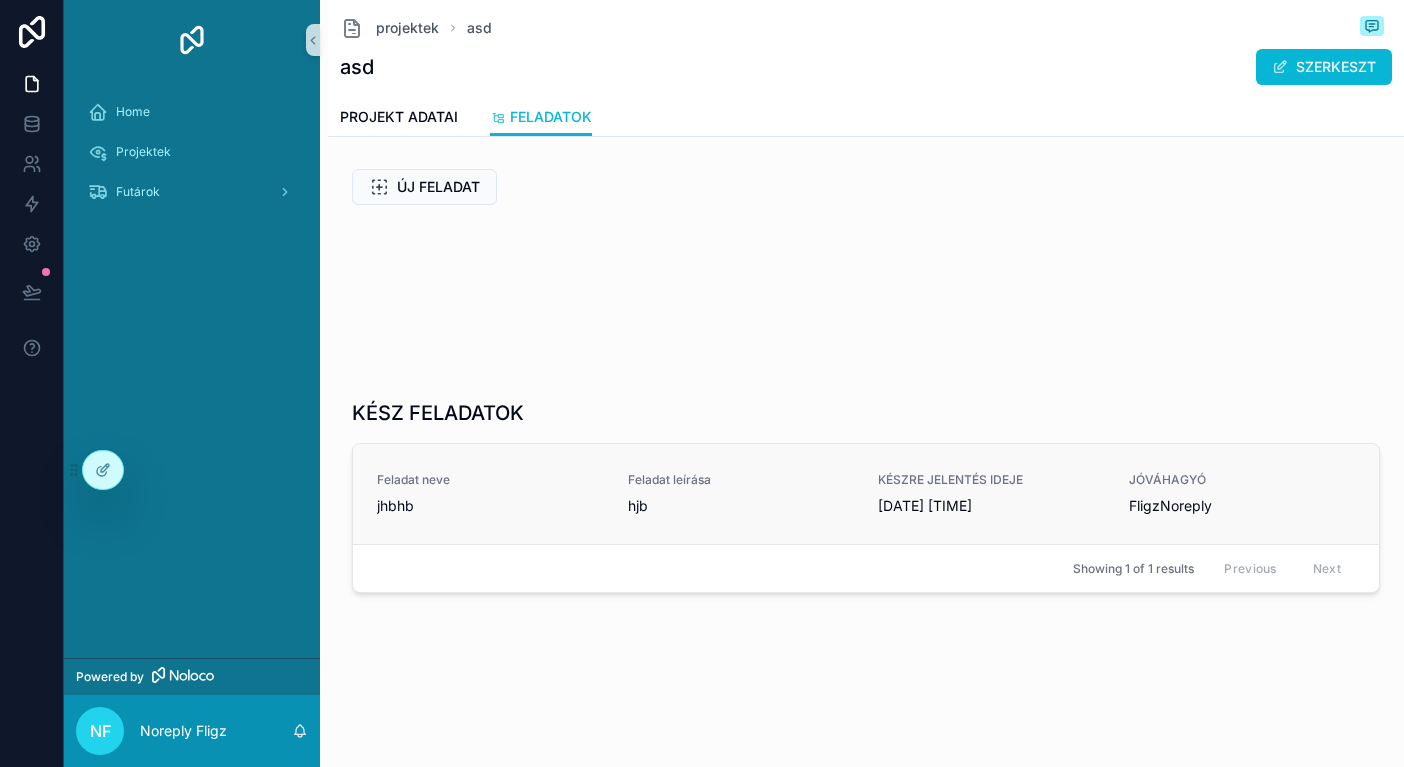 scroll, scrollTop: 0, scrollLeft: 0, axis: both 